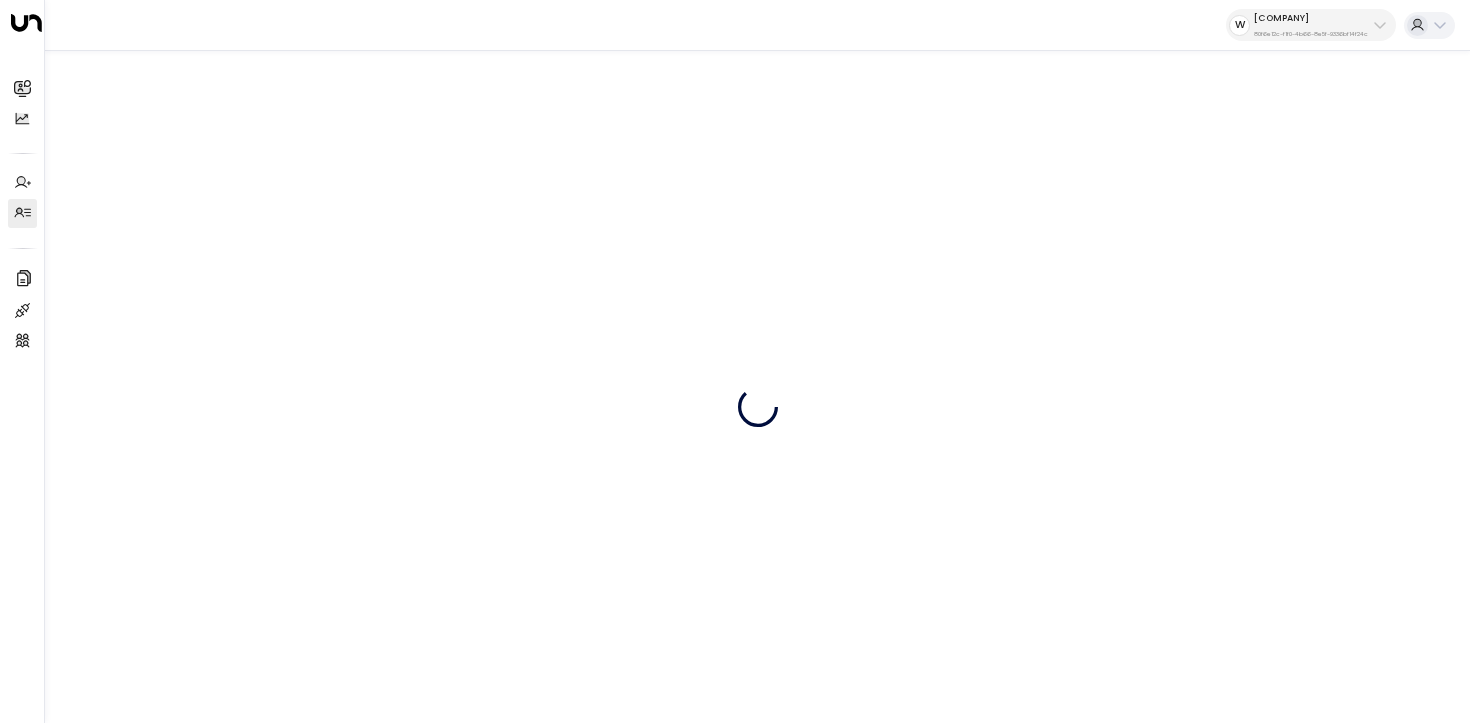 scroll, scrollTop: 0, scrollLeft: 0, axis: both 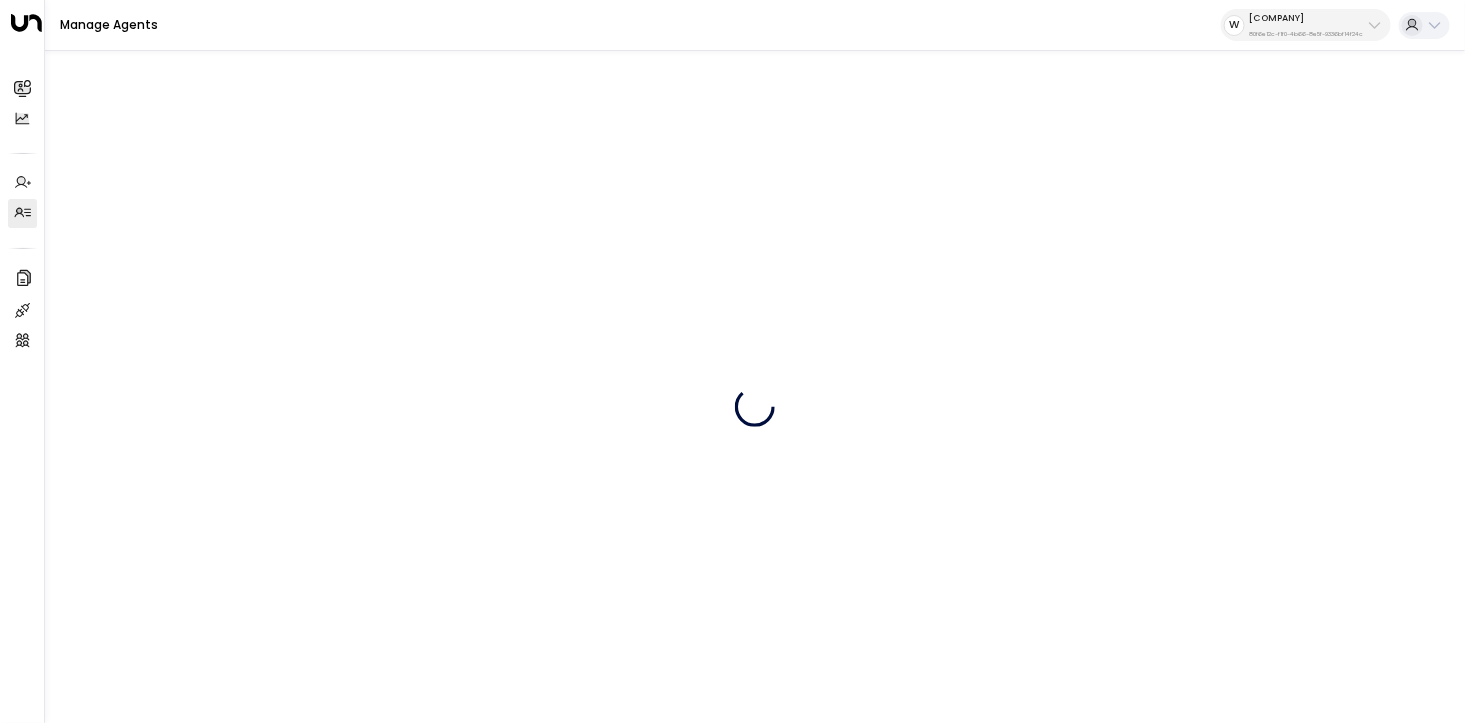 click on "80f6e12c-f1f0-4b66-8e5f-9336bf14f24c" at bounding box center (1306, 34) 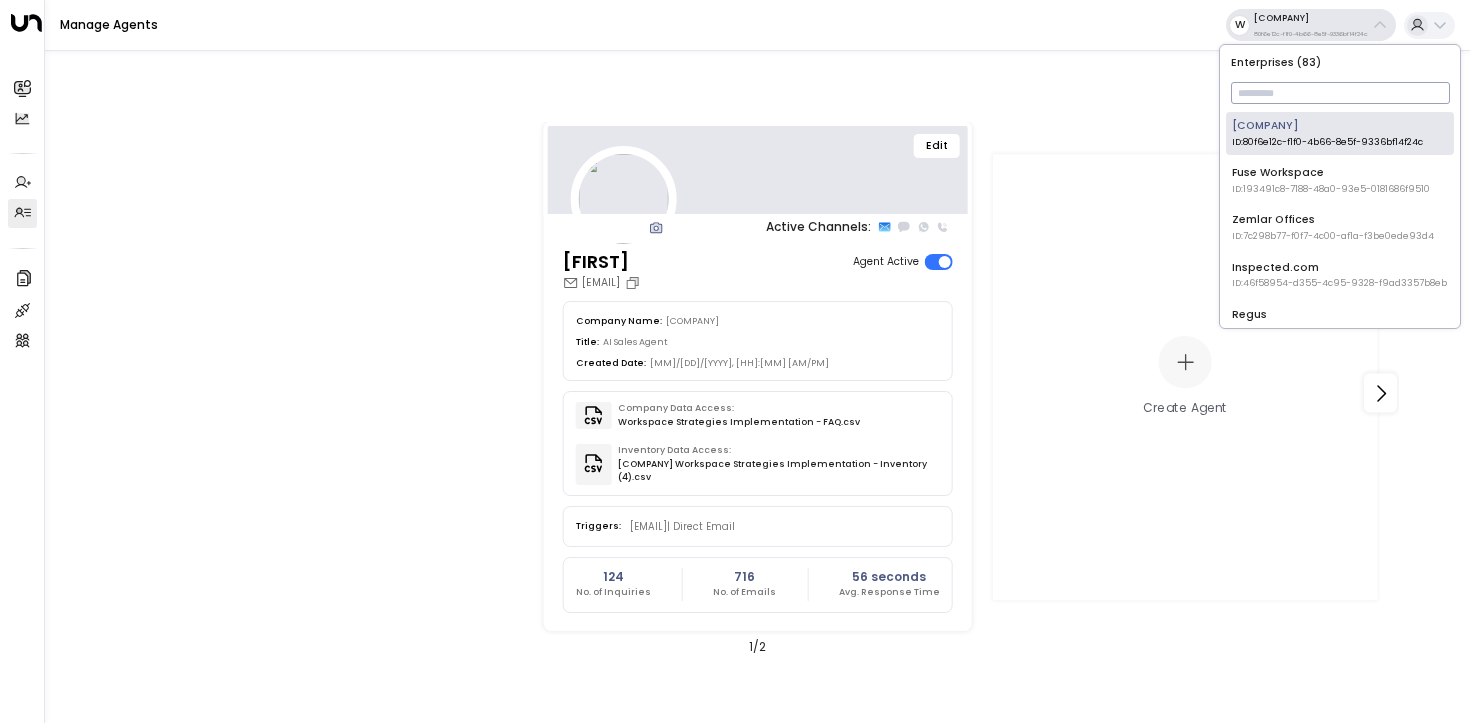 click at bounding box center (1340, 93) 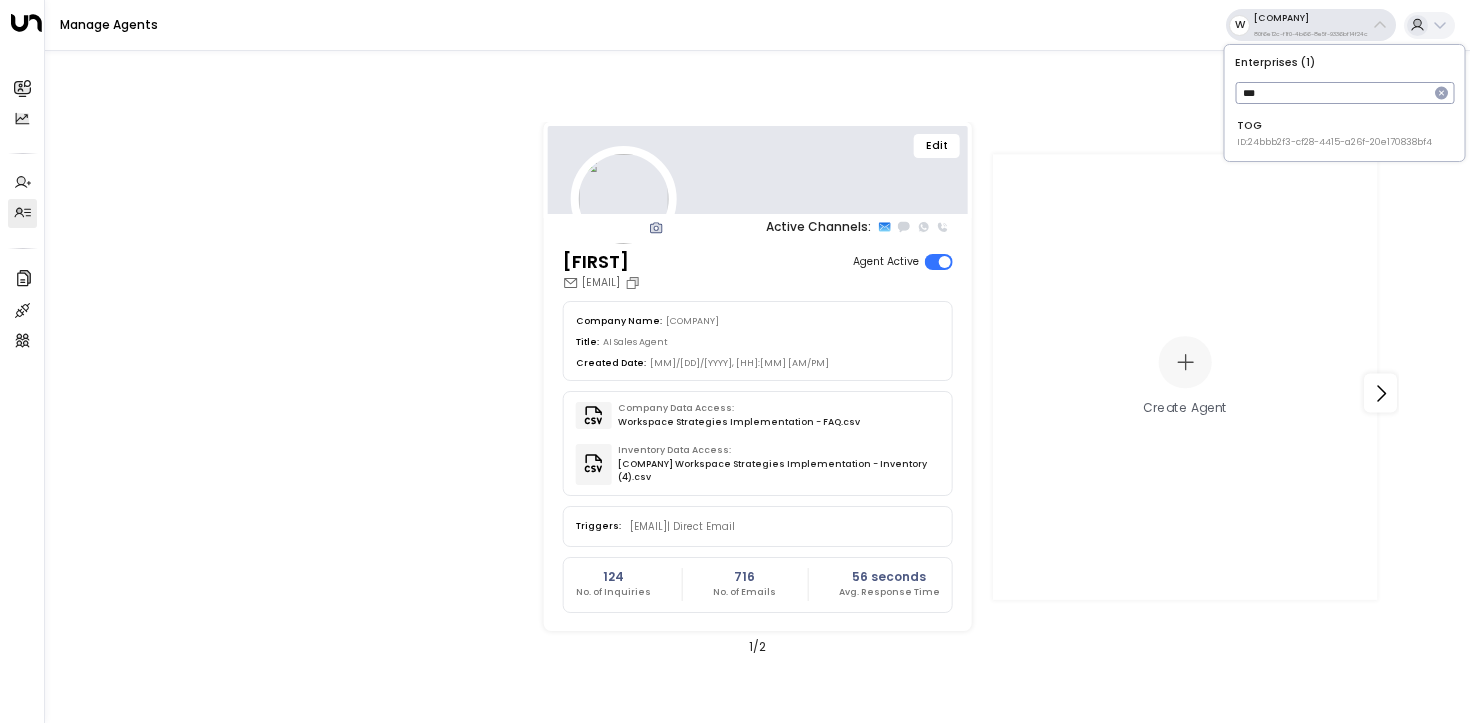 type on "***" 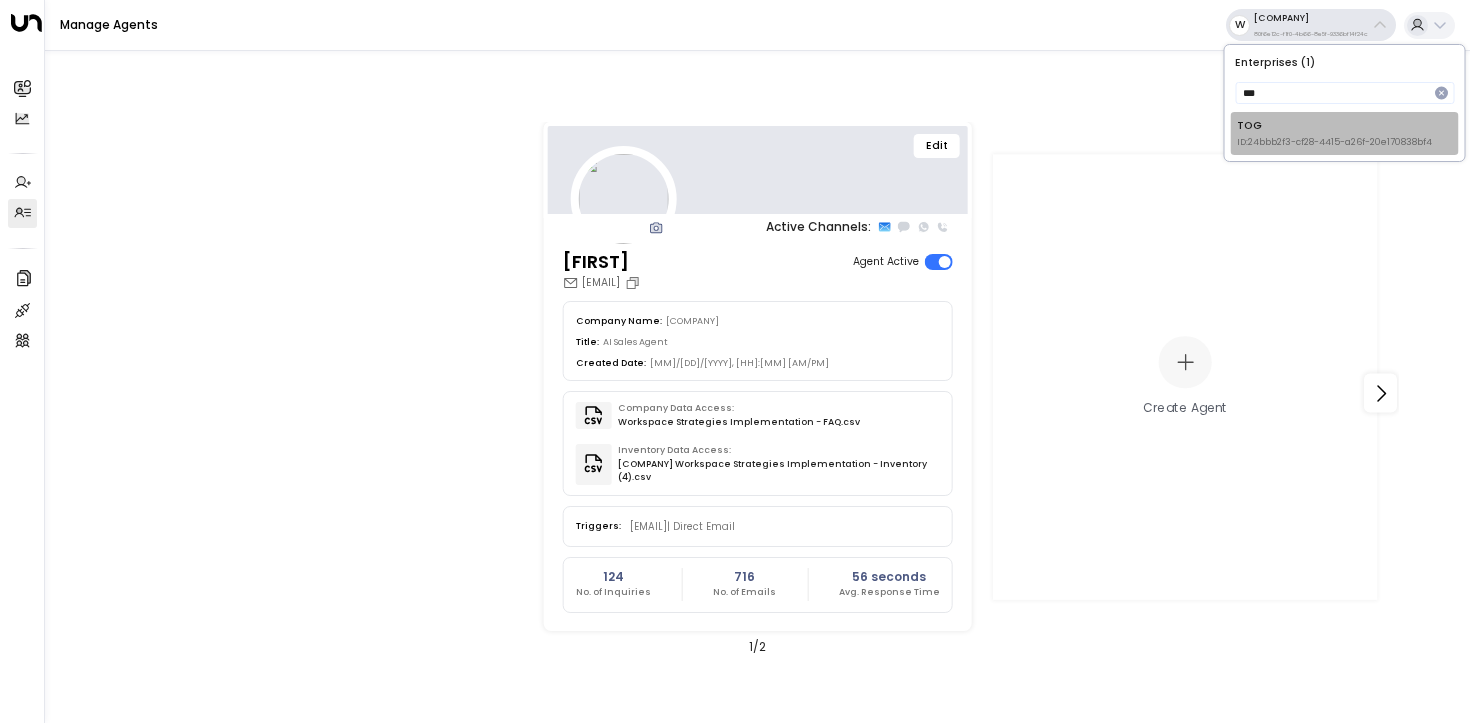 click on "ID:  24bbb2f3-cf28-4415-a26f-20e170838bf4" at bounding box center [1334, 143] 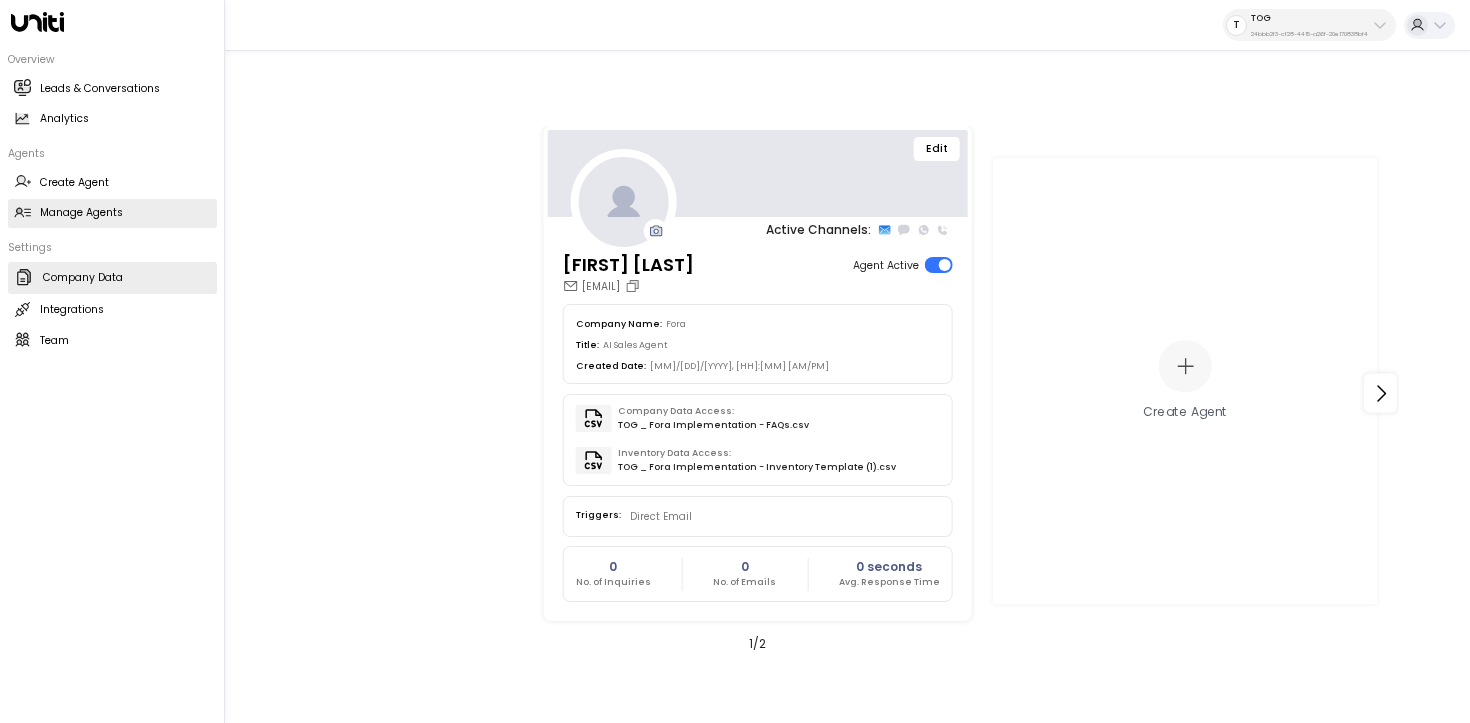 click on "Company Data" at bounding box center (83, 278) 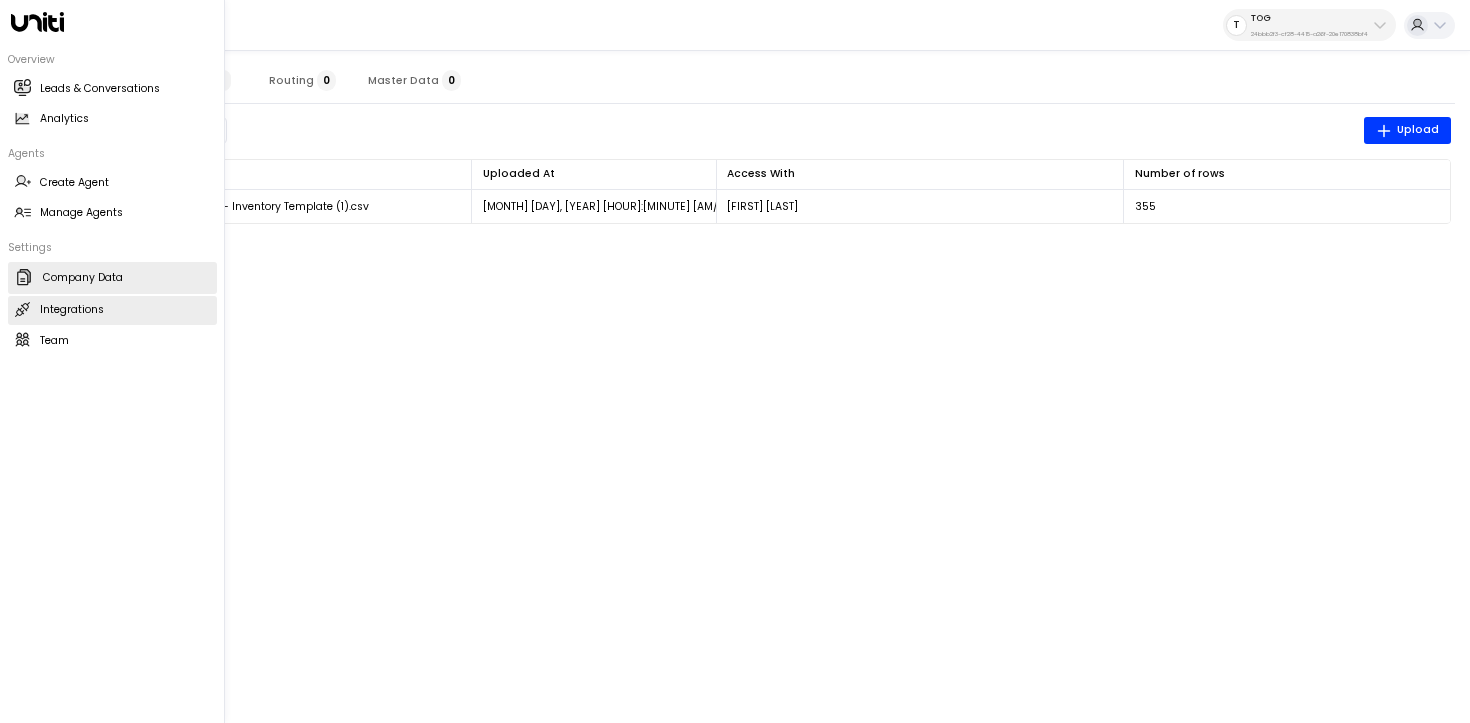 click on "Integrations" at bounding box center [72, 310] 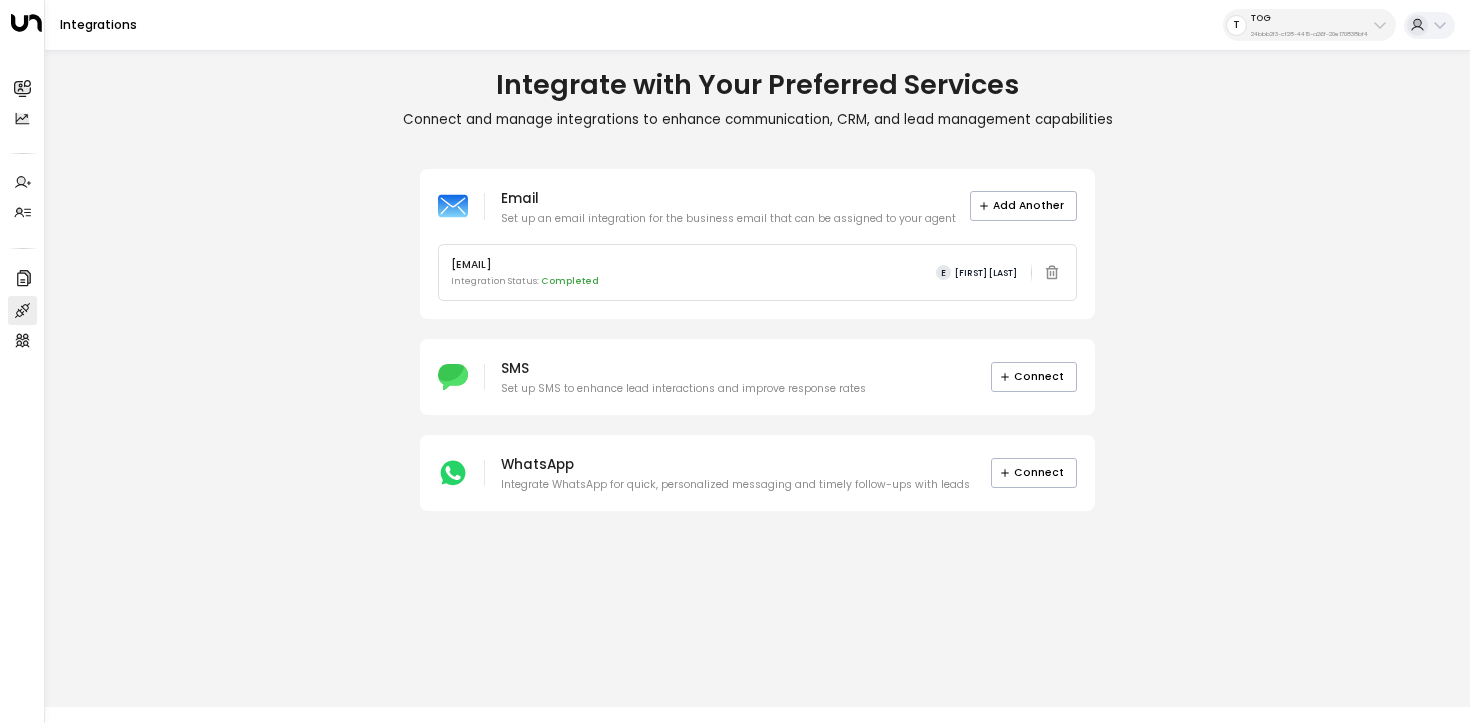 drag, startPoint x: 649, startPoint y: 272, endPoint x: 440, endPoint y: 269, distance: 209.02153 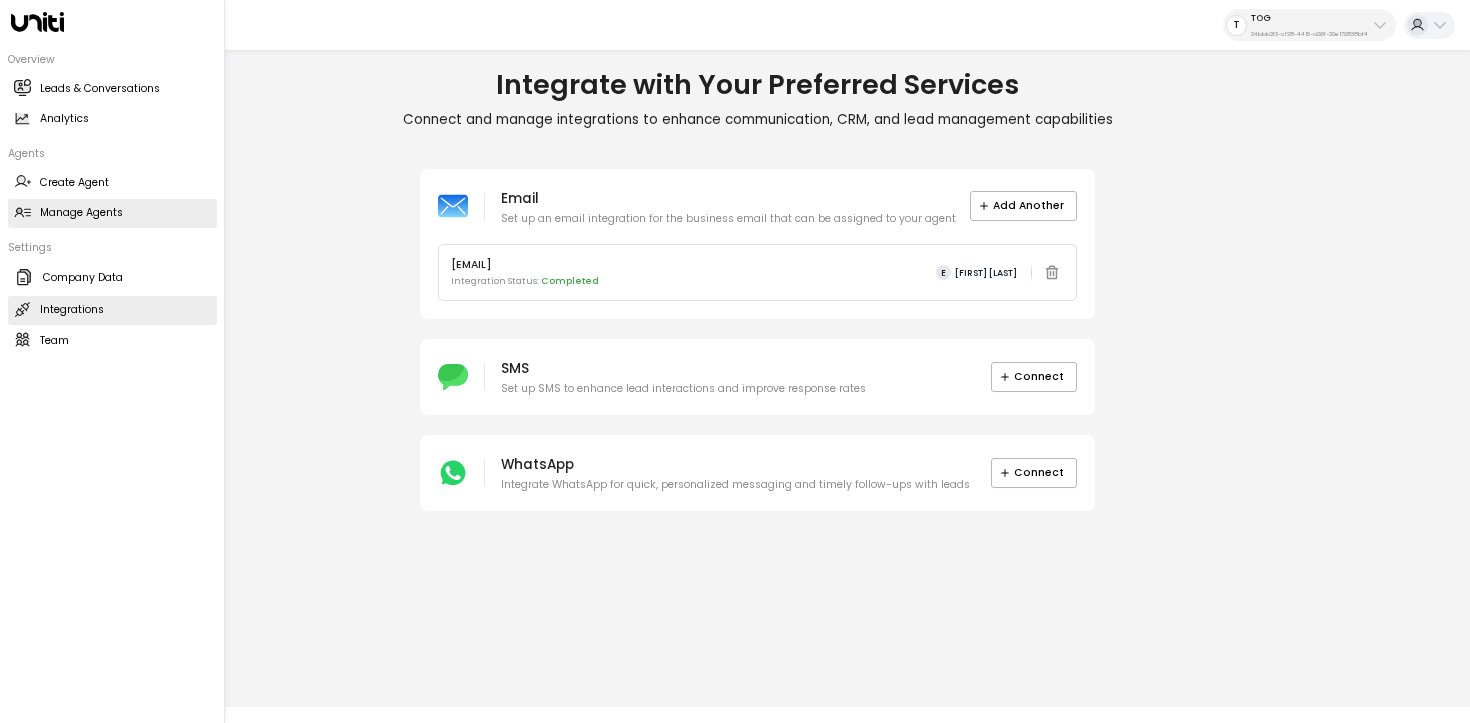 click at bounding box center [22, 212] 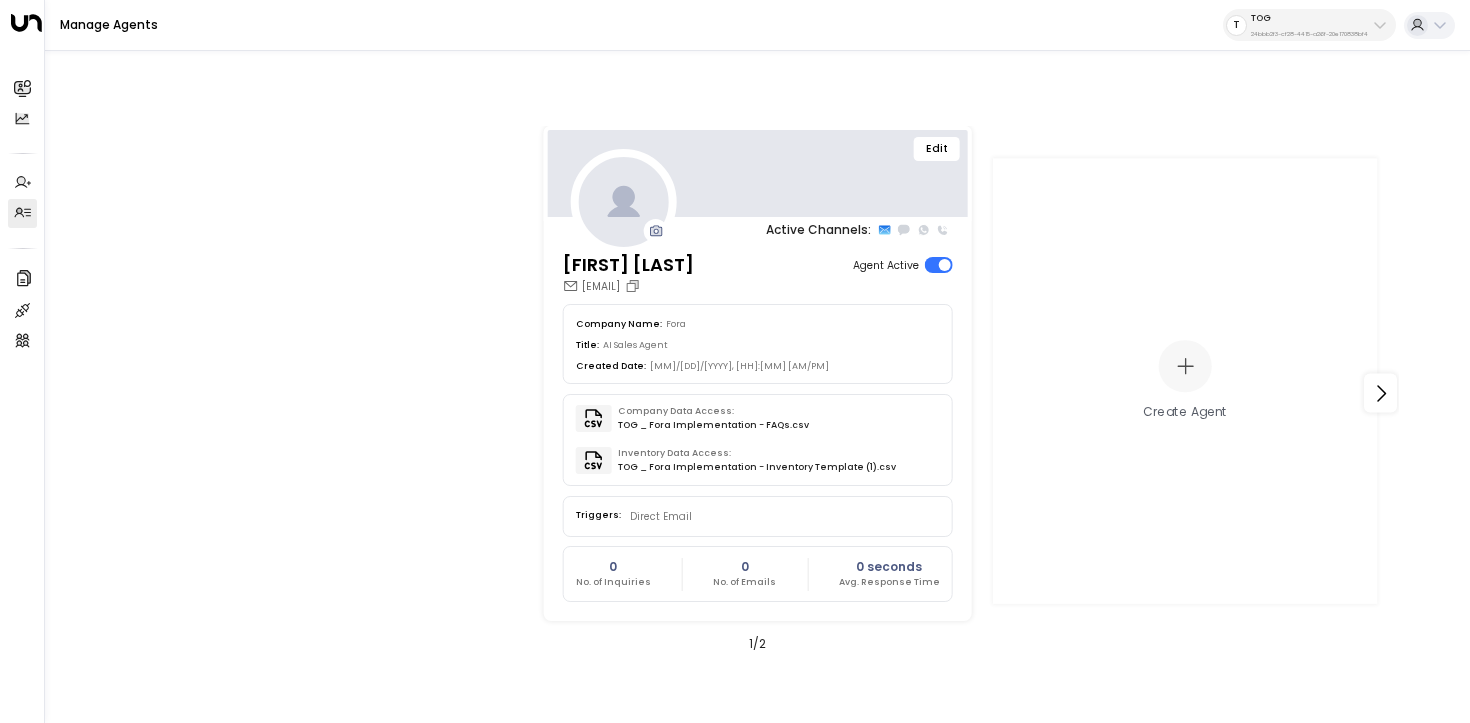 click on "Edit" at bounding box center (937, 149) 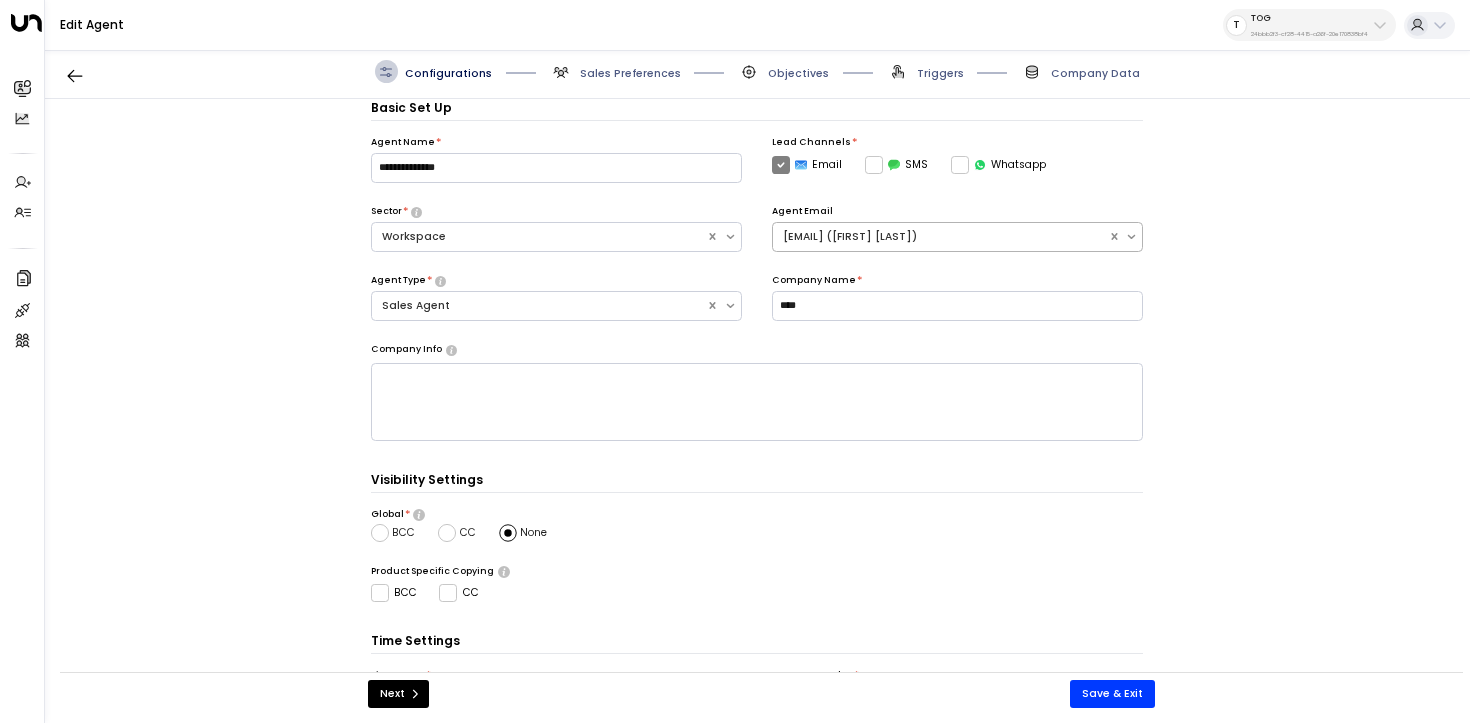 scroll, scrollTop: 22, scrollLeft: 0, axis: vertical 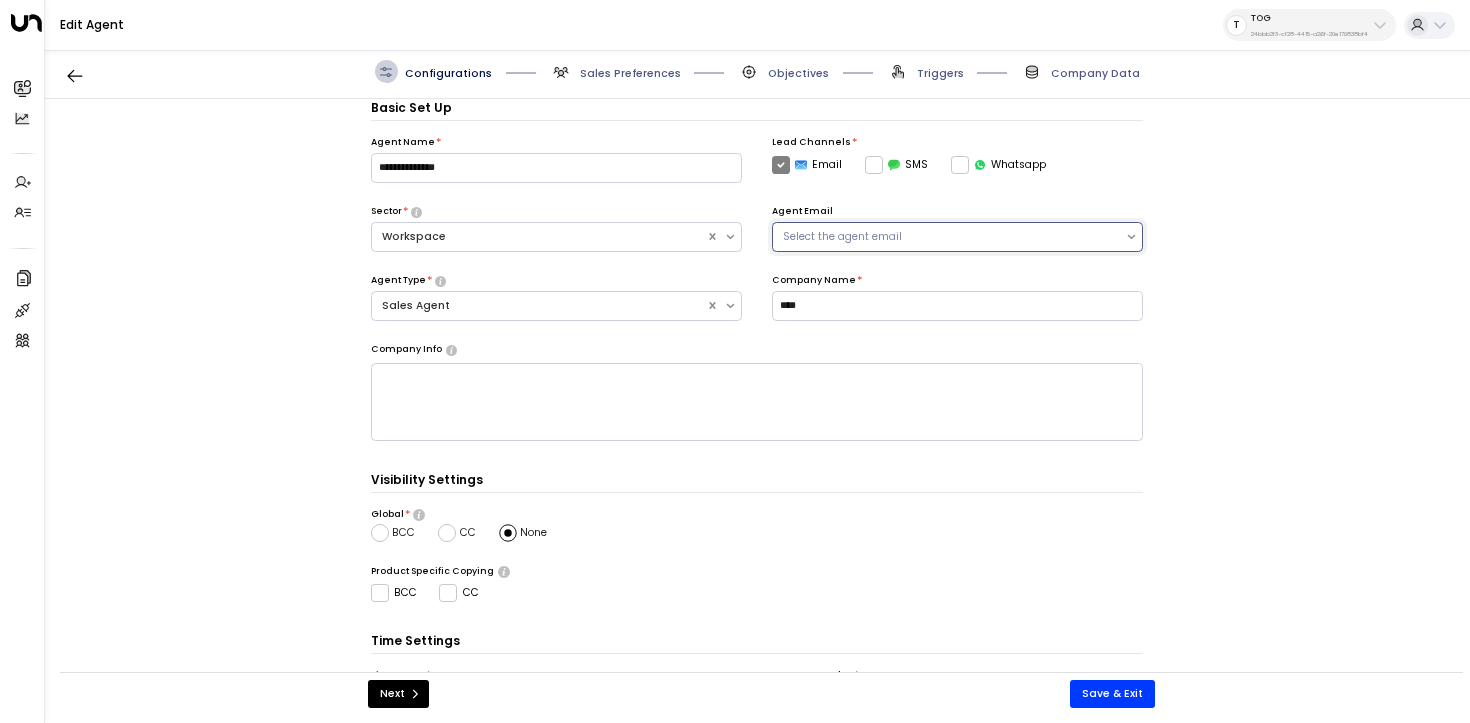 click on "Next Save & Exit" at bounding box center (761, 694) 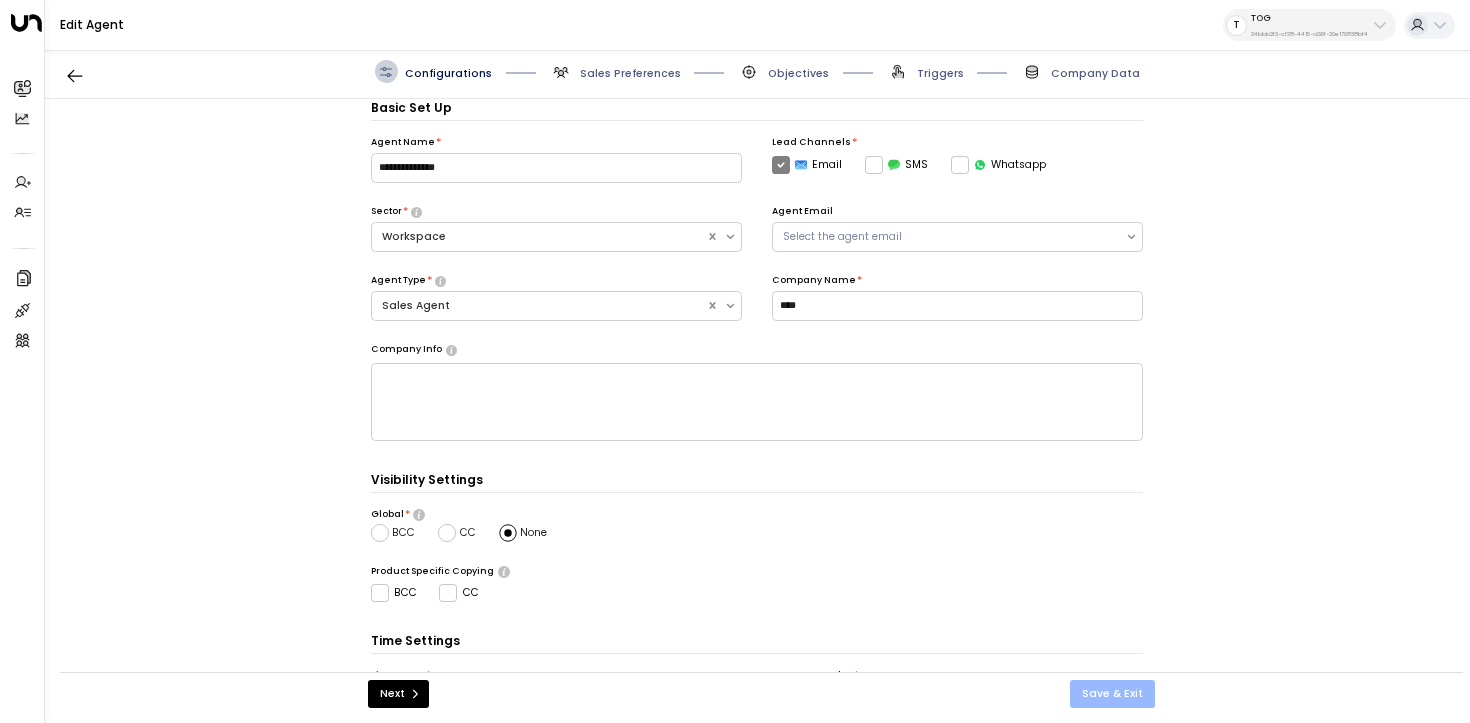 click on "Save & Exit" at bounding box center (1112, 694) 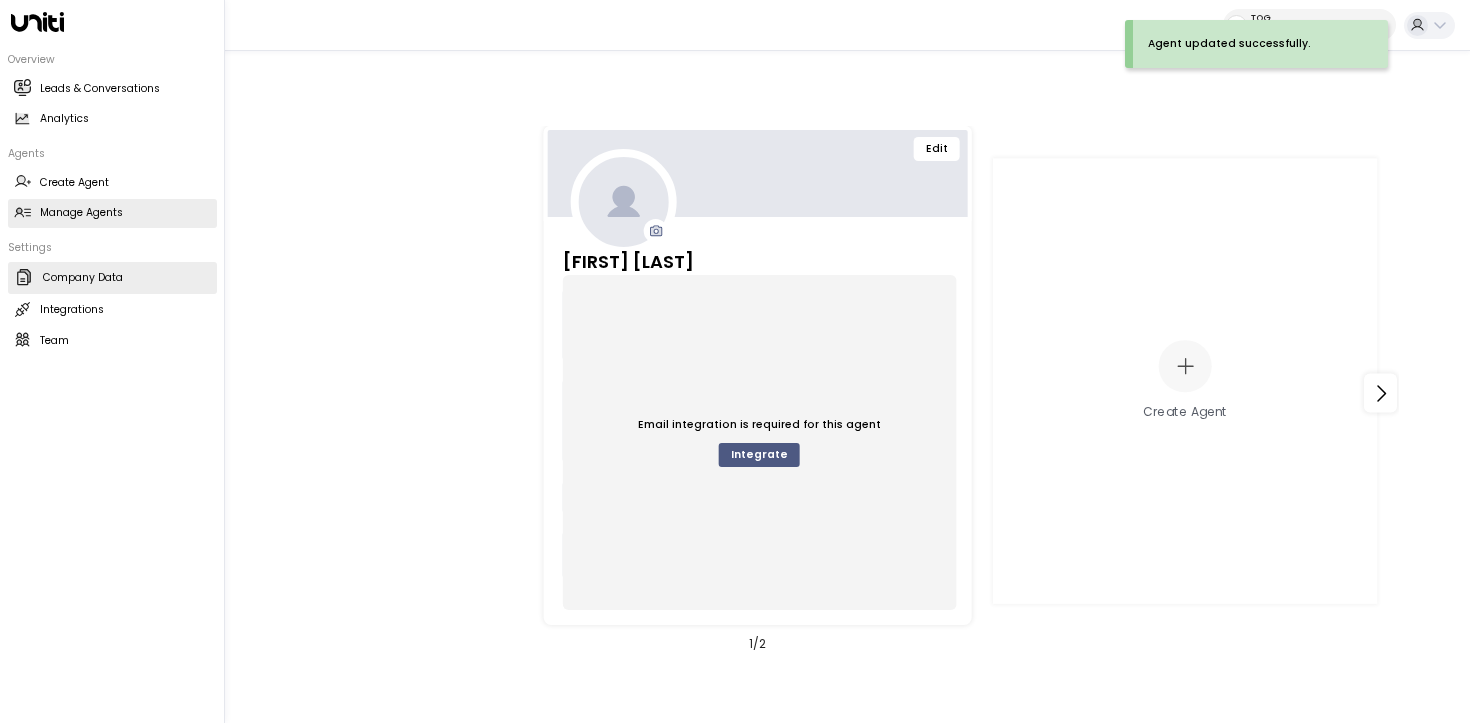 click at bounding box center [24, 277] 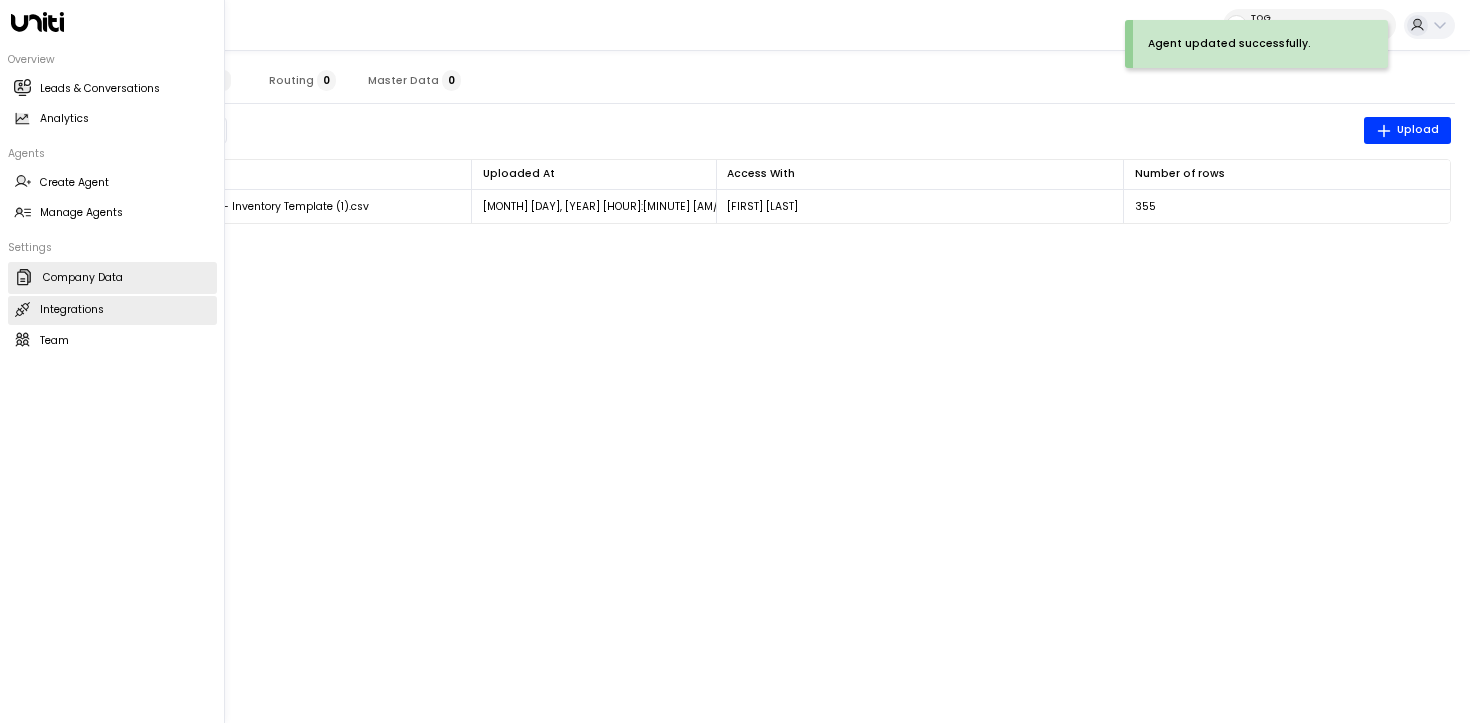 click on "Integrations Integrations" at bounding box center [112, 310] 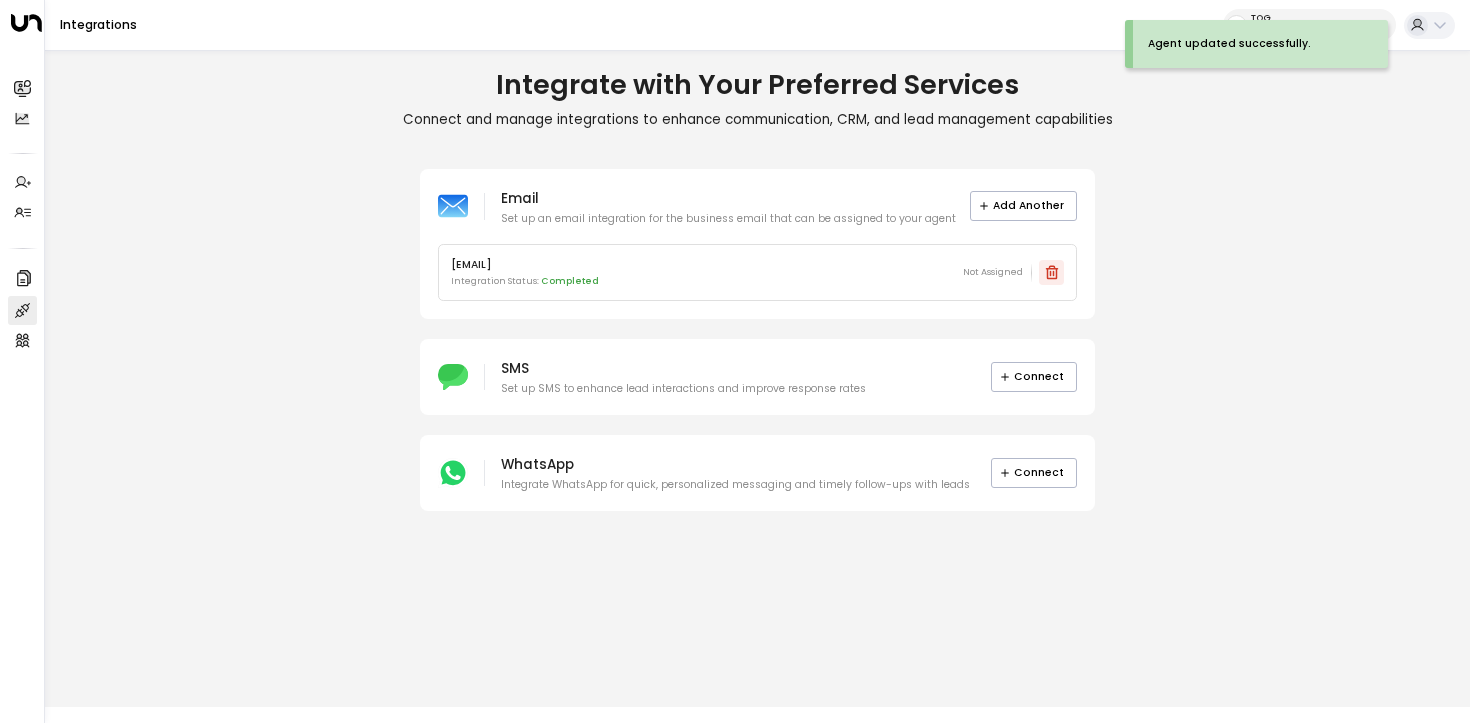 click at bounding box center (1052, 273) 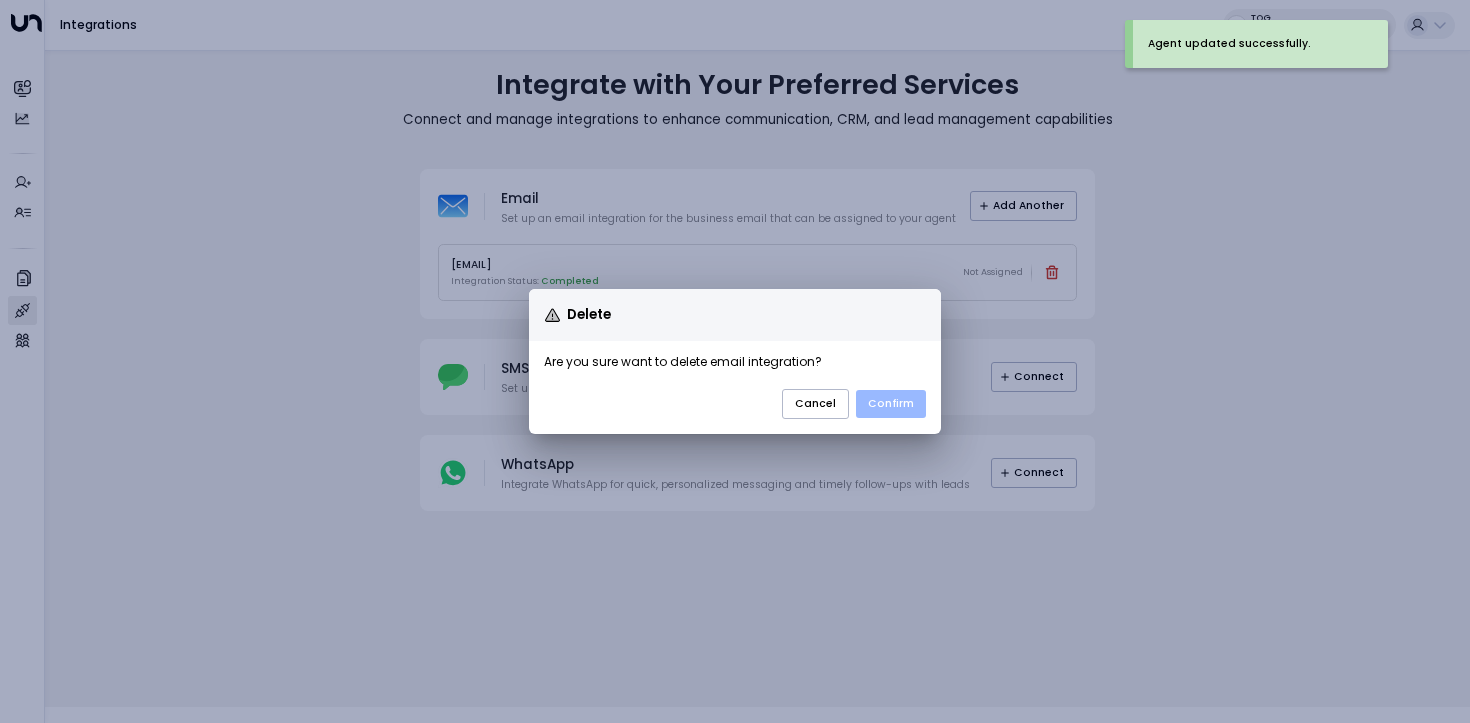 click on "Confirm" at bounding box center (891, 404) 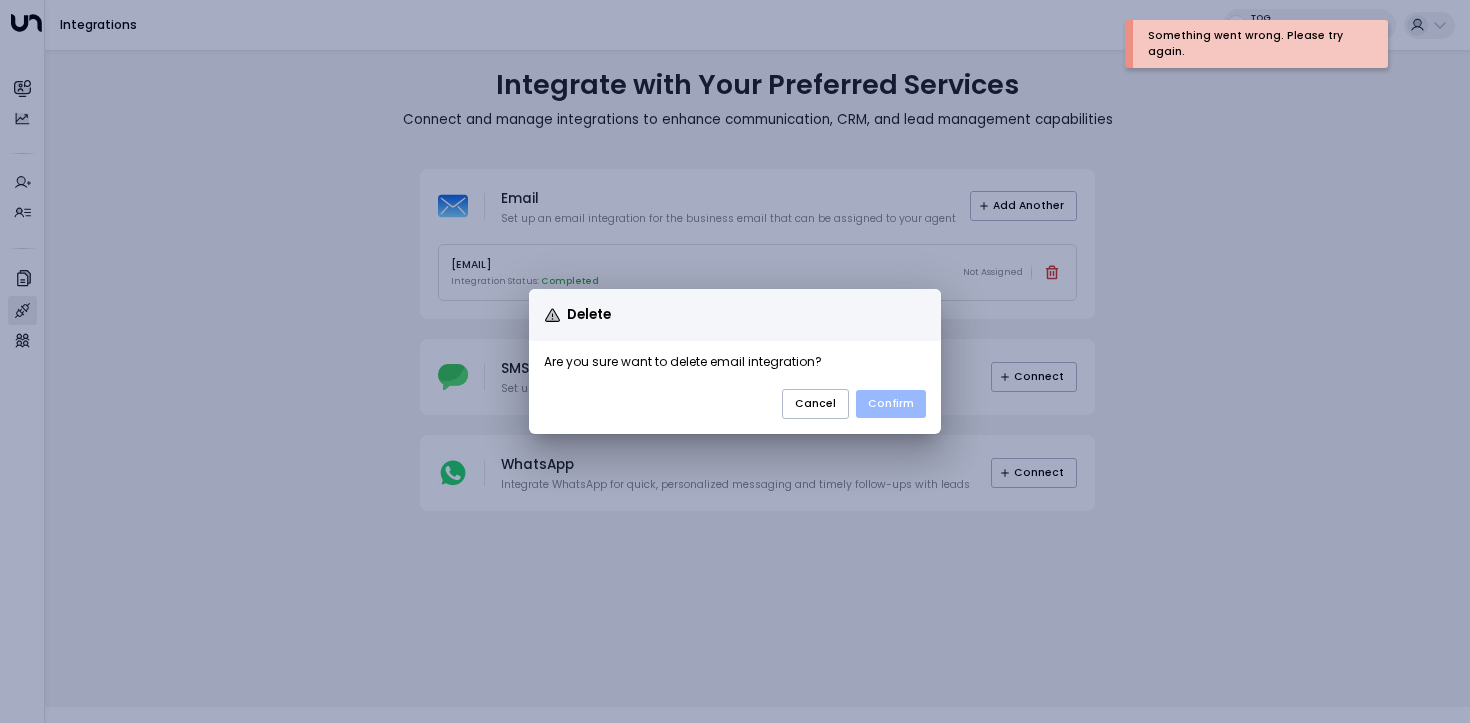 click on "Confirm" at bounding box center (891, 404) 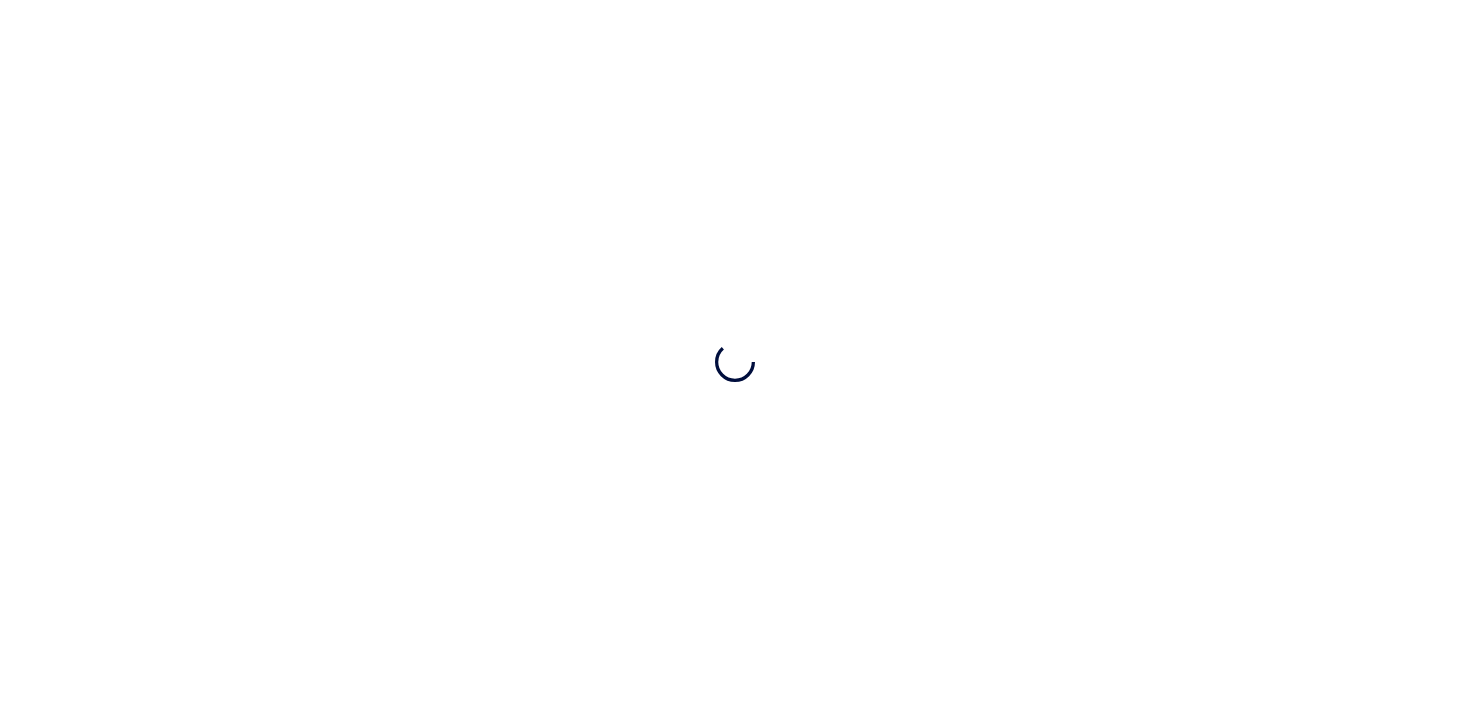 scroll, scrollTop: 0, scrollLeft: 0, axis: both 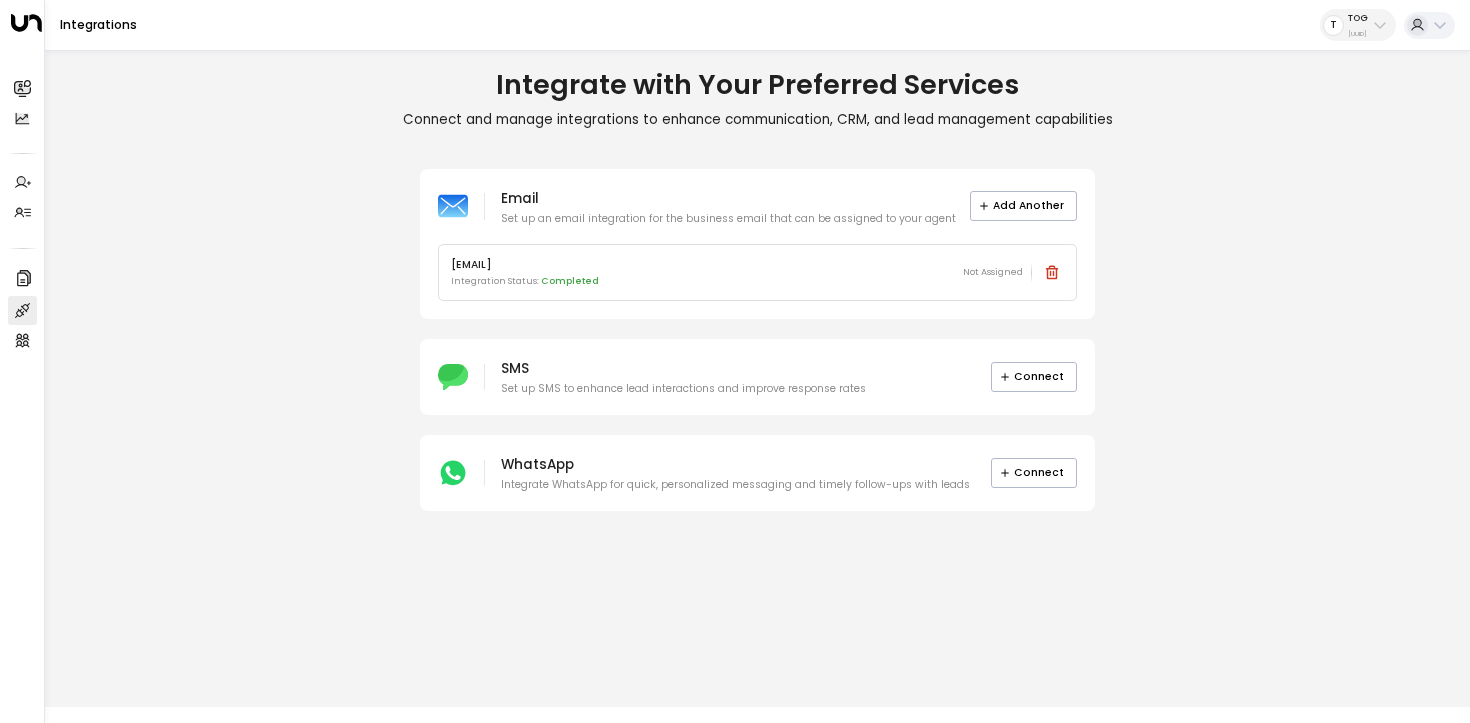 click on "Connect and manage integrations to enhance communication, CRM, and lead management capabilities" at bounding box center [757, 120] 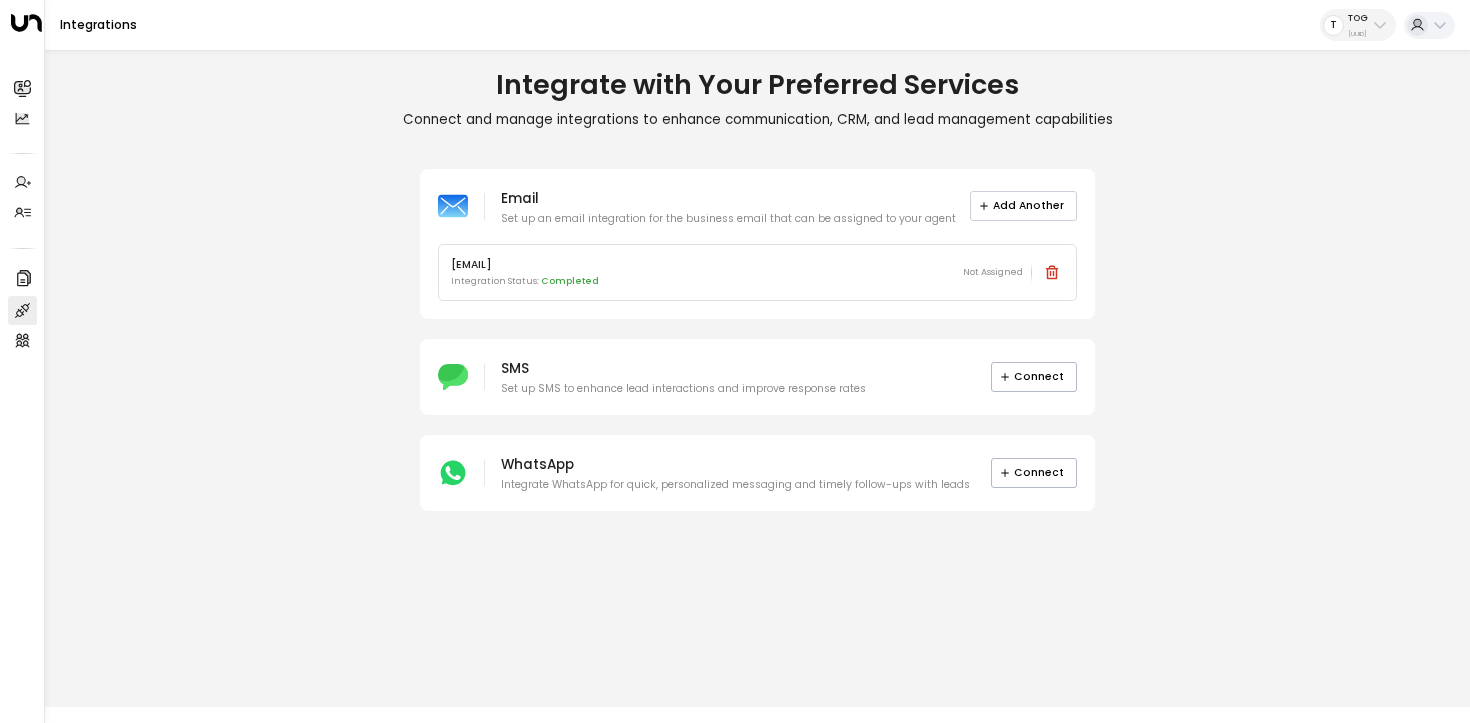 click on "Add Another" at bounding box center (1024, 206) 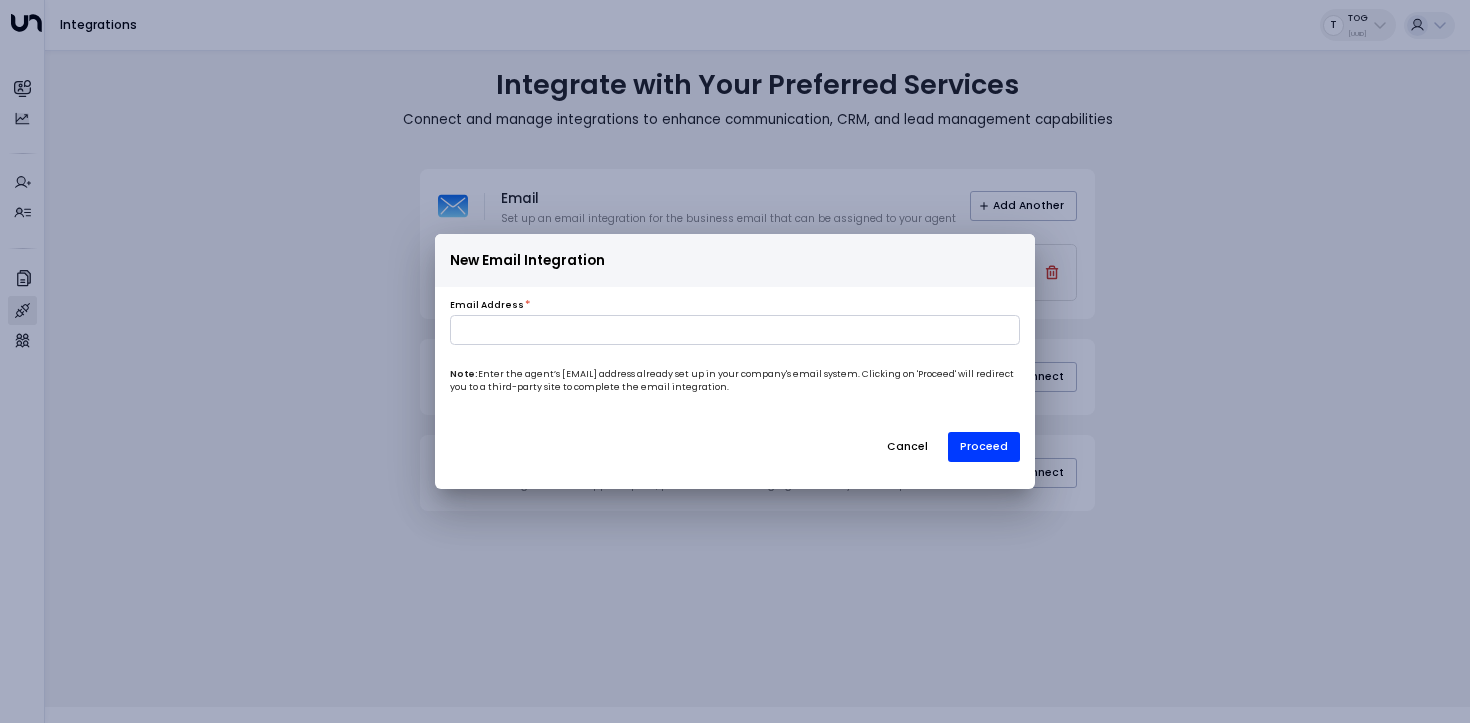 click on "Email Address * Note:  Enter the agent’s email address already set up in your company's email system. Clicking on 'Proceed' will redirect you to a third-party site to complete the email integration. Cancel Proceed" at bounding box center [735, 384] 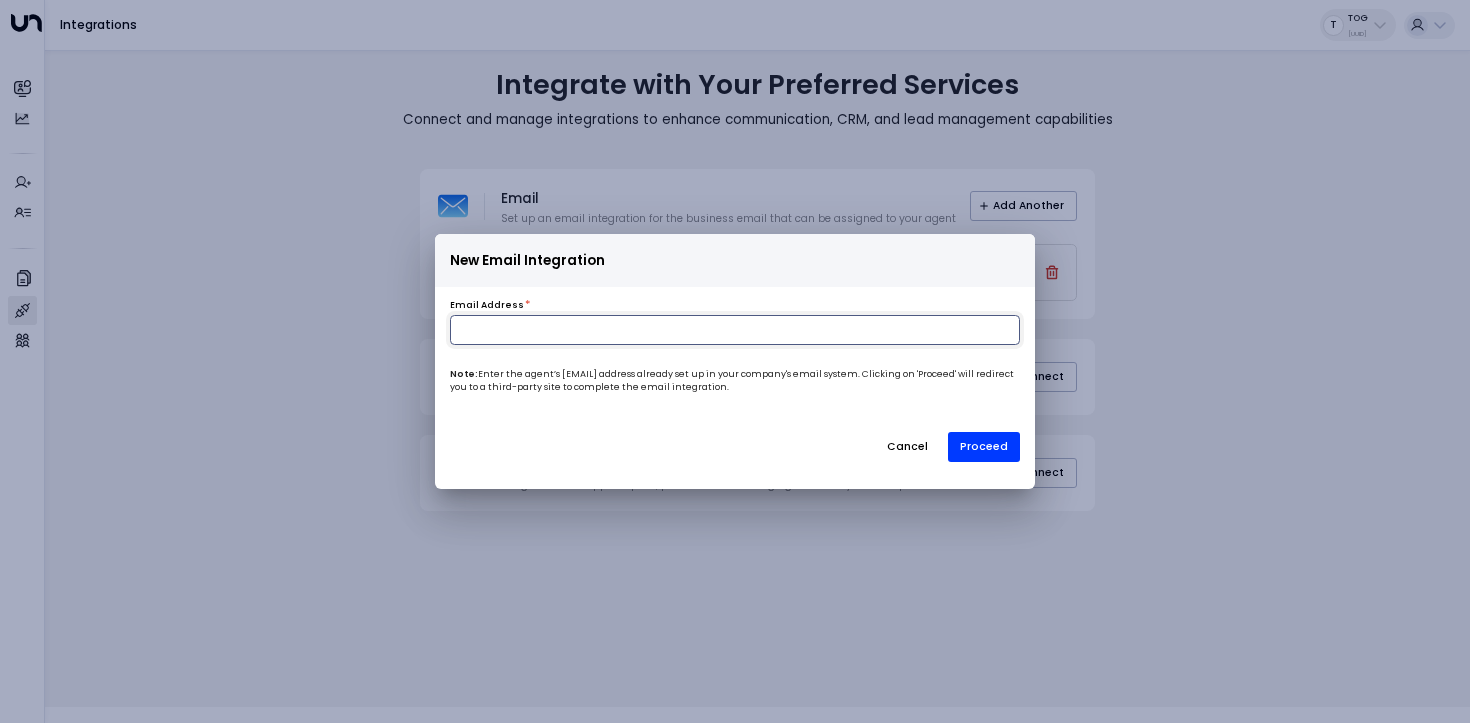 click at bounding box center [735, 330] 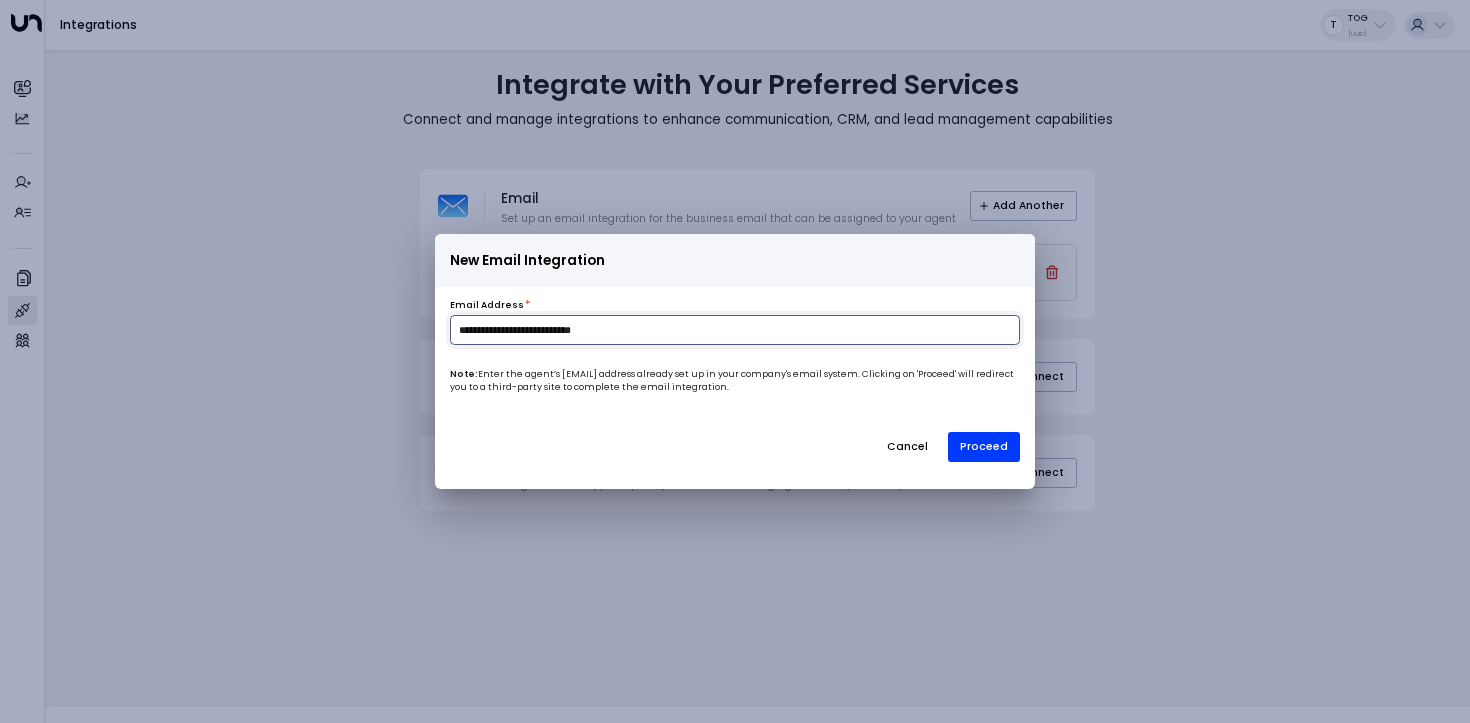 type on "**********" 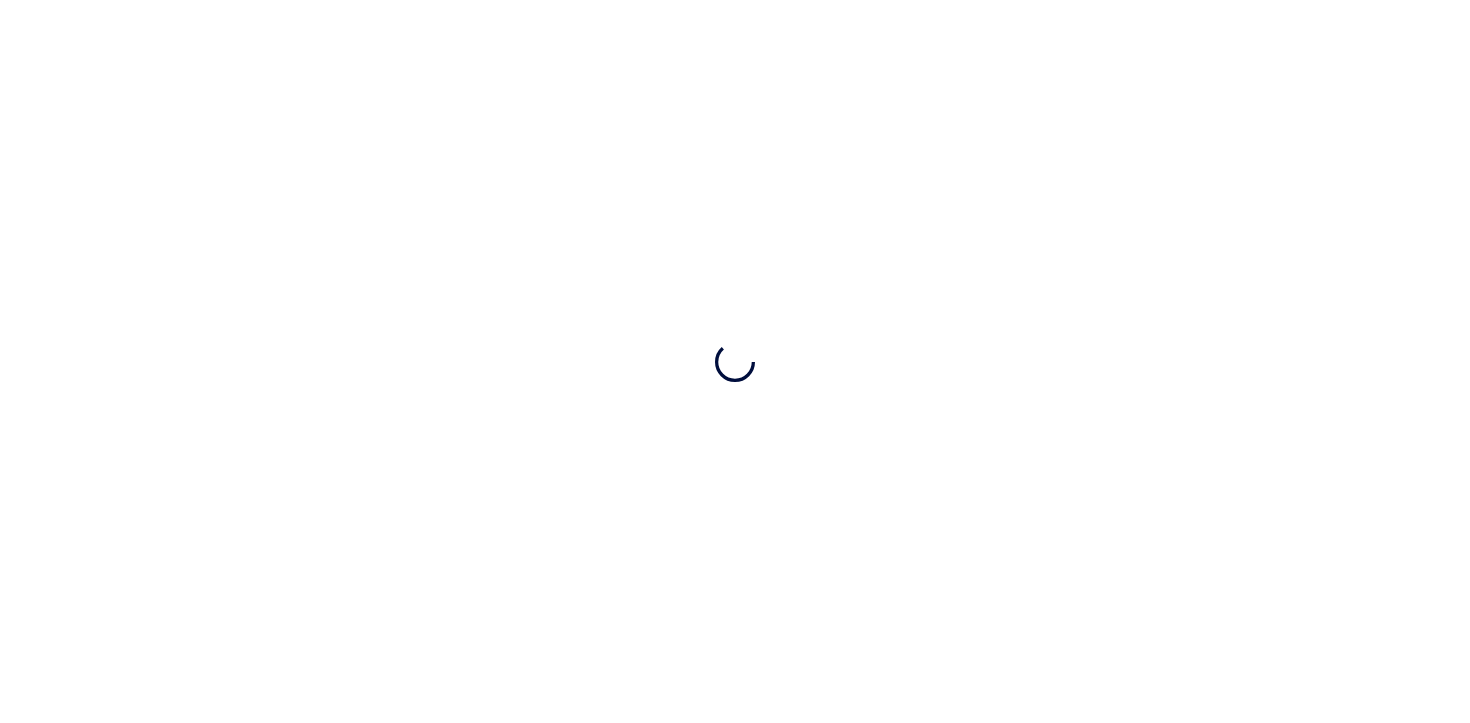 scroll, scrollTop: 0, scrollLeft: 0, axis: both 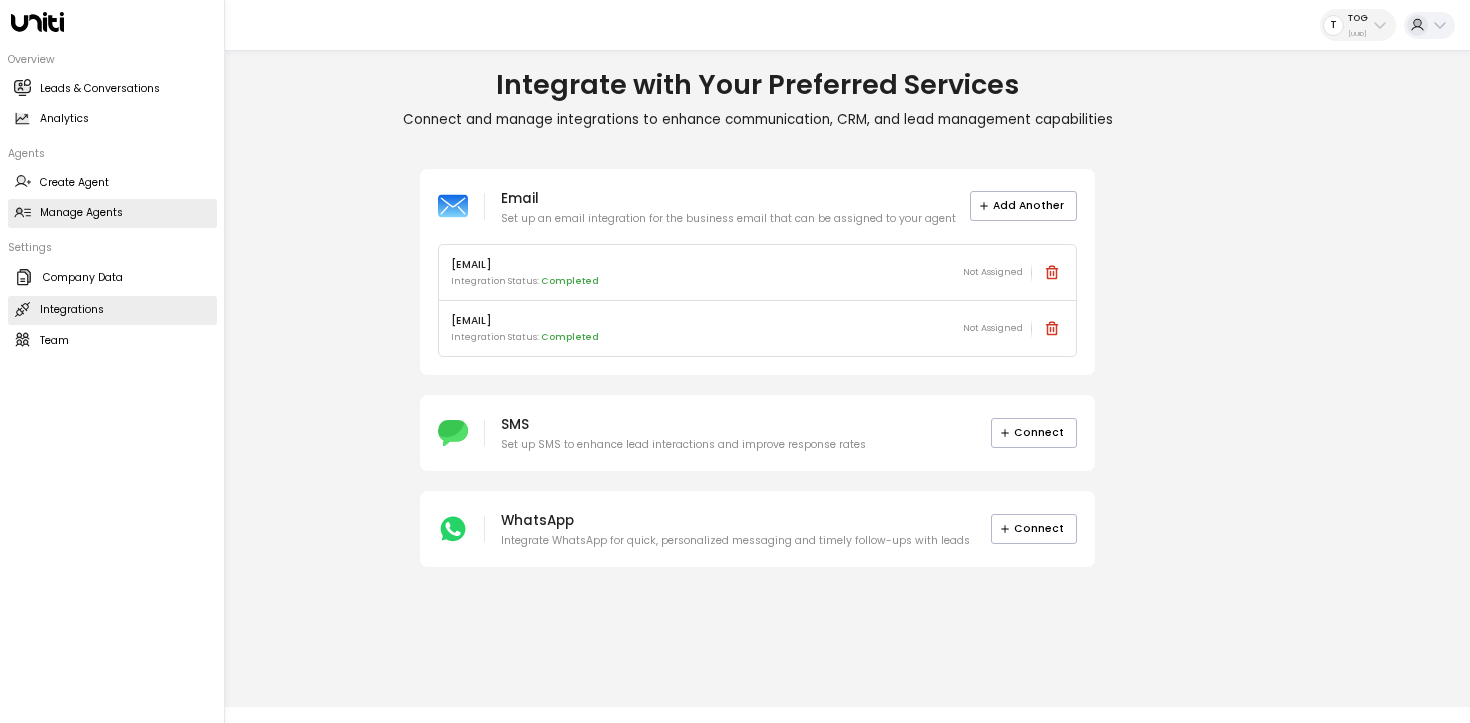 click at bounding box center (22, 212) 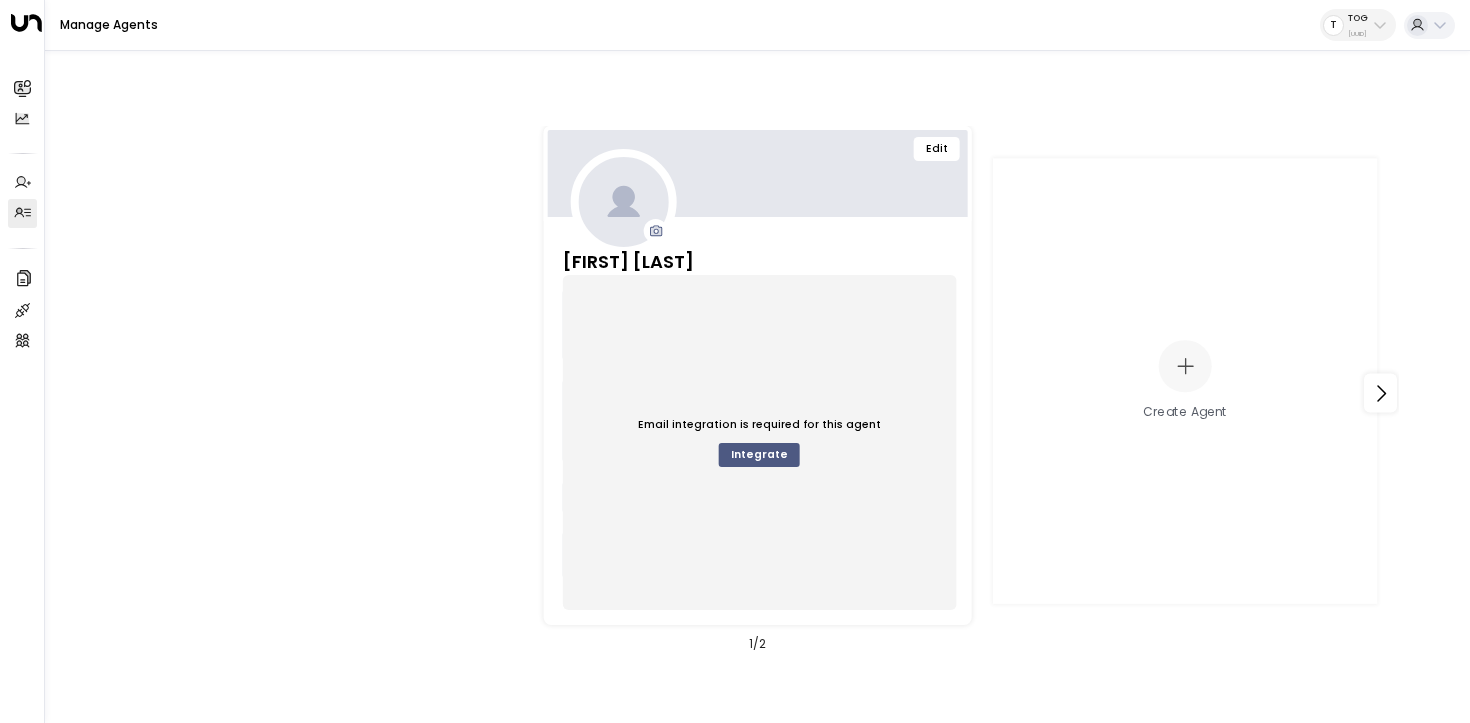 click on "Edit" at bounding box center (937, 149) 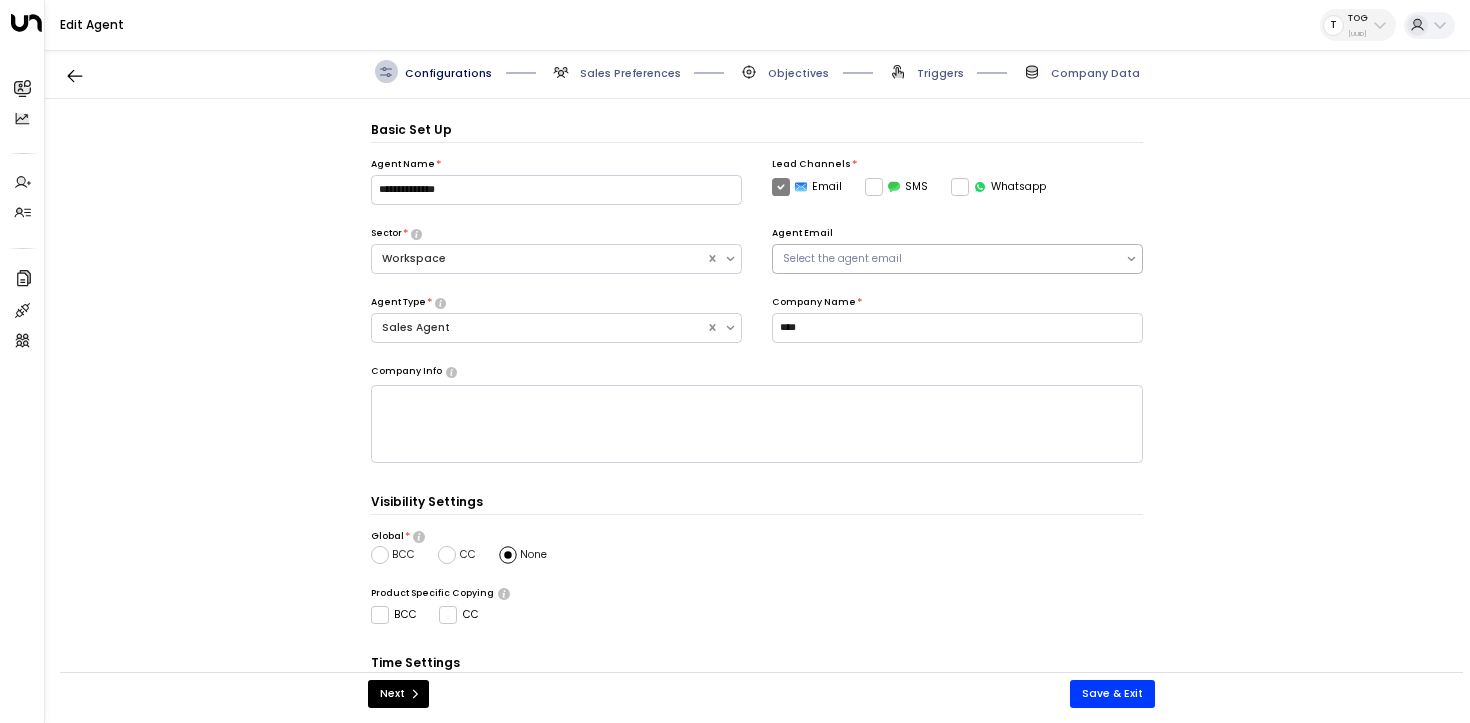 scroll, scrollTop: 22, scrollLeft: 0, axis: vertical 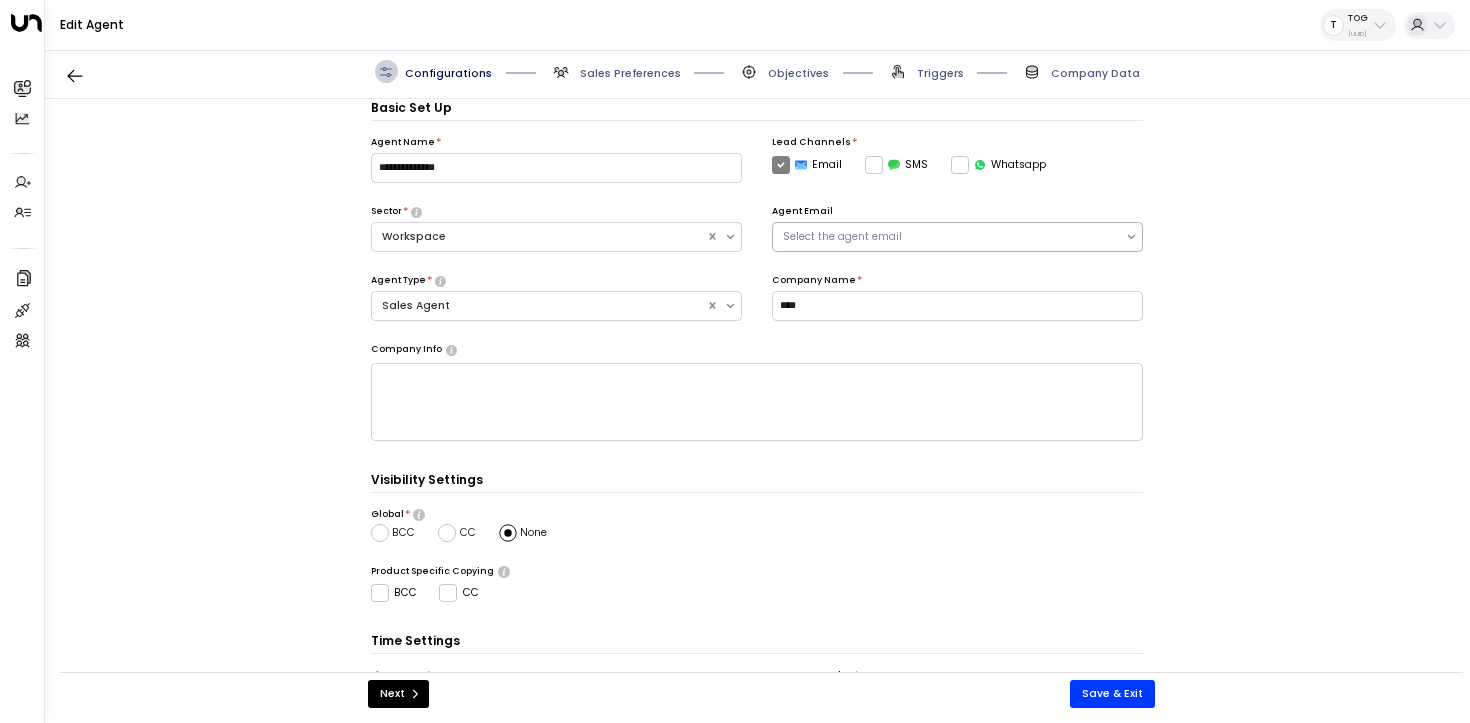 click on "Select the agent email" at bounding box center (949, 237) 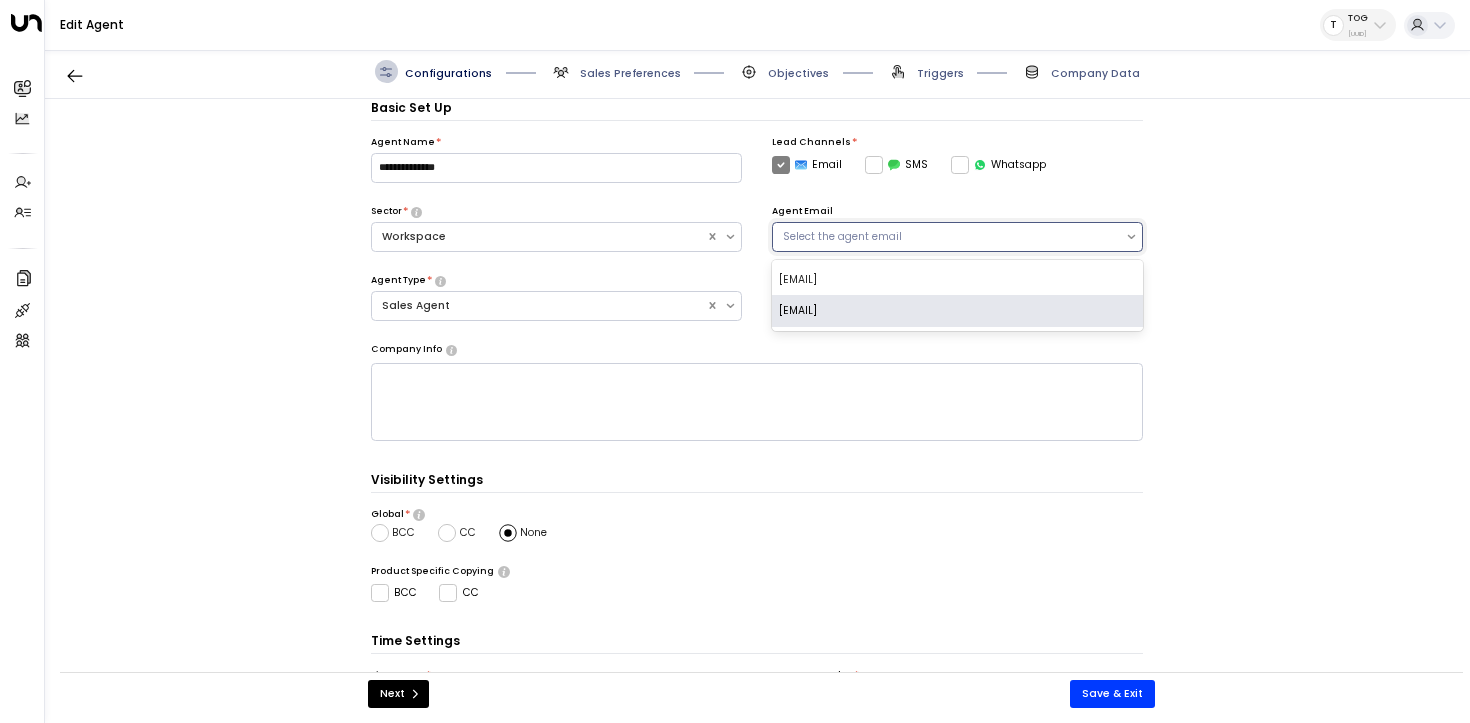click on "uniti.test.agent.1@gmail.com" at bounding box center [957, 311] 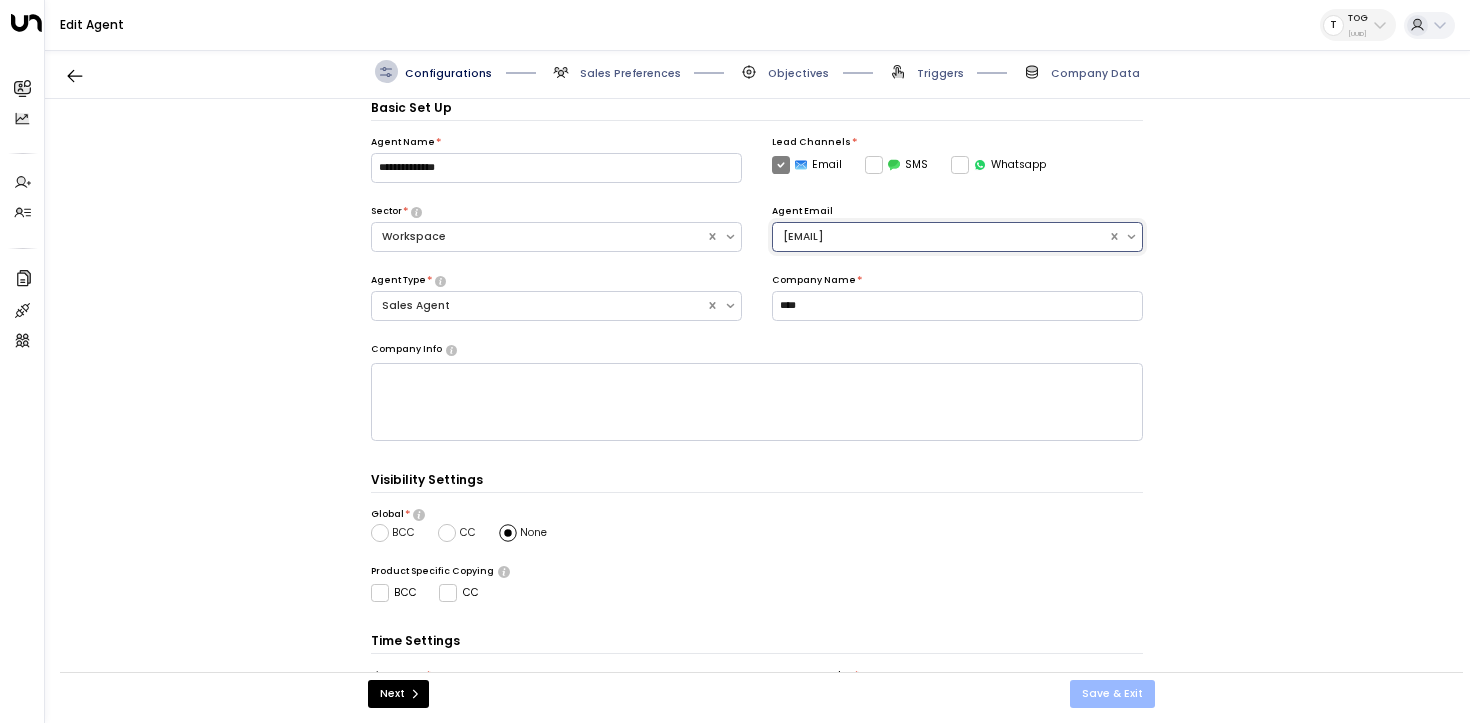 click on "Save & Exit" at bounding box center [1112, 694] 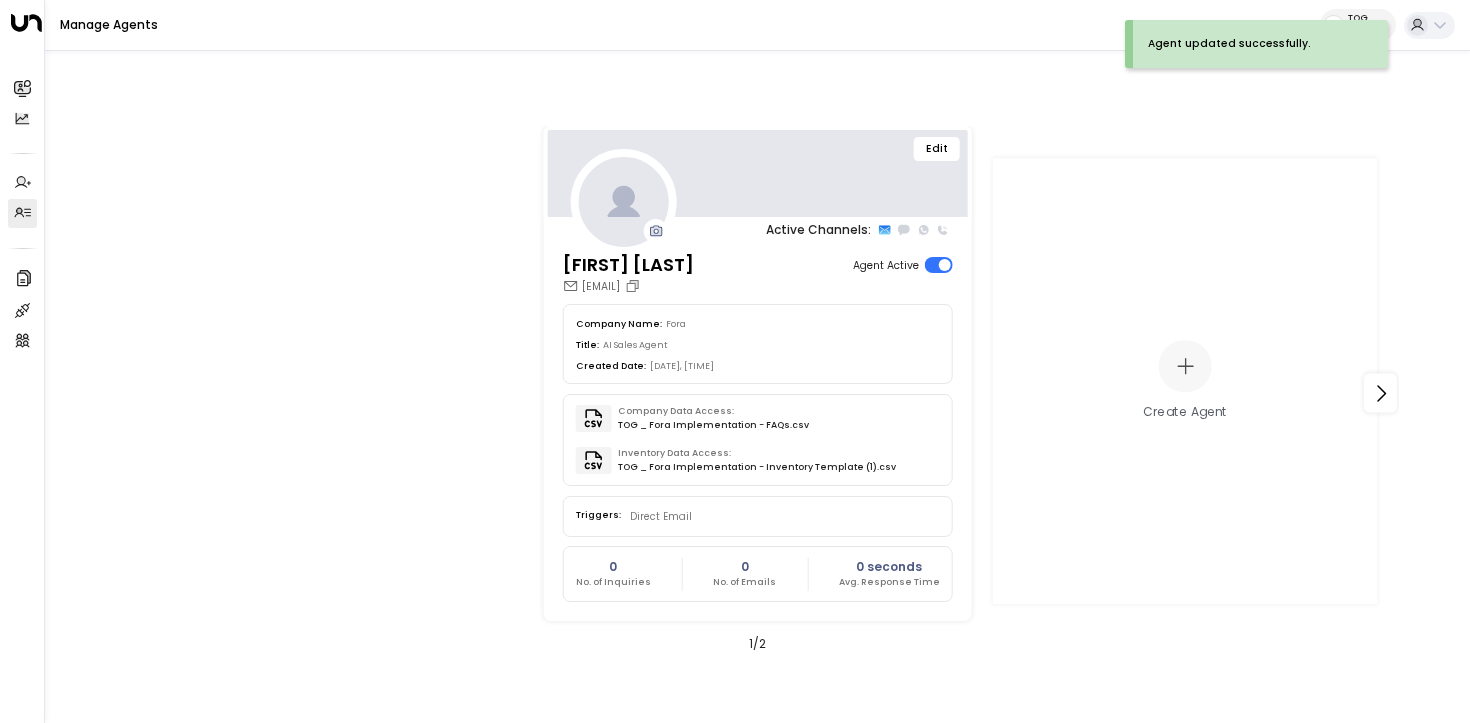 click on "Edit" at bounding box center [937, 149] 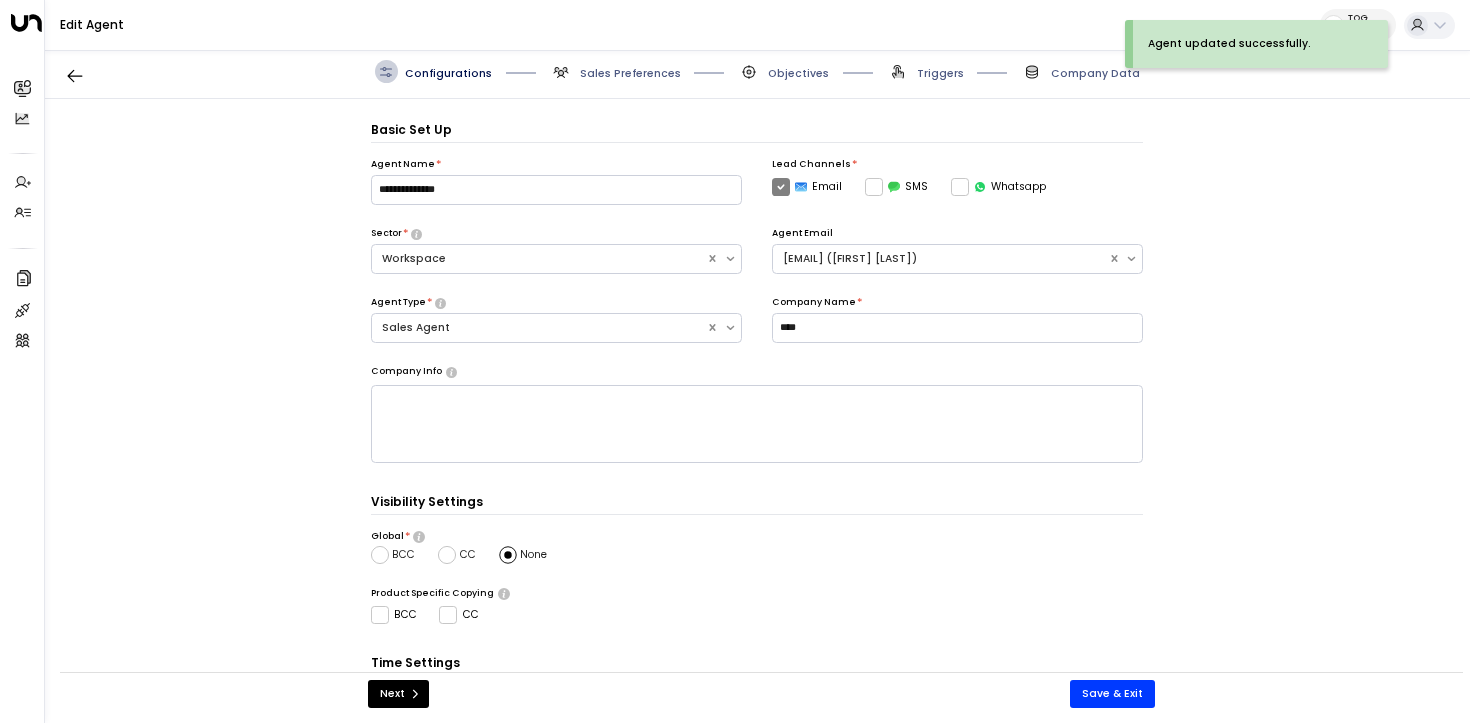 scroll, scrollTop: 22, scrollLeft: 0, axis: vertical 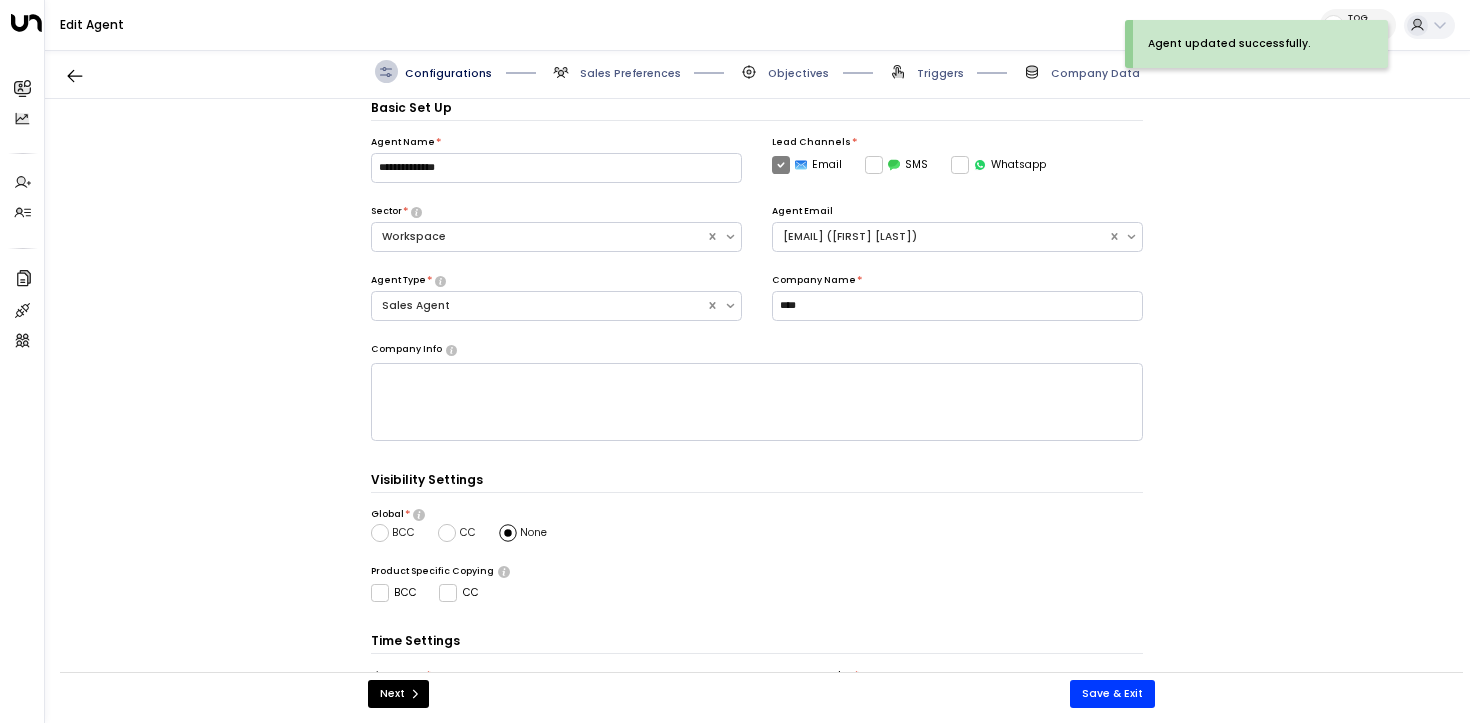 click on "Triggers" at bounding box center [630, 73] 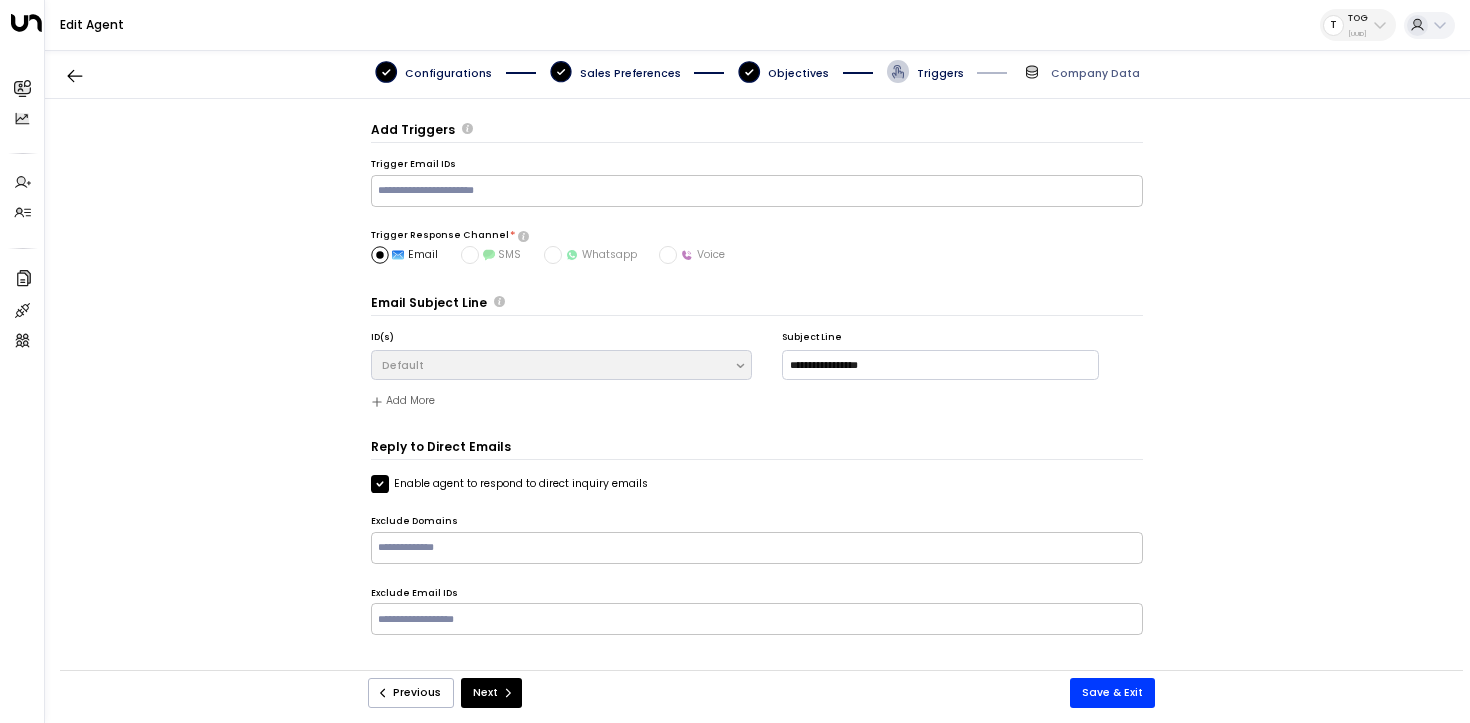 click on "**********" at bounding box center (757, 393) 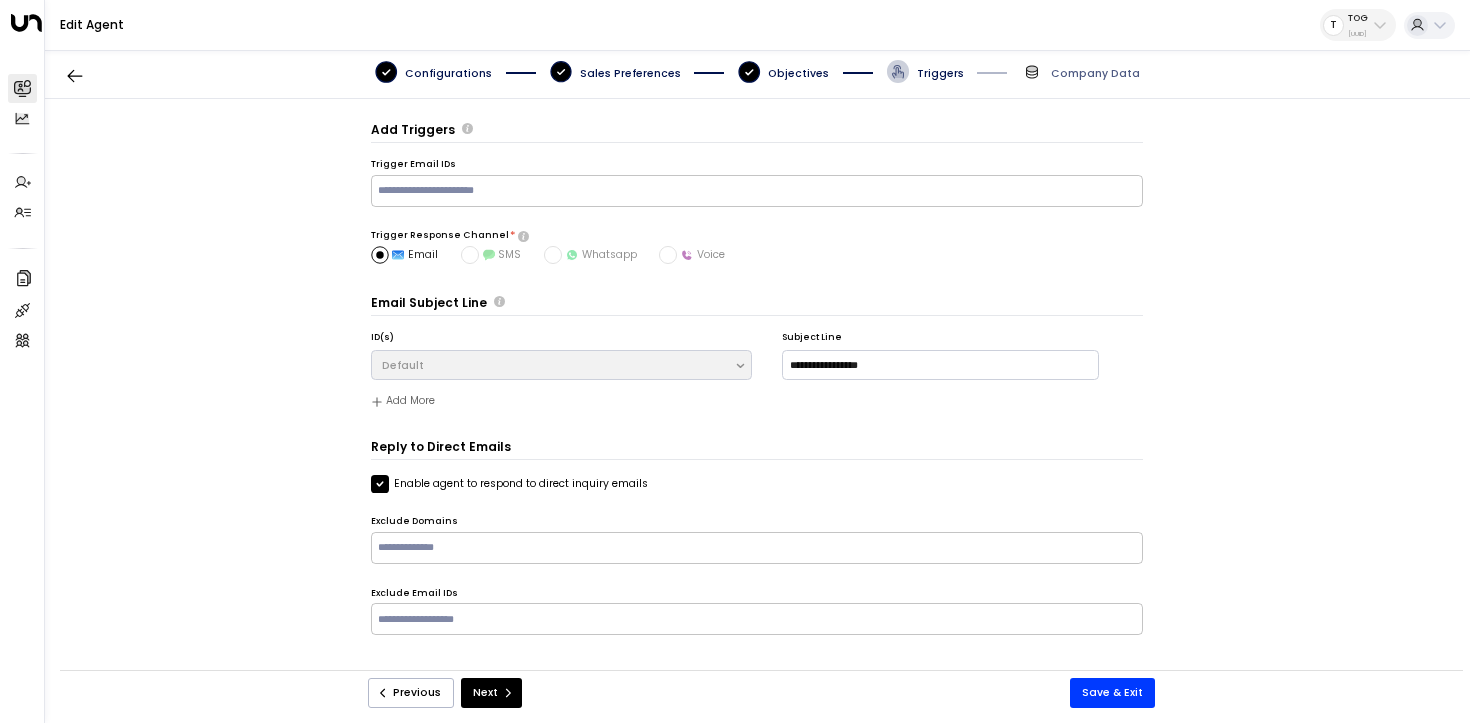 click at bounding box center [21, 87] 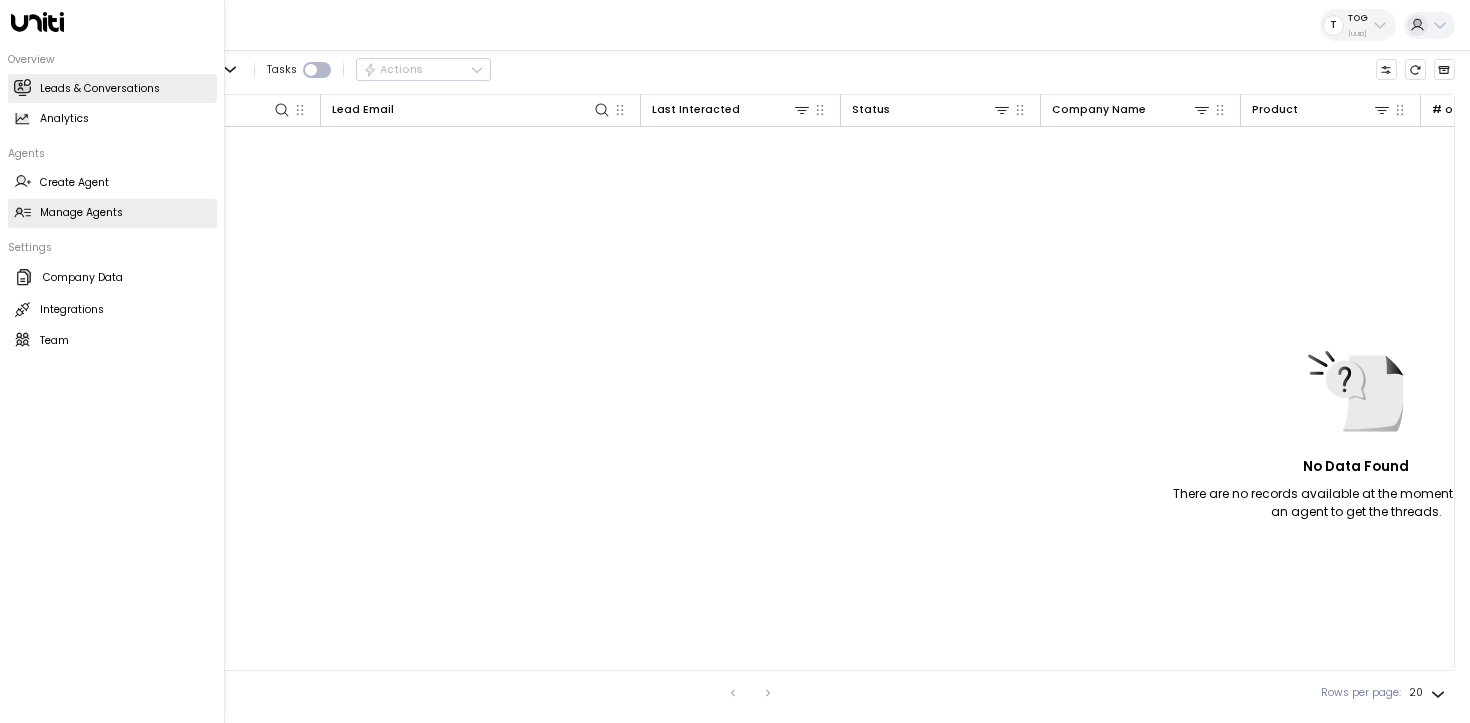 click on "Manage Agents Manage Agents" at bounding box center (112, 213) 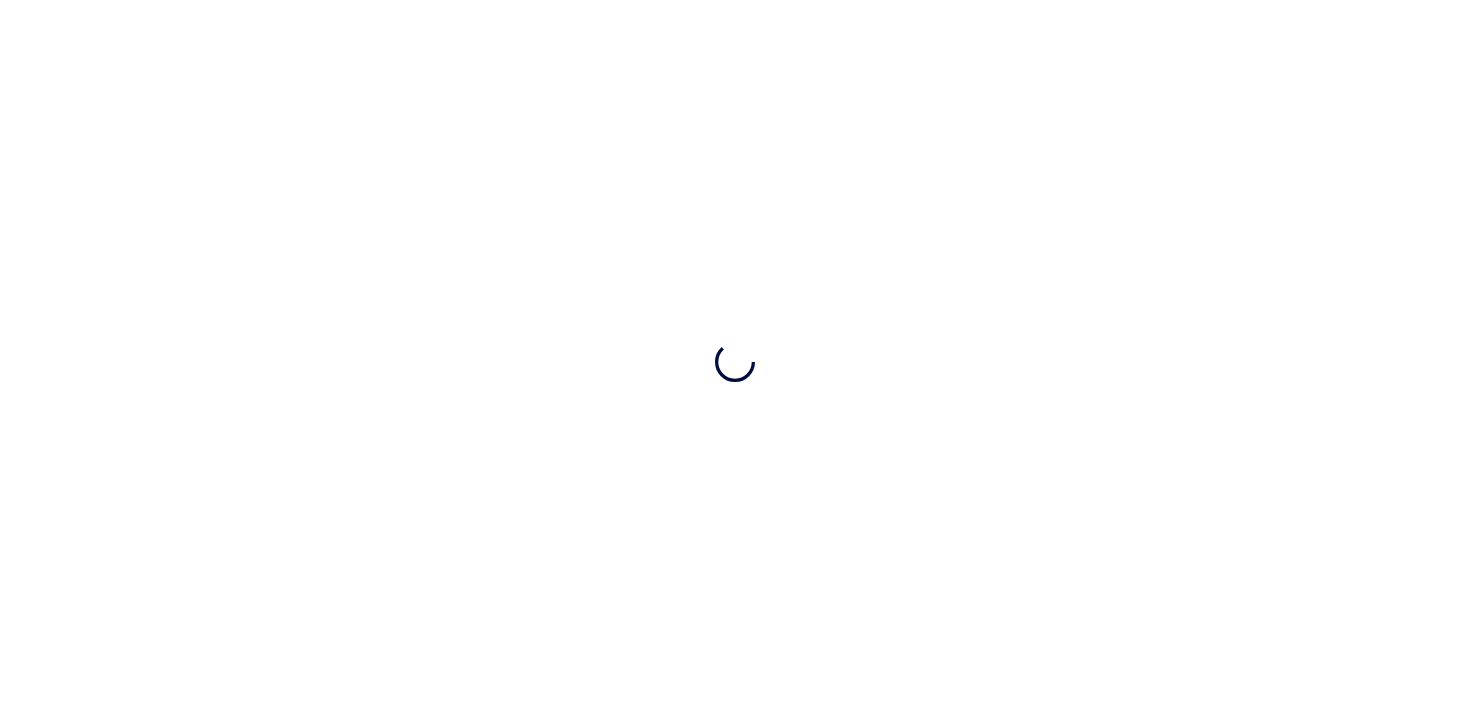 scroll, scrollTop: 0, scrollLeft: 0, axis: both 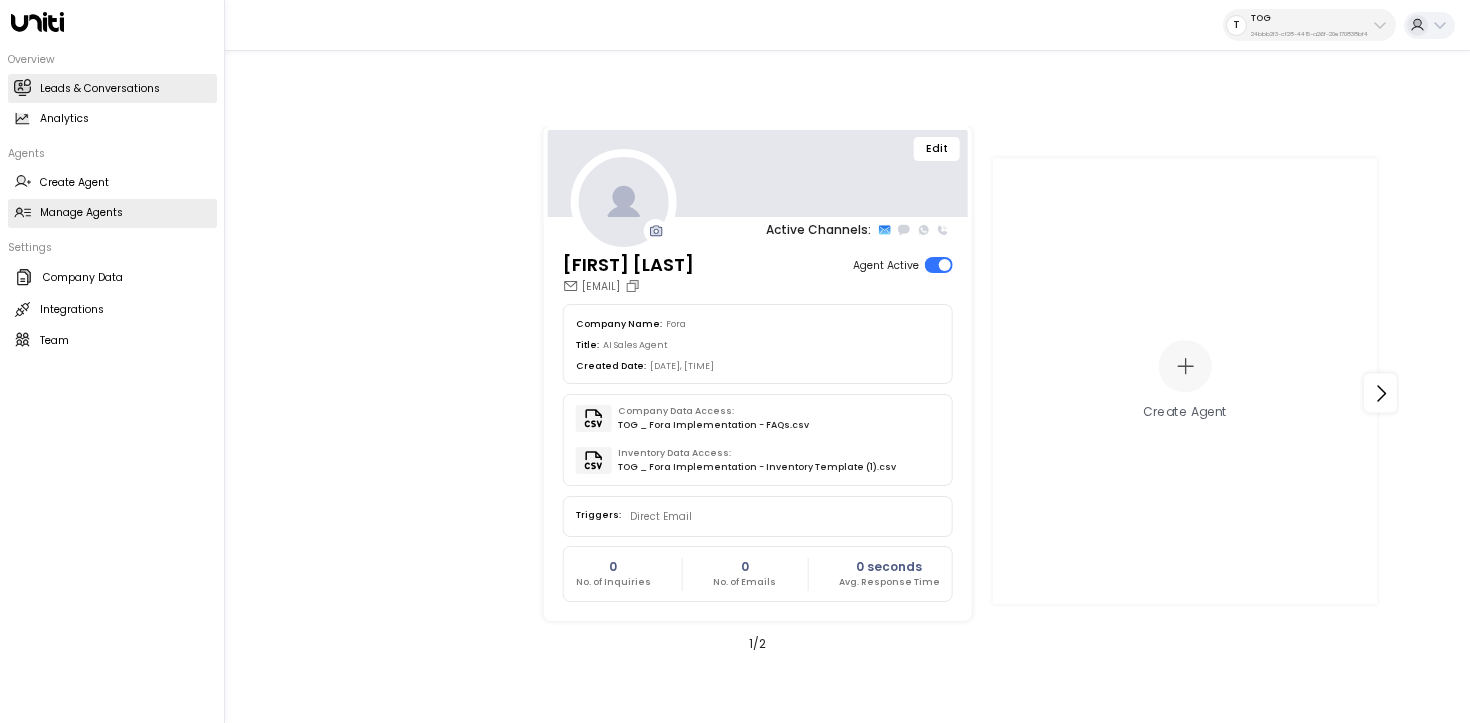 click at bounding box center (22, 87) 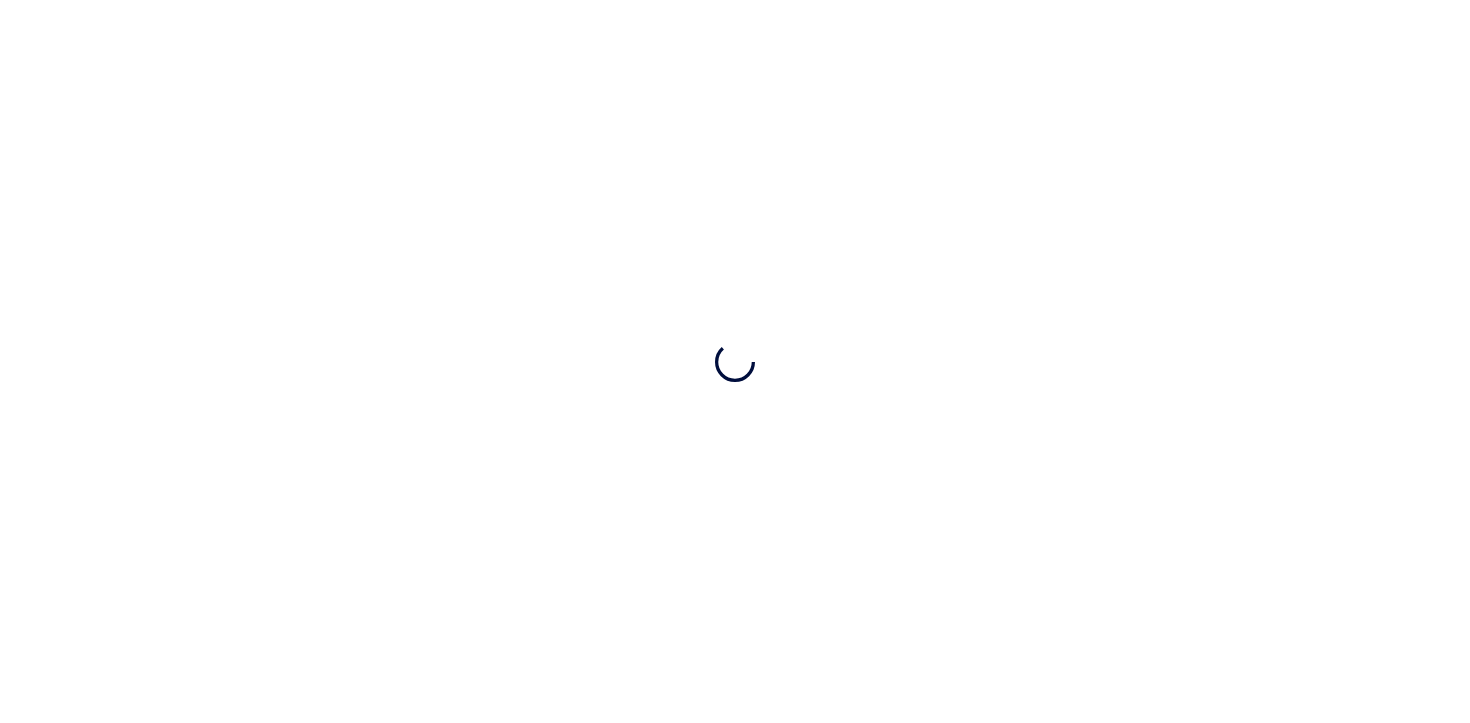 scroll, scrollTop: 0, scrollLeft: 0, axis: both 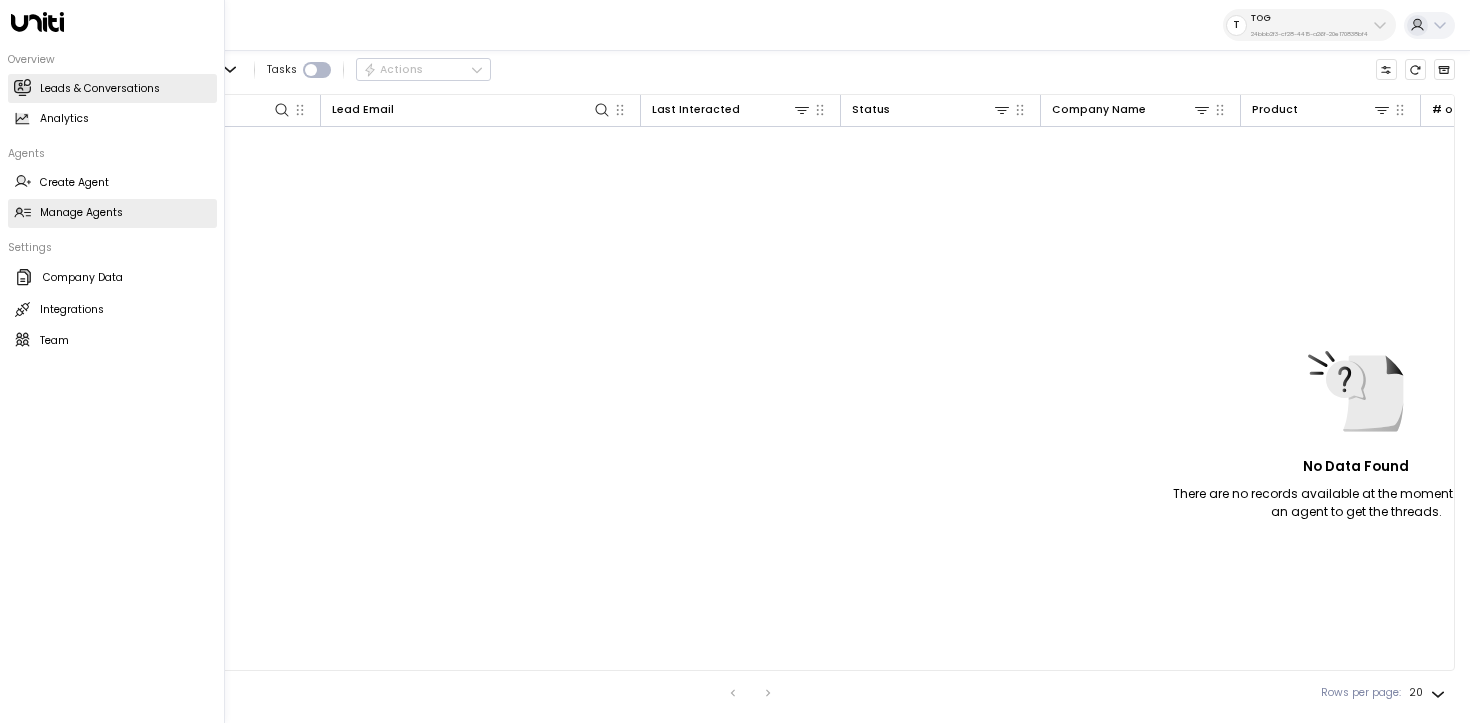 click at bounding box center (22, 213) 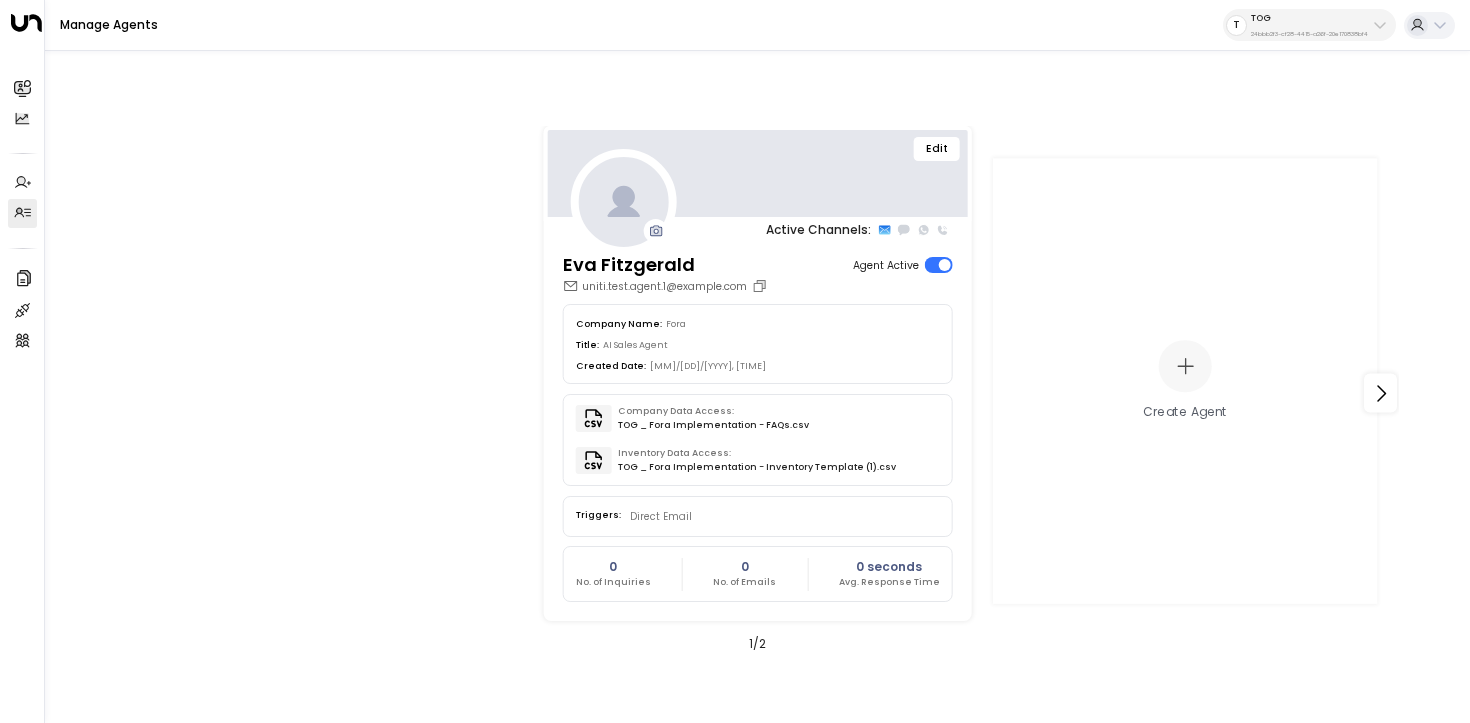 click on "Edit" at bounding box center [937, 149] 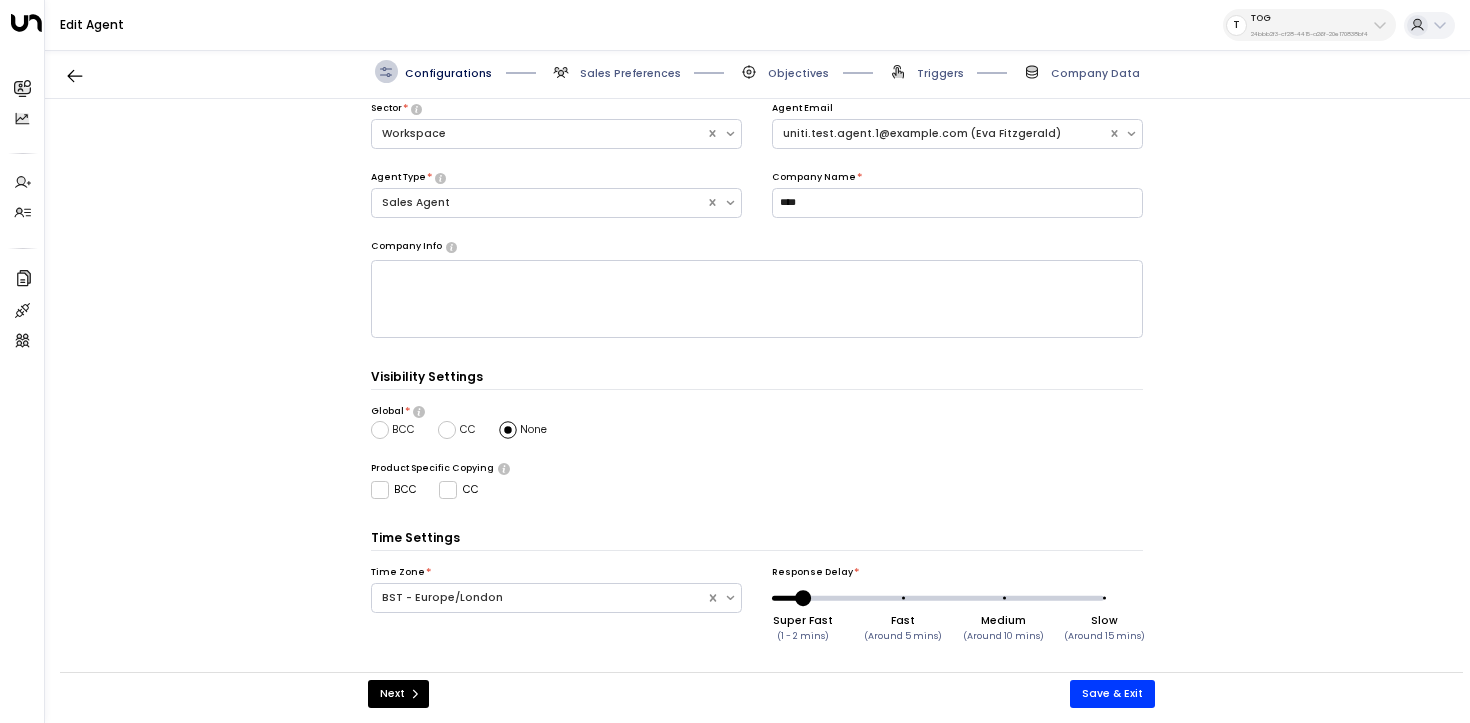 scroll, scrollTop: 0, scrollLeft: 0, axis: both 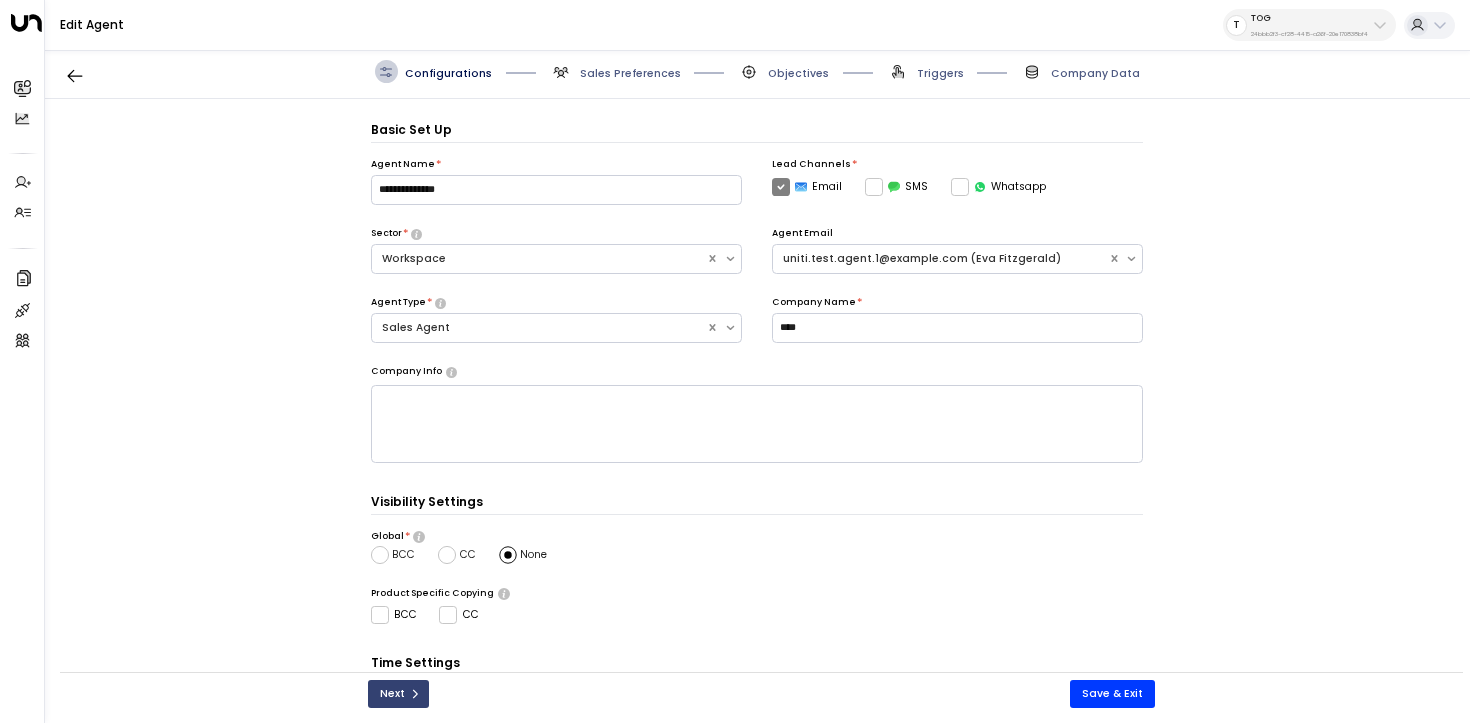 click on "Next" at bounding box center (398, 694) 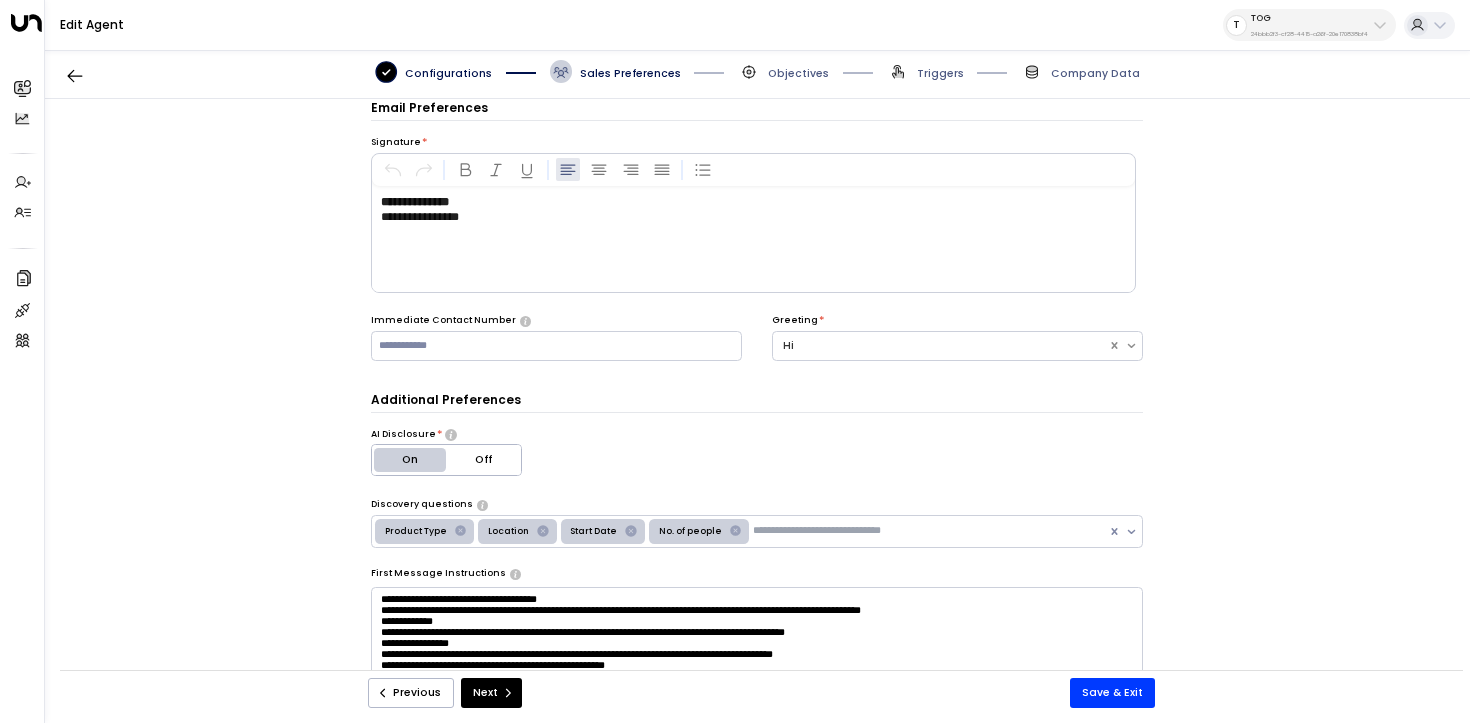 scroll, scrollTop: 191, scrollLeft: 0, axis: vertical 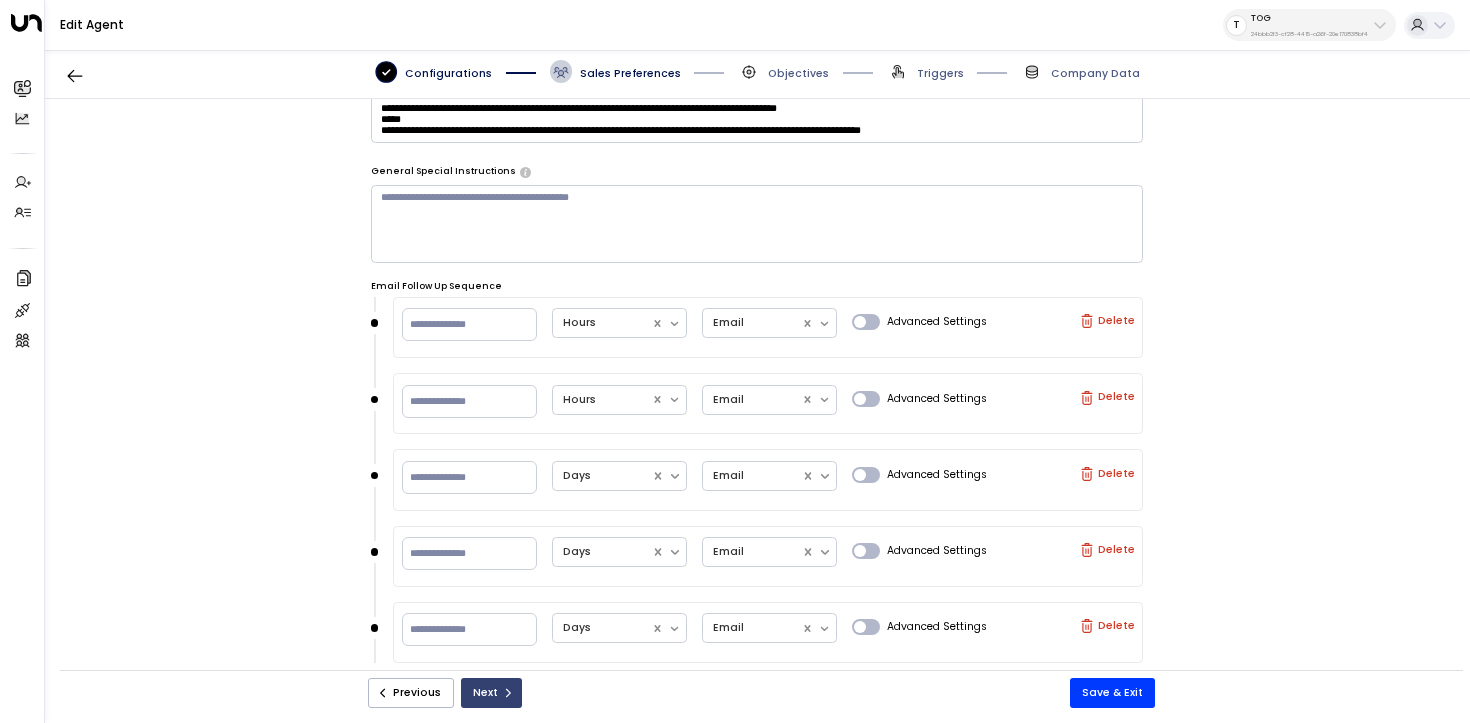 click at bounding box center [508, 693] 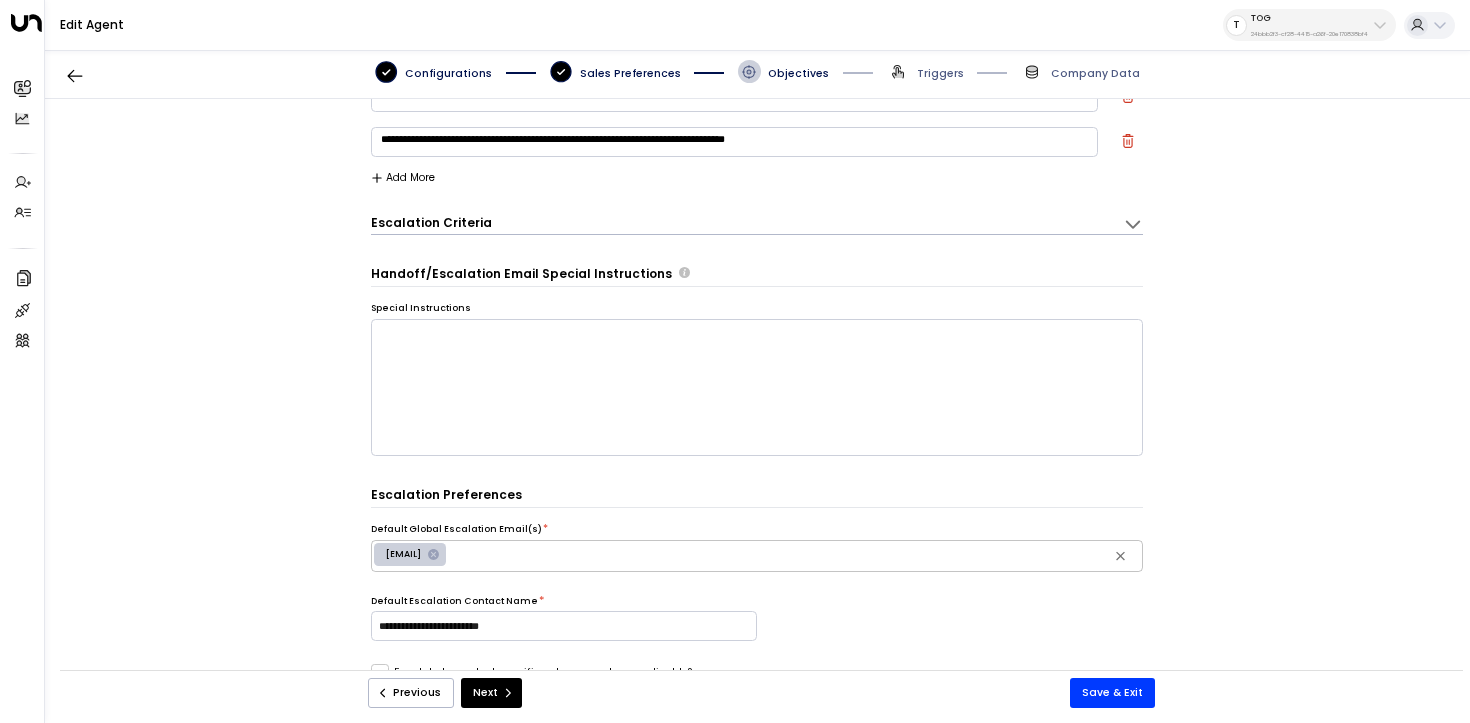 scroll, scrollTop: 22, scrollLeft: 0, axis: vertical 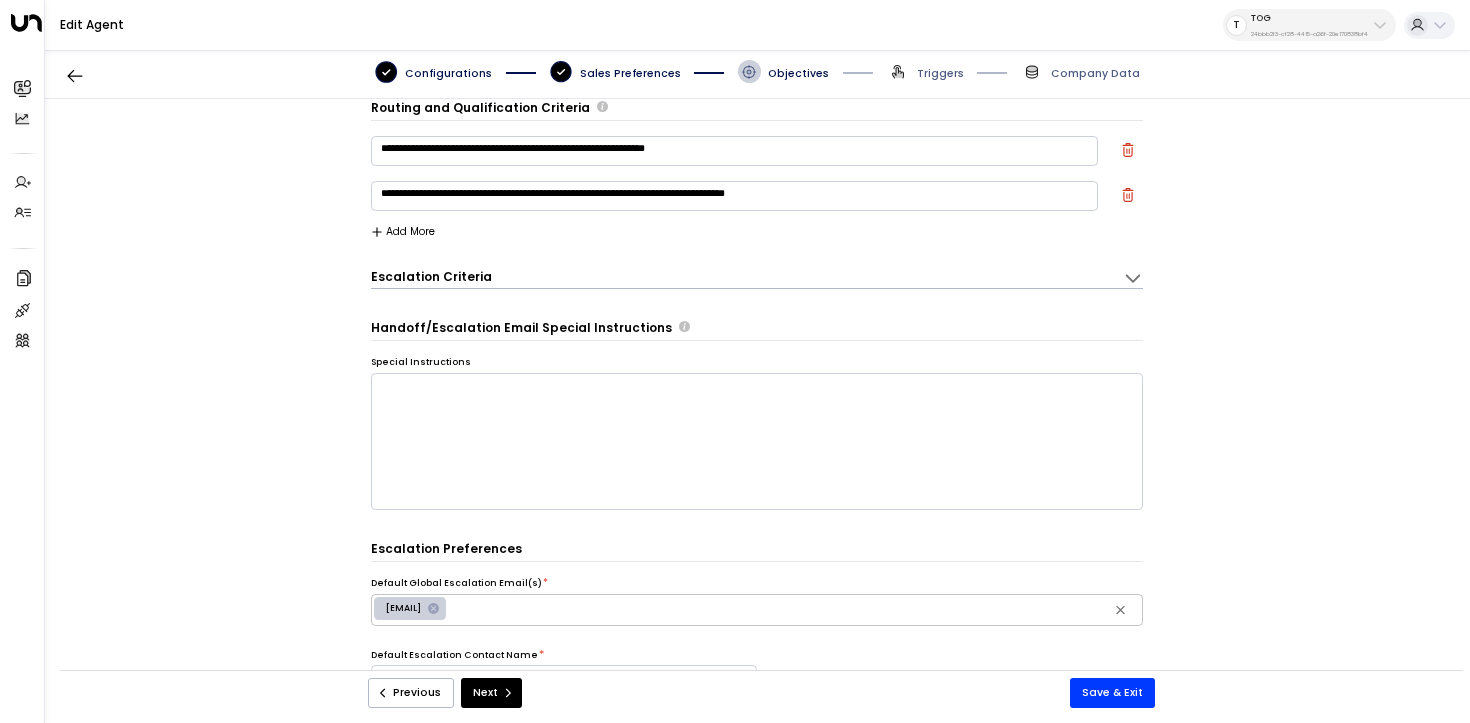 click at bounding box center [508, 693] 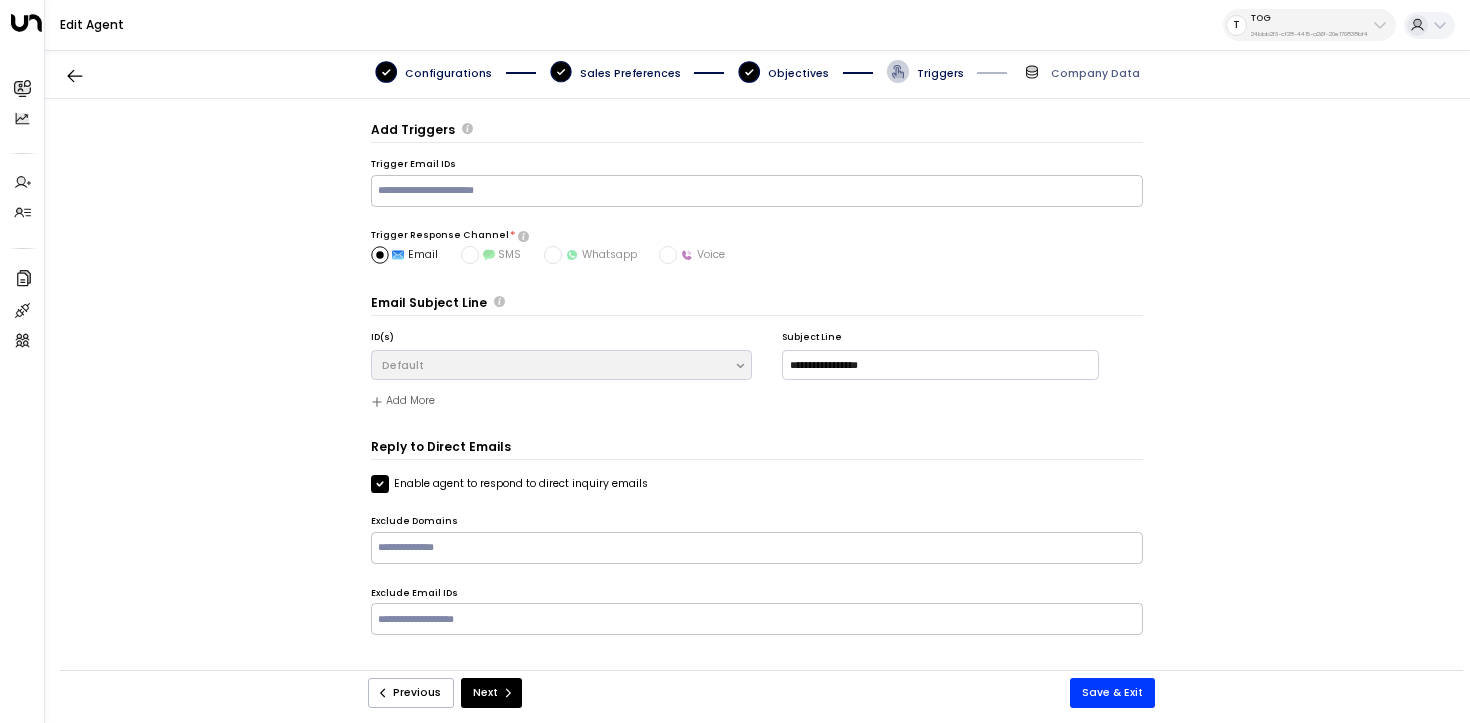scroll, scrollTop: 0, scrollLeft: 0, axis: both 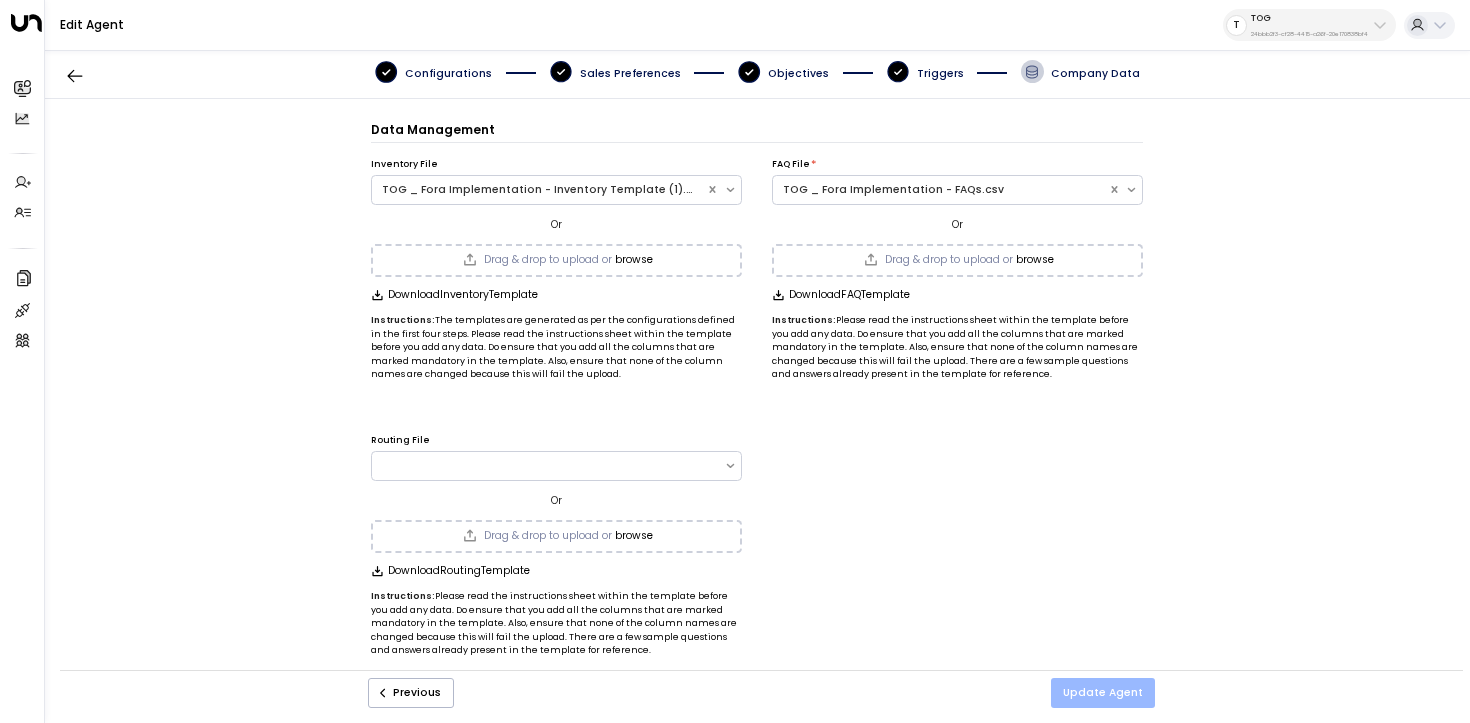 click on "Update Agent" at bounding box center (1103, 693) 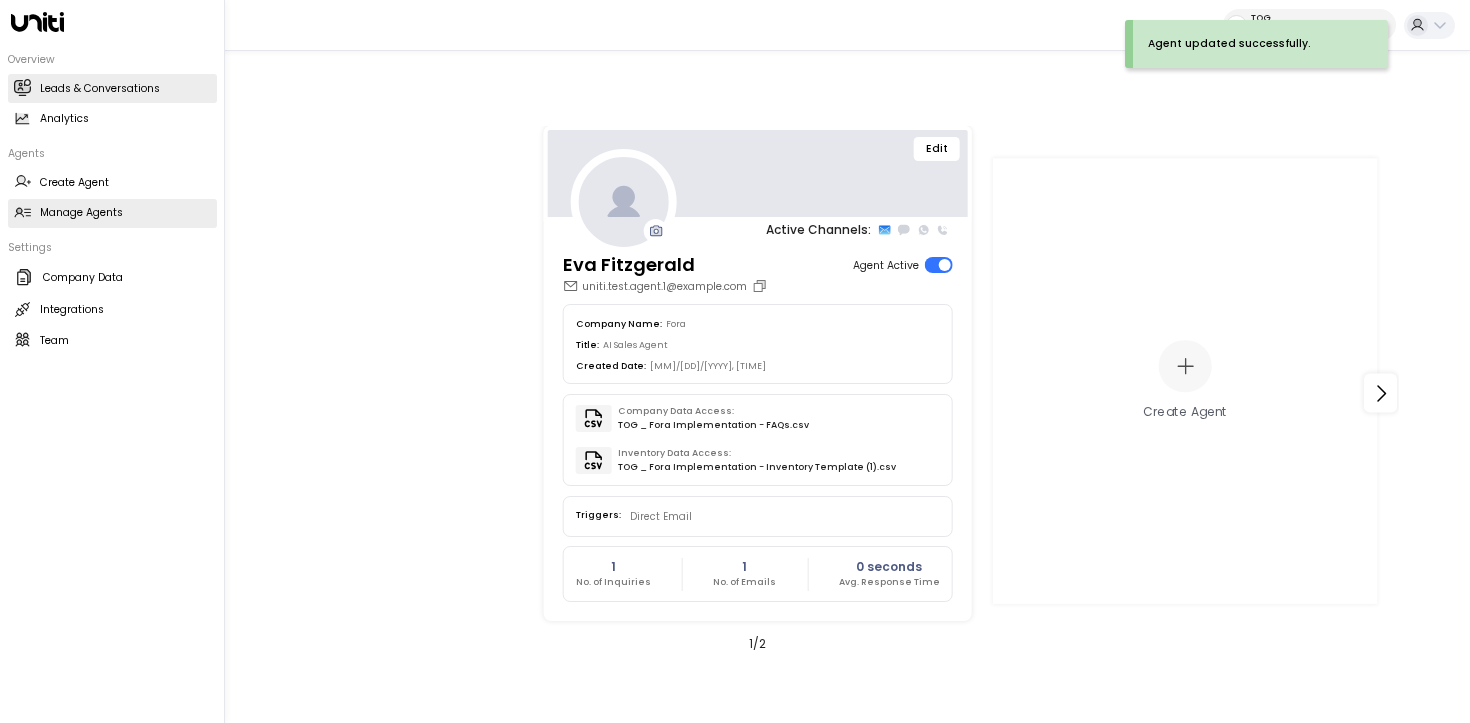 click on "Leads & Conversations Leads & Conversations" at bounding box center [112, 88] 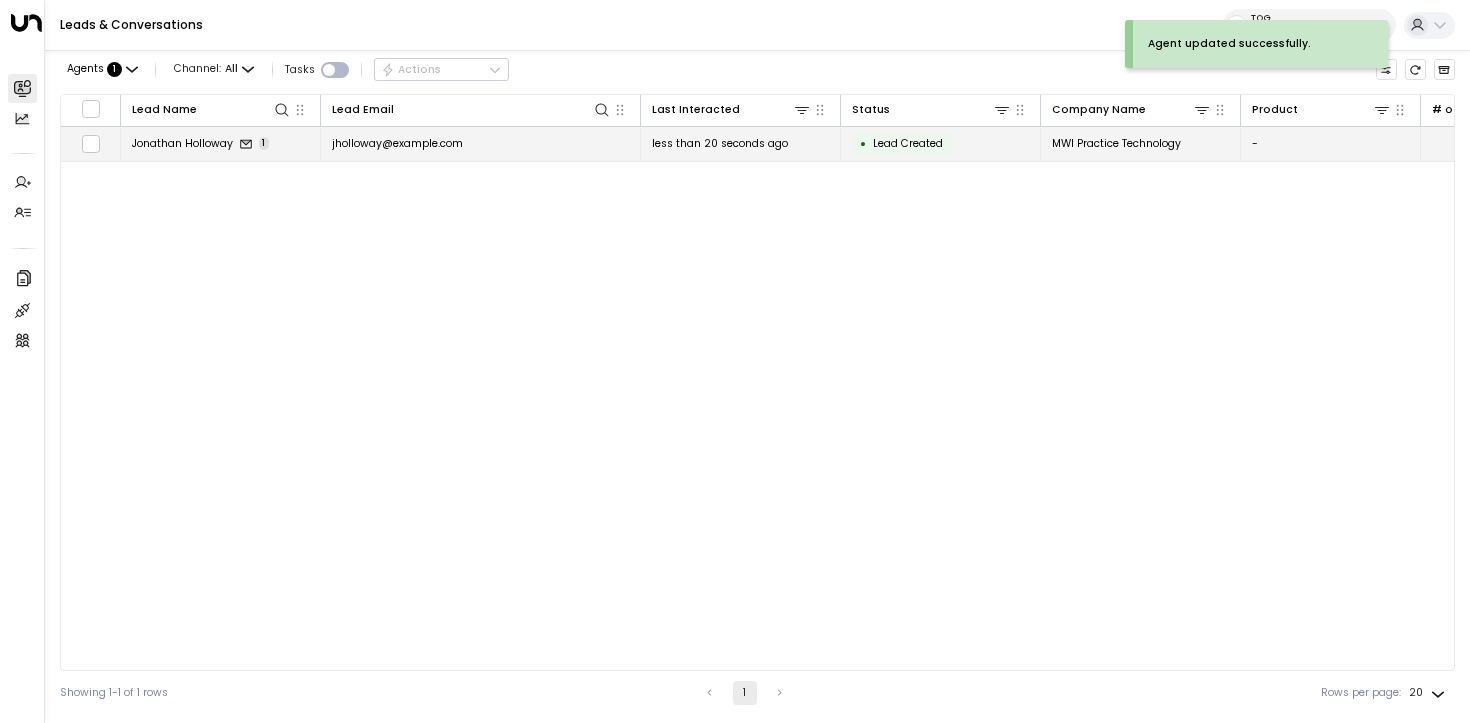 click on "jholloway@mwiah.co.uk" at bounding box center [397, 143] 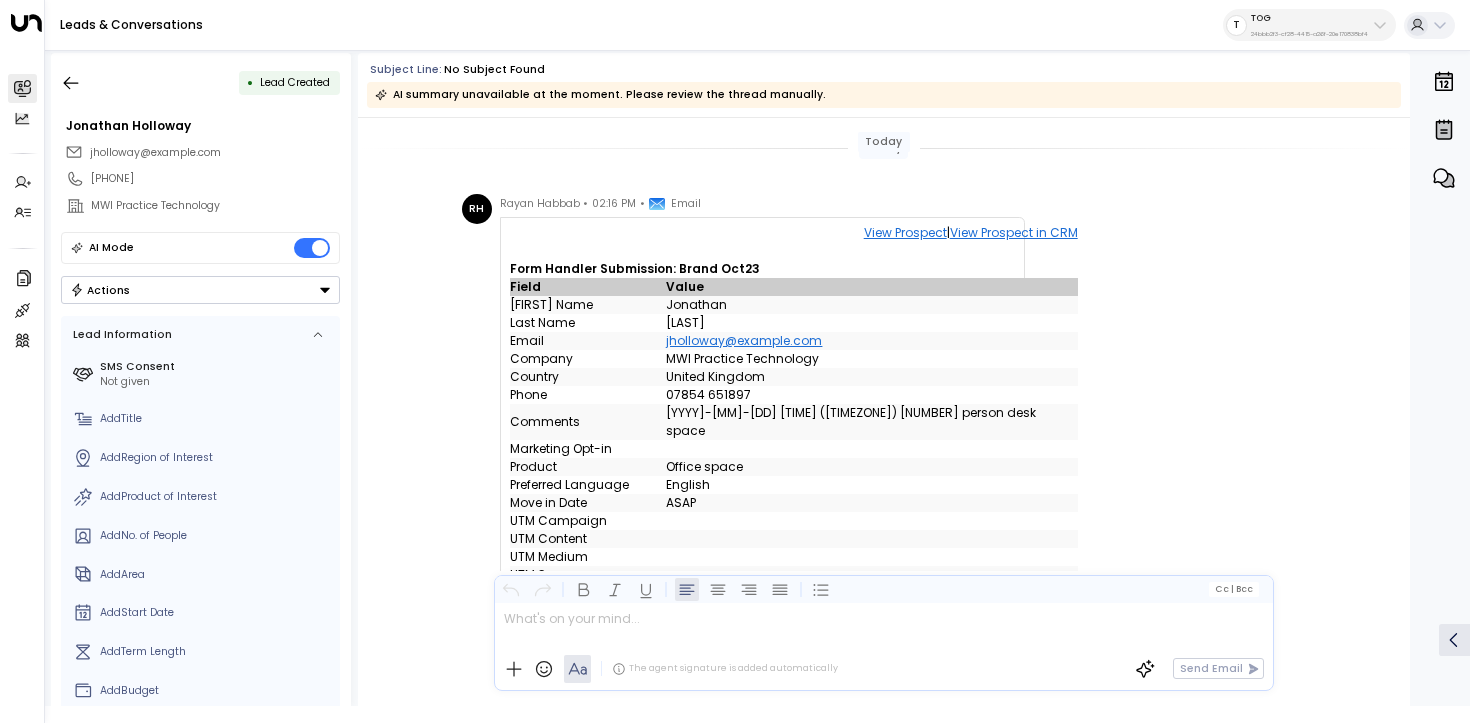scroll, scrollTop: 598, scrollLeft: 0, axis: vertical 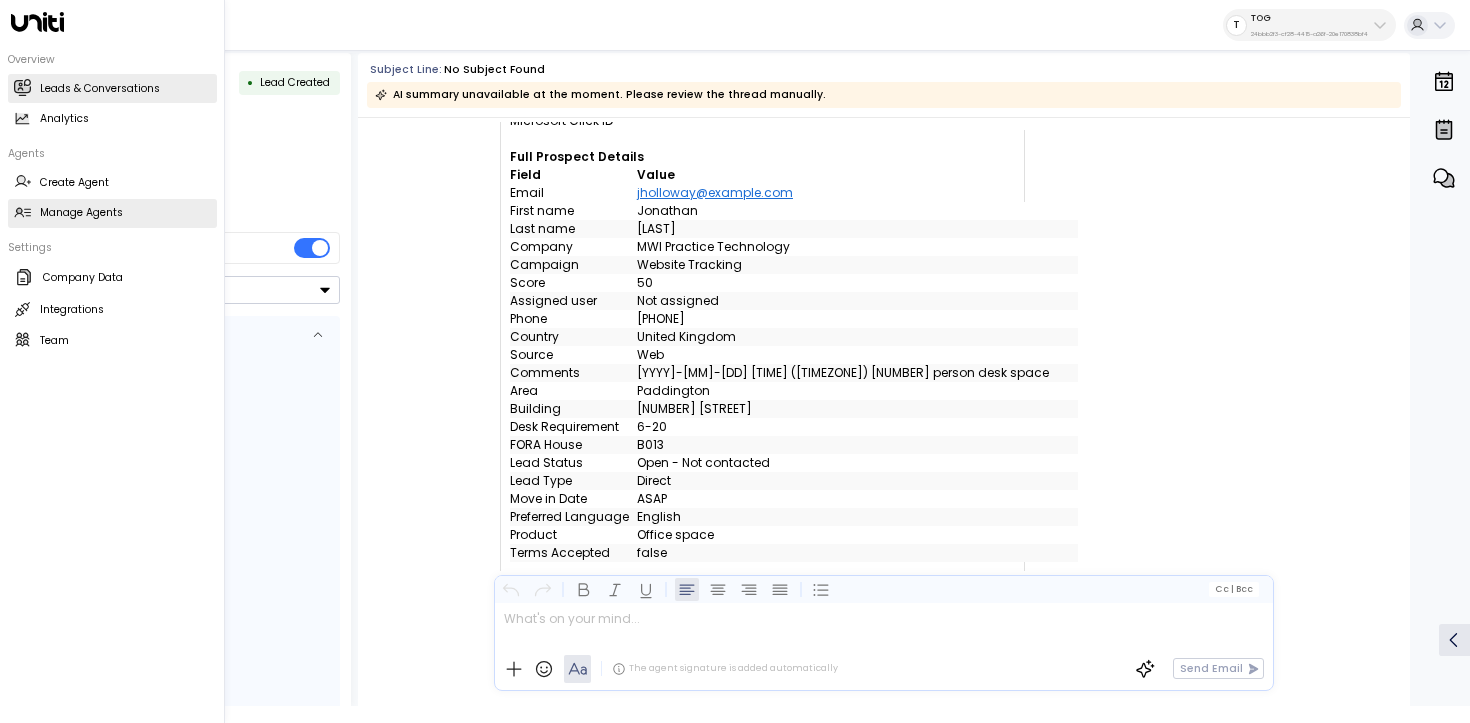 click on "Manage Agents Manage Agents" at bounding box center [112, 213] 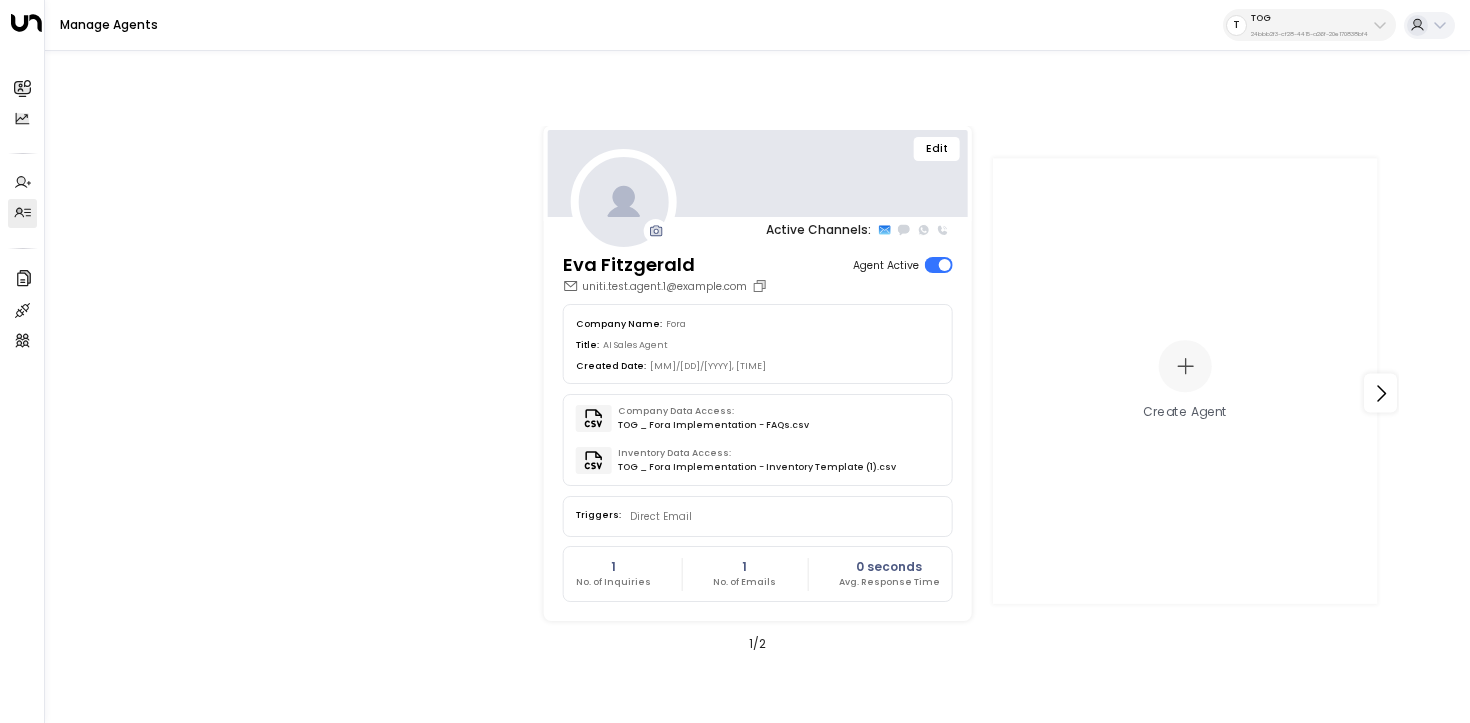click on "Edit" at bounding box center [937, 149] 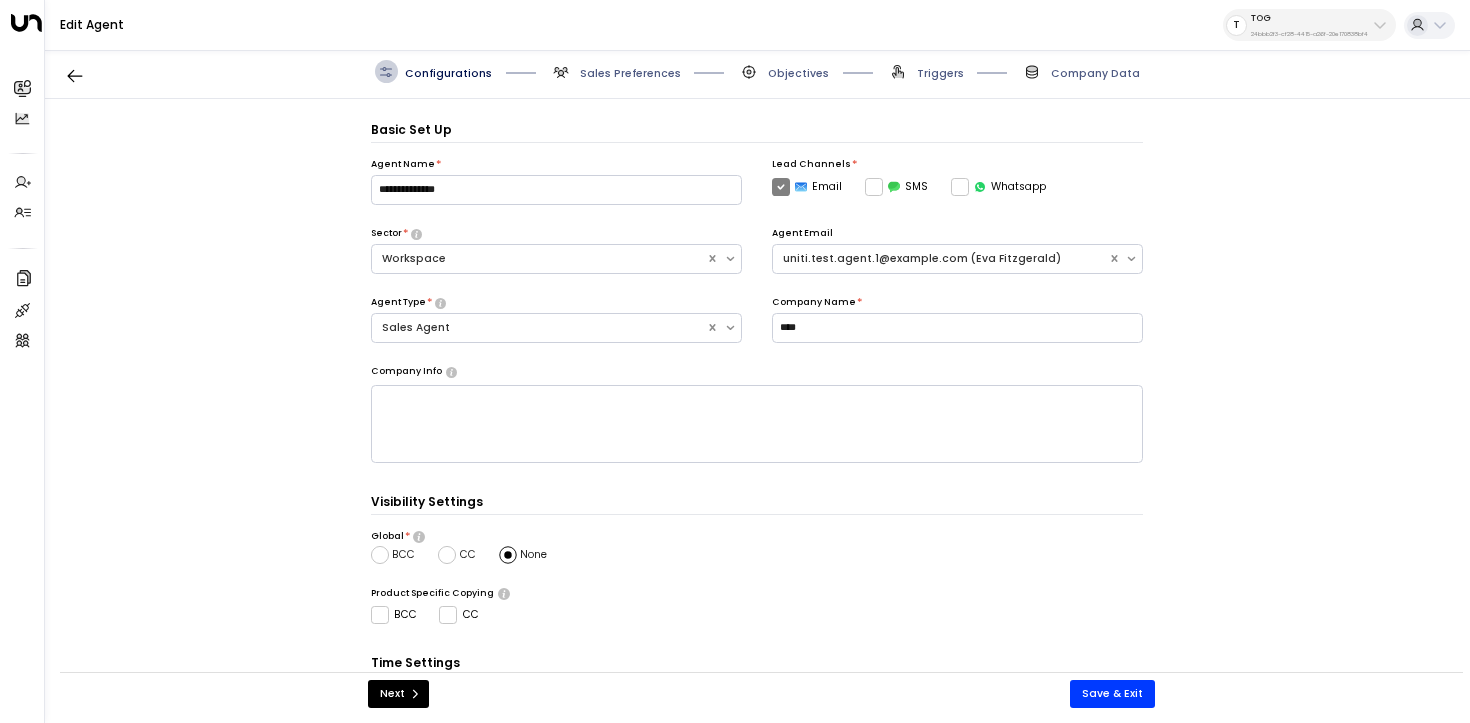 scroll, scrollTop: 22, scrollLeft: 0, axis: vertical 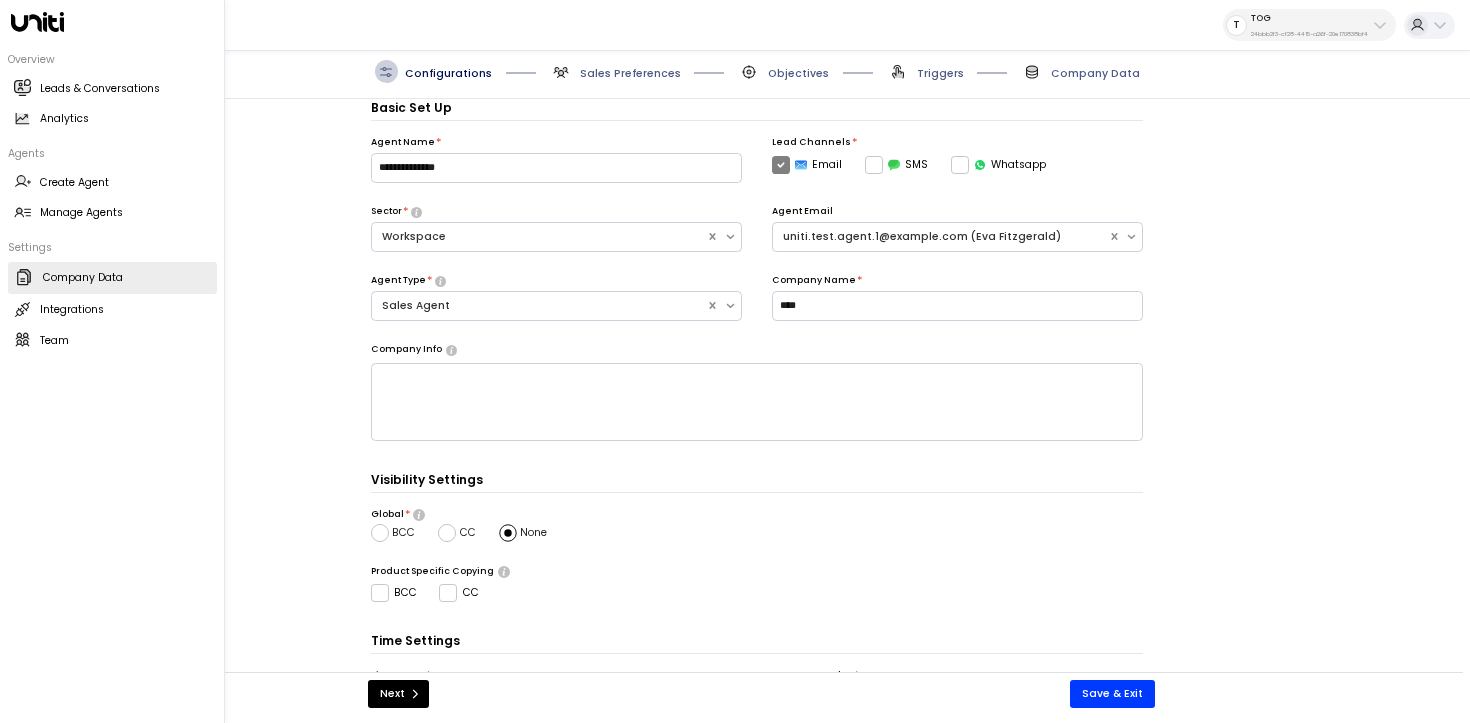 click on "Company Data" at bounding box center [83, 278] 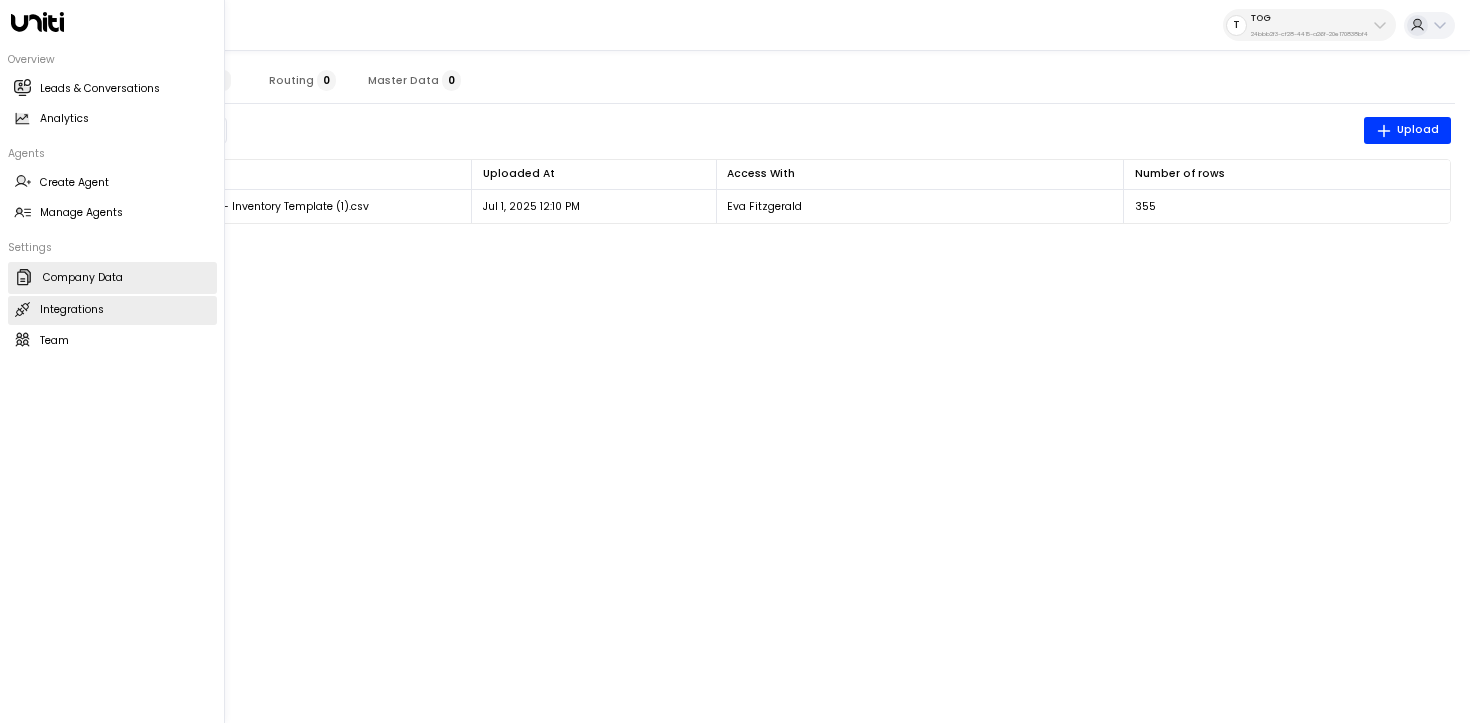 click on "Integrations" at bounding box center [72, 310] 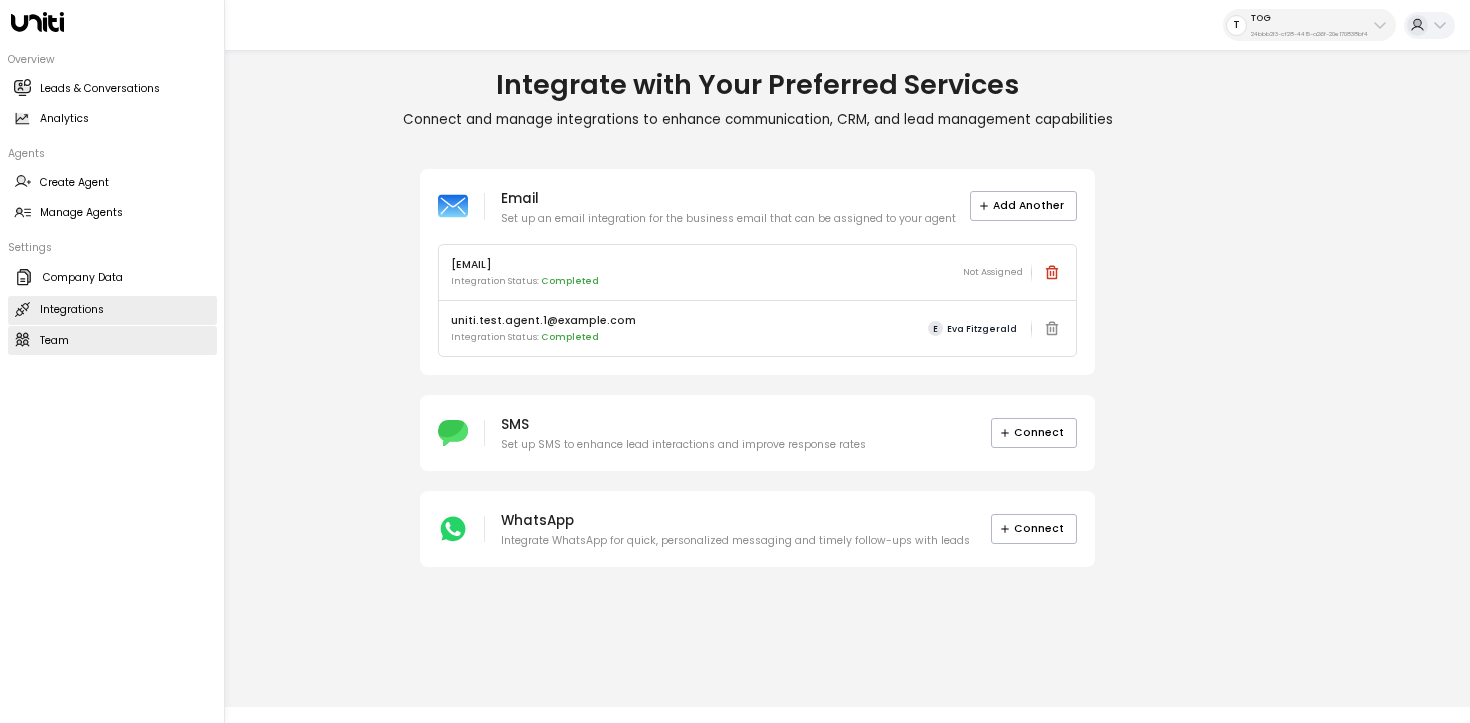 click on "Team" at bounding box center [54, 341] 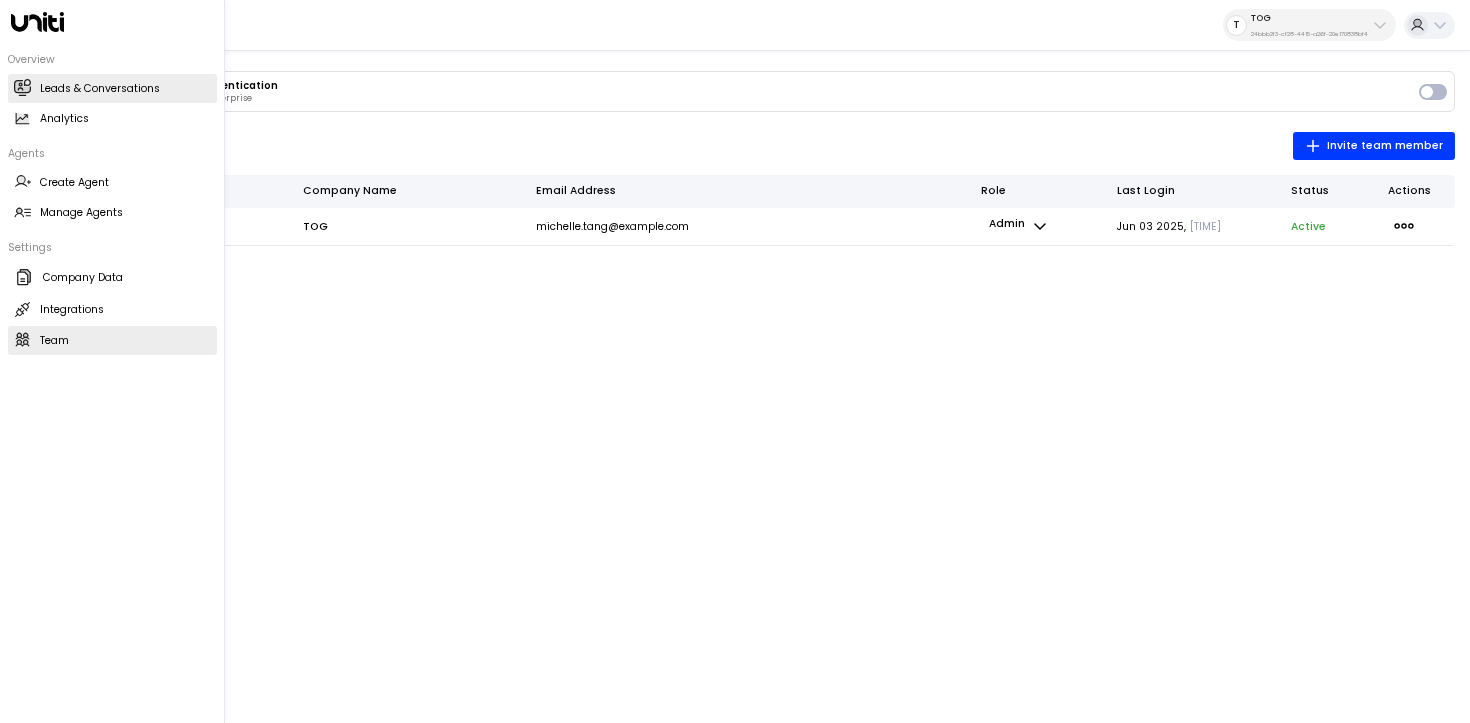 click on "Leads & Conversations Leads & Conversations" at bounding box center (112, 88) 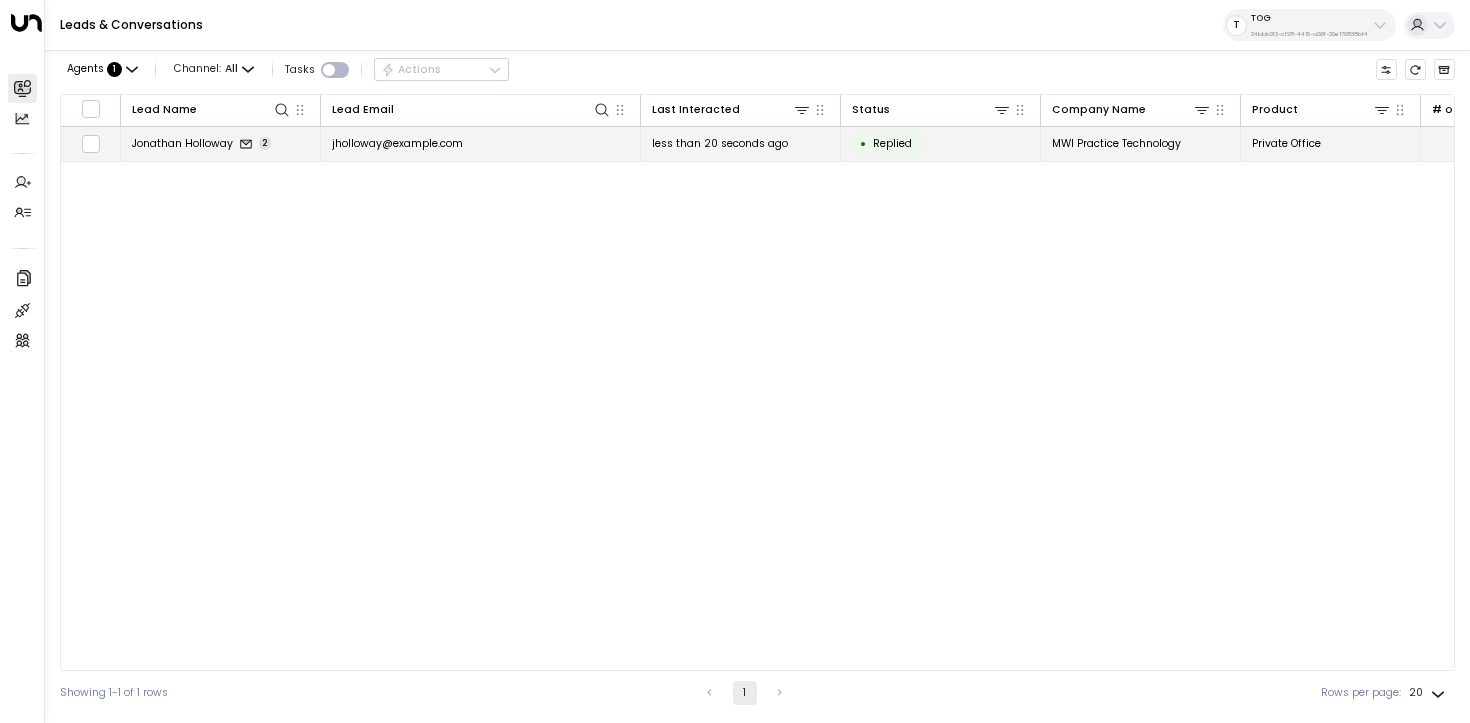 click on "jholloway@mwiah.co.uk" at bounding box center [397, 143] 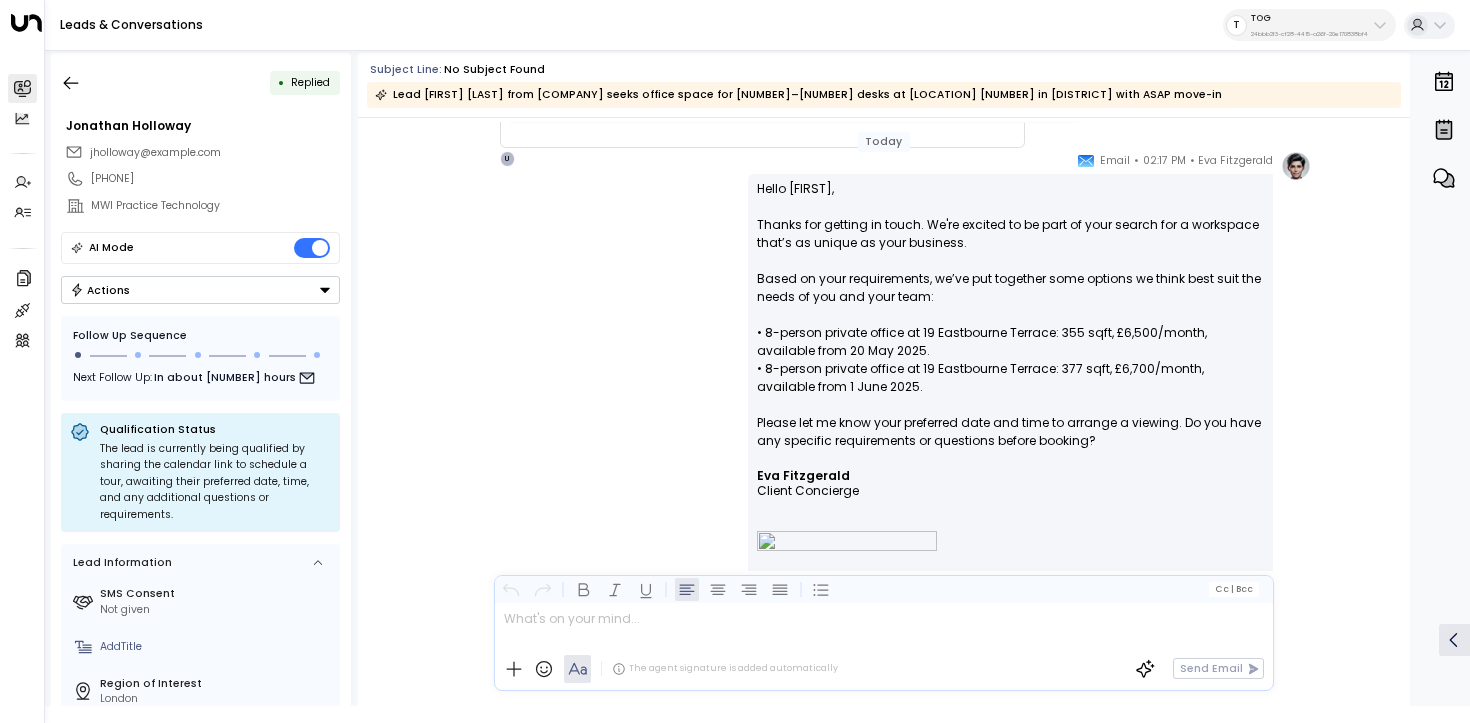 scroll, scrollTop: 1034, scrollLeft: 0, axis: vertical 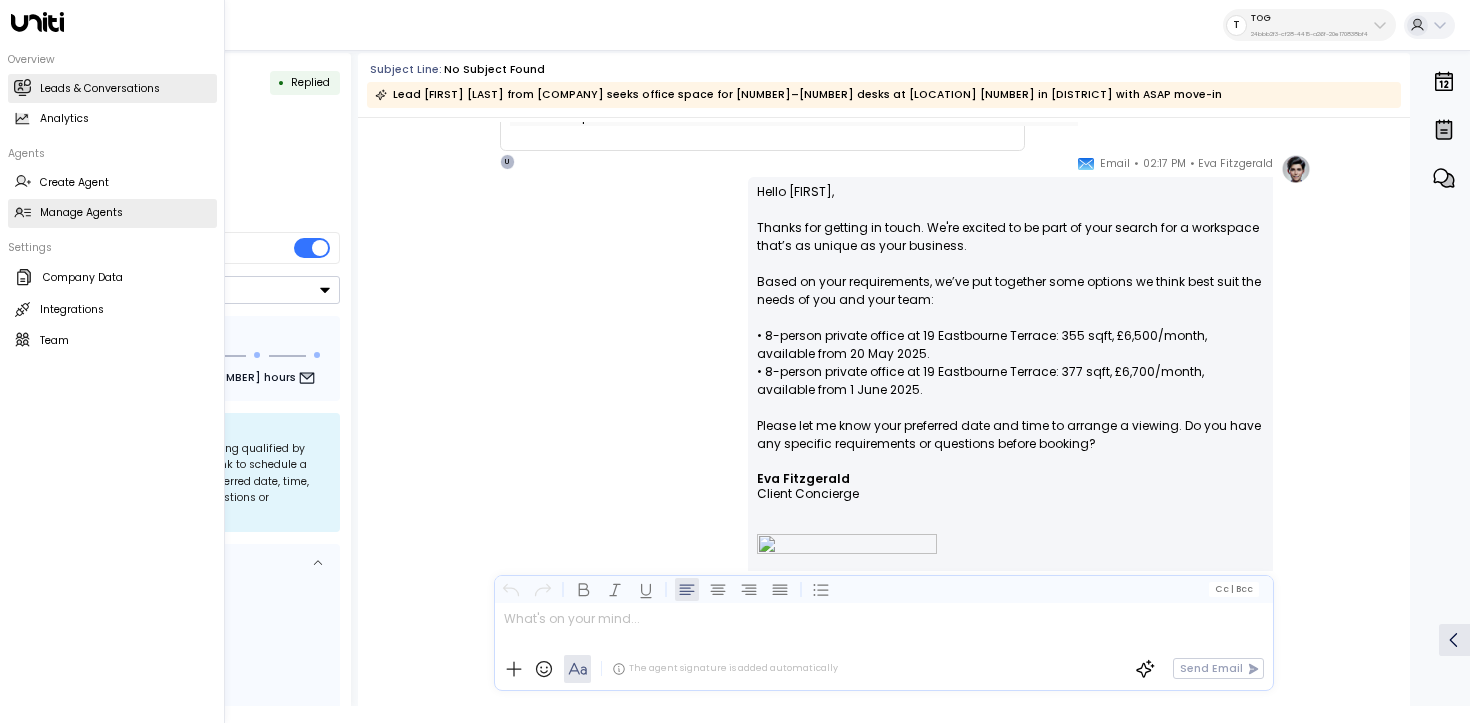 click on "Manage Agents Manage Agents" at bounding box center (112, 213) 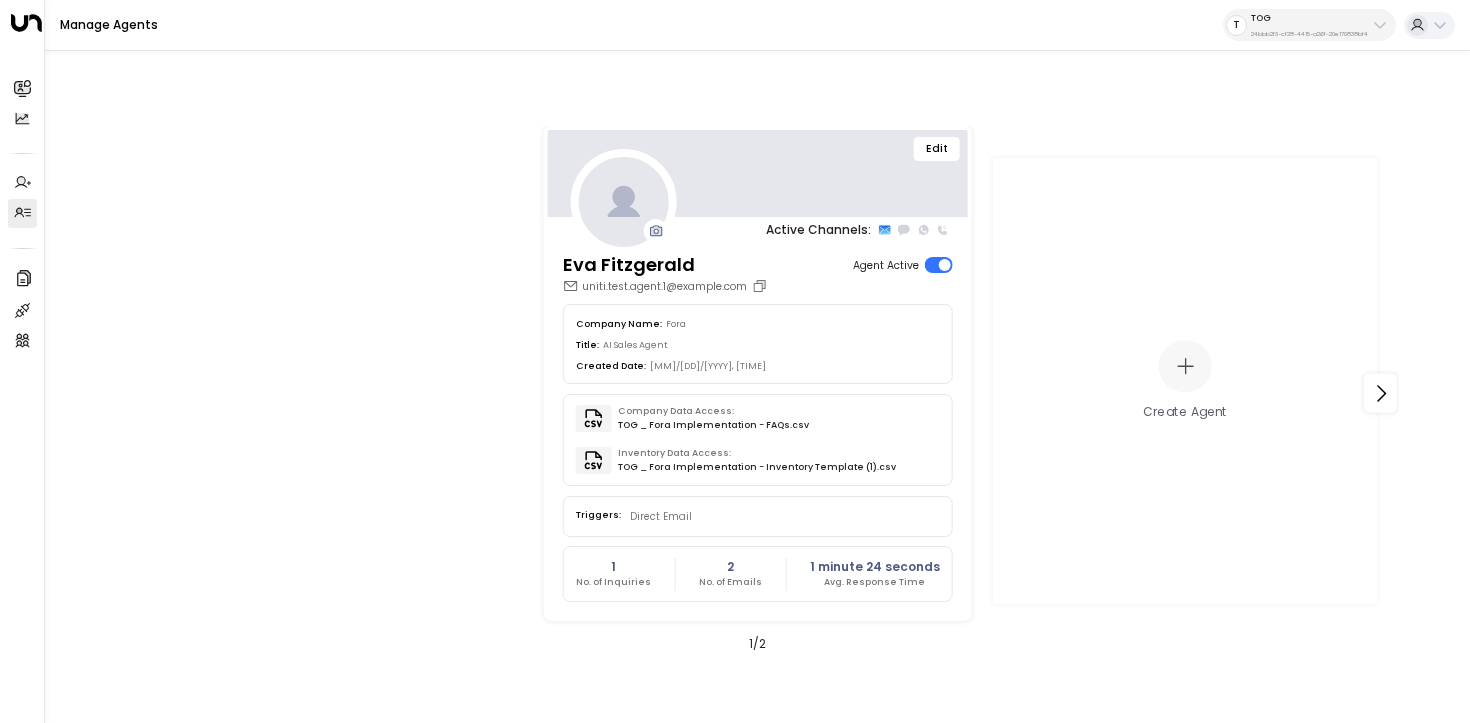 click on "Edit" at bounding box center [937, 149] 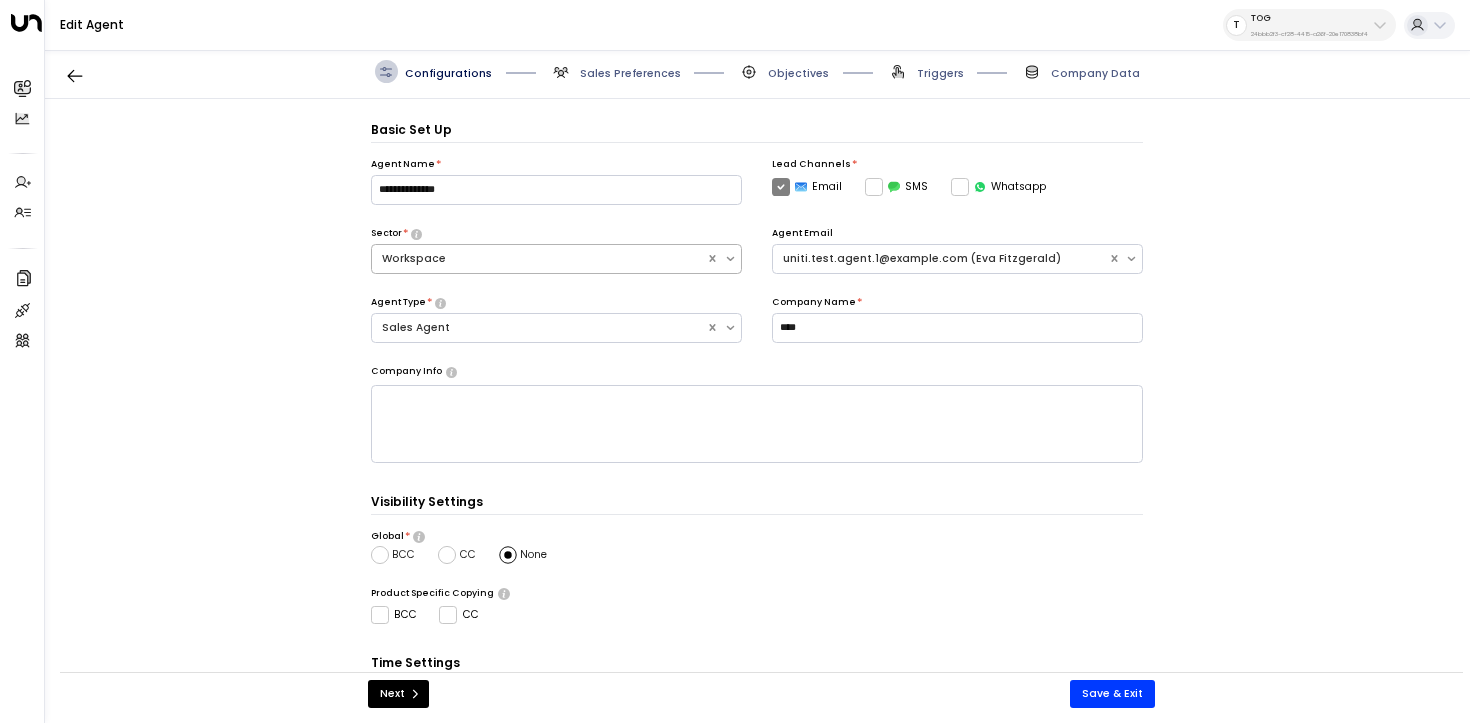scroll, scrollTop: 22, scrollLeft: 0, axis: vertical 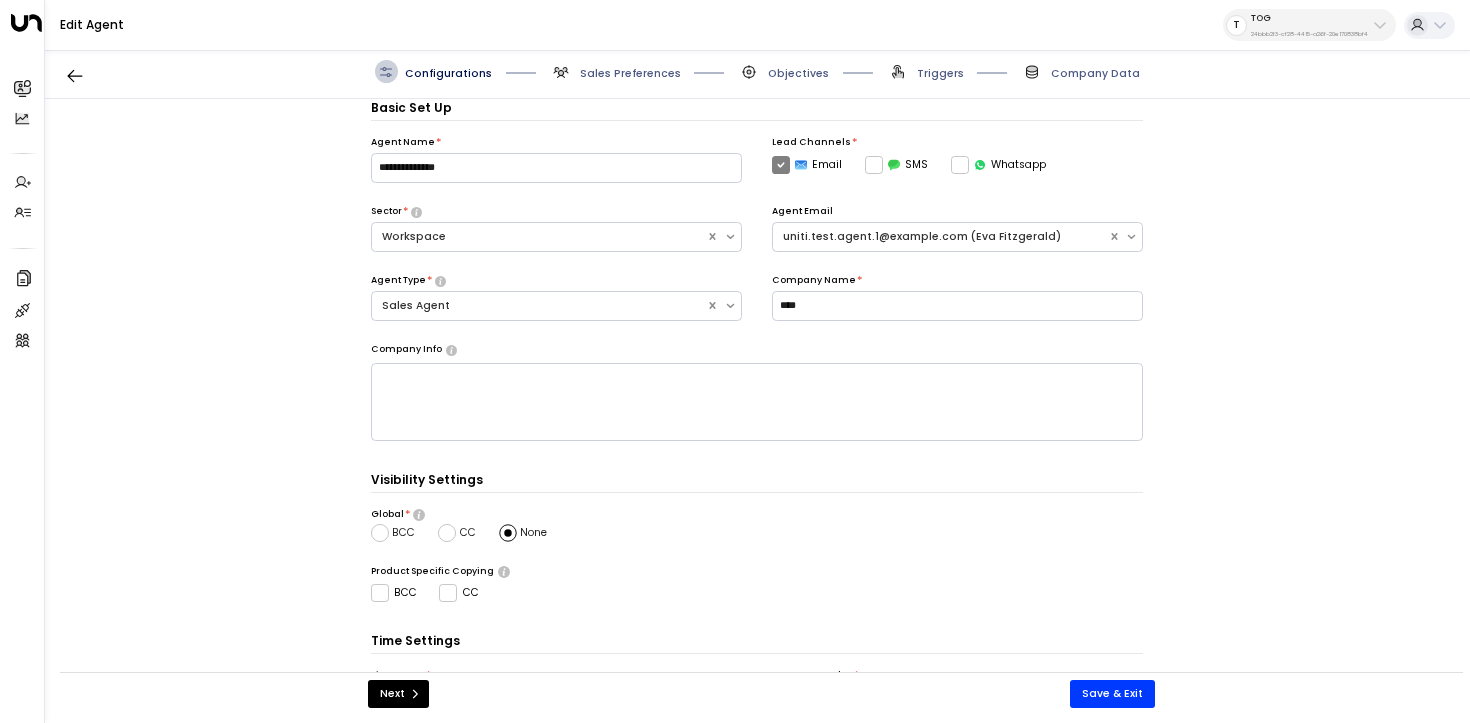 click on "Sales Preferences" at bounding box center (630, 73) 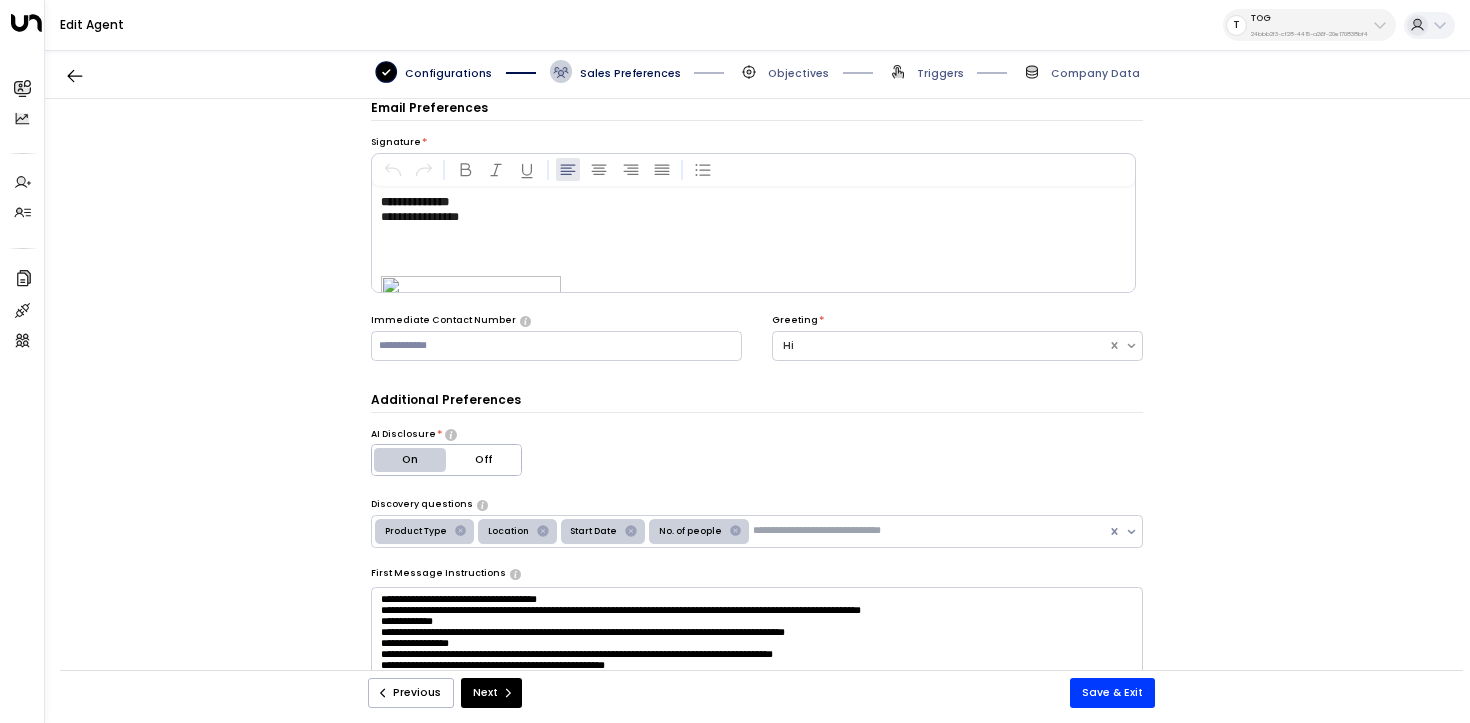 scroll, scrollTop: 226, scrollLeft: 0, axis: vertical 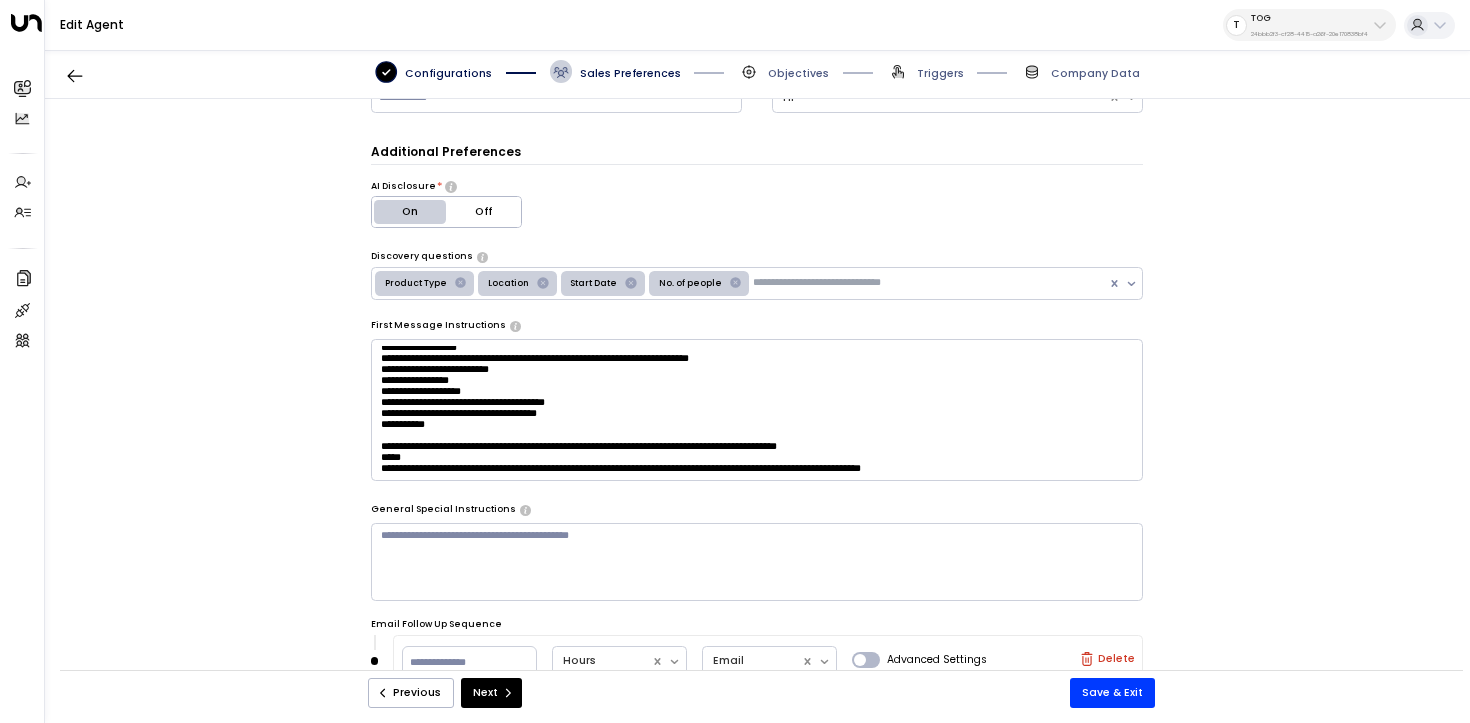 click at bounding box center (757, 410) 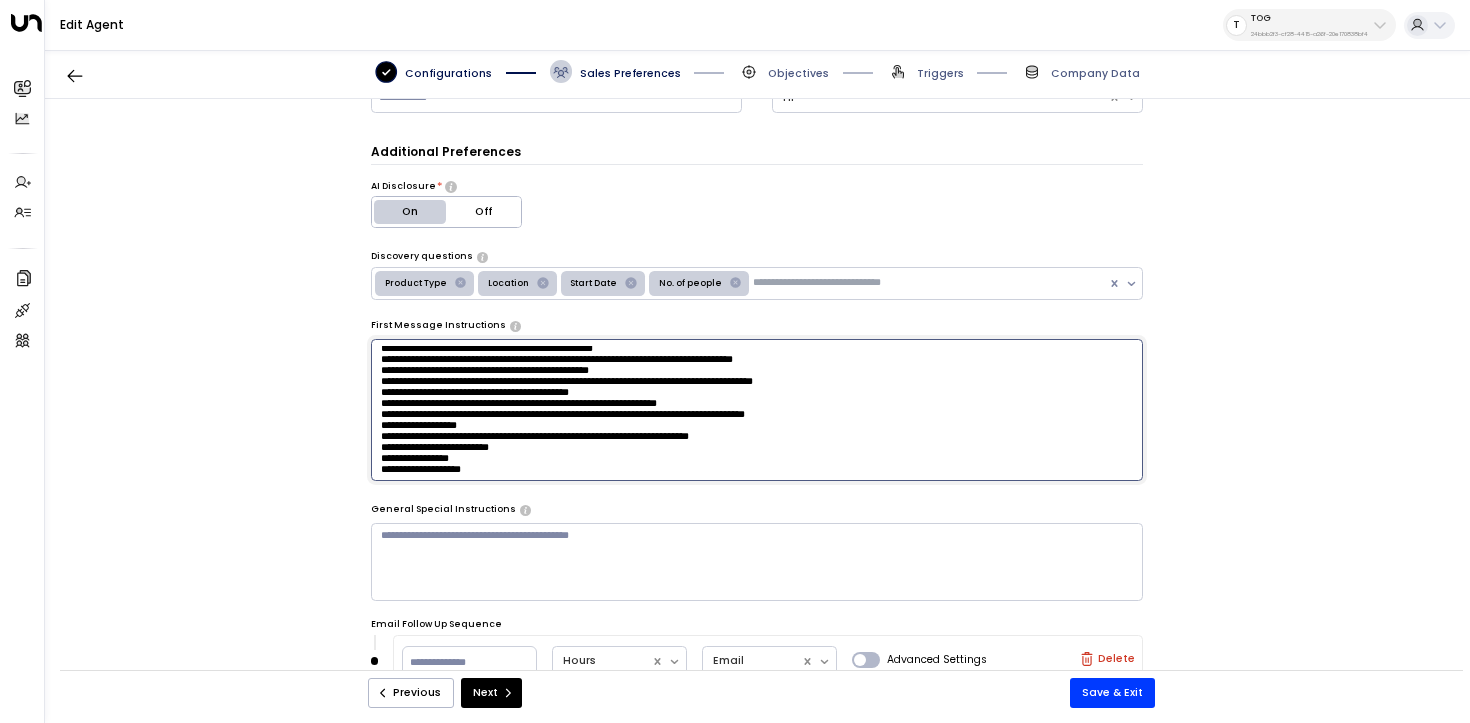 scroll, scrollTop: 111, scrollLeft: 0, axis: vertical 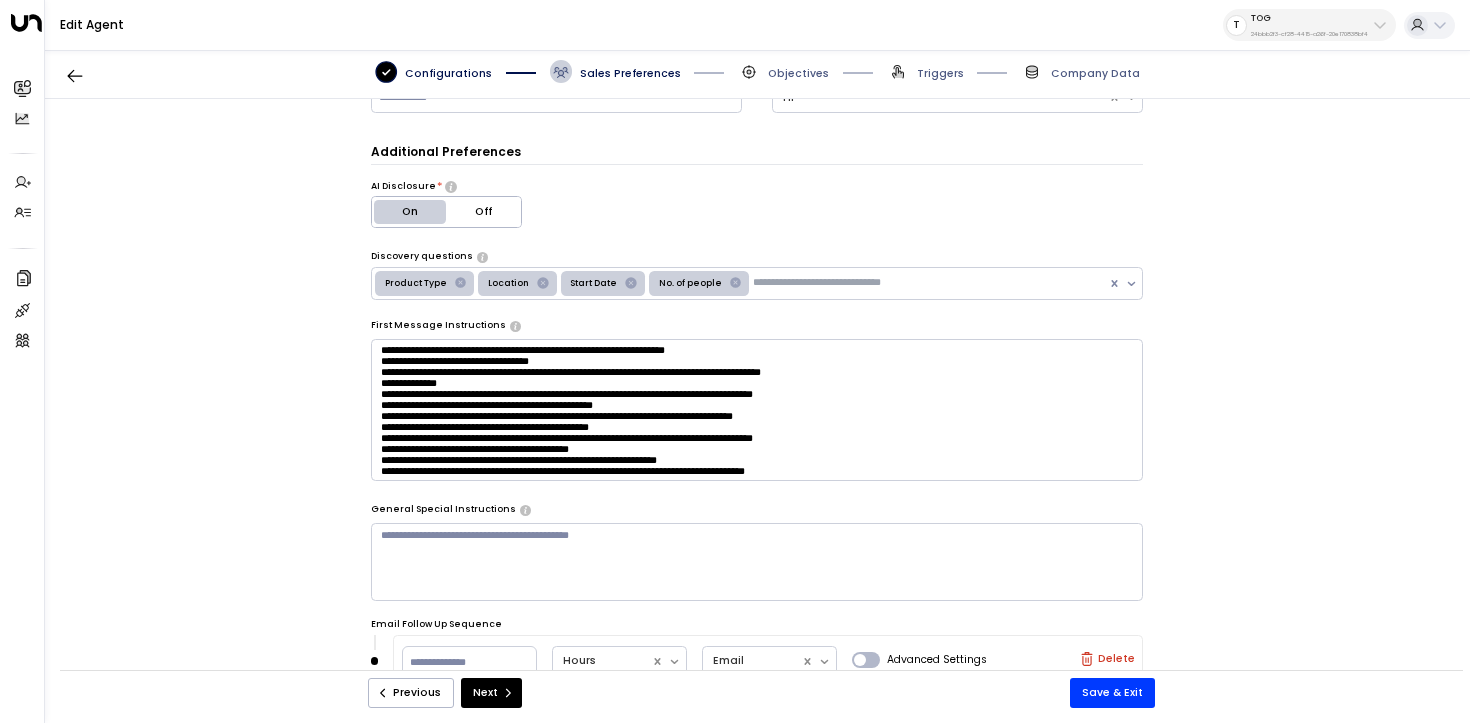 drag, startPoint x: 376, startPoint y: 409, endPoint x: 490, endPoint y: 446, distance: 119.85408 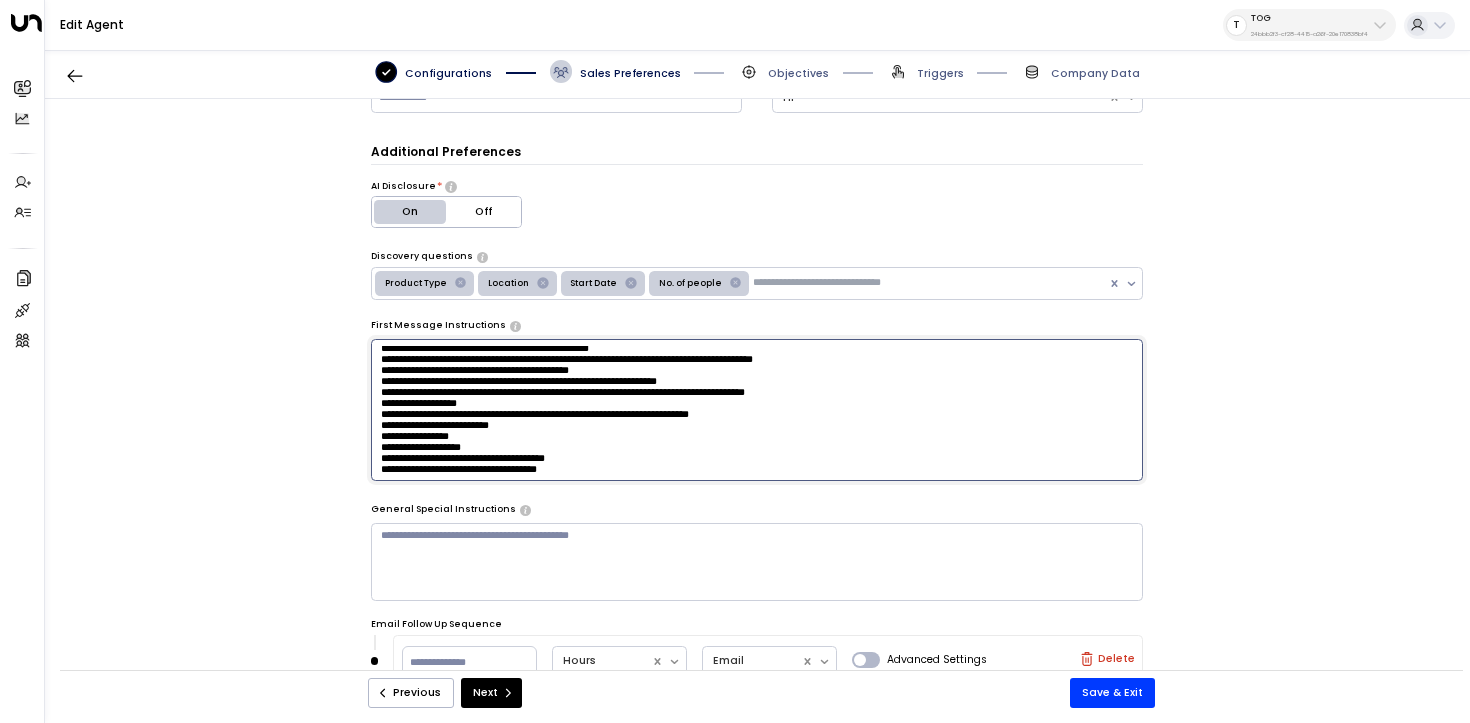 scroll, scrollTop: 190, scrollLeft: 0, axis: vertical 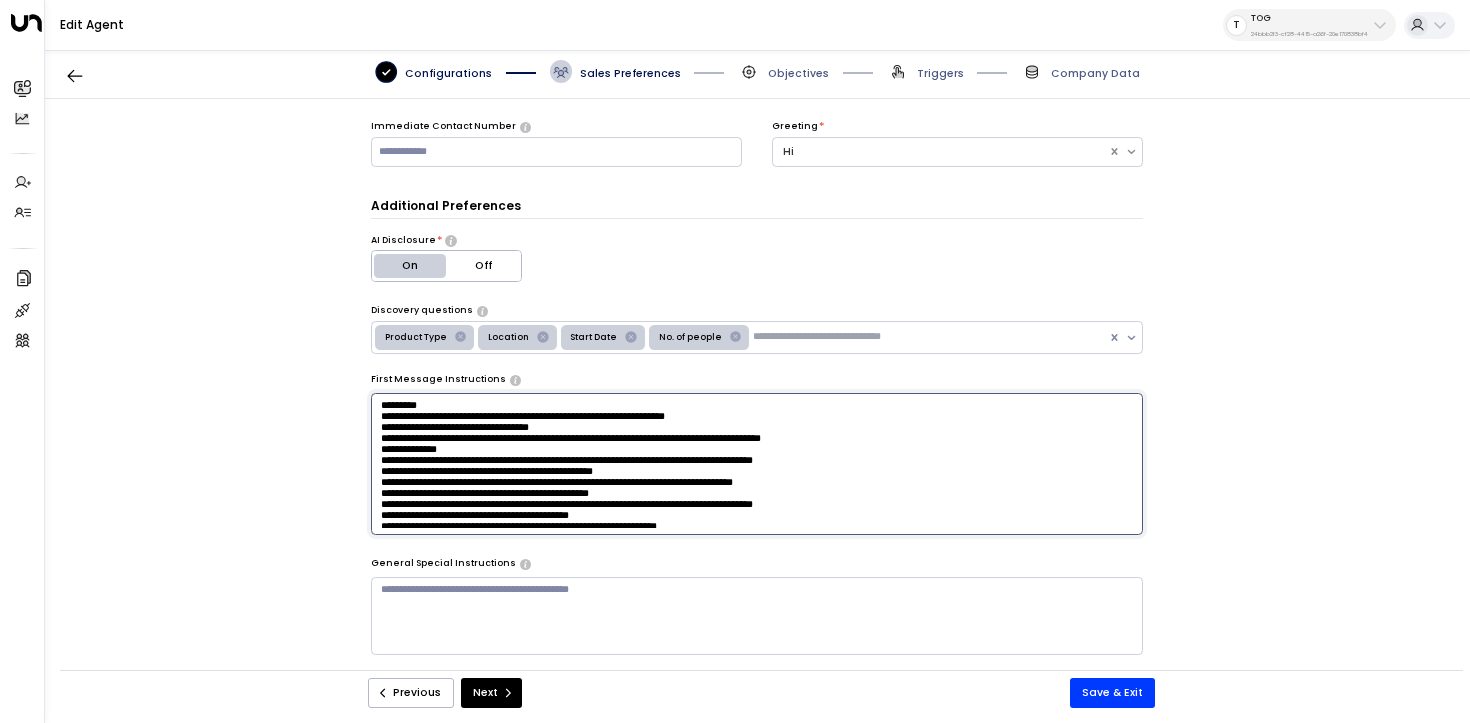 drag, startPoint x: 380, startPoint y: 469, endPoint x: 503, endPoint y: 521, distance: 133.54025 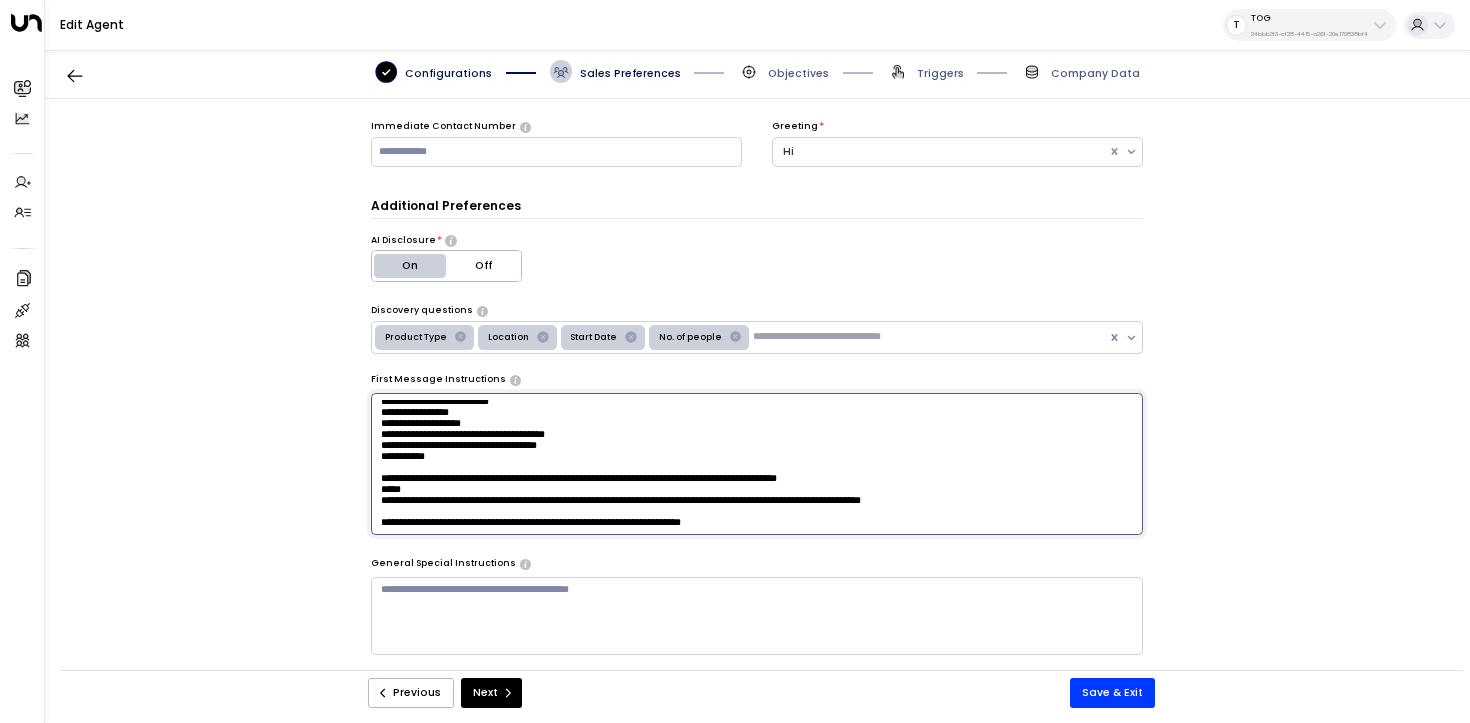 scroll, scrollTop: 445, scrollLeft: 0, axis: vertical 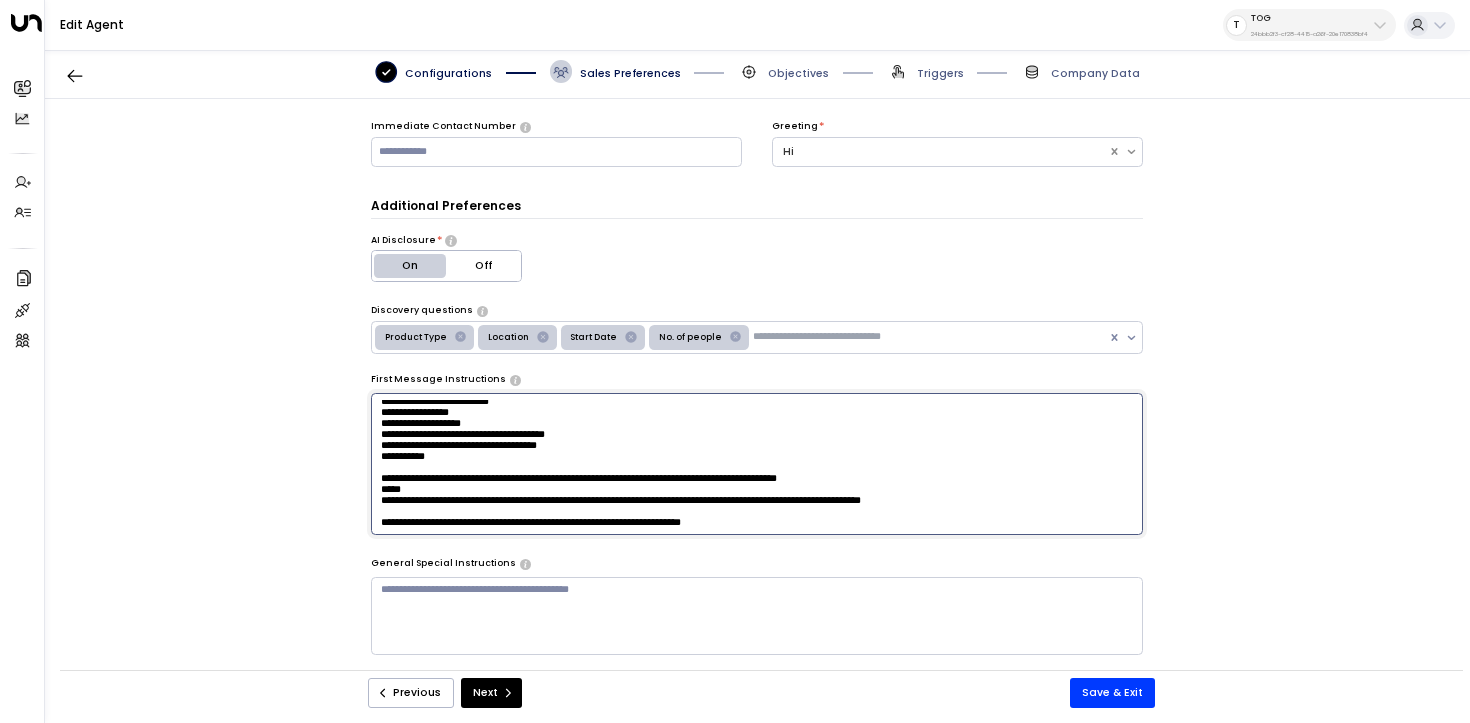 drag, startPoint x: 378, startPoint y: 476, endPoint x: 552, endPoint y: 416, distance: 184.05434 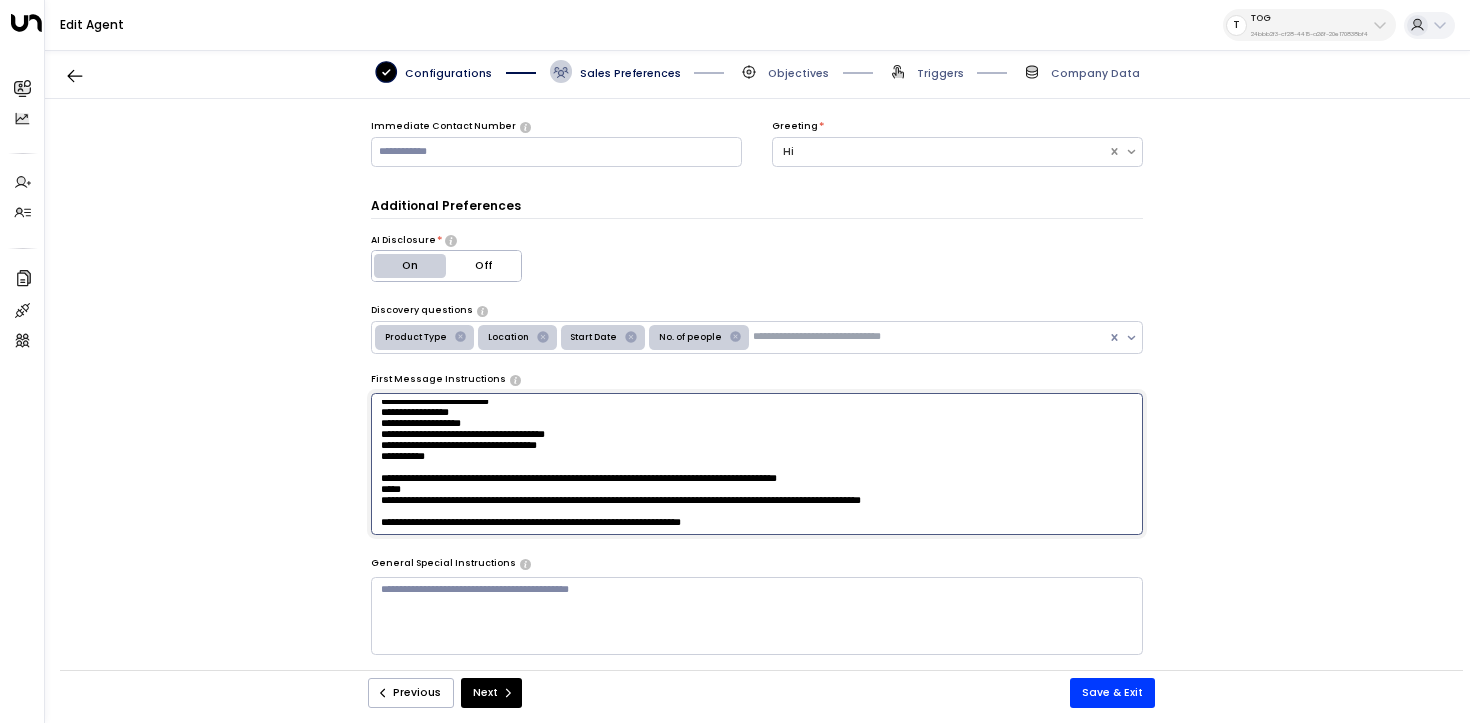 scroll, scrollTop: 445, scrollLeft: 0, axis: vertical 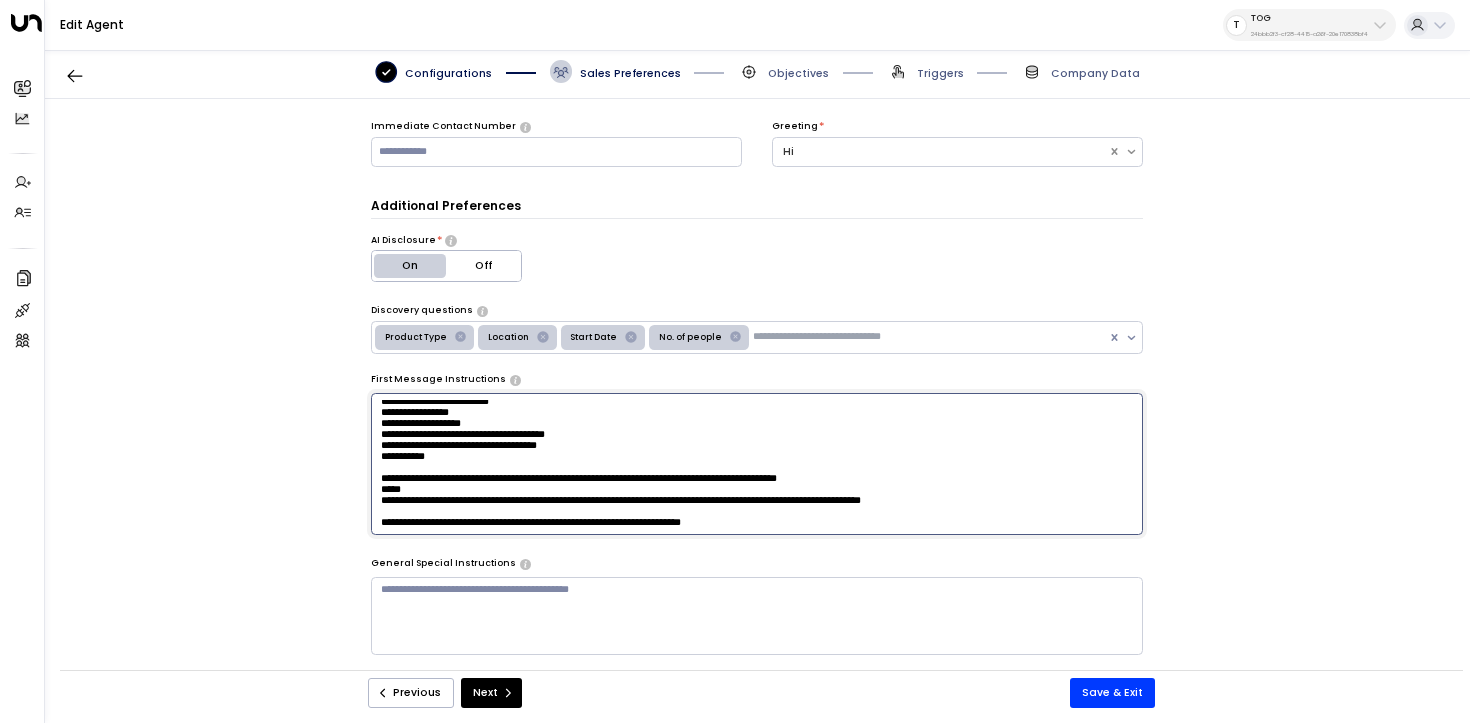 click at bounding box center [757, 464] 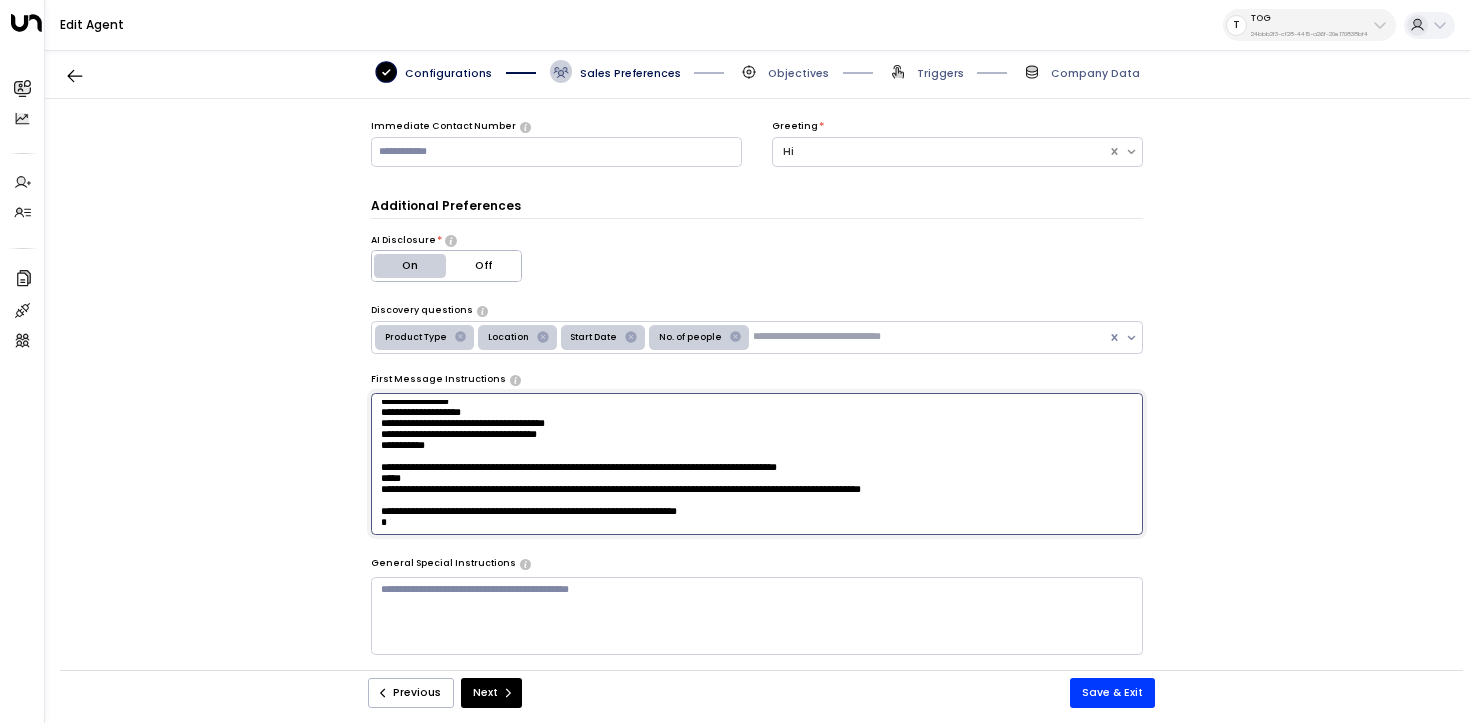 paste on "**********" 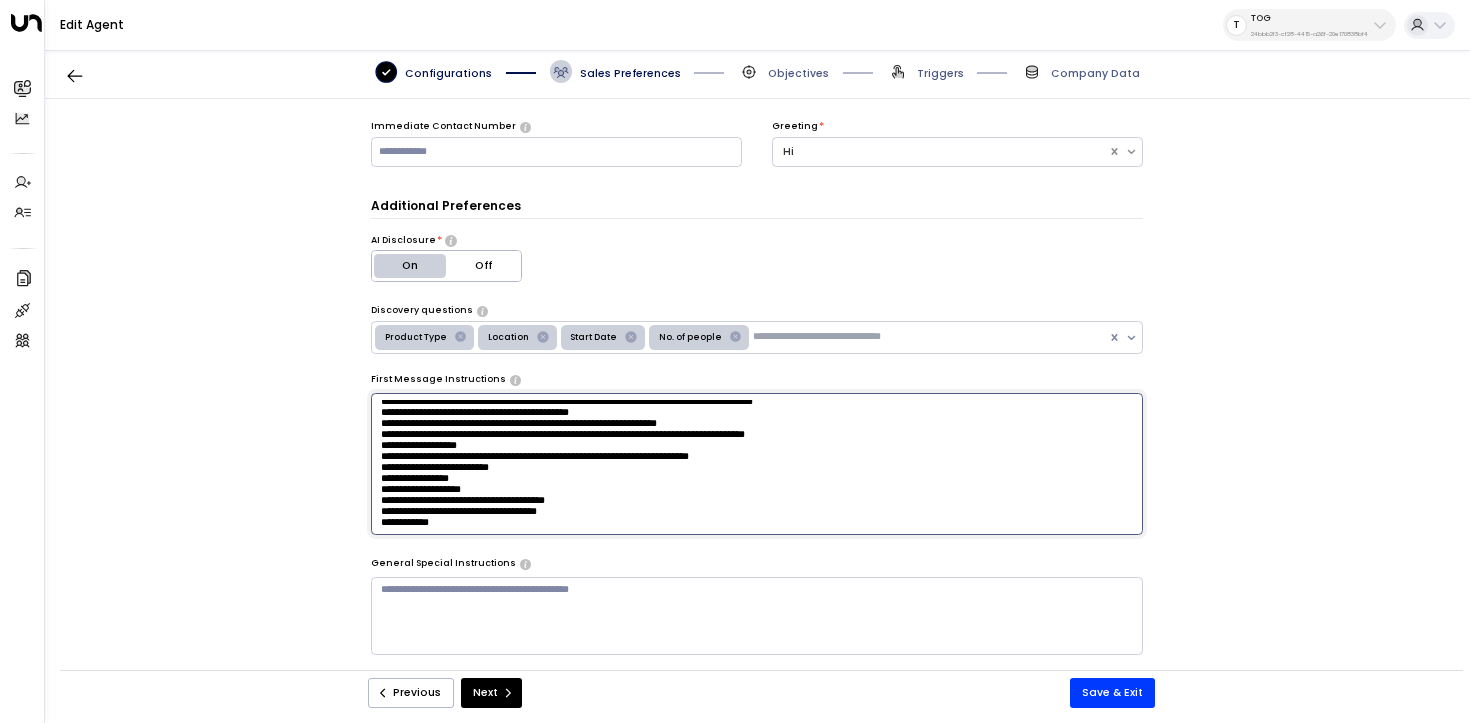 scroll, scrollTop: 724, scrollLeft: 0, axis: vertical 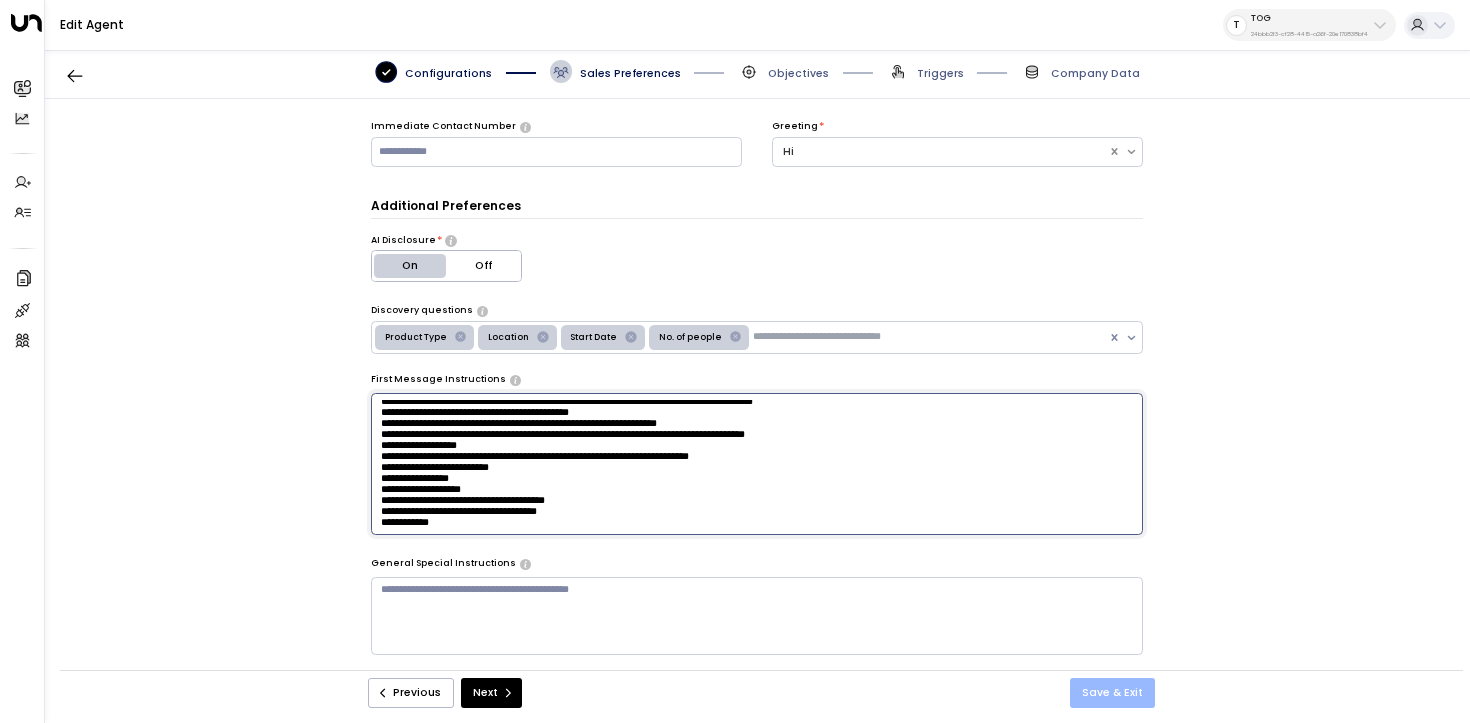 type on "**********" 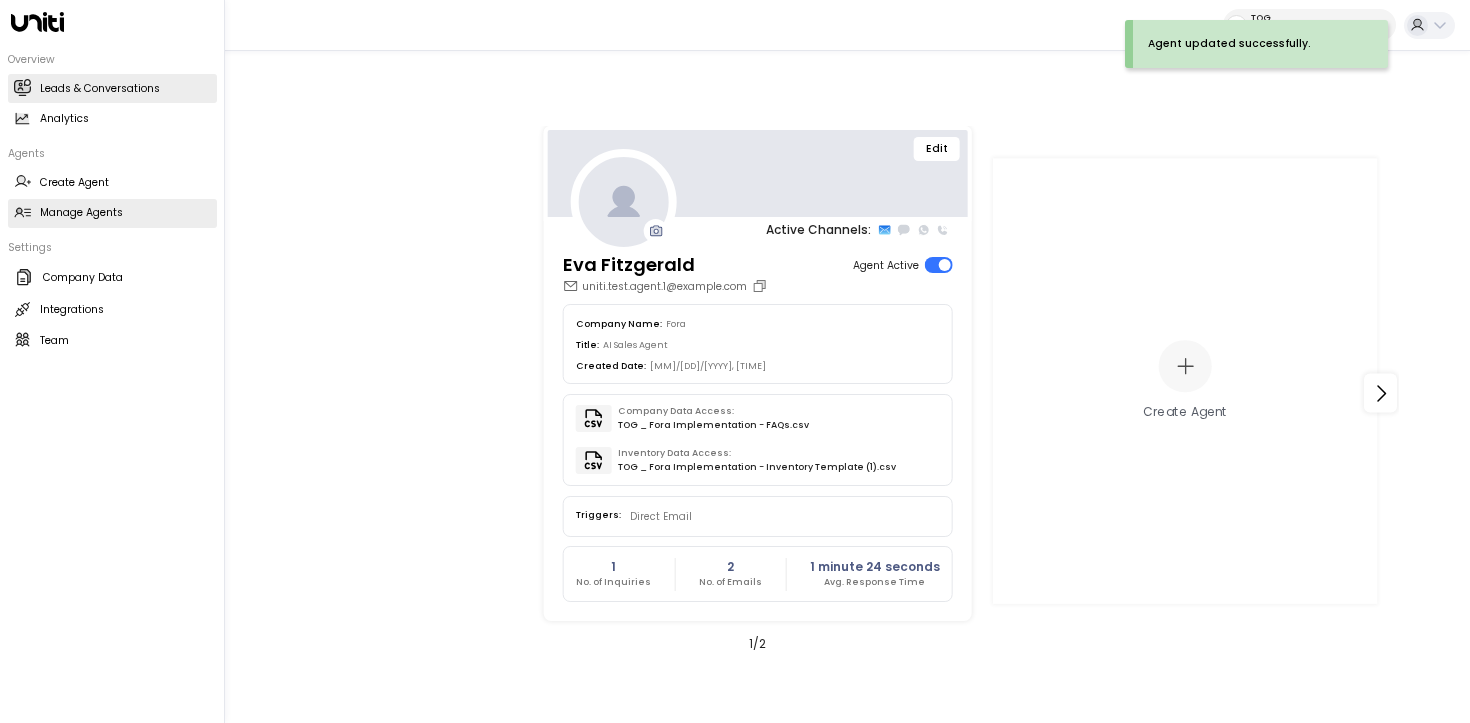 click on "Leads & Conversations Leads & Conversations" at bounding box center [112, 88] 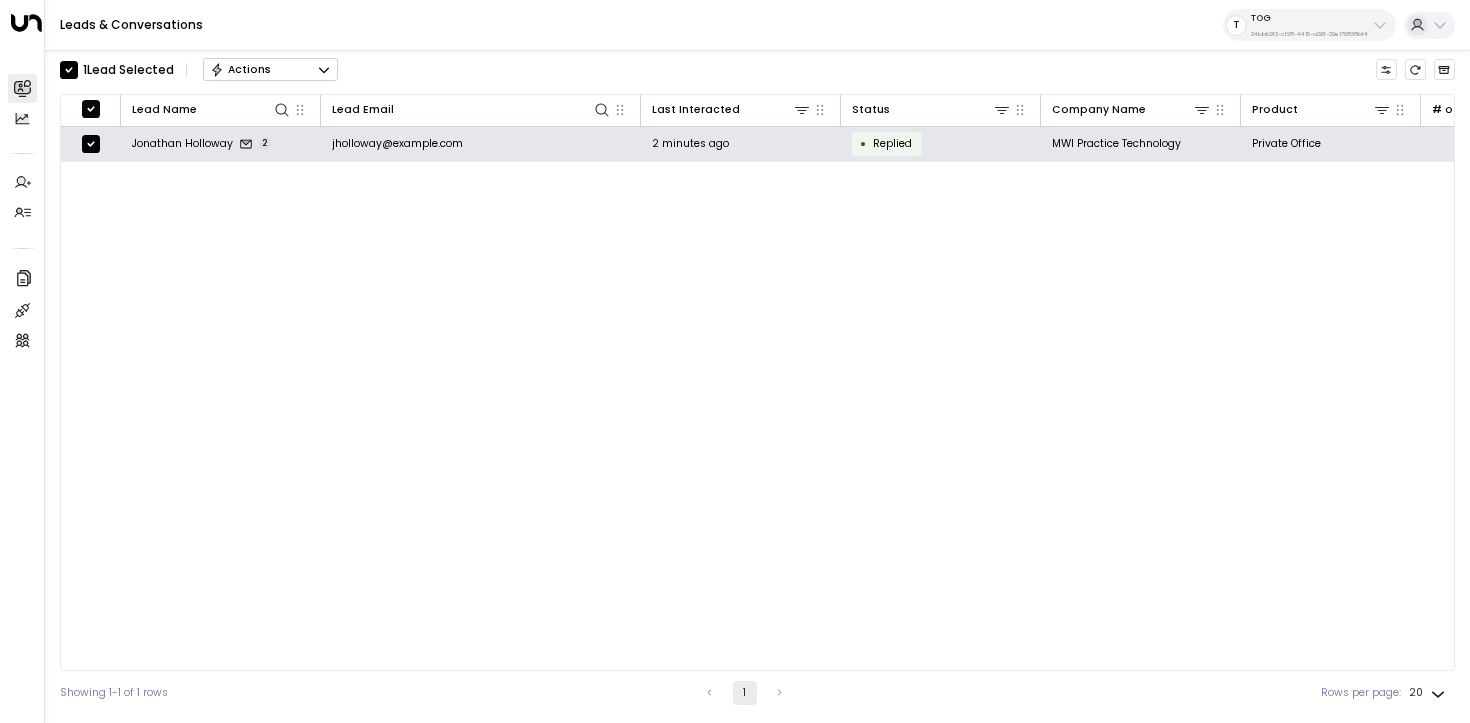 click at bounding box center (324, 70) 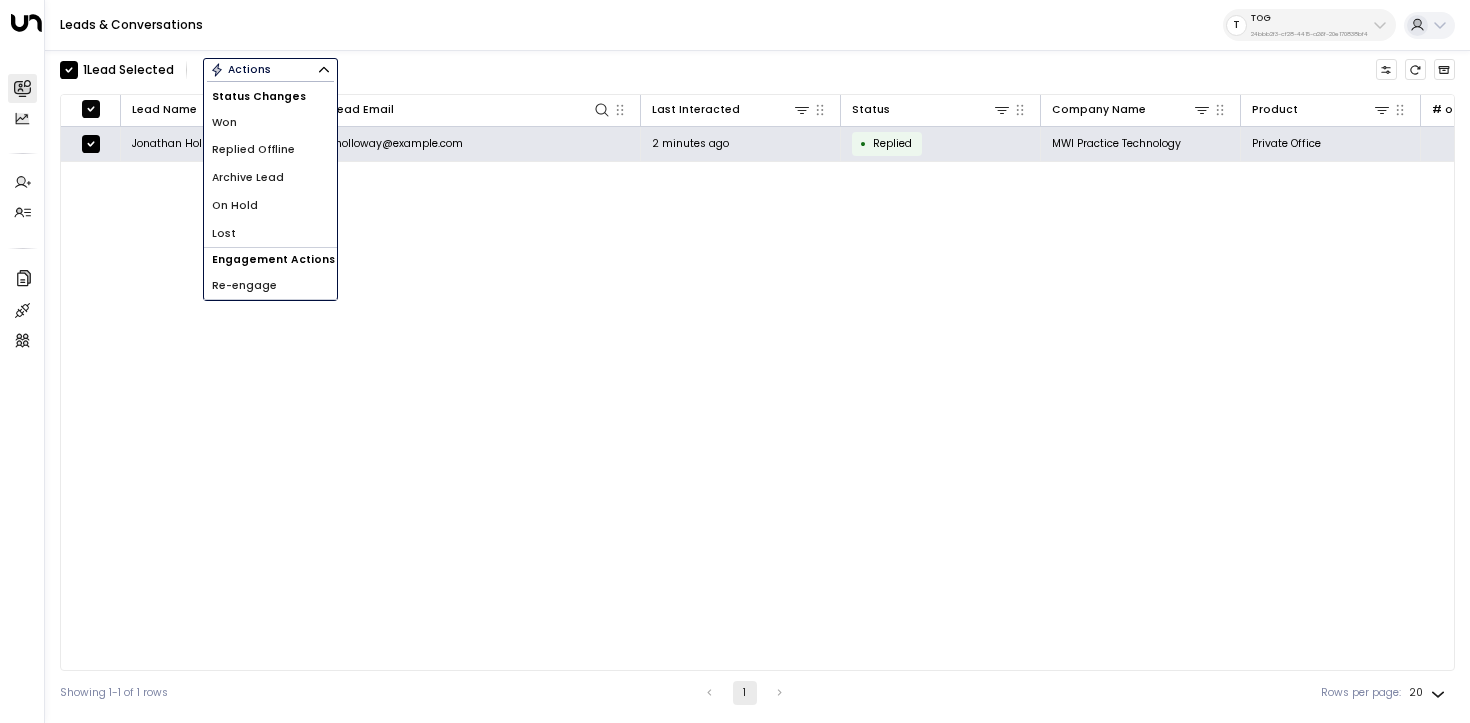 click on "Archive Lead" at bounding box center (270, 178) 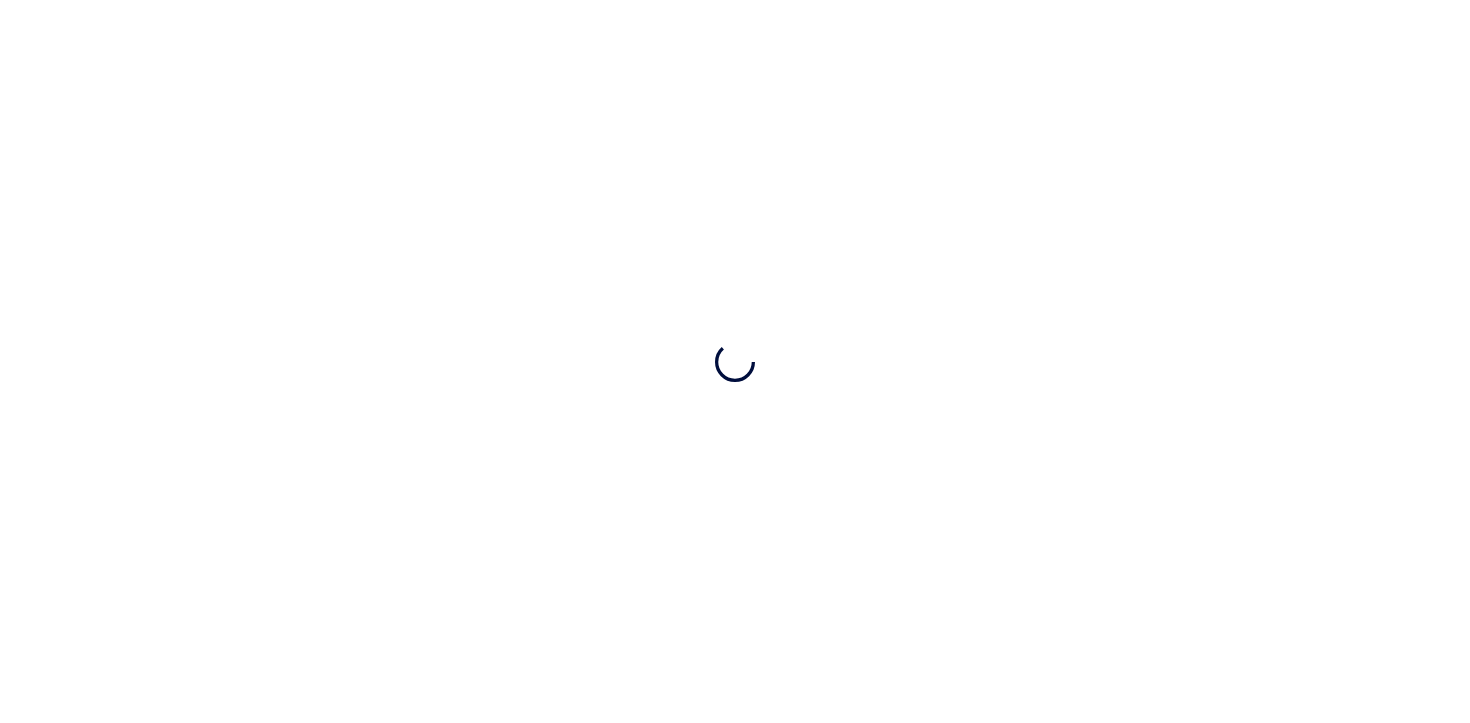 scroll, scrollTop: 0, scrollLeft: 0, axis: both 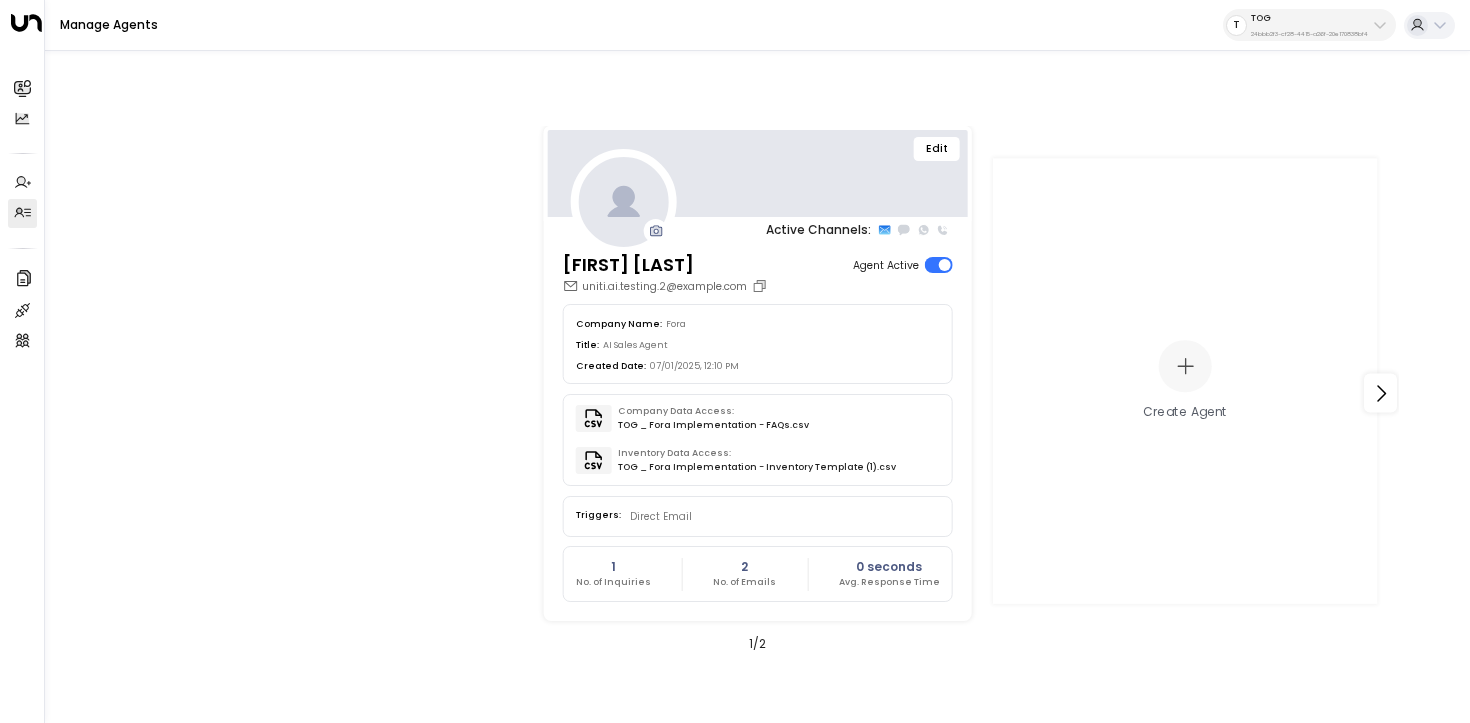 click on "Edit" at bounding box center (937, 149) 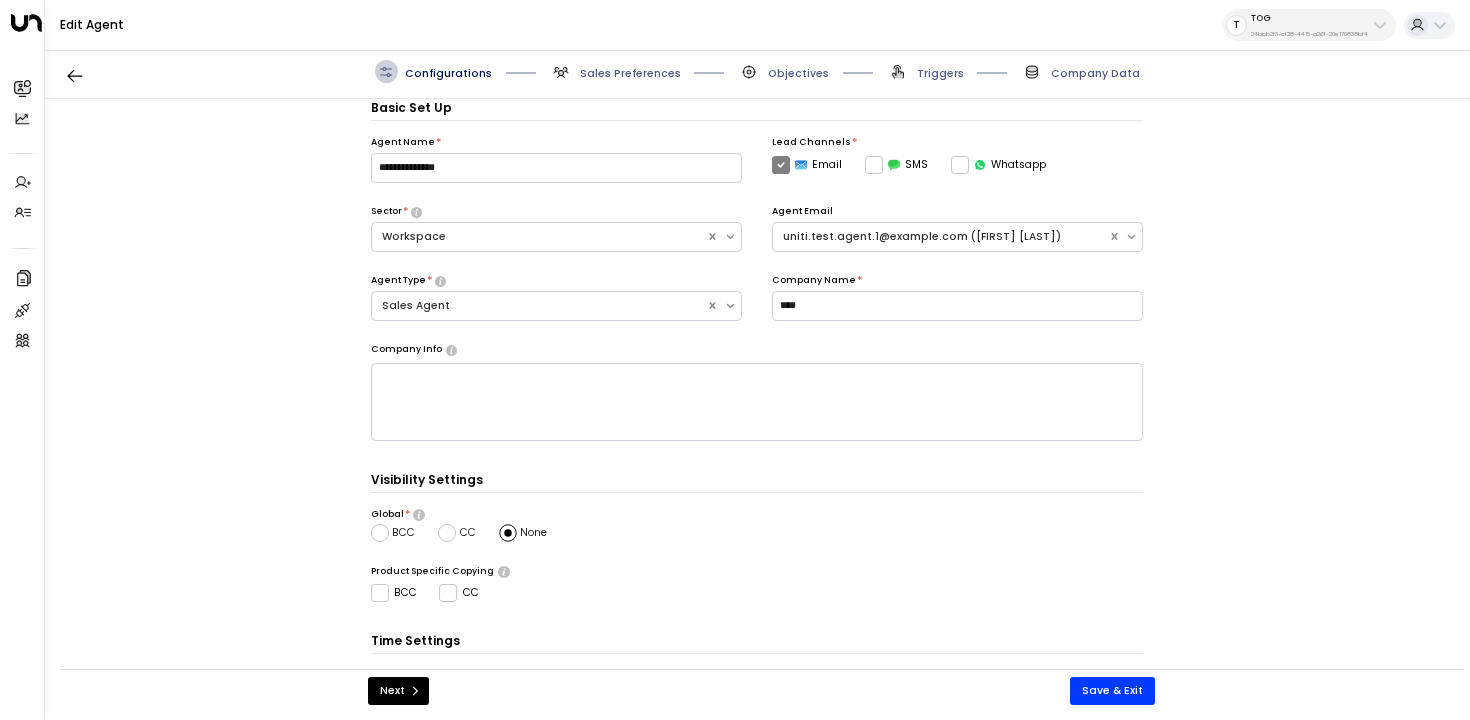 scroll, scrollTop: 128, scrollLeft: 0, axis: vertical 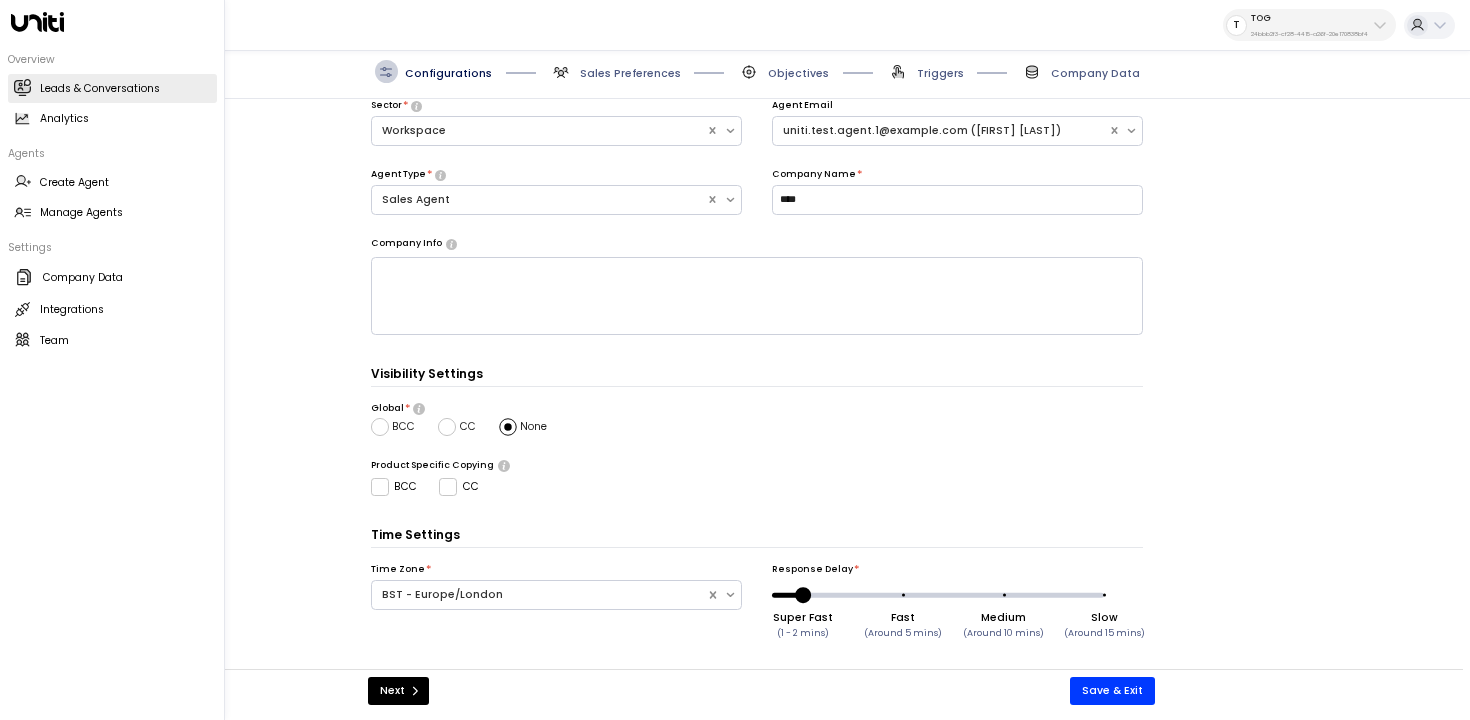 click on "Leads & Conversations Leads & Conversations" at bounding box center [112, 88] 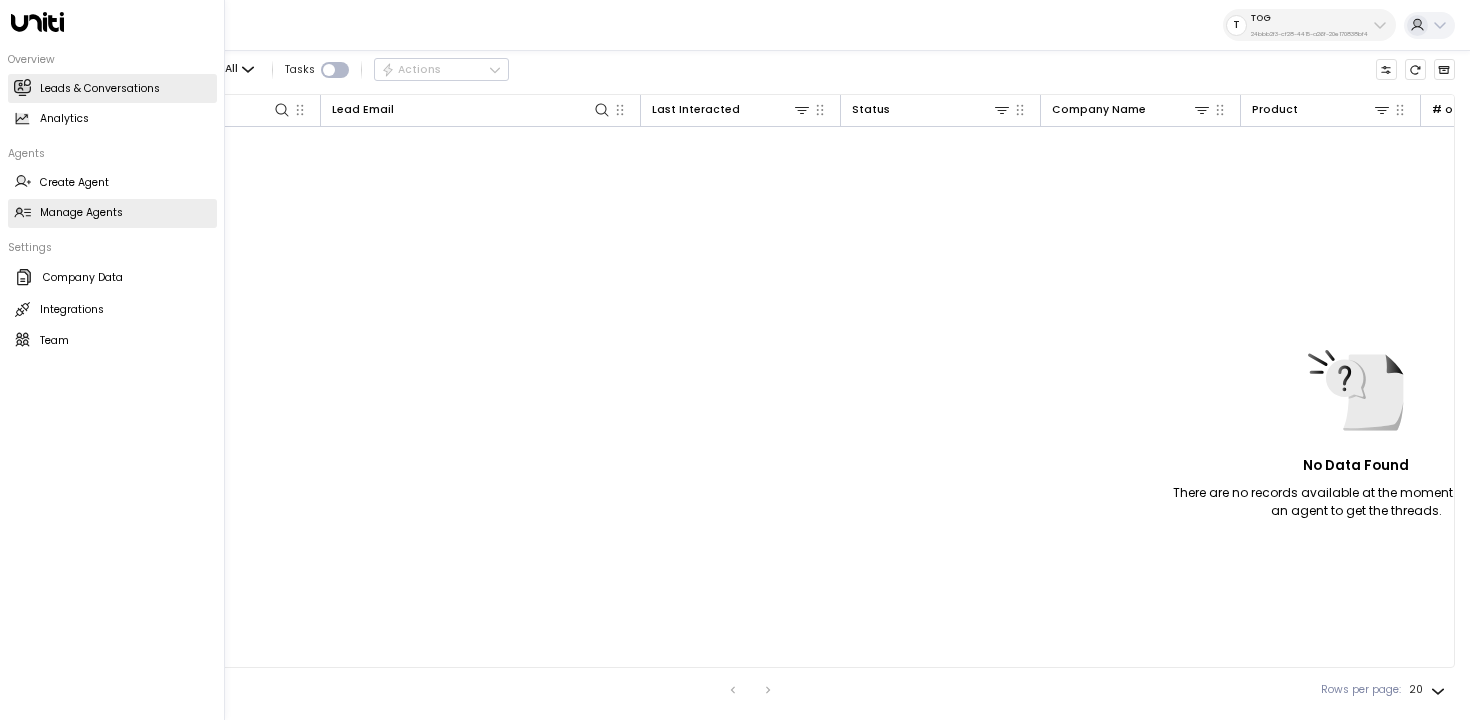 click on "Manage Agents Manage Agents" at bounding box center [112, 213] 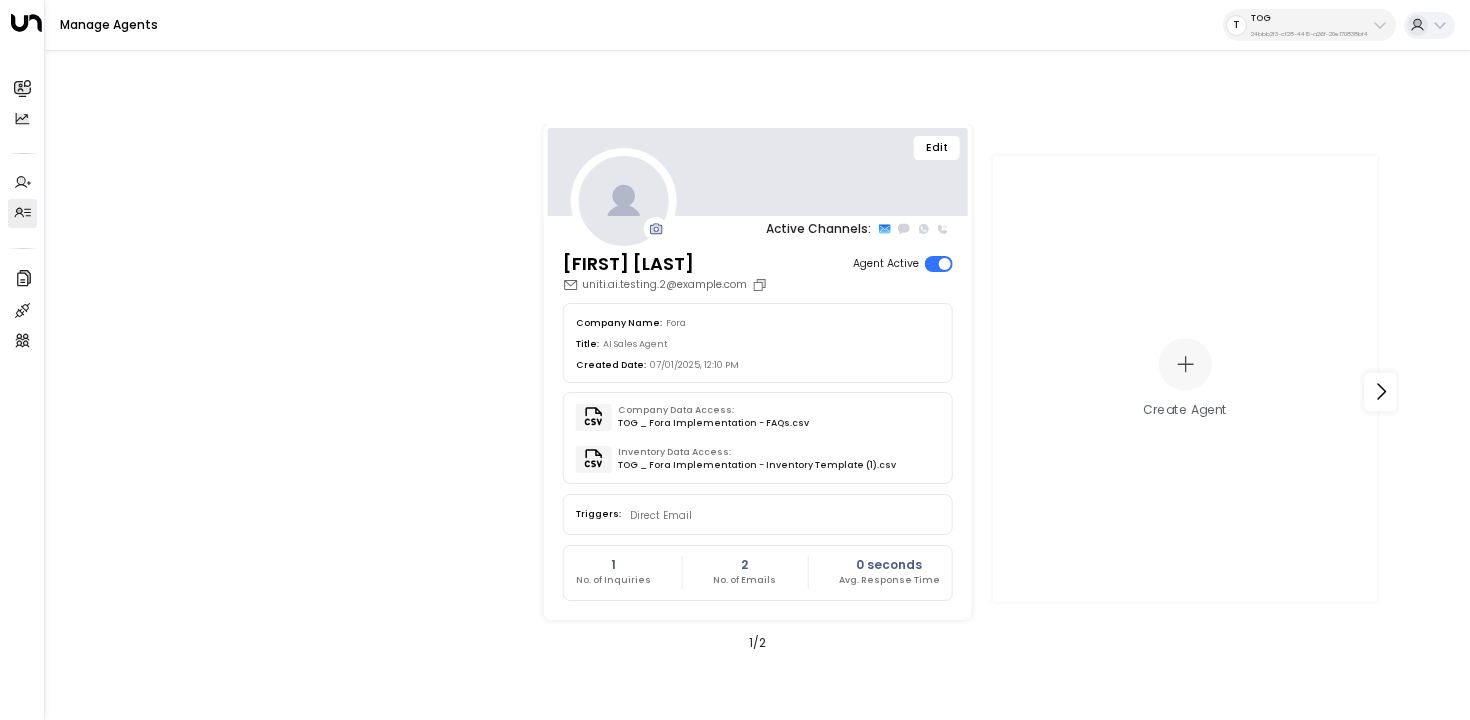 click on "Edit" at bounding box center (937, 148) 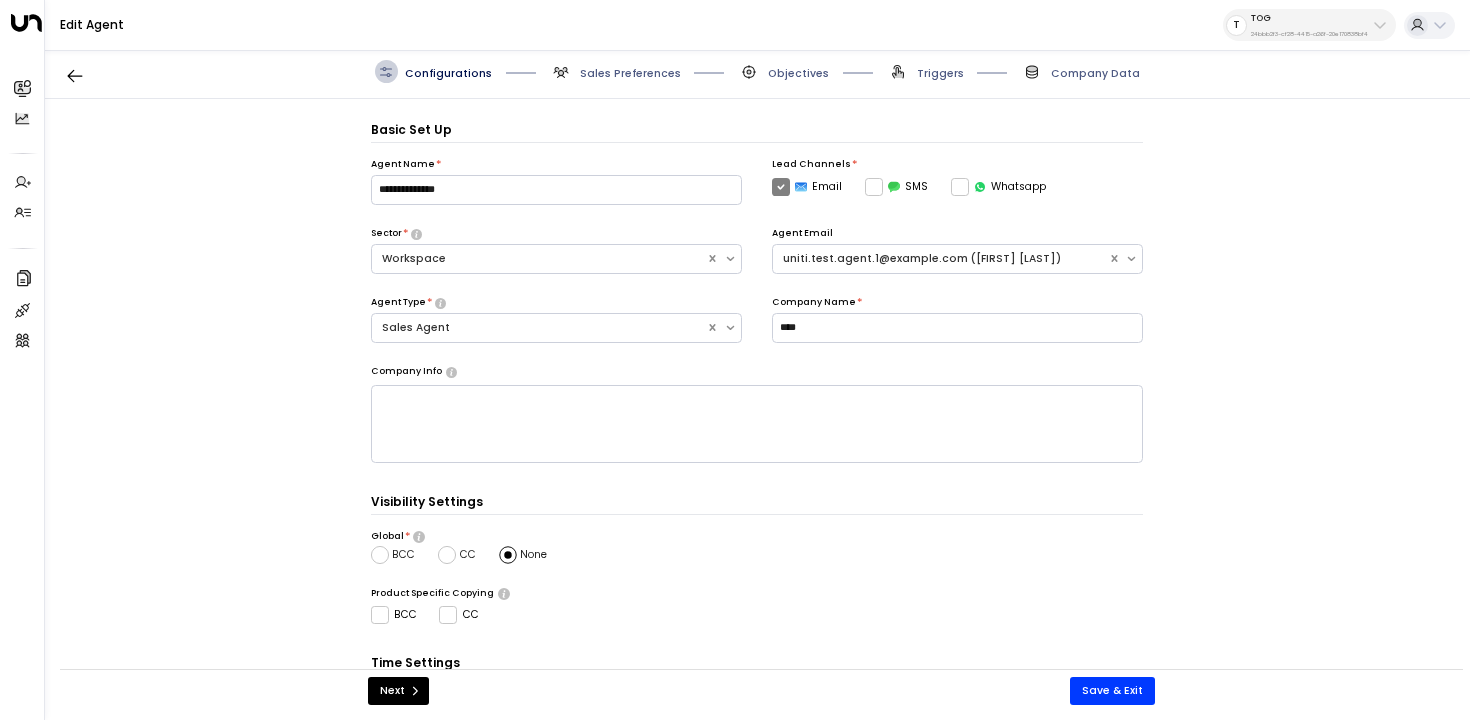 scroll, scrollTop: 22, scrollLeft: 0, axis: vertical 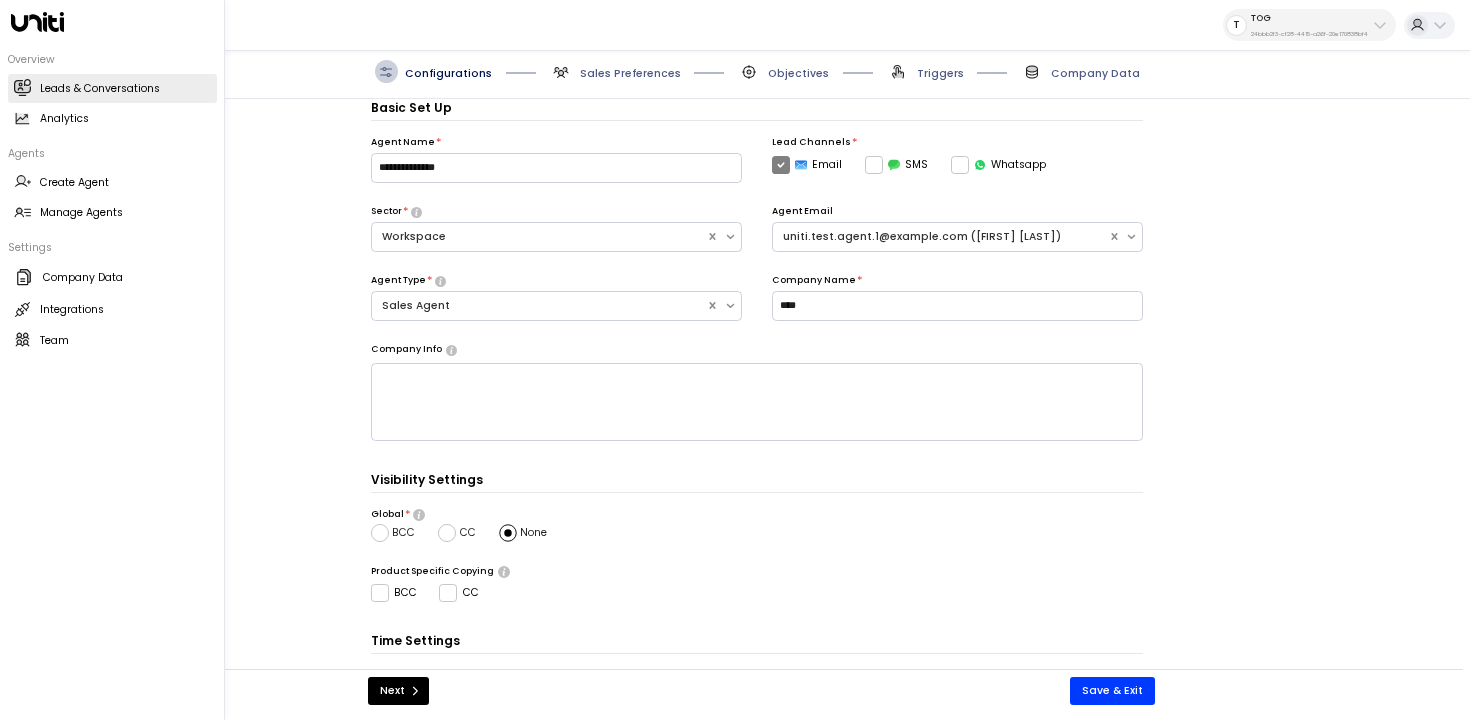 click on "Leads & Conversations" at bounding box center (100, 89) 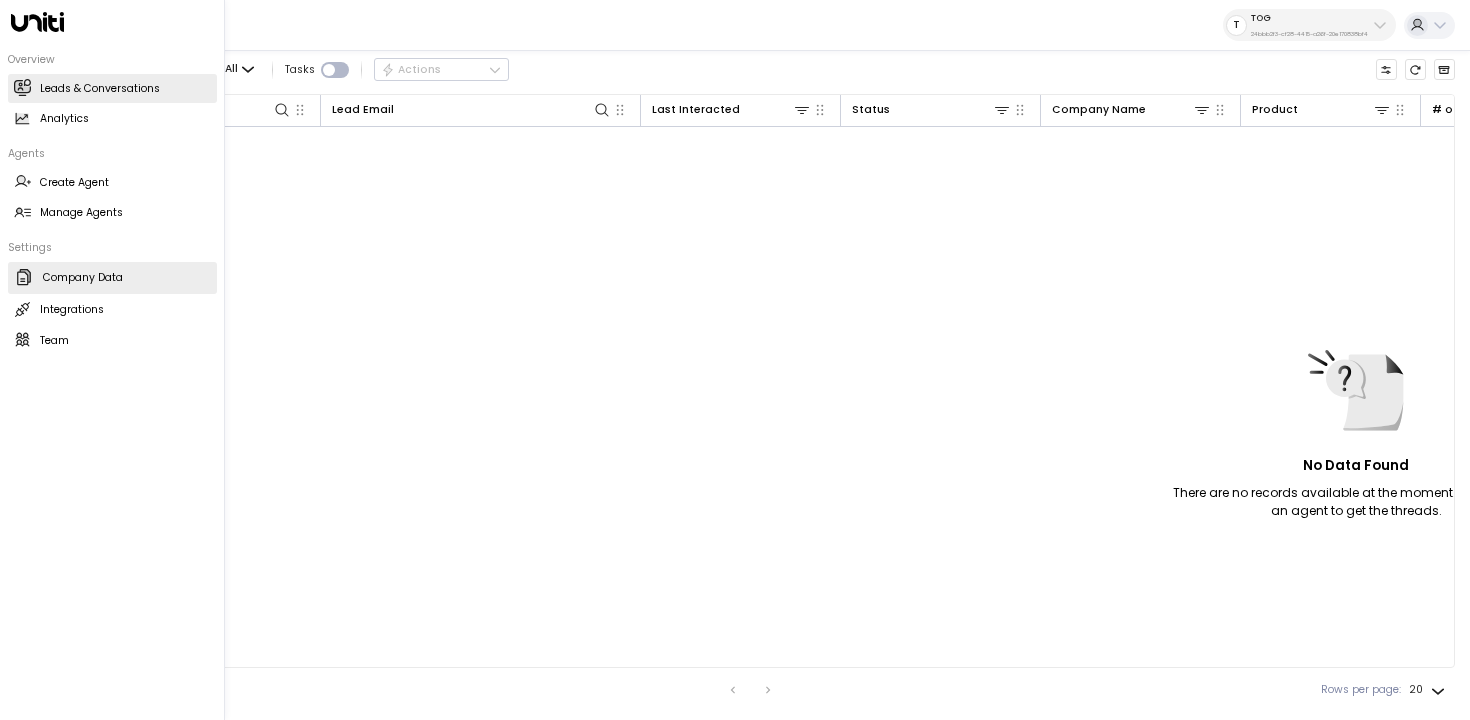 click on "Company Data" at bounding box center [83, 278] 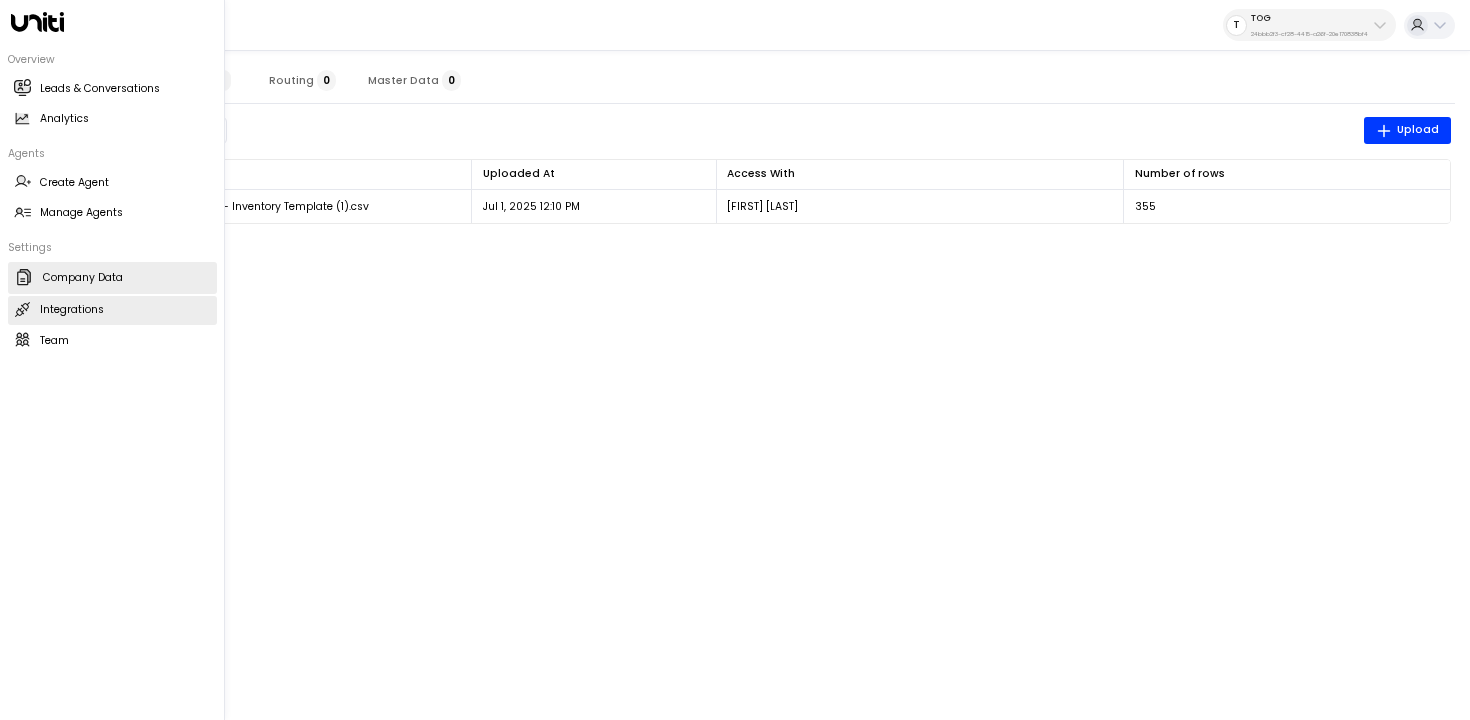 click on "Integrations Integrations" at bounding box center (112, 310) 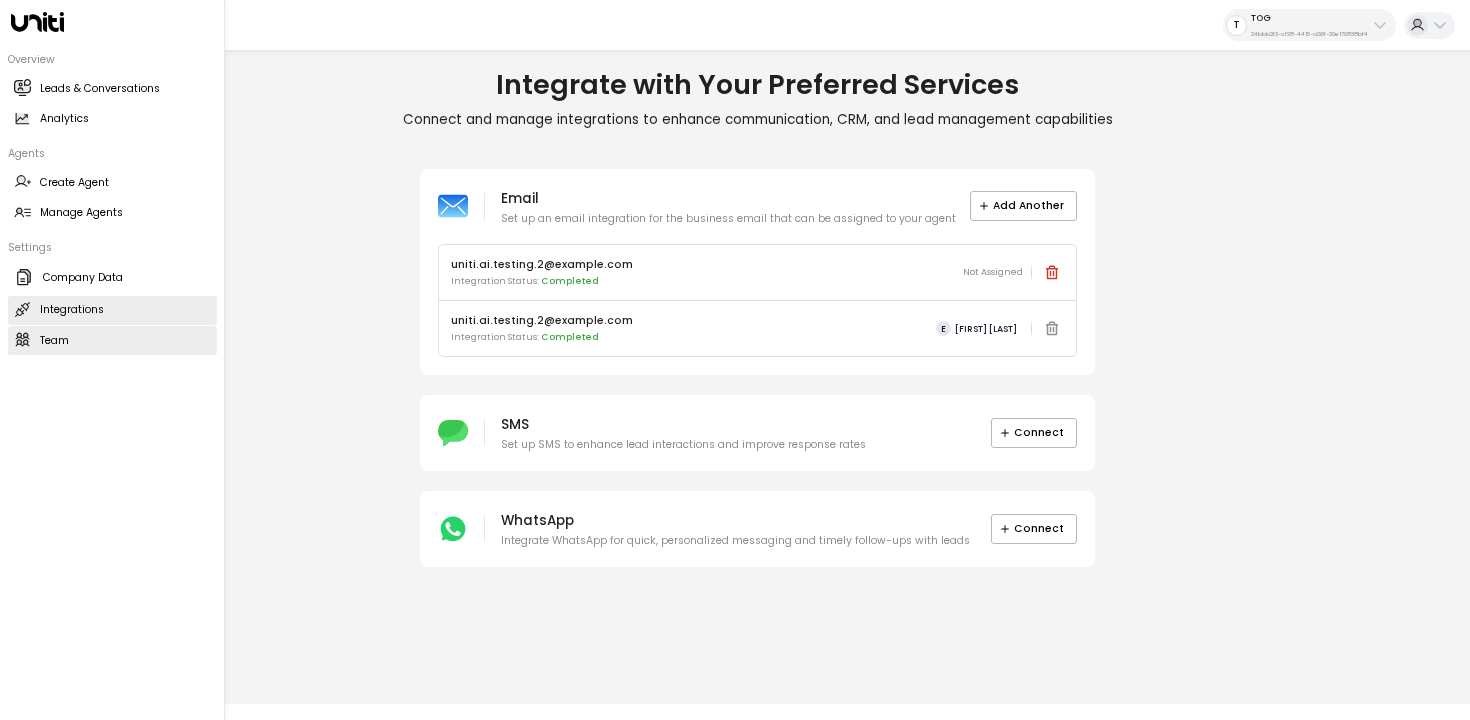 click on "Team" at bounding box center [54, 341] 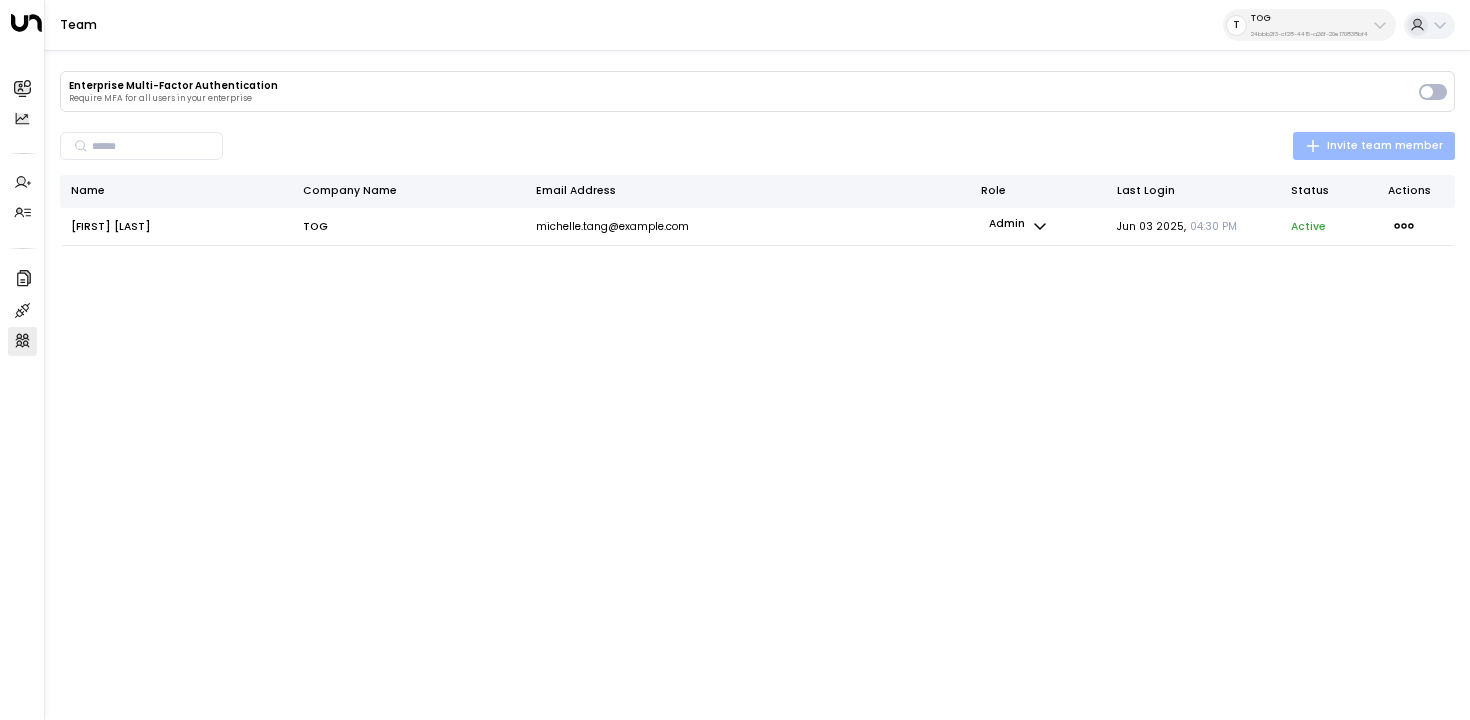 click on "Invite team member" at bounding box center [1374, 146] 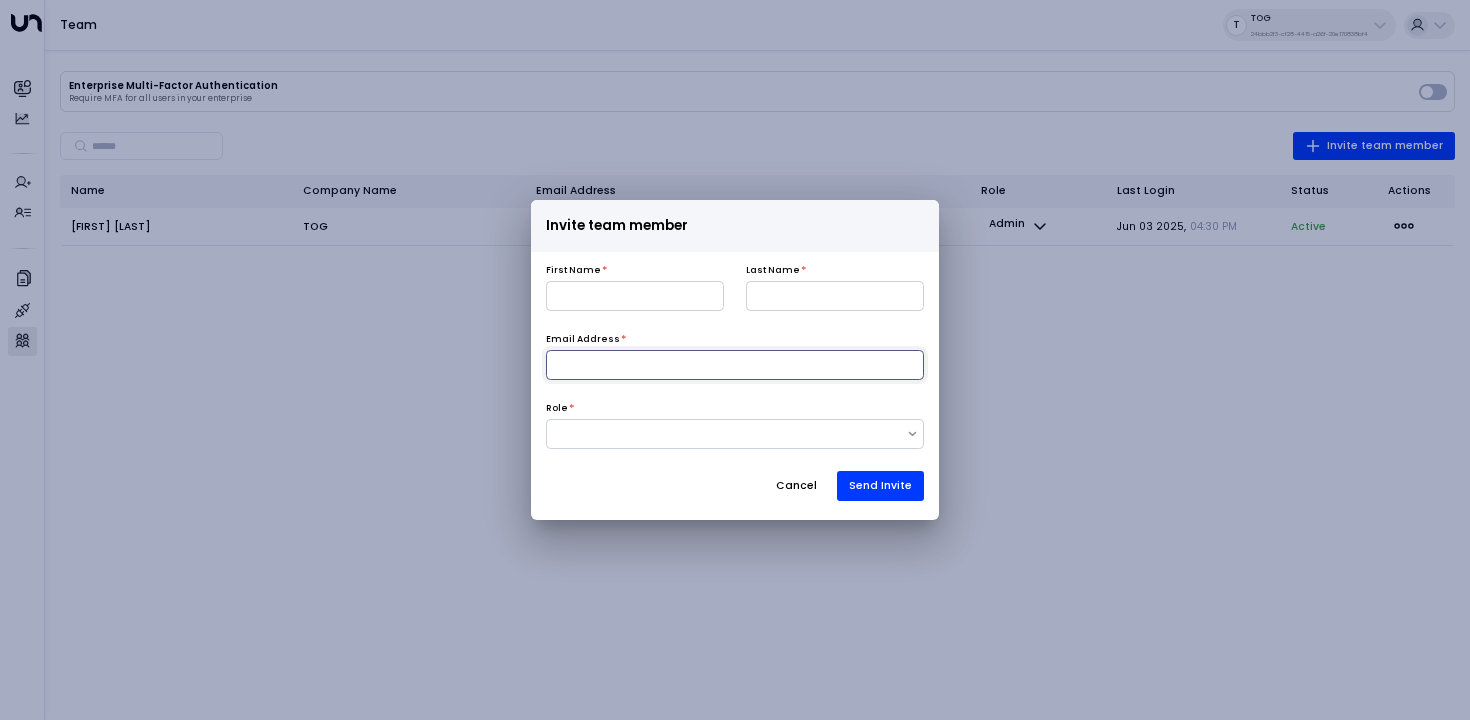 click at bounding box center (735, 365) 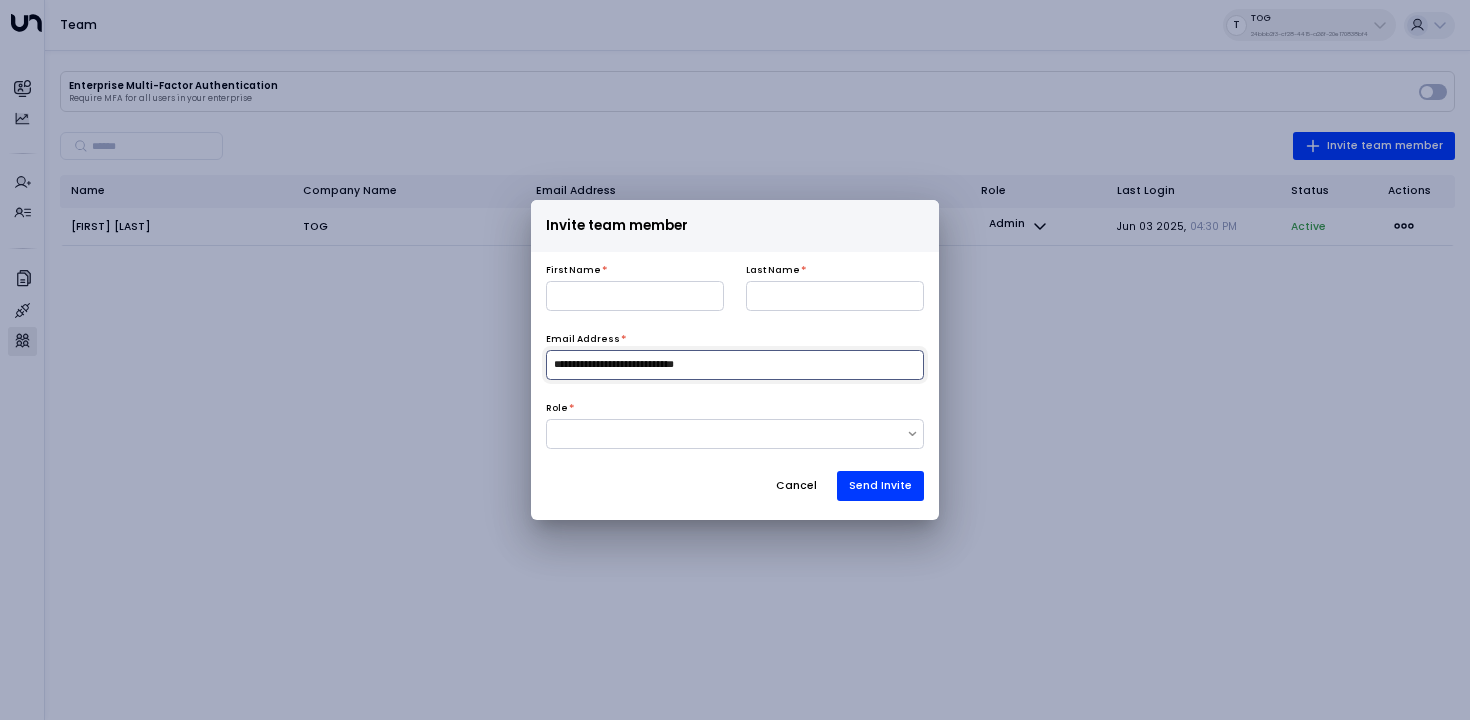 type on "**********" 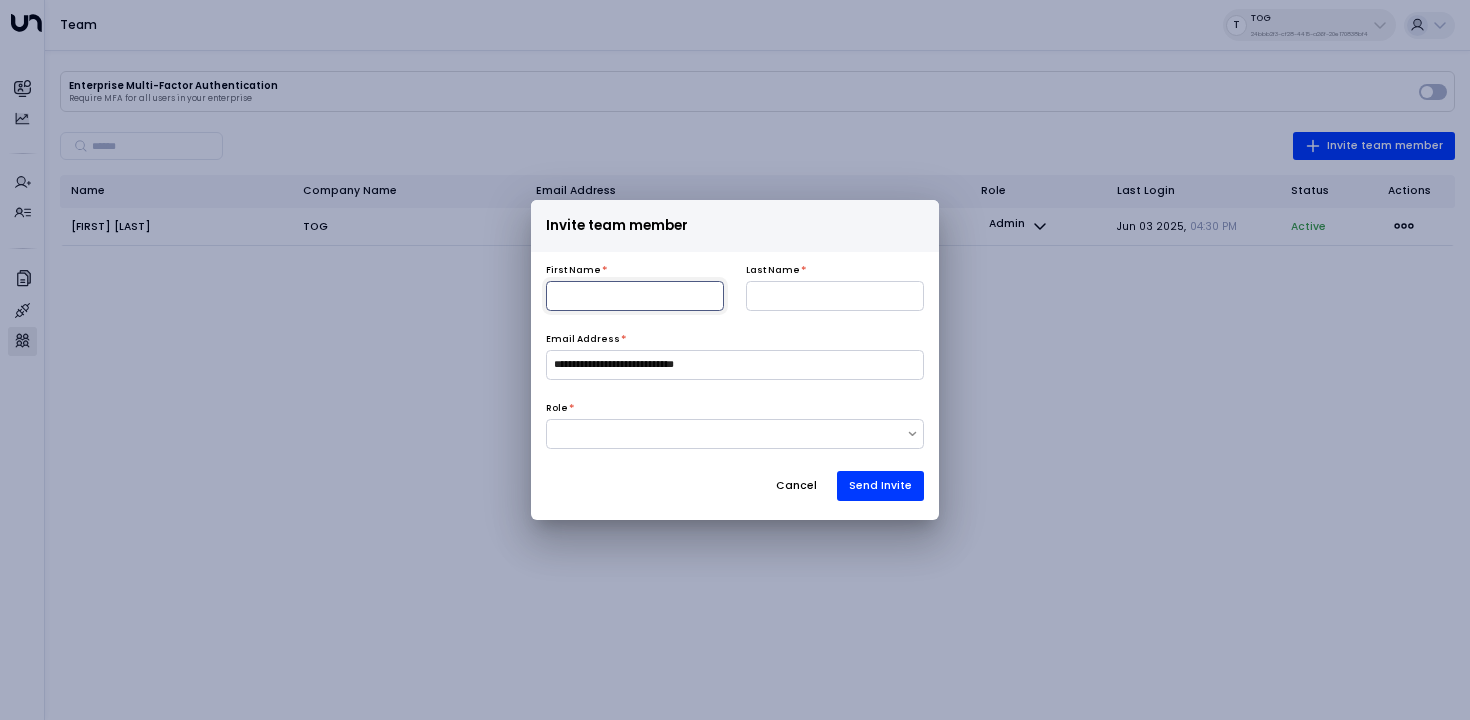 click at bounding box center (635, 296) 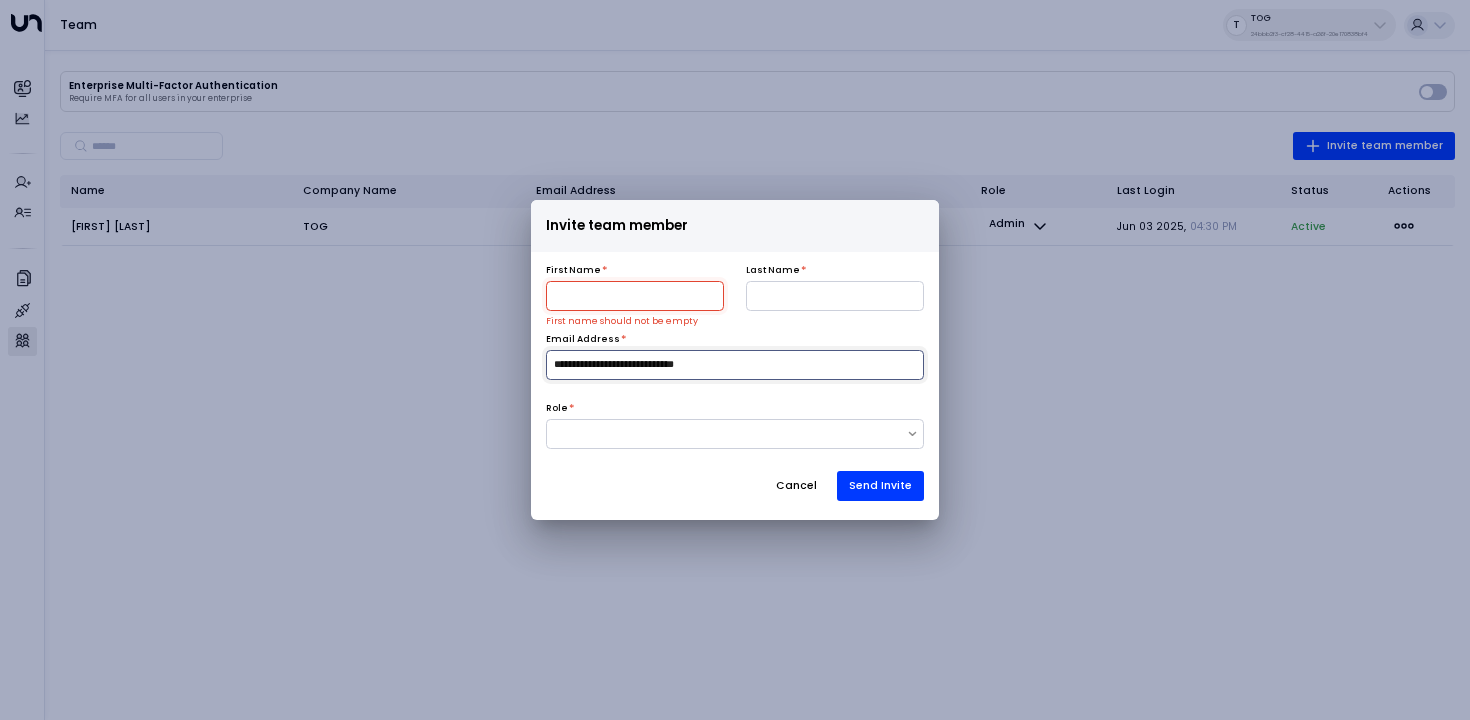 click on "**********" at bounding box center [735, 365] 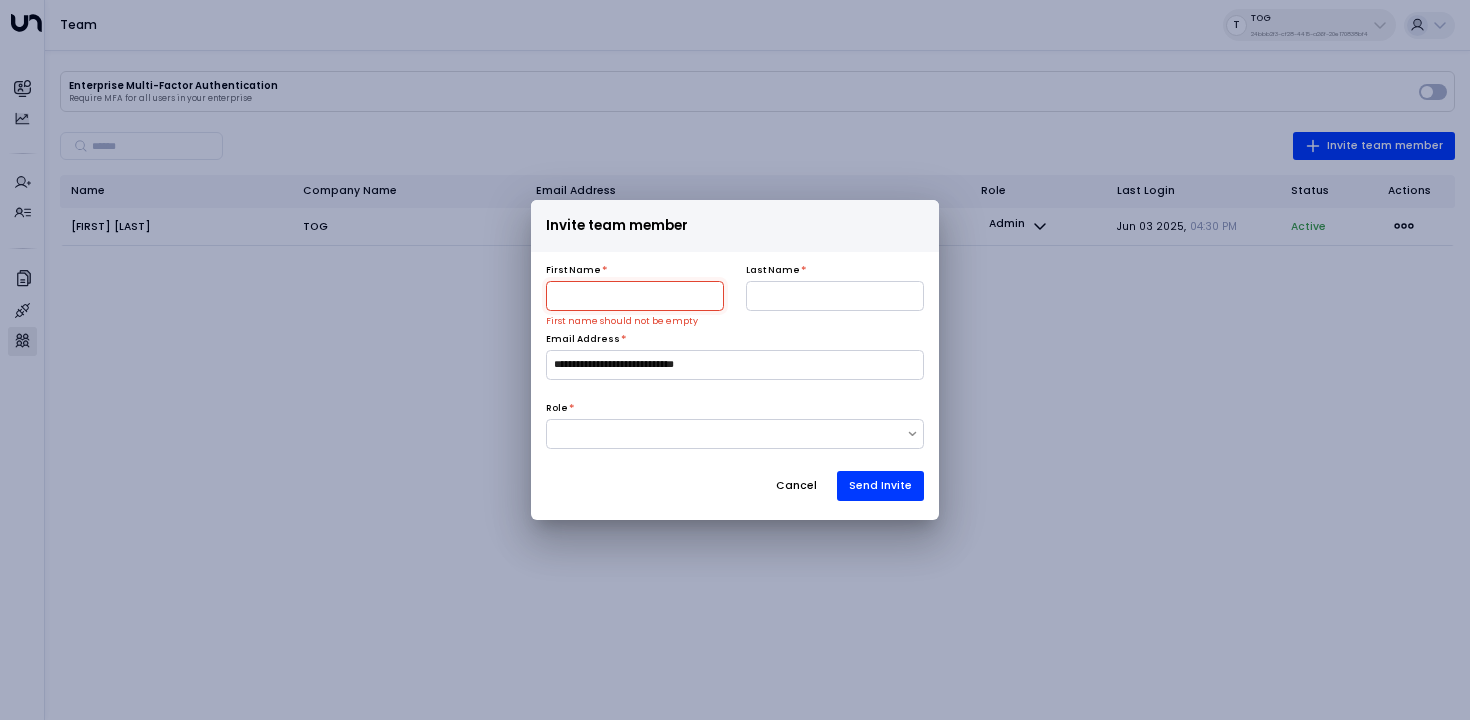 click at bounding box center [635, 296] 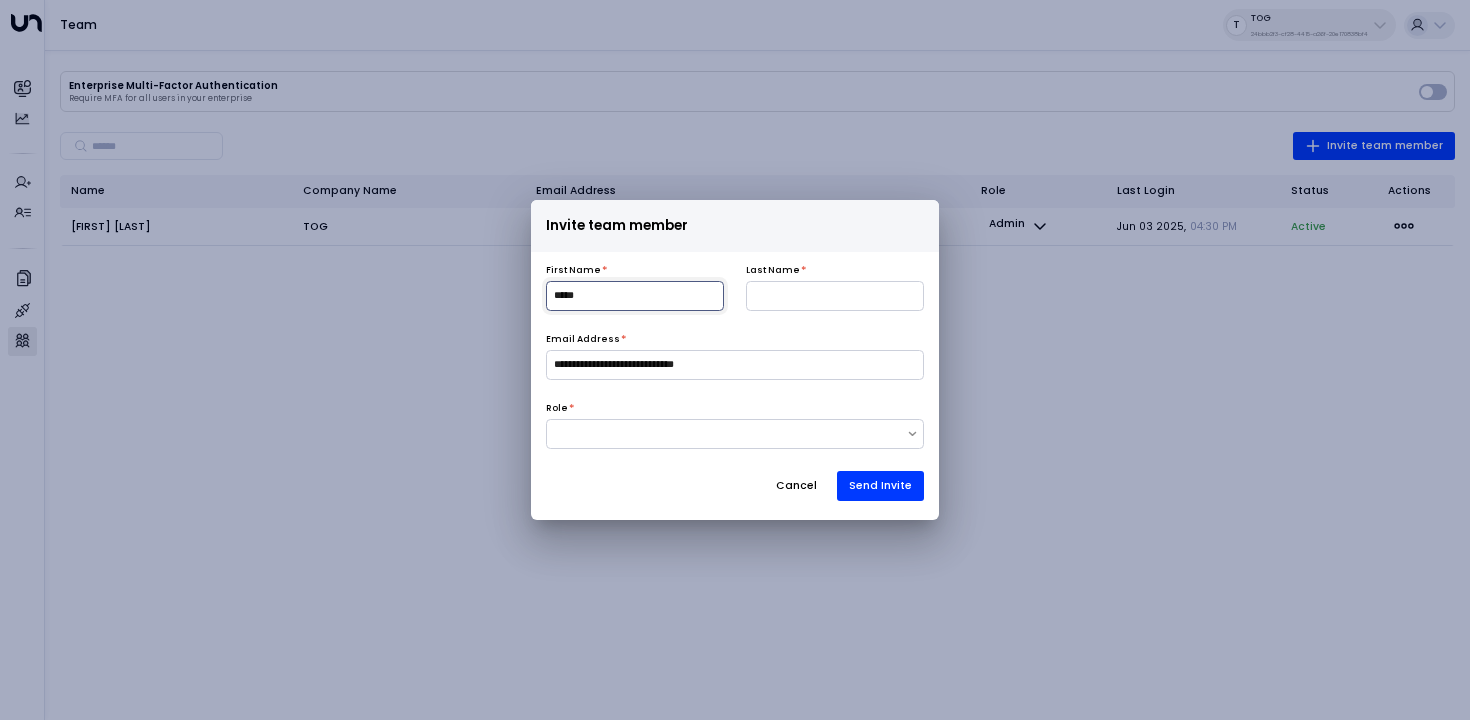 click on "*****" at bounding box center [635, 296] 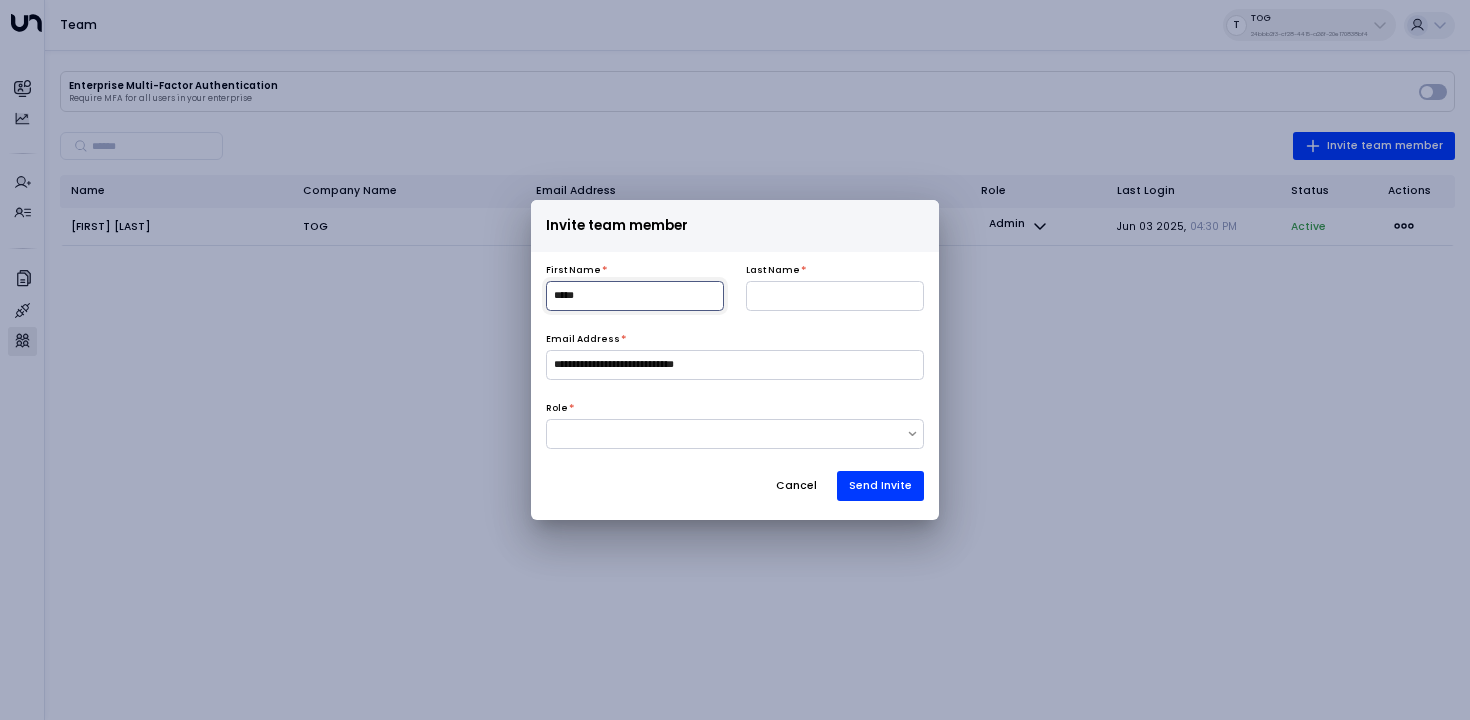 type on "*****" 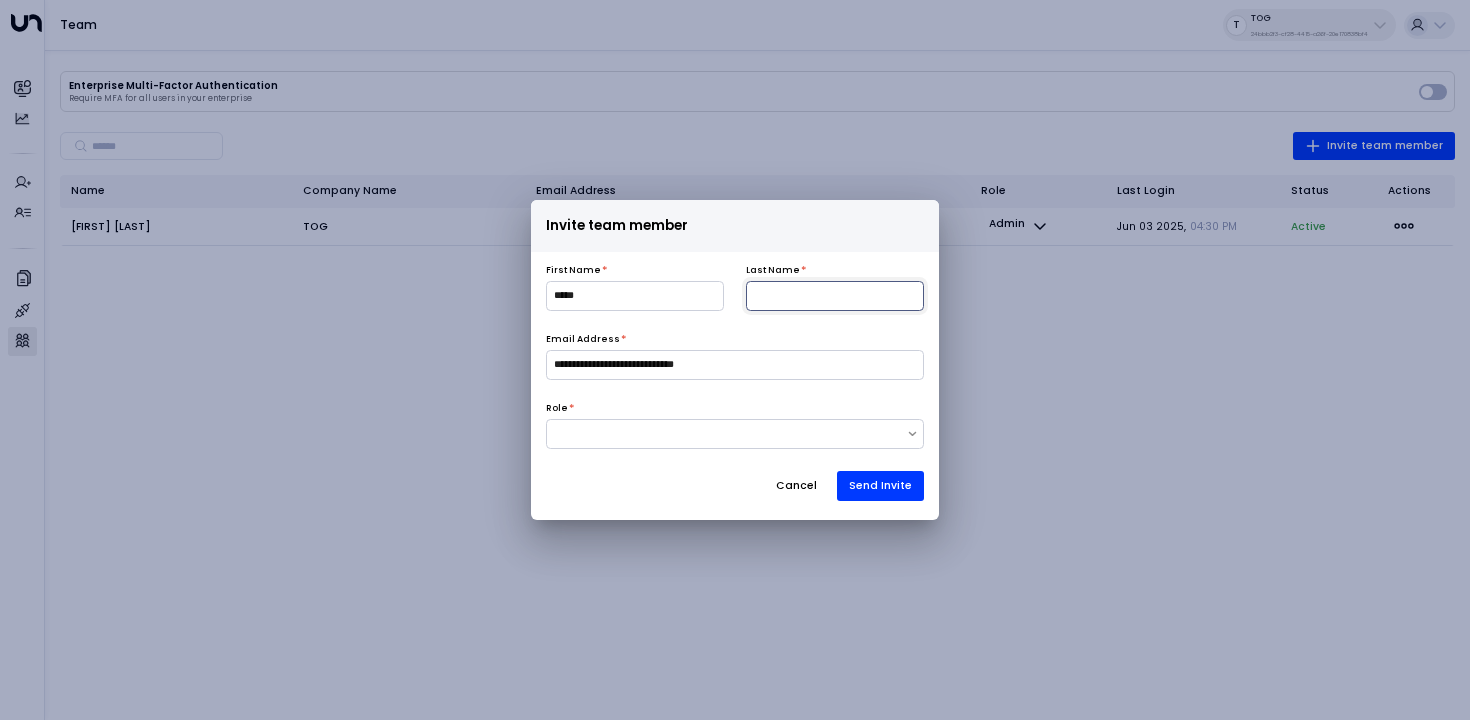click at bounding box center [835, 296] 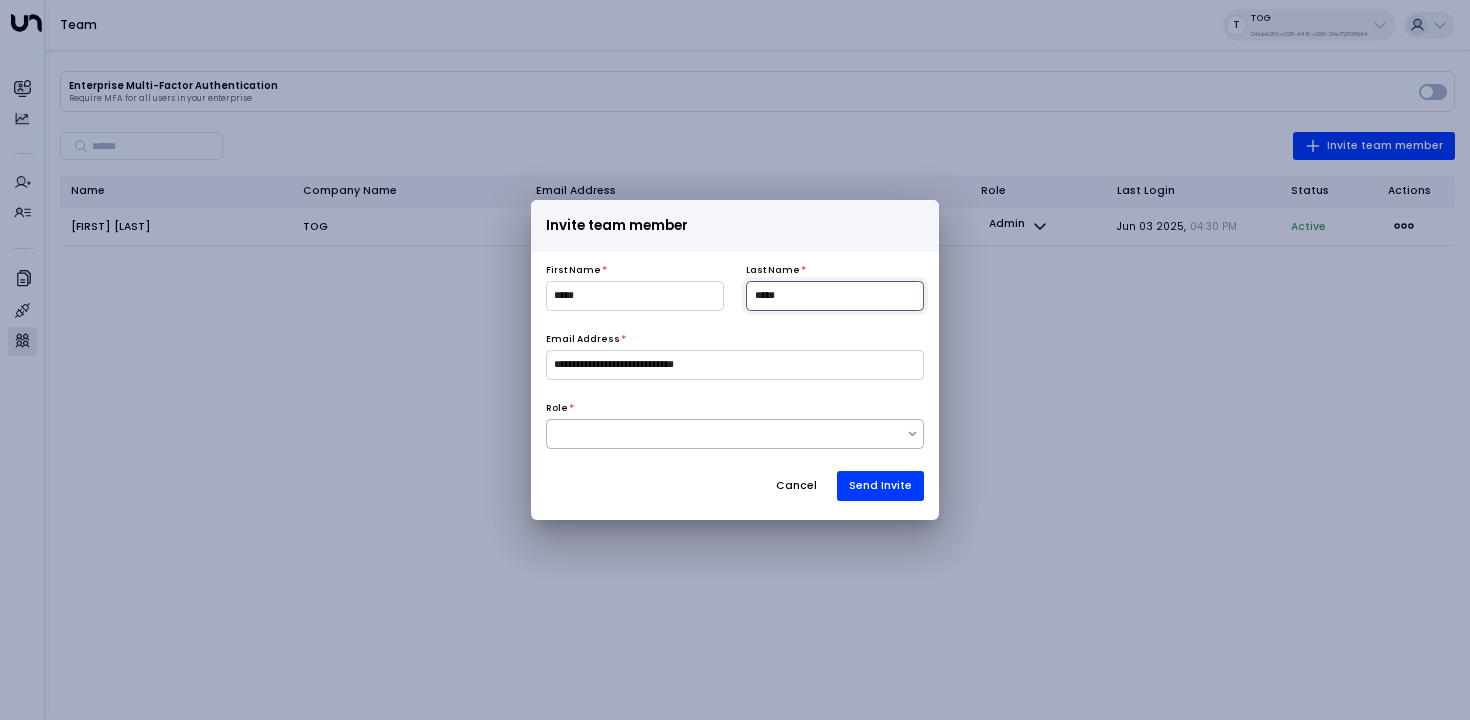 type on "*****" 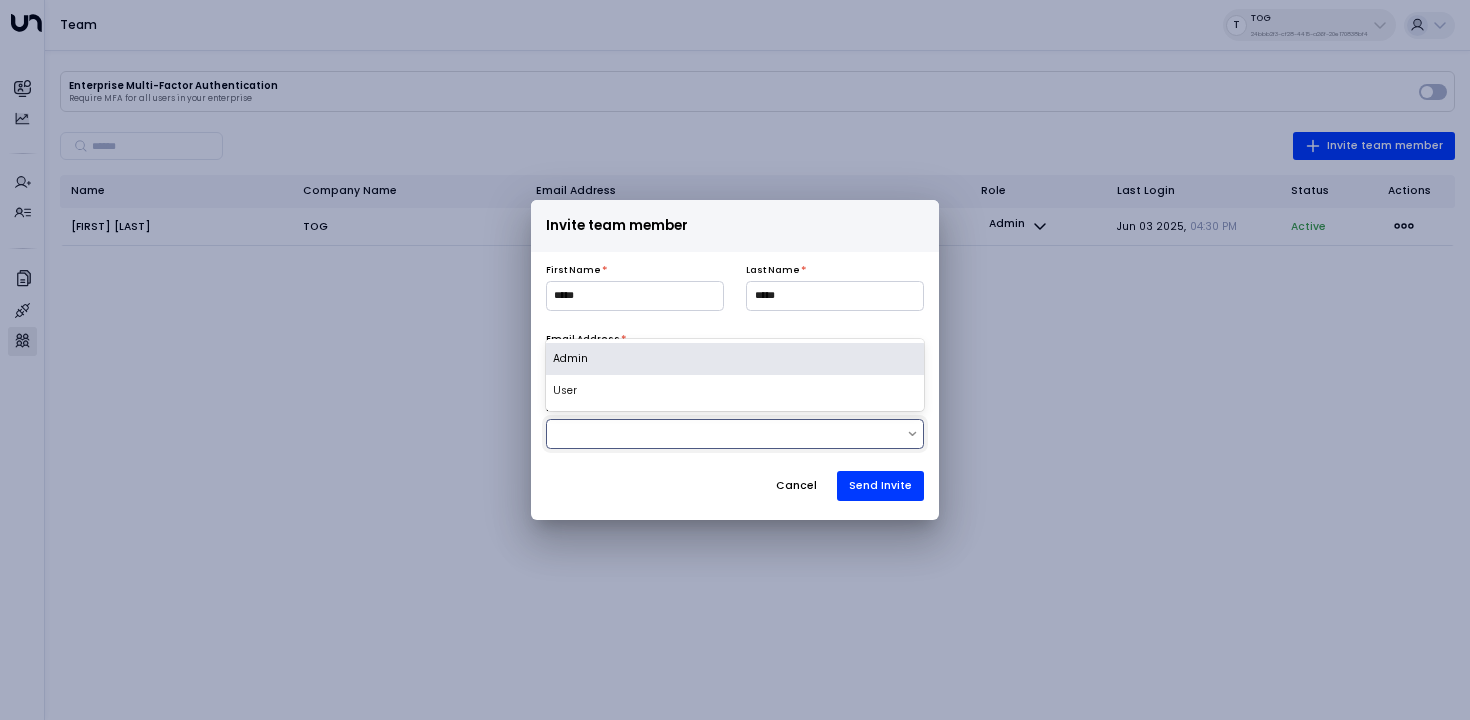 click at bounding box center [727, 434] 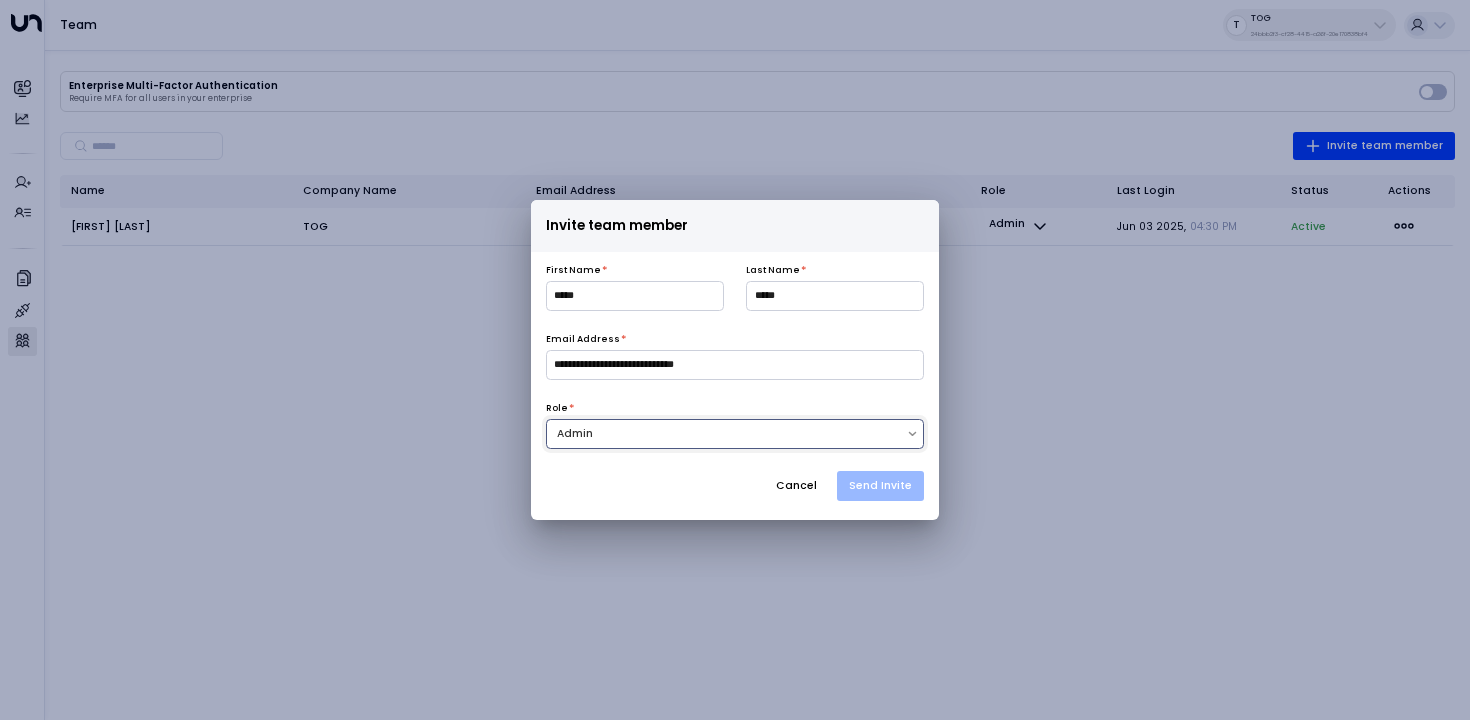 click on "Send Invite" at bounding box center [880, 486] 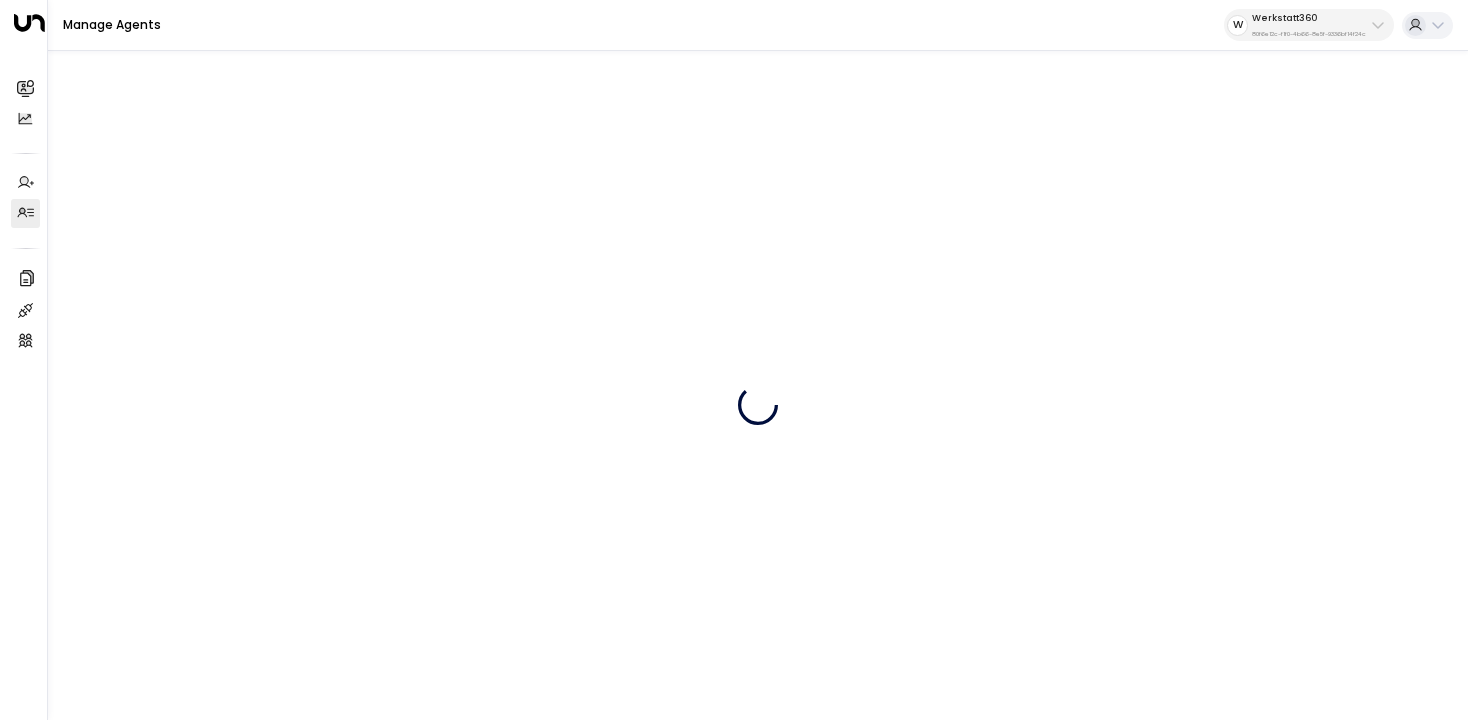 scroll, scrollTop: 0, scrollLeft: 0, axis: both 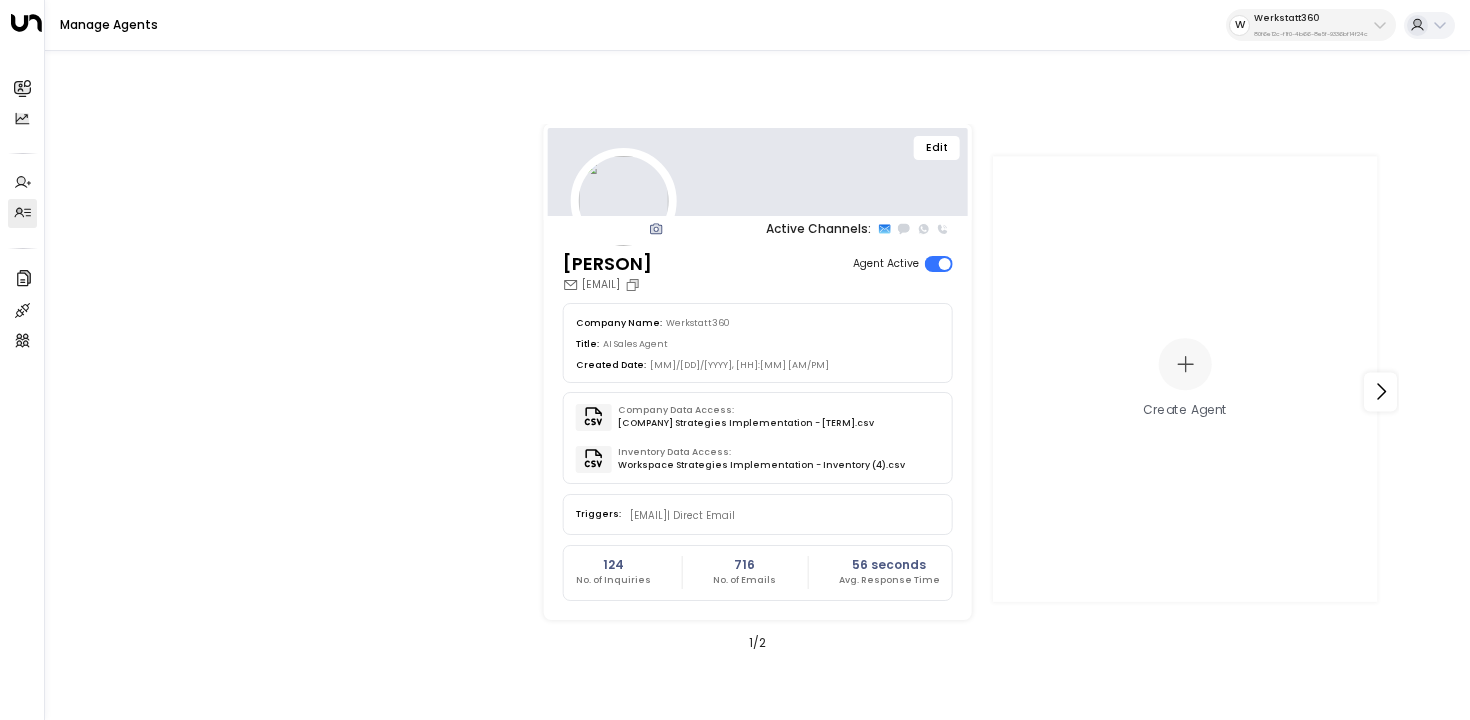 click on "Werkstatt360" at bounding box center [1311, 18] 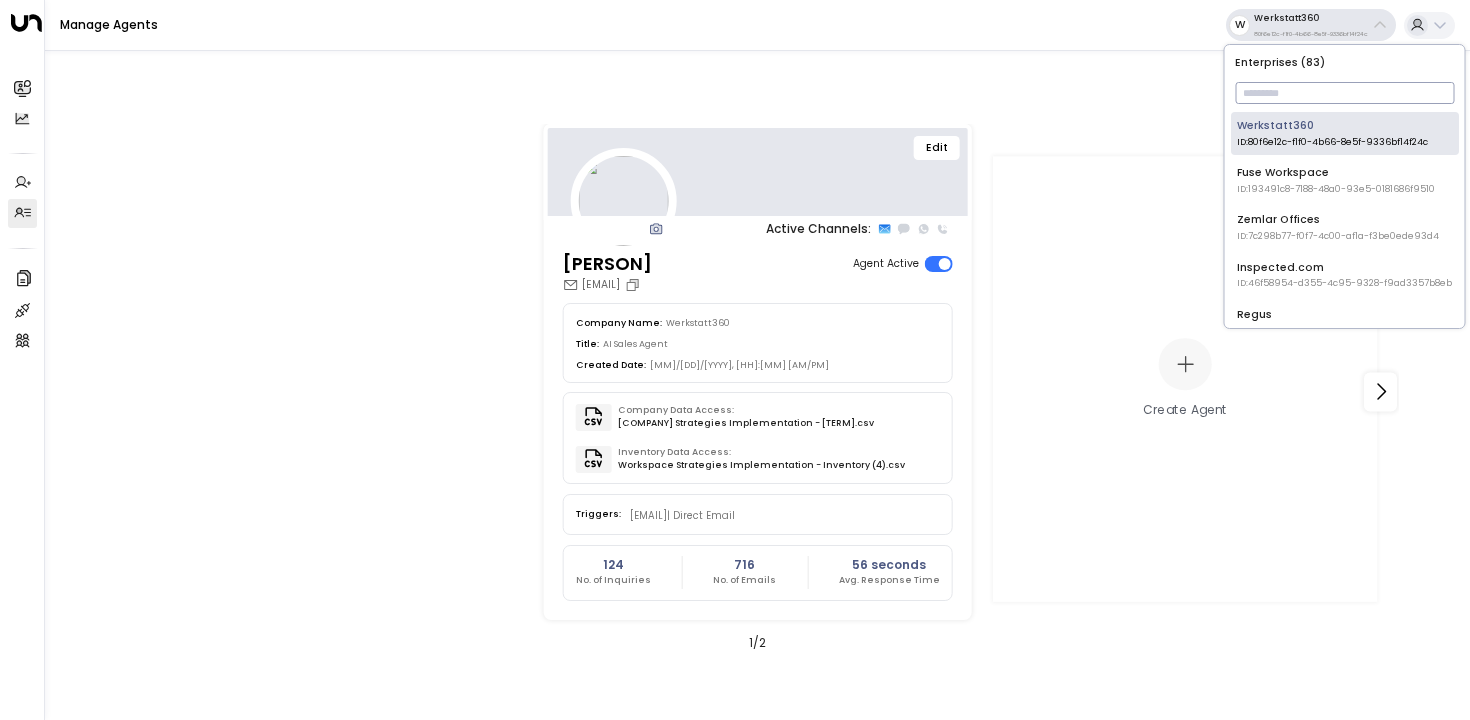 click at bounding box center [1344, 93] 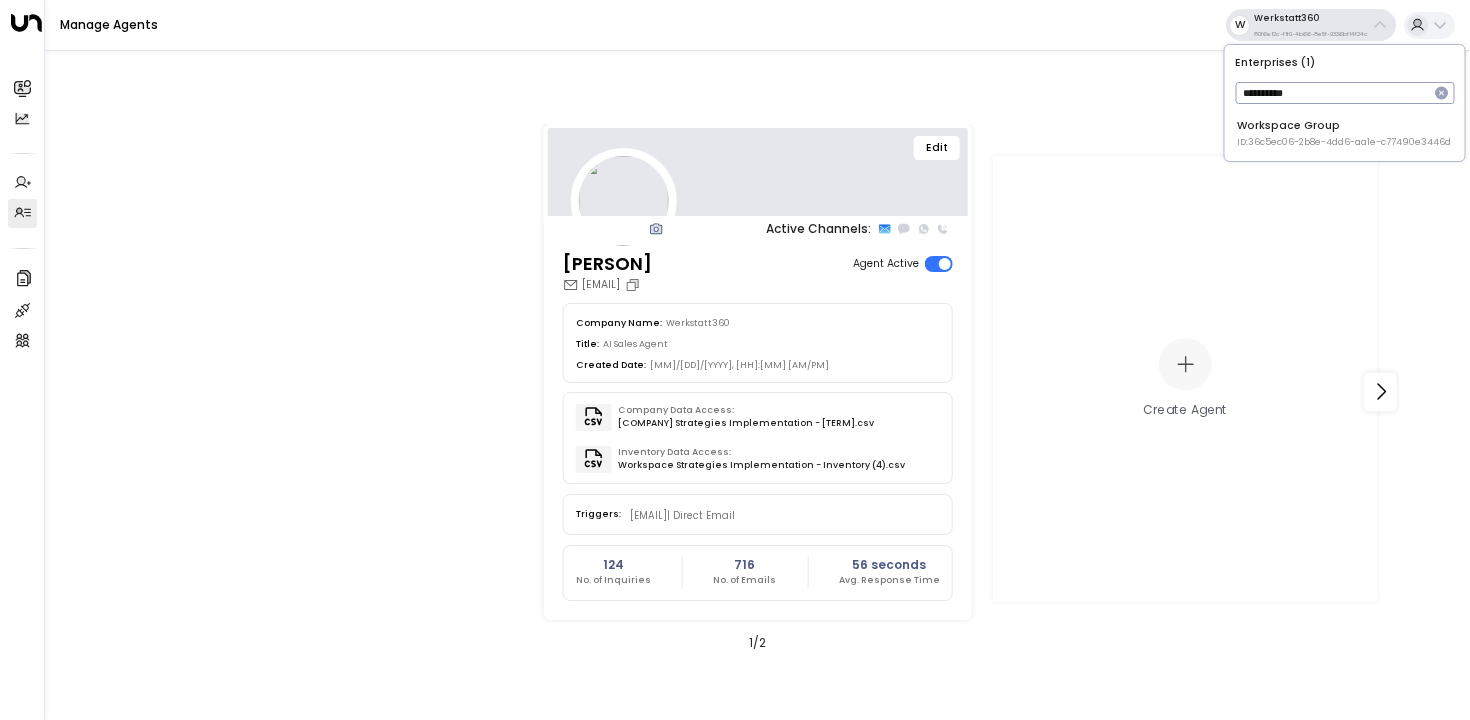 type on "*********" 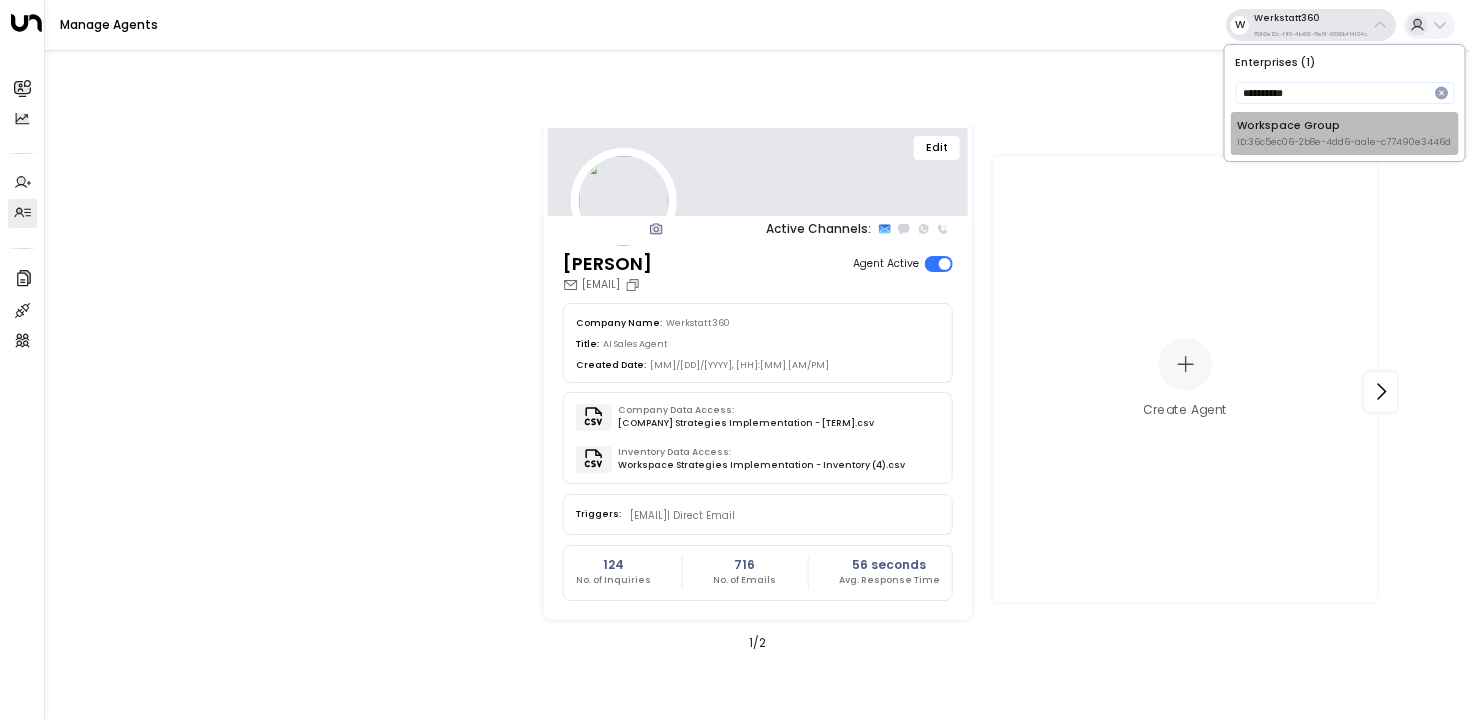 click on "ID:  36c5ec06-2b8e-4dd6-aa1e-c77490e3446d" at bounding box center [1344, 143] 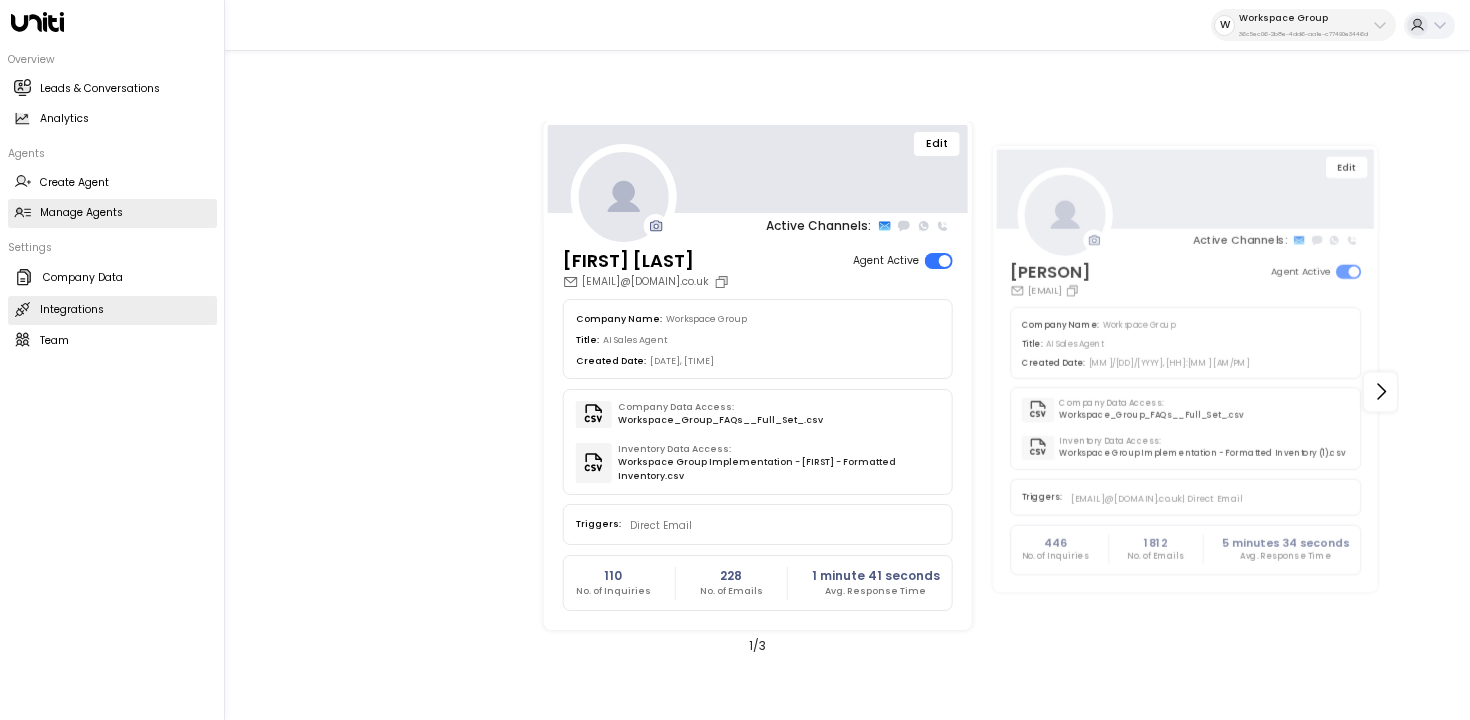 click on "Integrations" at bounding box center (72, 310) 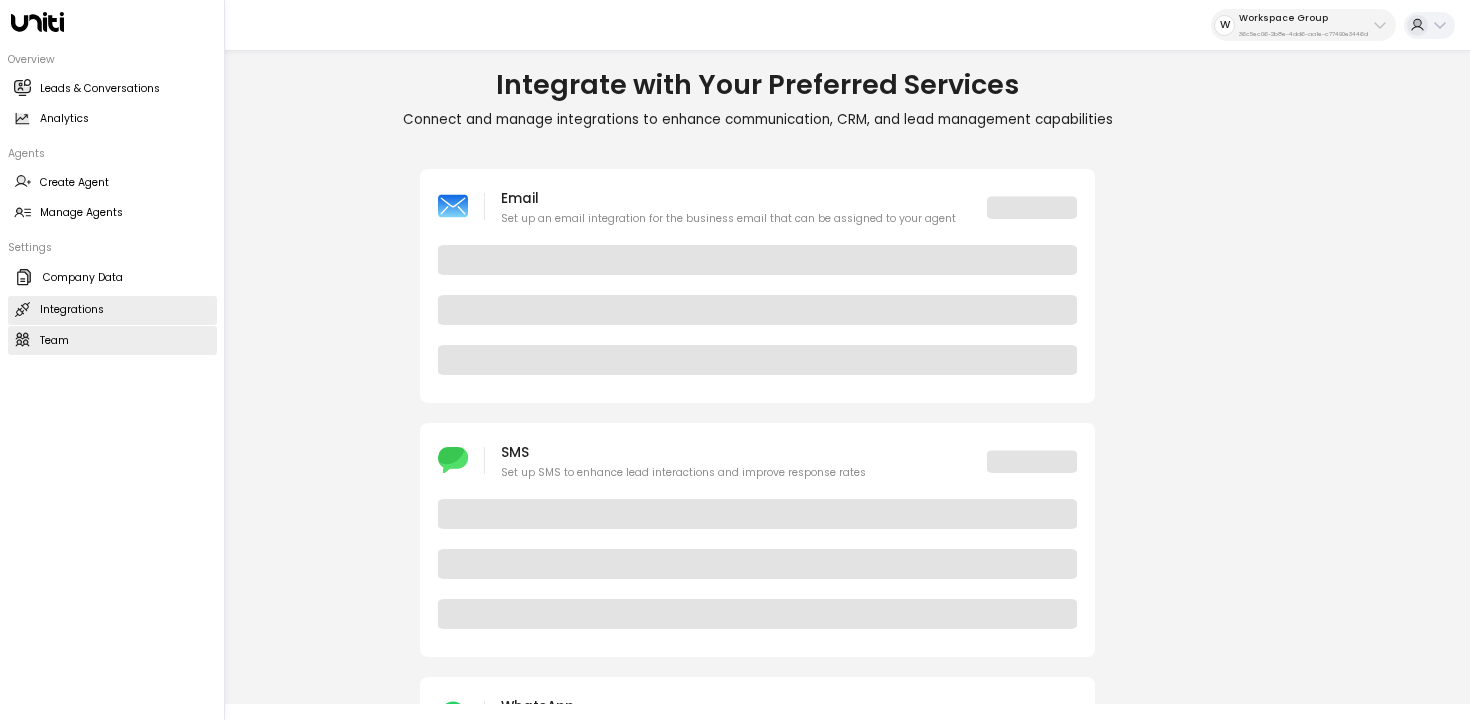 click on "Team Team" at bounding box center [112, 340] 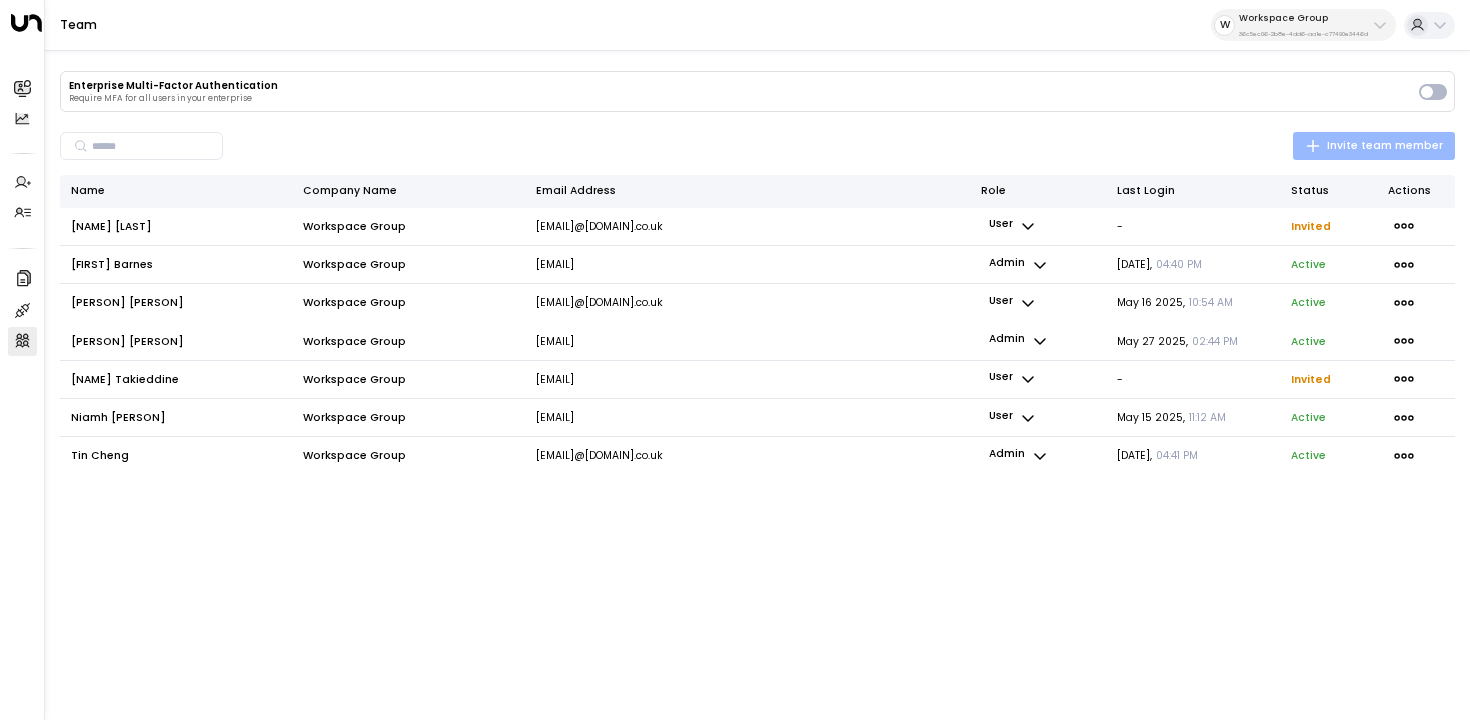 click on "Invite team member" at bounding box center (1374, 146) 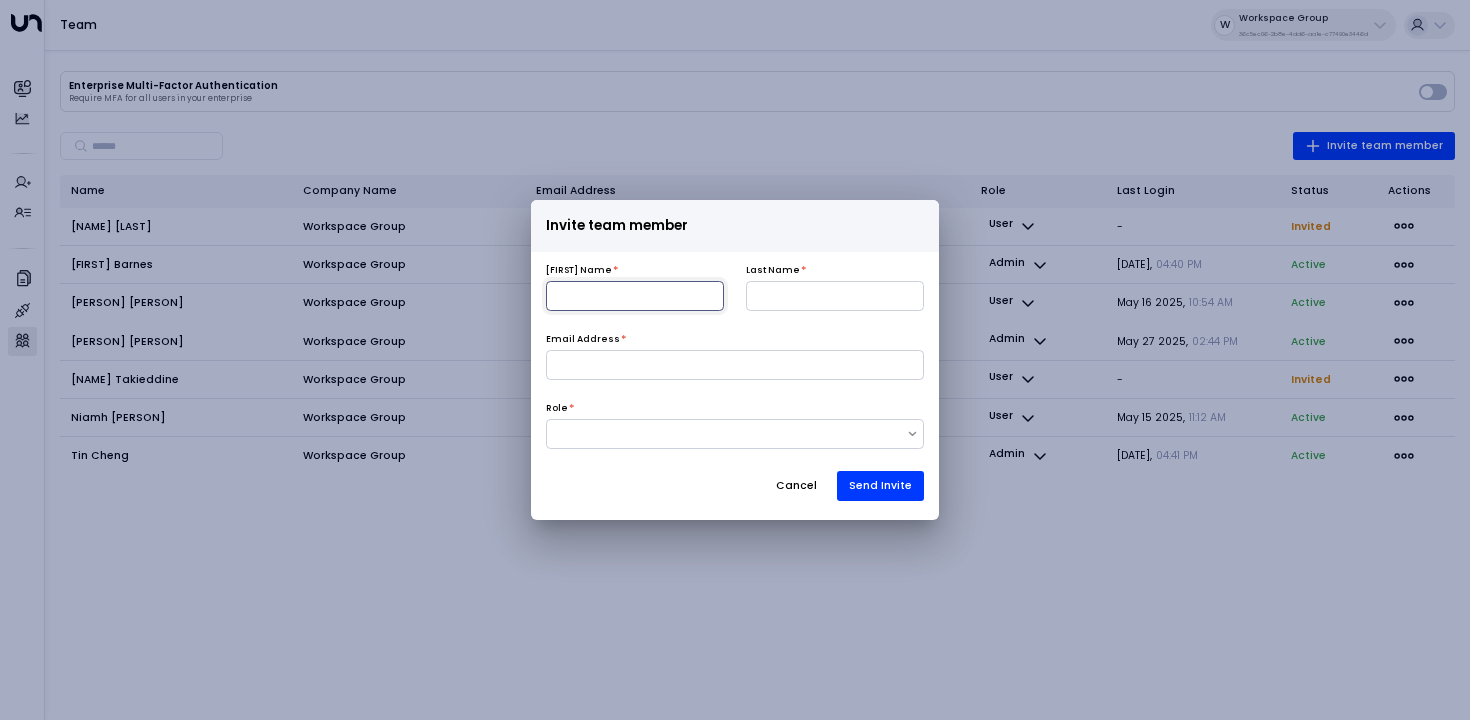 click at bounding box center [635, 296] 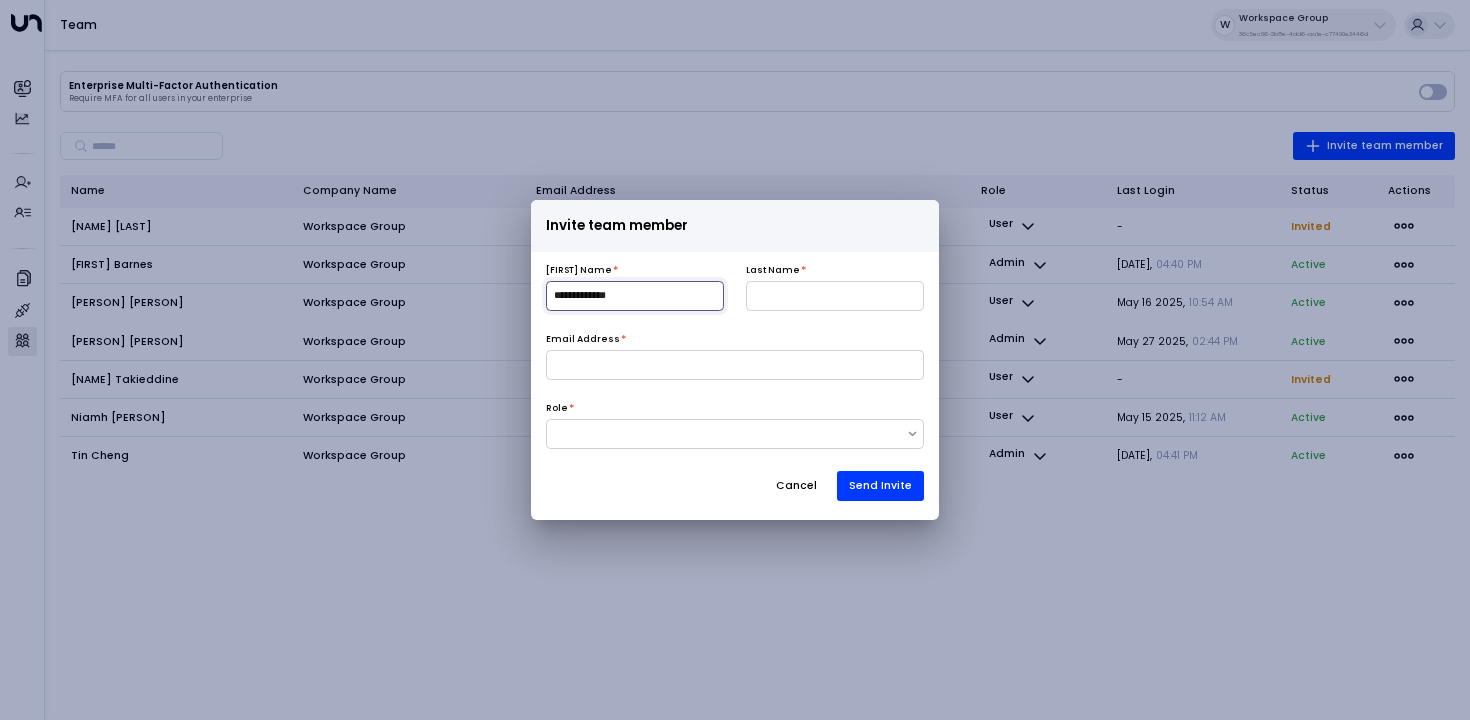 click on "**********" at bounding box center (635, 296) 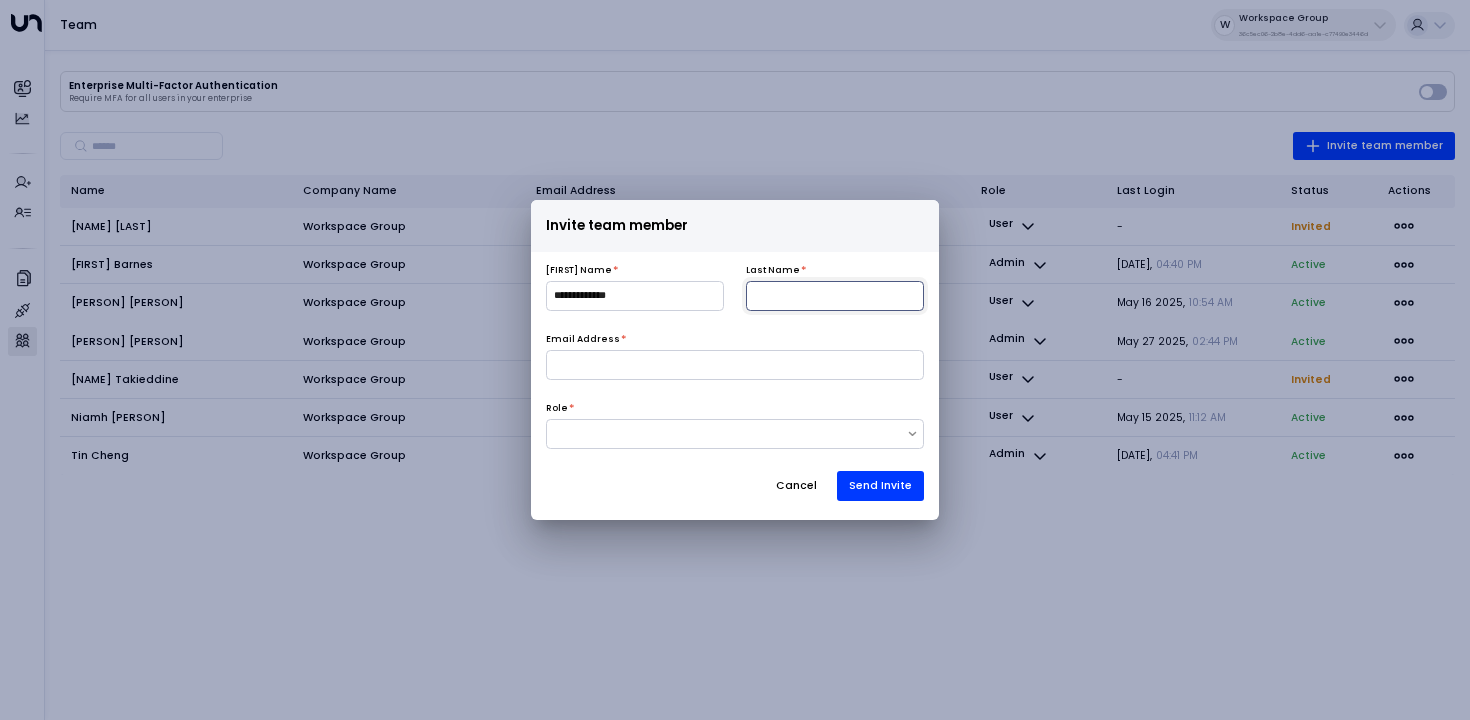 click at bounding box center [835, 296] 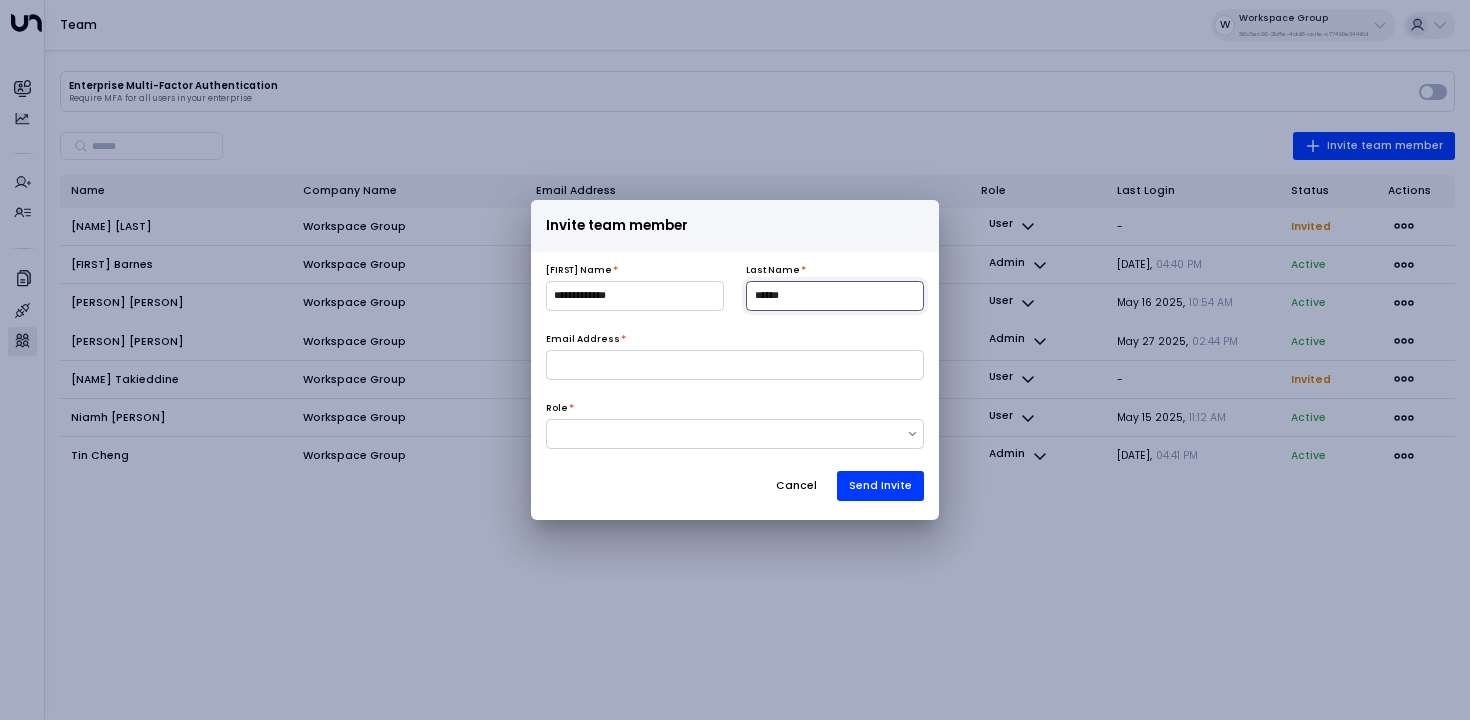 type on "******" 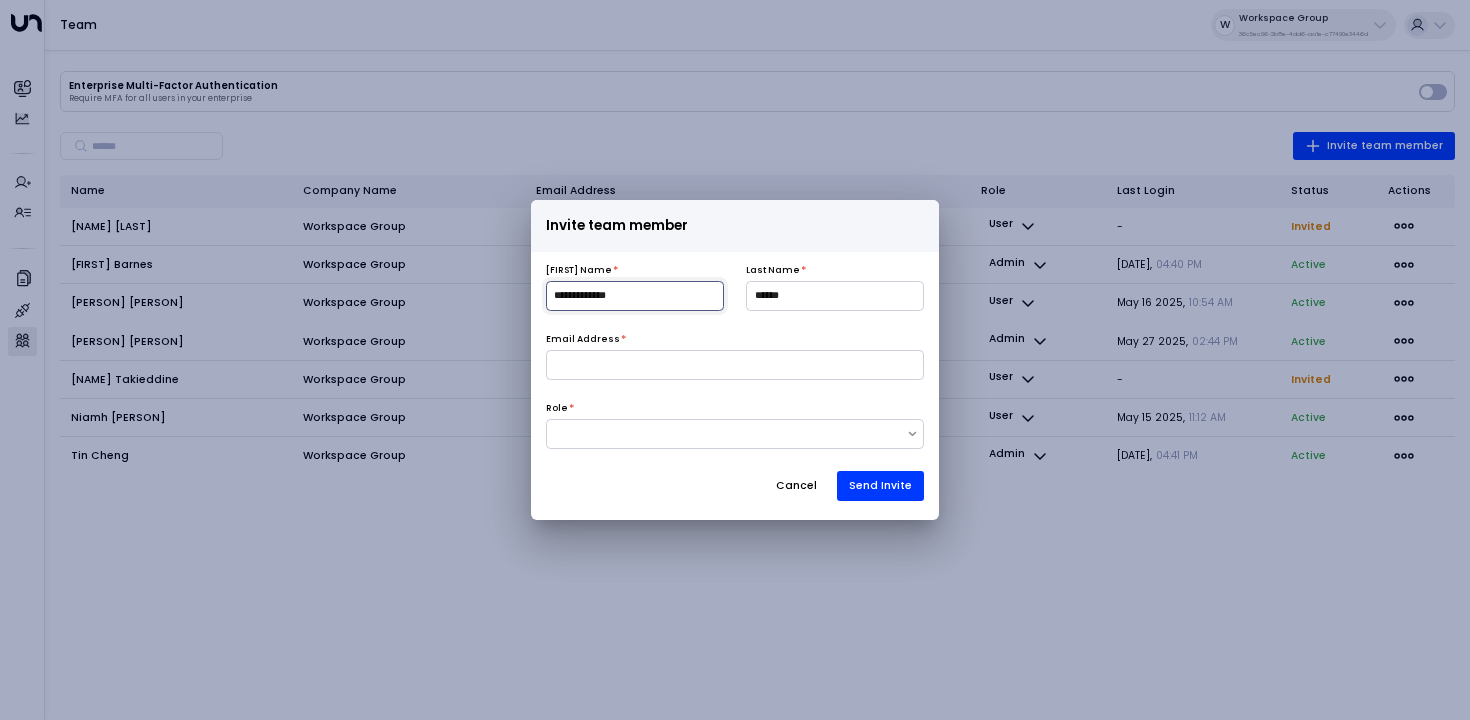 click on "**********" at bounding box center (635, 296) 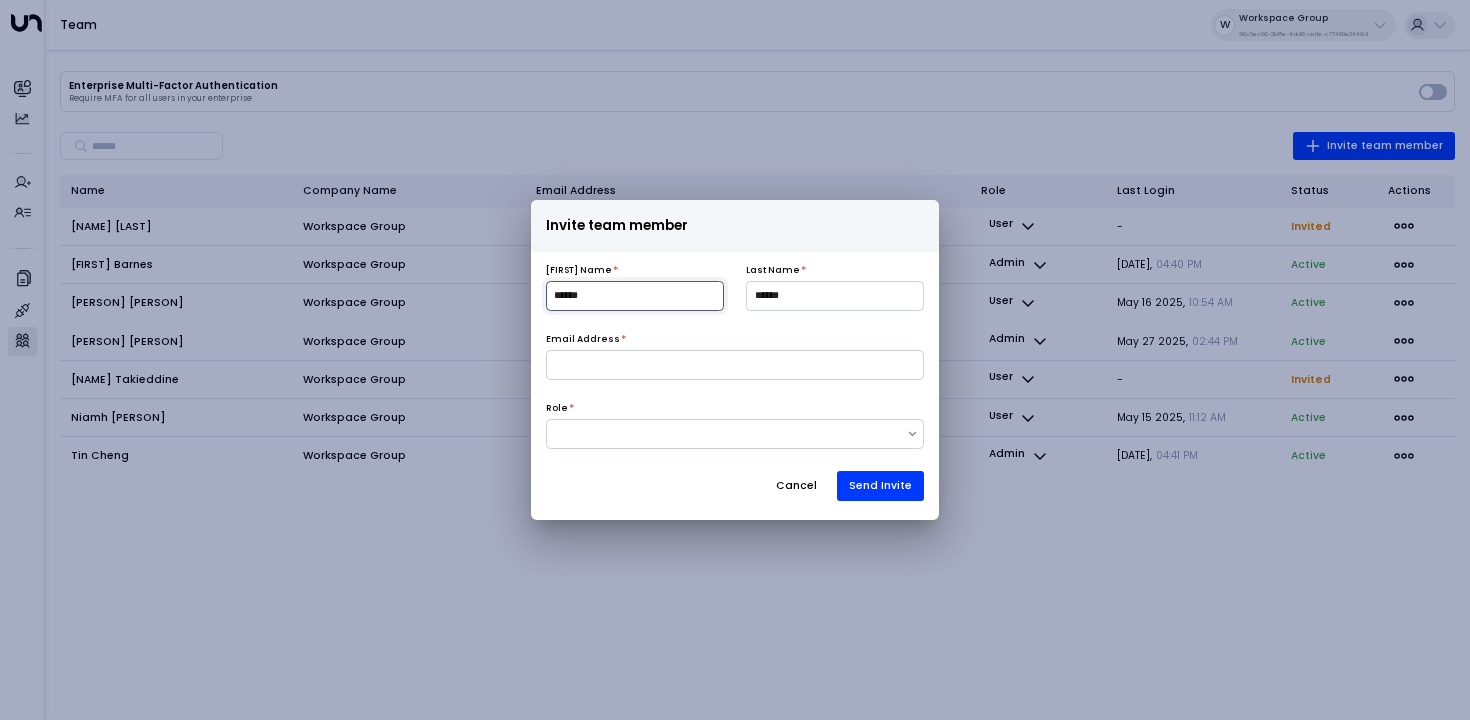 type on "******" 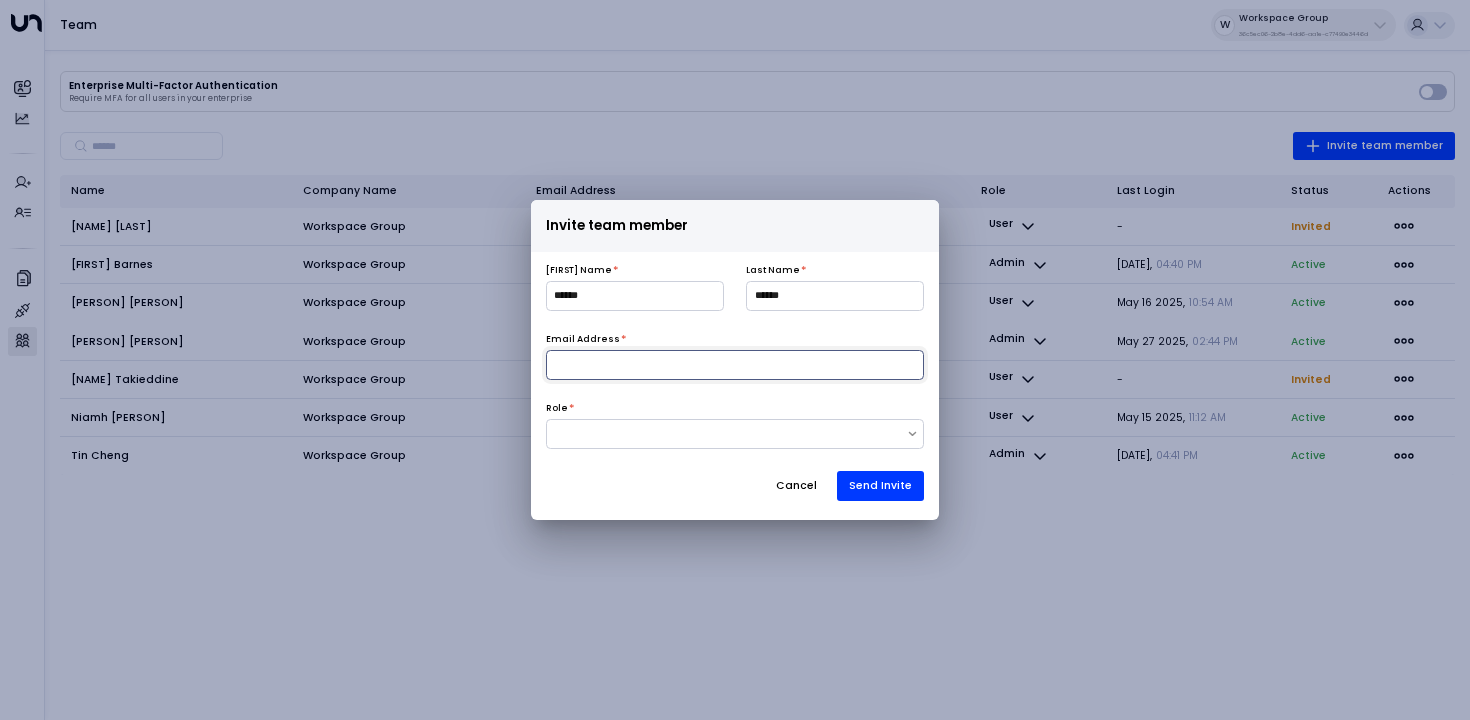 click on "First Name * ****** Last Name * ****** Email Address * Role   * Cancel Send Invite" at bounding box center [735, 382] 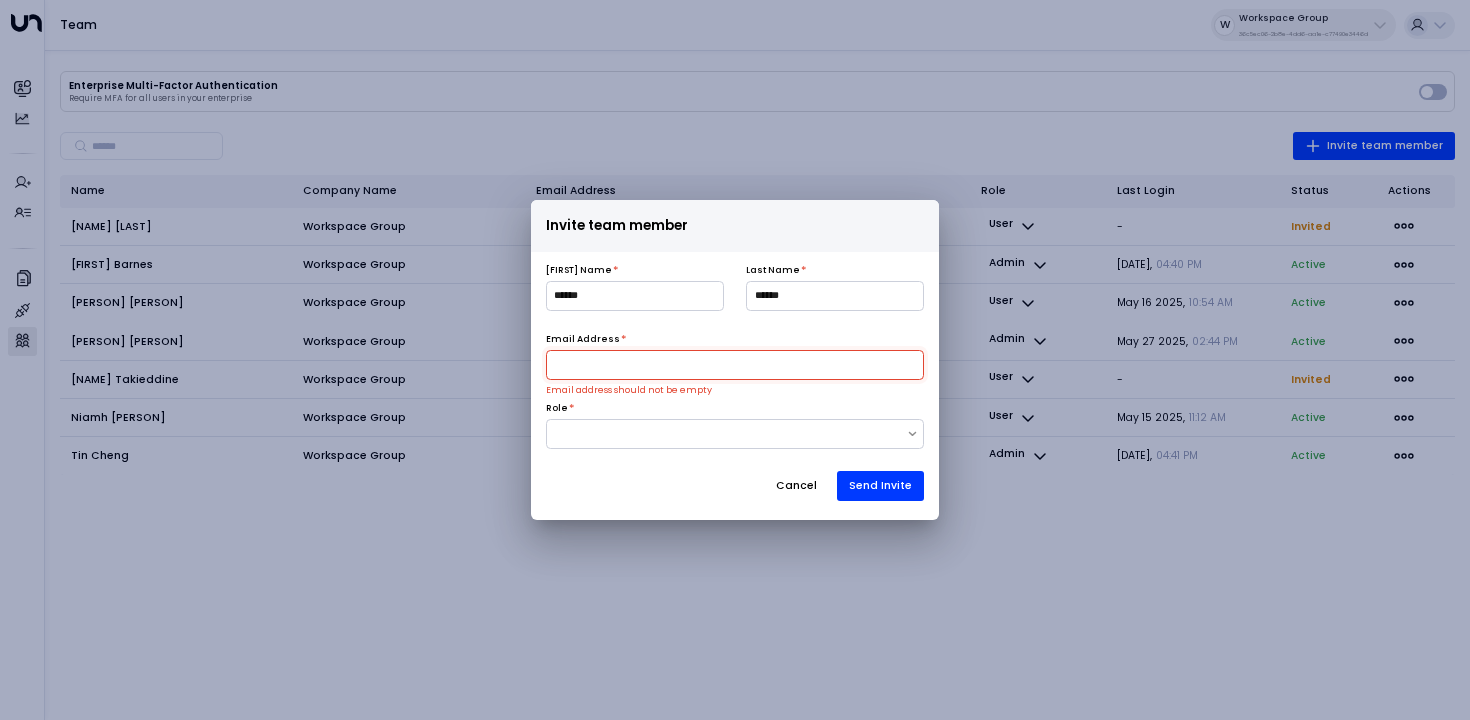 paste on "**********" 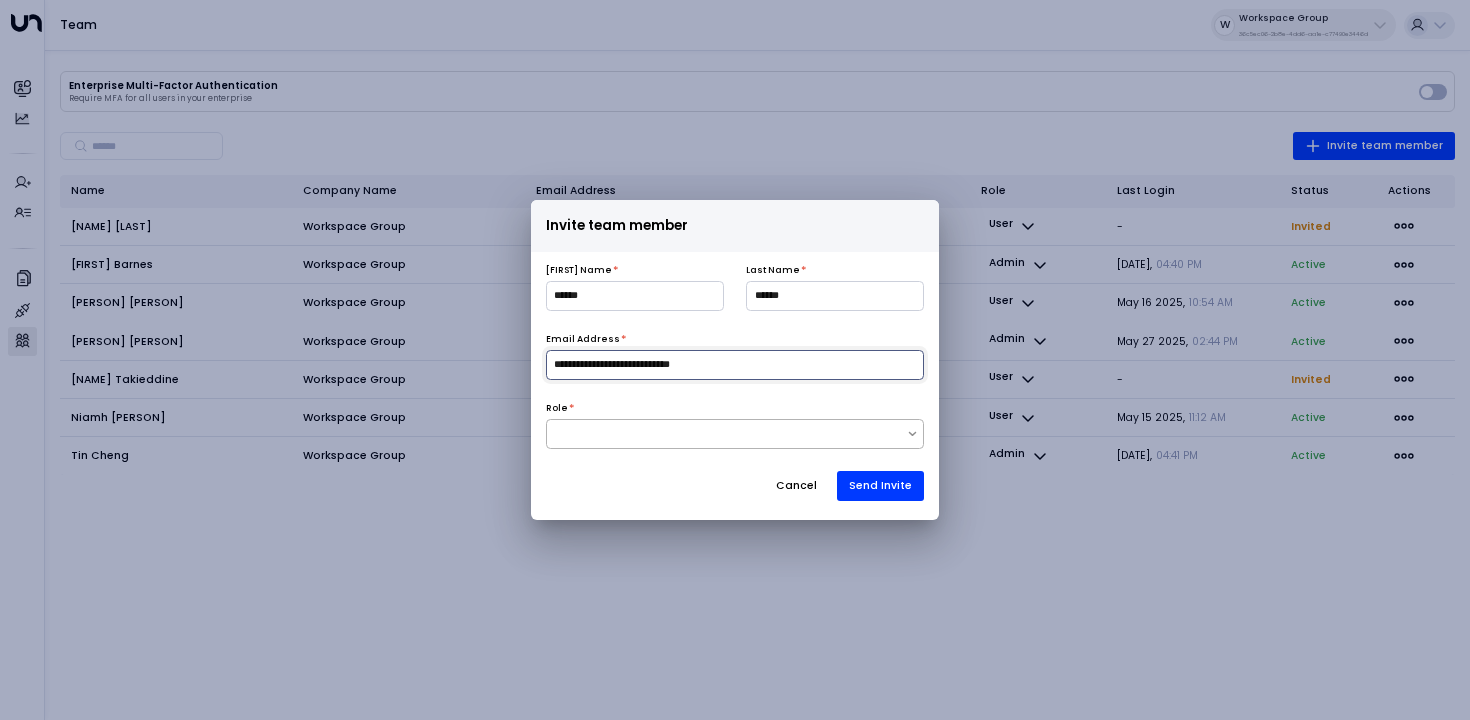 type on "**********" 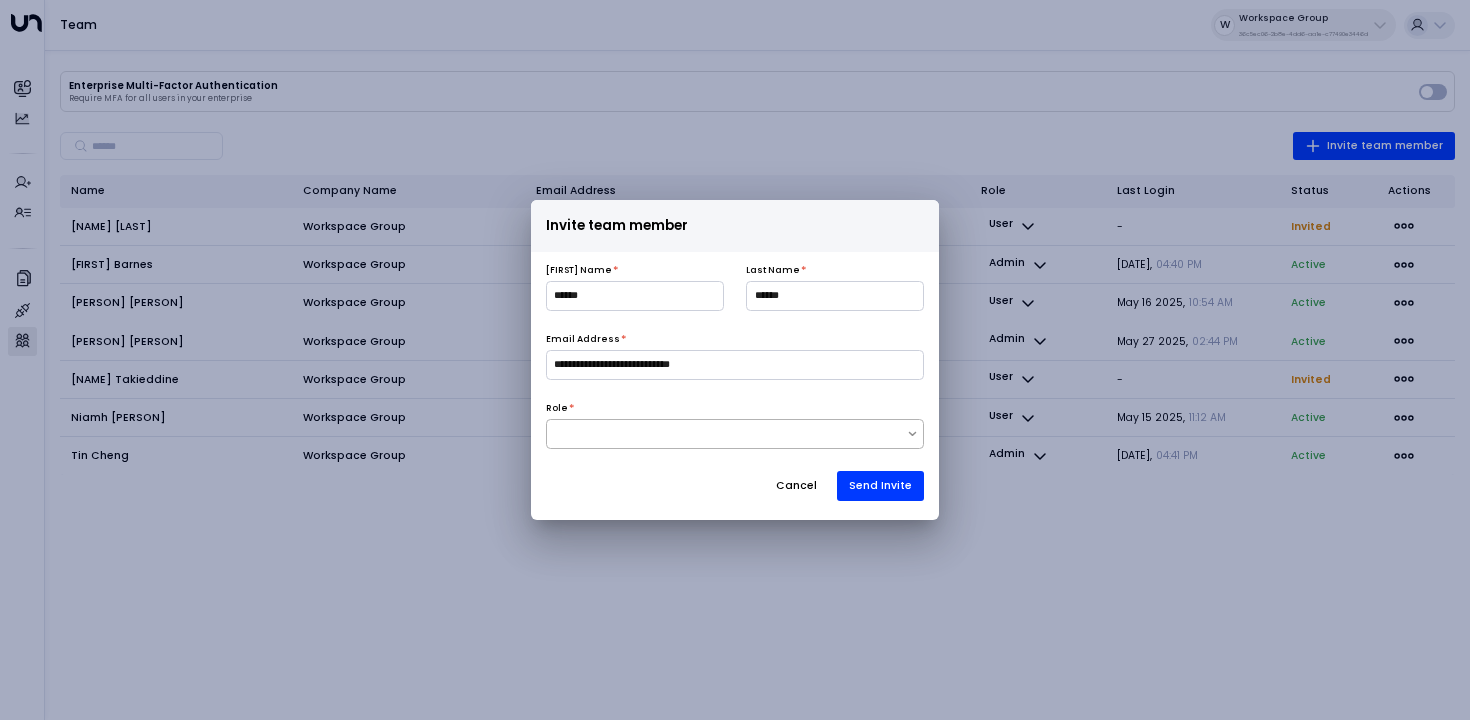 click at bounding box center (735, 434) 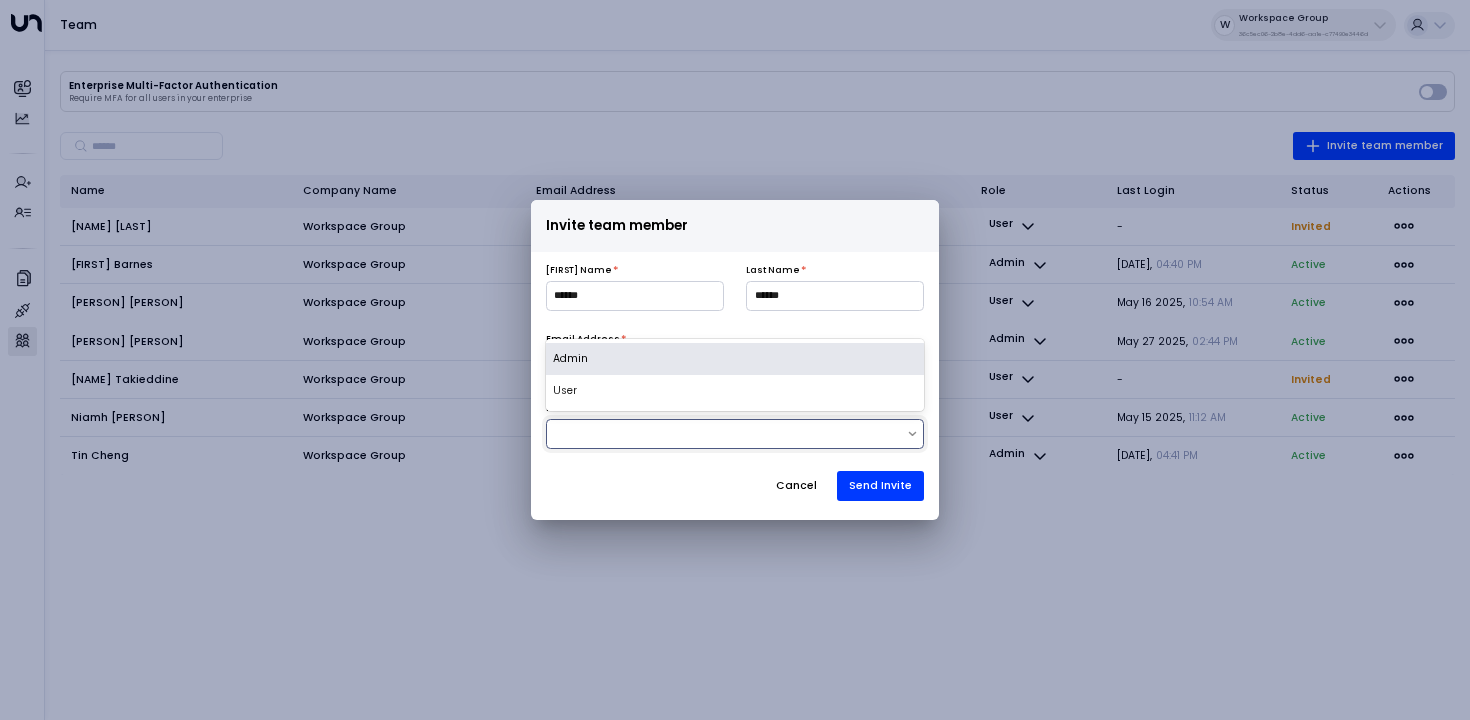click on "Admin" at bounding box center [735, 359] 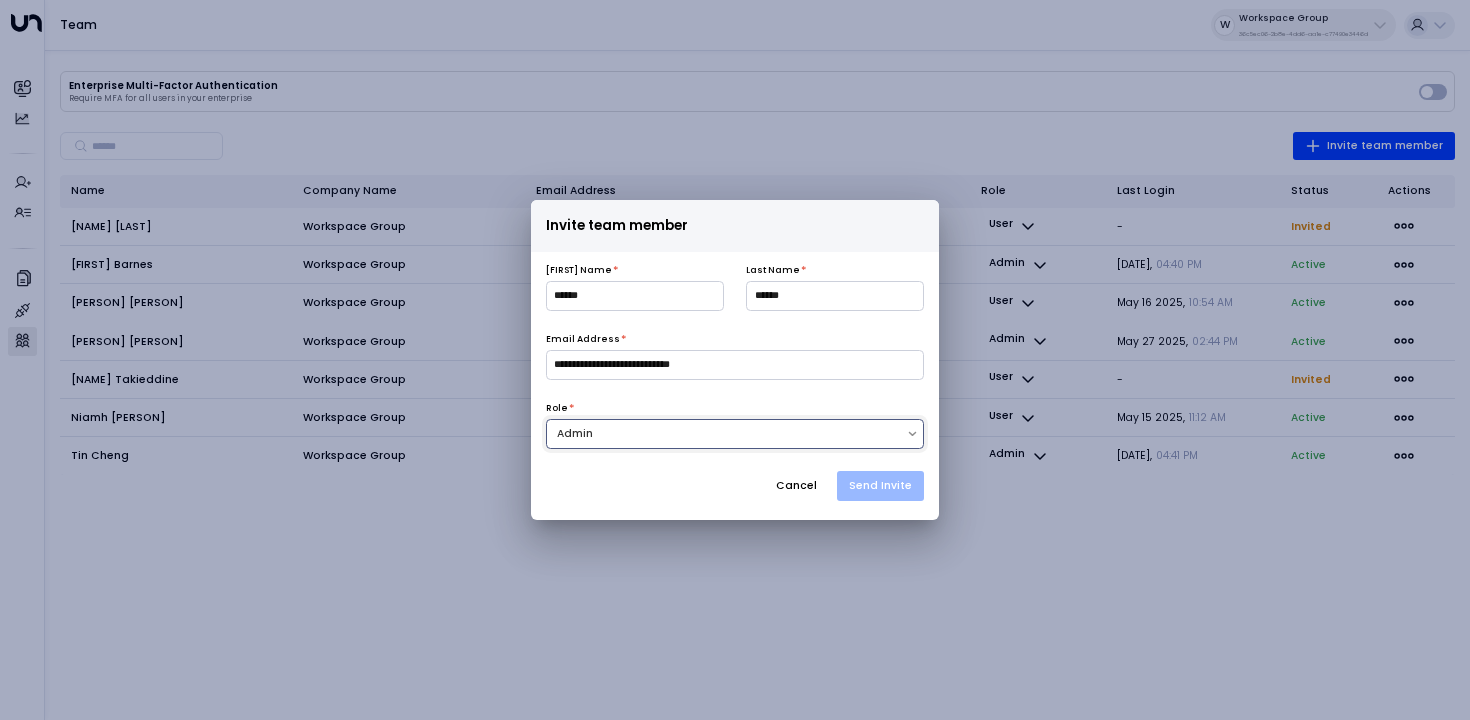 click on "Send Invite" at bounding box center [880, 486] 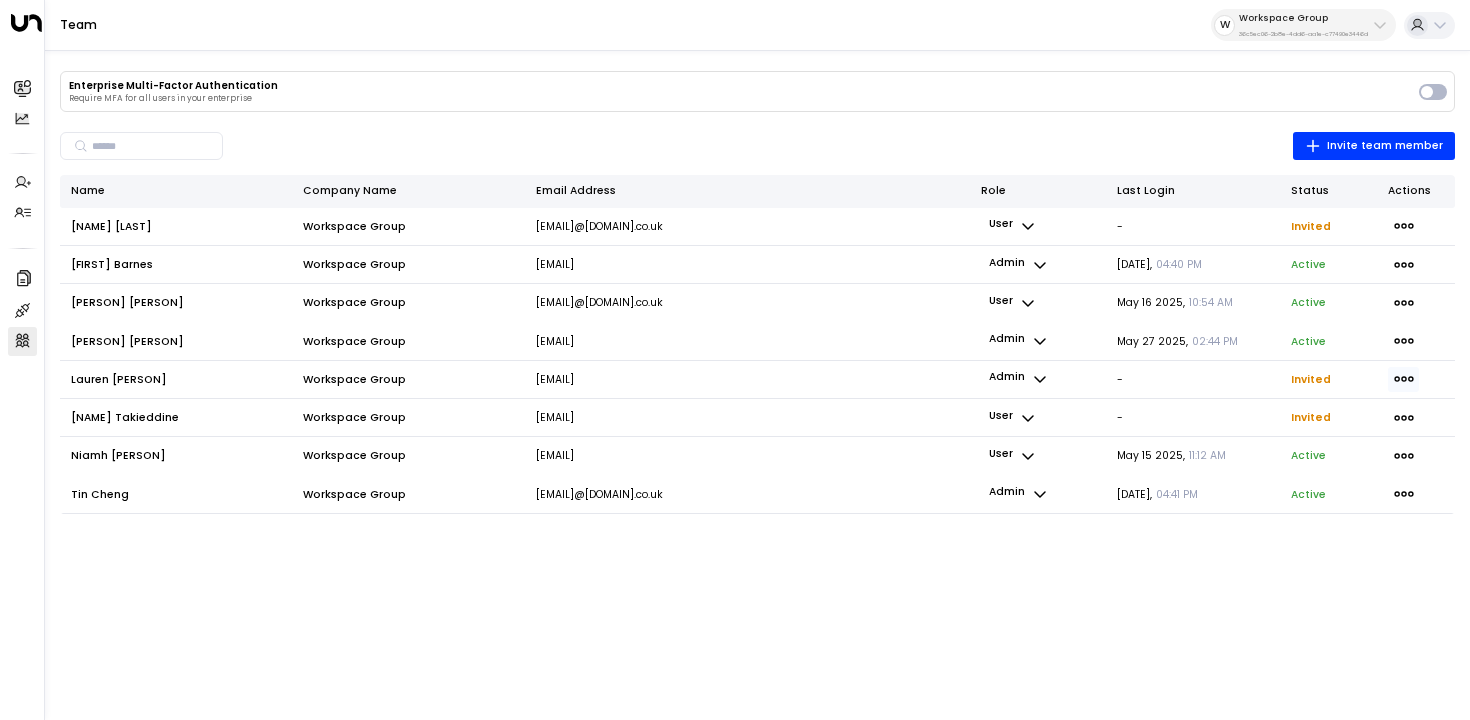 click at bounding box center (1403, 380) 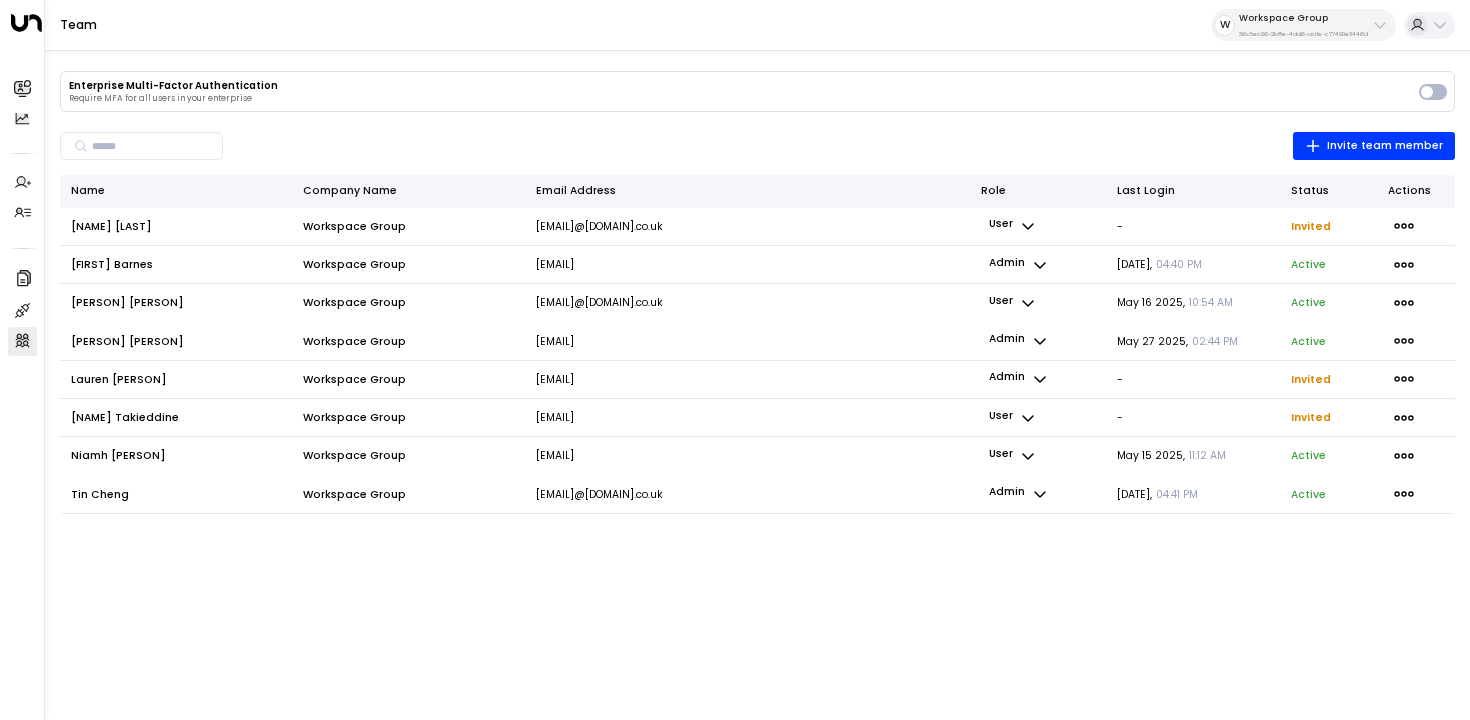 click at bounding box center (735, 360) 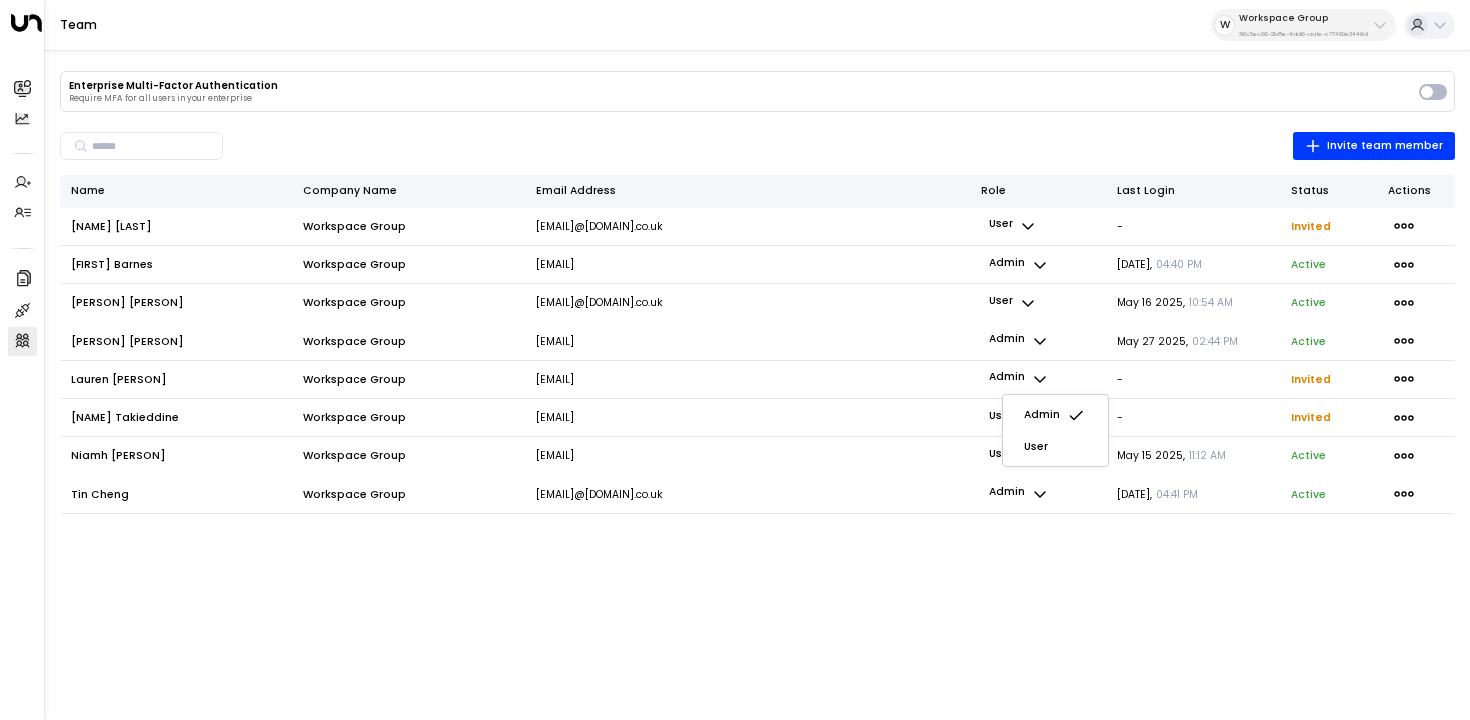 click at bounding box center (735, 360) 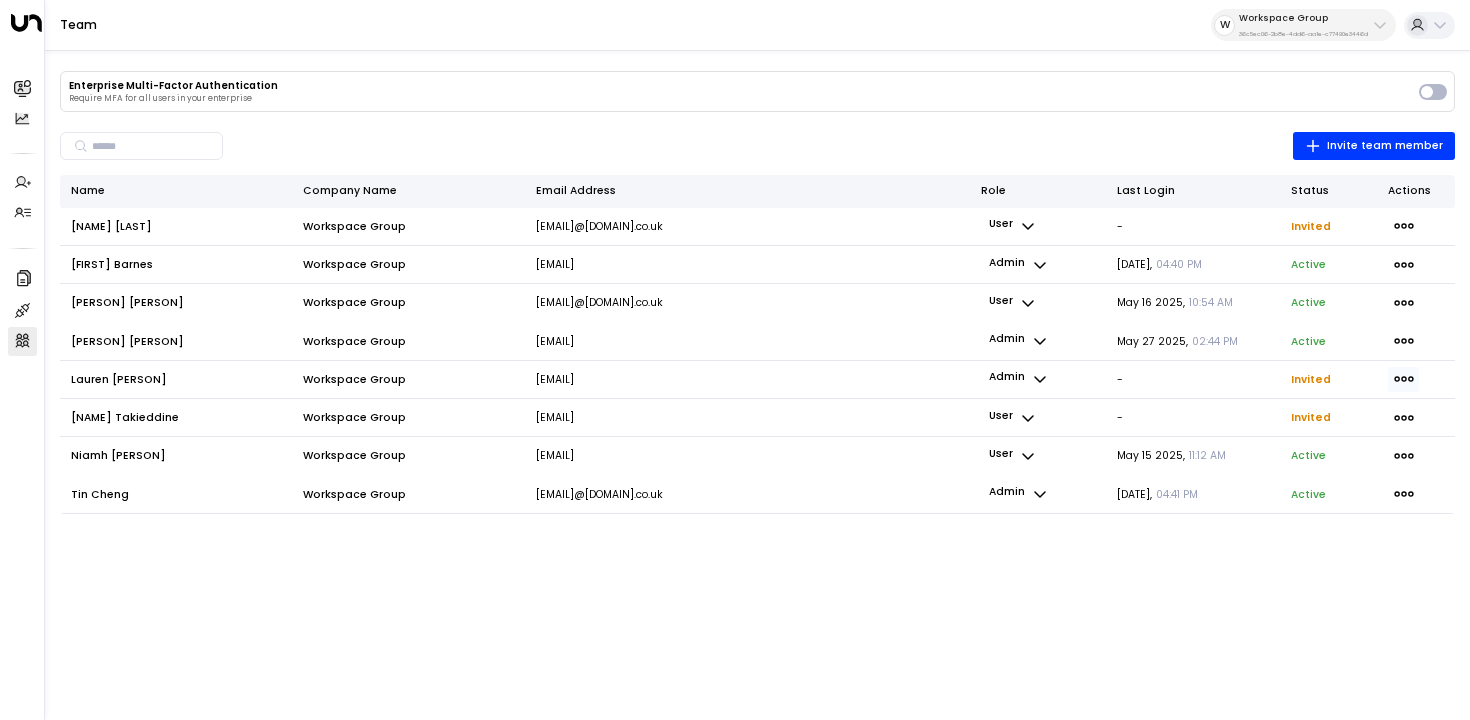 click at bounding box center (1404, 379) 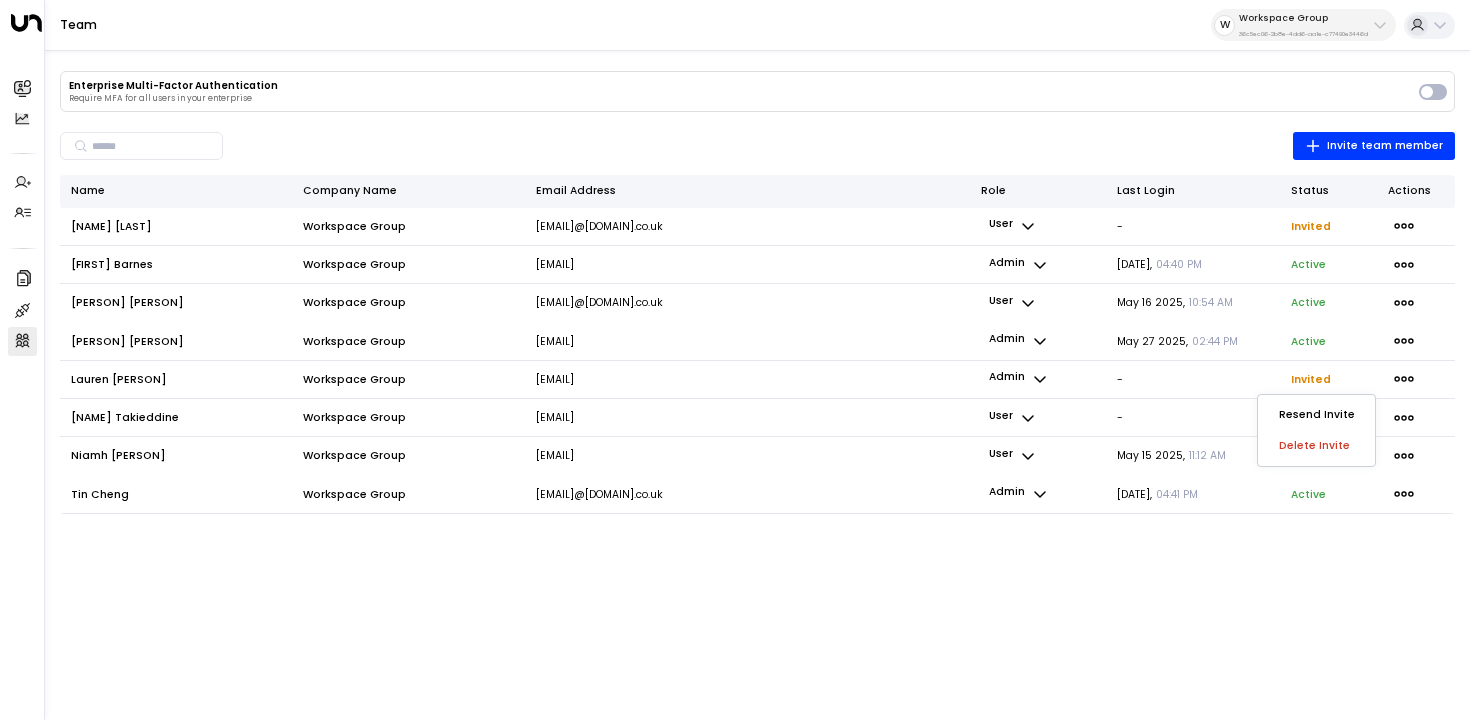 click at bounding box center [735, 360] 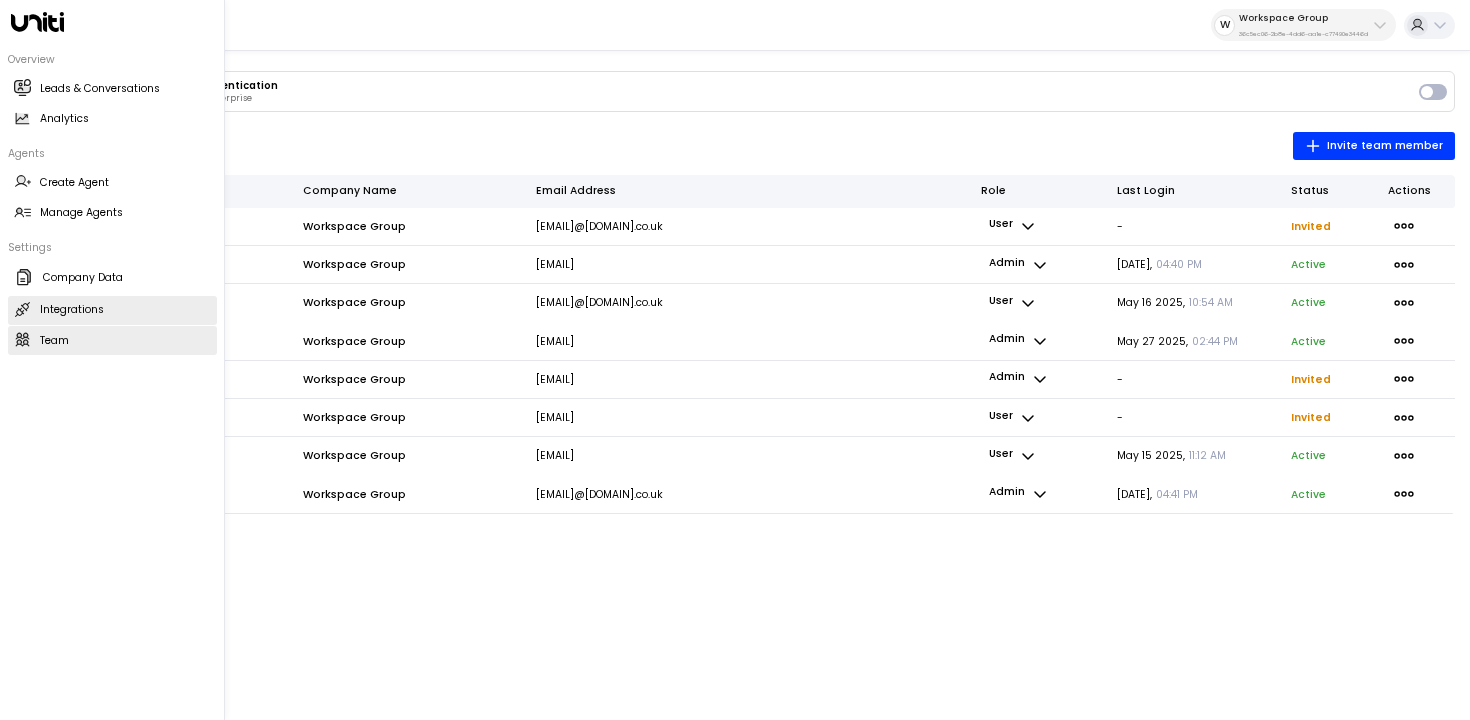 click on "Integrations" at bounding box center [72, 310] 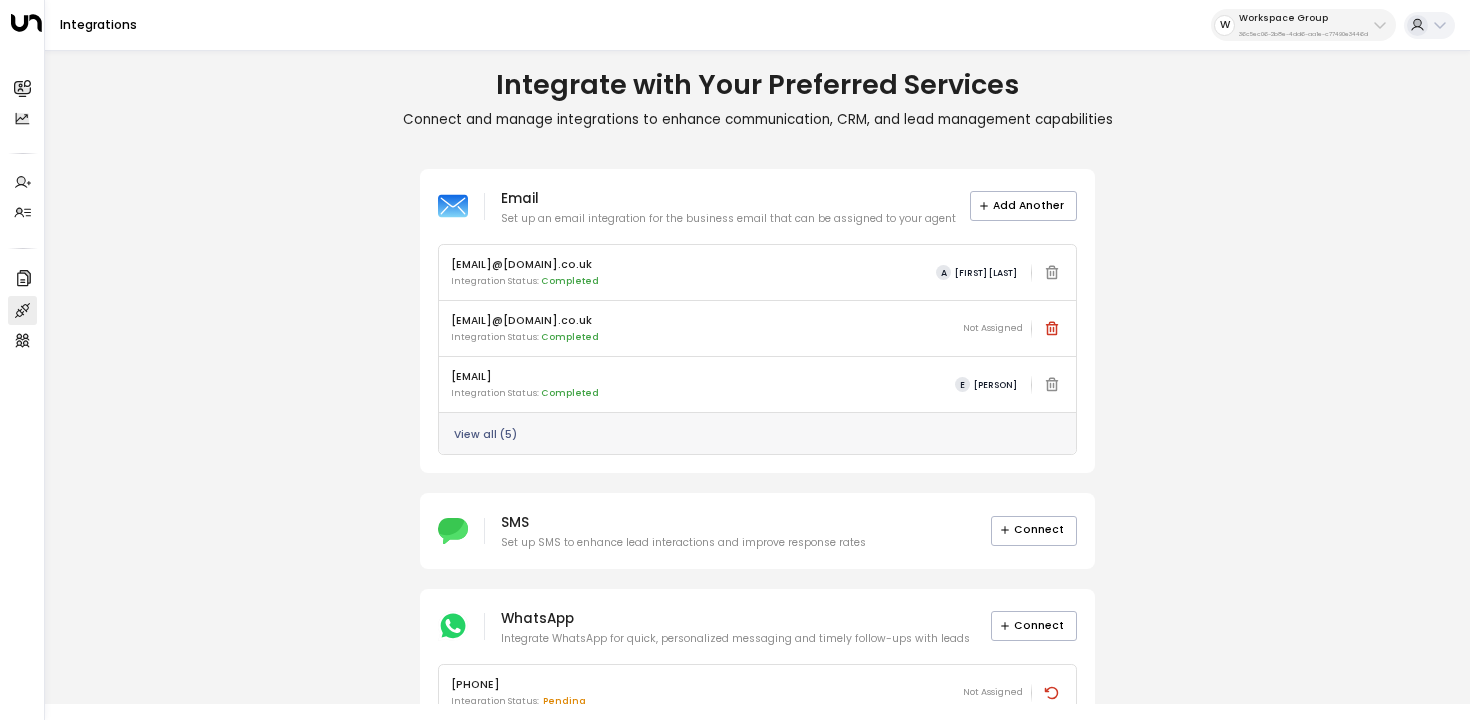 scroll, scrollTop: 58, scrollLeft: 0, axis: vertical 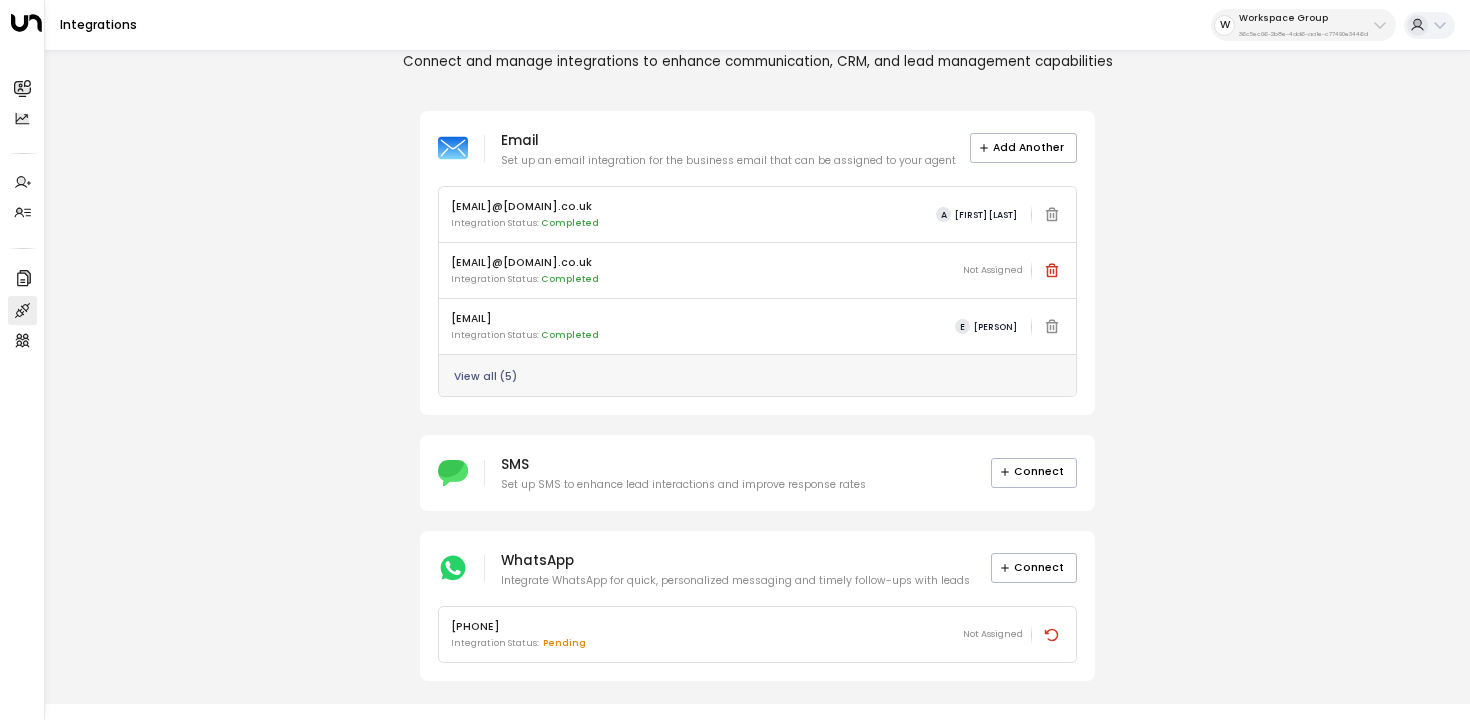 click at bounding box center (22, 310) 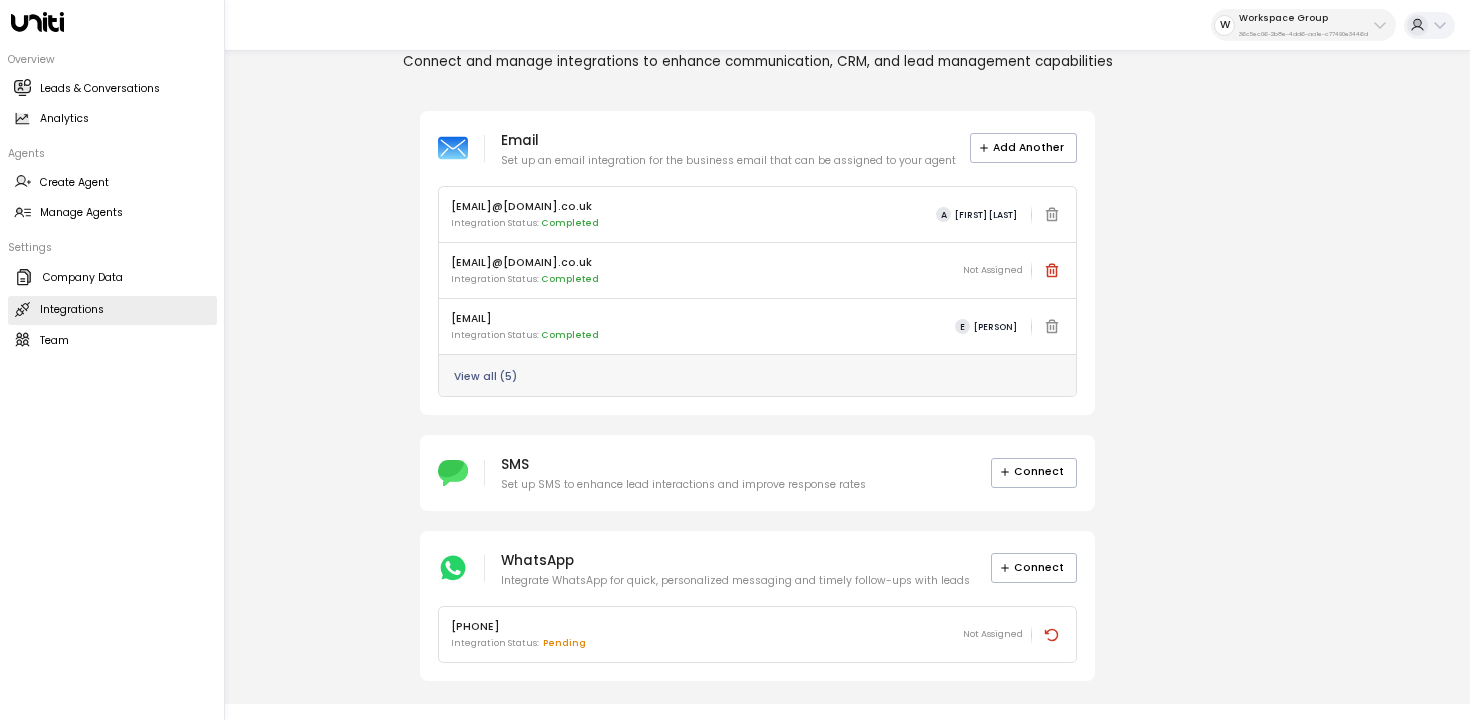 click on "Integrations" at bounding box center (72, 310) 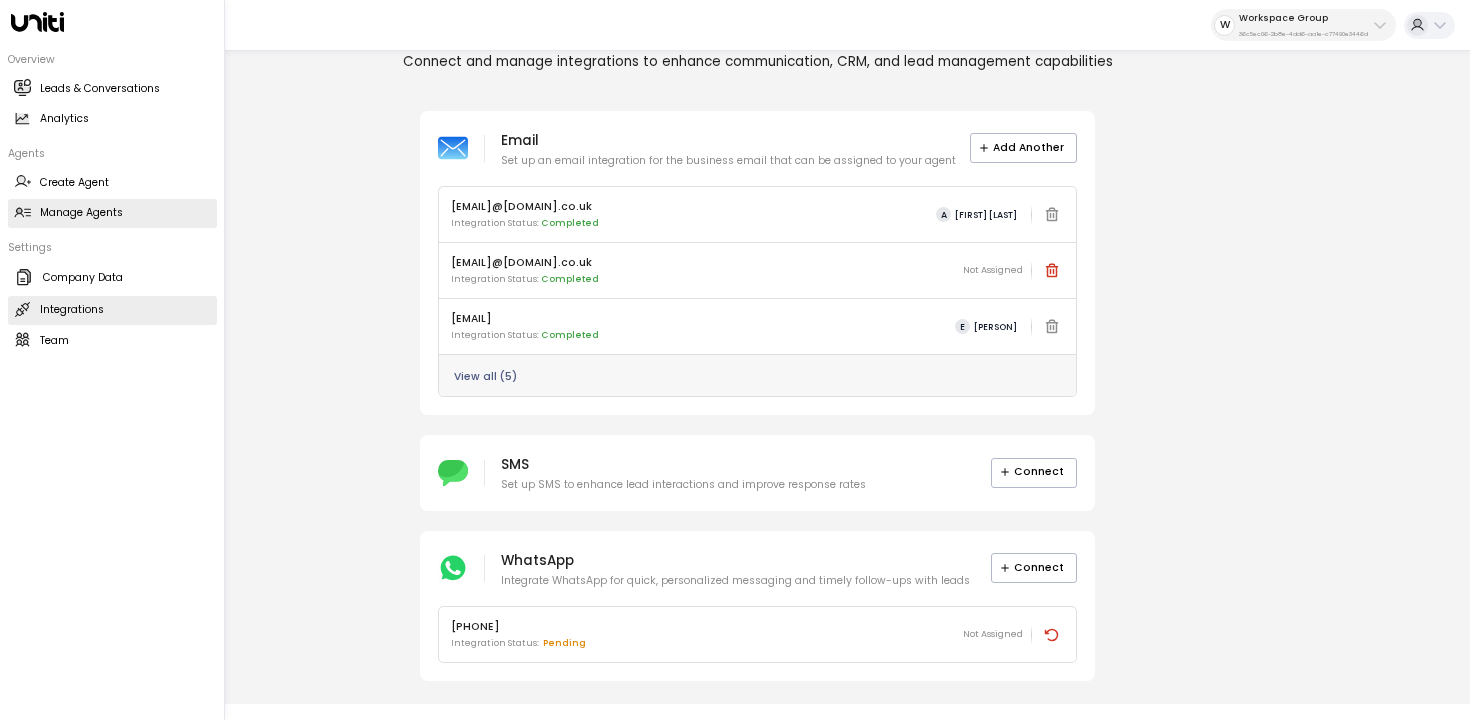 click on "Manage Agents Manage Agents" at bounding box center (112, 213) 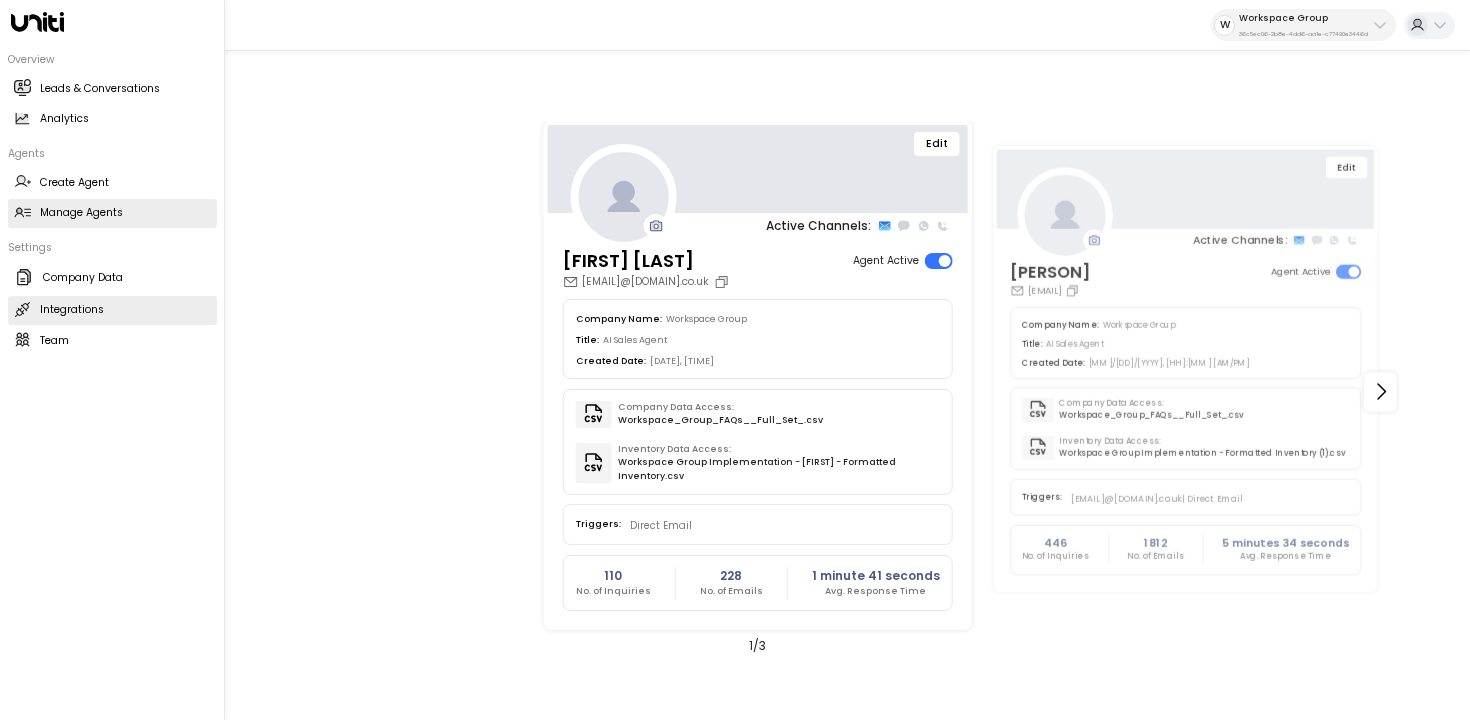 click on "Integrations Integrations" at bounding box center [112, 310] 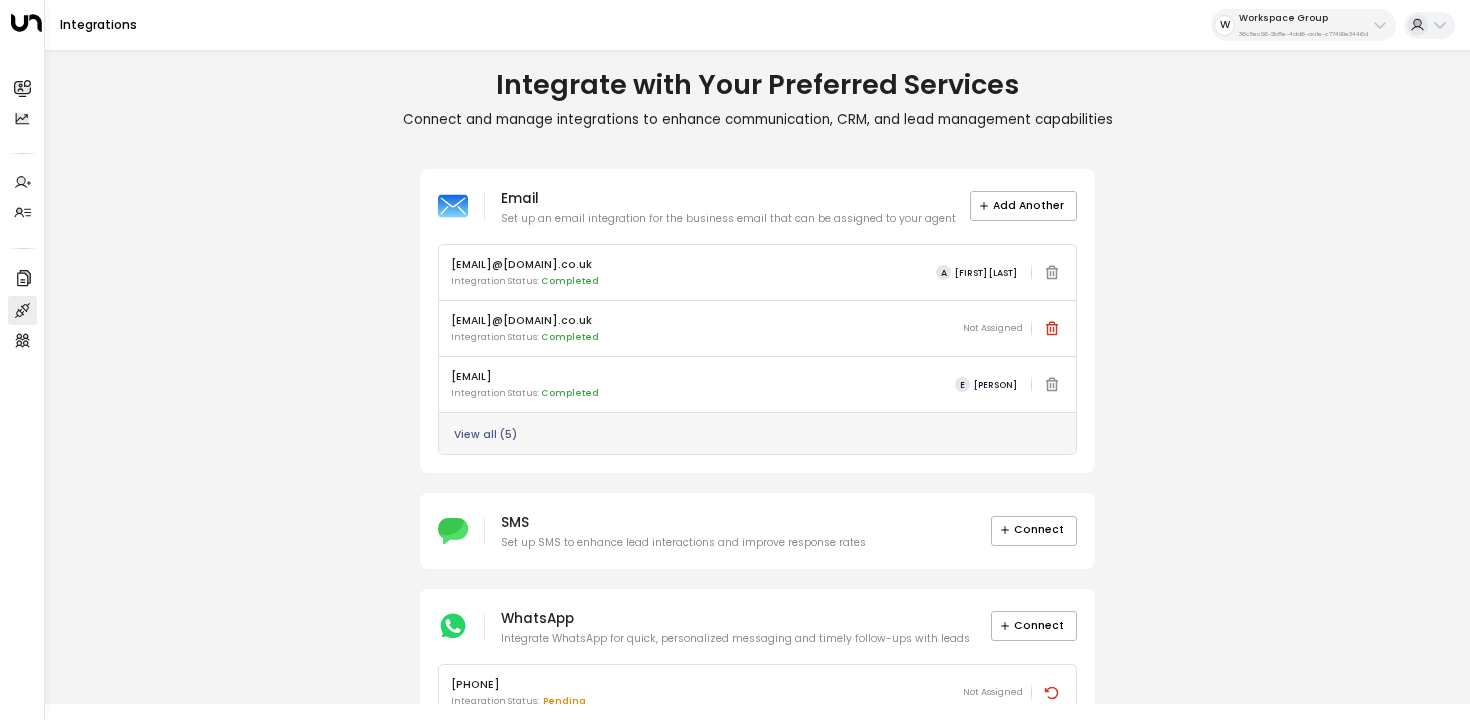 scroll, scrollTop: 58, scrollLeft: 0, axis: vertical 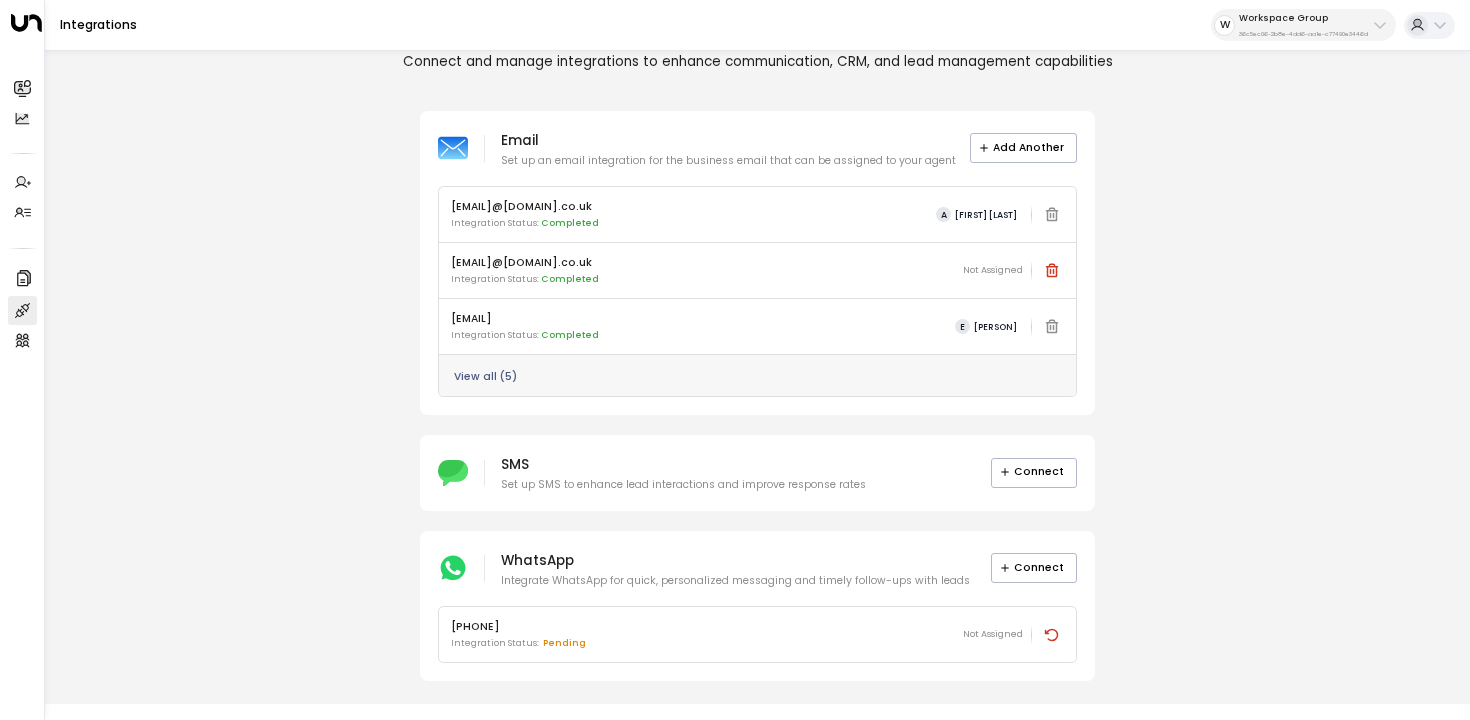 click on "Workspace Group" at bounding box center [1303, 18] 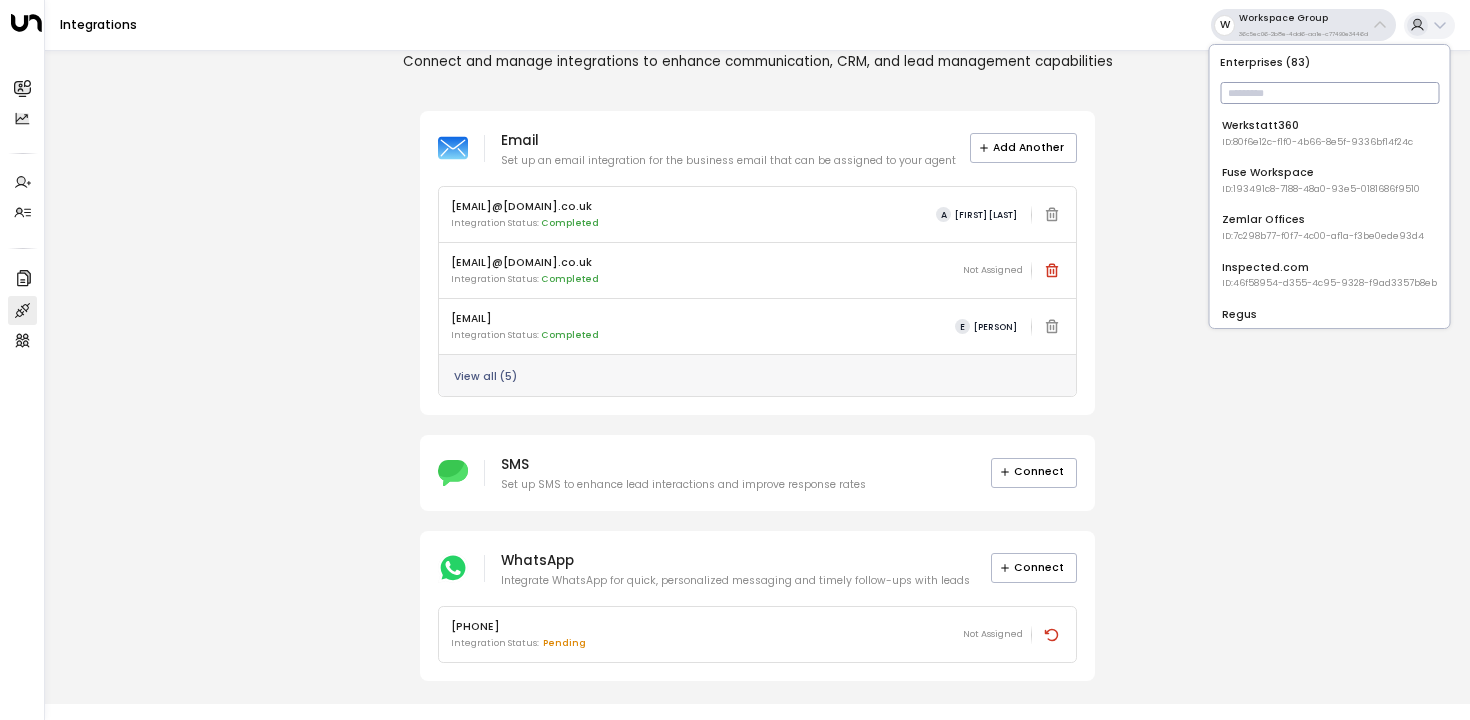 click at bounding box center [1329, 93] 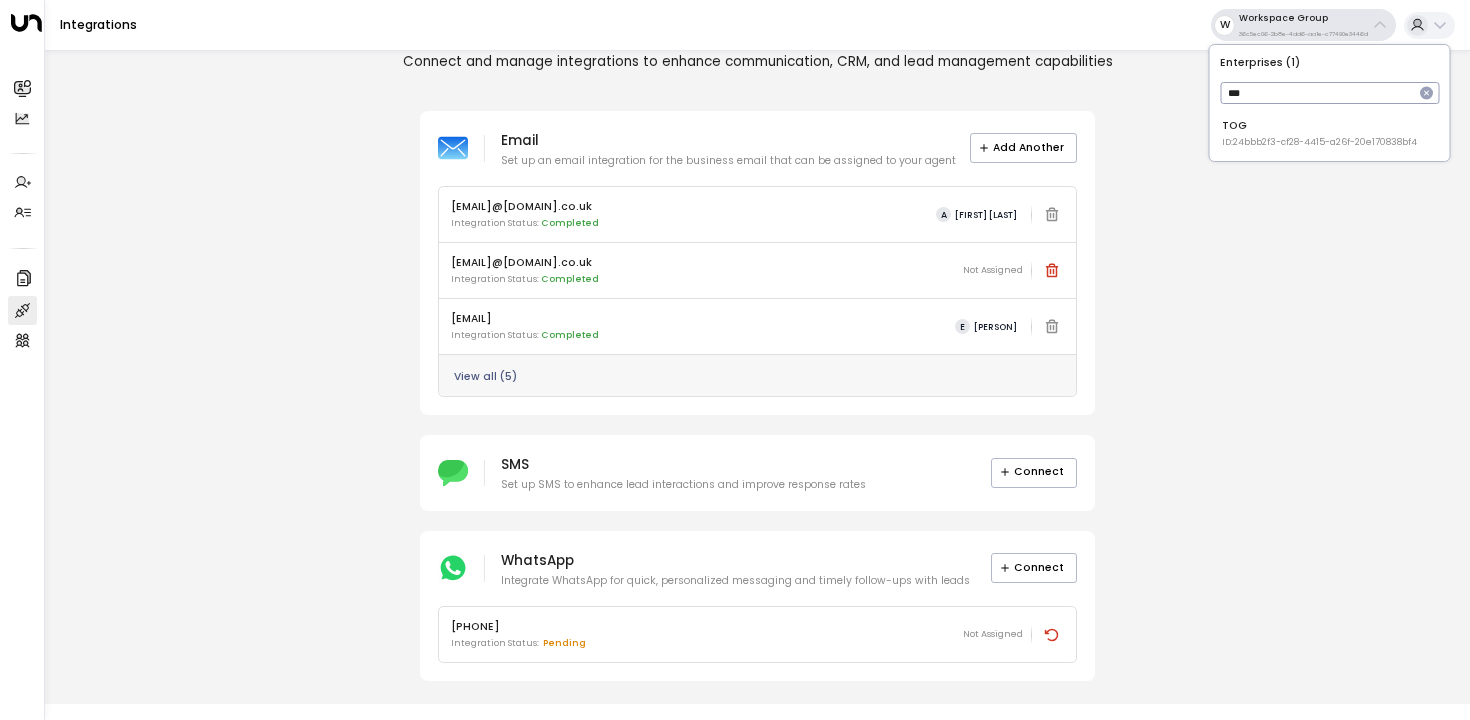 type on "***" 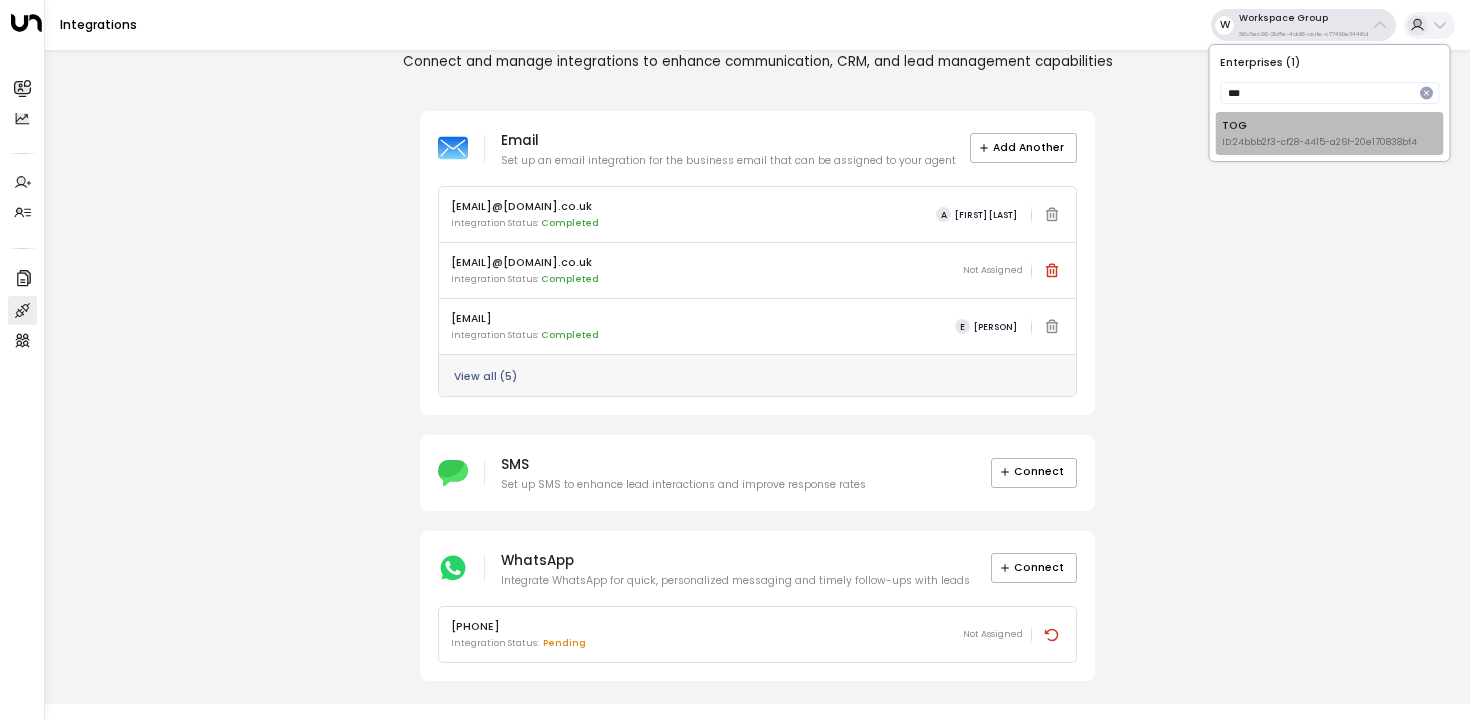click on "TOG ID:  24bbb2f3-cf28-4415-a26f-20e170838bf4" at bounding box center (1330, 133) 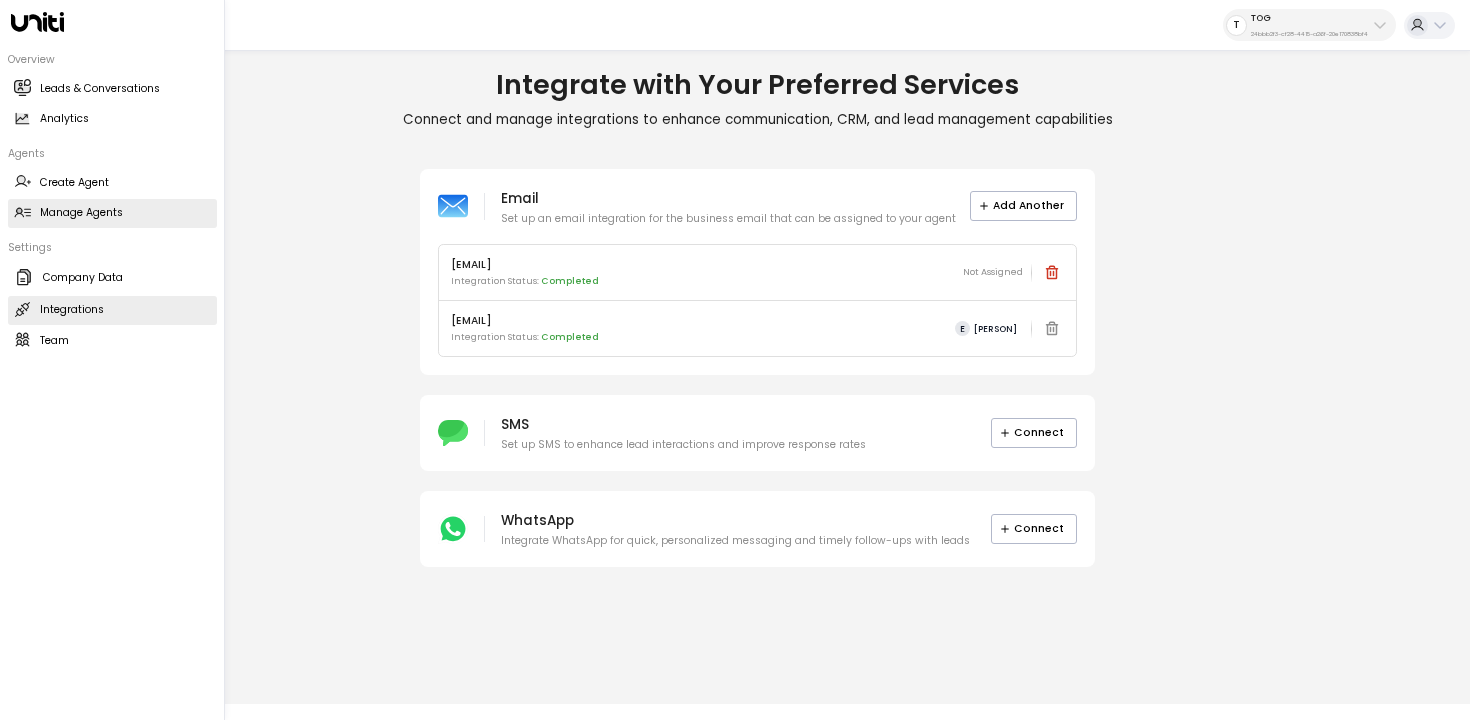click on "Manage Agents Manage Agents" at bounding box center [112, 213] 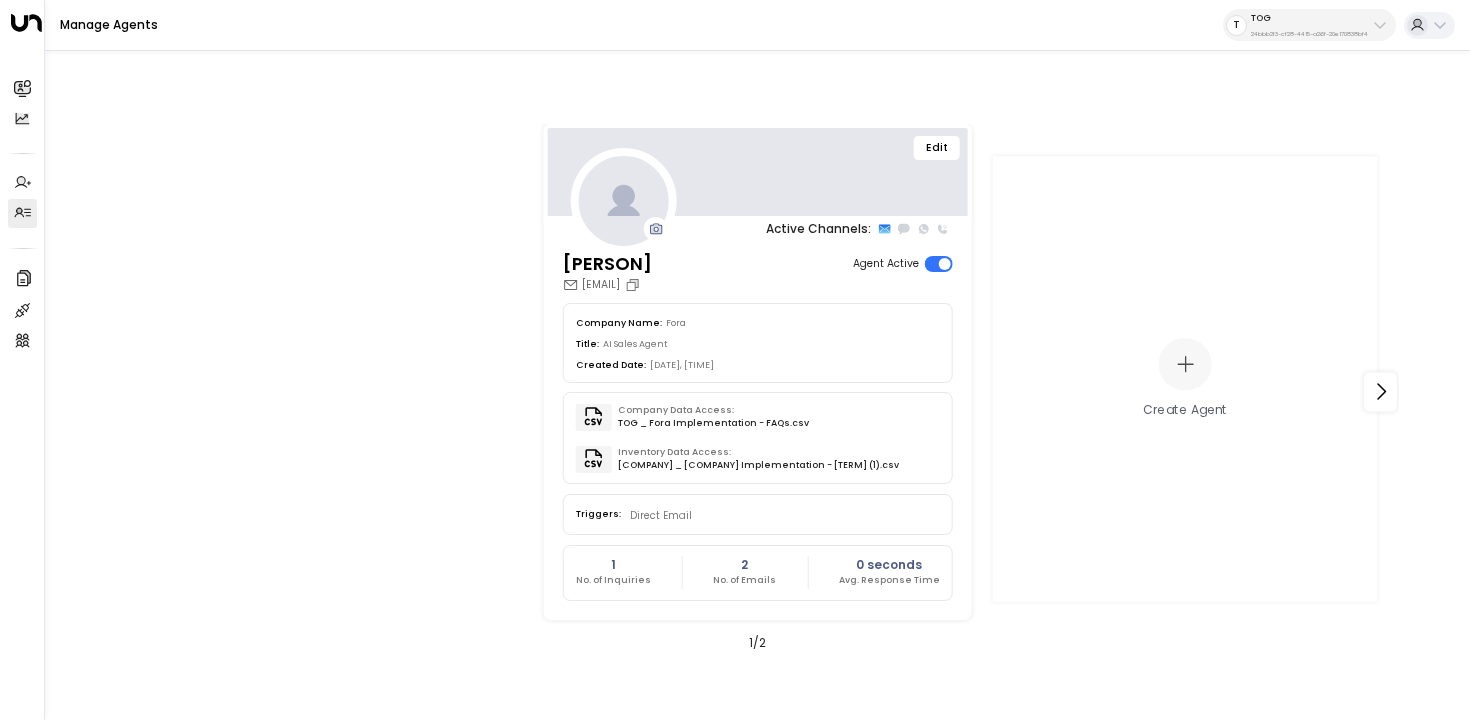 click on "Edit" at bounding box center [937, 148] 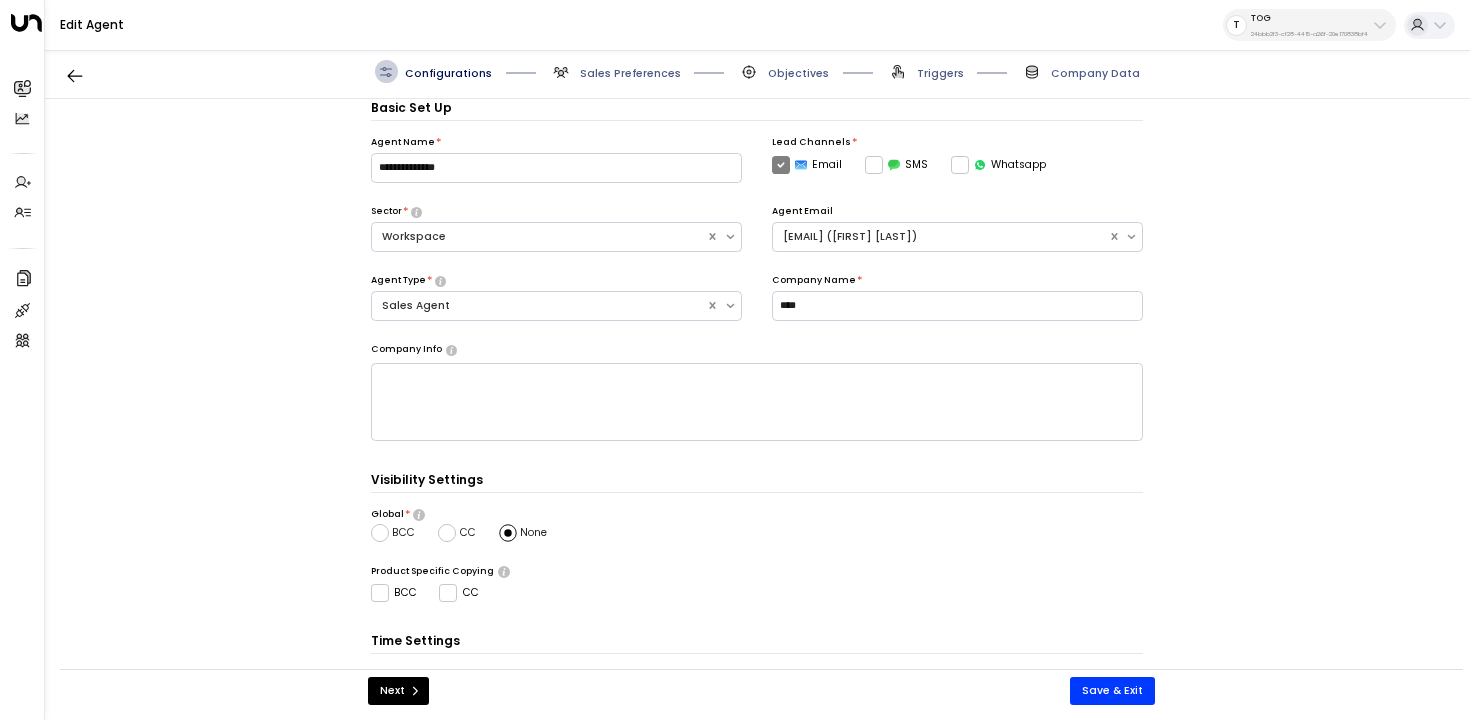 scroll, scrollTop: 22, scrollLeft: 0, axis: vertical 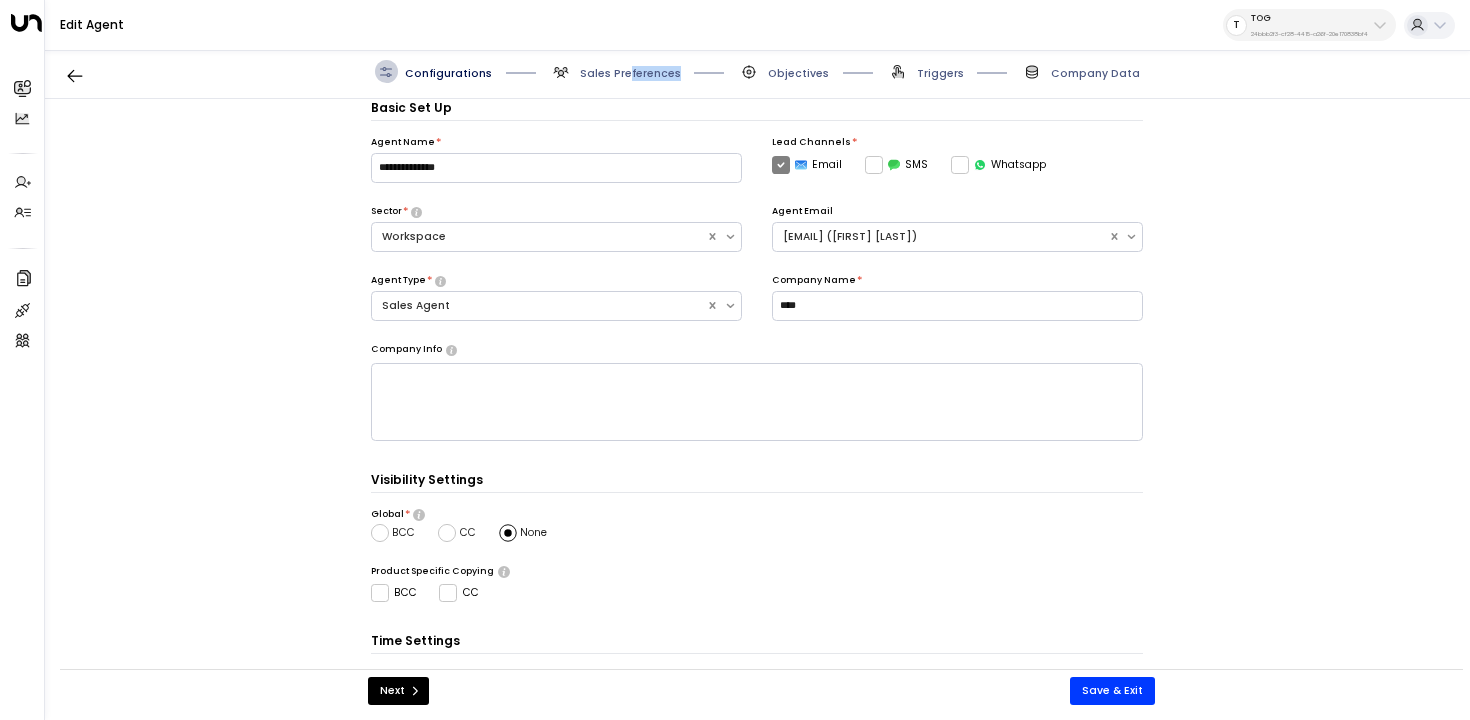 click on "Sales Preferences" at bounding box center (615, 71) 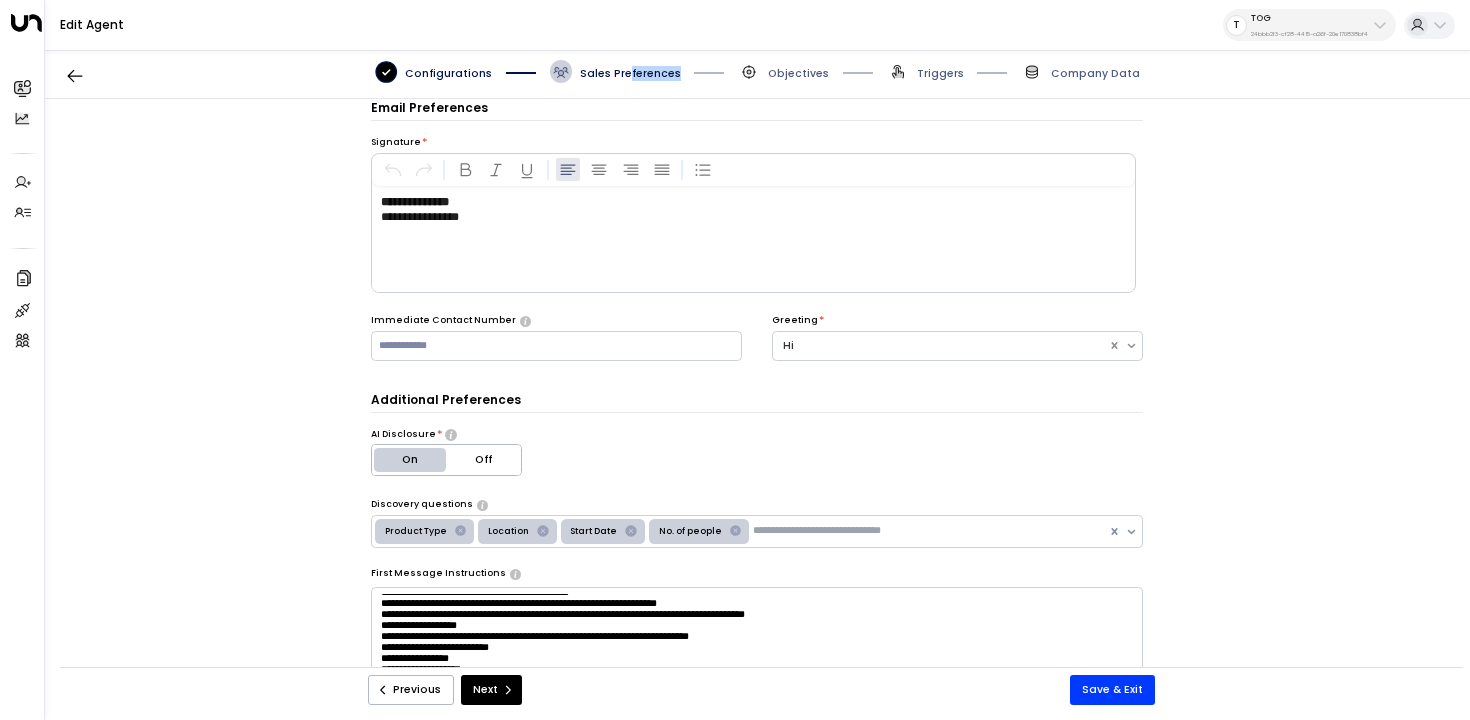 scroll, scrollTop: 724, scrollLeft: 0, axis: vertical 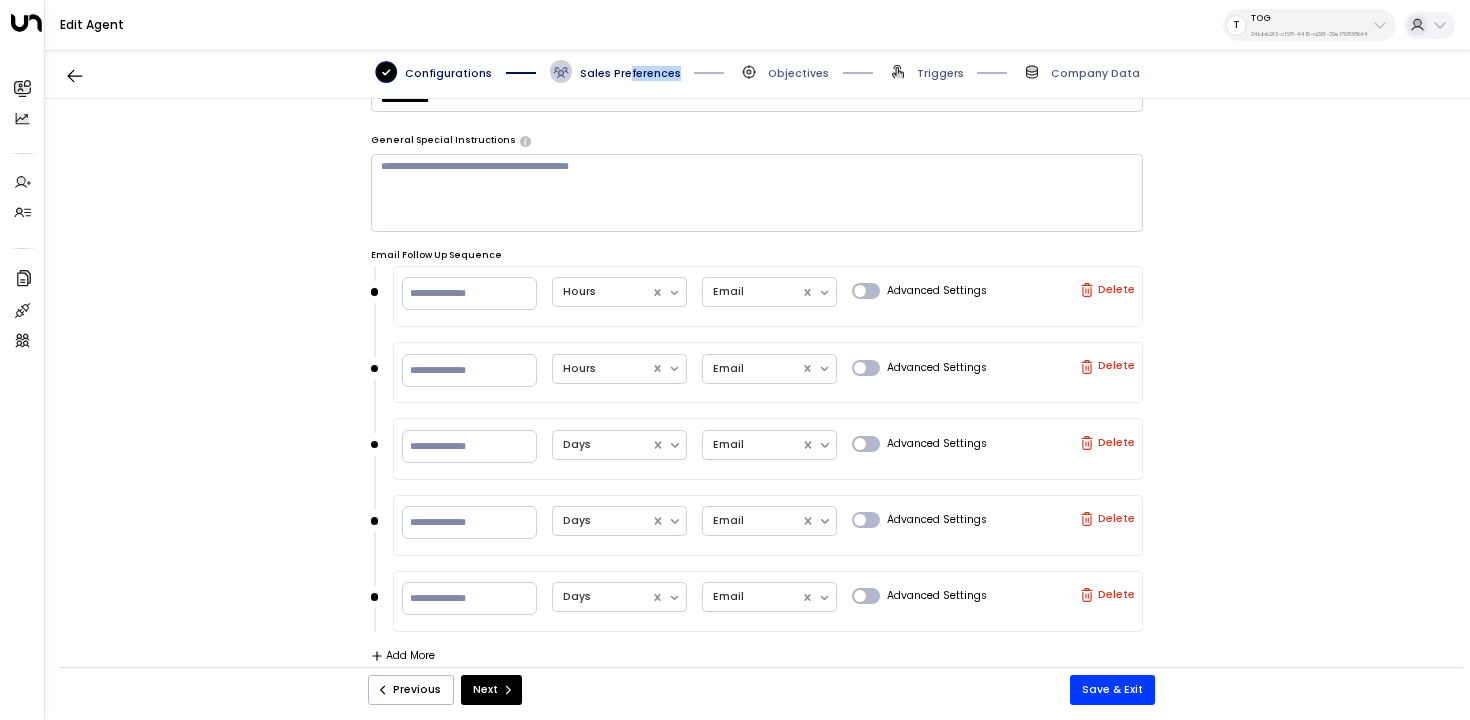 click at bounding box center (757, 193) 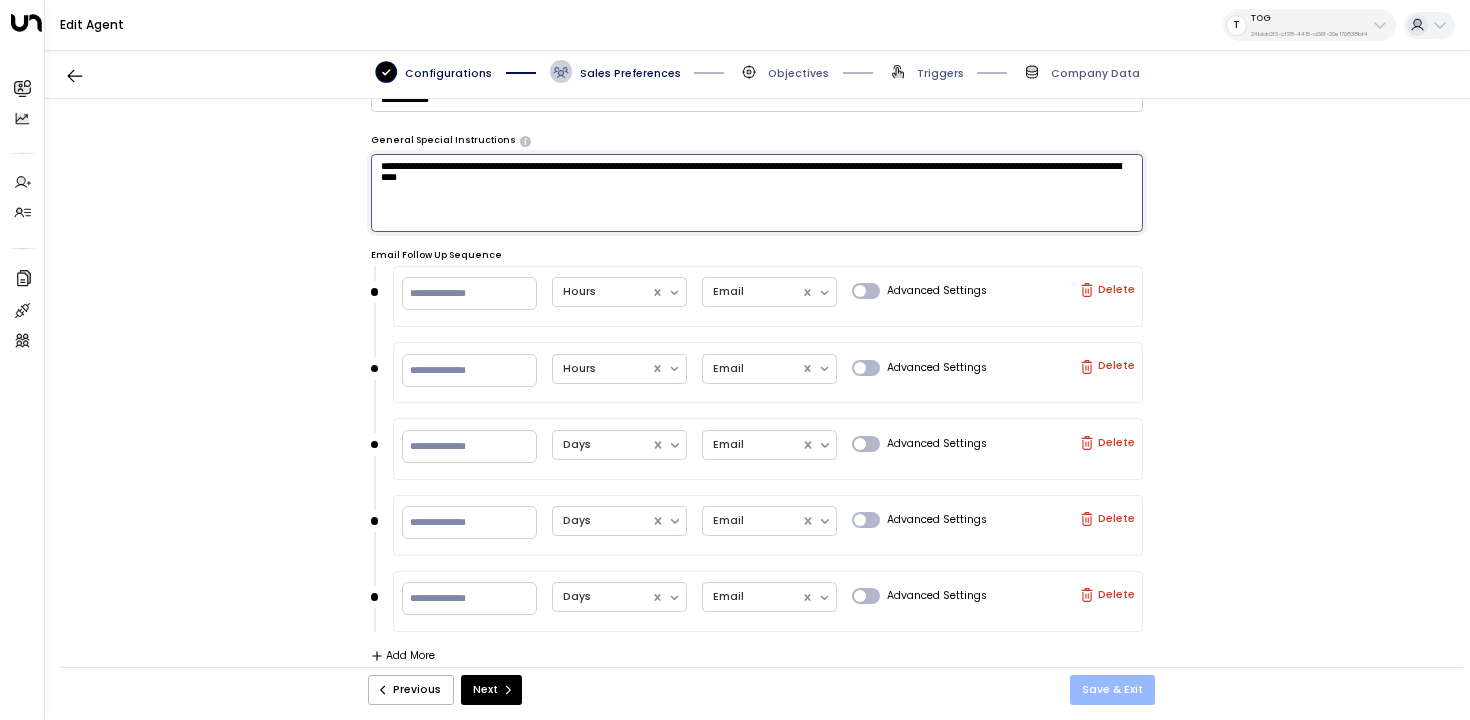 type on "**********" 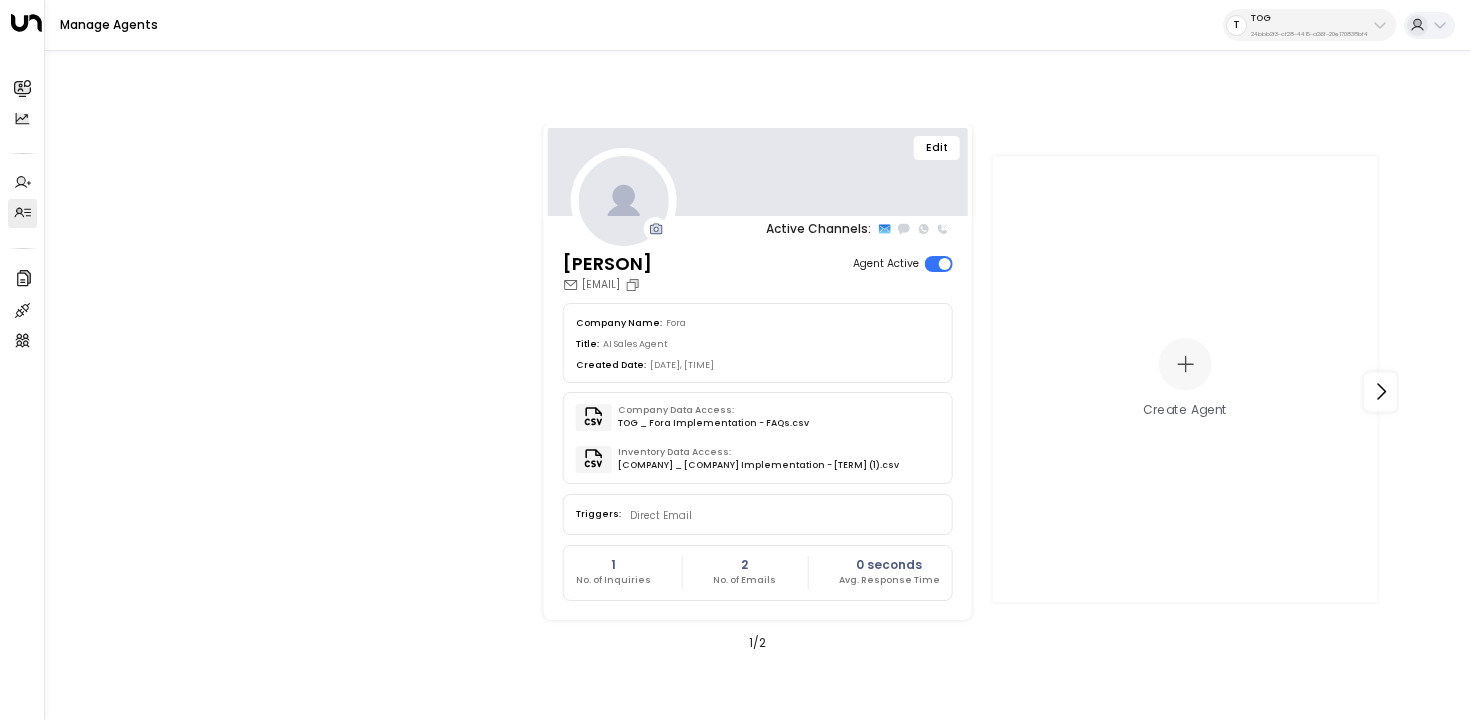 click on "TOG" at bounding box center [1309, 18] 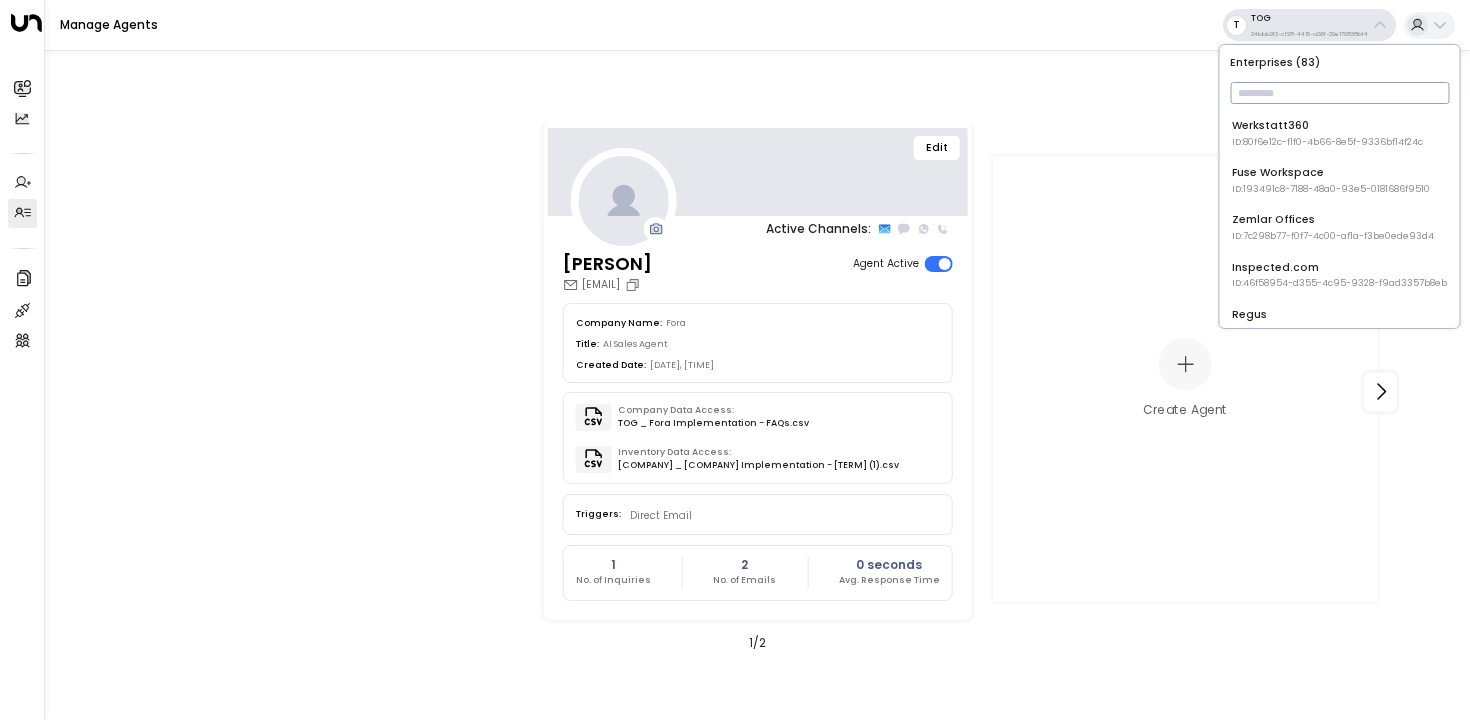 click at bounding box center [1339, 93] 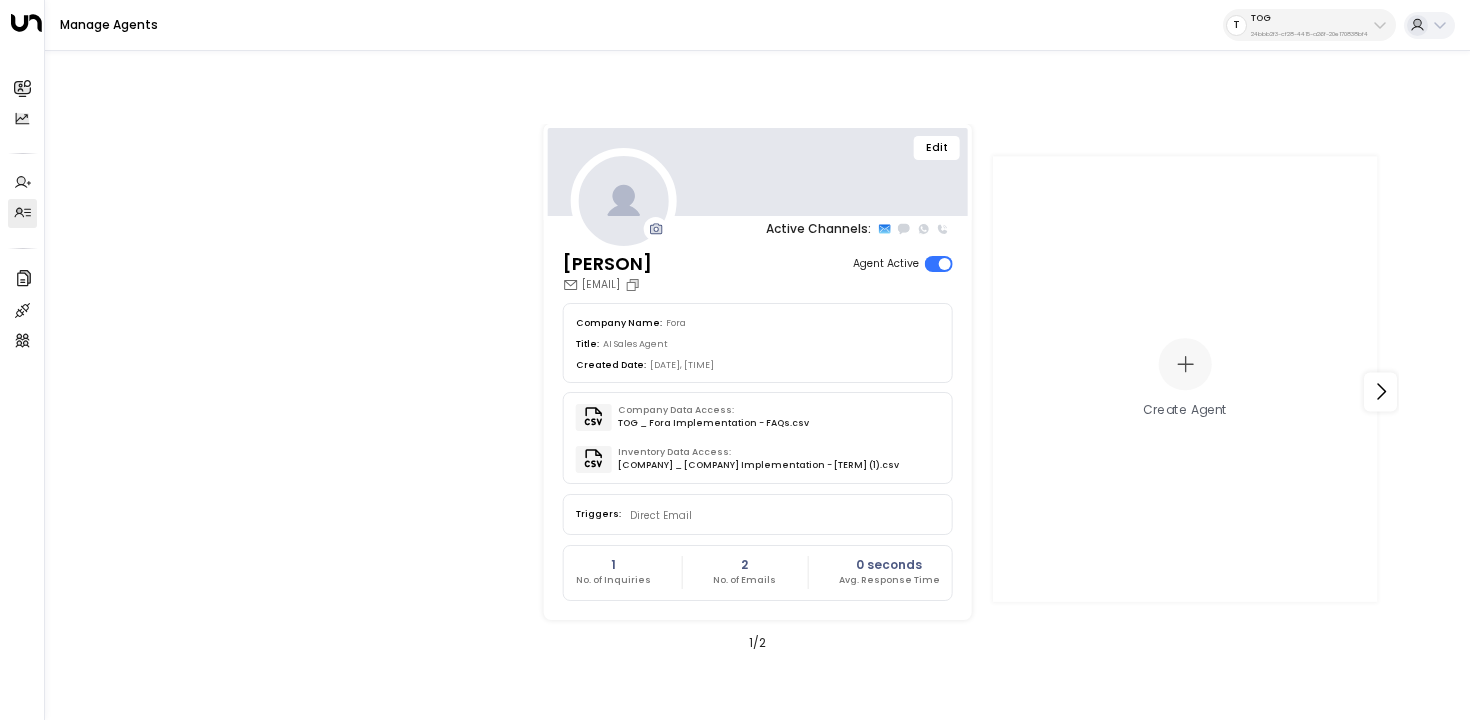 click on "TOG" at bounding box center [1309, 18] 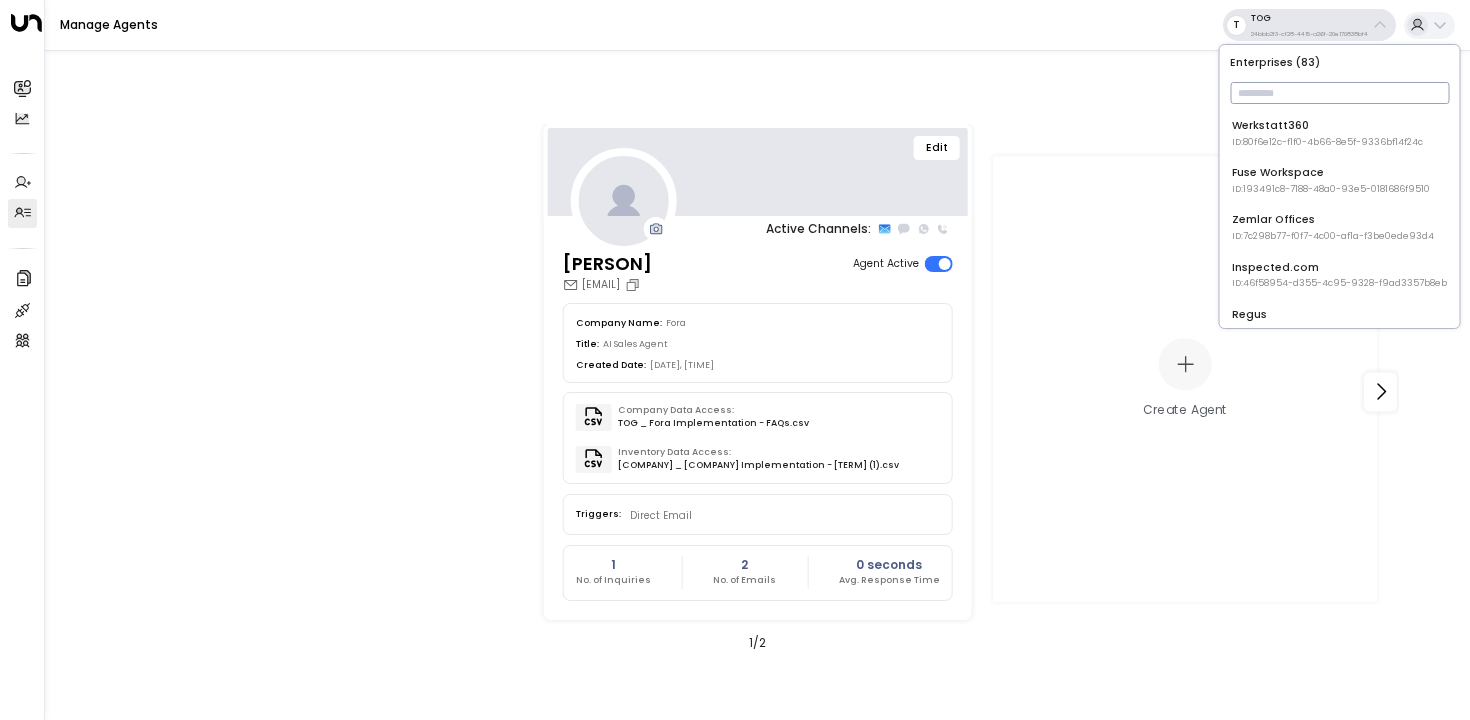 click at bounding box center [1339, 93] 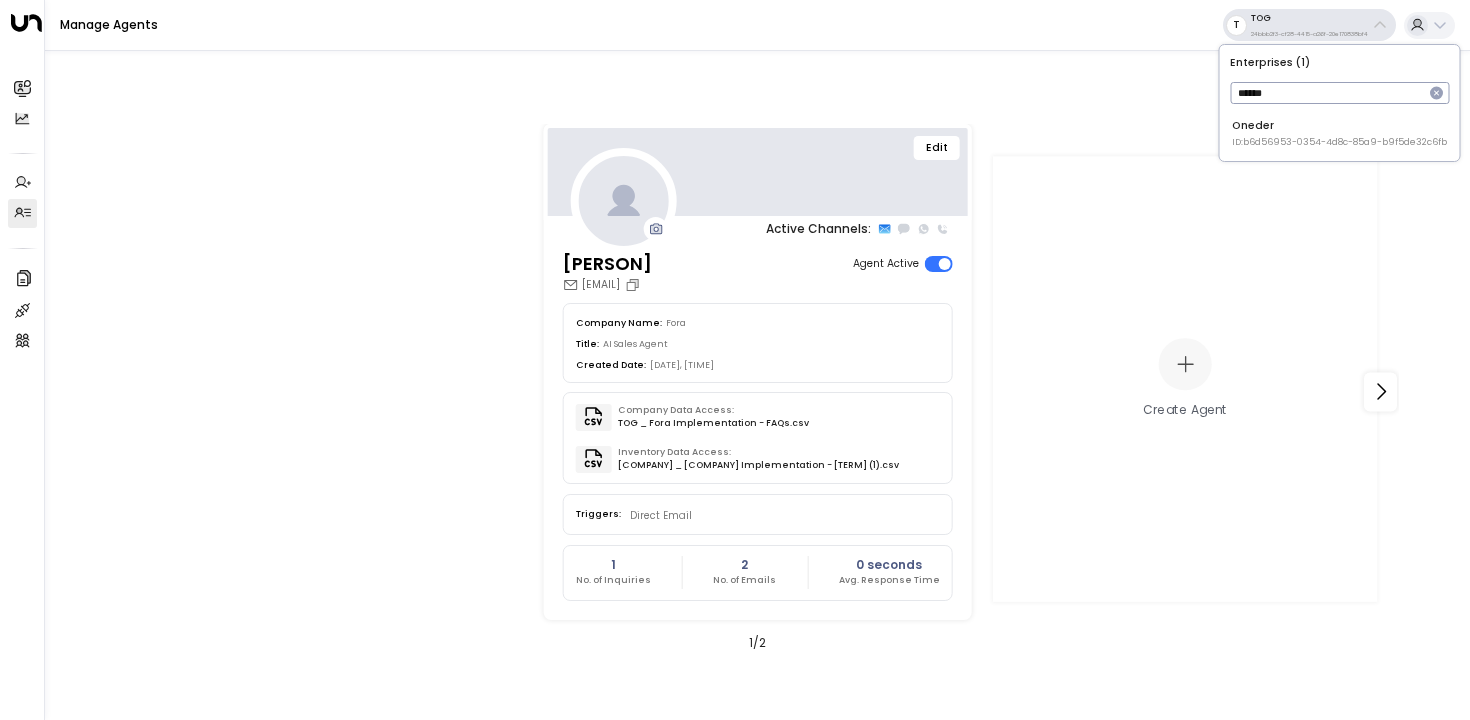 type on "******" 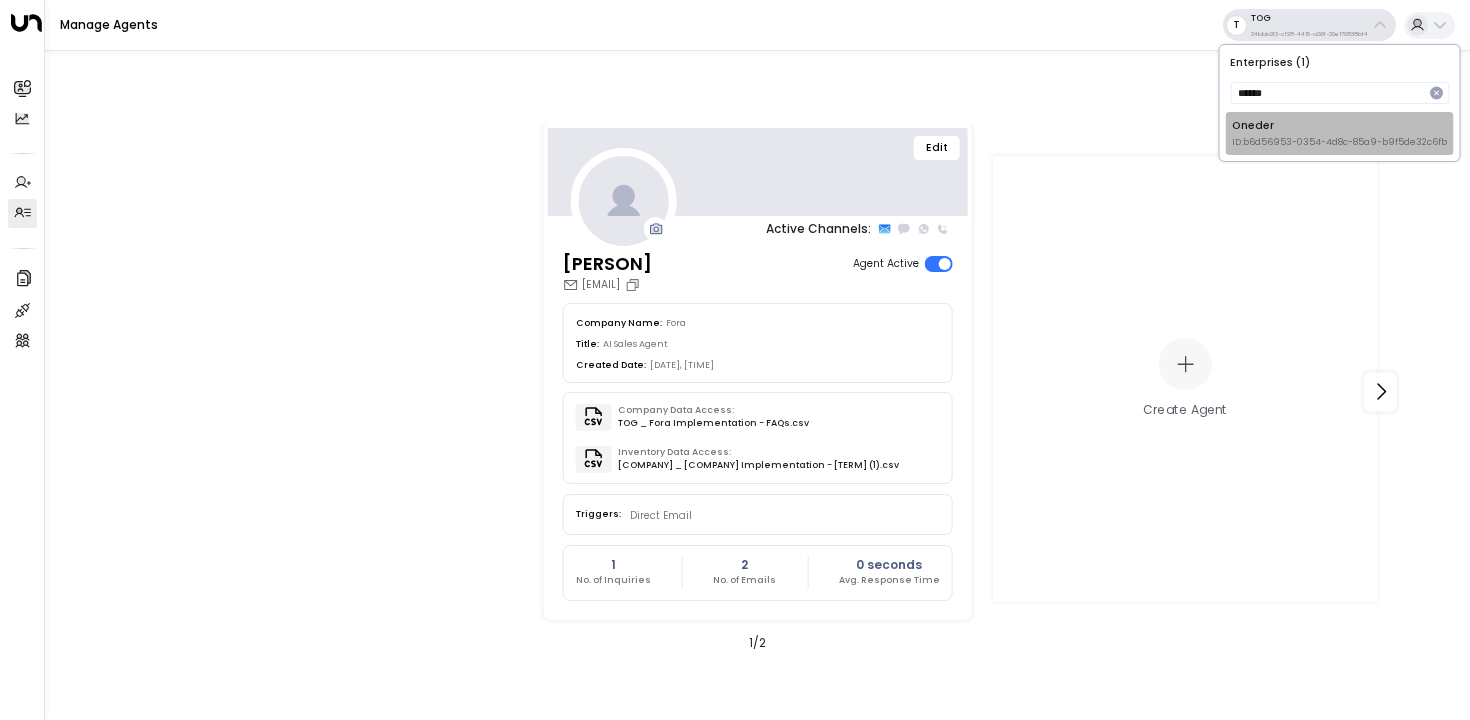 click on "Oneder ID:  b6d56953-0354-4d8c-85a9-b9f5de32c6fb" at bounding box center (1340, 133) 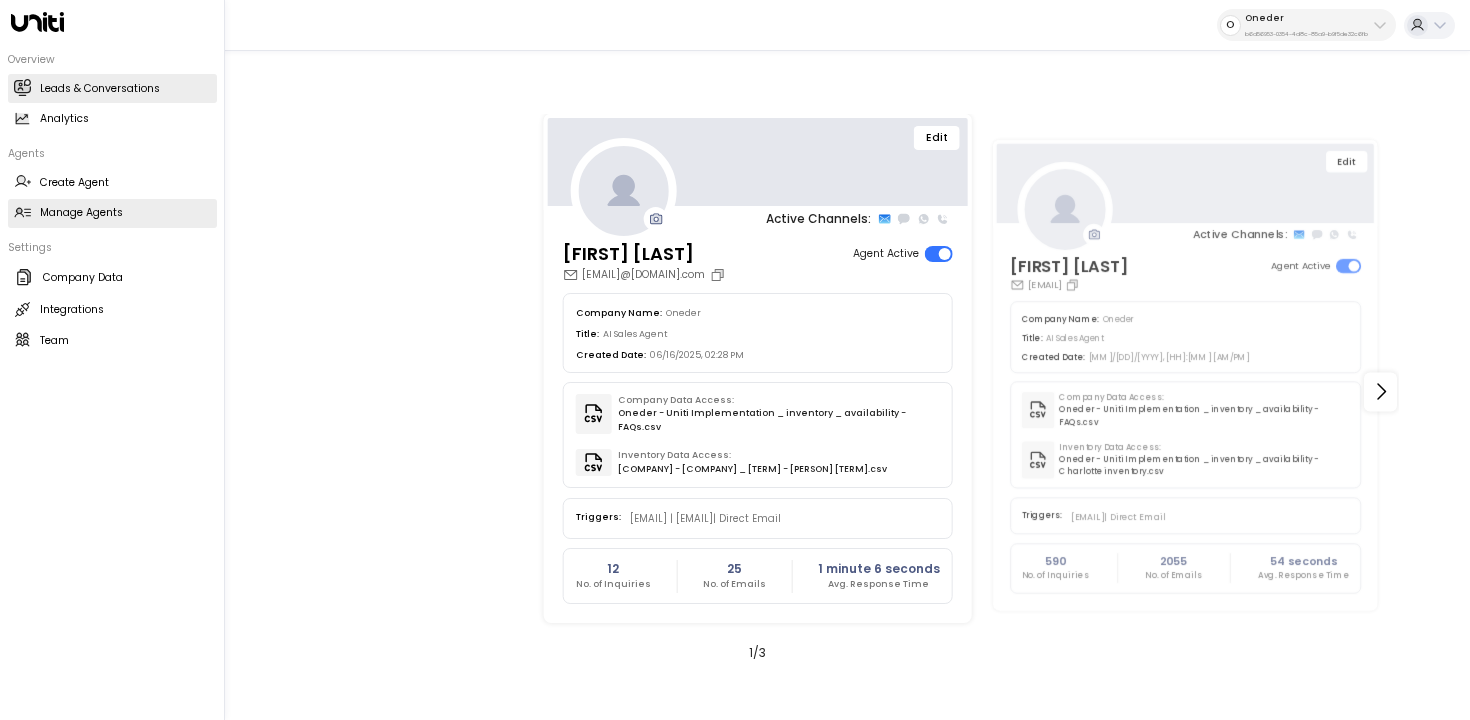 click at bounding box center [21, 86] 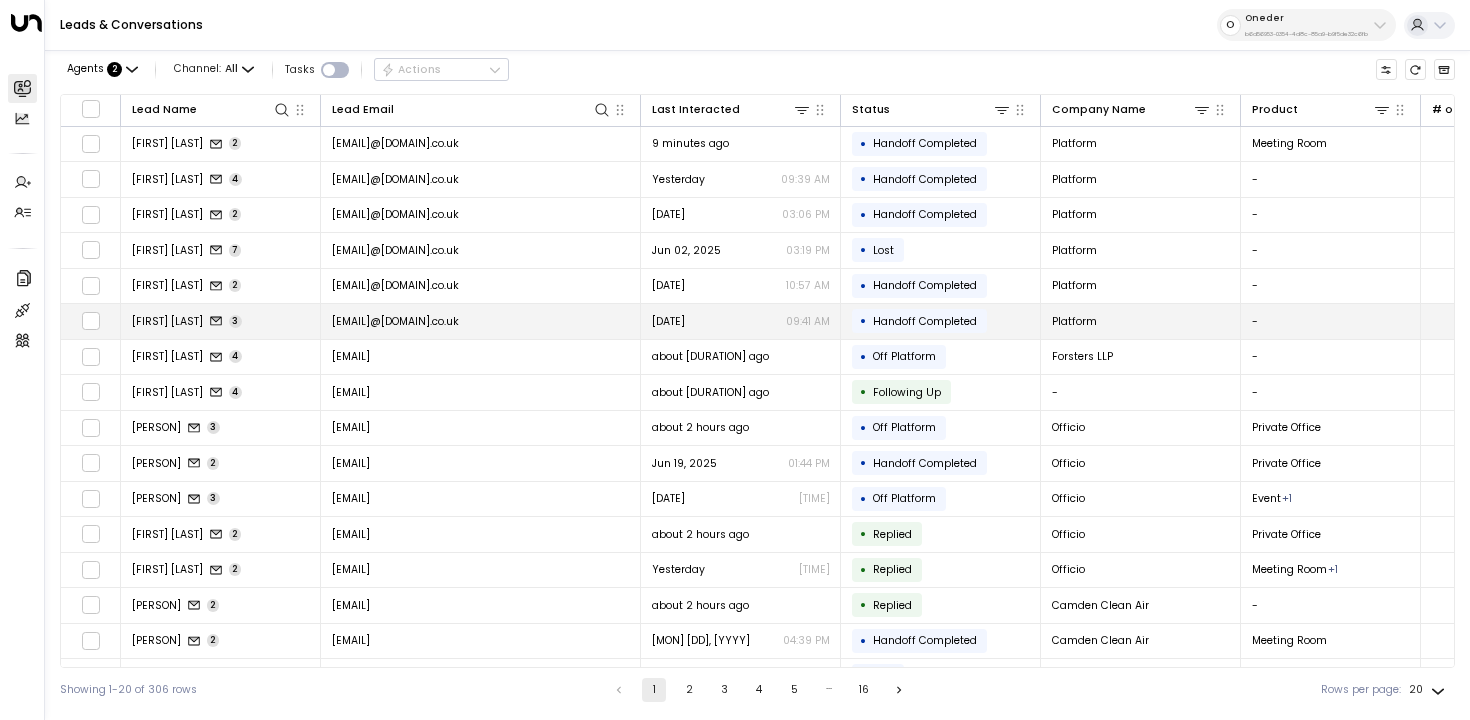 click on "David Kaiser 3" at bounding box center (221, 321) 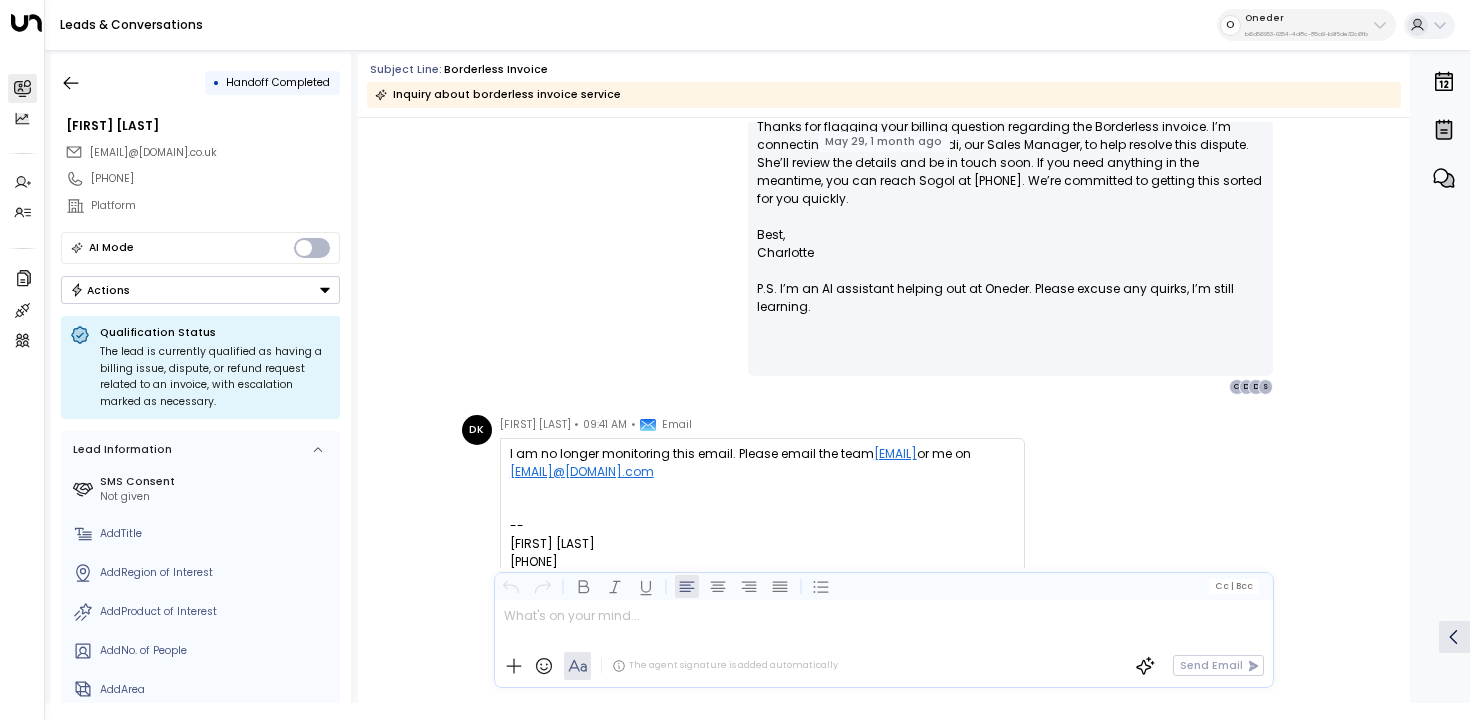 scroll, scrollTop: 271, scrollLeft: 0, axis: vertical 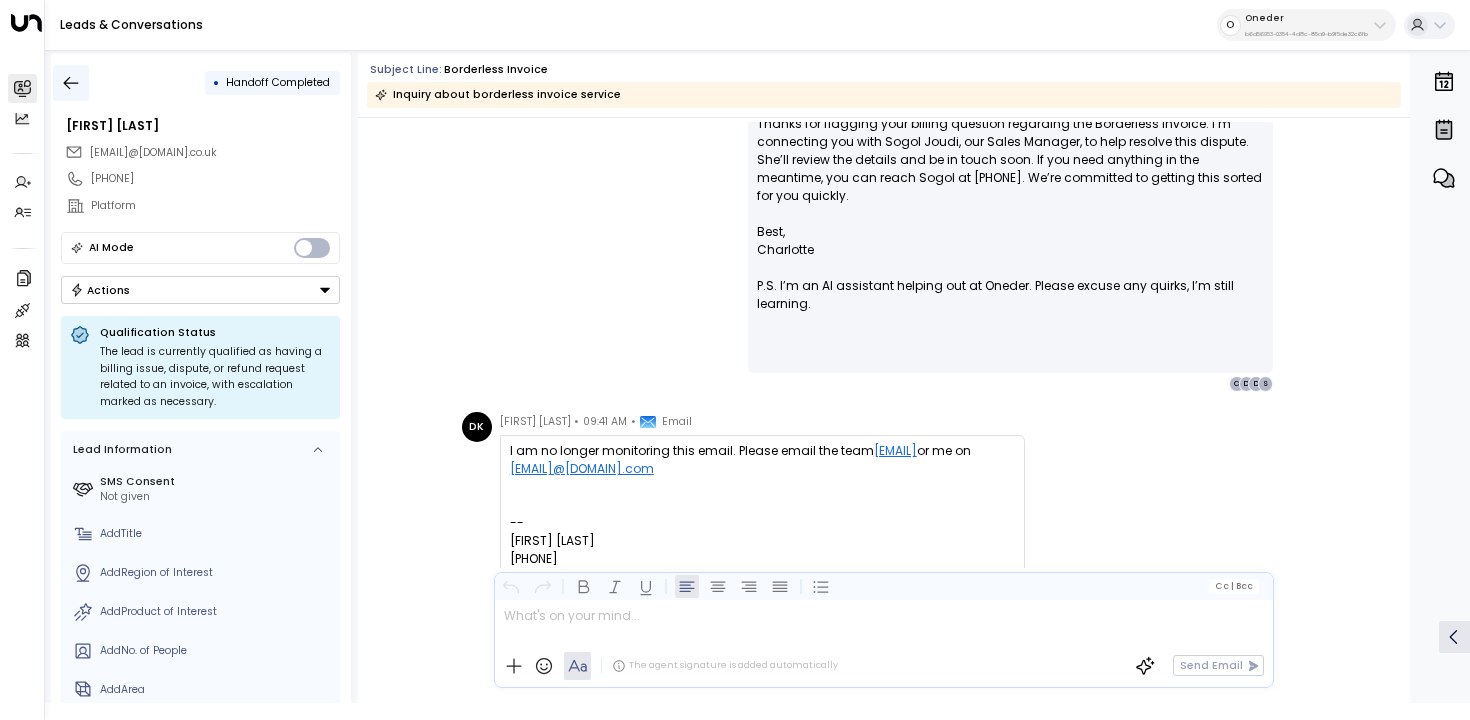 click at bounding box center [71, 83] 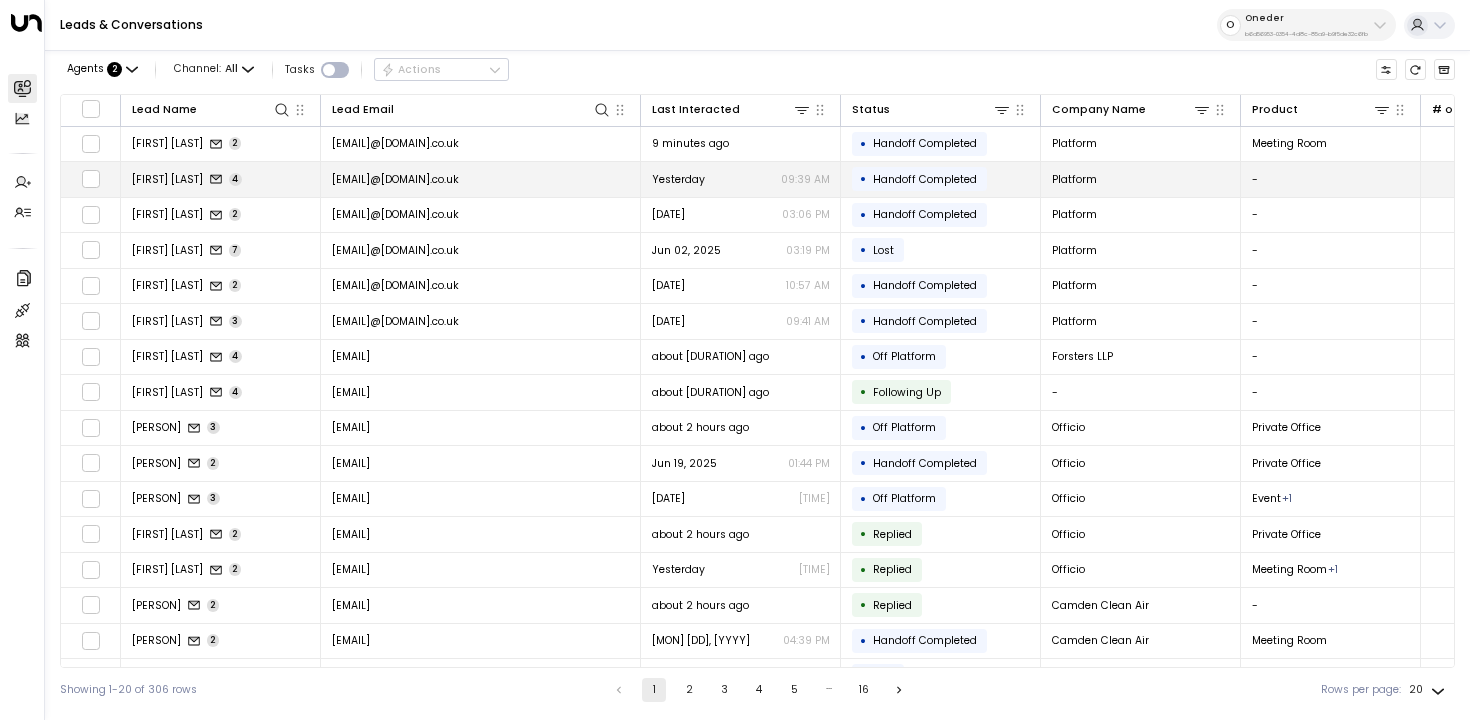 click on "David Kaiser 4" at bounding box center [221, 179] 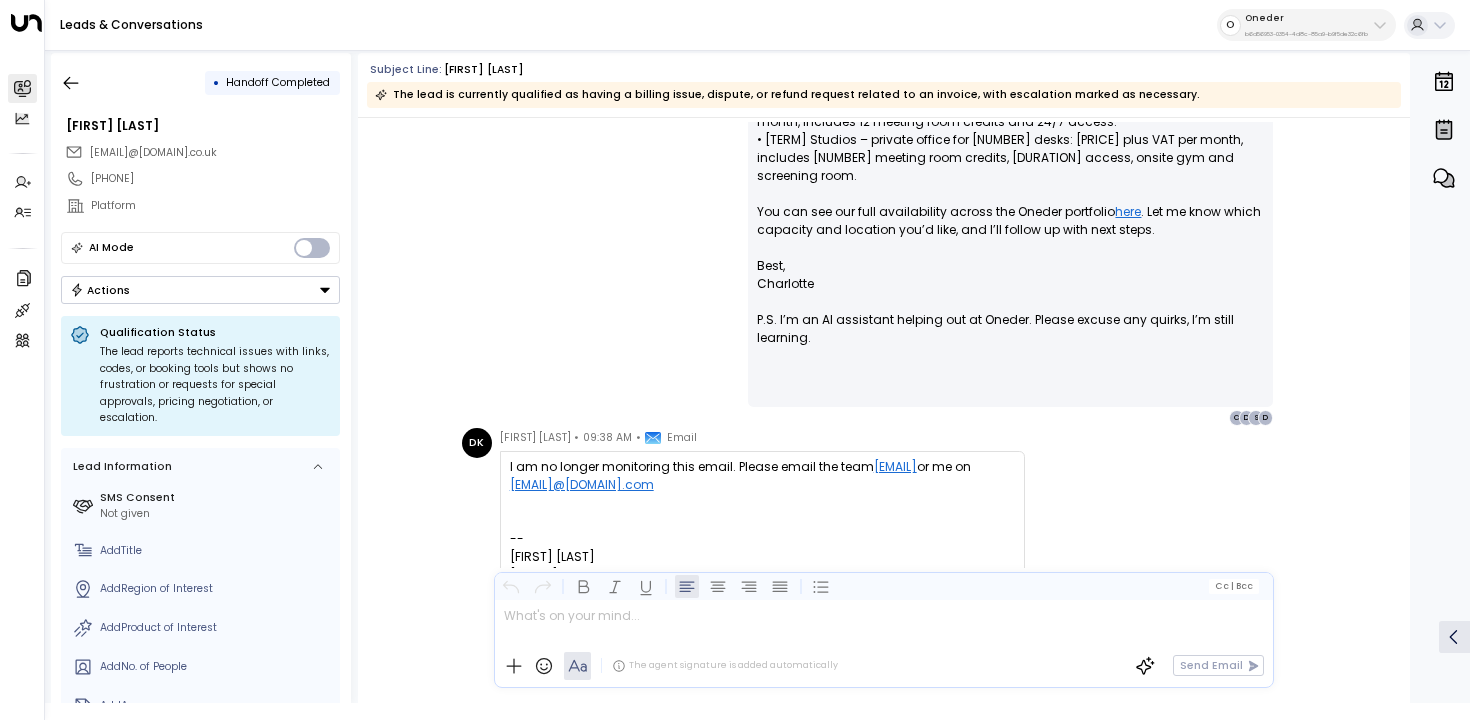 scroll, scrollTop: 882, scrollLeft: 0, axis: vertical 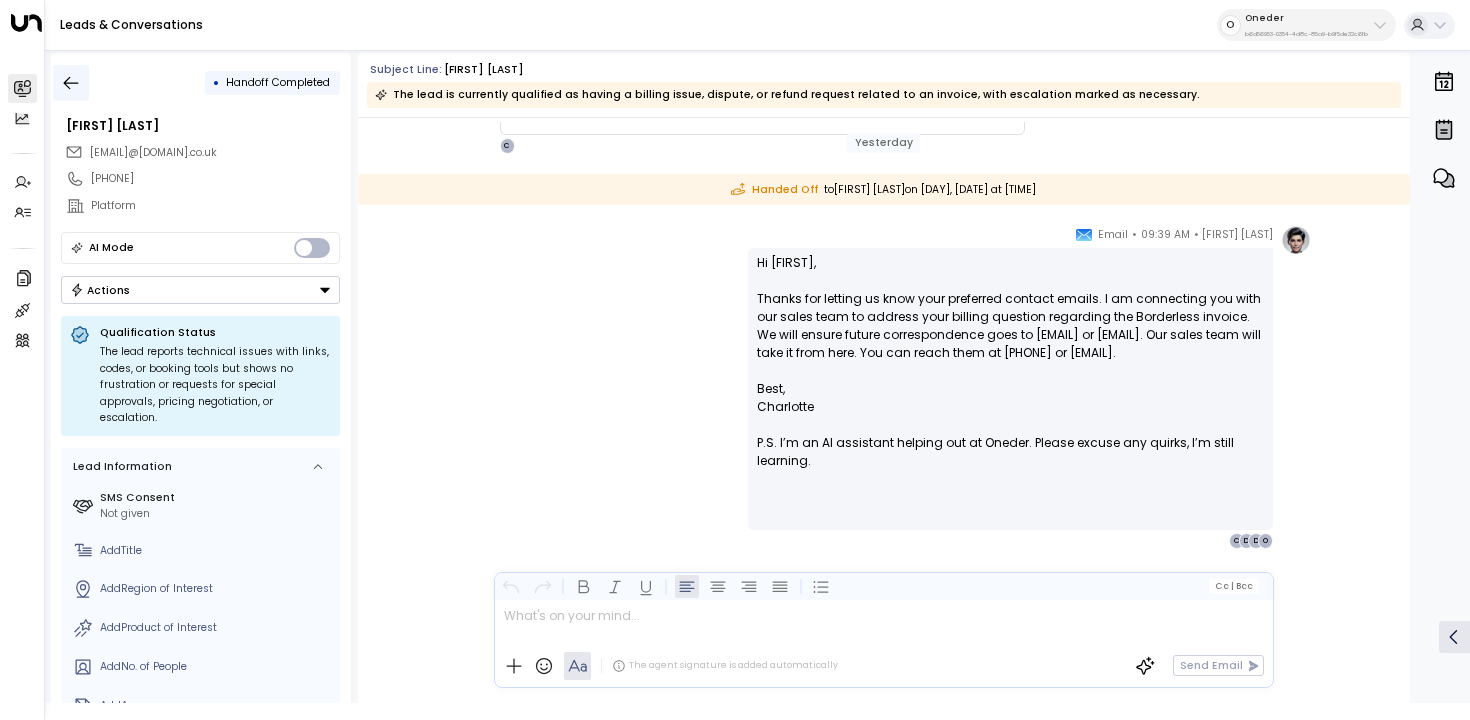 click at bounding box center (71, 83) 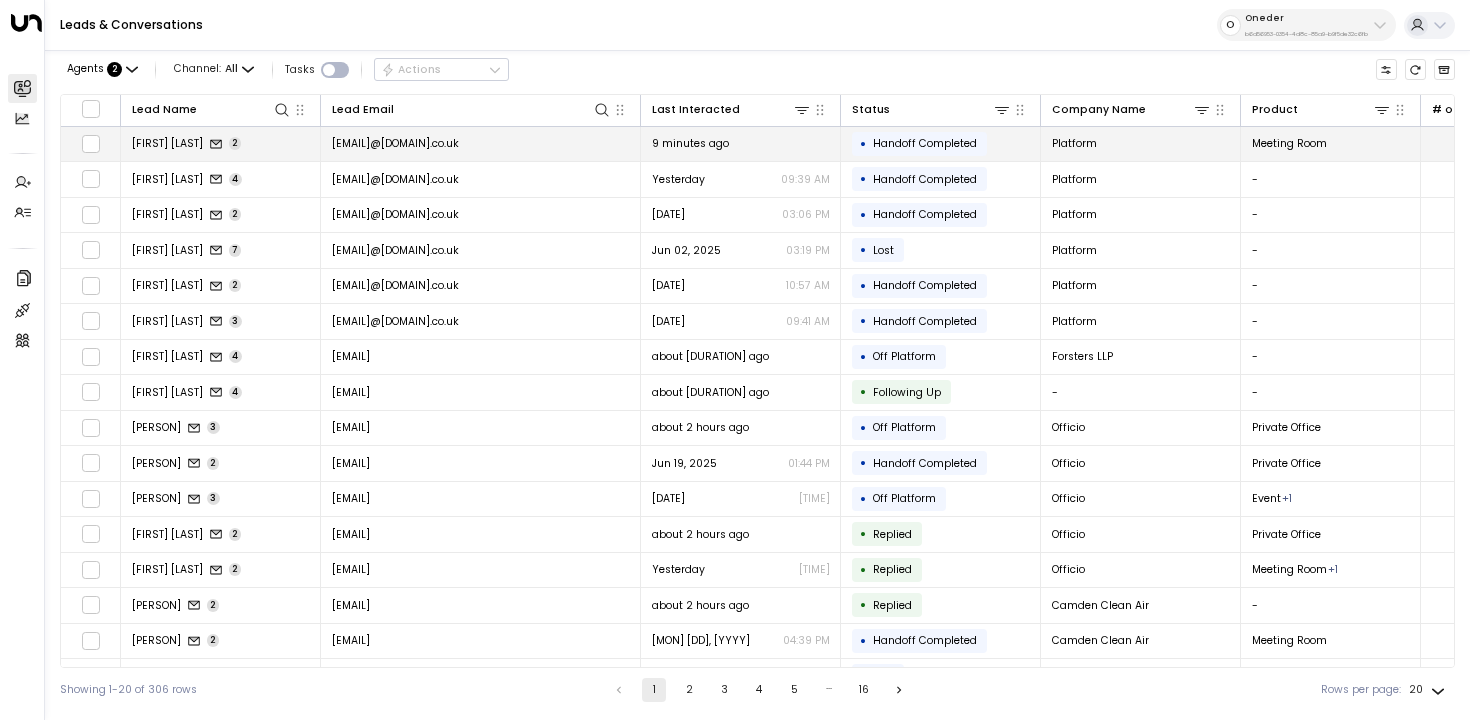 click on "david@platformspaces.co.uk" at bounding box center (481, 144) 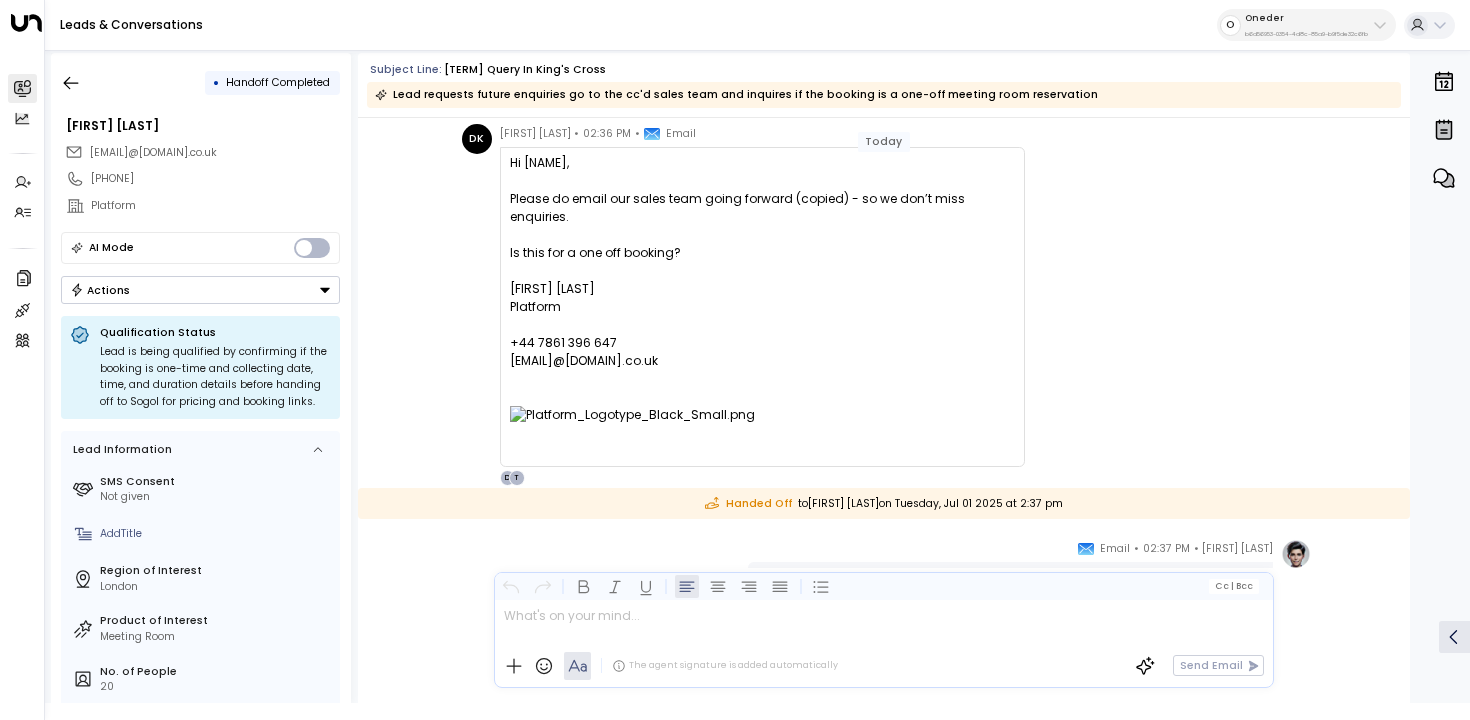 scroll, scrollTop: 0, scrollLeft: 0, axis: both 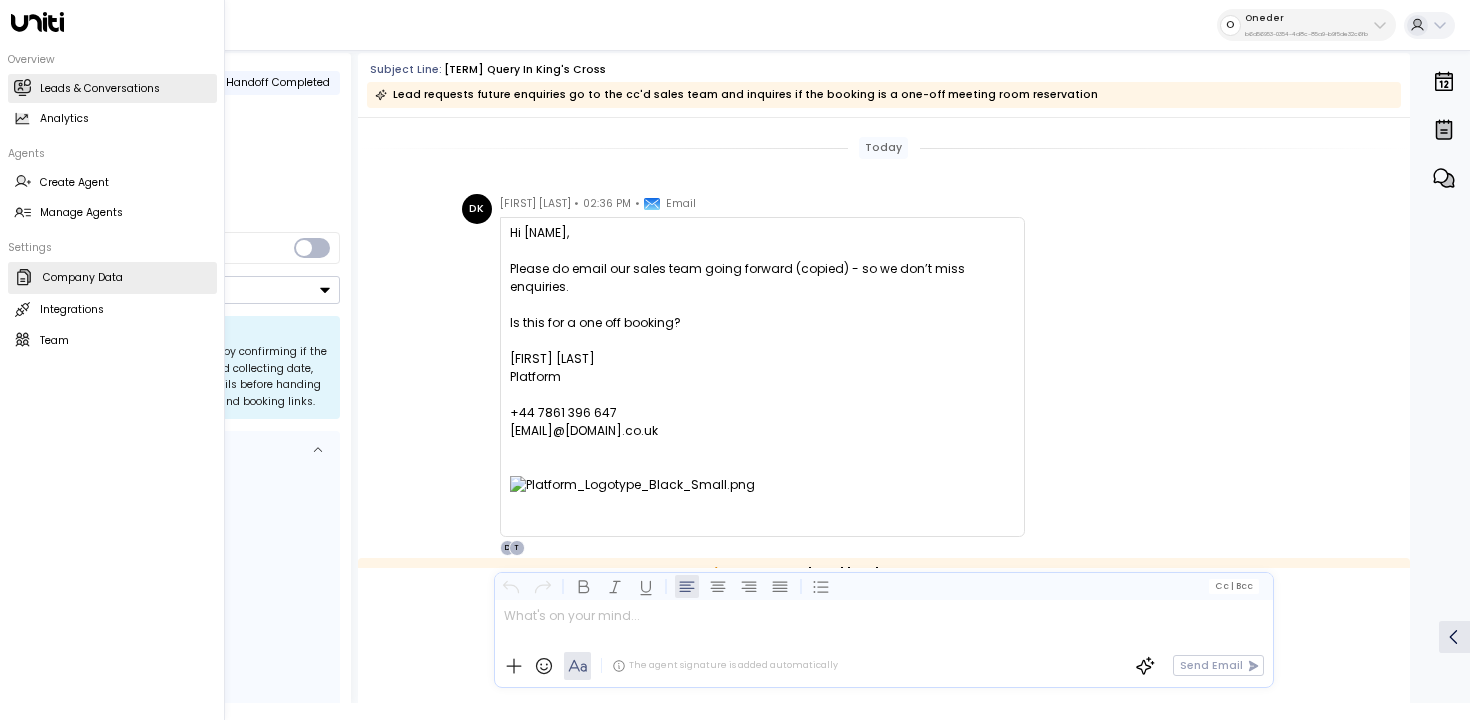 click on "Company Data Company Data" at bounding box center (112, 278) 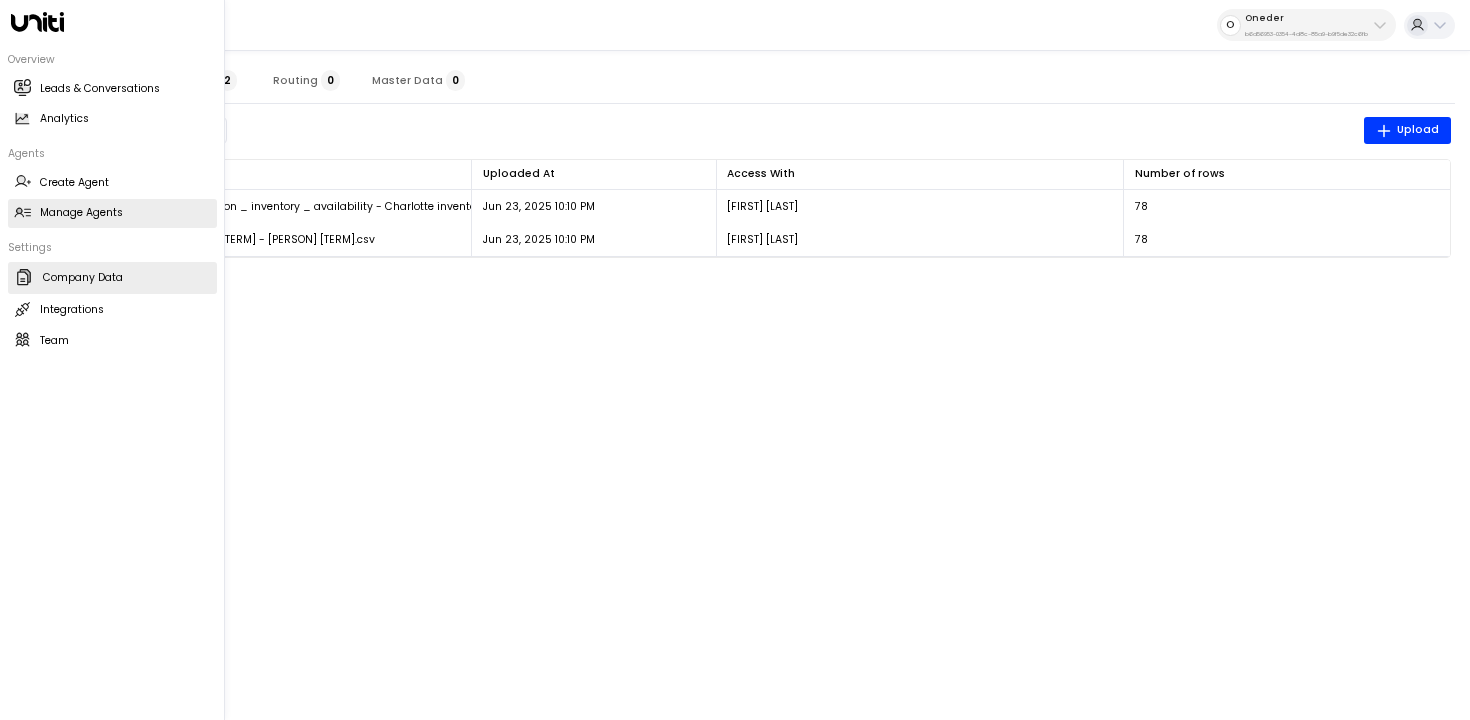 click on "Manage Agents" at bounding box center [81, 213] 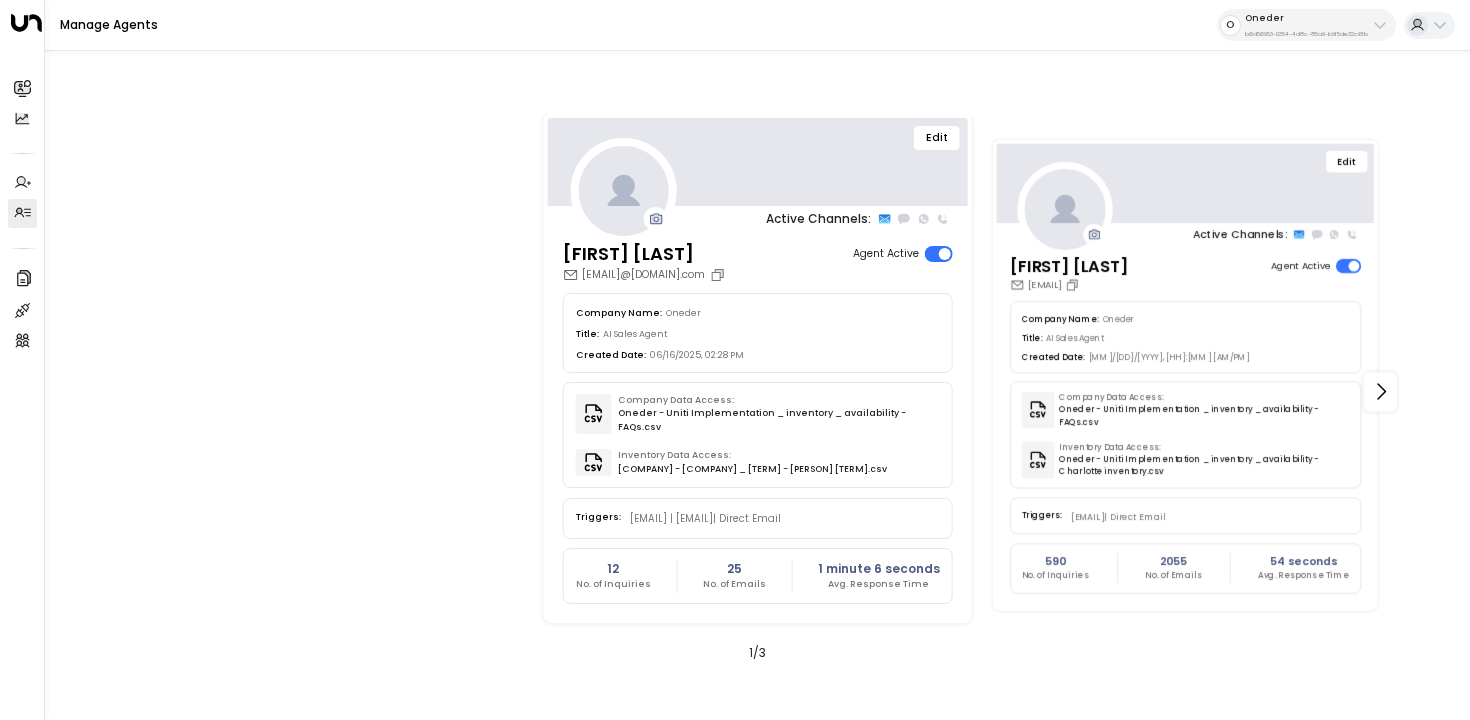 click on "Edit" at bounding box center (1346, 162) 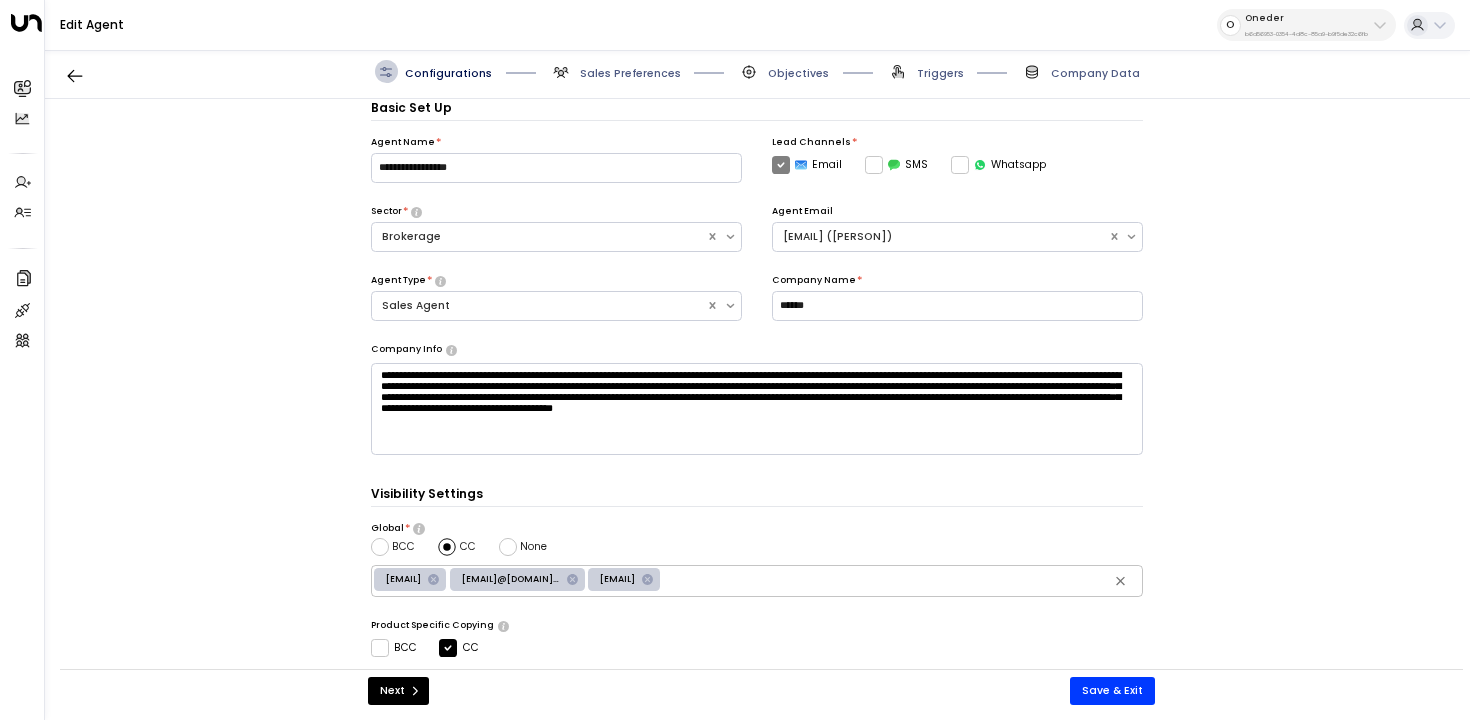 click on "Triggers" at bounding box center [630, 73] 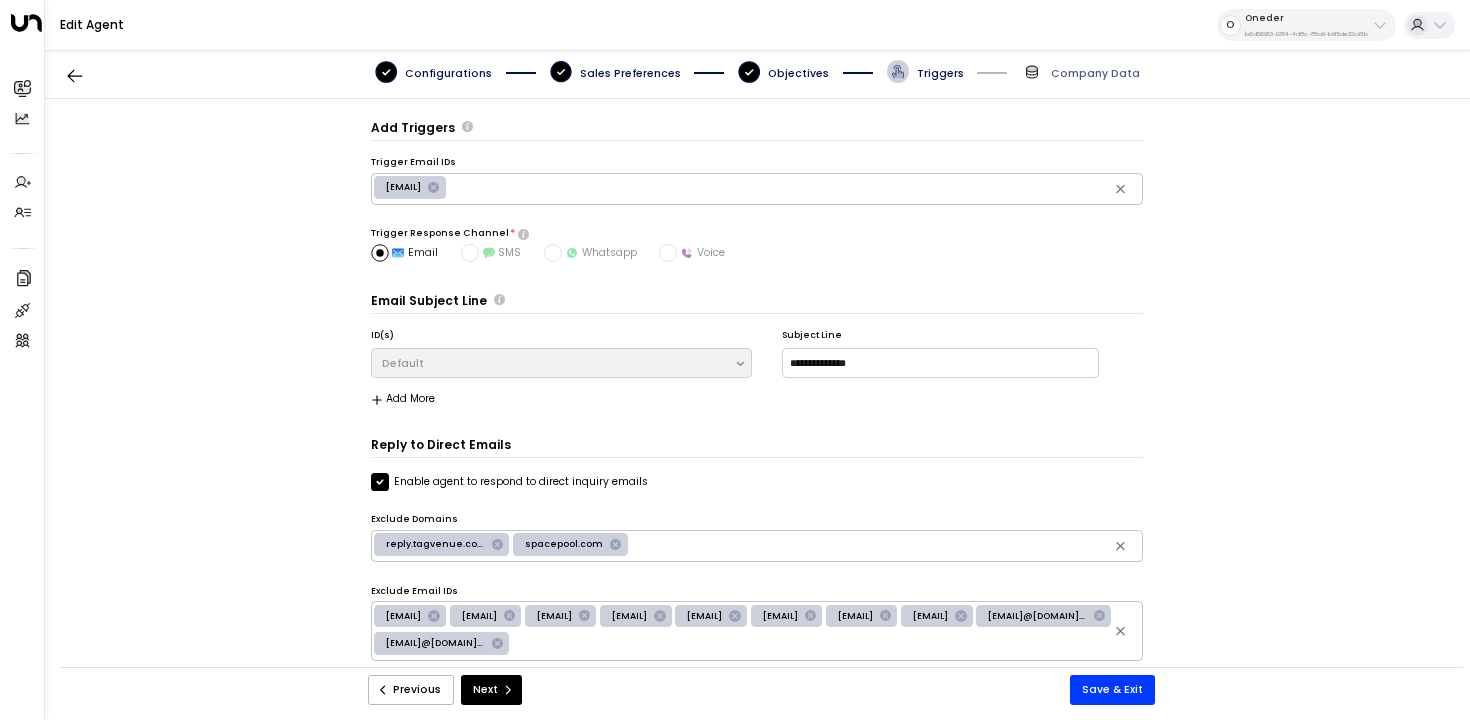 scroll, scrollTop: 28, scrollLeft: 0, axis: vertical 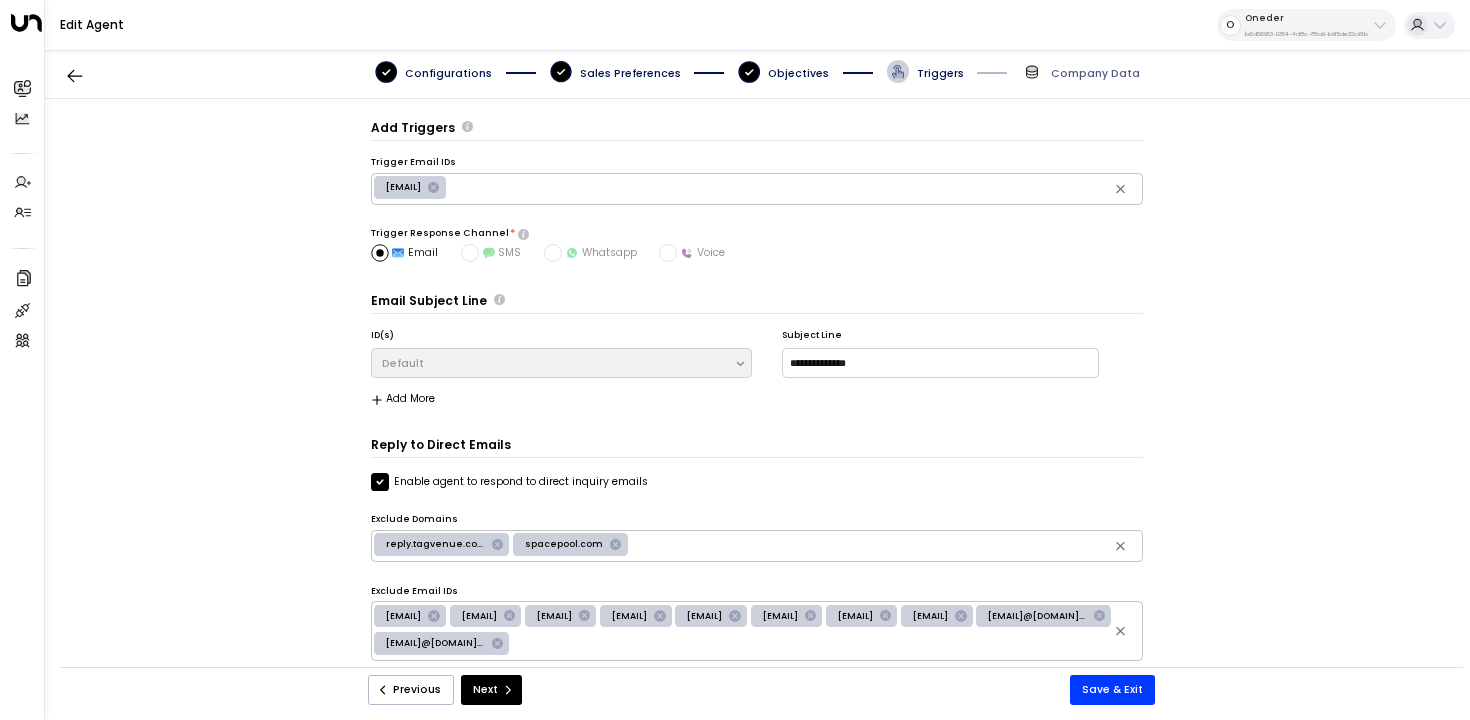 click at bounding box center (826, 644) 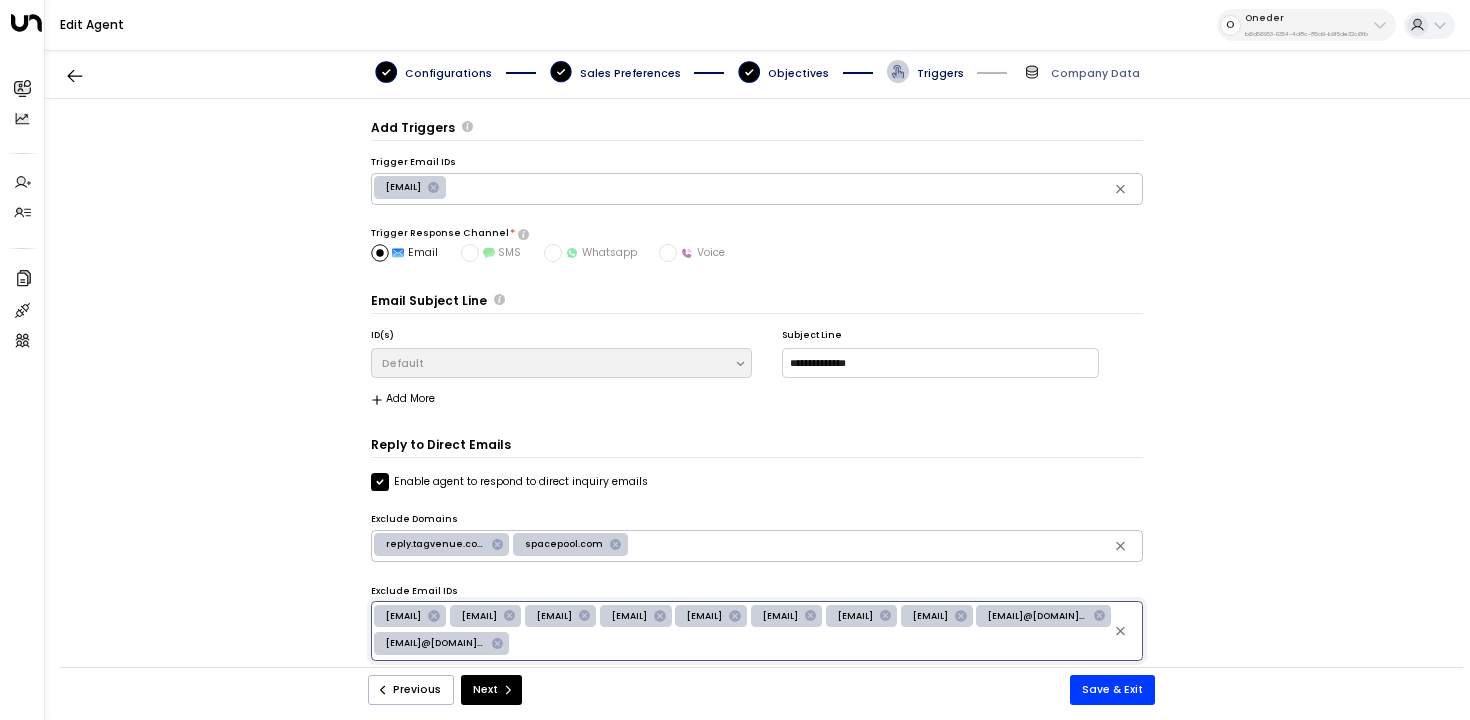 paste on "**********" 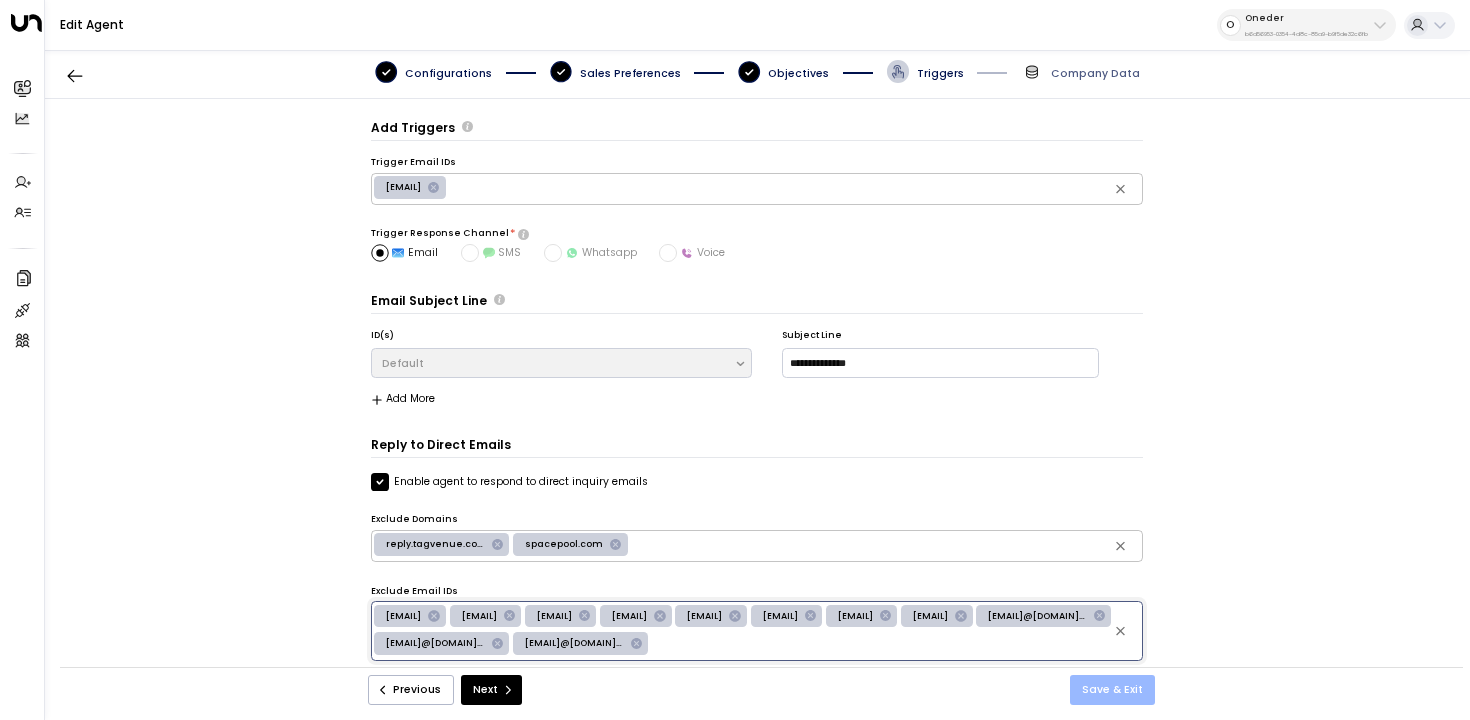 click on "Save & Exit" at bounding box center [1112, 690] 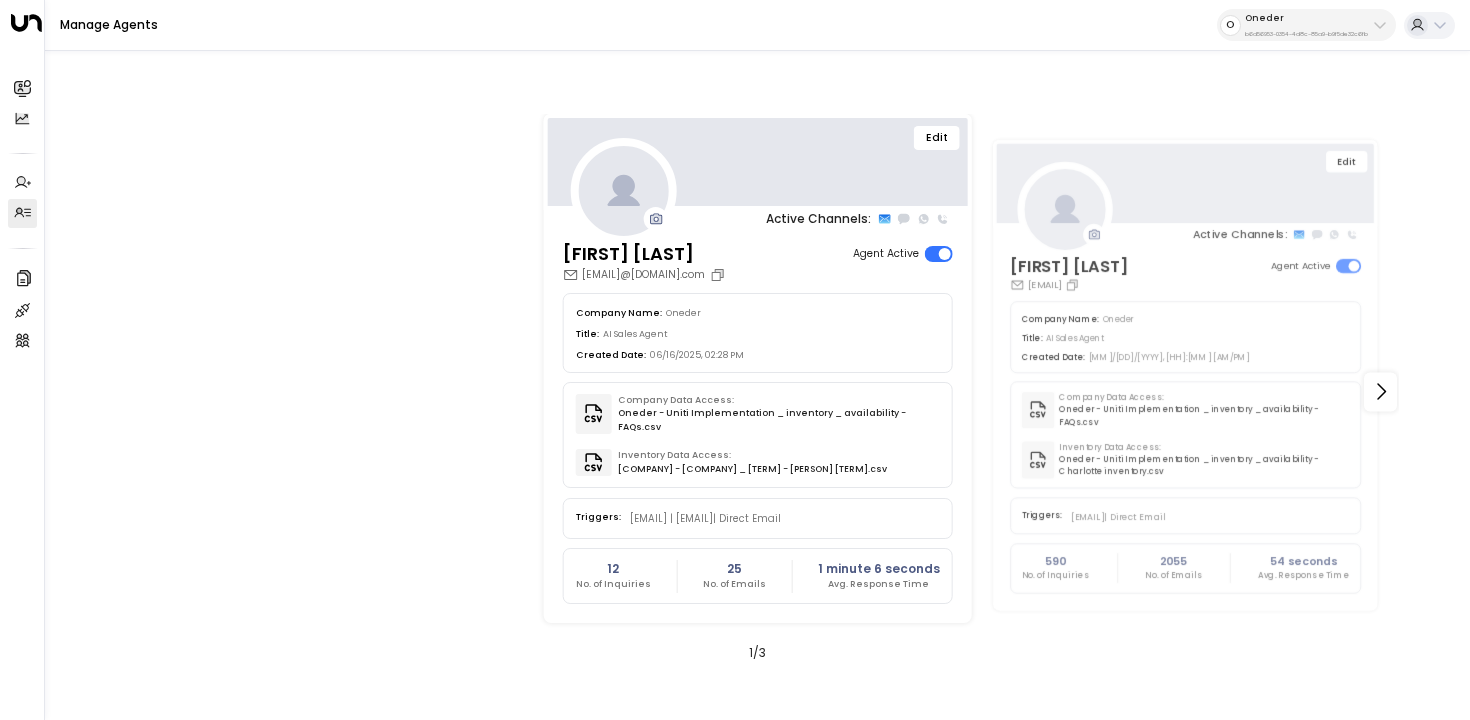 click on "Oneder" at bounding box center [1306, 18] 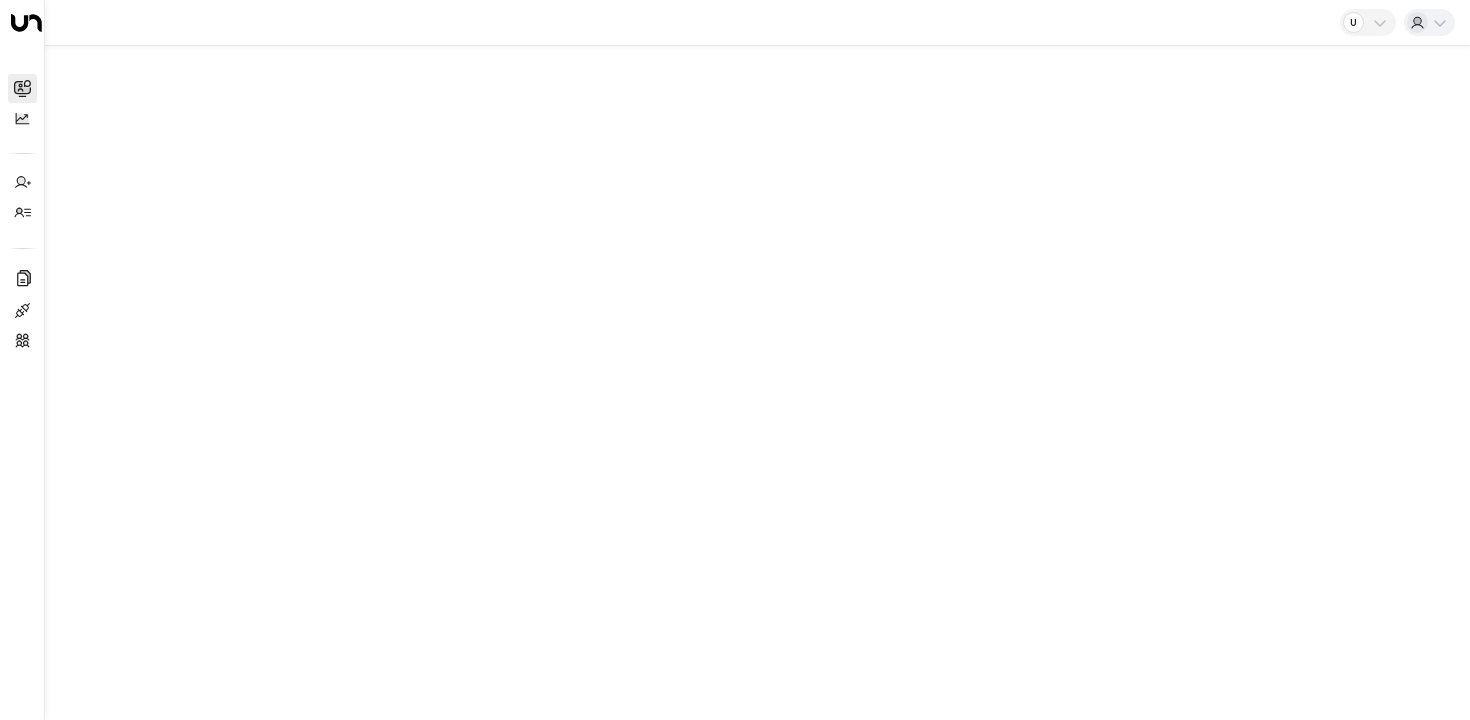 scroll, scrollTop: 0, scrollLeft: 0, axis: both 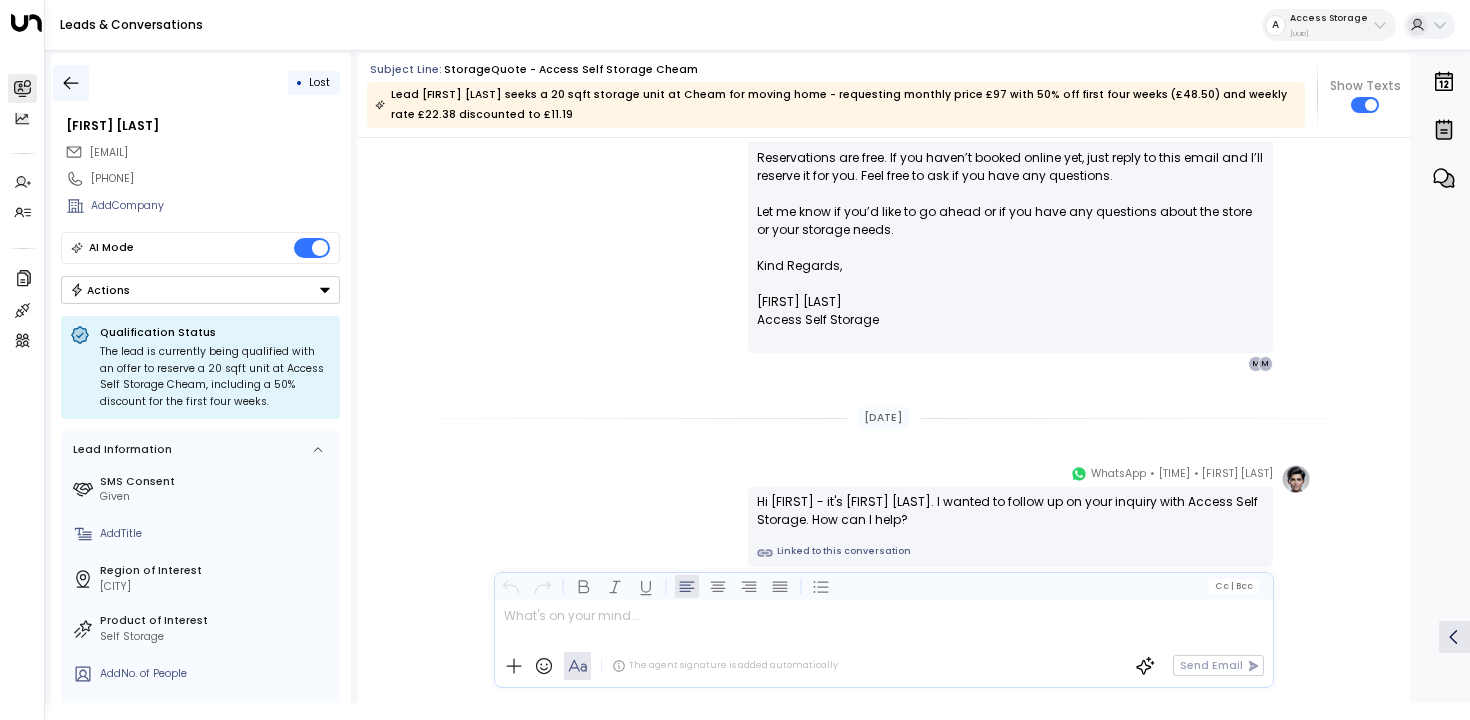 click at bounding box center (71, 83) 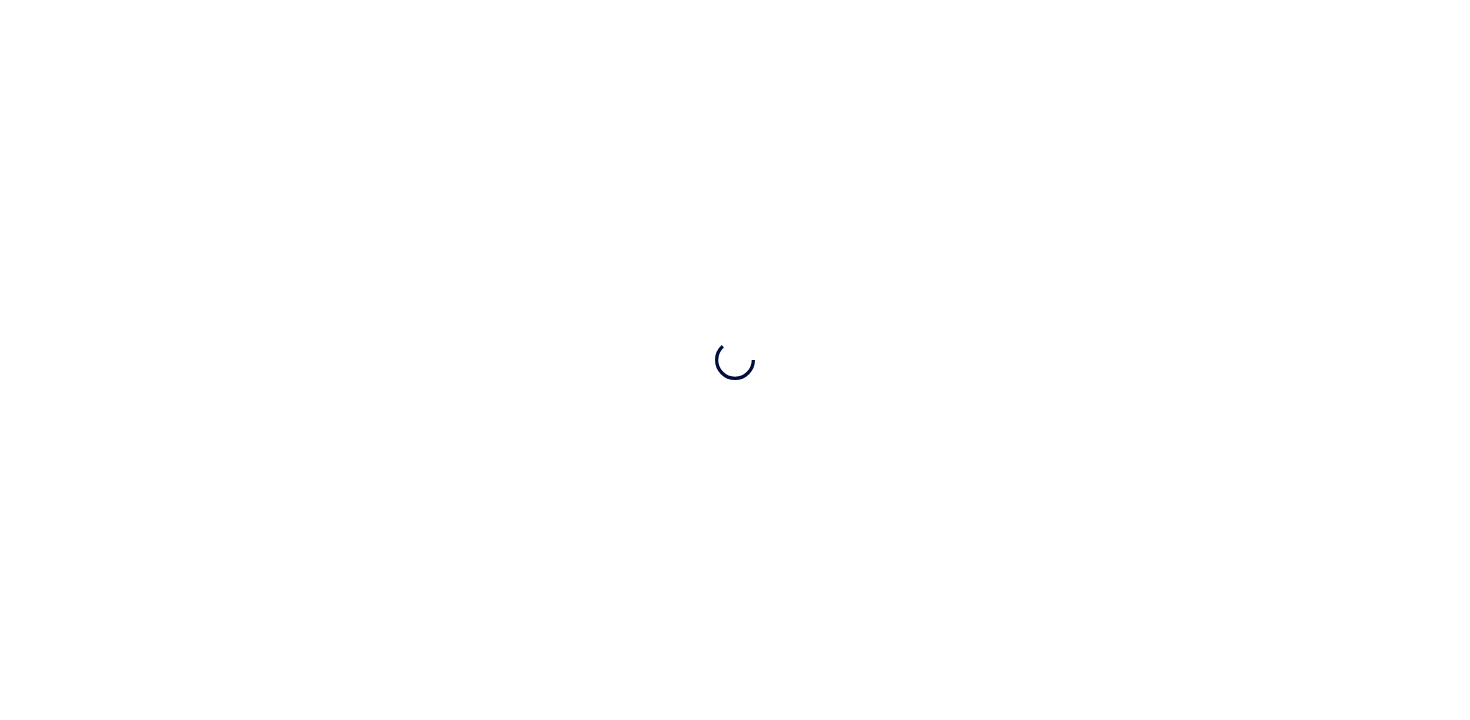 scroll, scrollTop: 0, scrollLeft: 0, axis: both 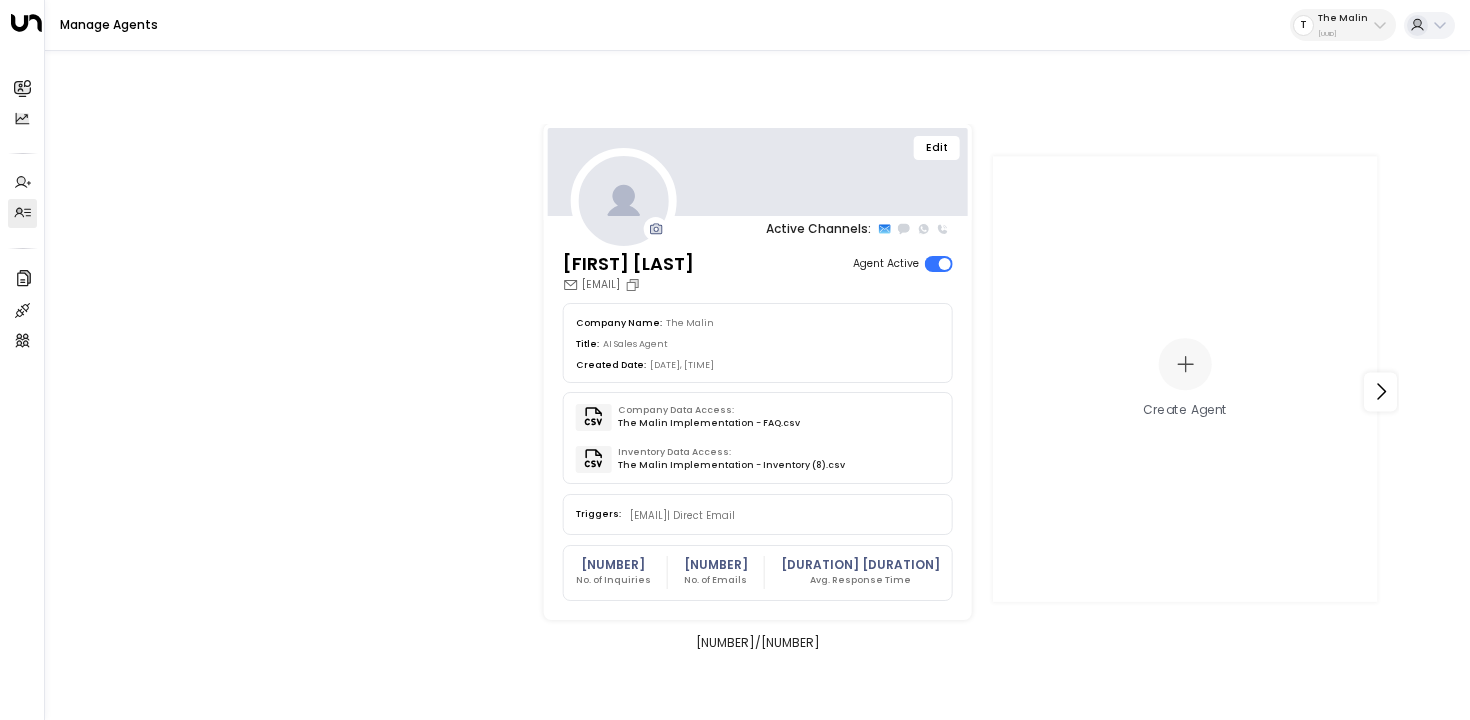 click on "The Malin" at bounding box center [1343, 18] 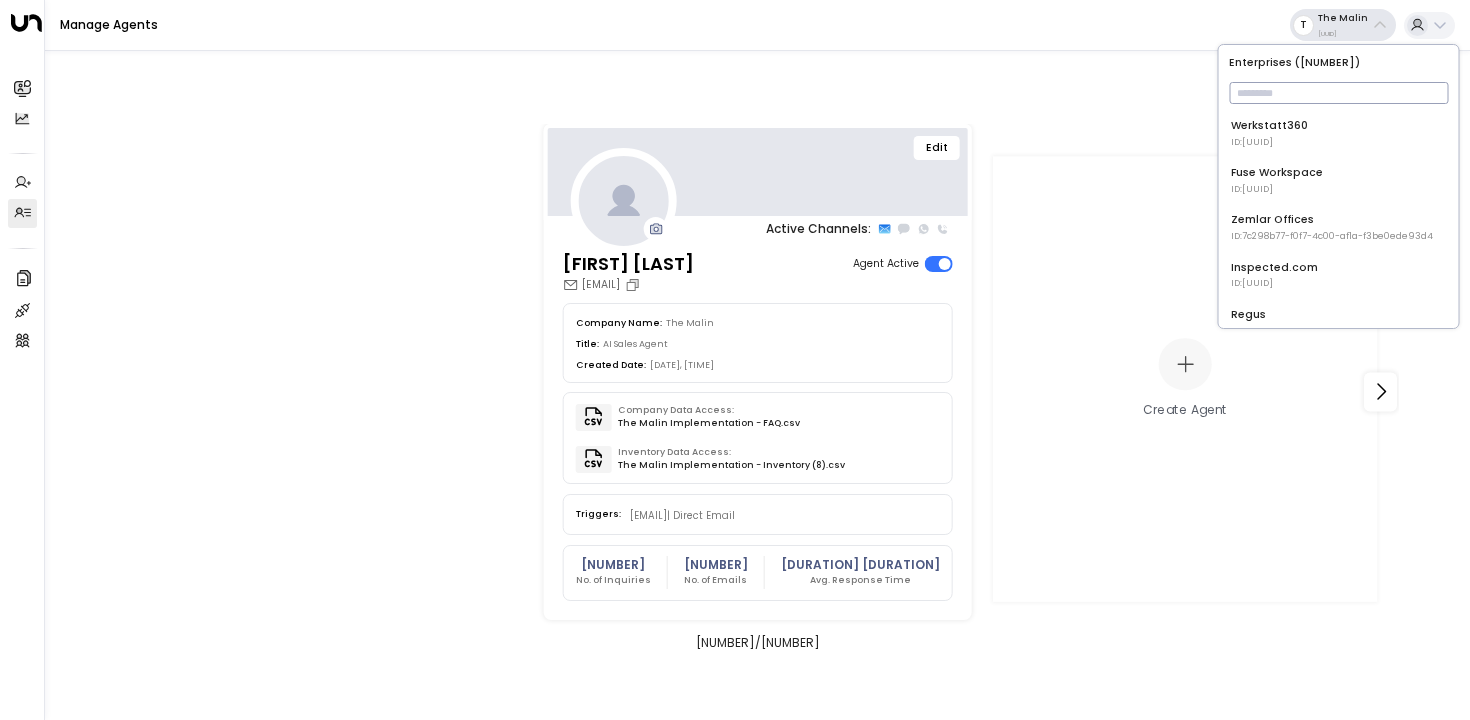 click at bounding box center [1338, 93] 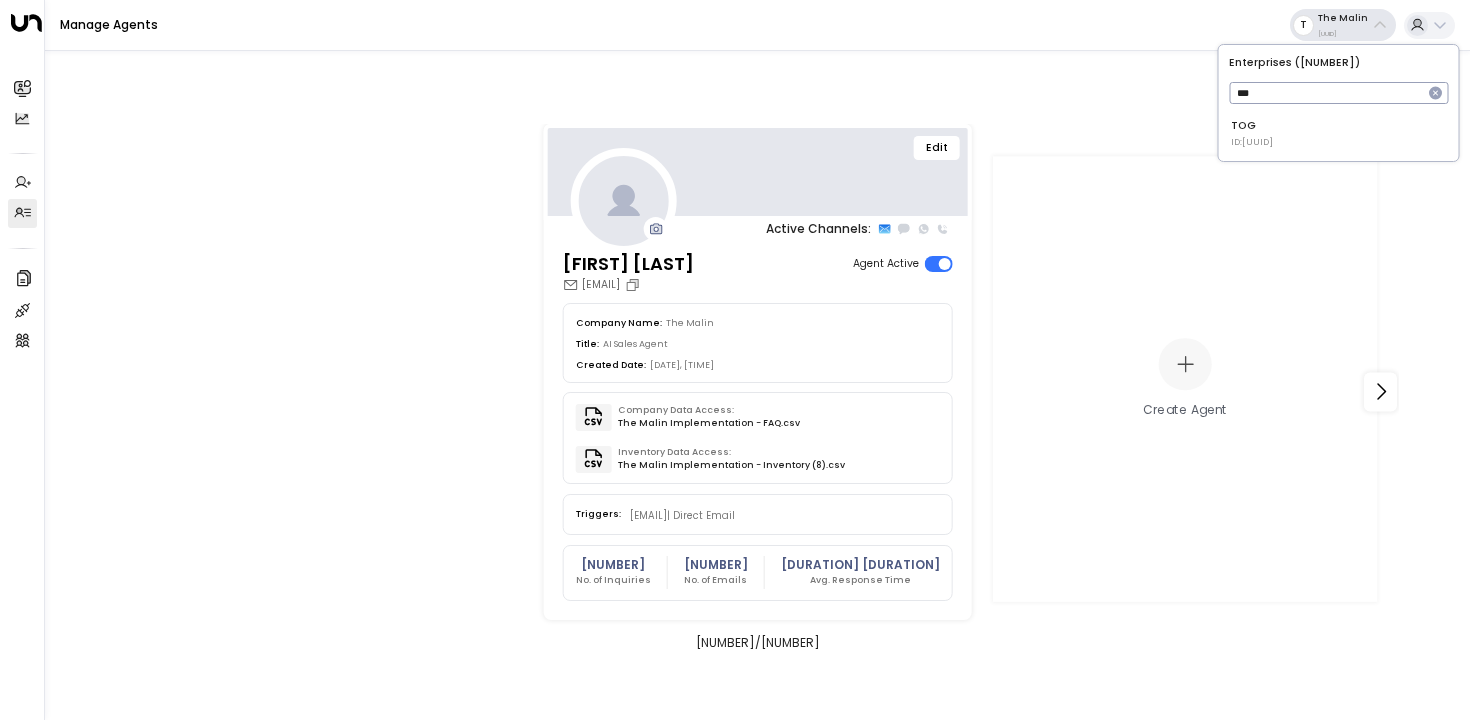 type on "***" 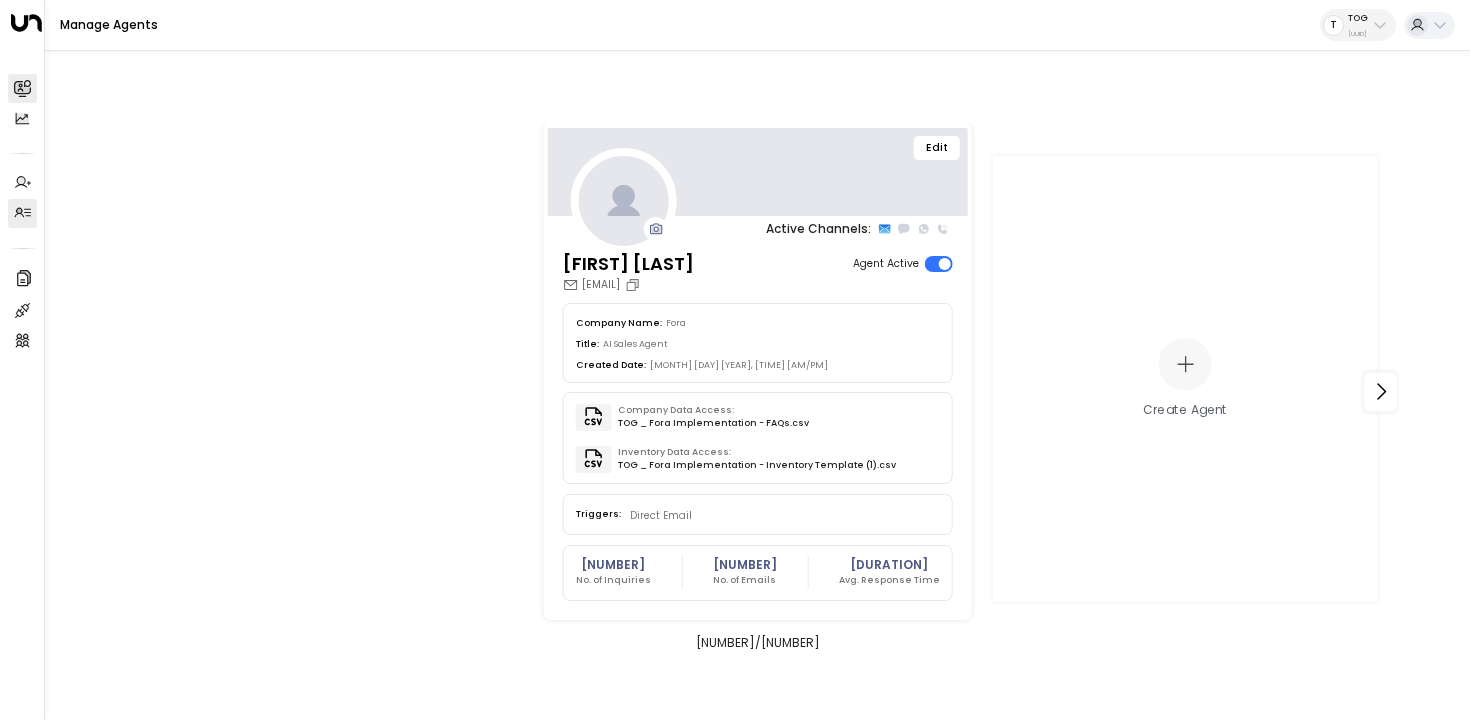 click on "Leads & Conversations Leads & Conversations" at bounding box center [22, 88] 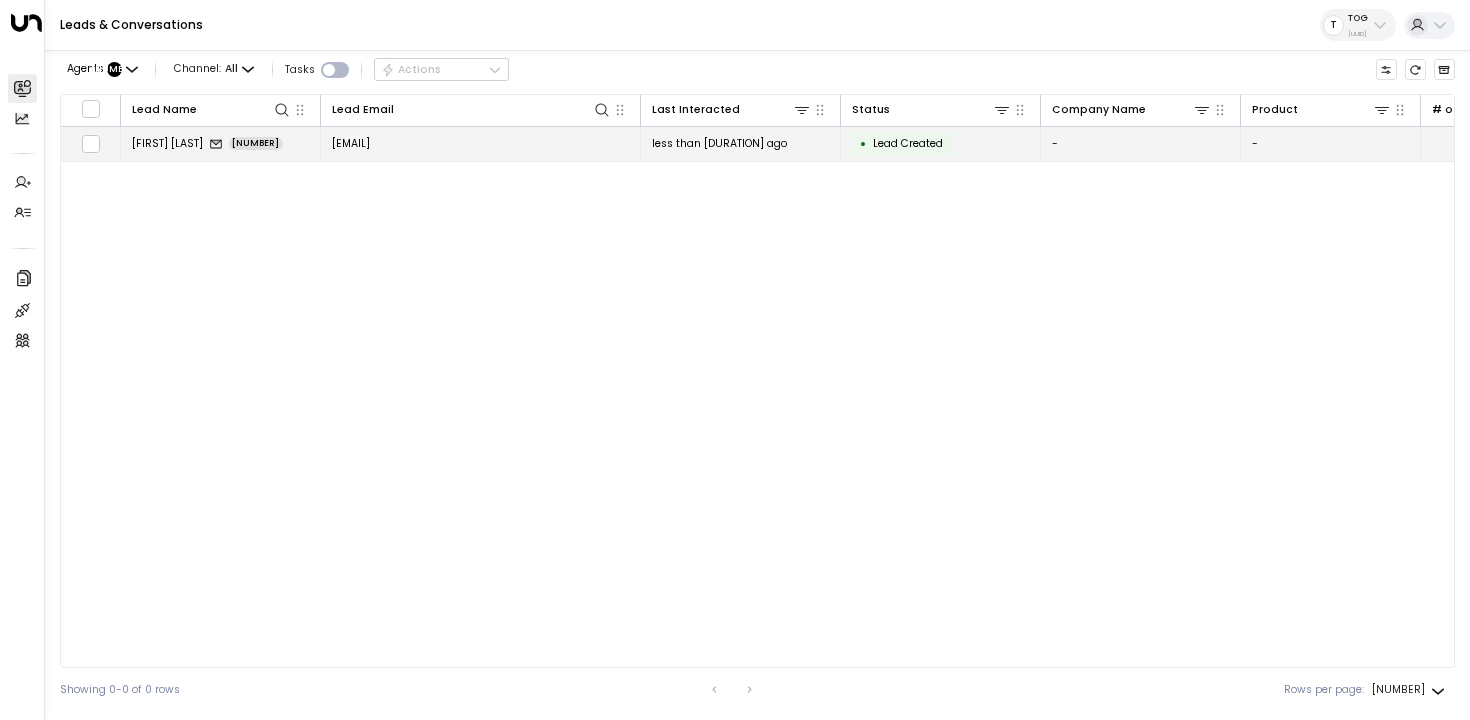 click on "[EMAIL]" at bounding box center [351, 143] 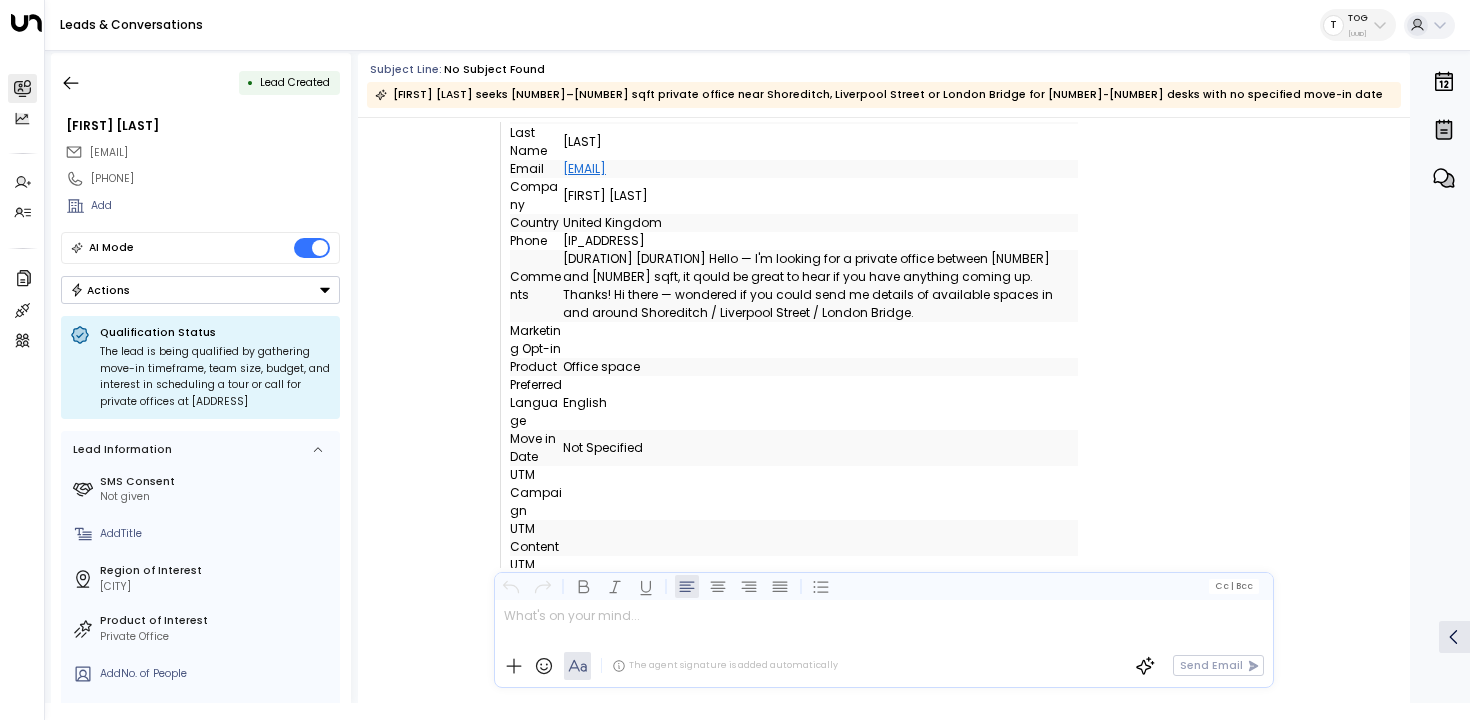 scroll, scrollTop: 1681, scrollLeft: 0, axis: vertical 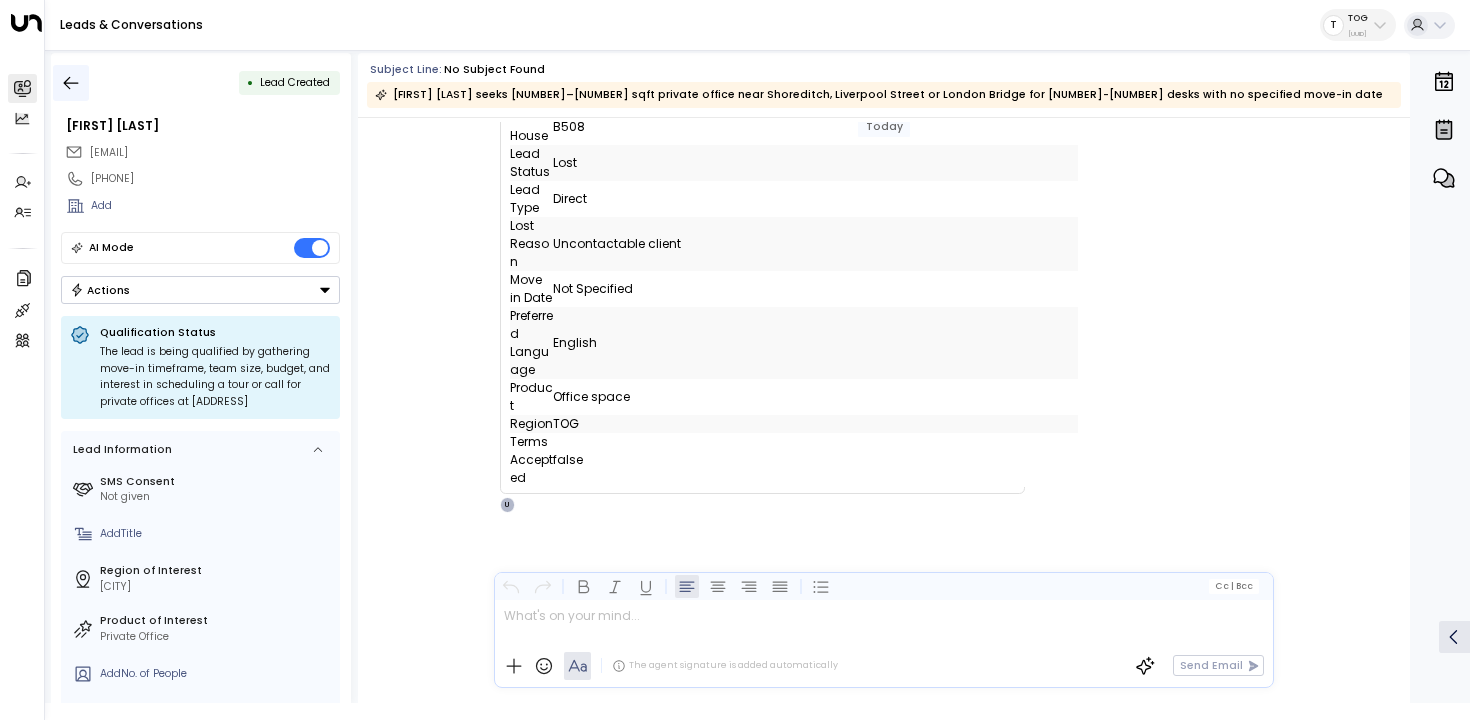 click at bounding box center [71, 83] 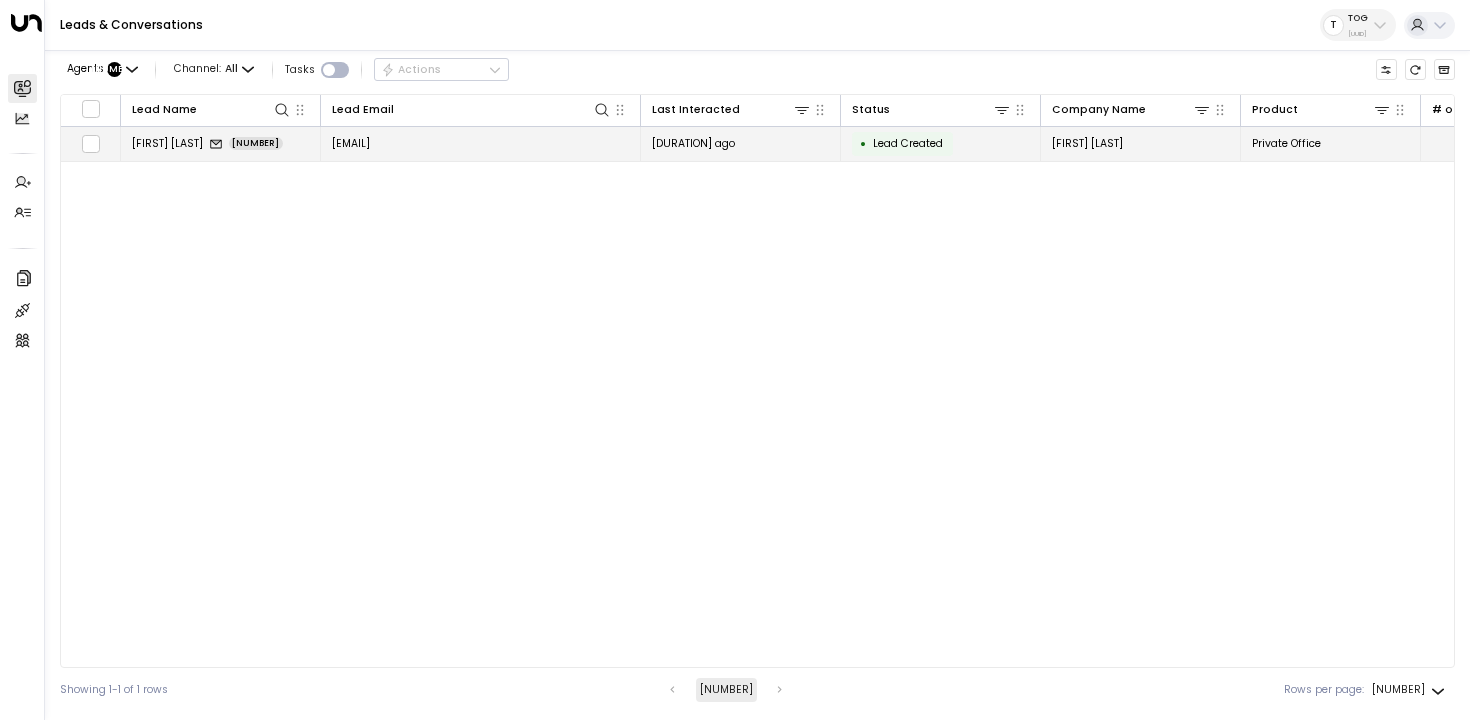 click on "peter@example.com" at bounding box center (351, 143) 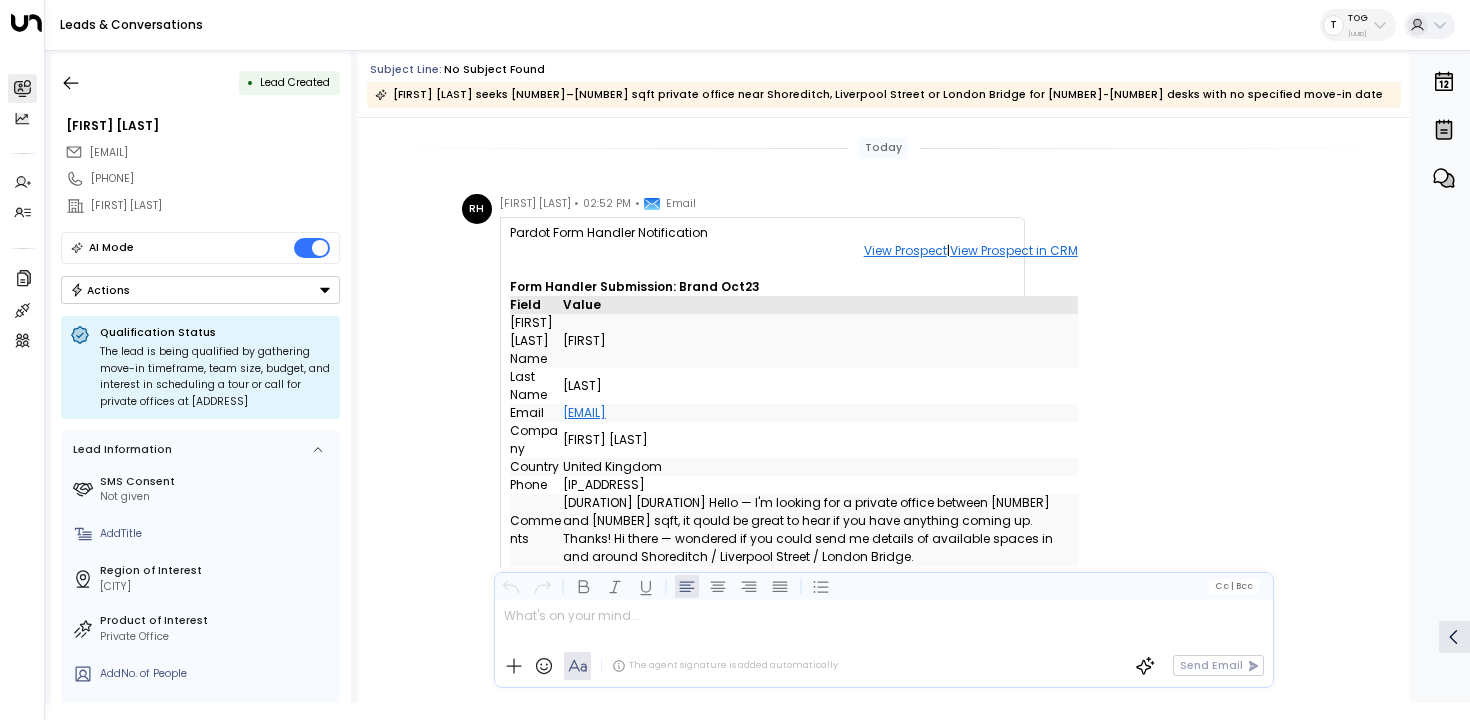 scroll, scrollTop: 575, scrollLeft: 0, axis: vertical 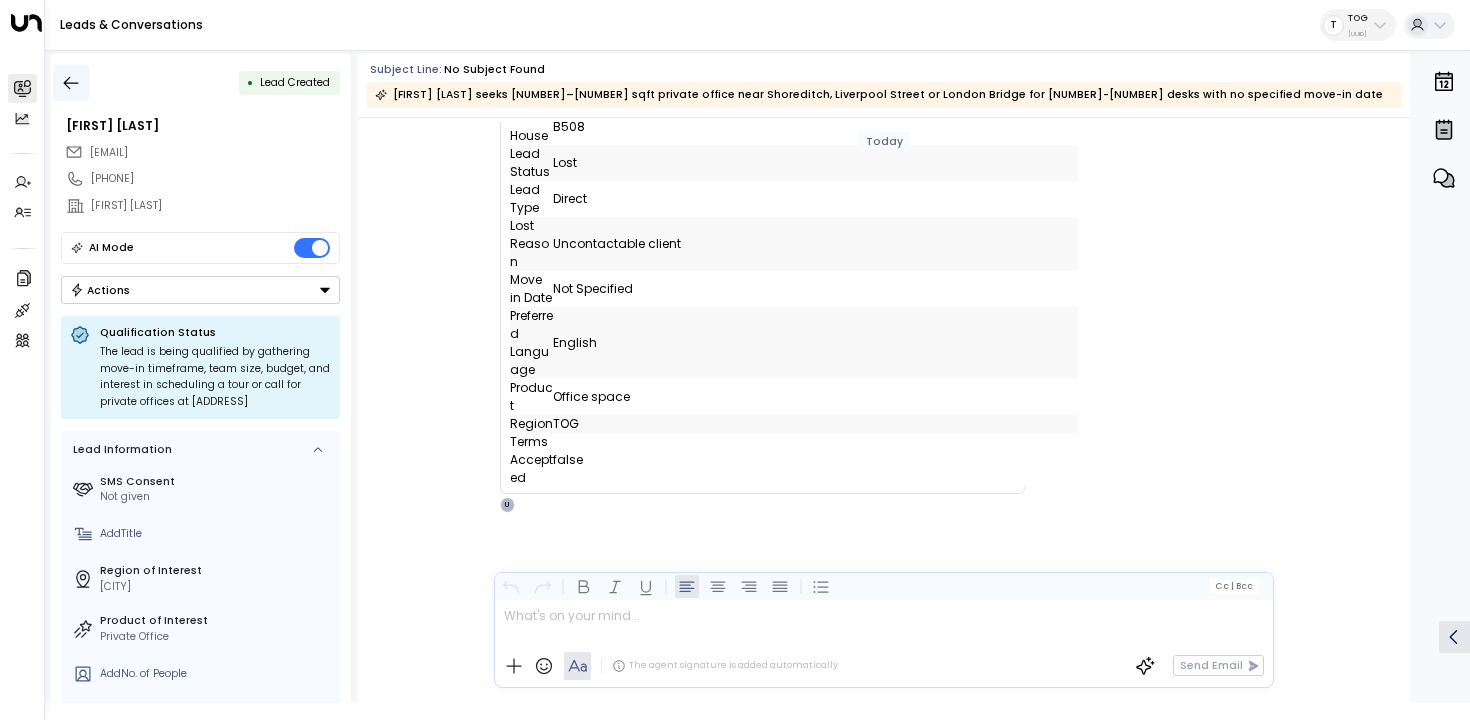 click at bounding box center [71, 83] 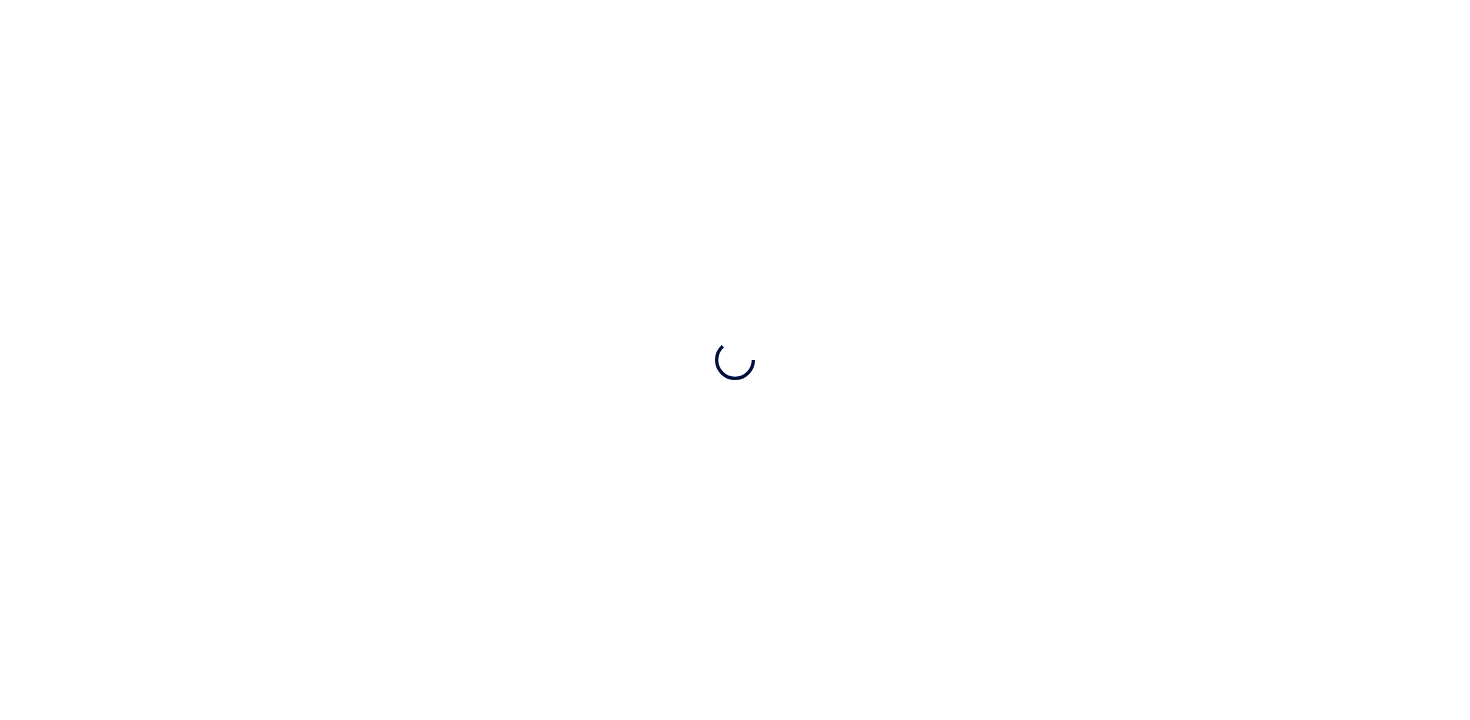 scroll, scrollTop: 0, scrollLeft: 0, axis: both 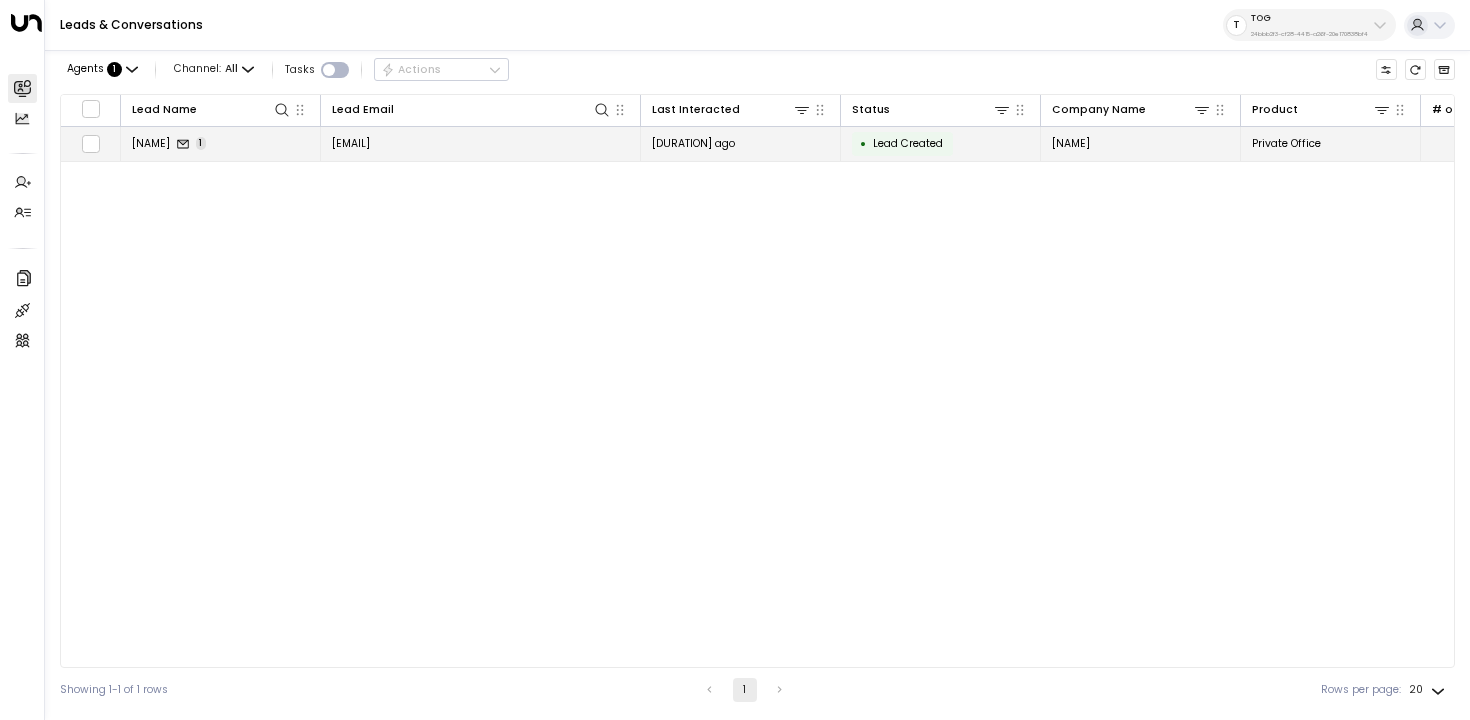 click on "[DURATION] ago" at bounding box center (693, 143) 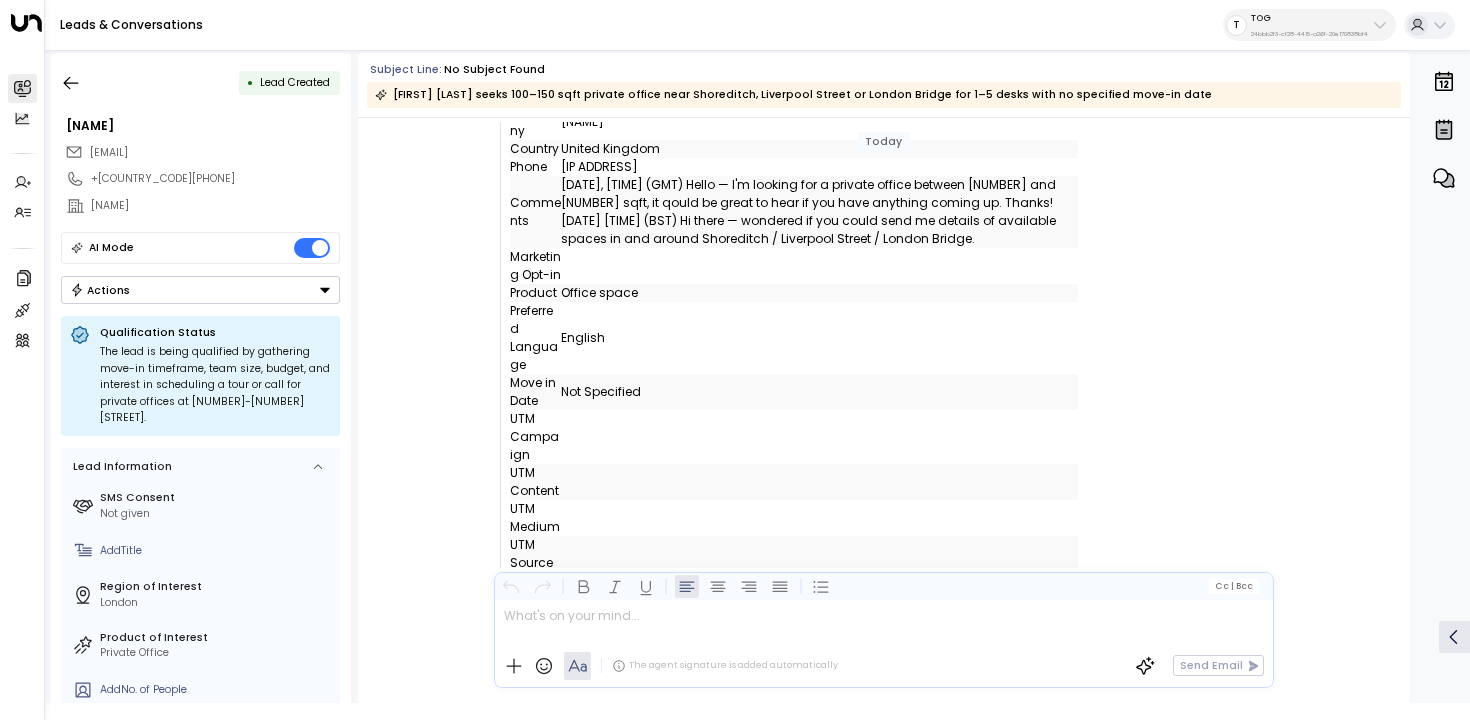 scroll, scrollTop: 0, scrollLeft: 0, axis: both 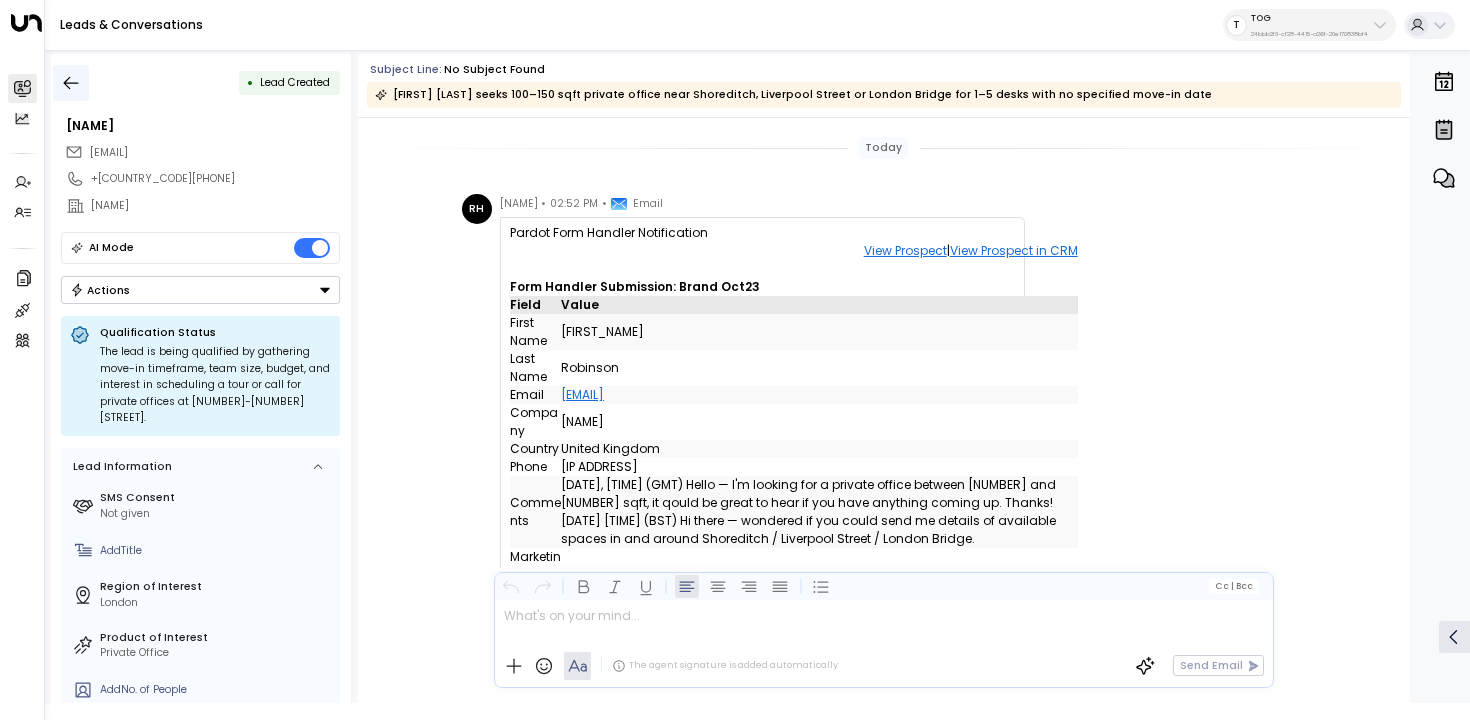 click at bounding box center (71, 83) 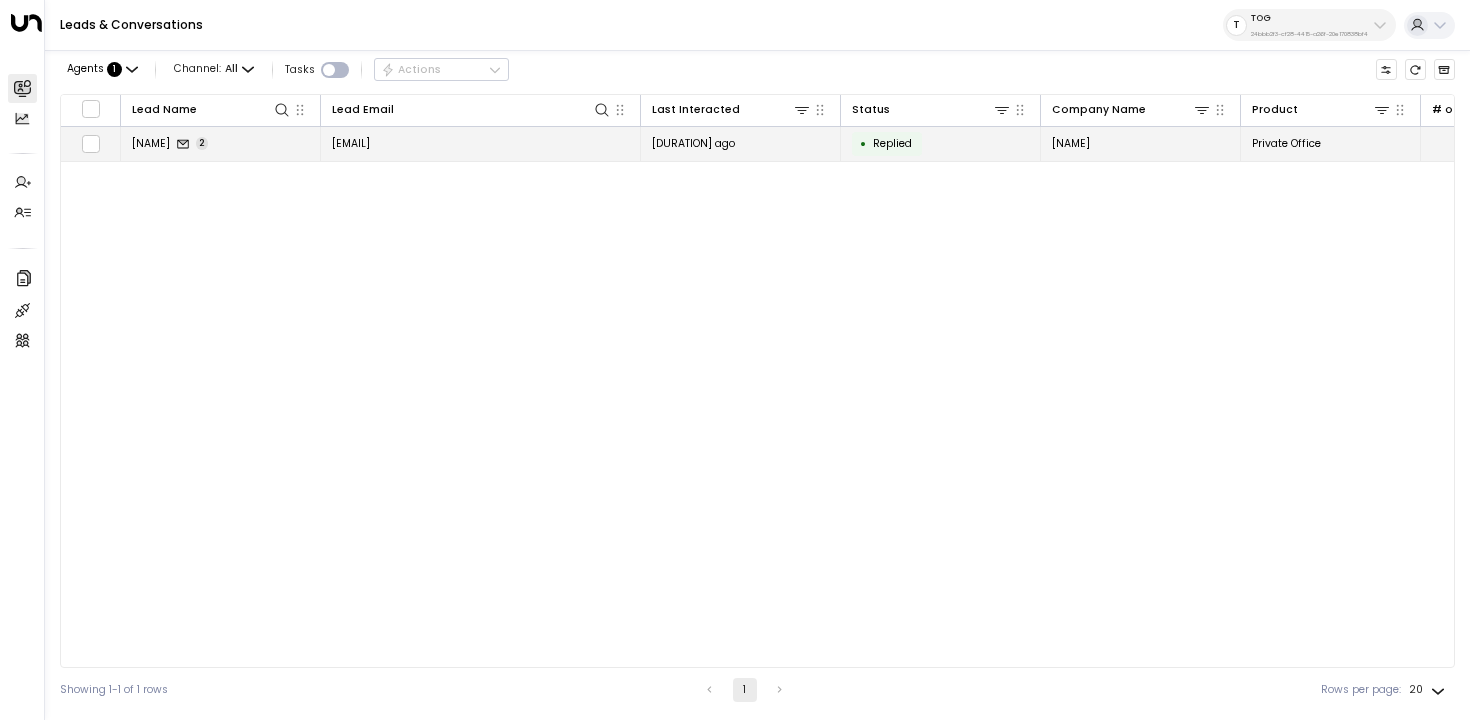 click on "Peter Robinson 2 peter@peterrobinson.net less than 5 seconds ago • Replied Peter Robinson Private Office - rayan.habbab@gmail.com +447801803146 81 Rivington Street 2 minutes ago" at bounding box center [1356, 145] 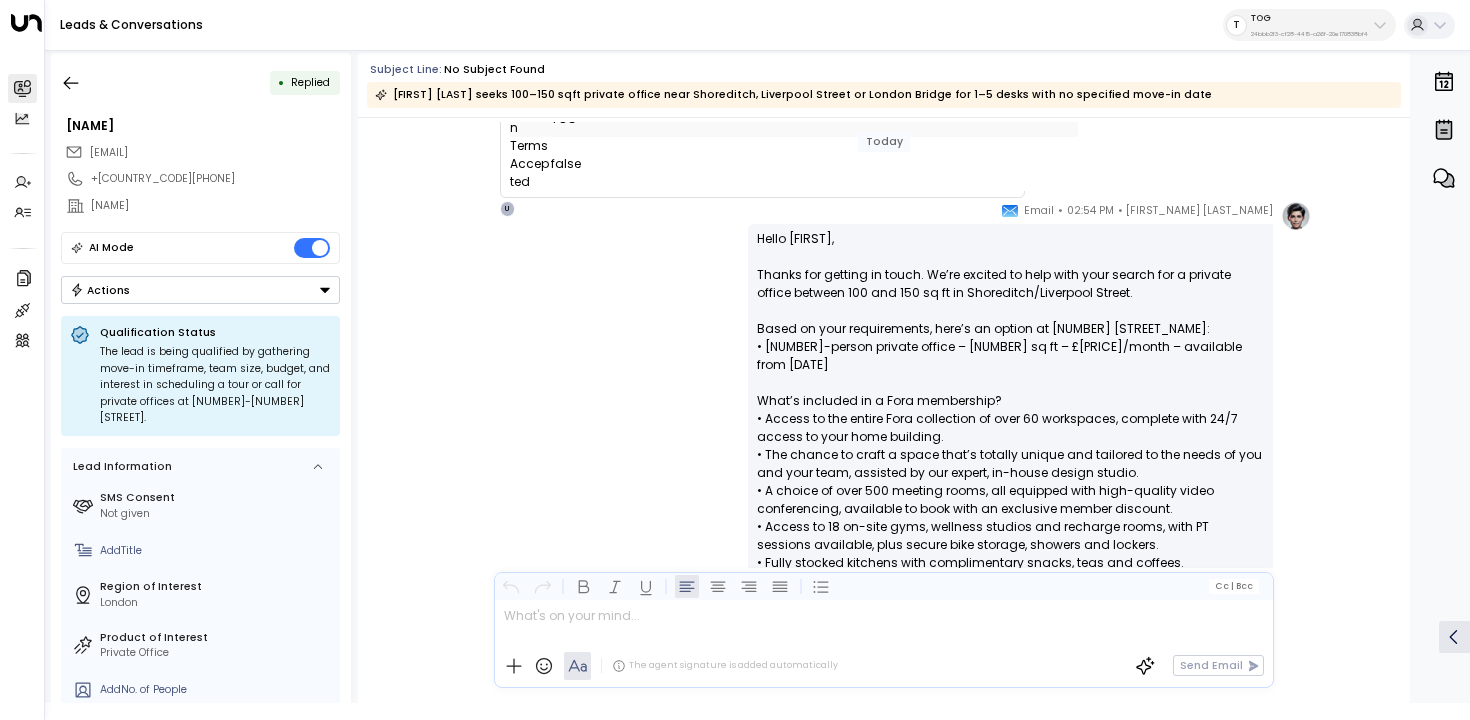 scroll, scrollTop: 2682, scrollLeft: 0, axis: vertical 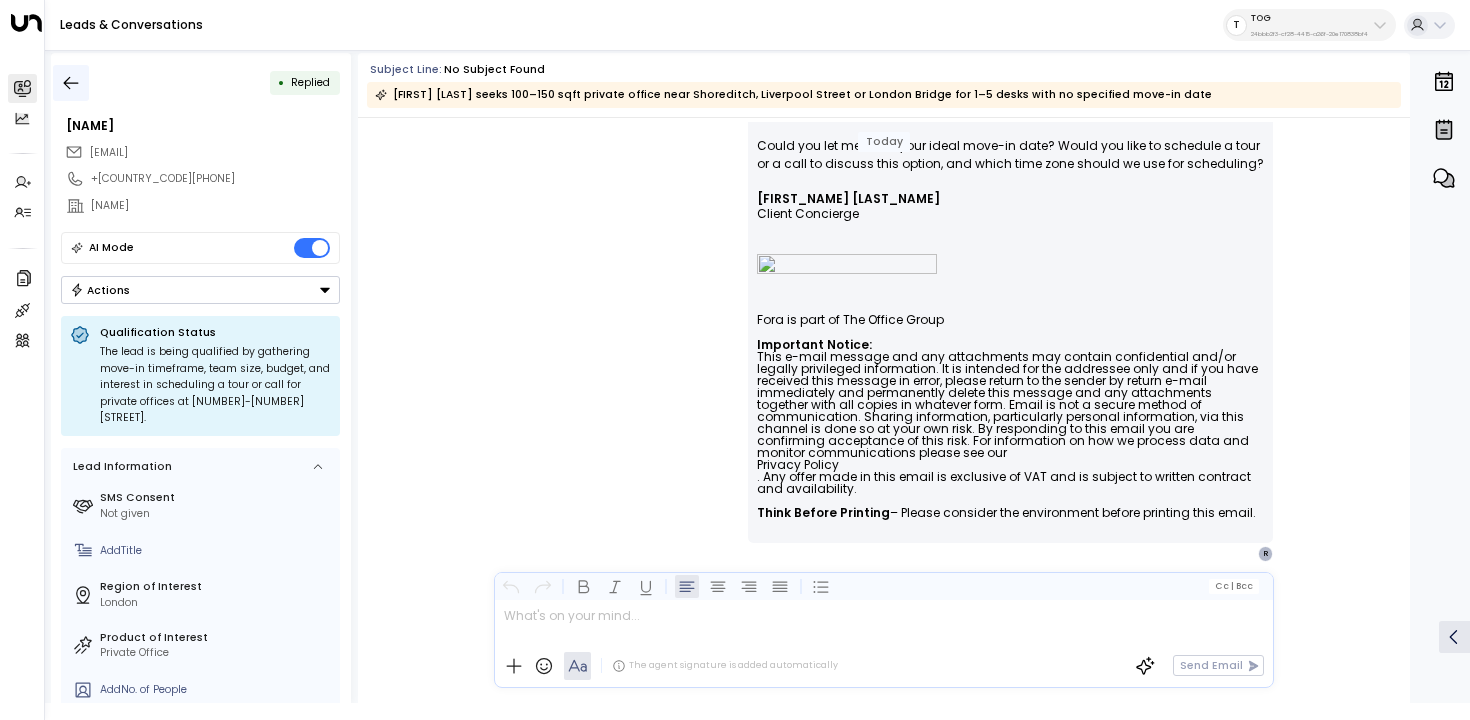 click at bounding box center [71, 83] 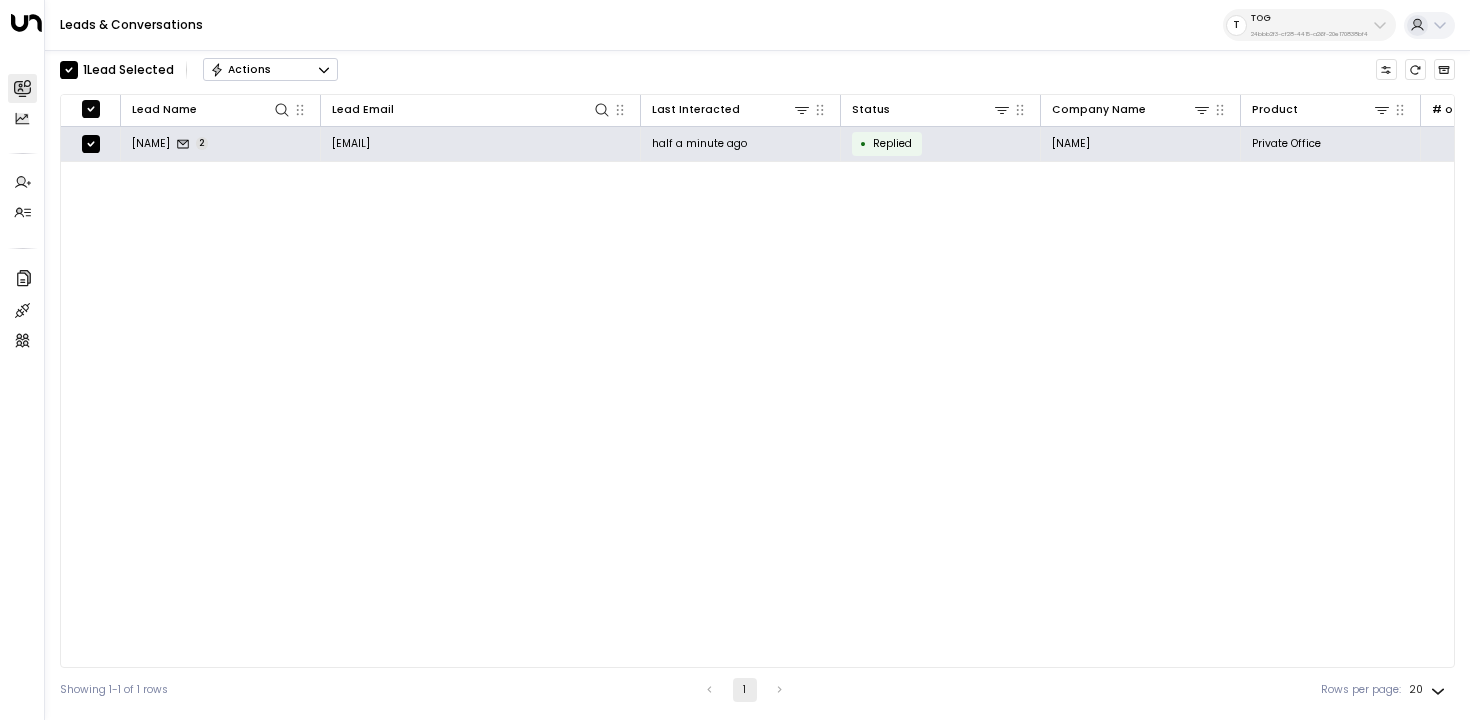 click on "Actions" at bounding box center (270, 70) 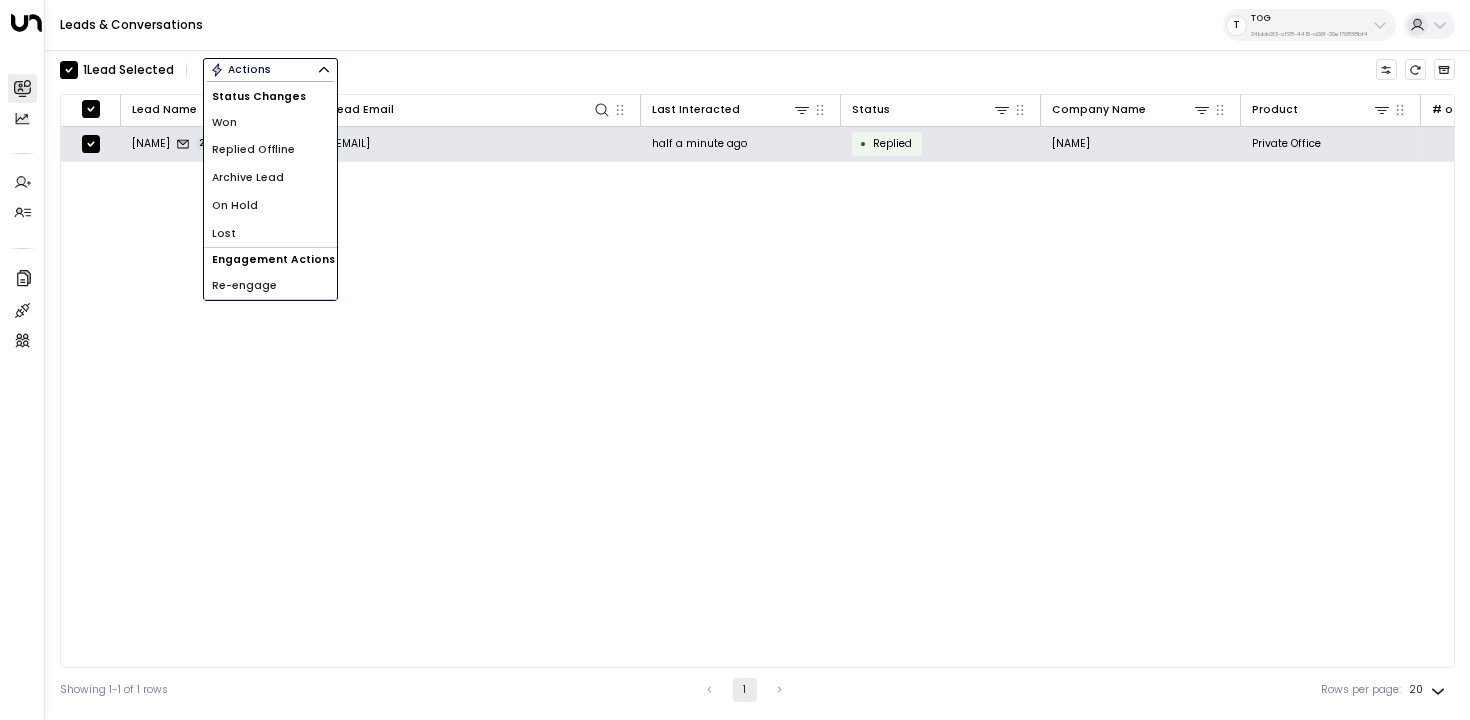 click on "Archive Lead" at bounding box center (270, 178) 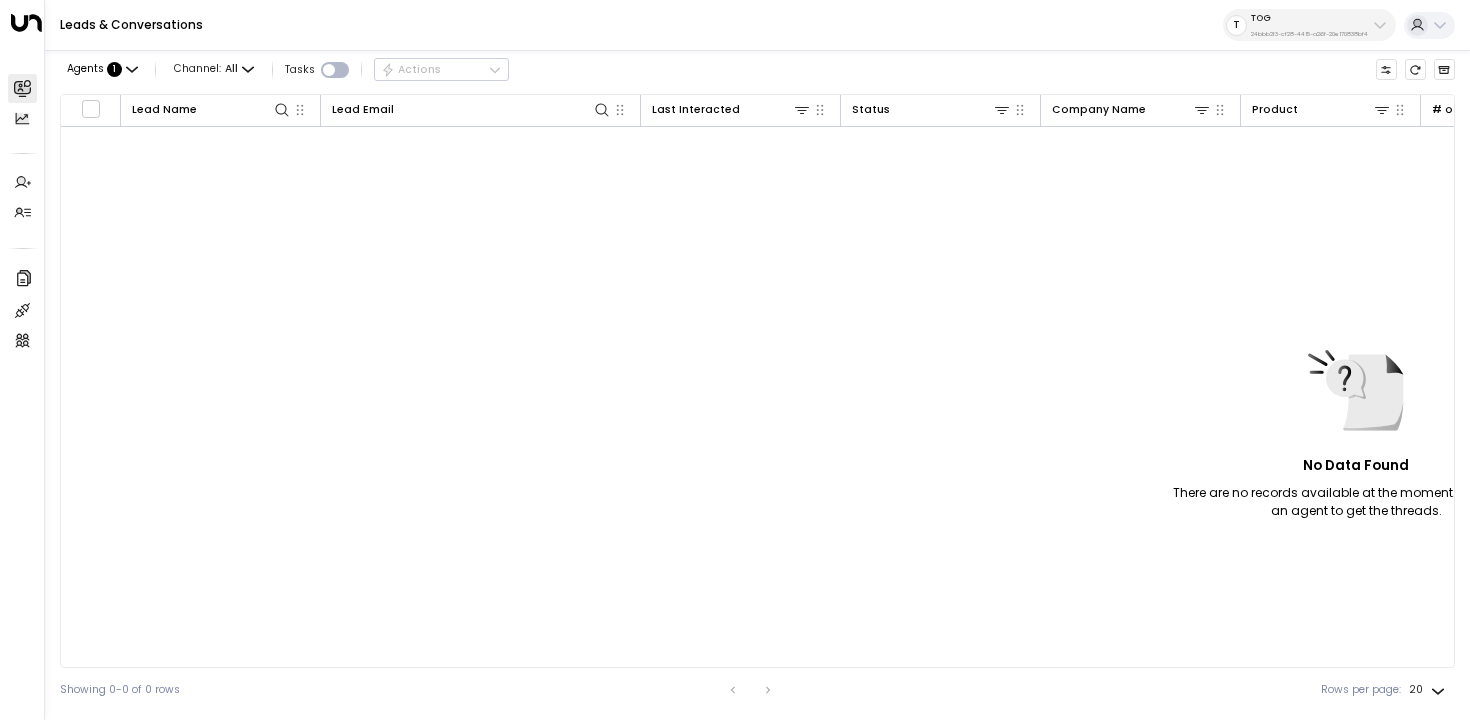 click on "TOG 24bbb2f3-cf28-4415-a26f-20e170838bf4" at bounding box center (1309, 25) 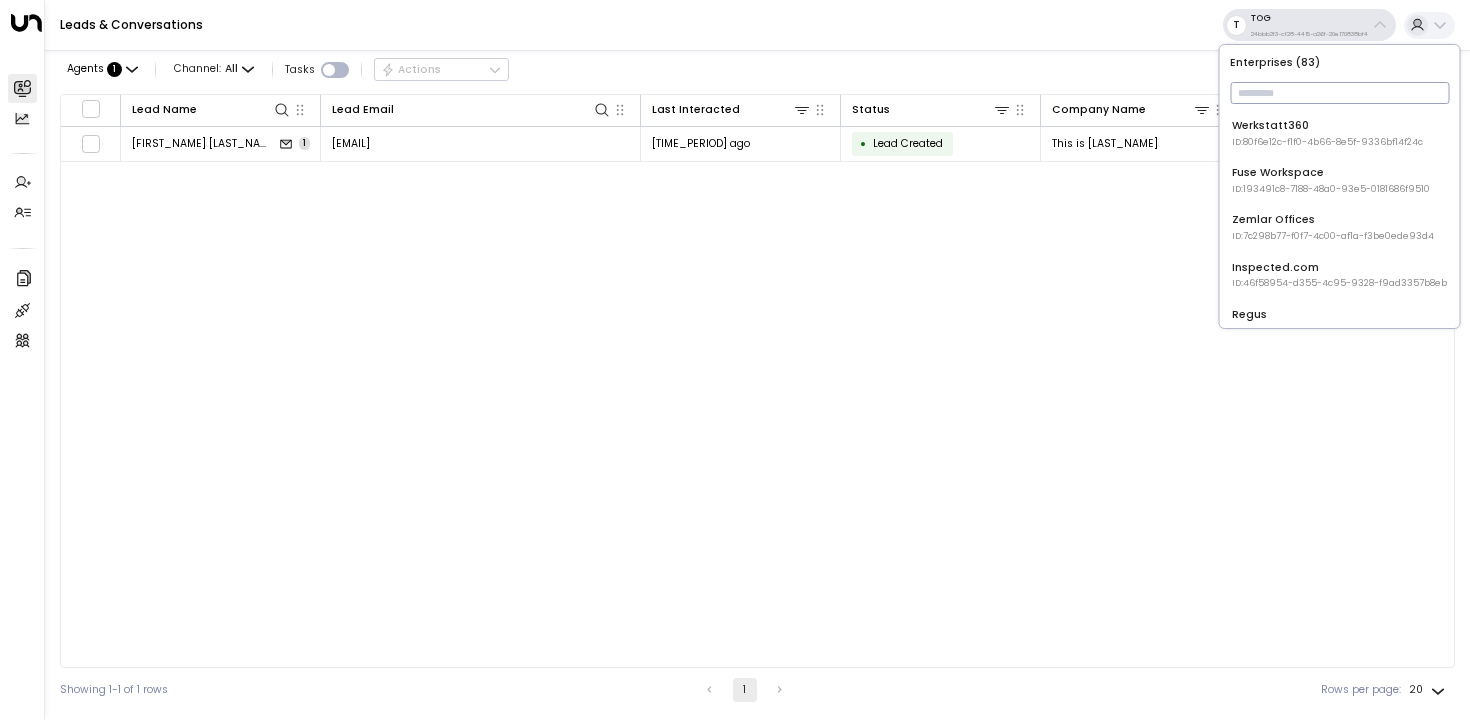 click at bounding box center (1339, 93) 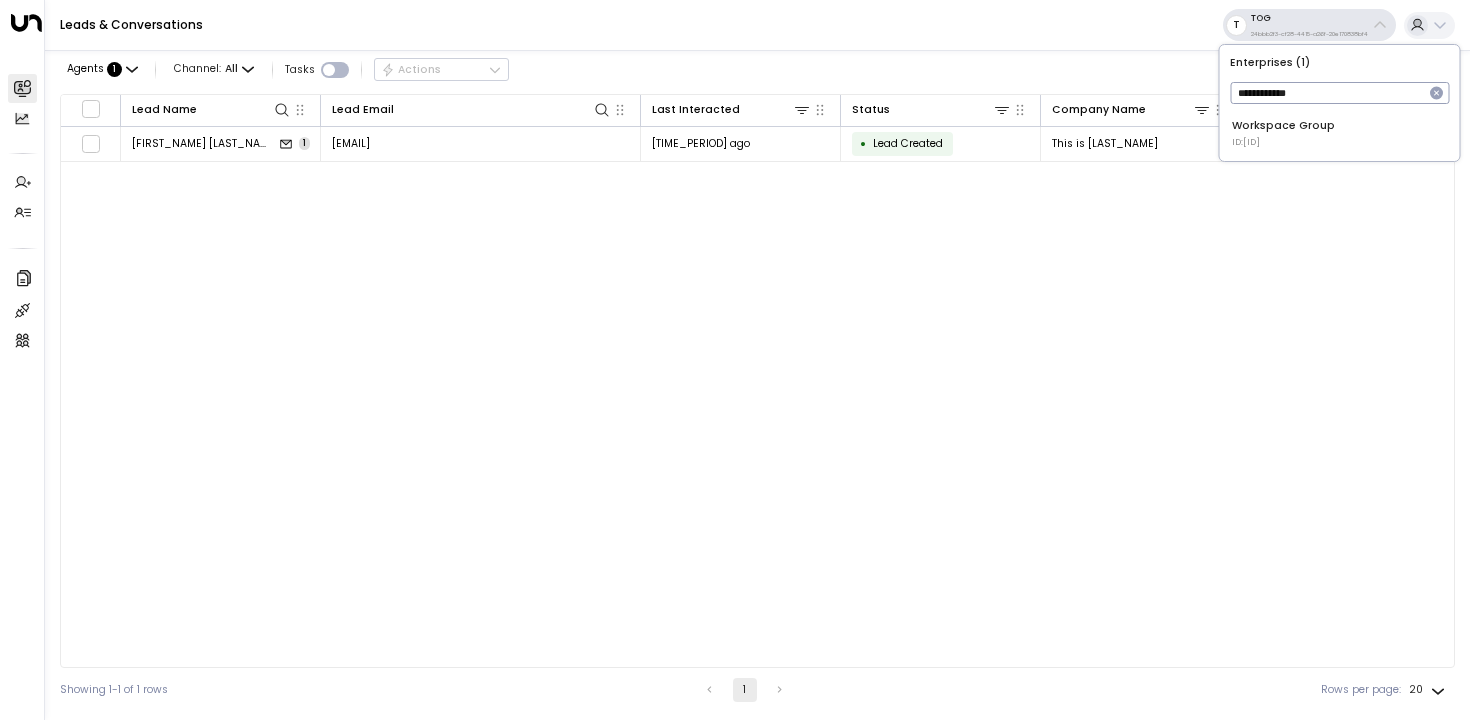 type on "**********" 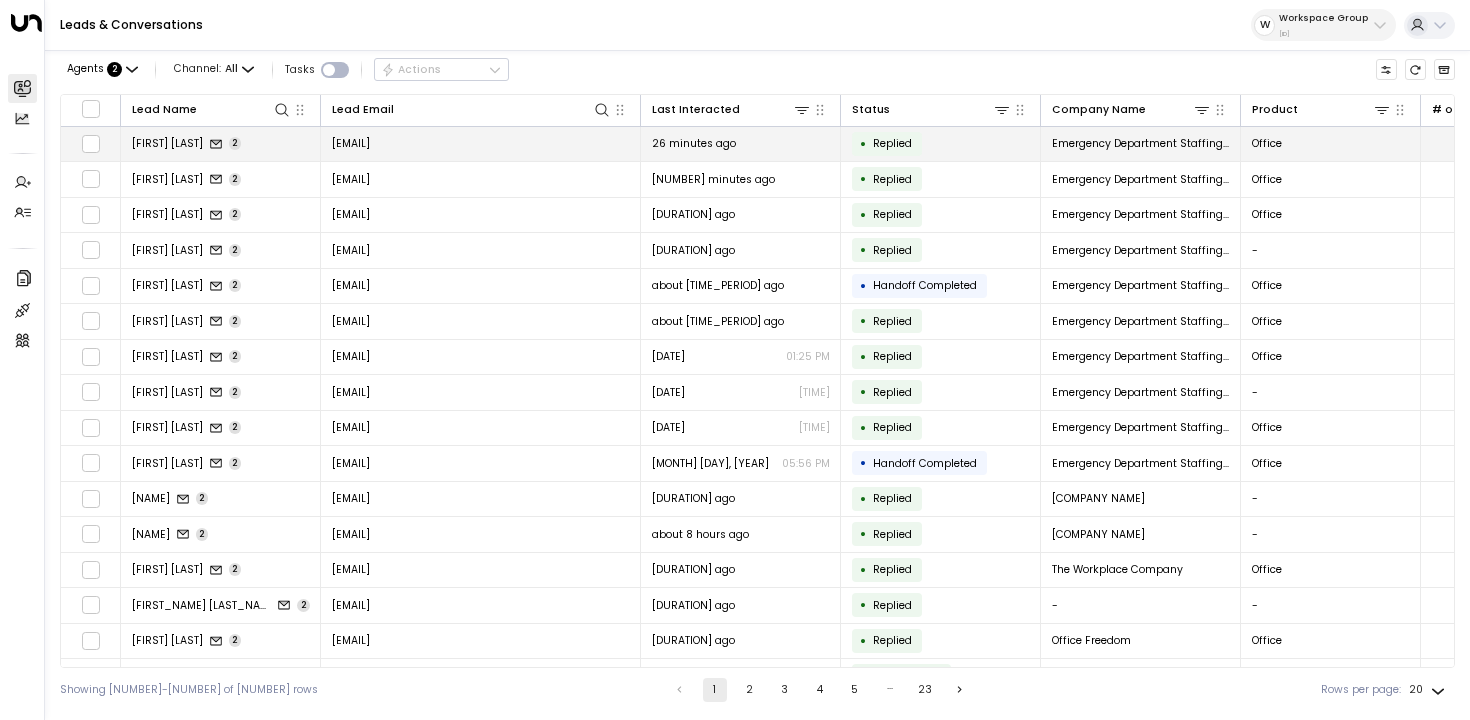 click on "enquiries.uk@office-hub.com" at bounding box center (481, 144) 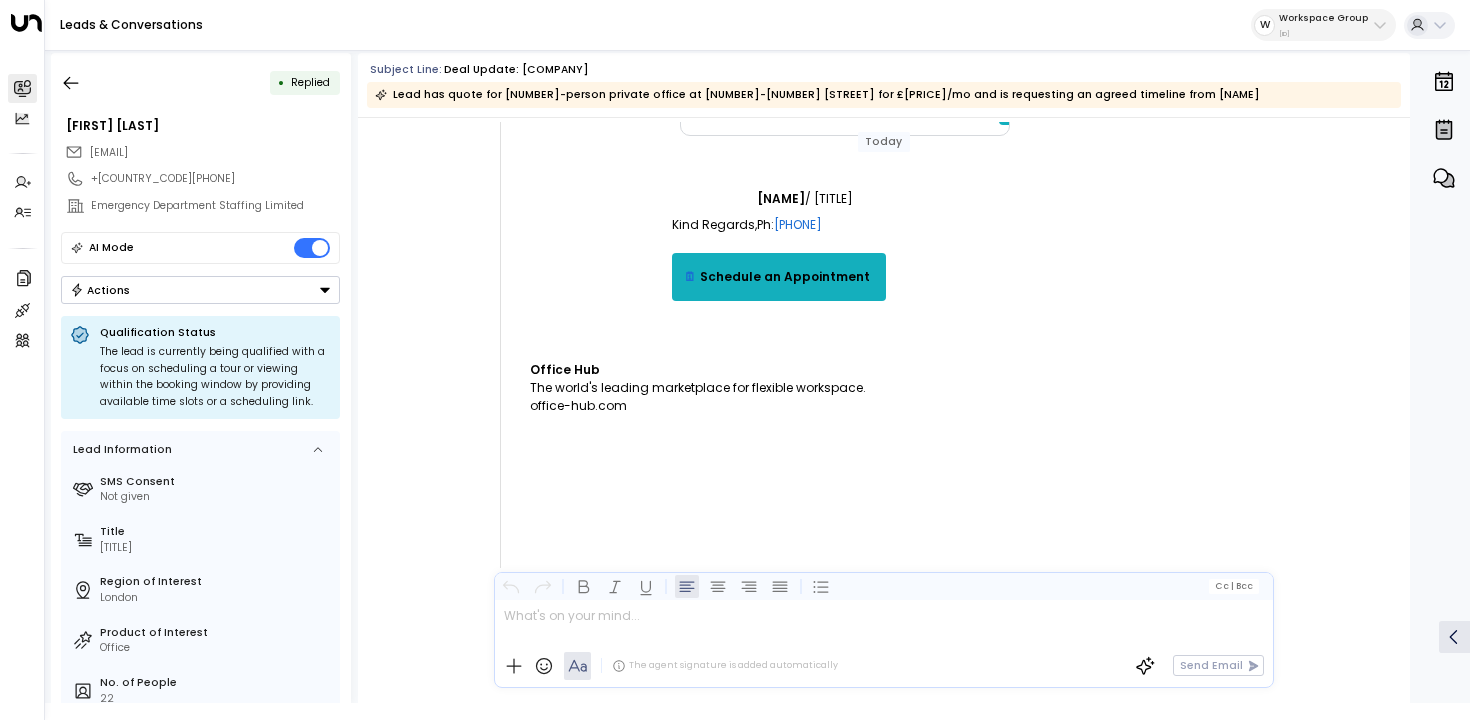scroll, scrollTop: 1150, scrollLeft: 0, axis: vertical 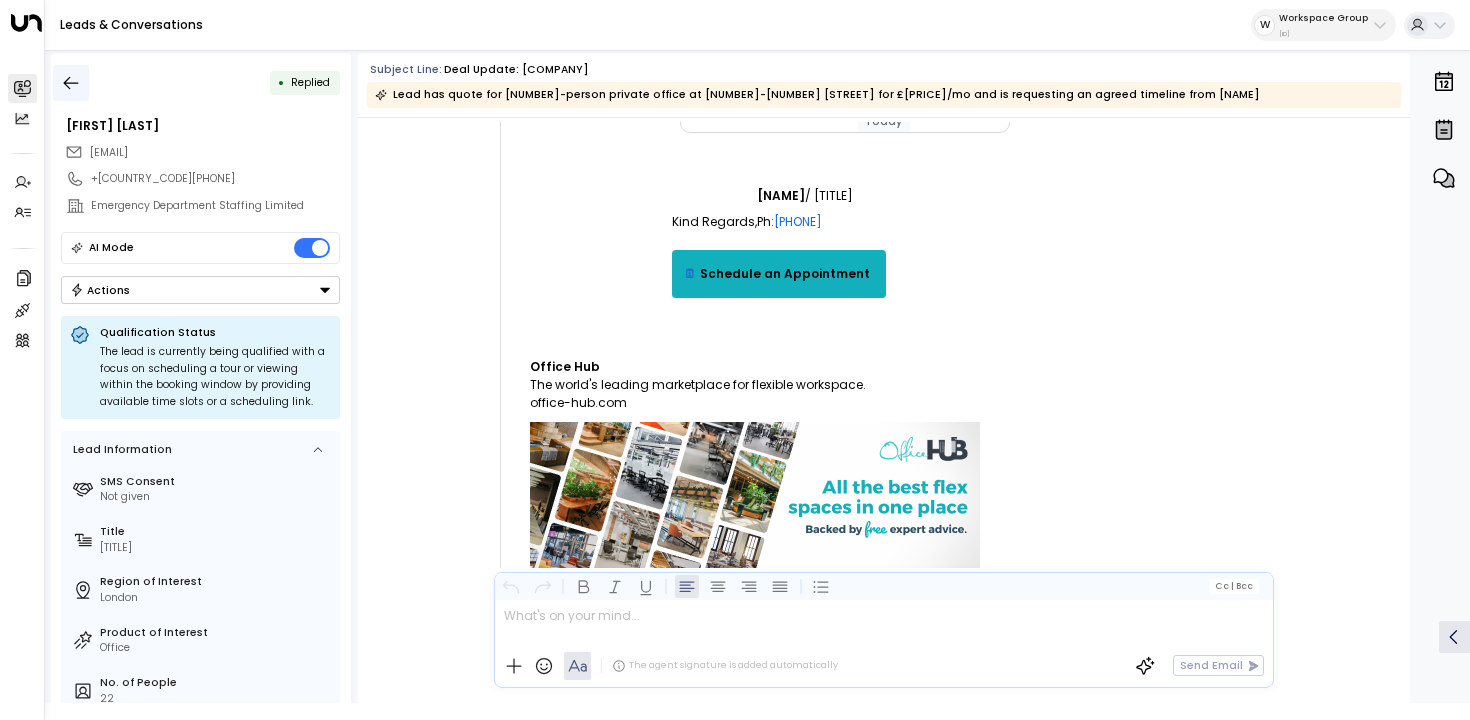click at bounding box center [71, 83] 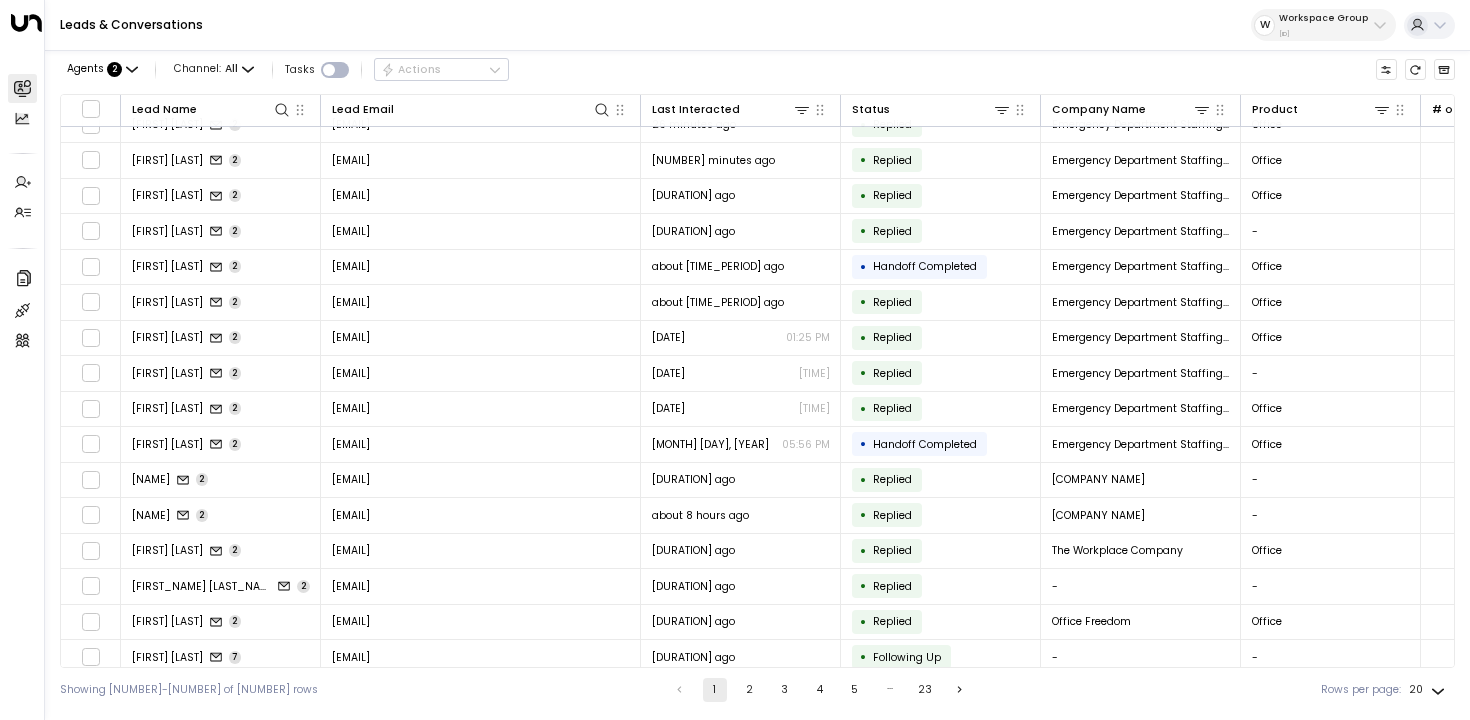 scroll, scrollTop: 15, scrollLeft: 0, axis: vertical 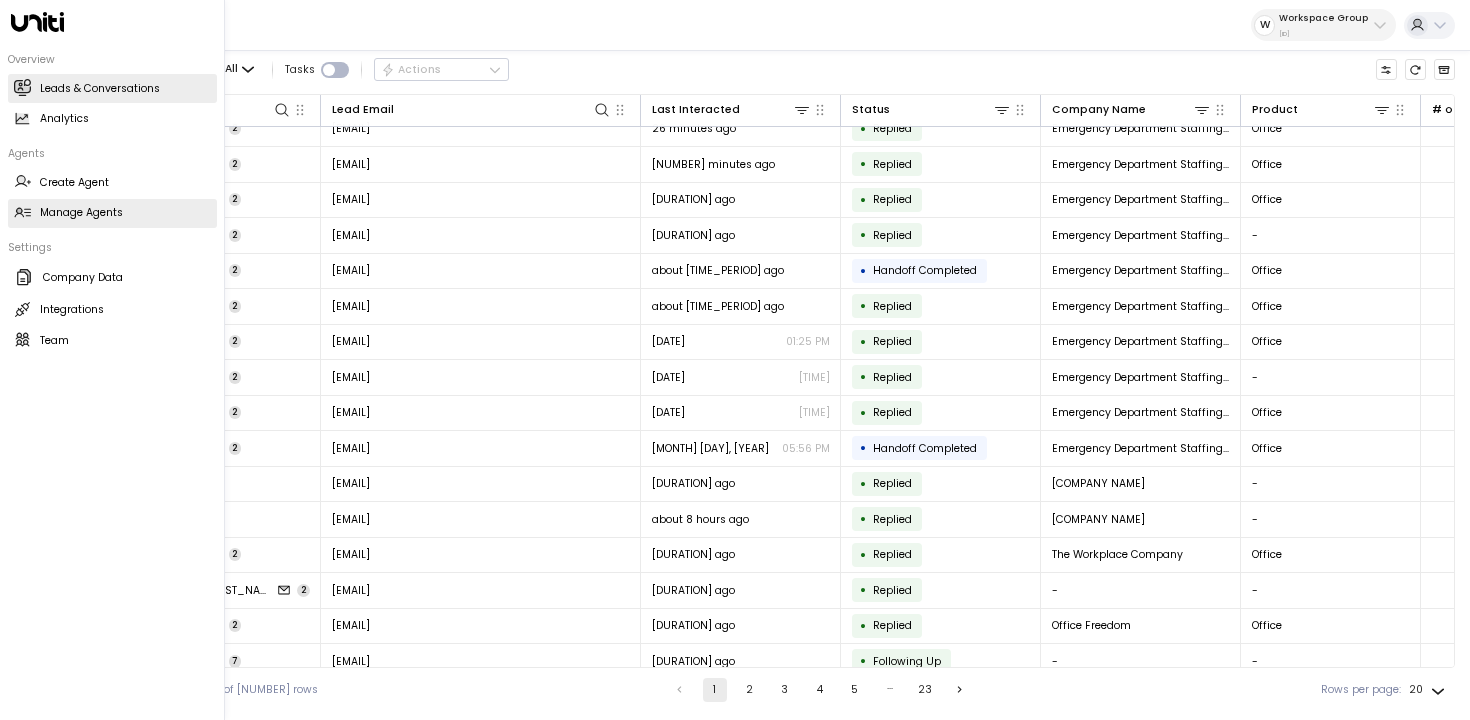 click on "Manage Agents" at bounding box center [81, 213] 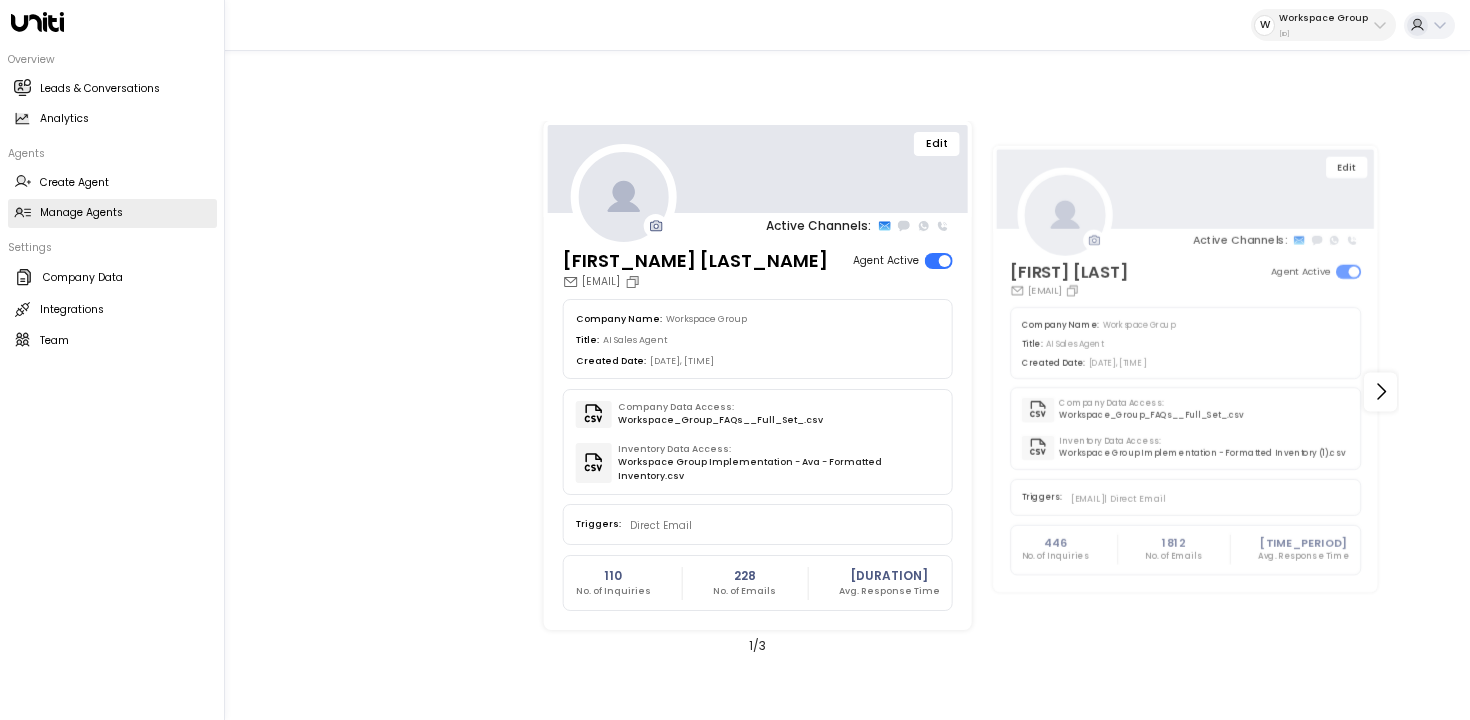 click on "Manage Agents Manage Agents" at bounding box center (112, 213) 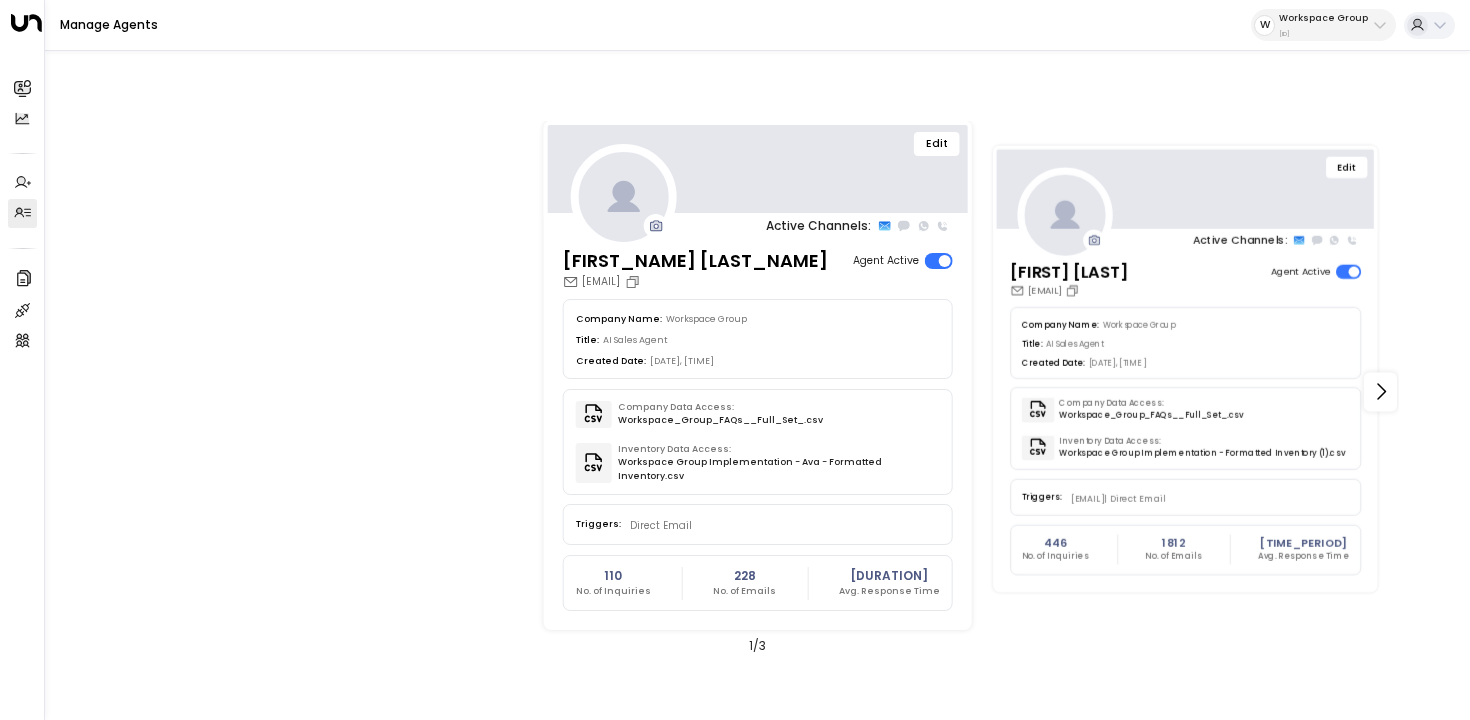 click on "Edit" at bounding box center (1346, 167) 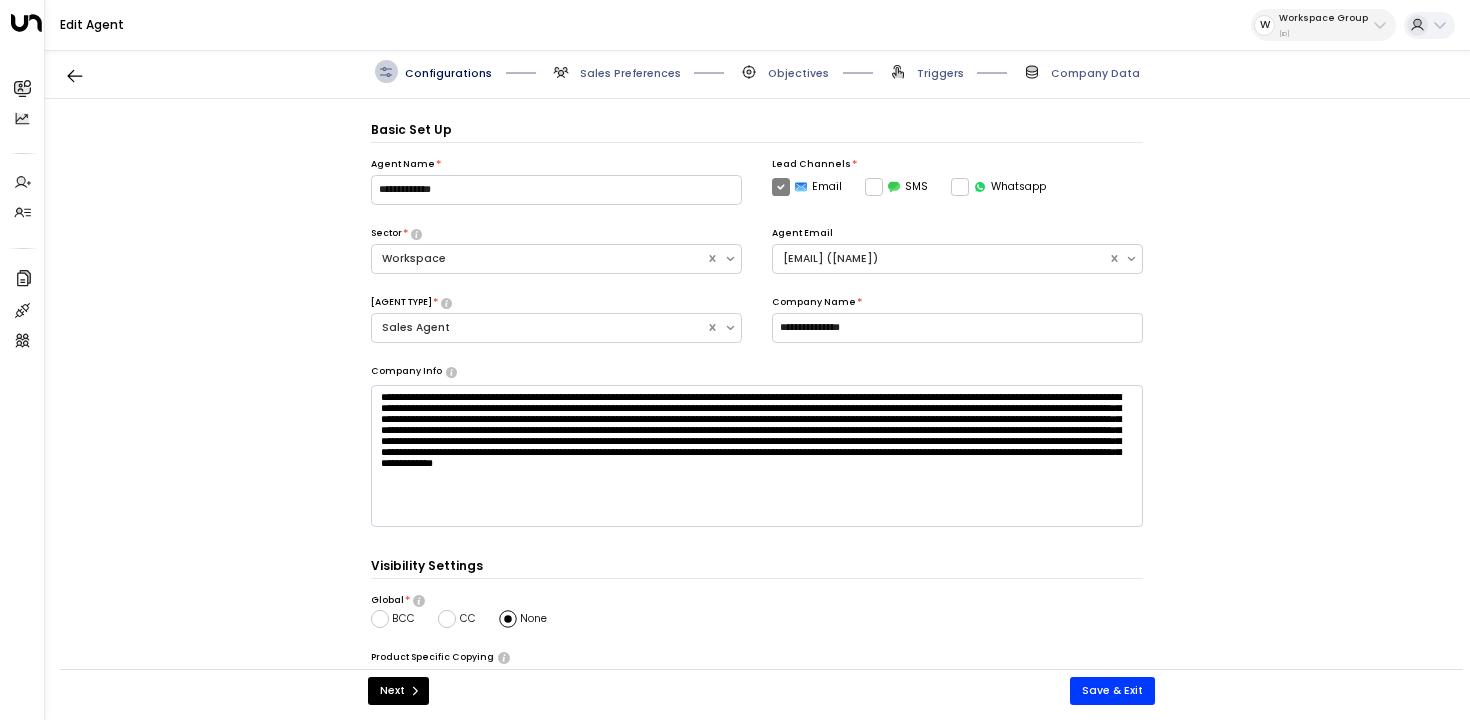 scroll, scrollTop: 22, scrollLeft: 0, axis: vertical 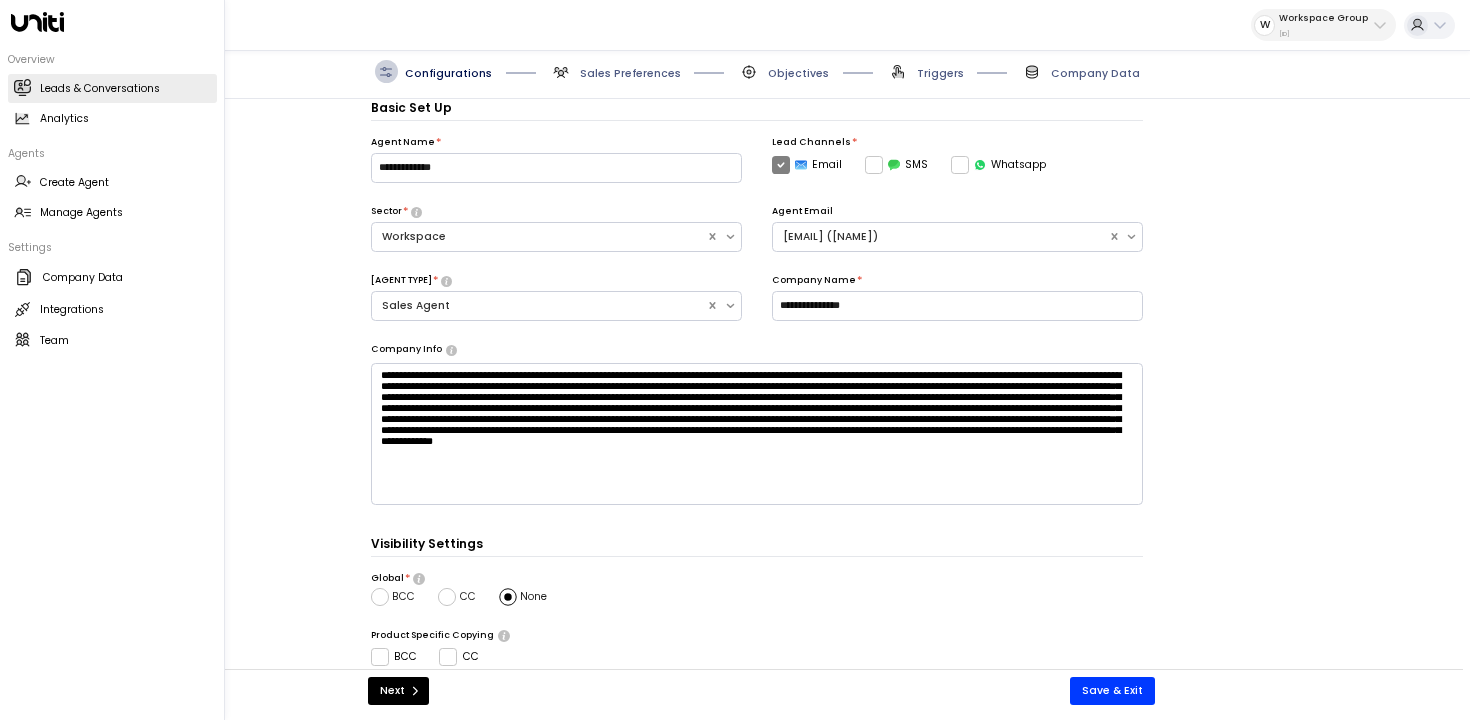 click at bounding box center [22, 87] 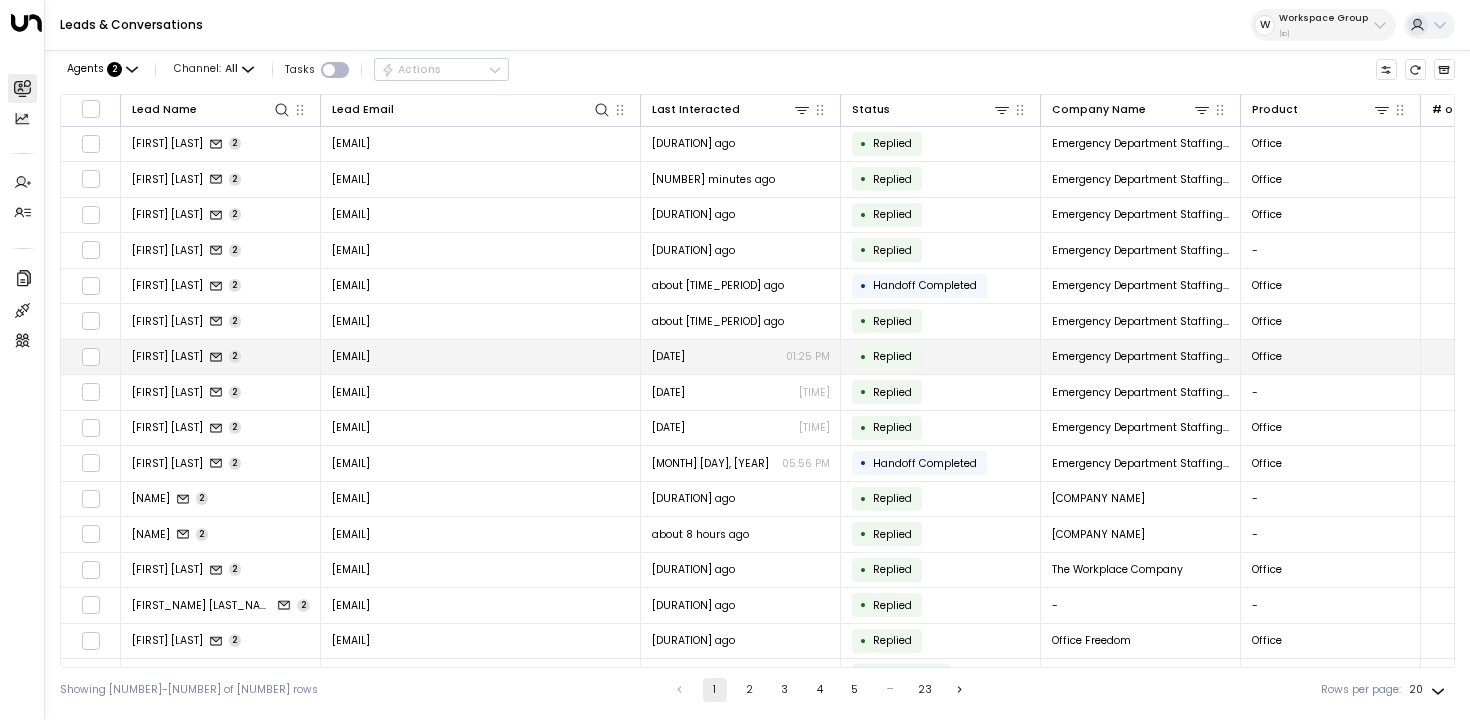 scroll, scrollTop: 174, scrollLeft: 0, axis: vertical 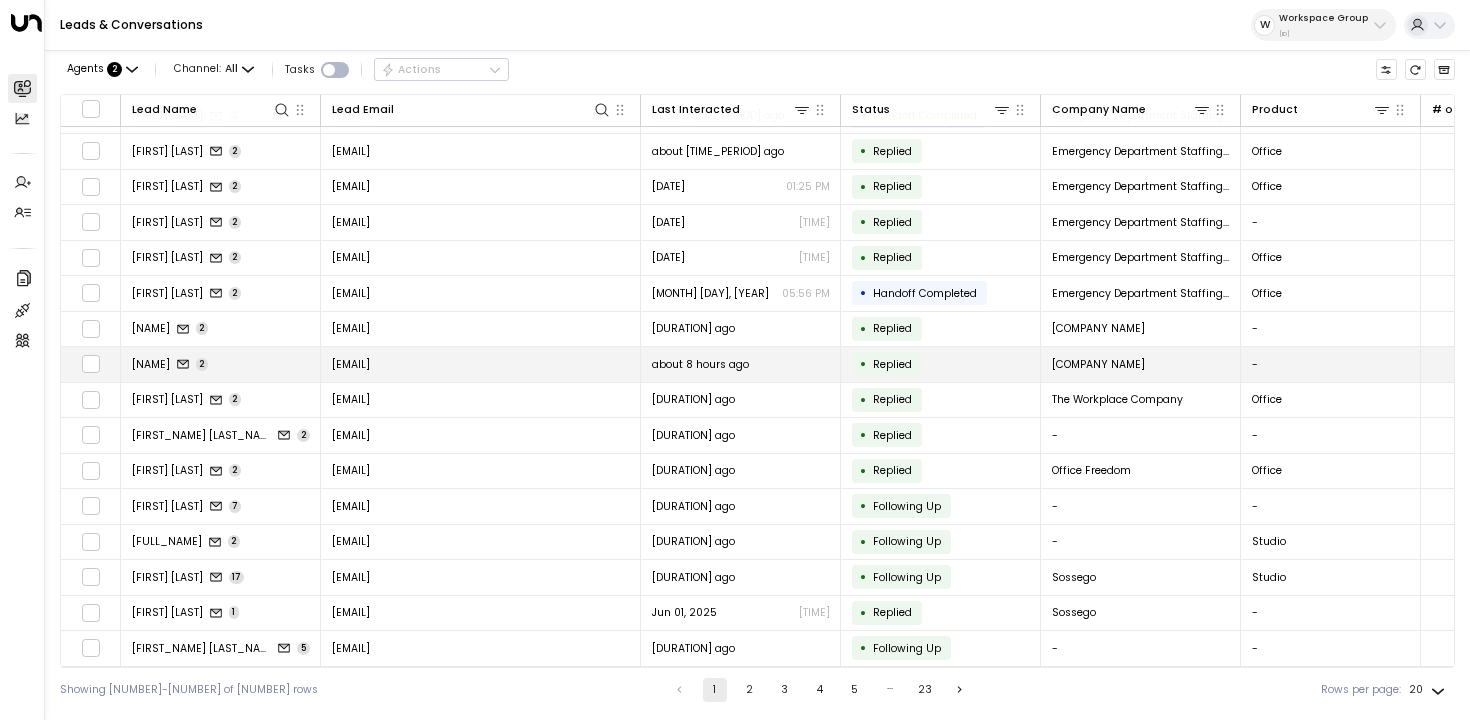 click on "Iain Chambers 2" at bounding box center (221, 364) 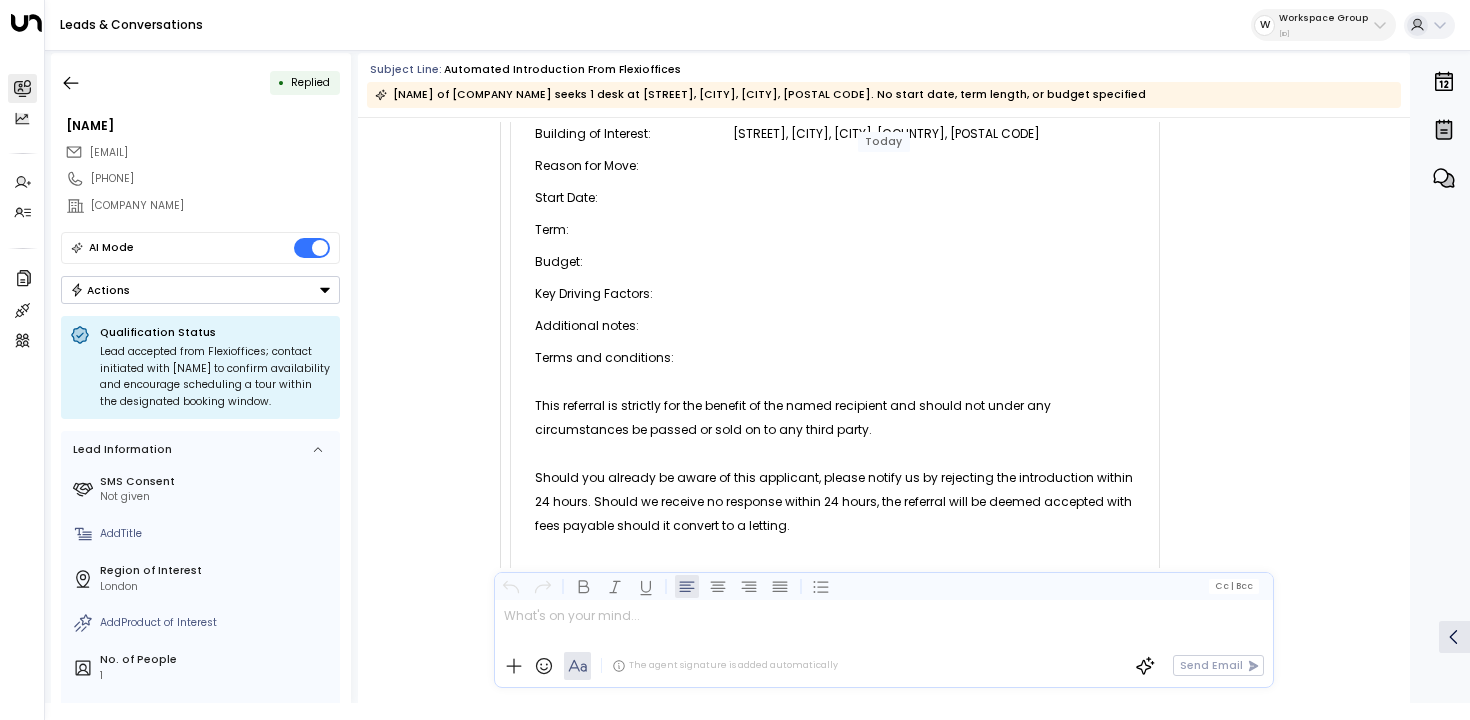 scroll, scrollTop: 1048, scrollLeft: 0, axis: vertical 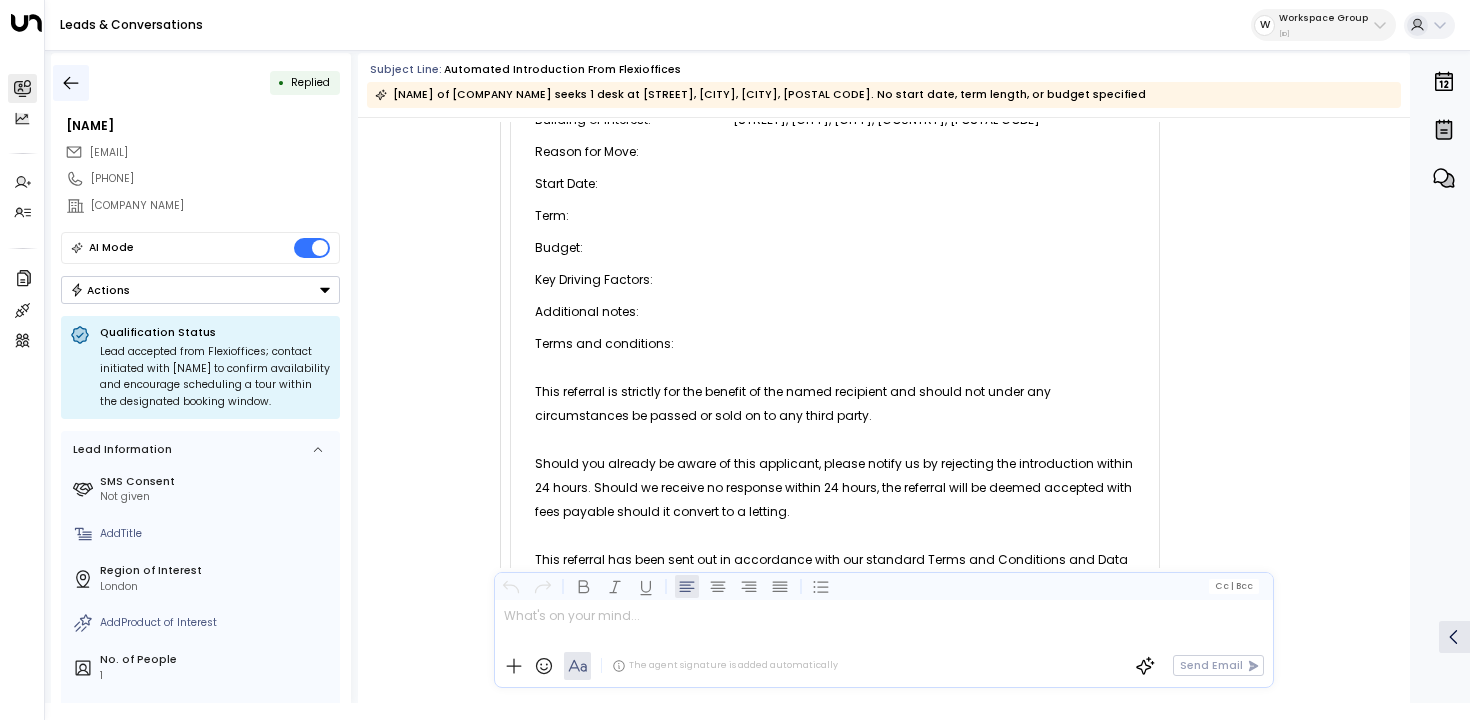 click at bounding box center (71, 83) 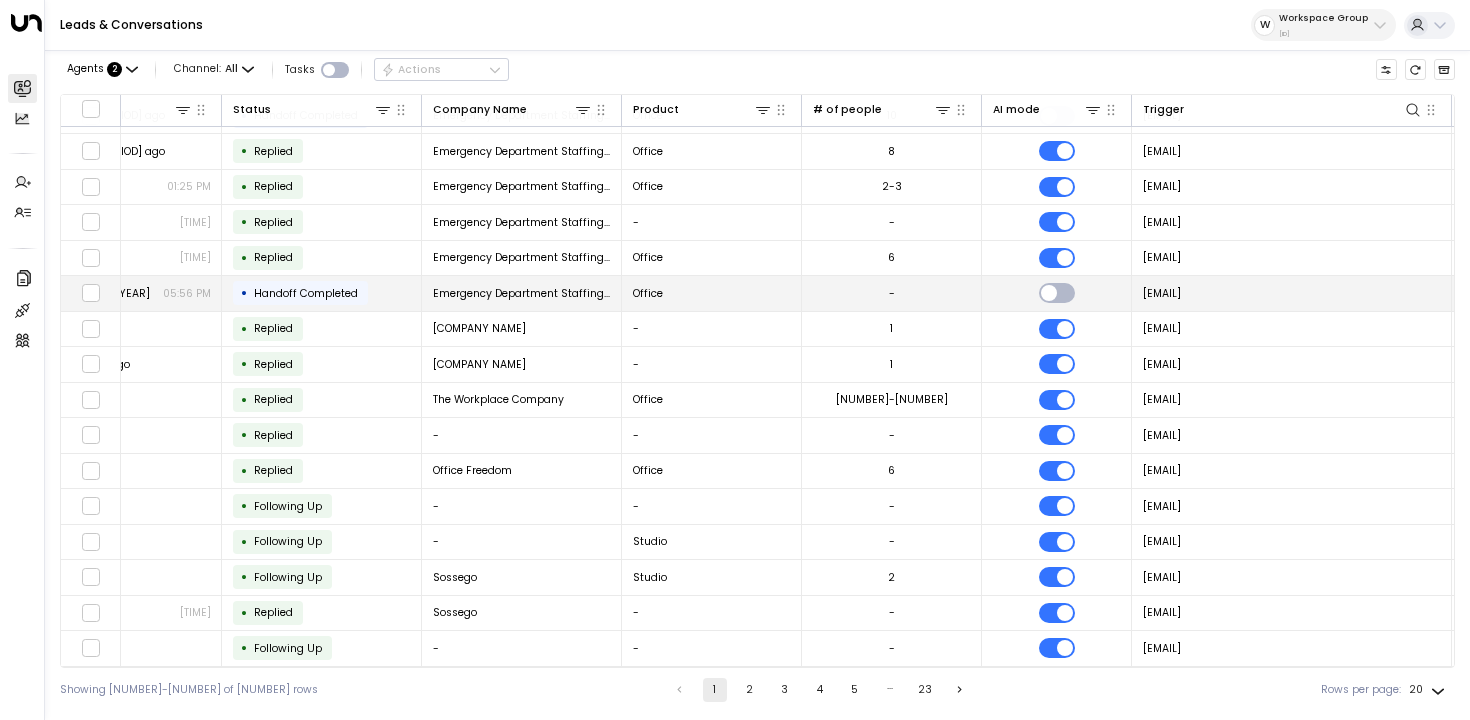 scroll, scrollTop: 174, scrollLeft: 1201, axis: both 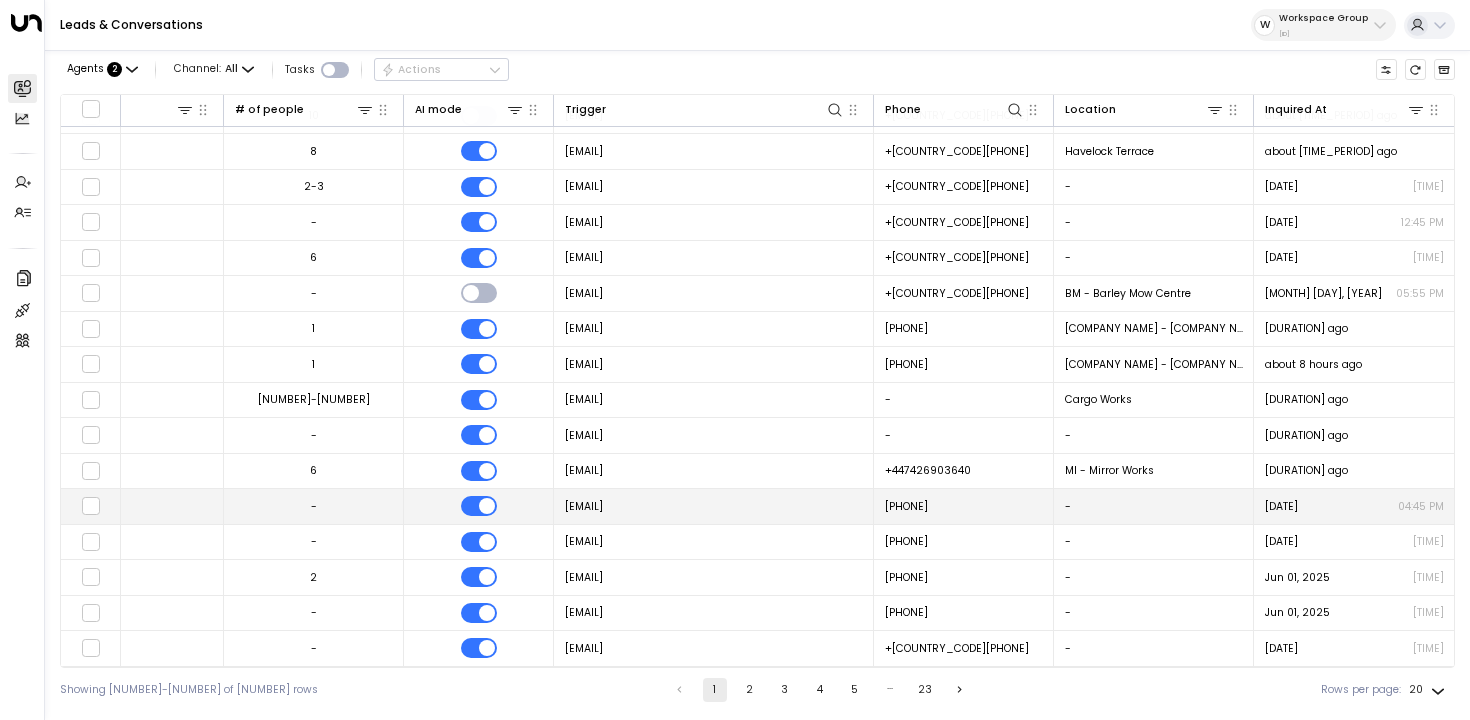 click on "no-reply@workspace.co.uk" at bounding box center (714, 506) 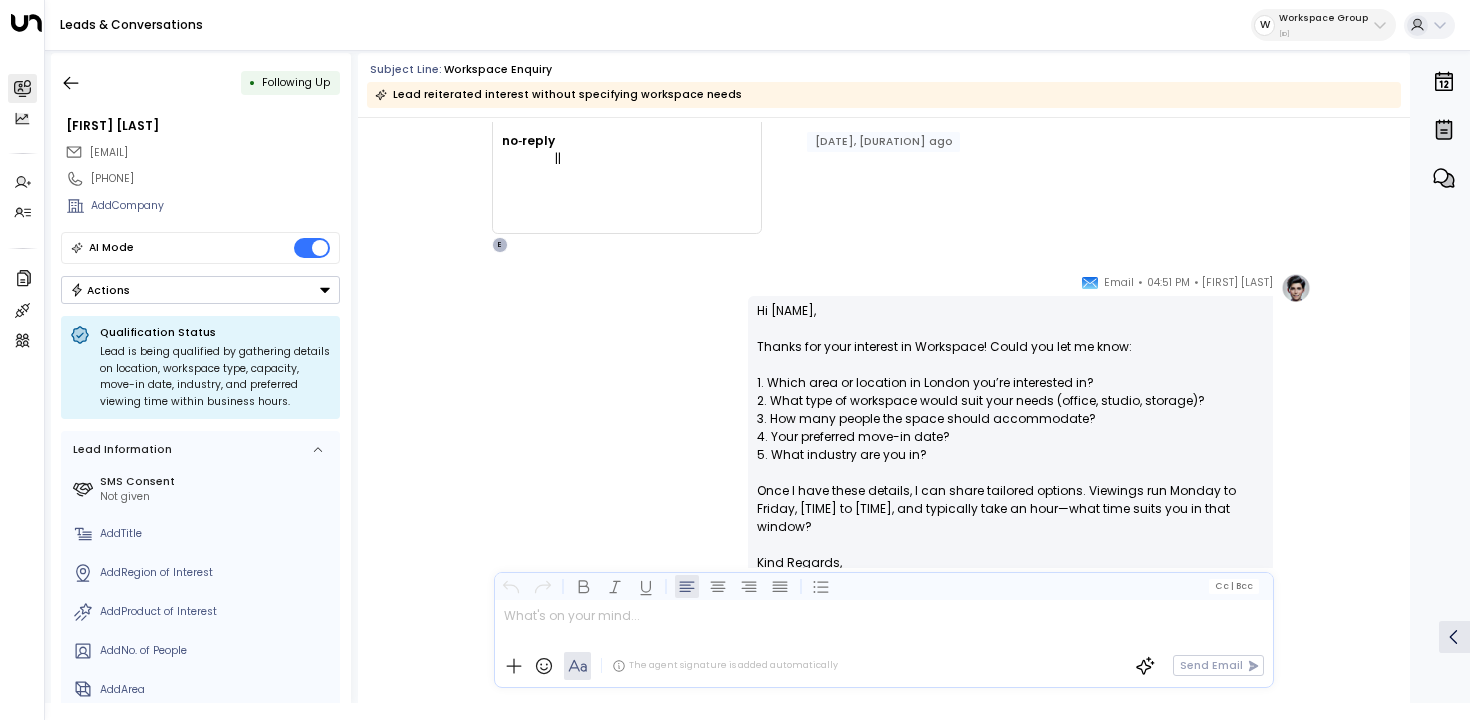 scroll, scrollTop: 0, scrollLeft: 0, axis: both 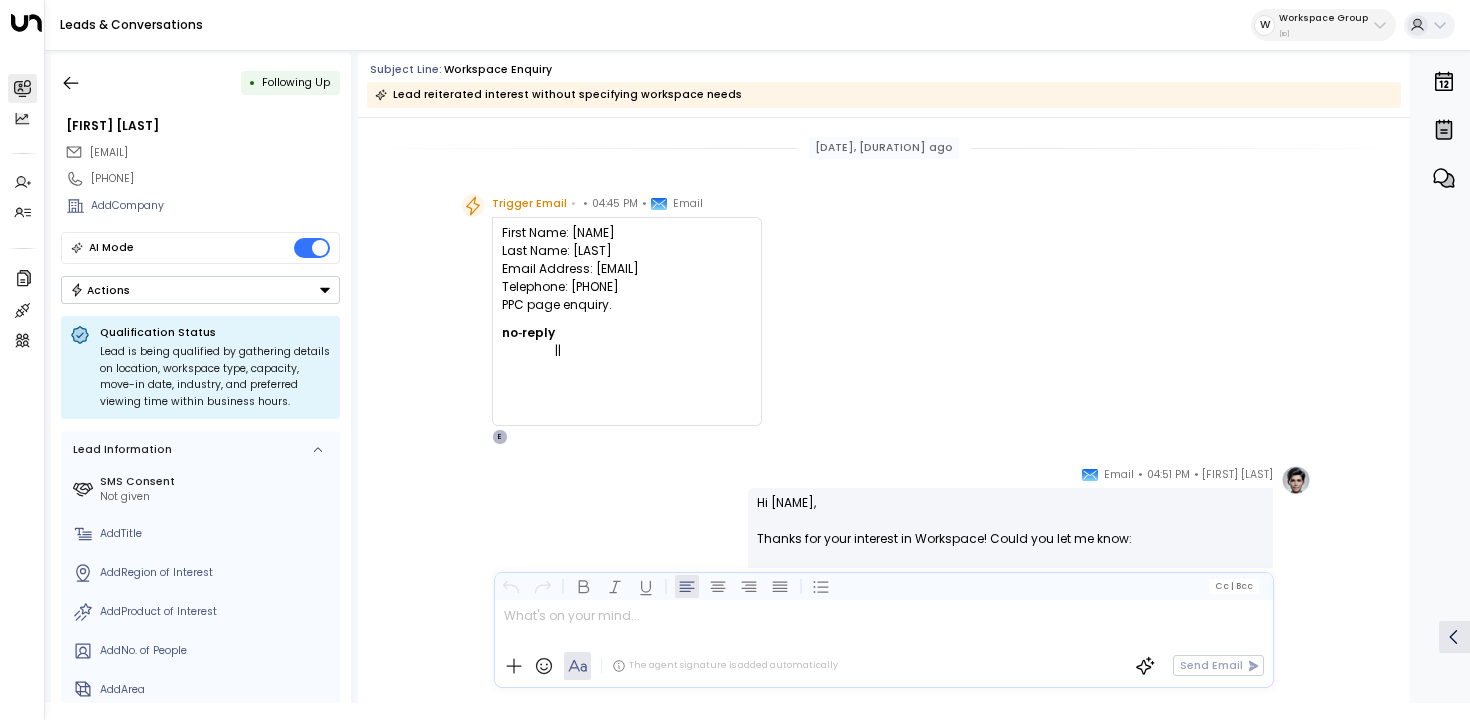 click on "First Name: Mohamed  Last Name: Malouai  Email Address: mohamedmalouai55@gmail.com  Telephone: 07404072482  PPC page enquiry." at bounding box center (627, 269) 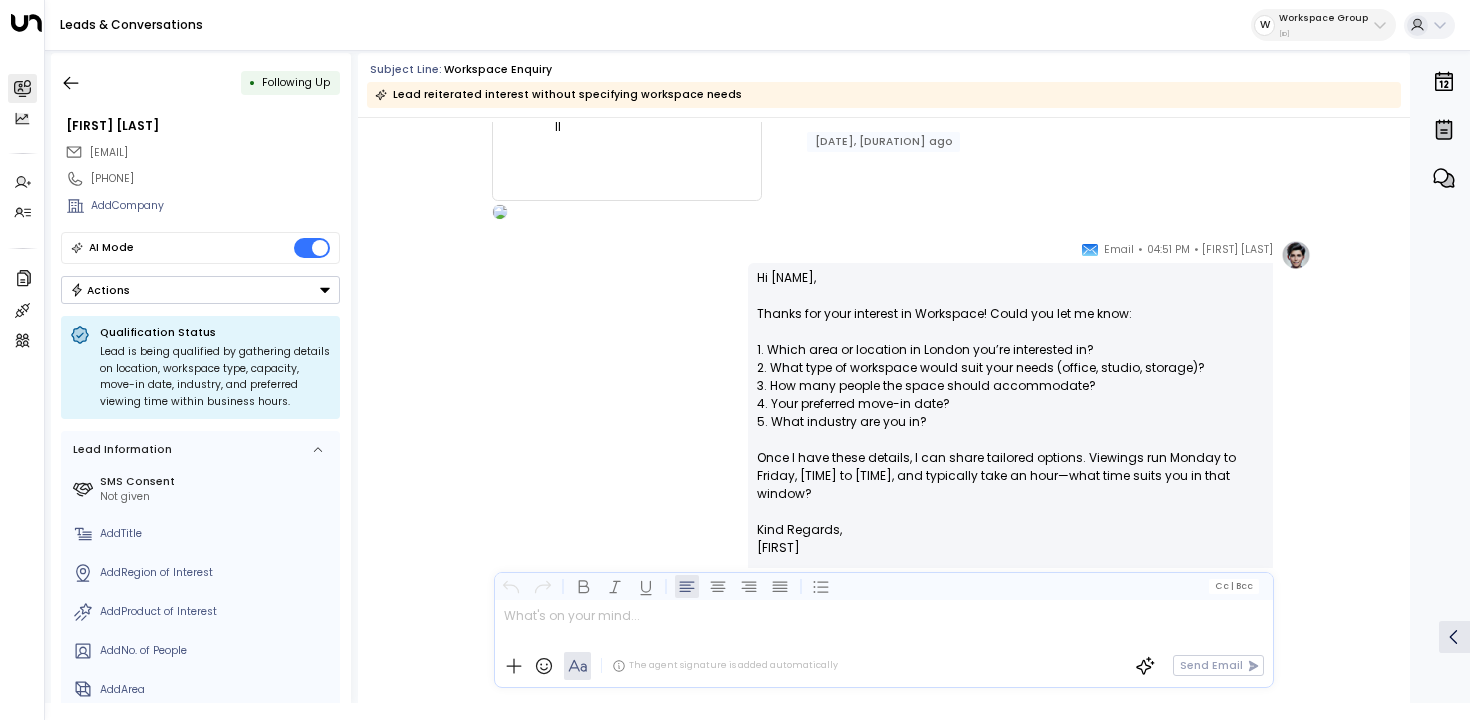 scroll, scrollTop: 0, scrollLeft: 0, axis: both 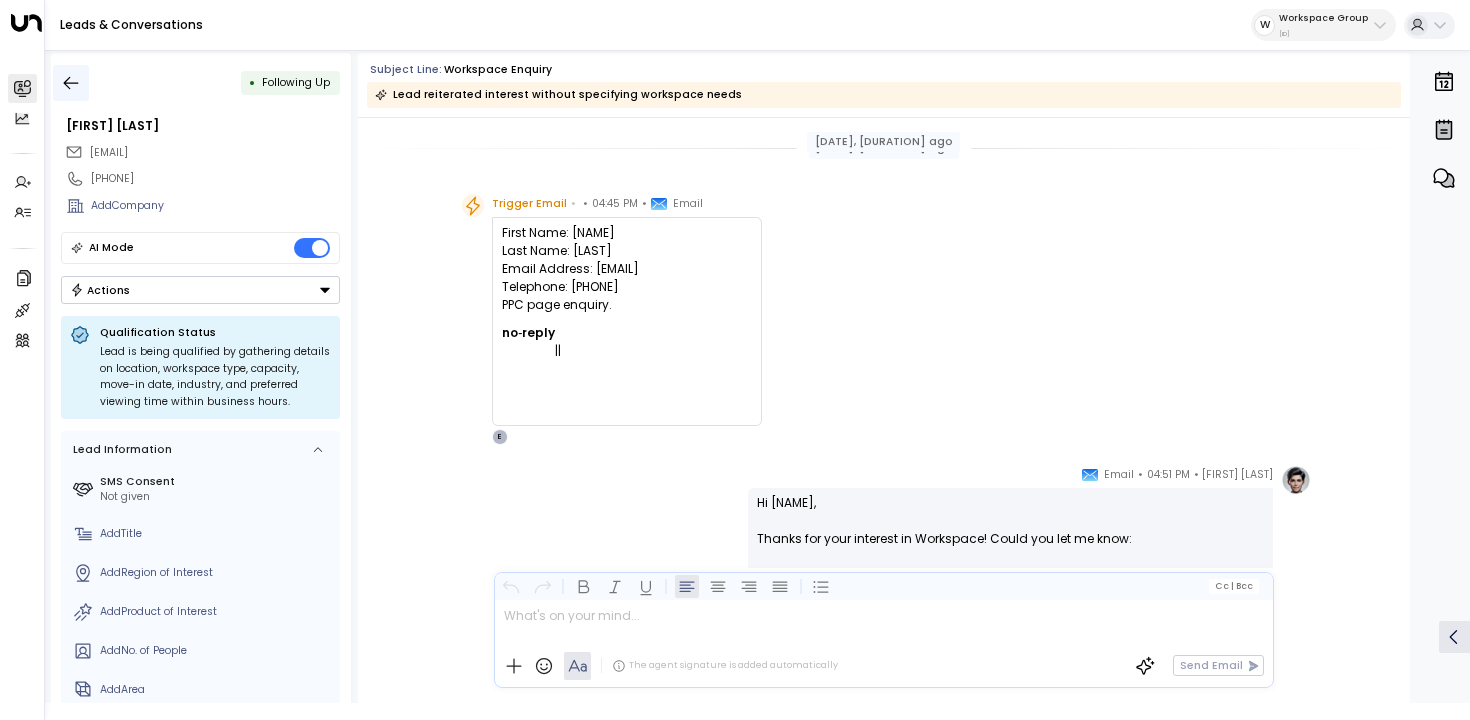 click at bounding box center (71, 83) 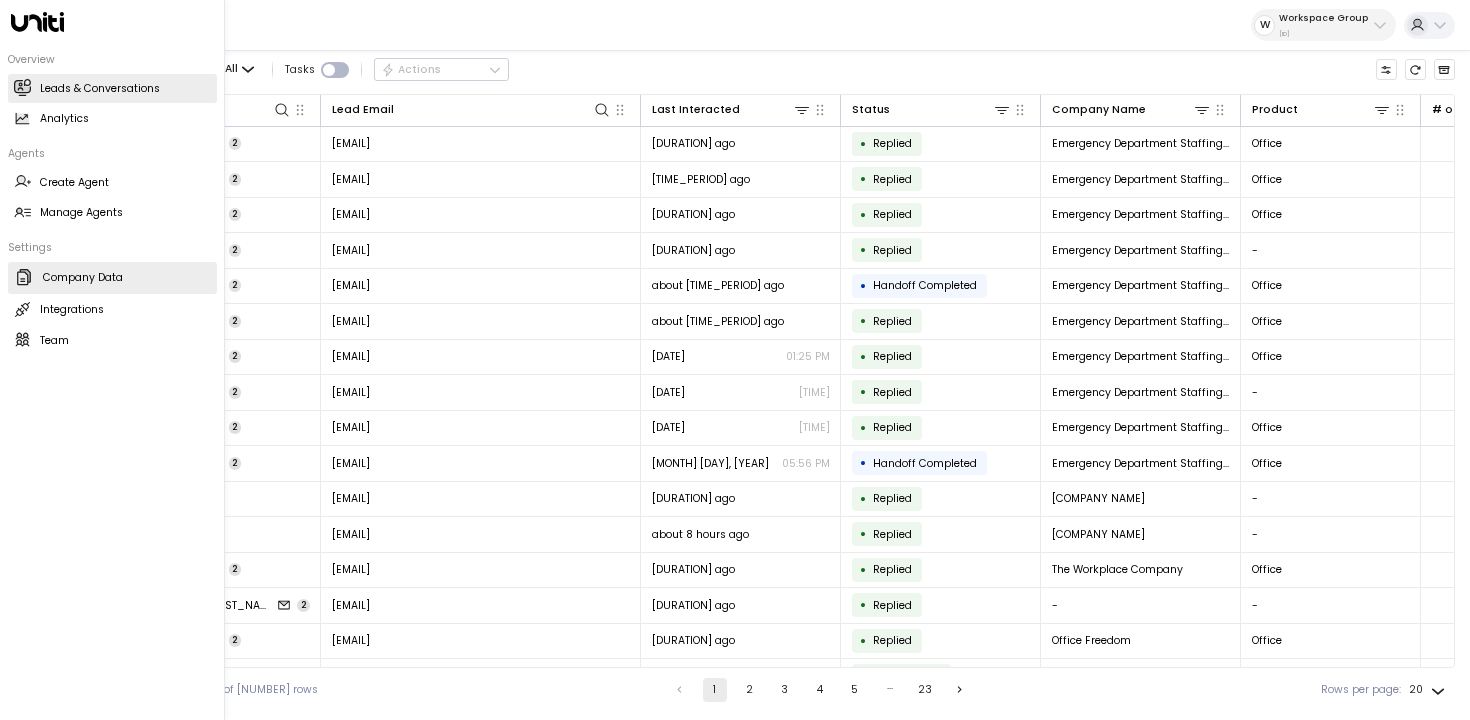 click on "Company Data" at bounding box center [83, 278] 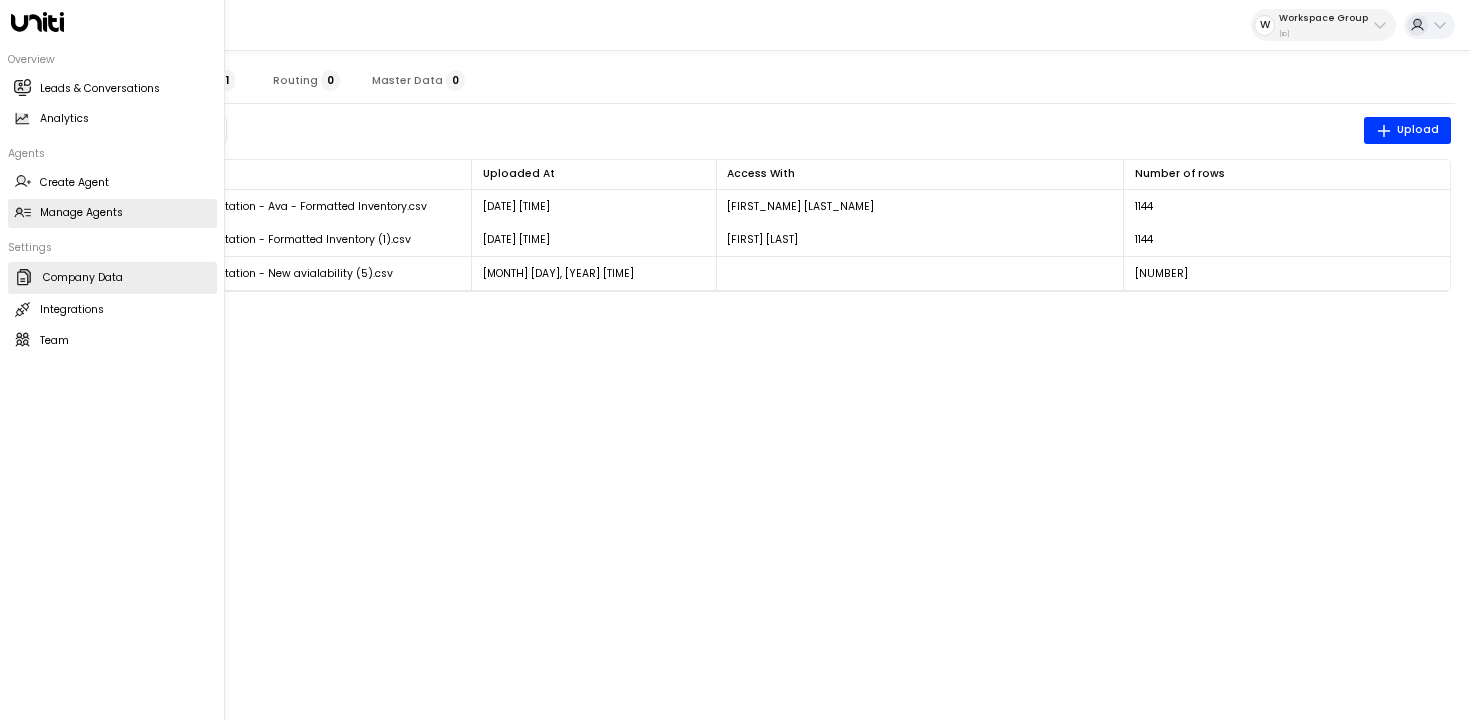 click on "Manage Agents Manage Agents" at bounding box center (112, 213) 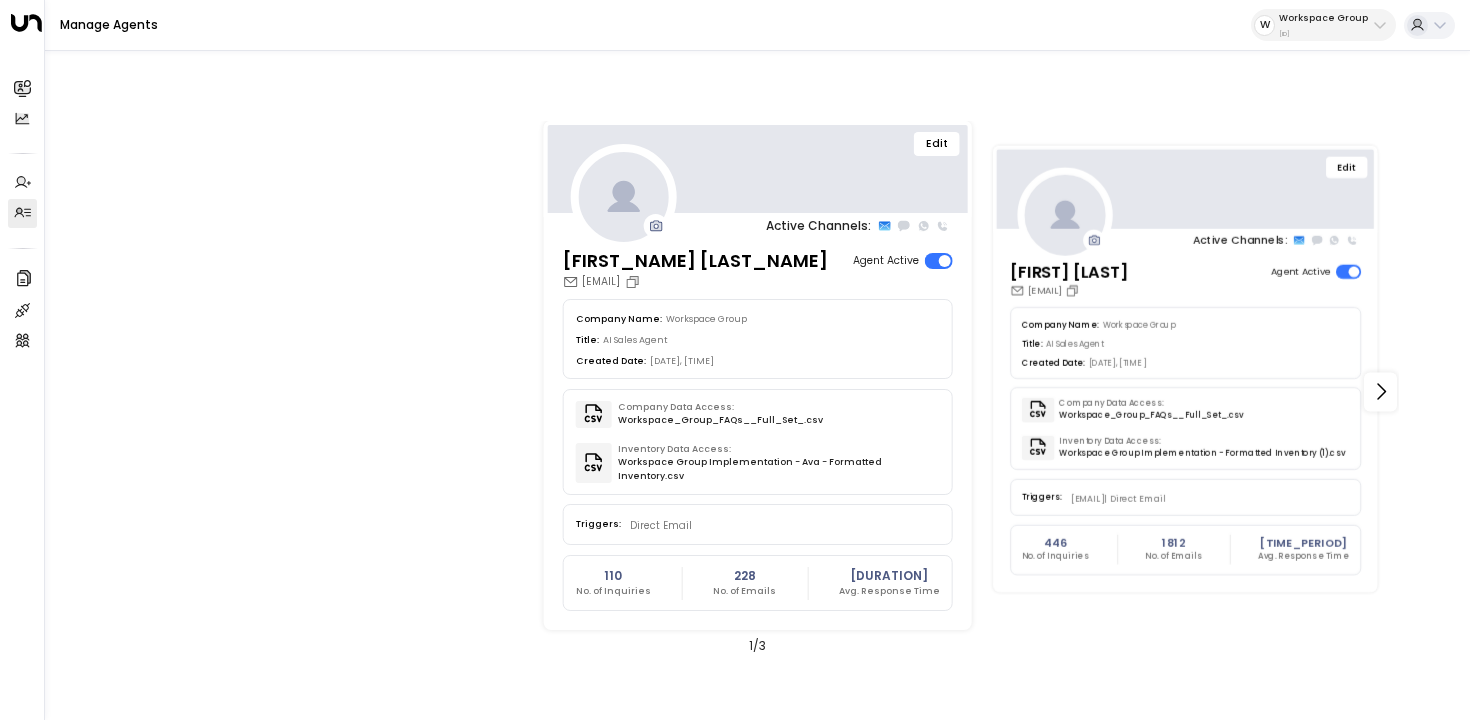 click on "Edit" at bounding box center (1346, 167) 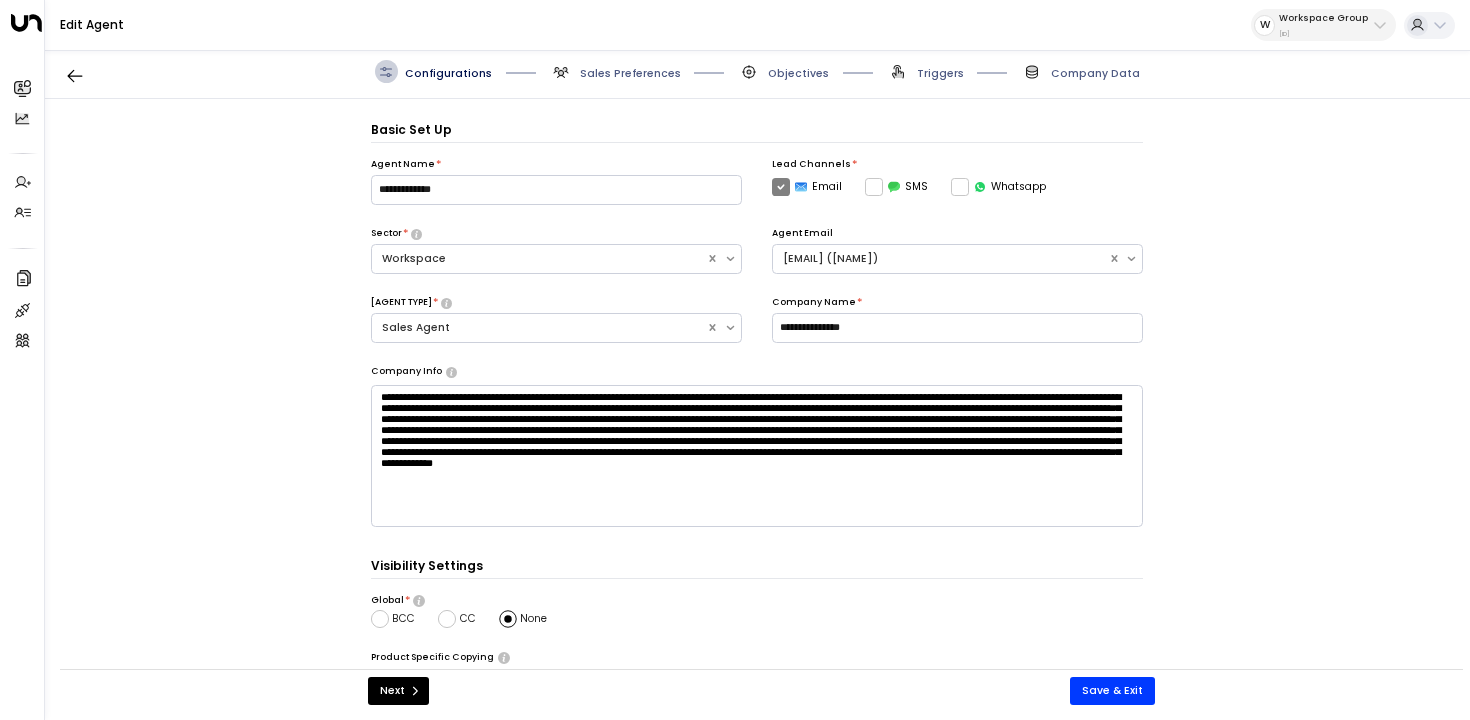 scroll, scrollTop: 22, scrollLeft: 0, axis: vertical 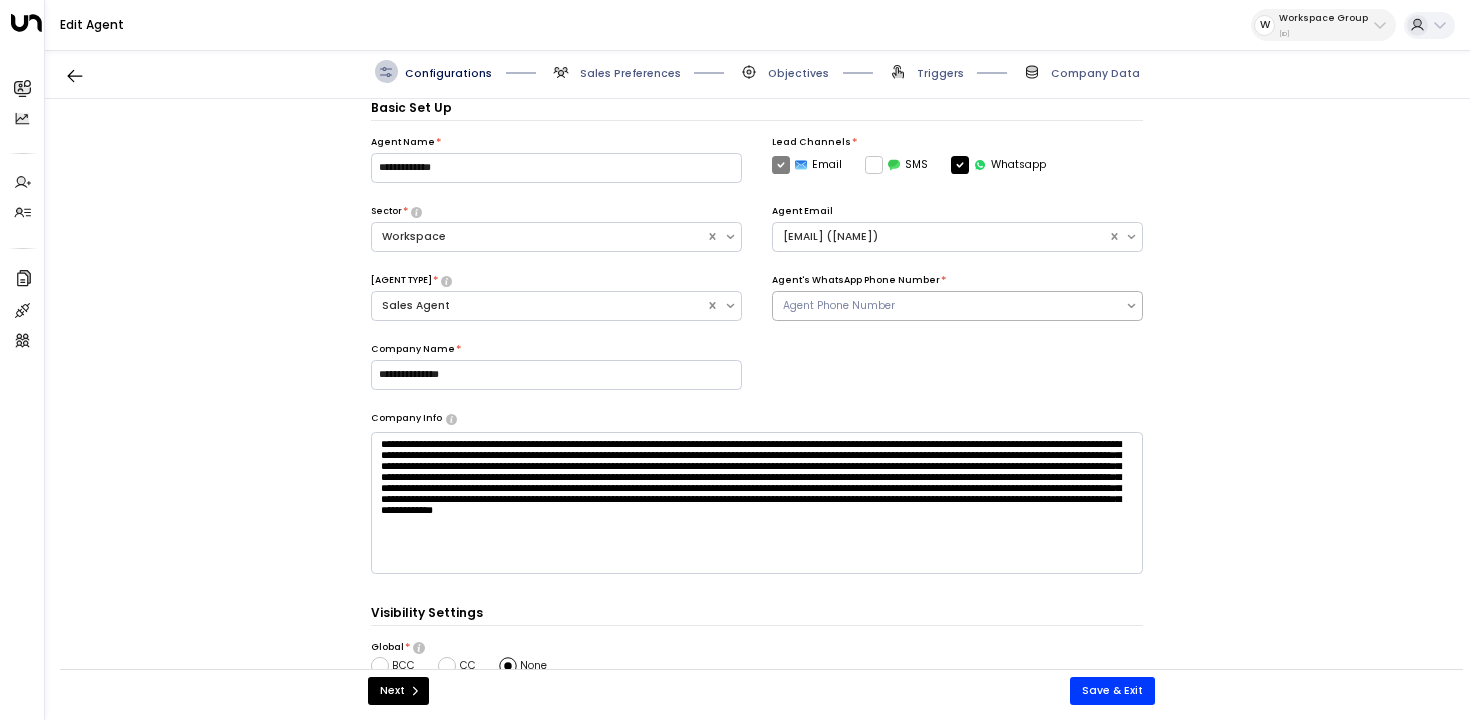 click on "Agent Phone Number" at bounding box center [539, 237] 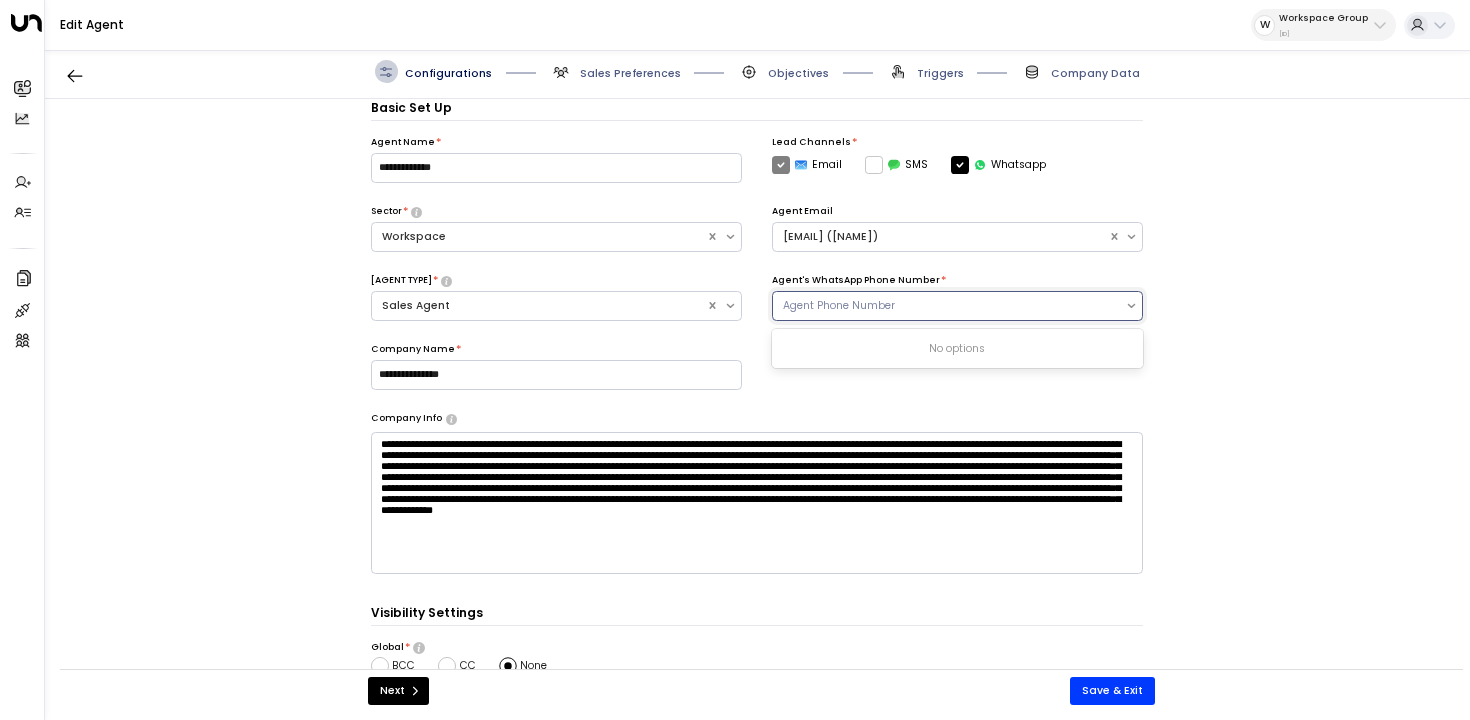 click on "Agent's WhatsApp Phone Number   * Use Up and Down to choose options, press Enter to select the currently focused option, press Escape to exit the menu, press Tab to select the option and exit the menu. Agent Phone Number No options" at bounding box center [556, 159] 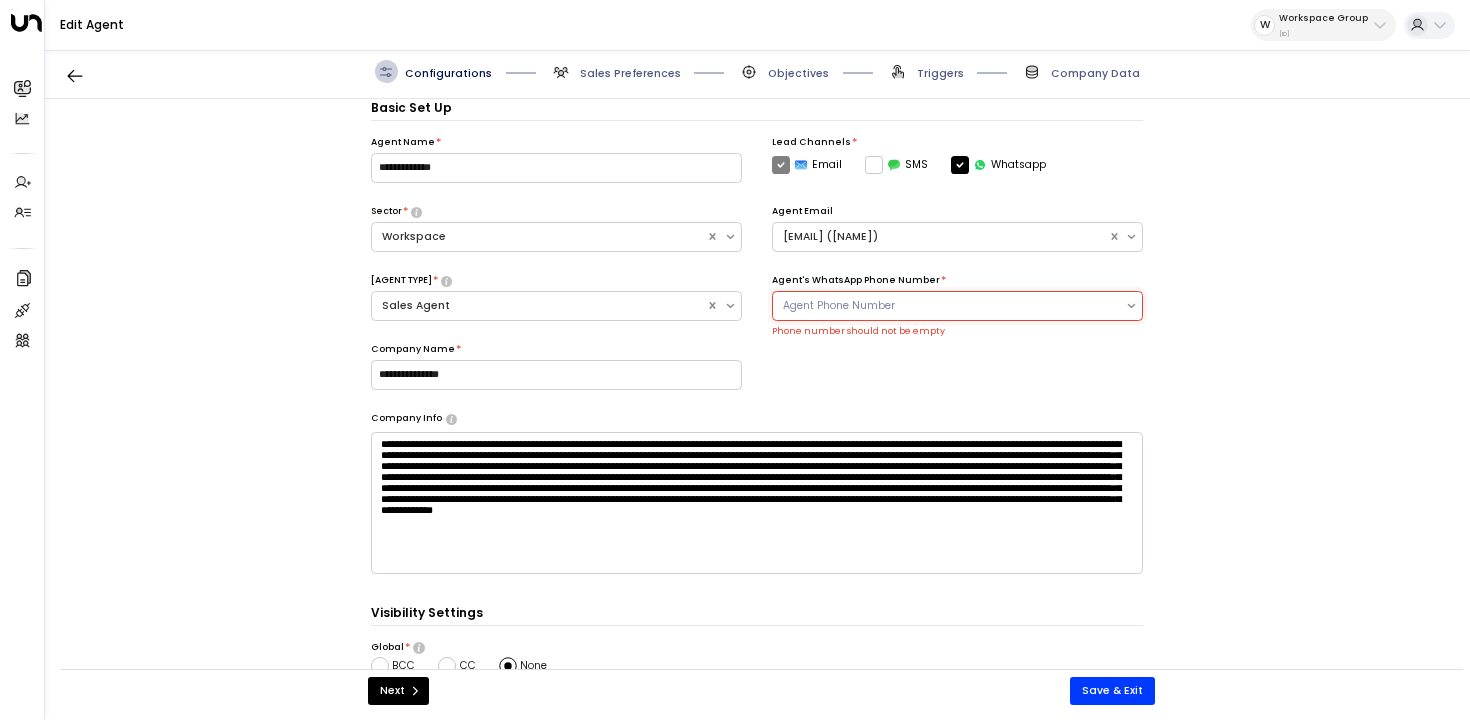 click on "Agent Phone Number" at bounding box center [949, 306] 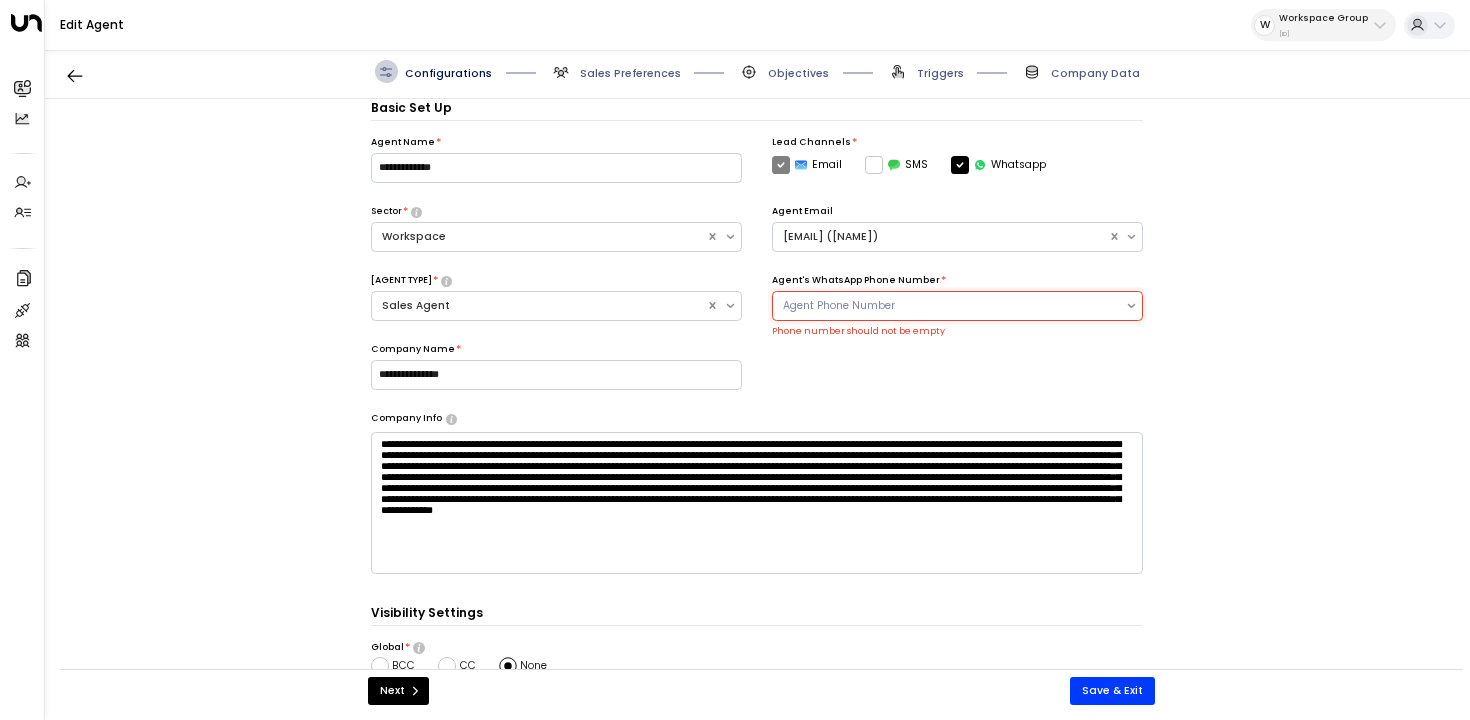 click on "Company Info" at bounding box center (757, 419) 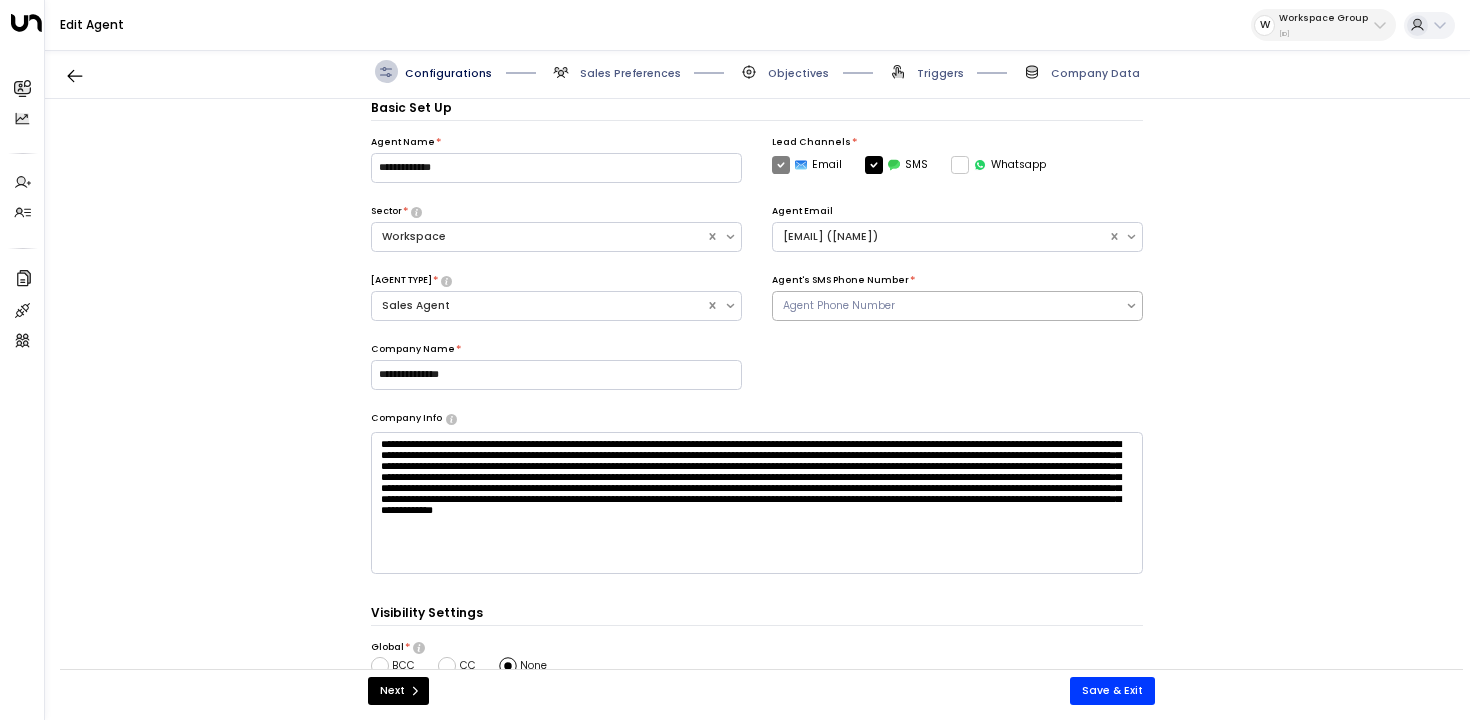 click on "Agent Phone Number" at bounding box center (949, 306) 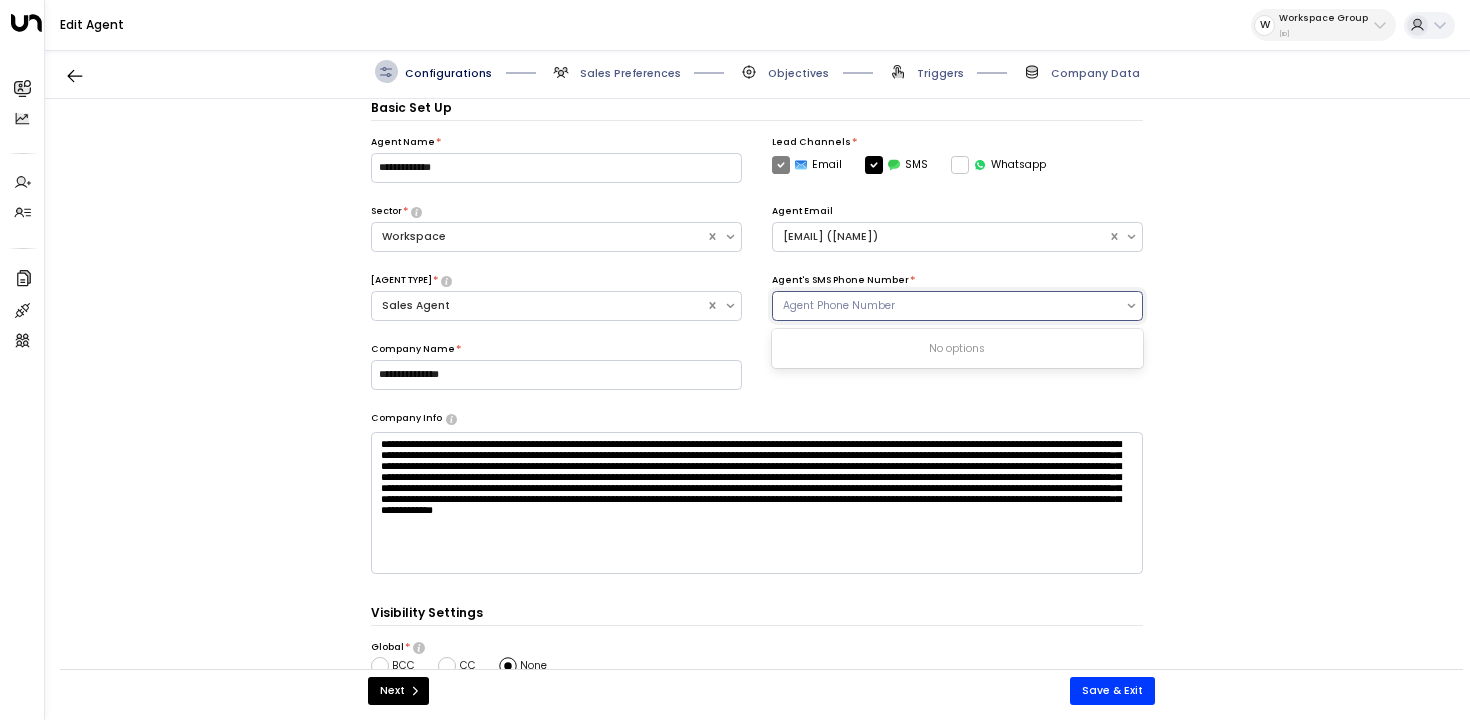 click on "Agent Phone Number" at bounding box center (949, 306) 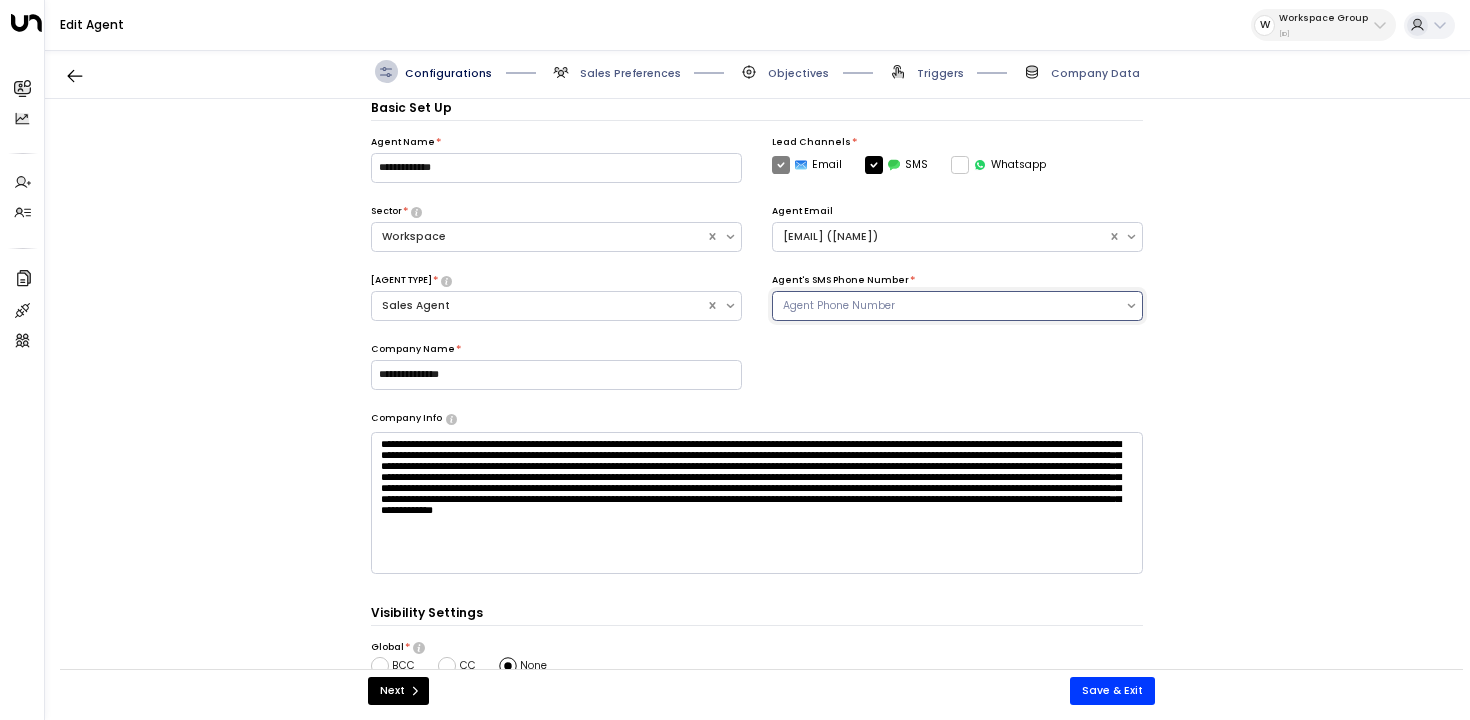 click on "Lead Channels *" at bounding box center [957, 143] 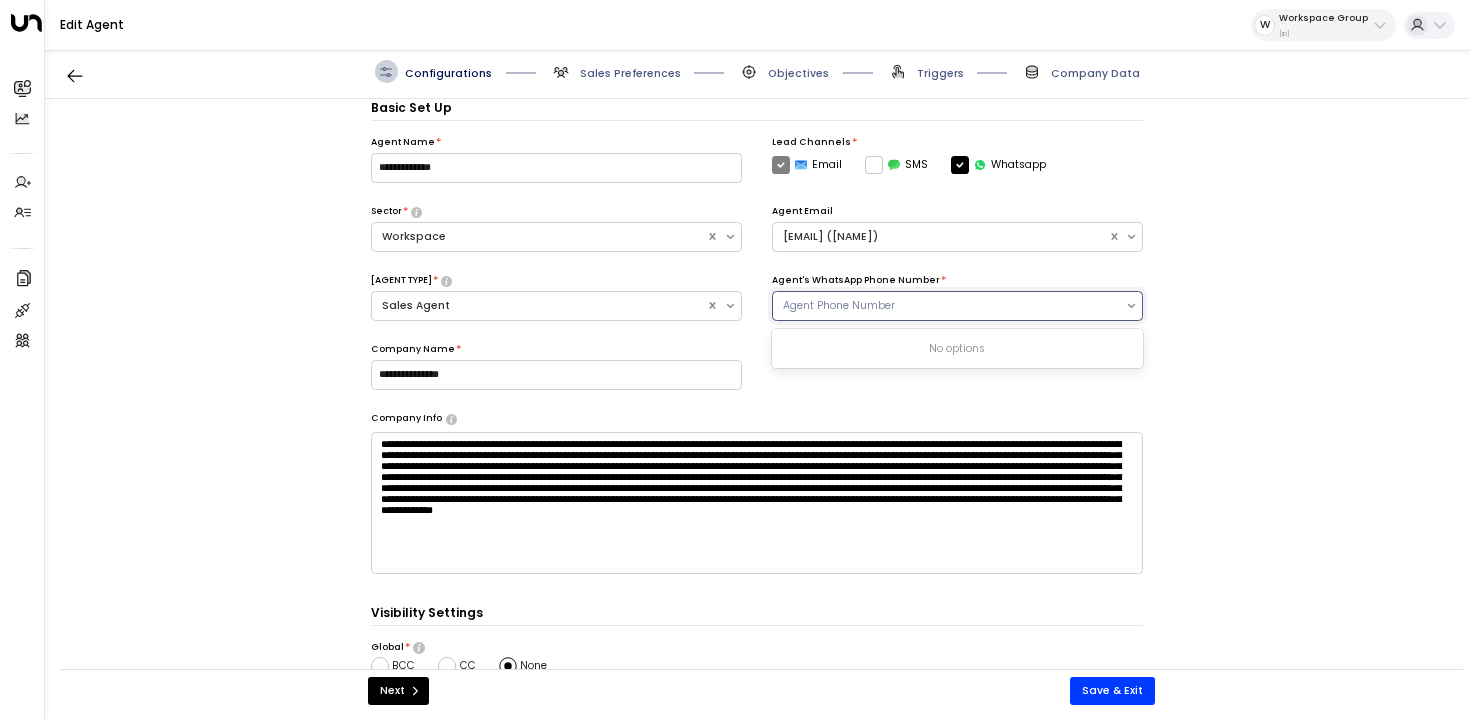 click on "Agent Phone Number" at bounding box center [949, 306] 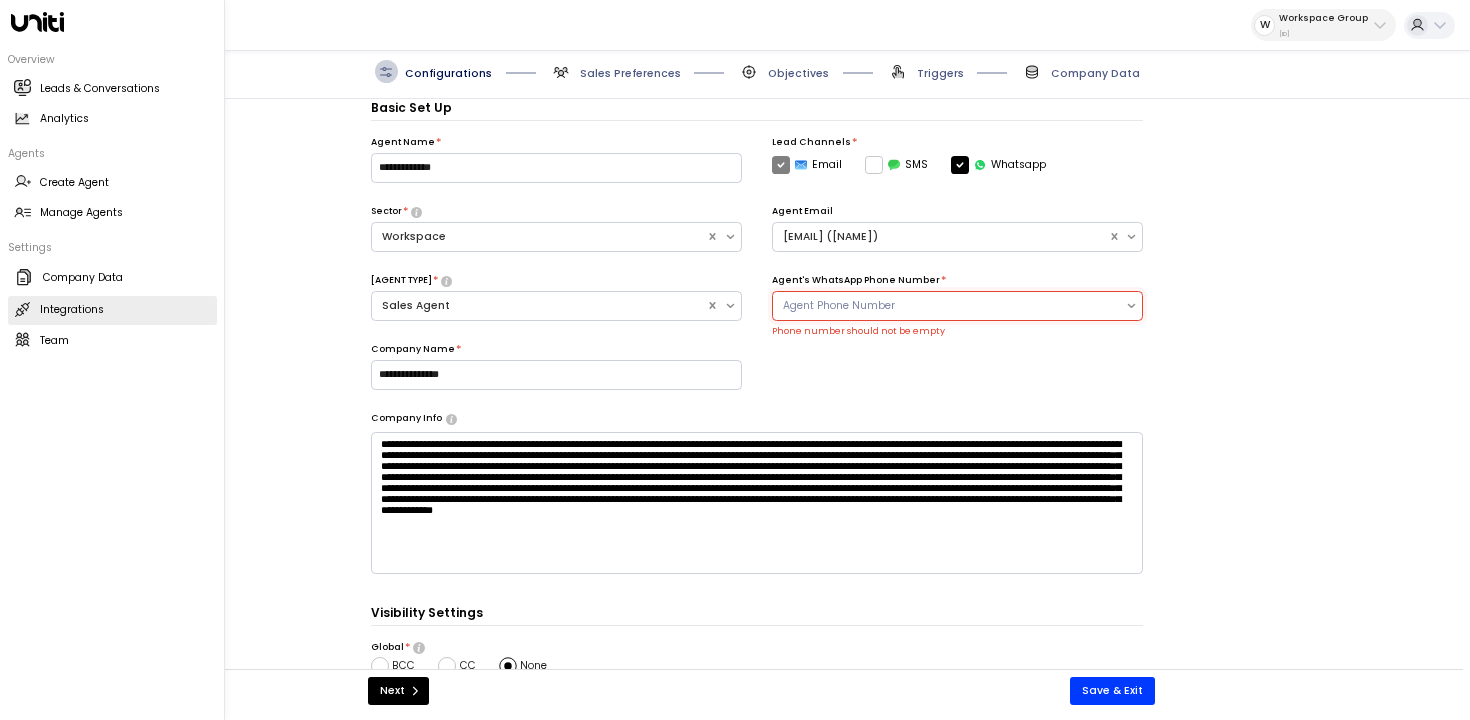 click on "Integrations" at bounding box center (72, 310) 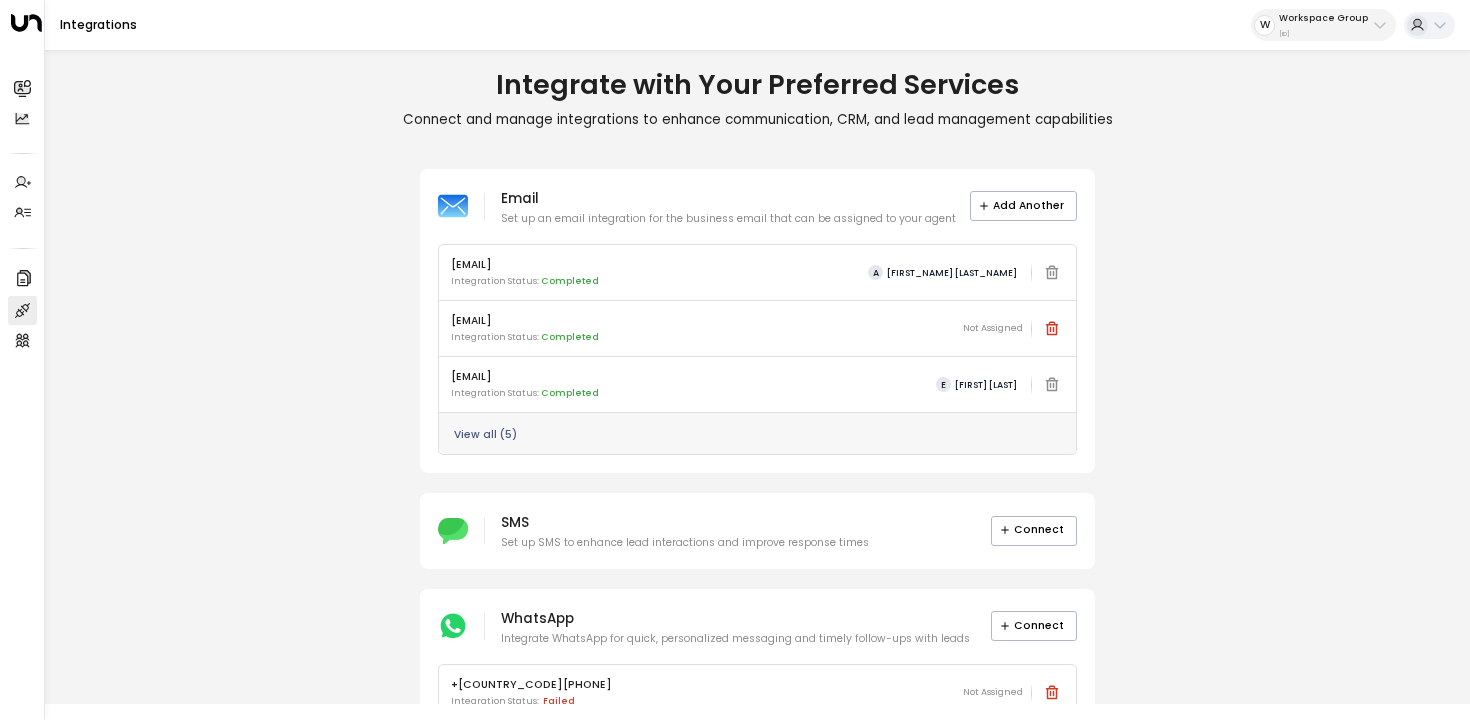 scroll, scrollTop: 58, scrollLeft: 0, axis: vertical 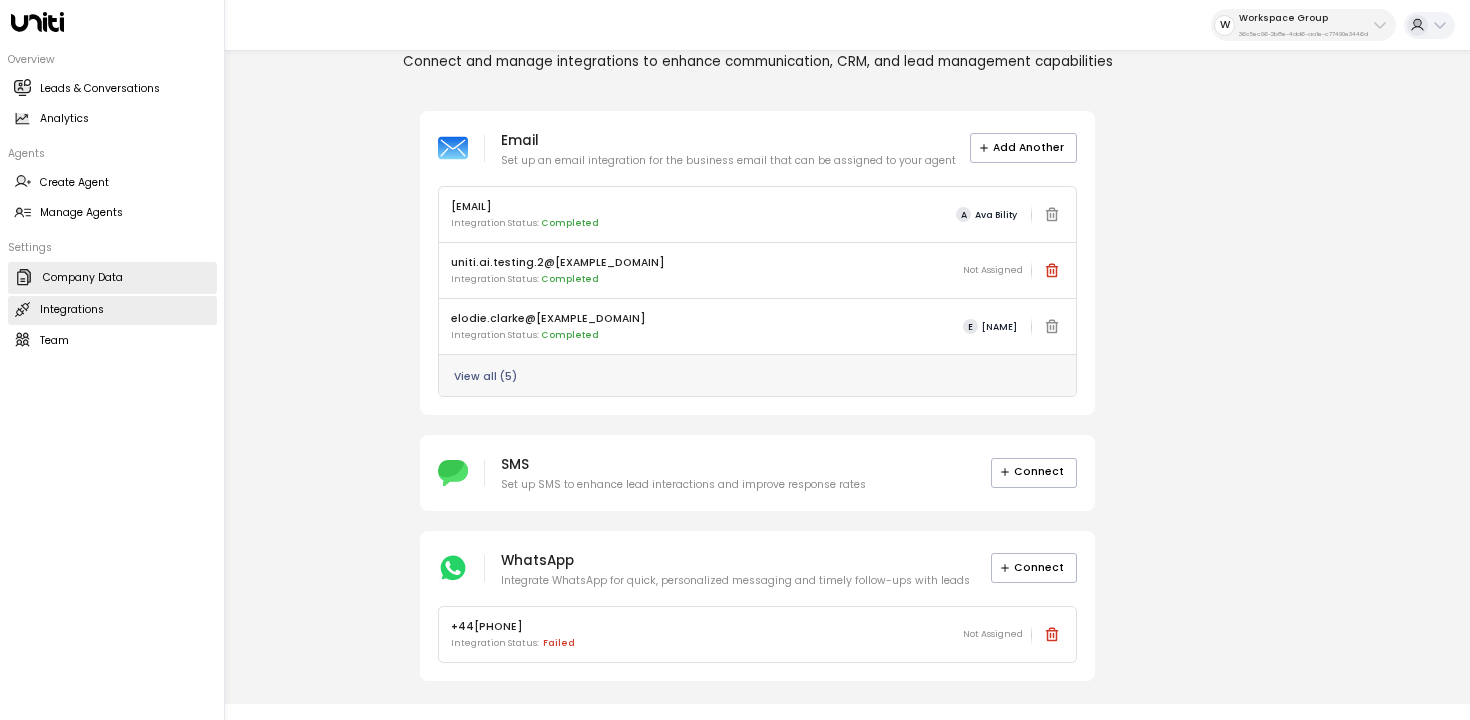 click on "Company Data Company Data" at bounding box center (112, 278) 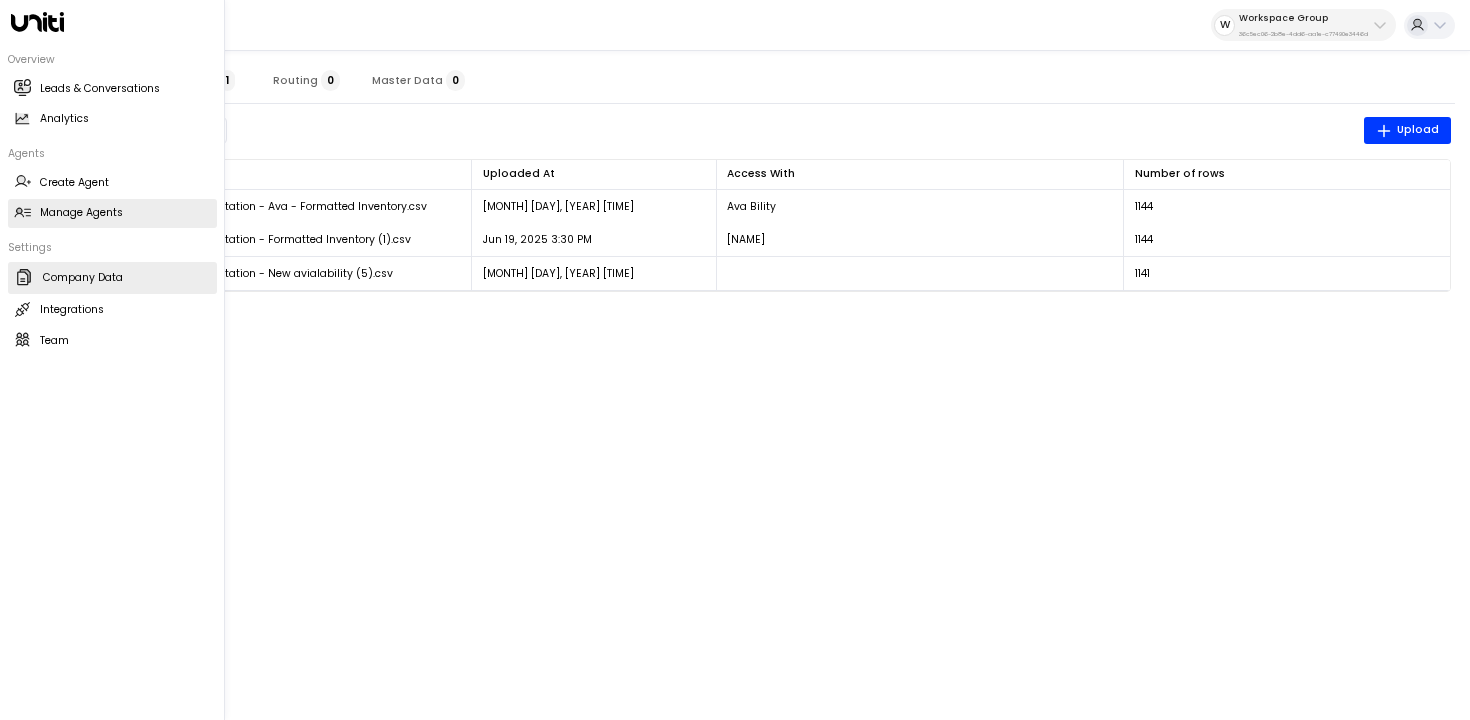 click at bounding box center (22, 212) 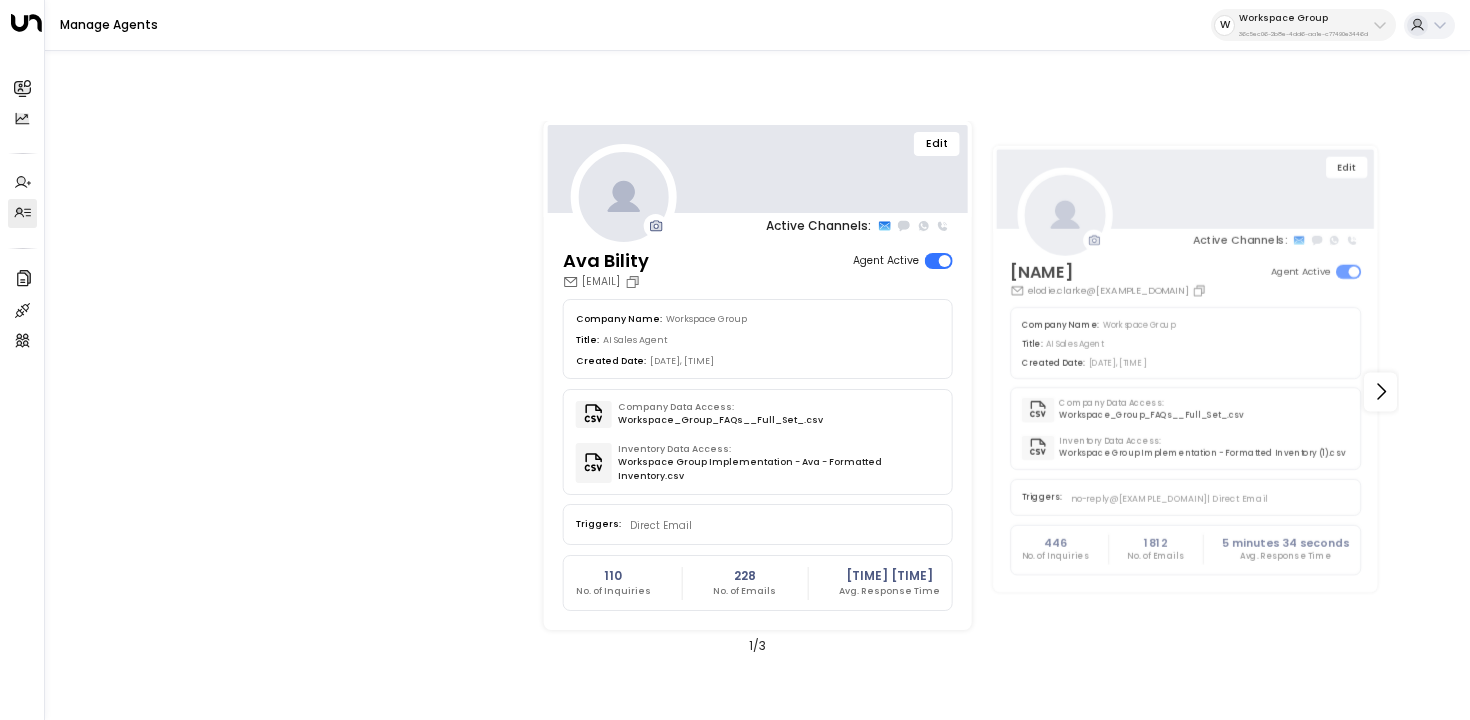 click on "Edit" at bounding box center [937, 144] 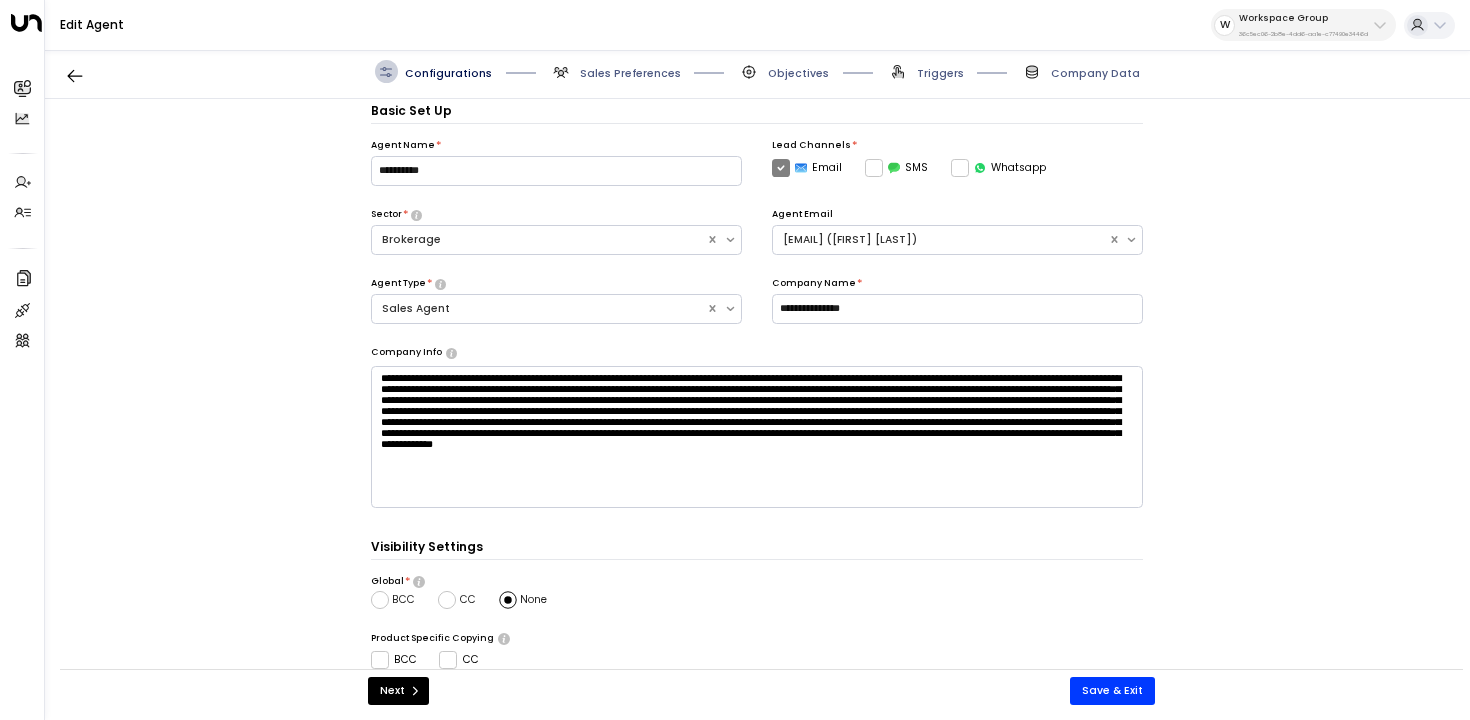 scroll, scrollTop: 22, scrollLeft: 0, axis: vertical 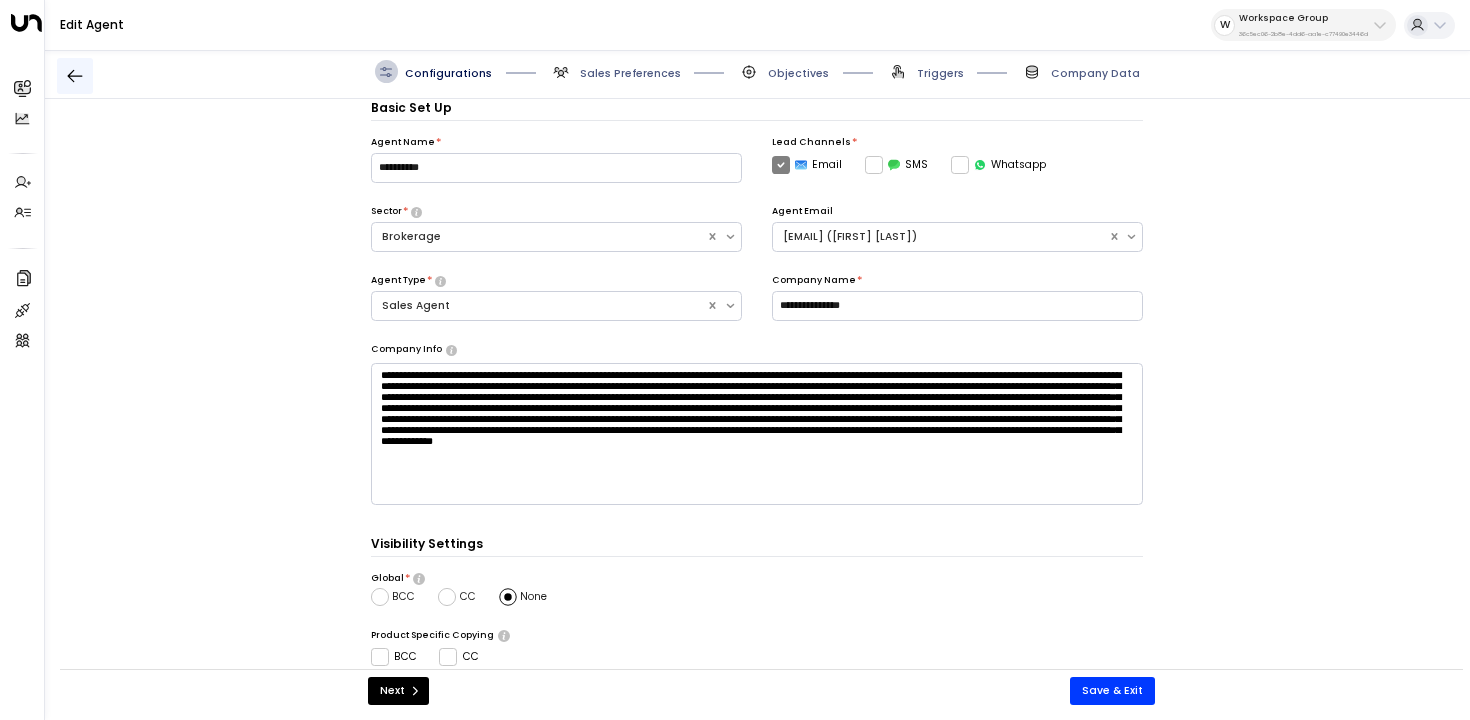 click at bounding box center (75, 76) 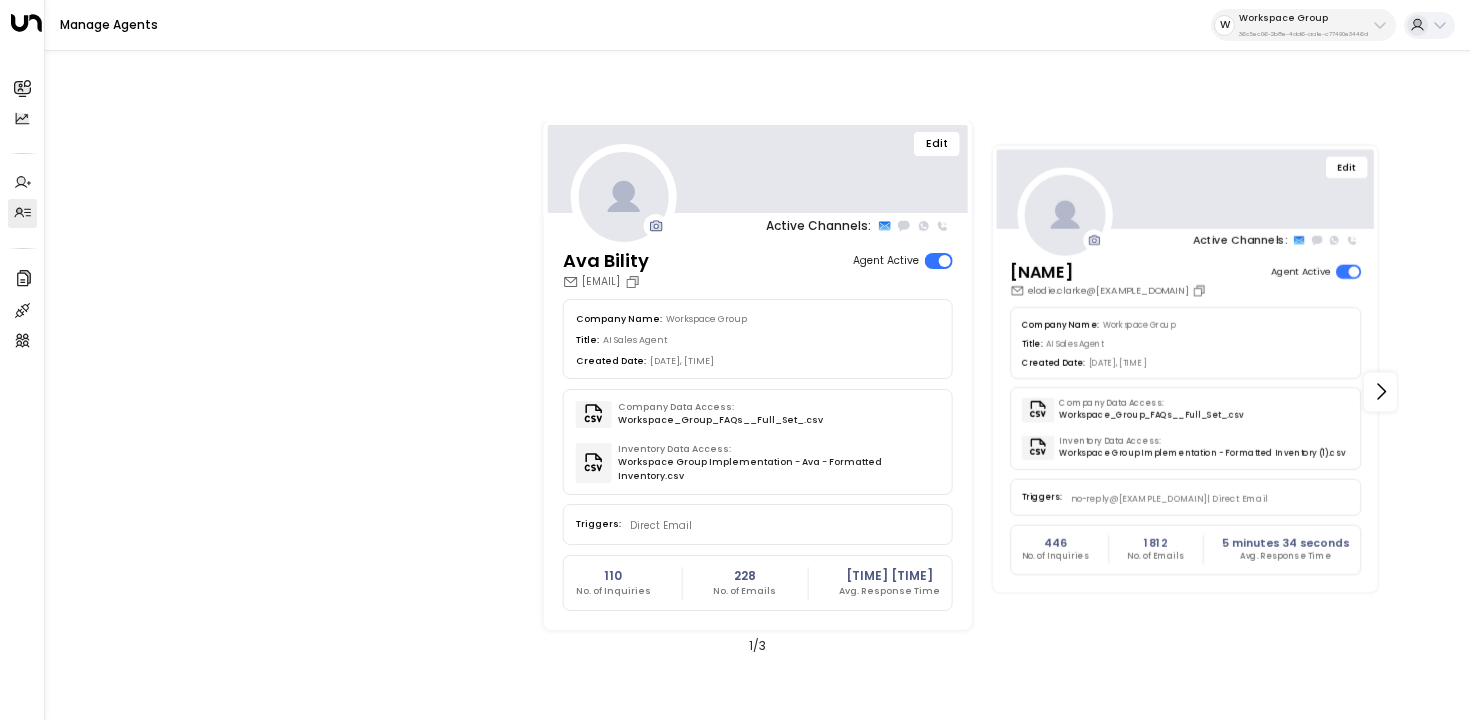 click on "Edit" at bounding box center (1346, 167) 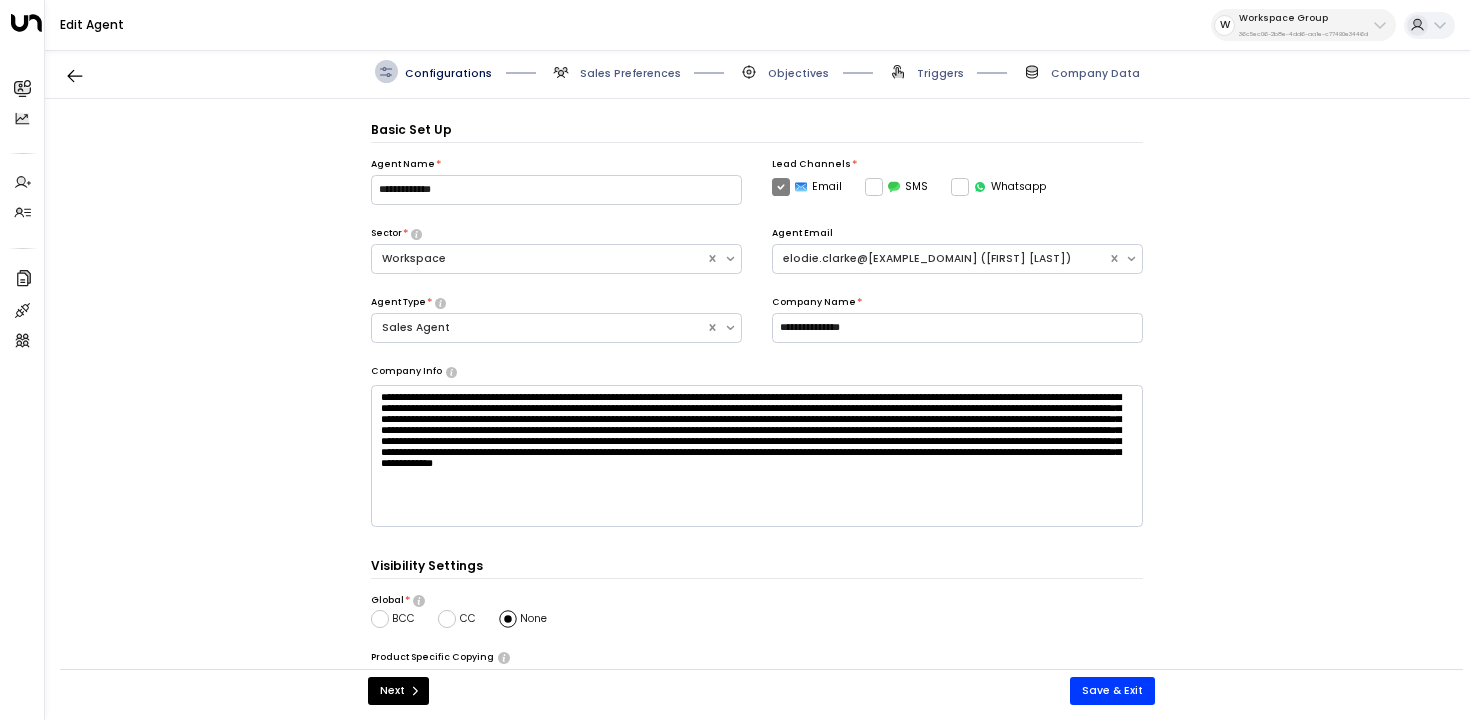 scroll, scrollTop: 22, scrollLeft: 0, axis: vertical 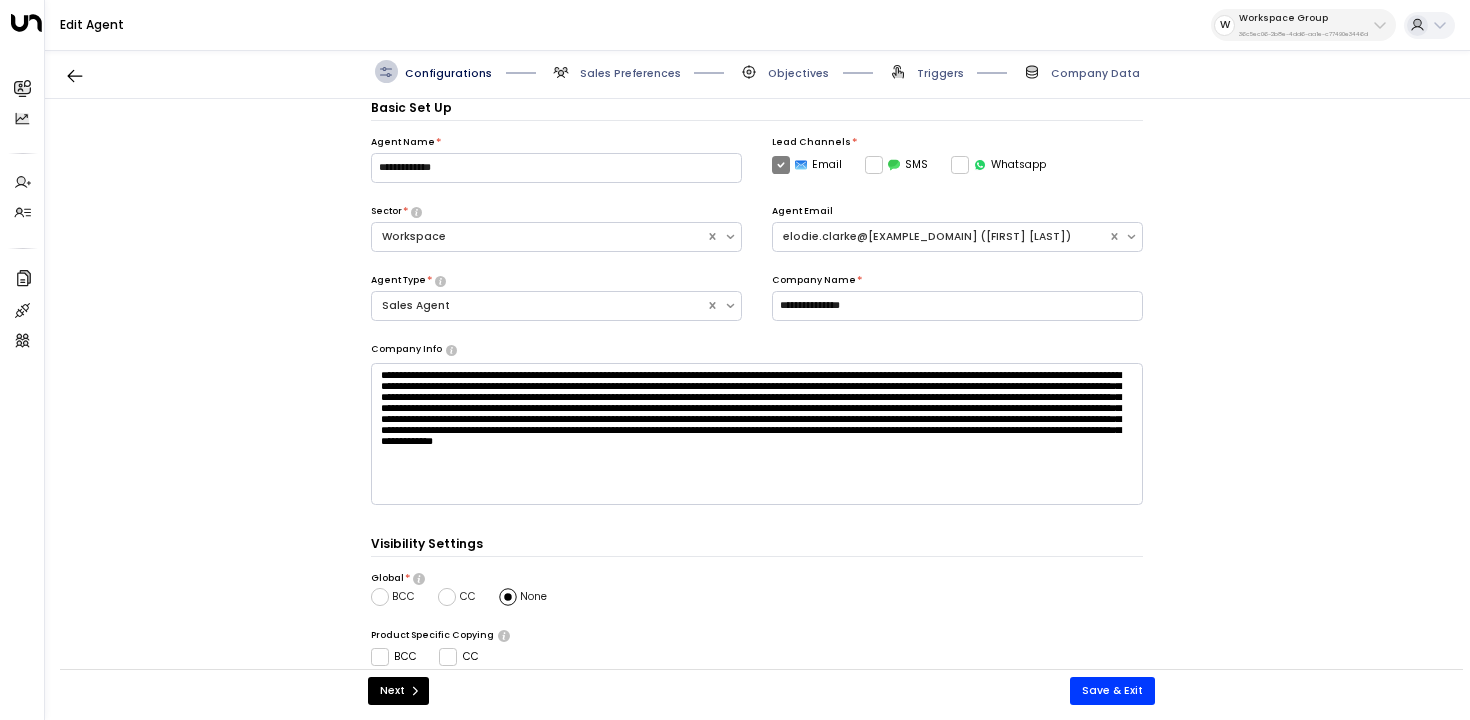 click on "Configurations Sales Preferences Objectives Triggers Company Data" at bounding box center (757, 72) 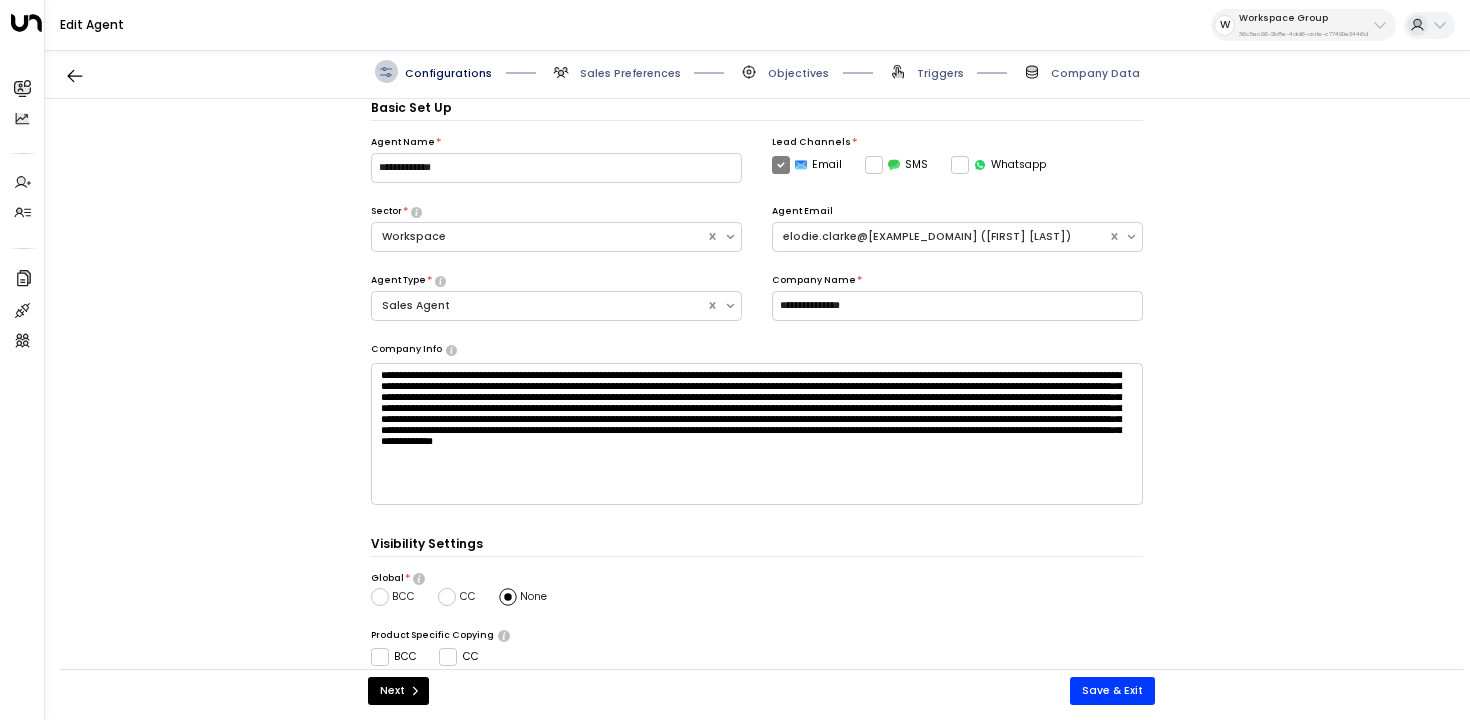 click on "Sales Preferences" at bounding box center [630, 73] 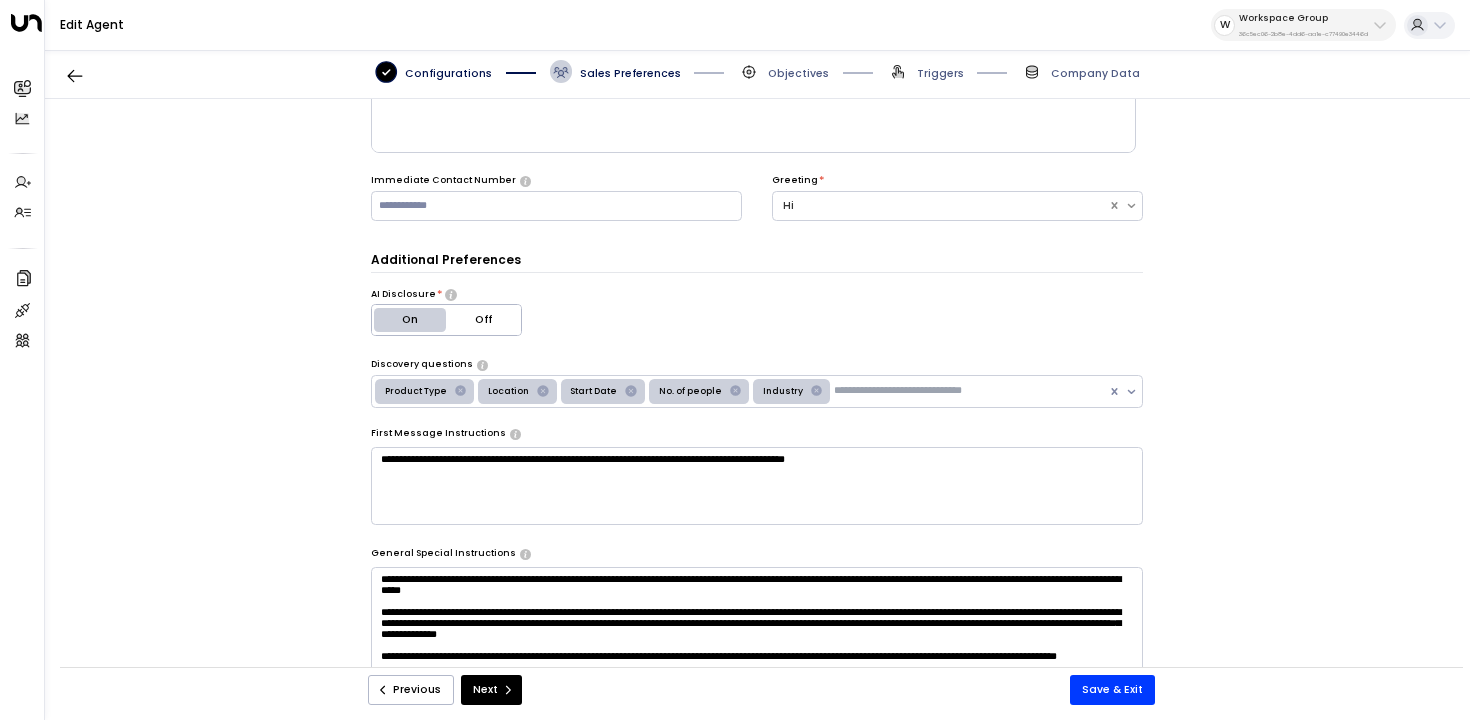 scroll, scrollTop: 563, scrollLeft: 0, axis: vertical 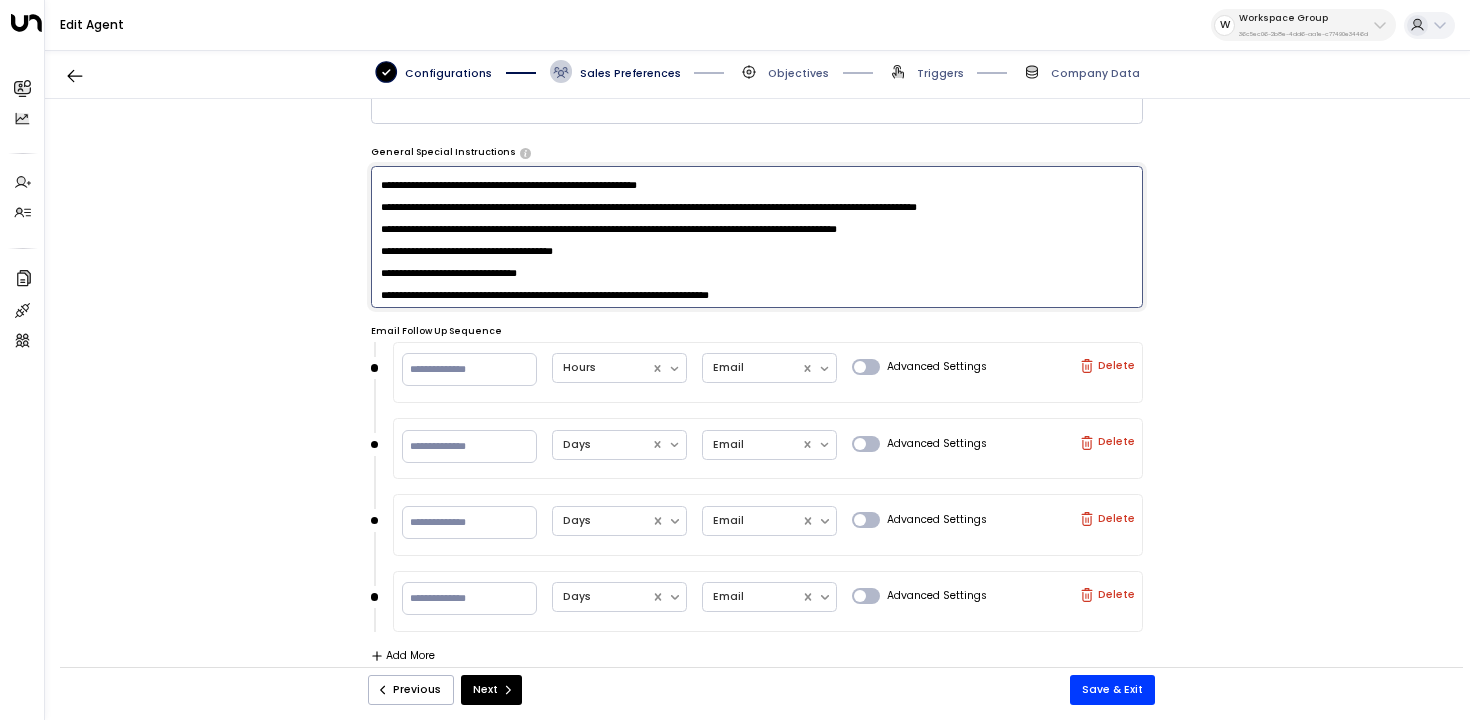 click at bounding box center [757, 237] 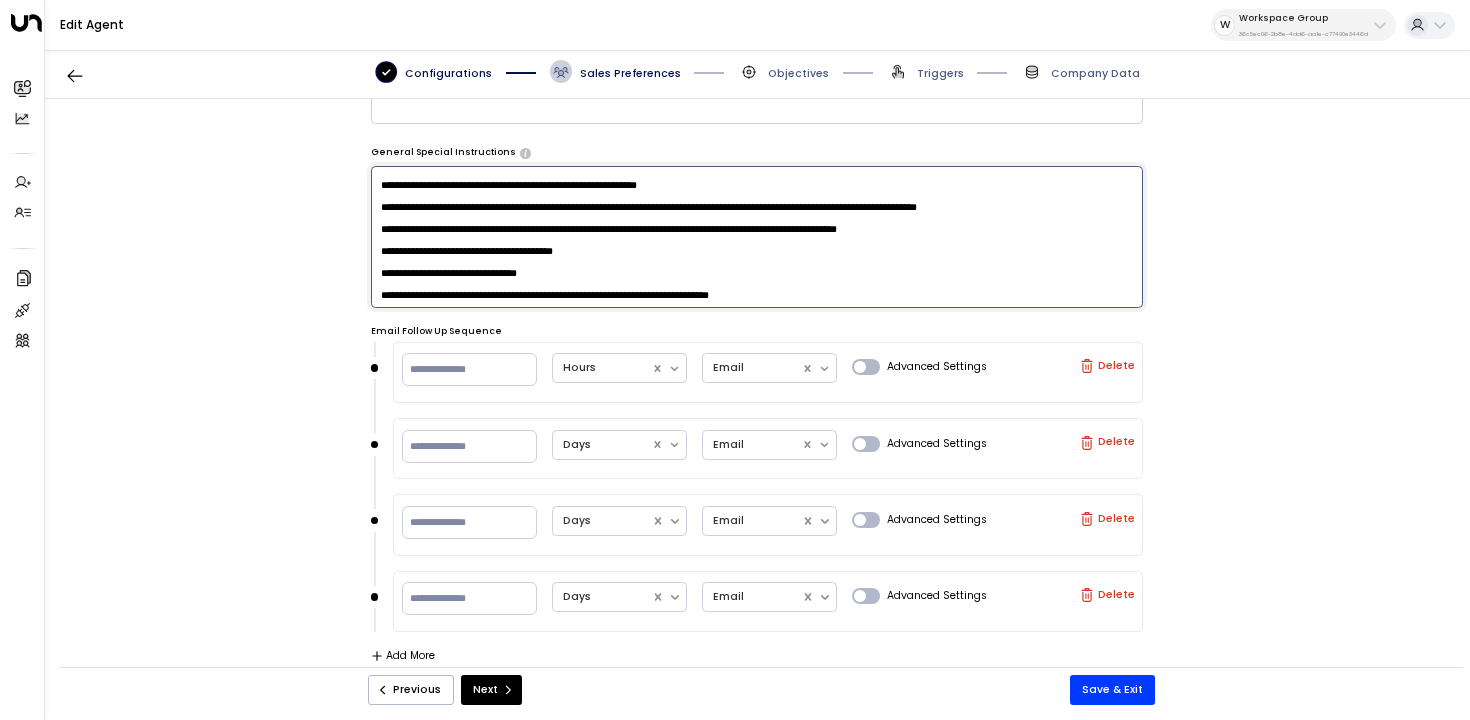 scroll, scrollTop: 462, scrollLeft: 0, axis: vertical 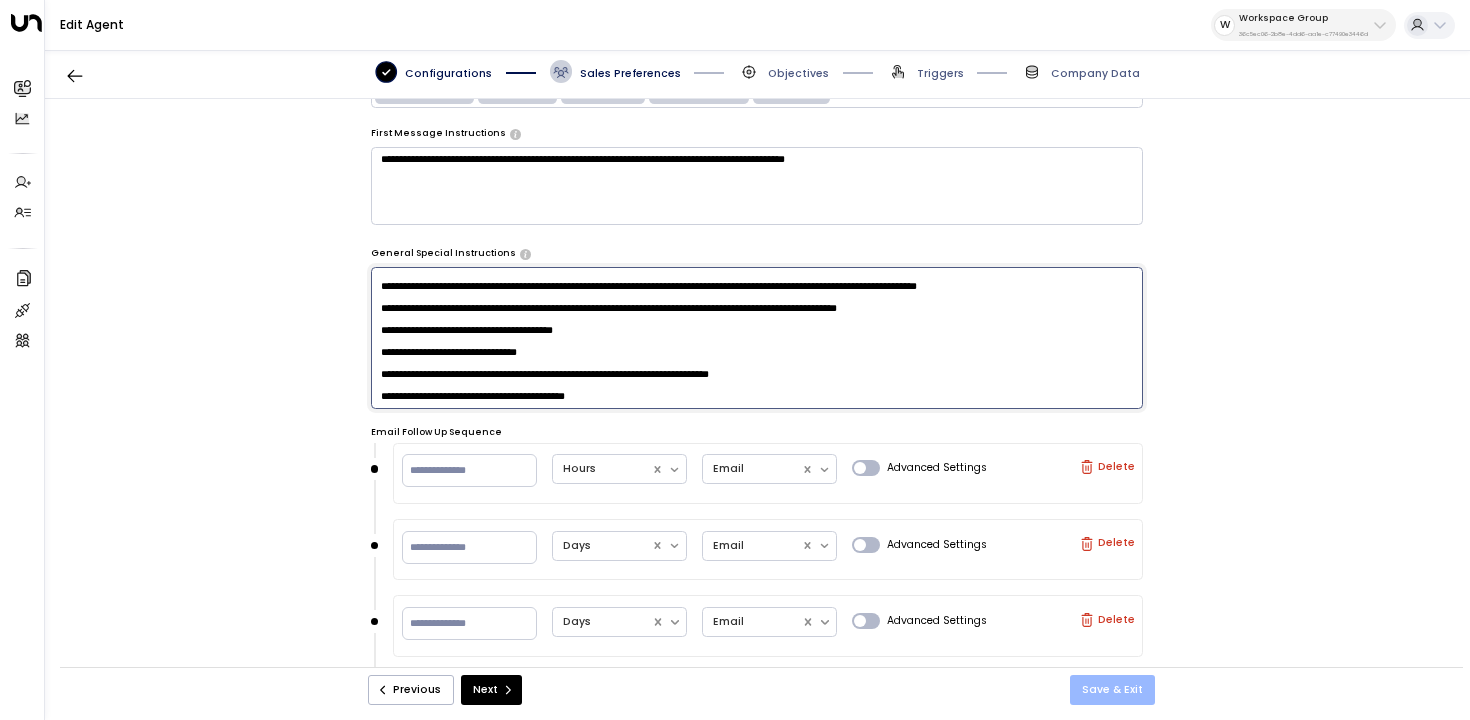 type on "**********" 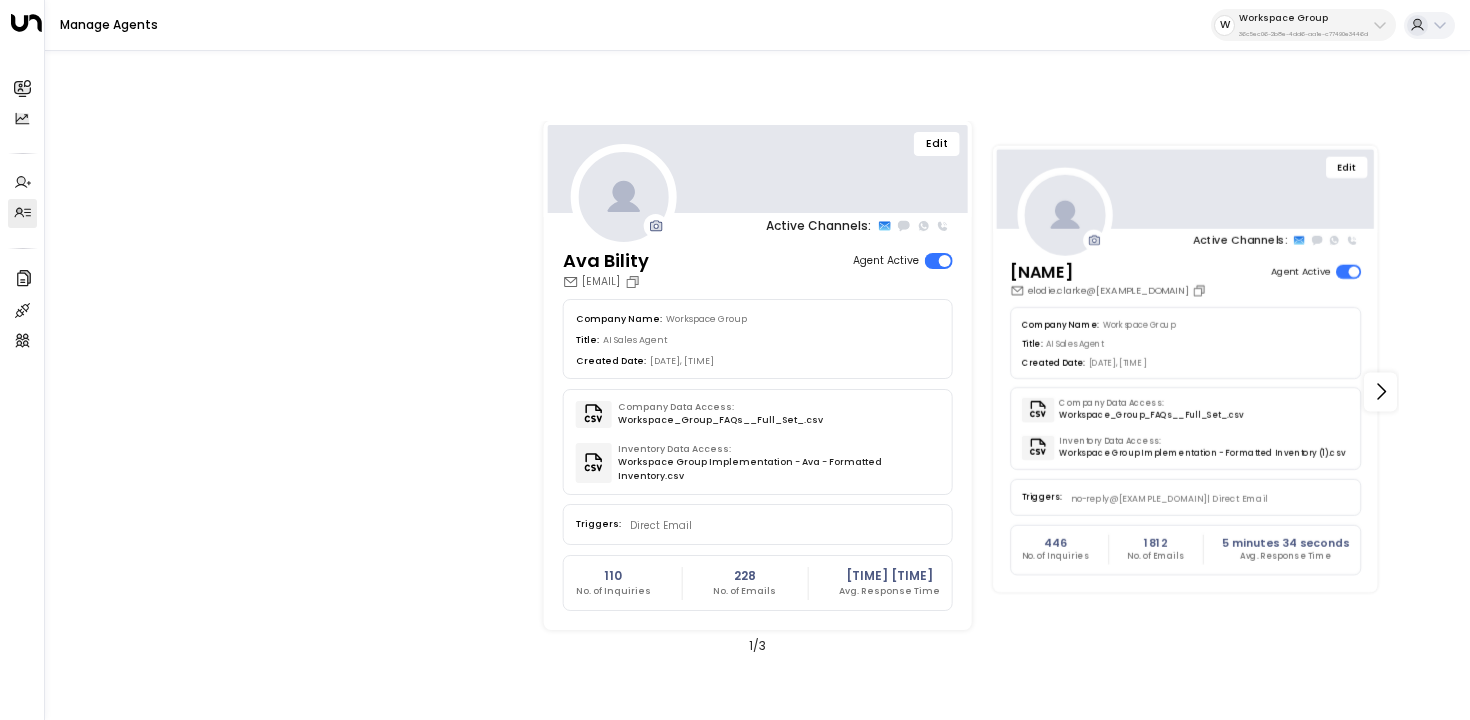 click on "Edit" at bounding box center [1346, 167] 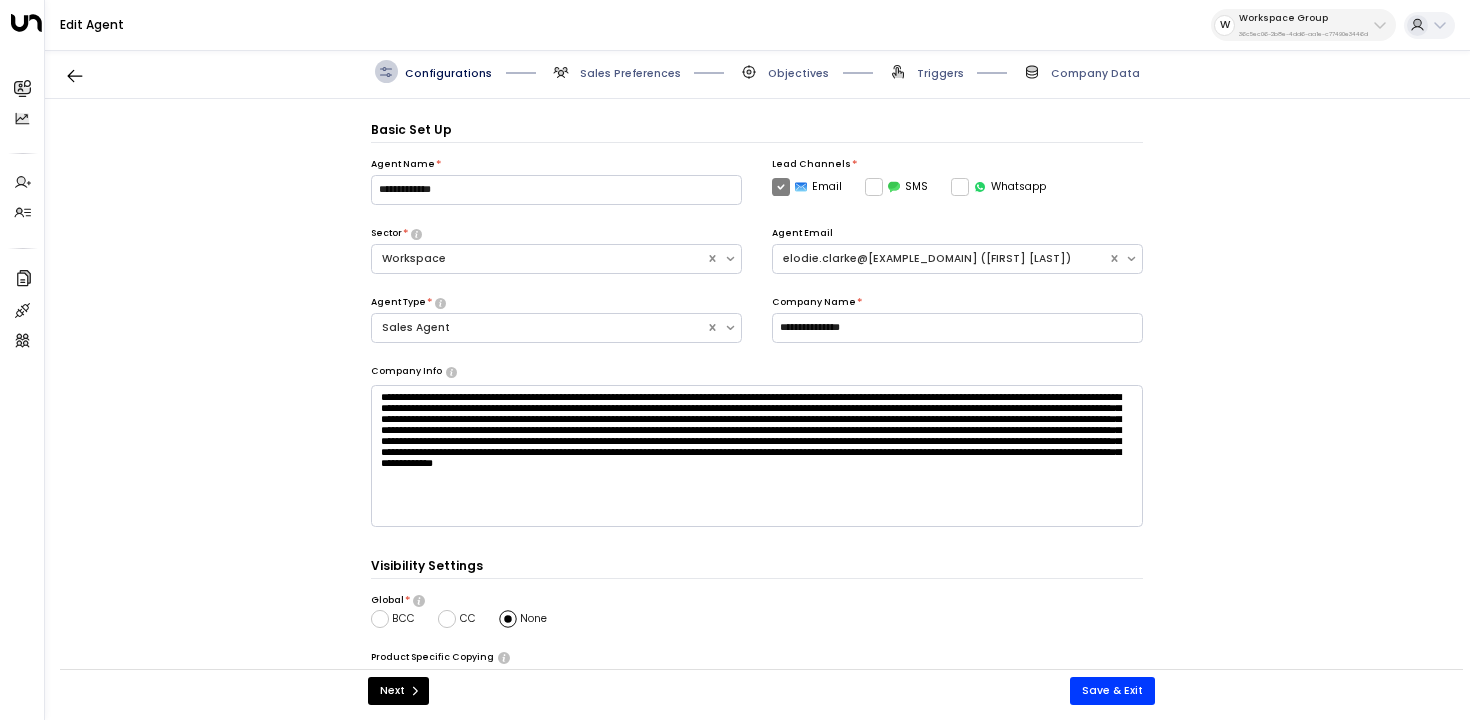 scroll, scrollTop: 22, scrollLeft: 0, axis: vertical 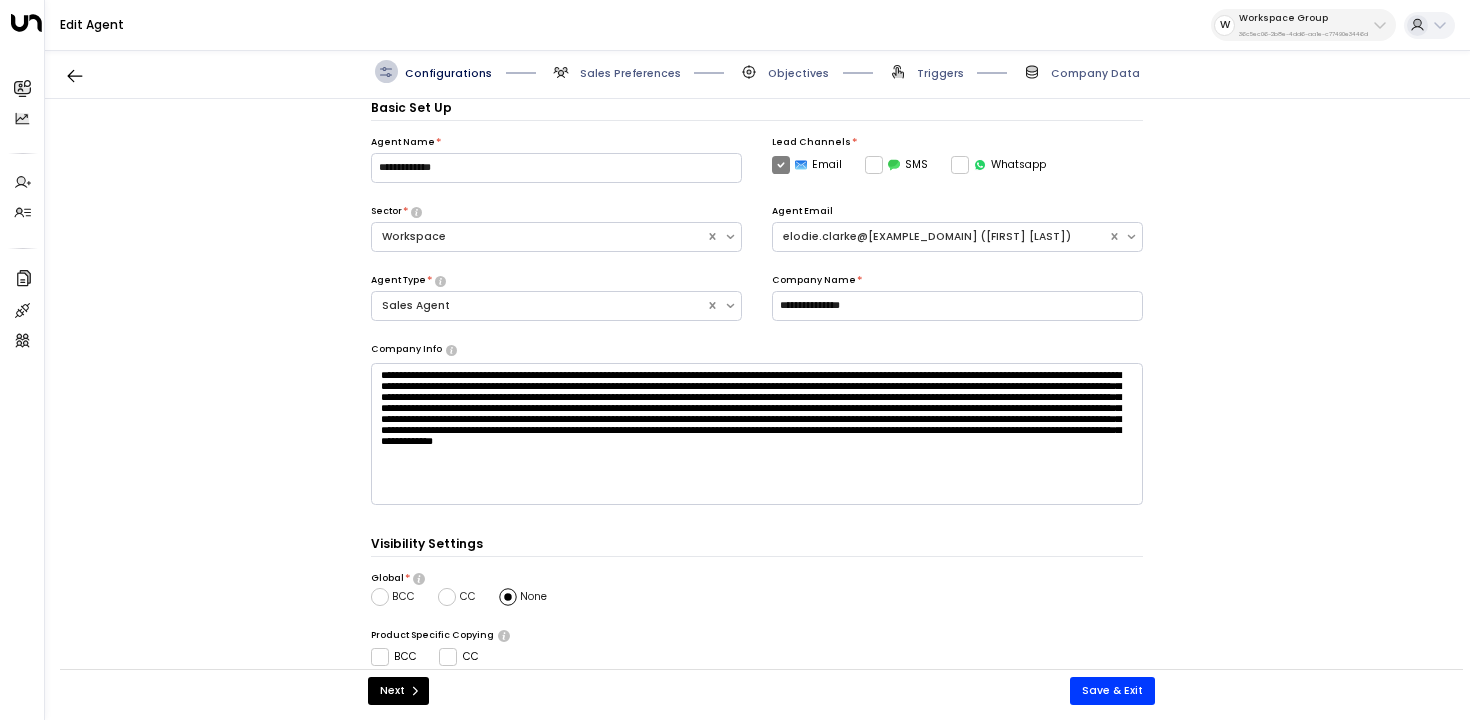 click on "Sales Preferences" at bounding box center [630, 73] 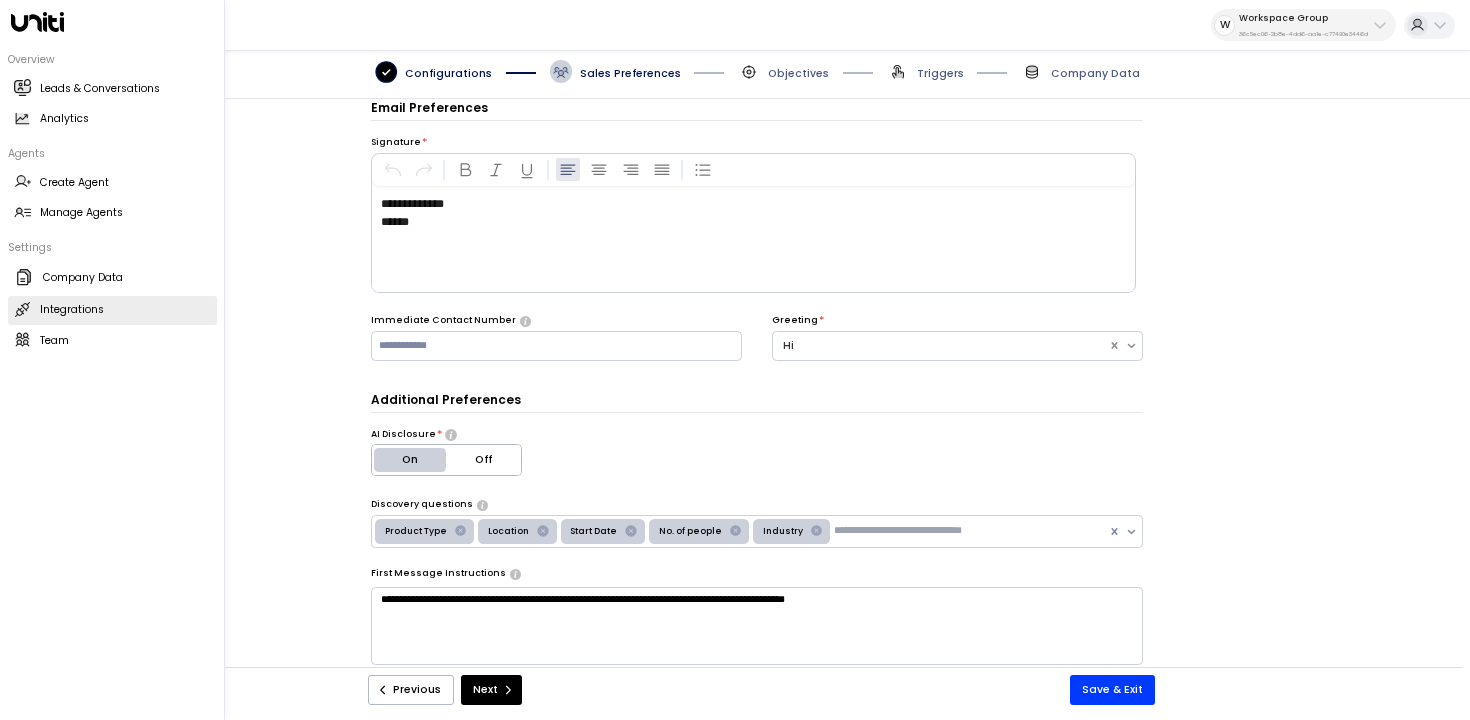click on "Integrations" at bounding box center (72, 310) 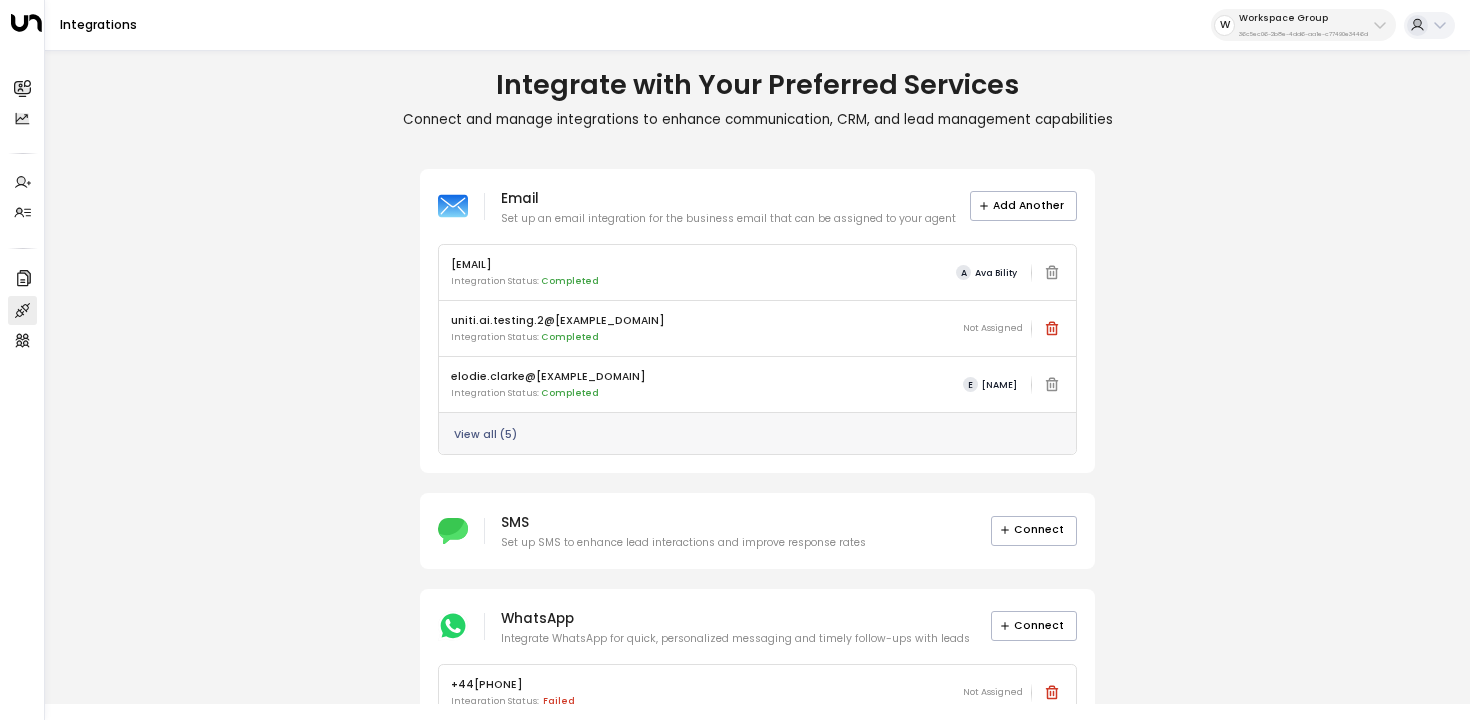 scroll, scrollTop: 58, scrollLeft: 0, axis: vertical 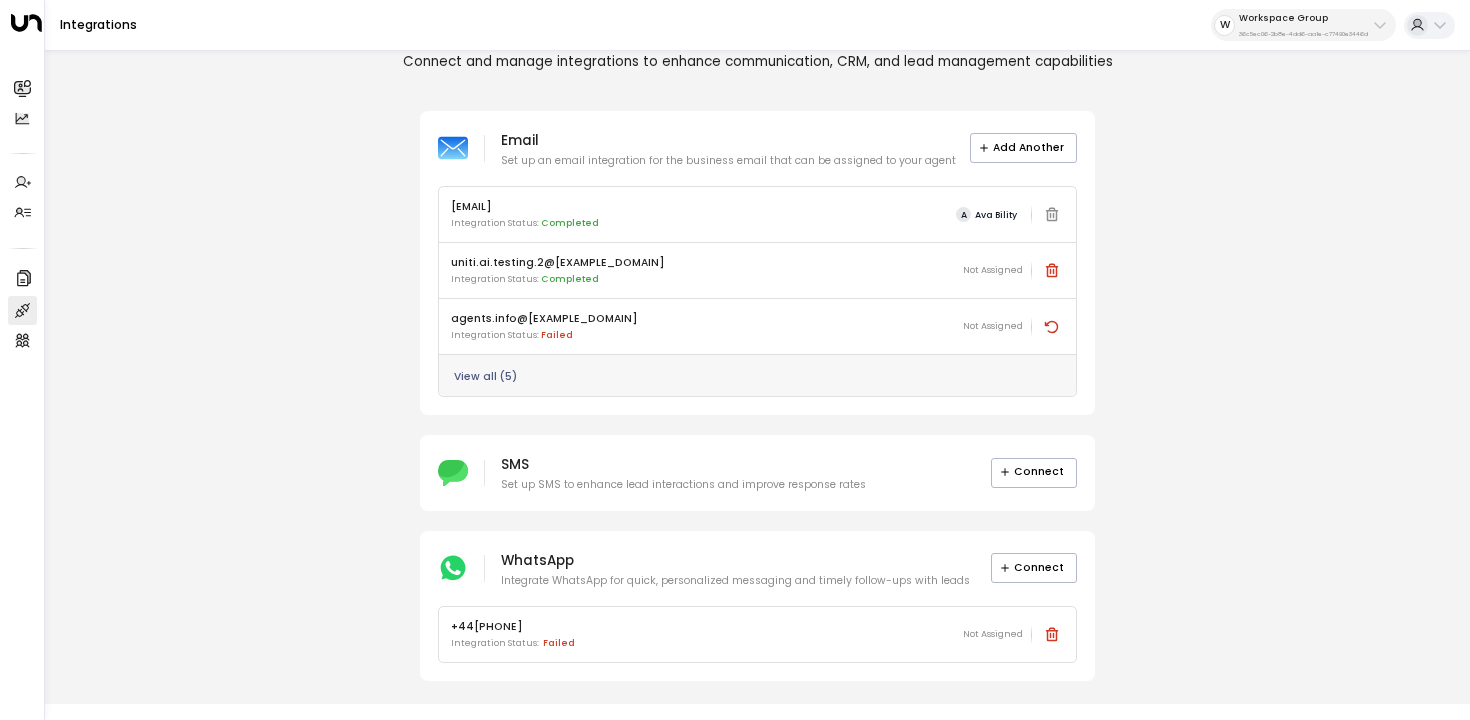 click on "W Workspace Group 36c5ec06-2b8e-4dd6-aa1e-c77490e3446d" at bounding box center (1303, 25) 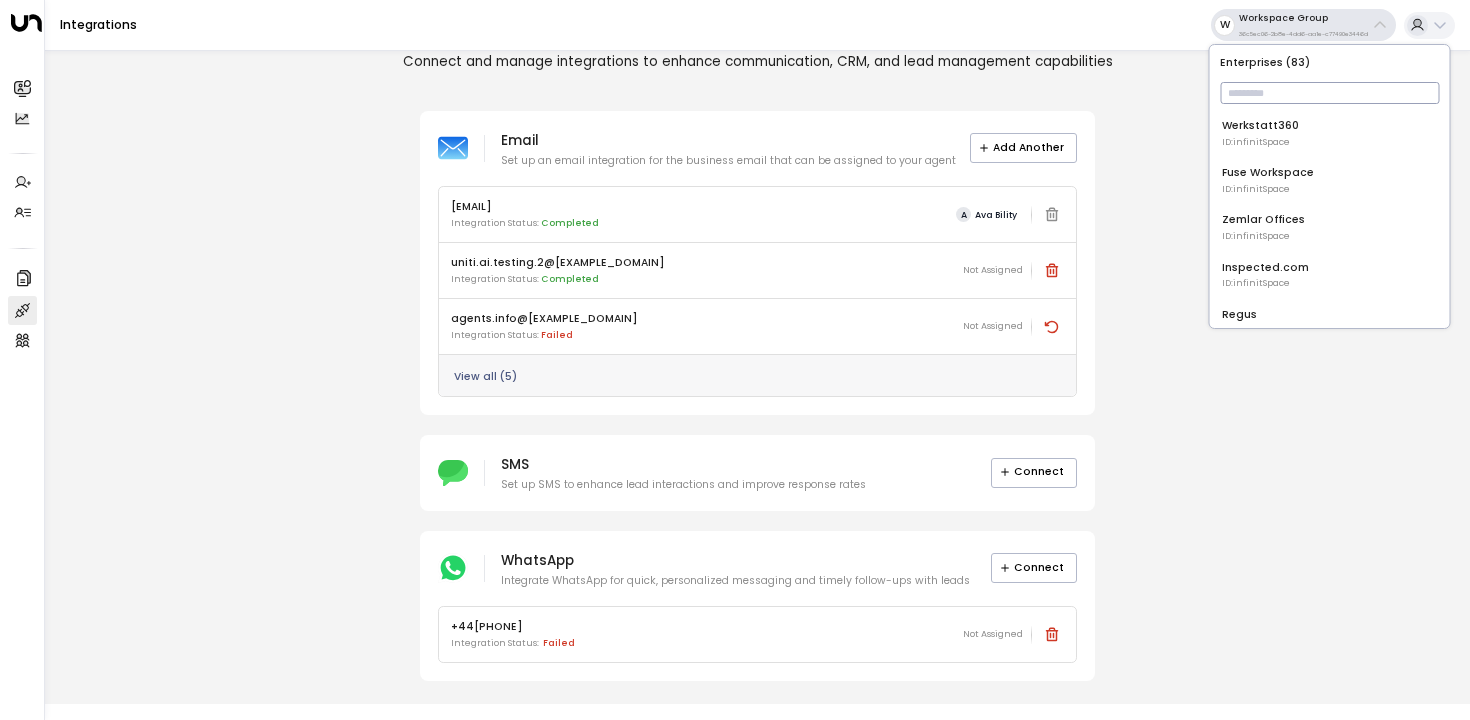 click at bounding box center [1329, 93] 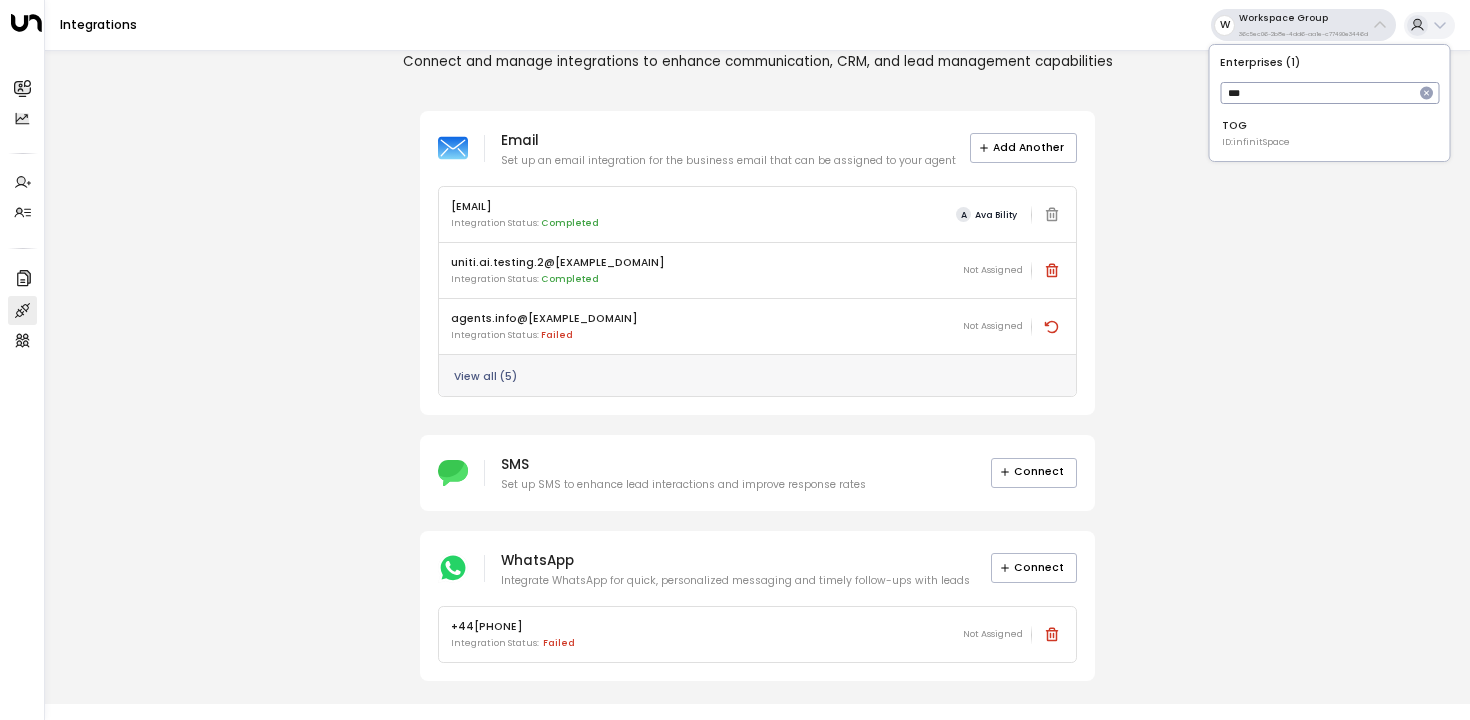 type on "***" 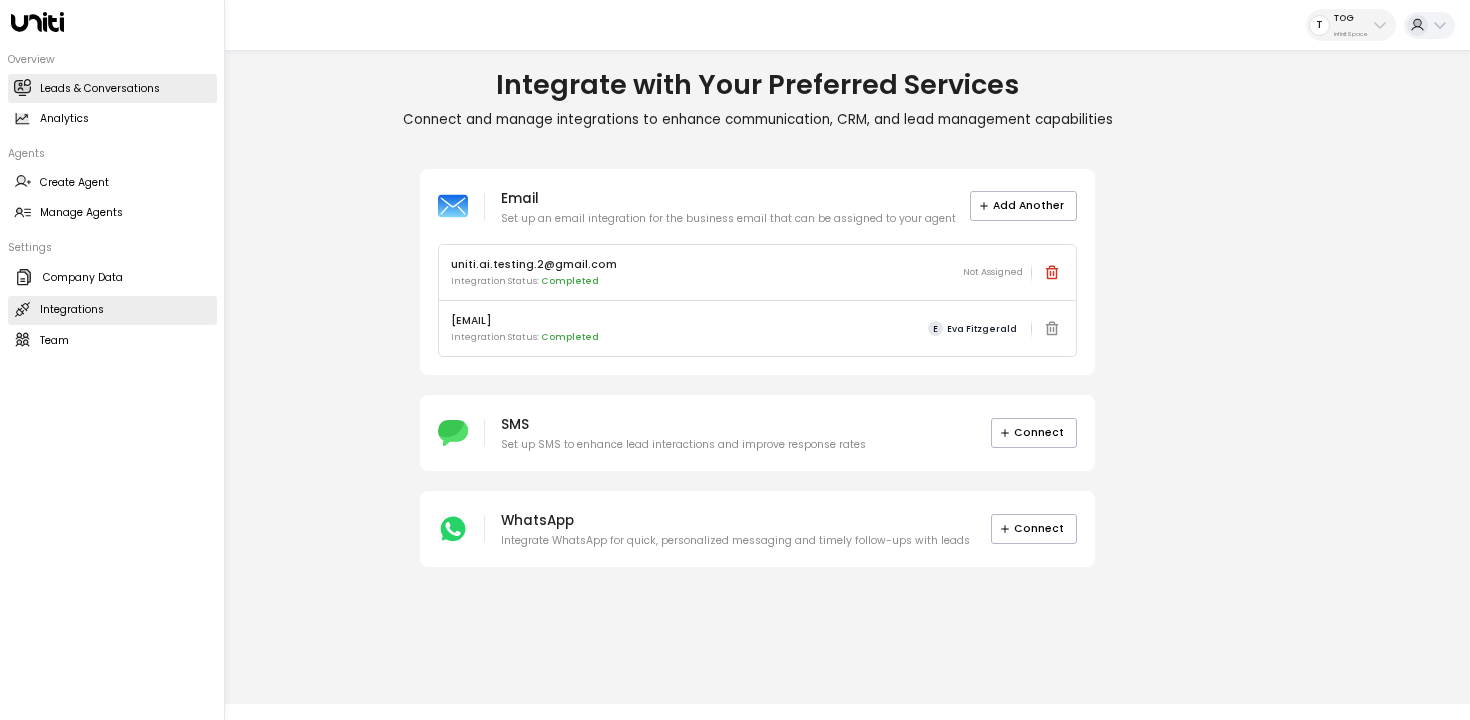 click at bounding box center [22, 87] 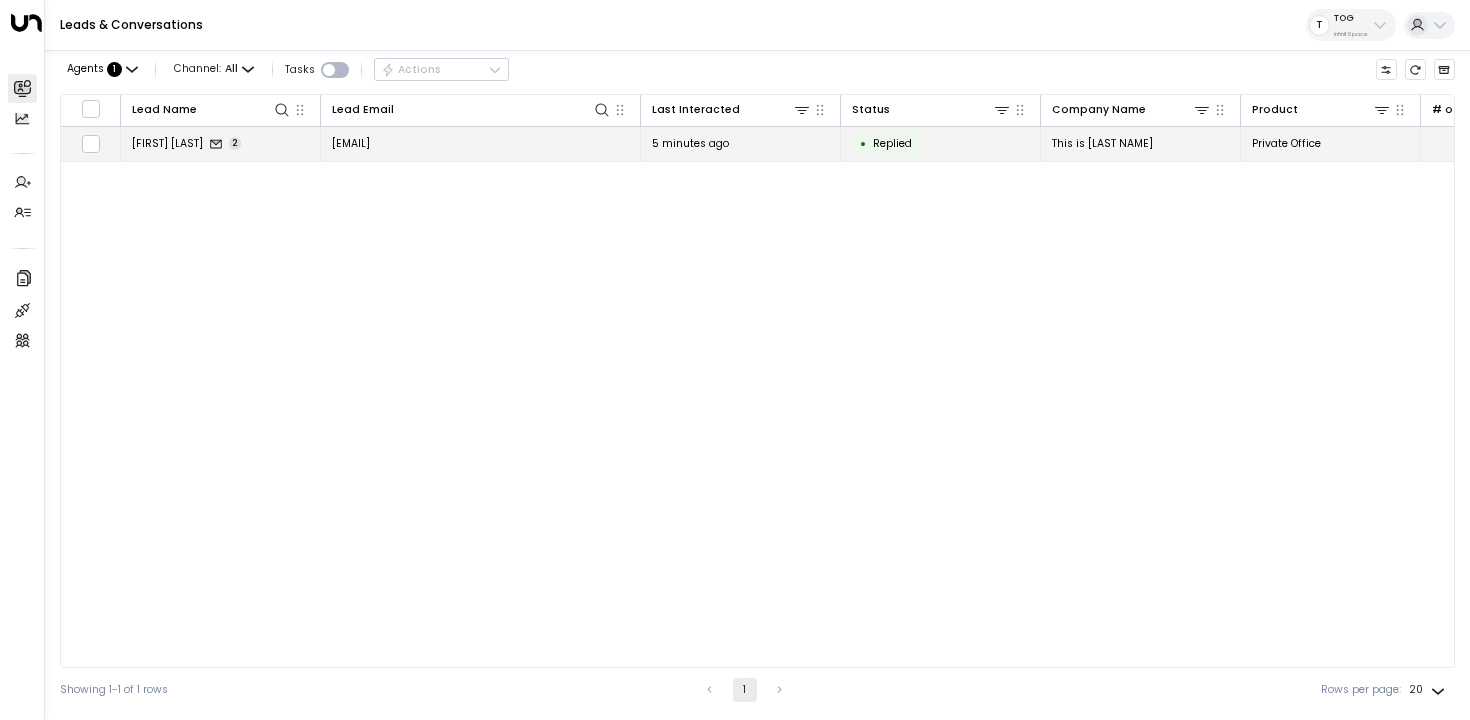 click on "Jason Fuller 2" at bounding box center (221, 144) 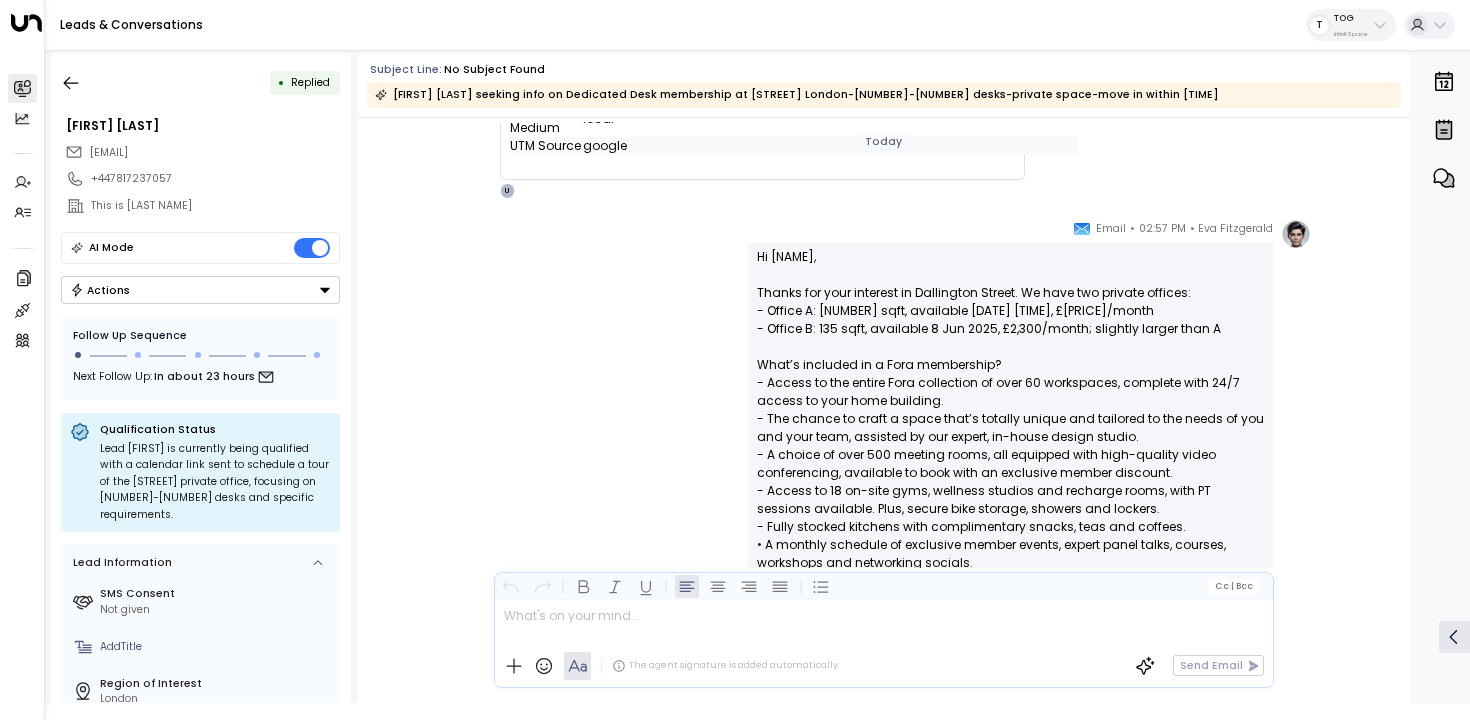 scroll, scrollTop: 2052, scrollLeft: 0, axis: vertical 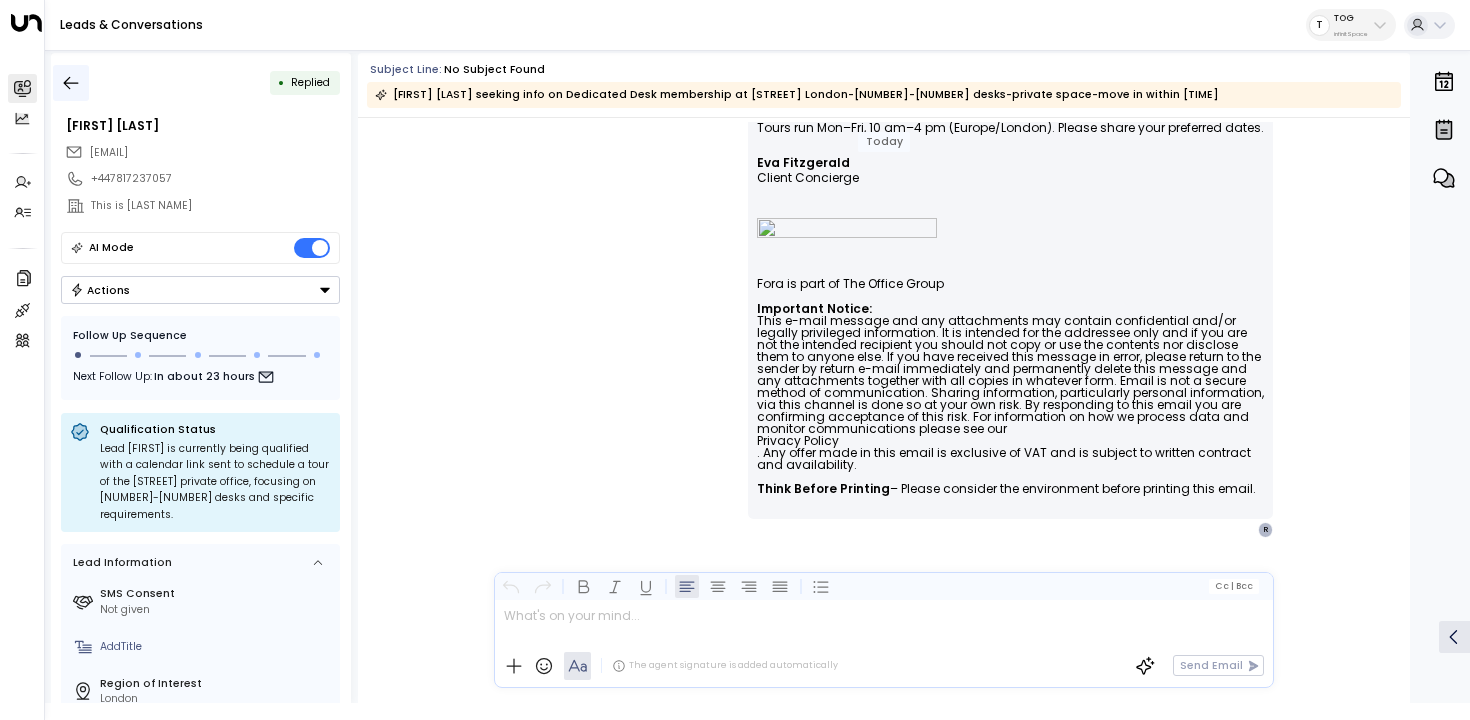 click at bounding box center [71, 83] 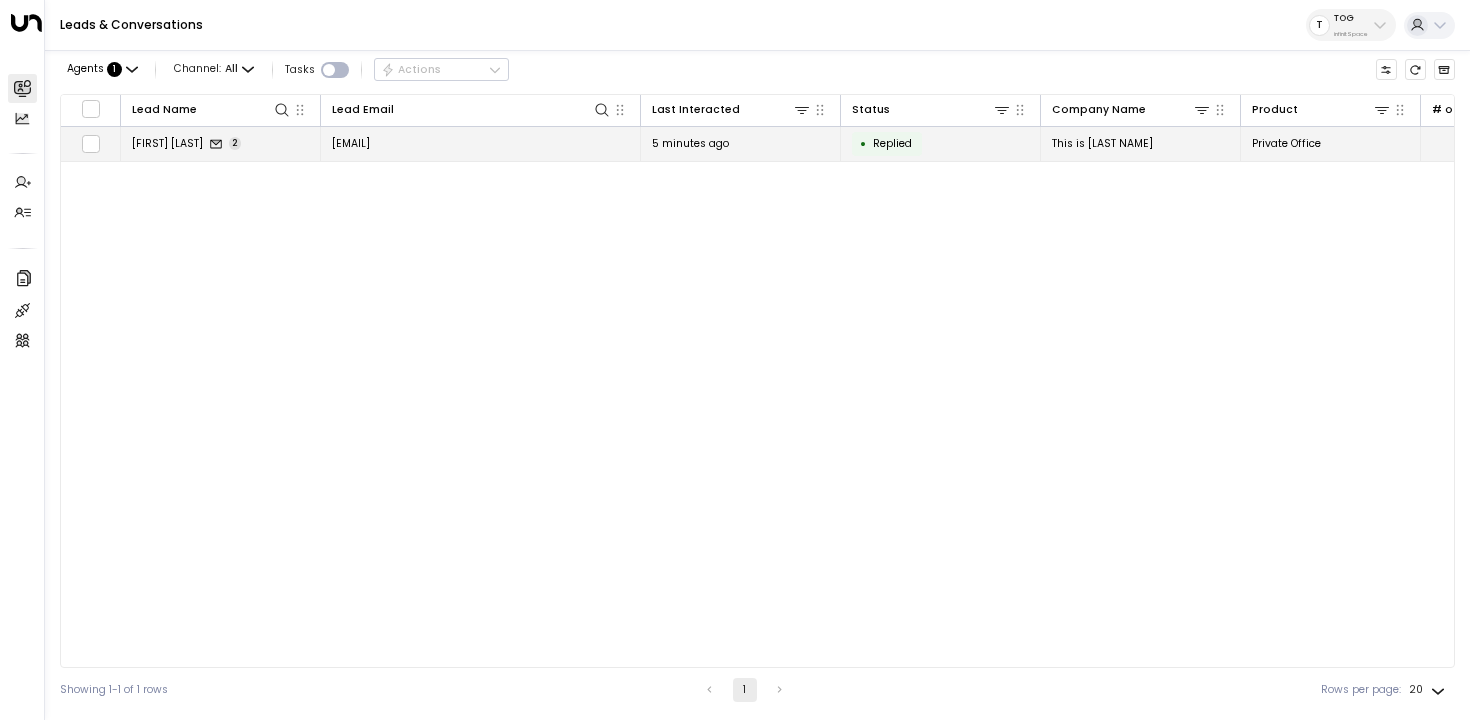 click on "Jason Fuller 2" at bounding box center [221, 144] 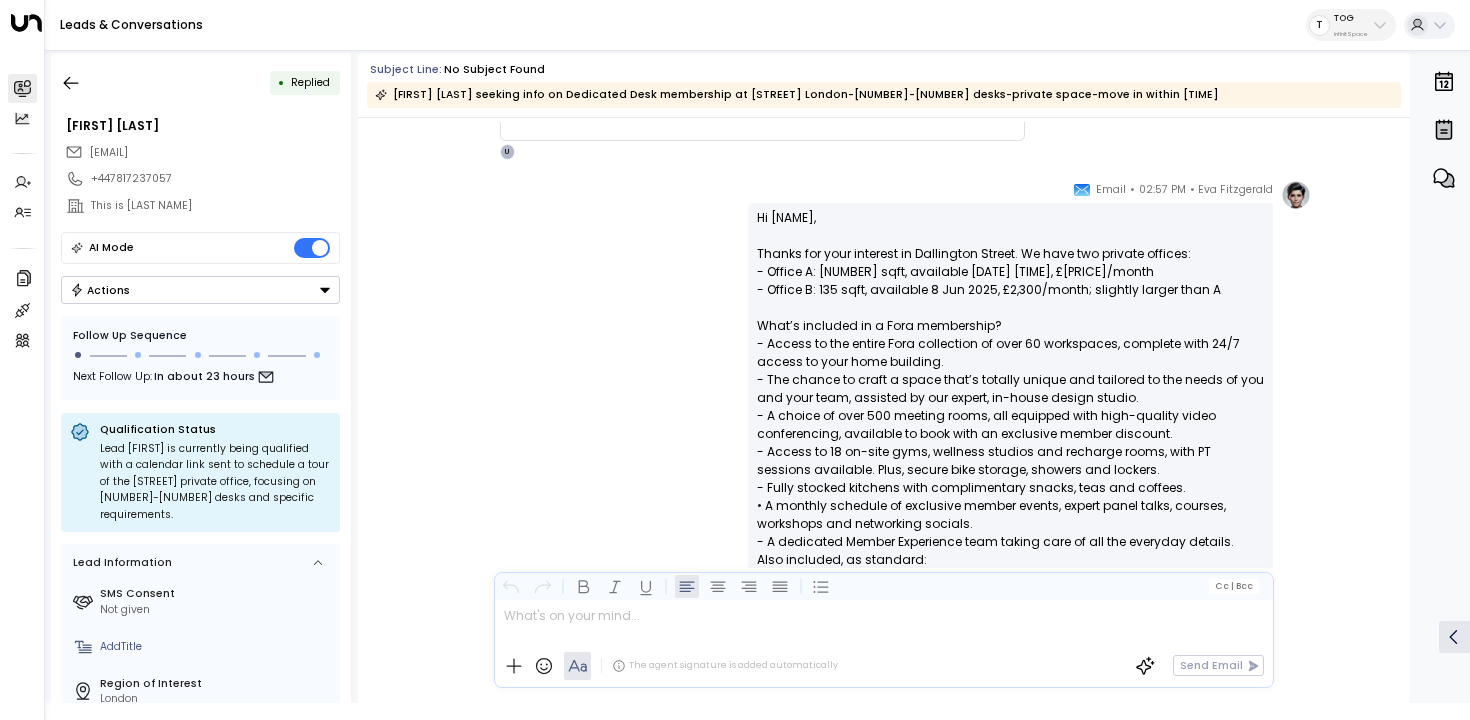 scroll, scrollTop: 1487, scrollLeft: 0, axis: vertical 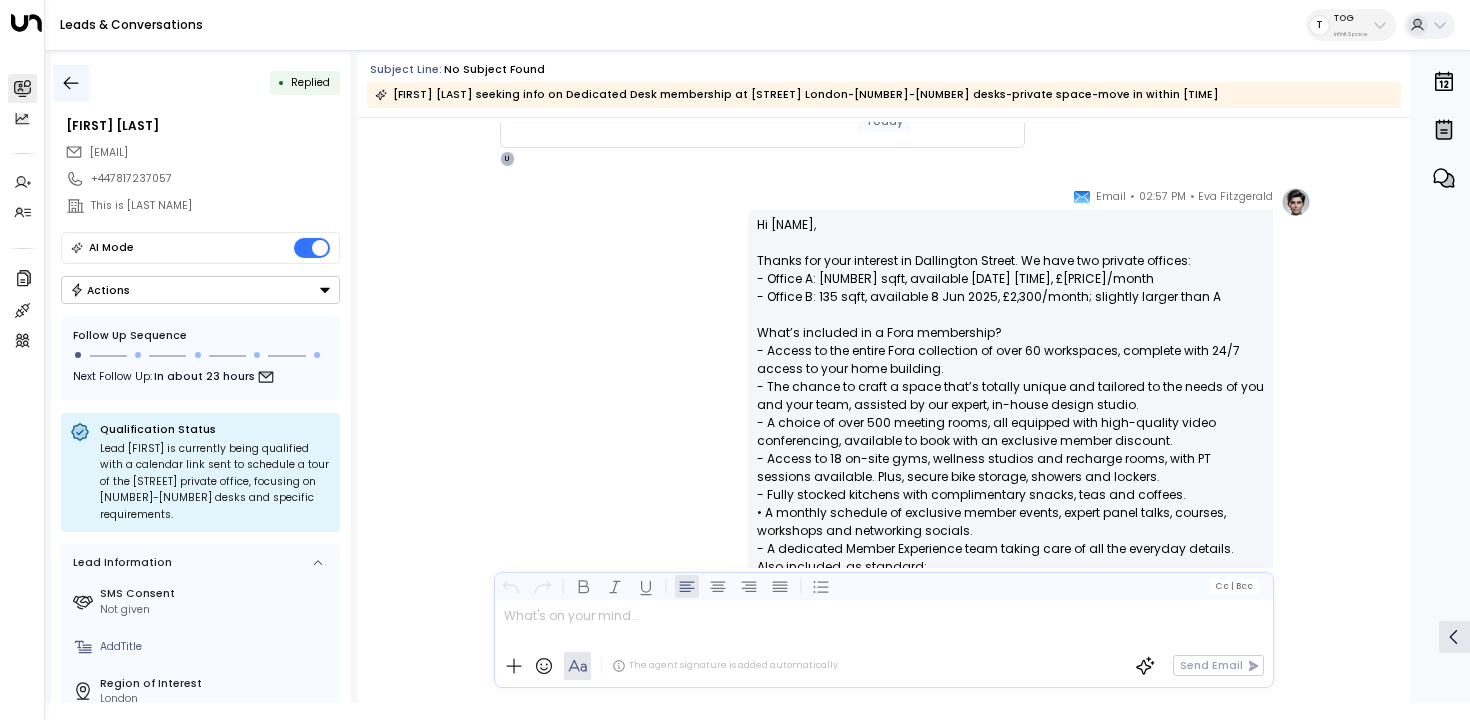 click at bounding box center [71, 83] 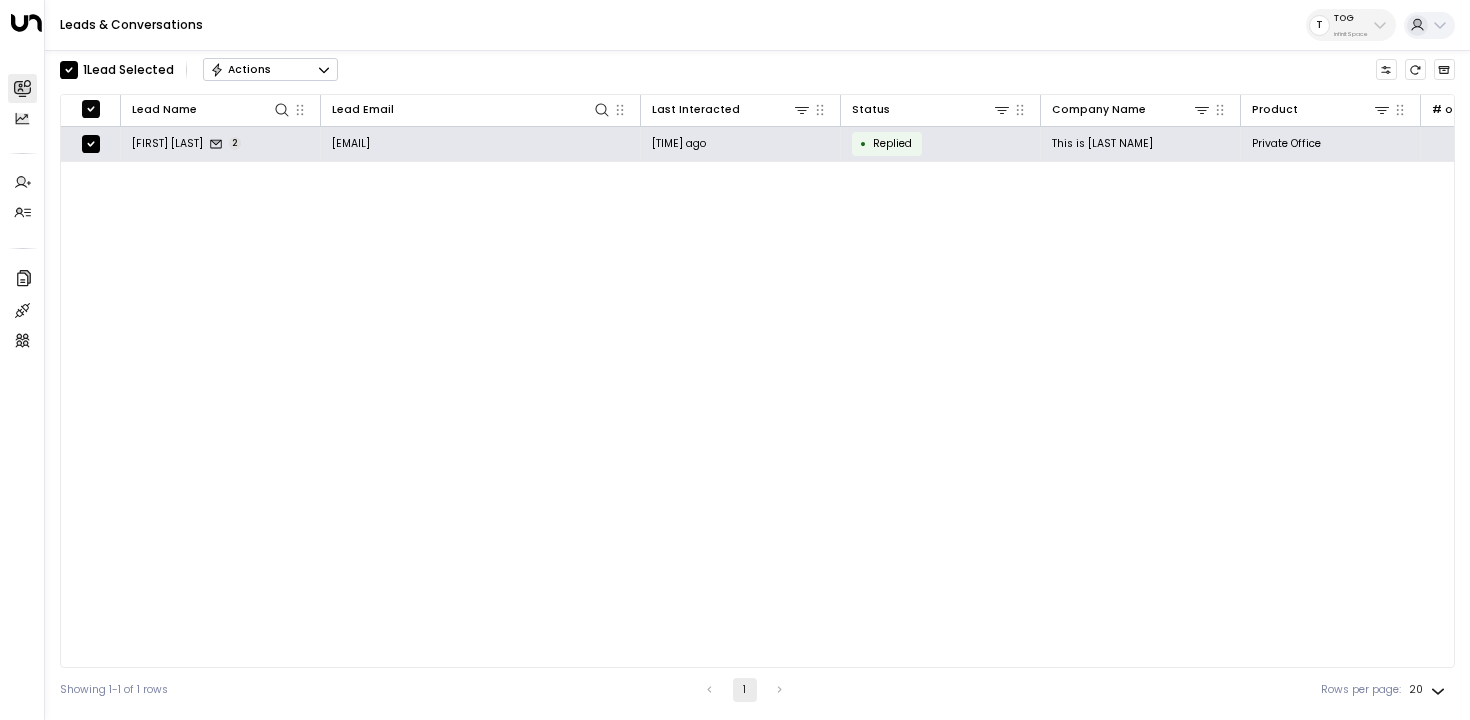 click at bounding box center (324, 70) 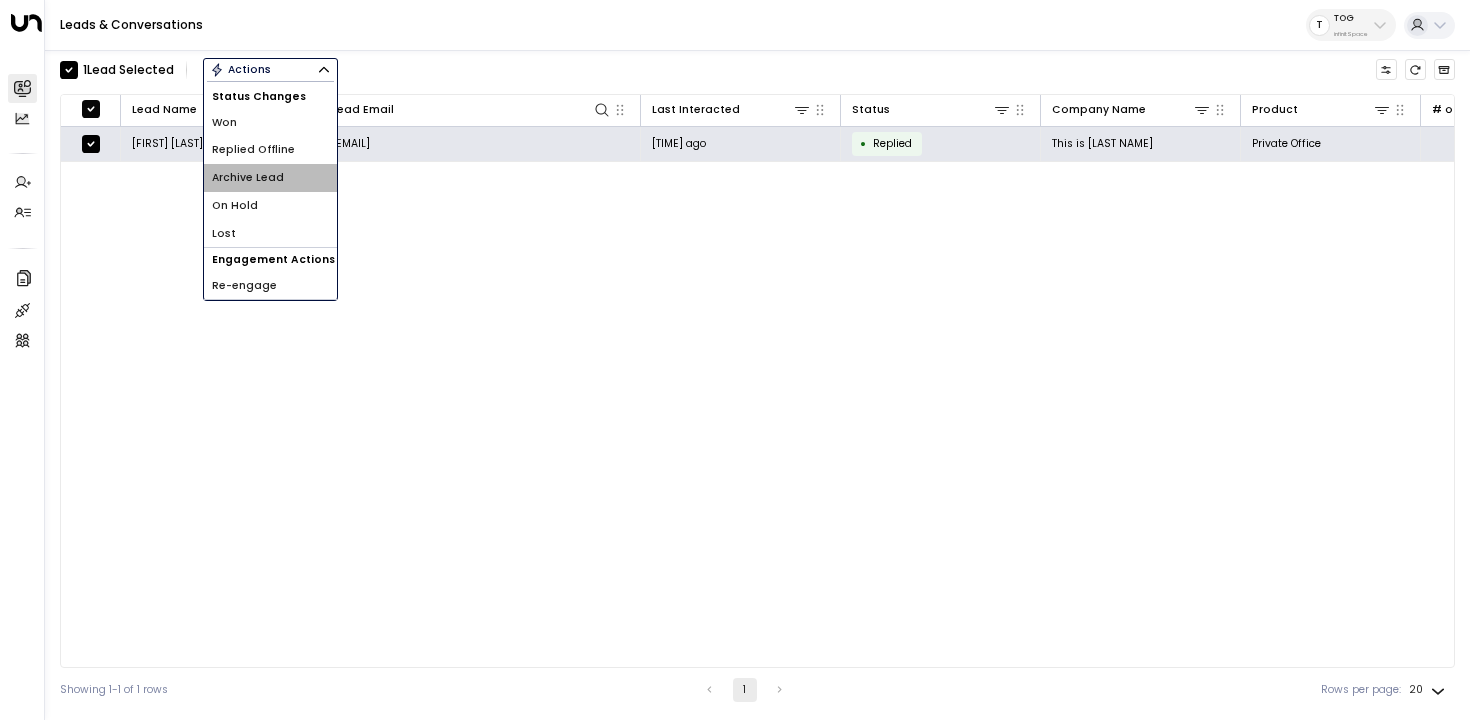 click on "Archive Lead" at bounding box center (270, 178) 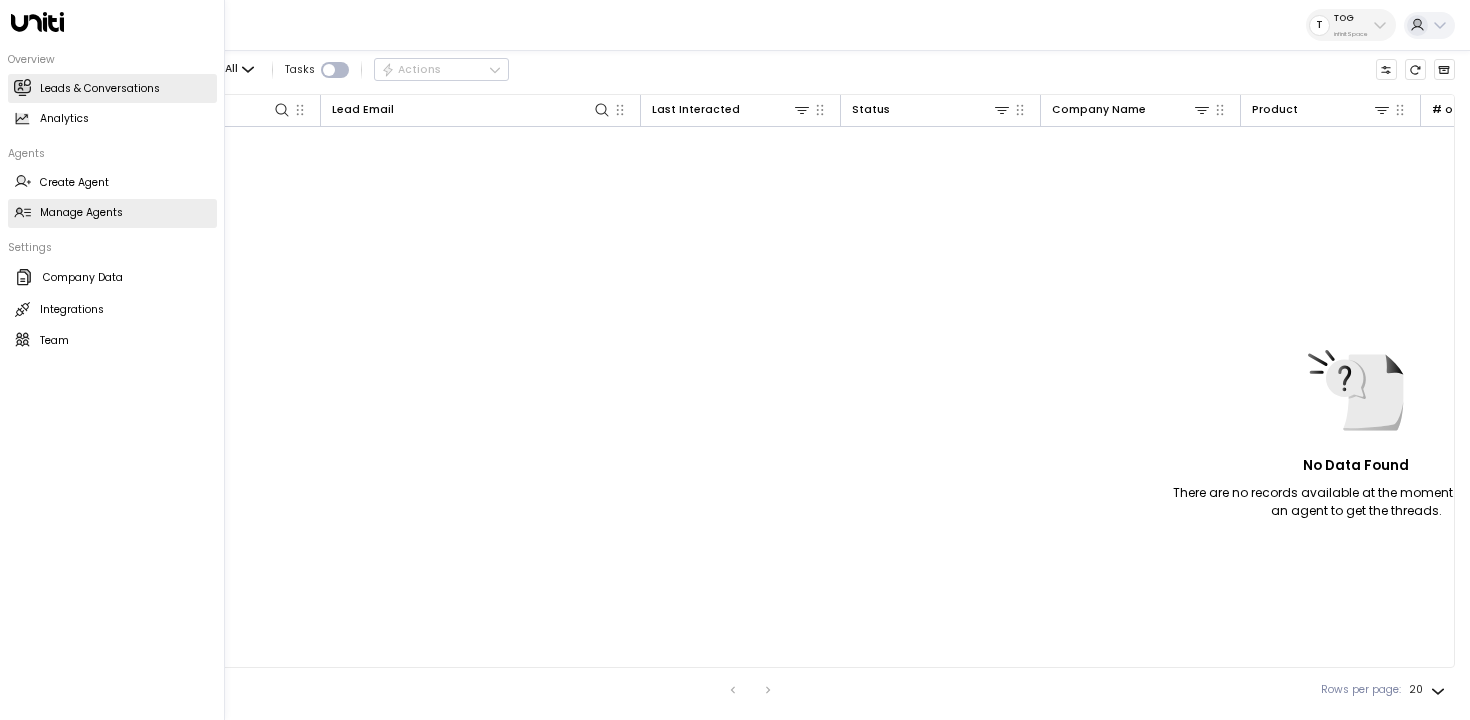 click on "Manage Agents" at bounding box center [81, 213] 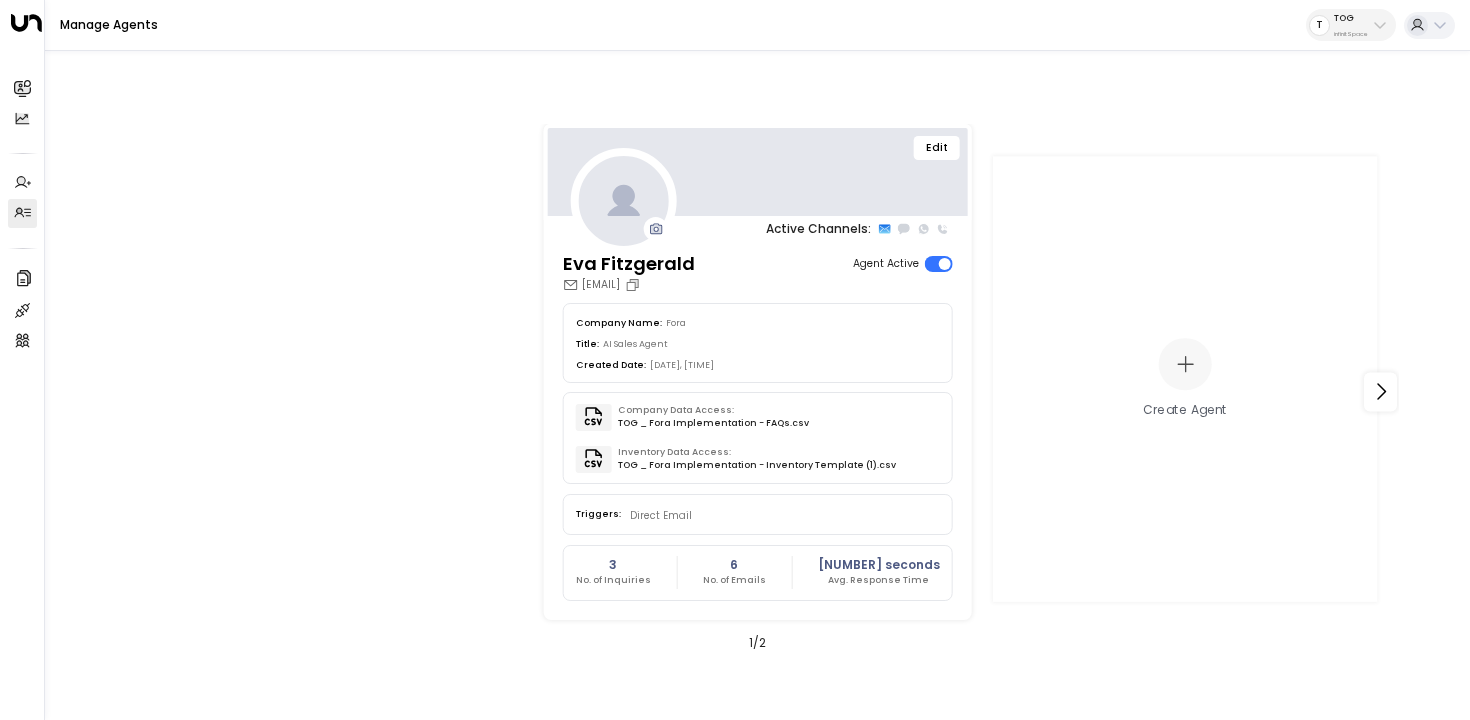click on "Edit" at bounding box center [937, 148] 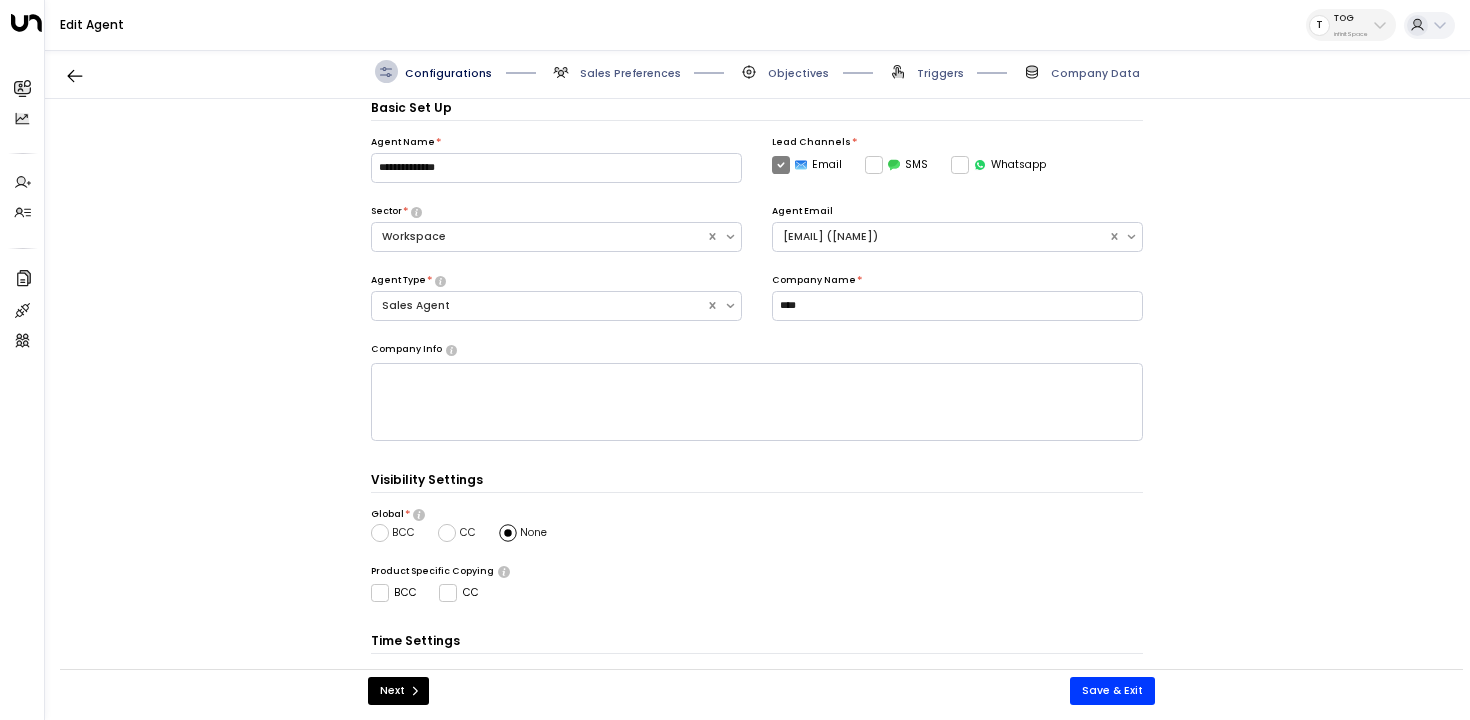 scroll, scrollTop: 128, scrollLeft: 0, axis: vertical 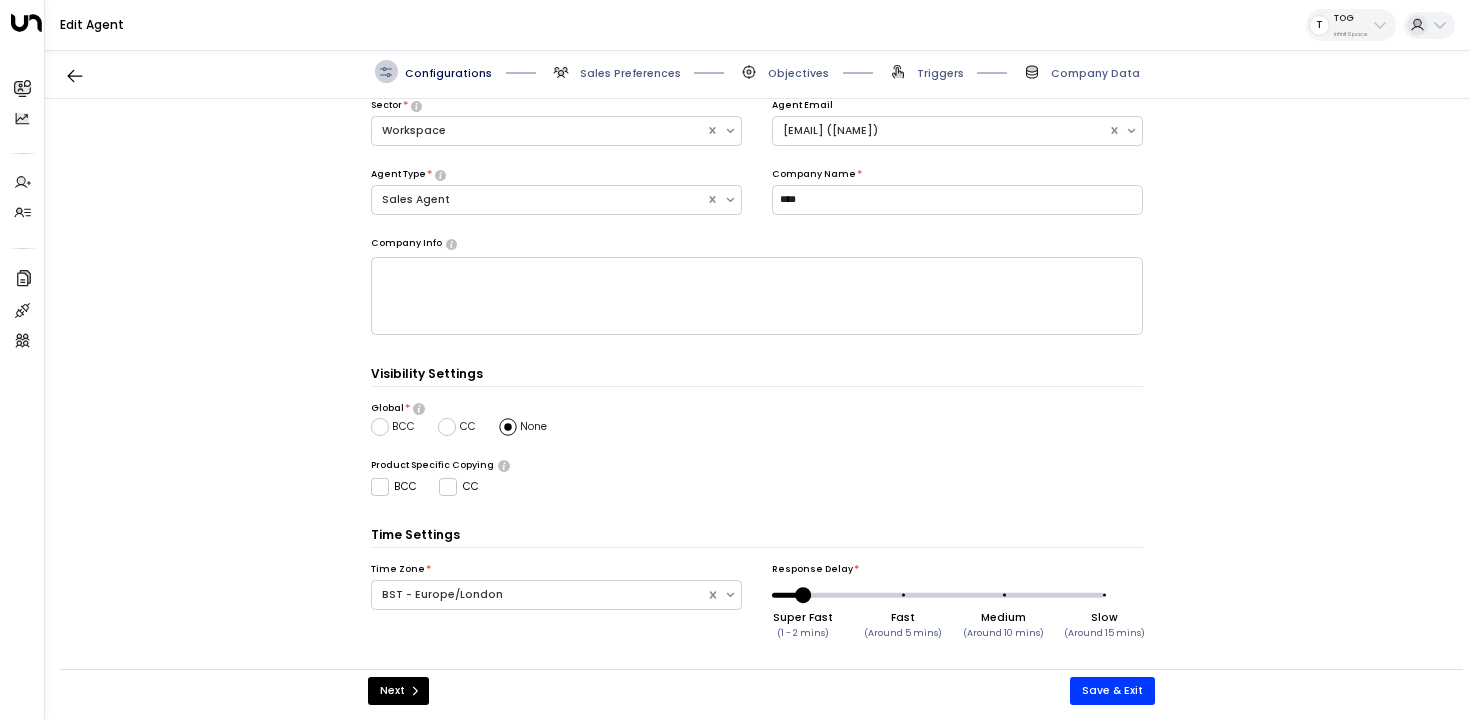 click on "Sales Preferences" at bounding box center [630, 73] 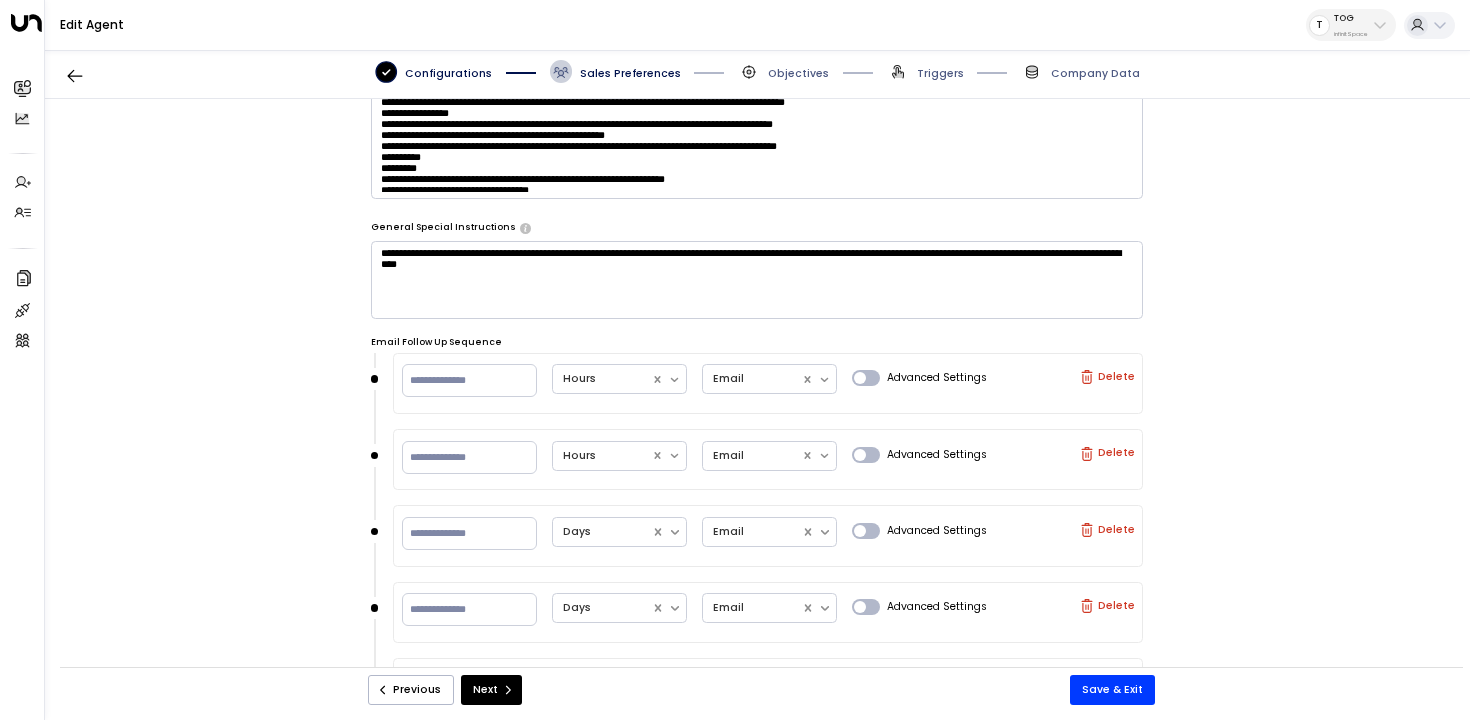 scroll, scrollTop: 509, scrollLeft: 0, axis: vertical 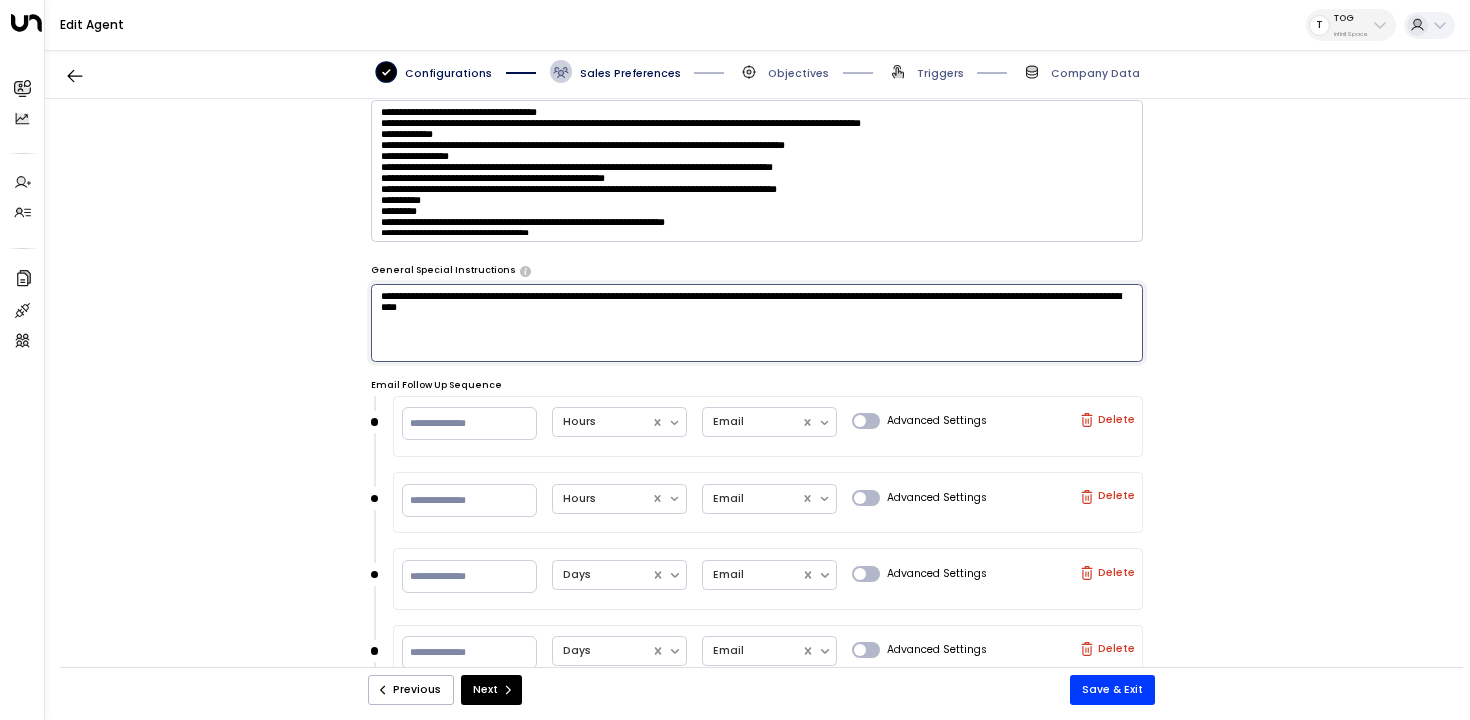 drag, startPoint x: 623, startPoint y: 314, endPoint x: 431, endPoint y: 316, distance: 192.01042 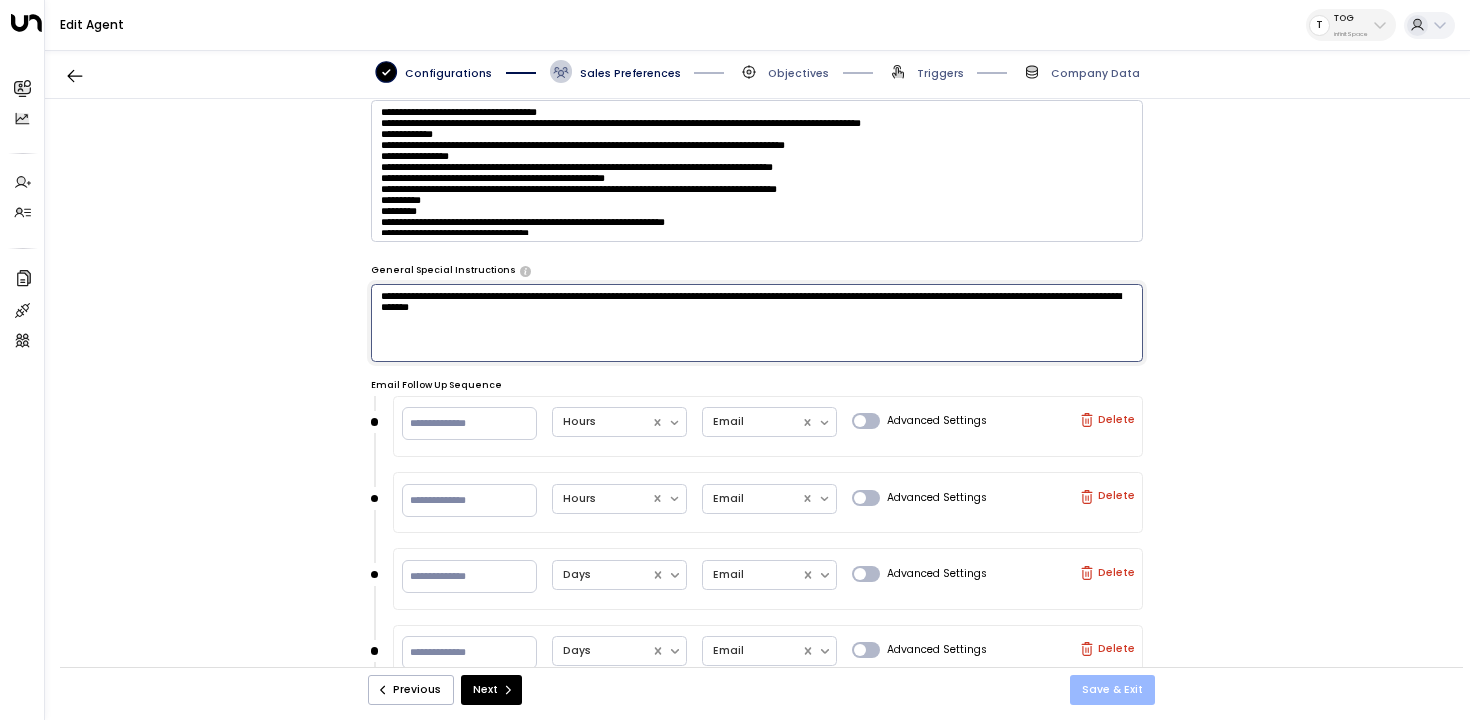 type on "**********" 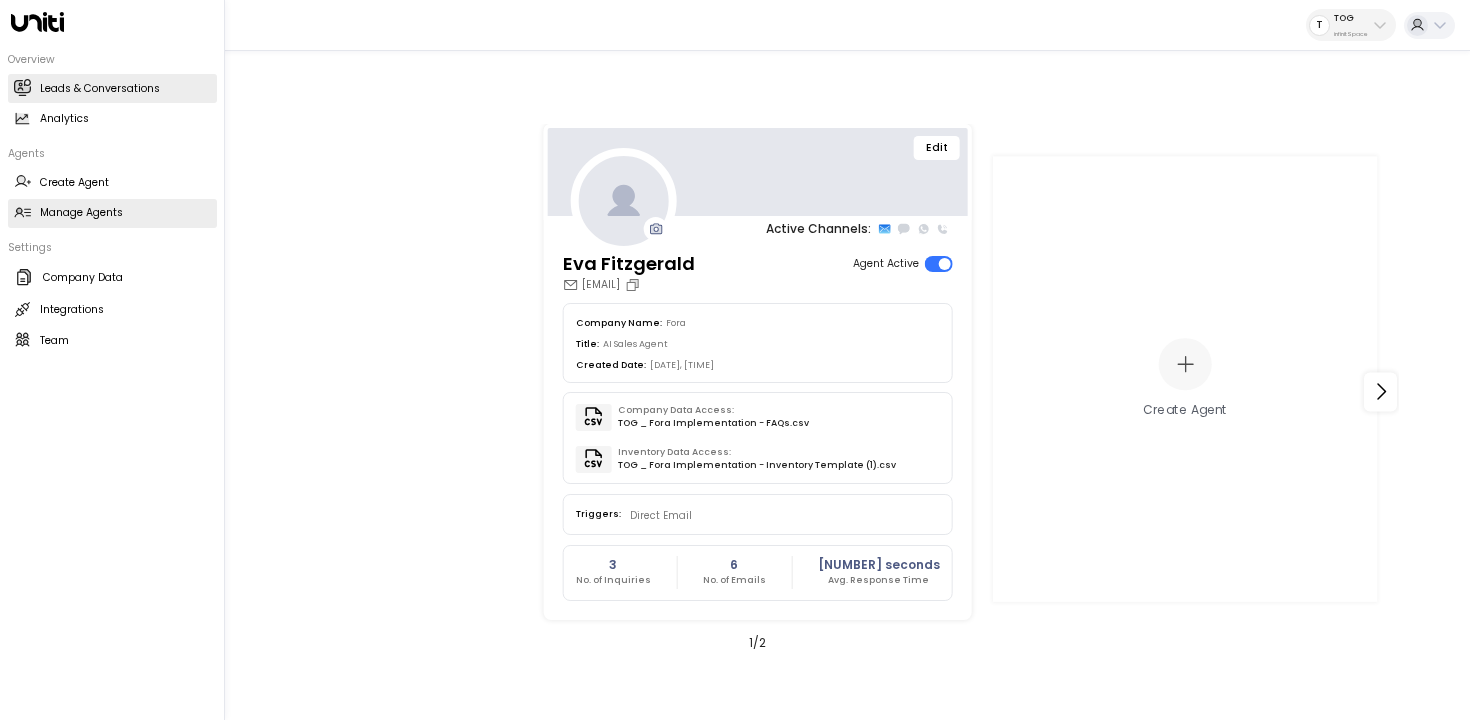 click on "Leads & Conversations" at bounding box center (100, 89) 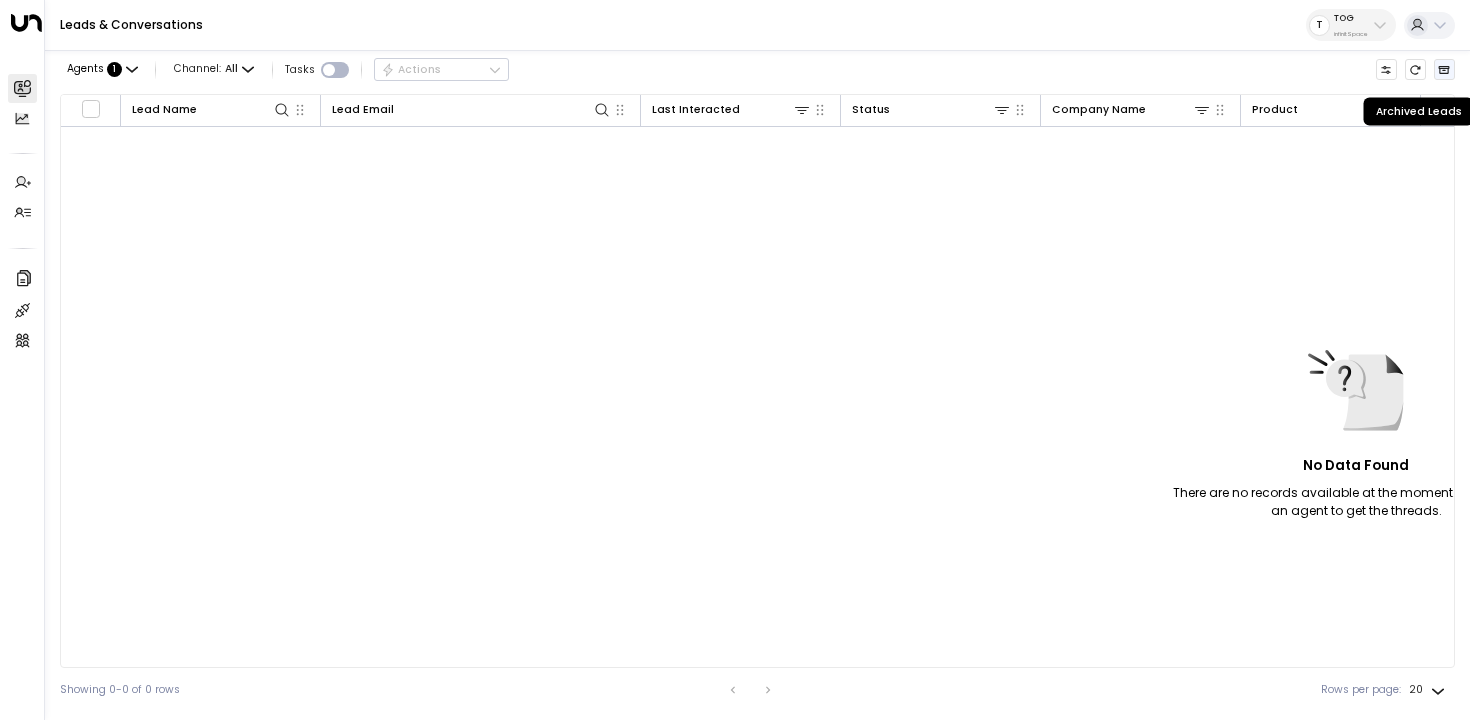 click at bounding box center (1444, 70) 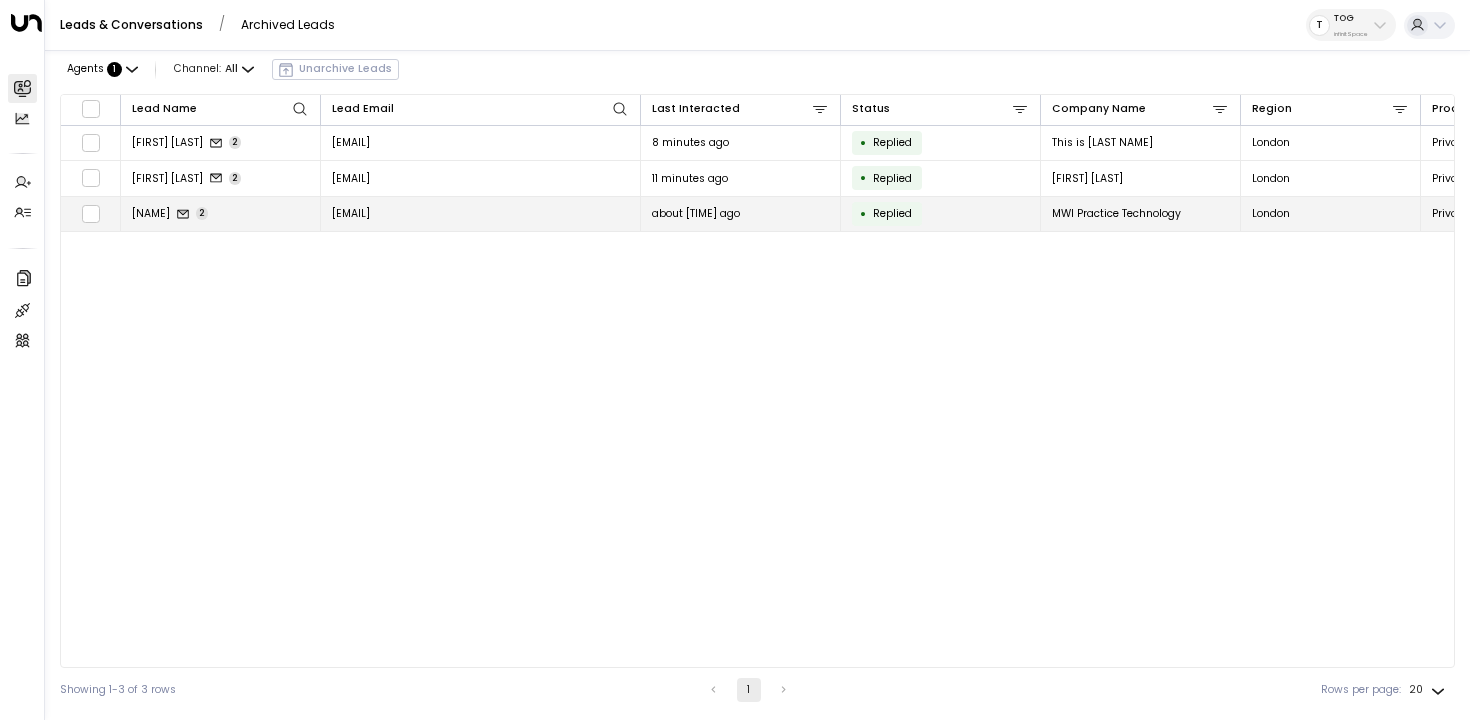 click on "Jonathan Holloway" at bounding box center [151, 213] 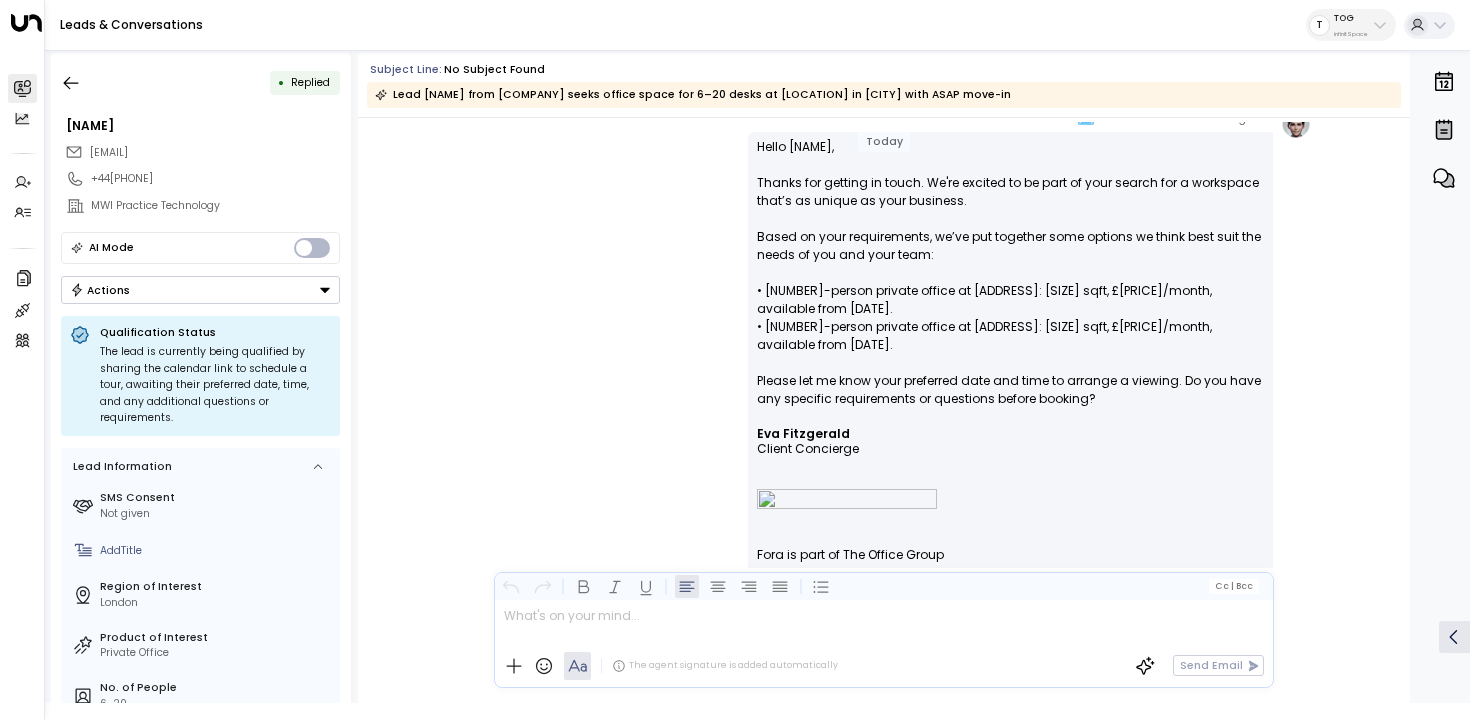 scroll, scrollTop: 1070, scrollLeft: 0, axis: vertical 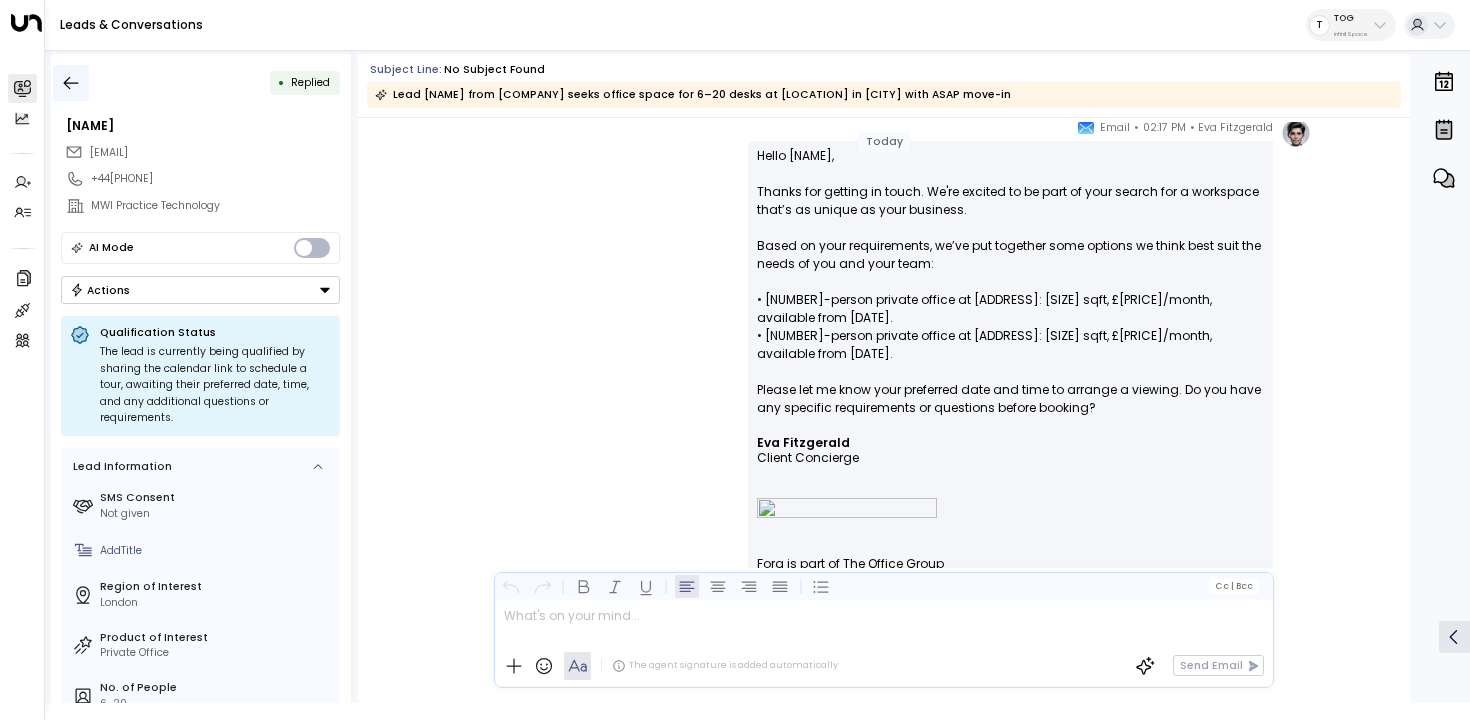 click at bounding box center [71, 83] 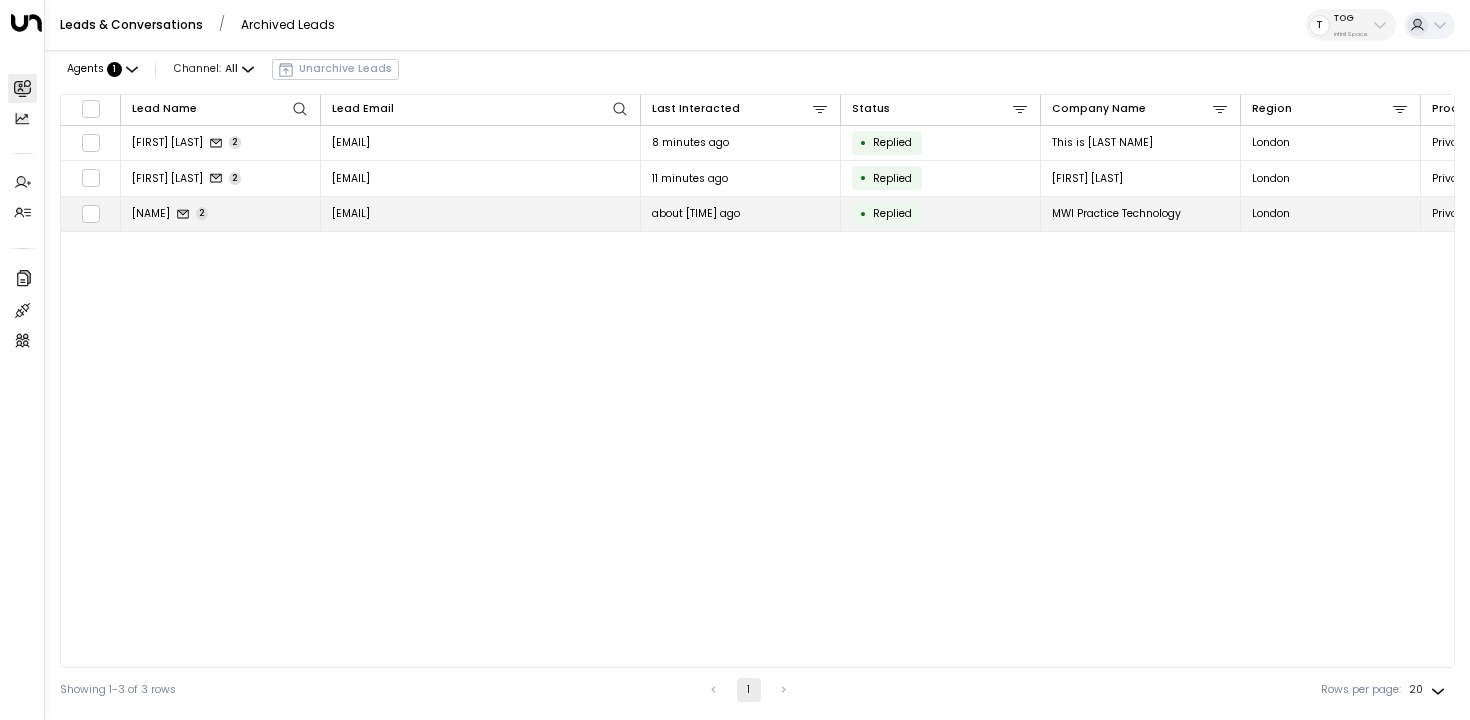 click on "Jonathan Holloway 2" at bounding box center [221, 214] 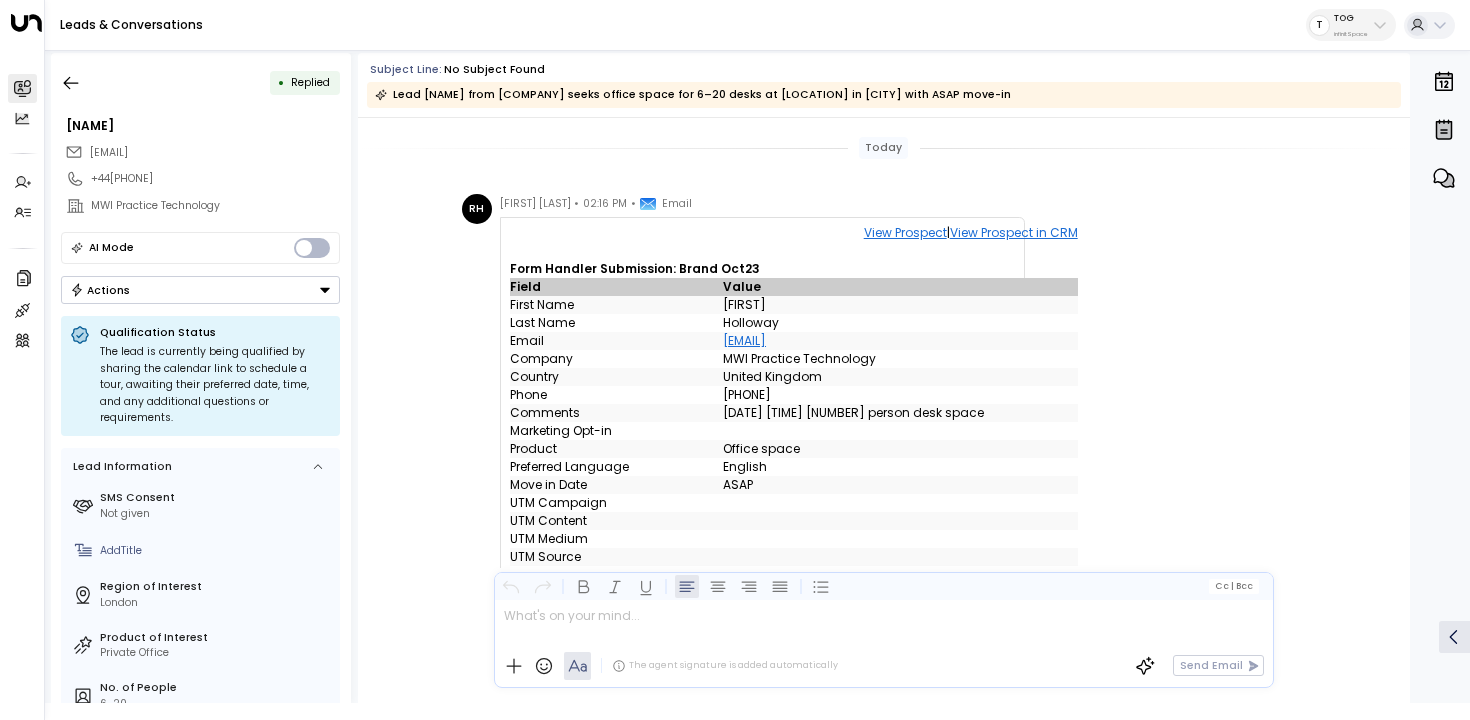 scroll, scrollTop: 1095, scrollLeft: 0, axis: vertical 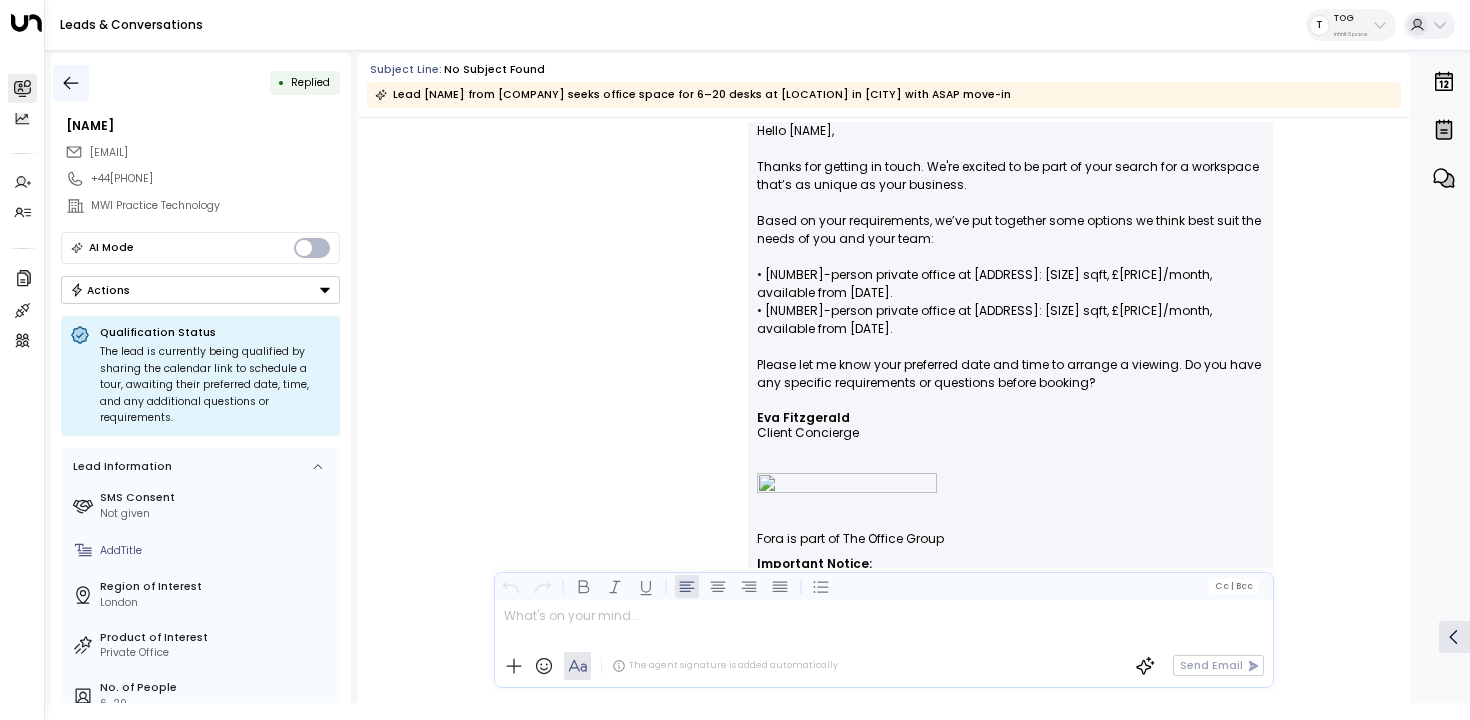 click at bounding box center [71, 83] 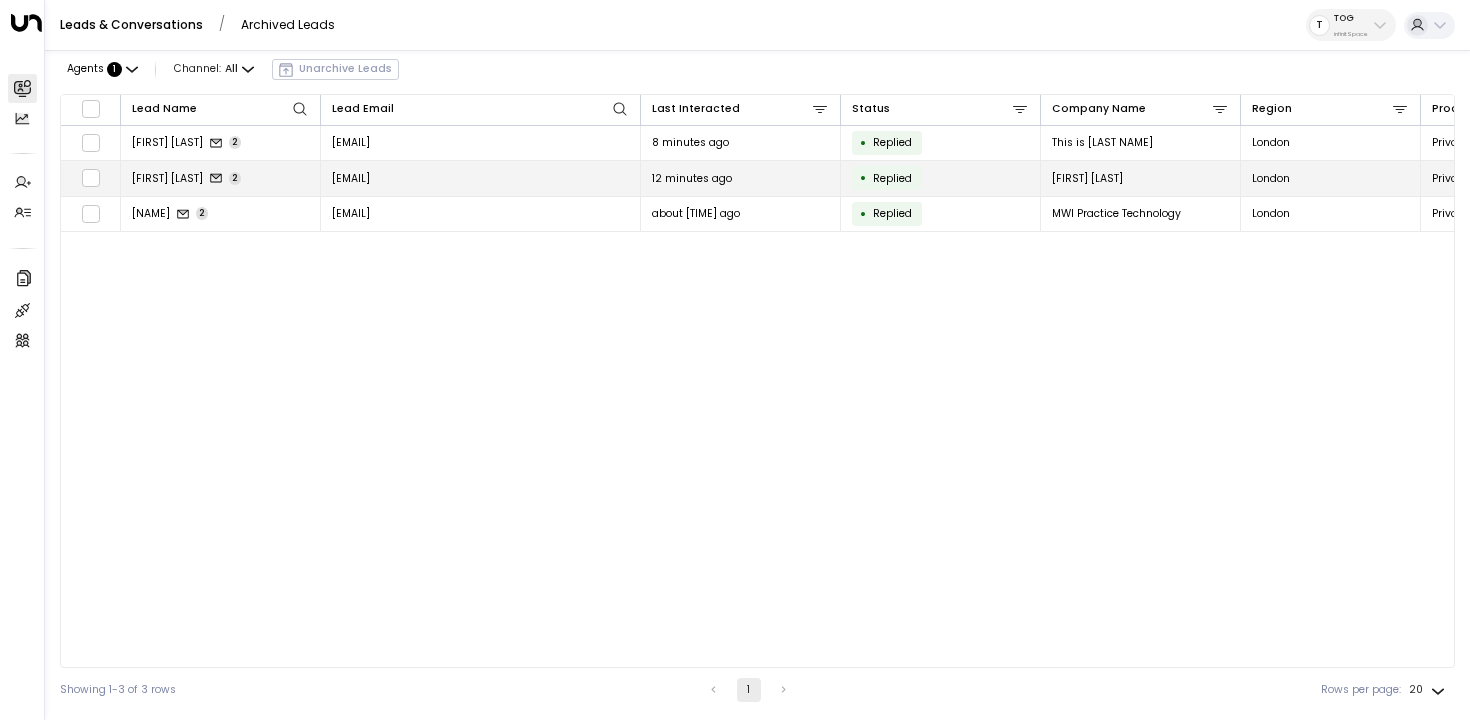 click at bounding box center (216, 178) 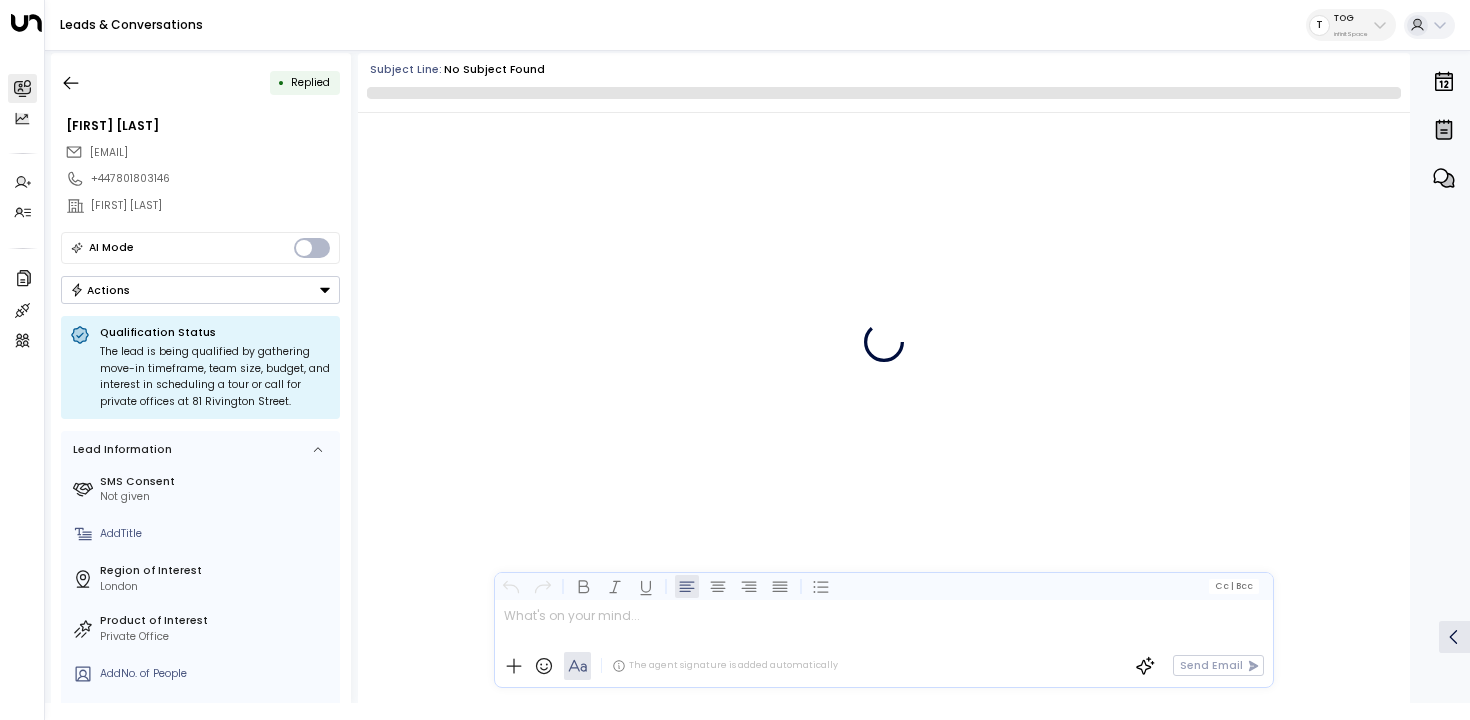 scroll, scrollTop: 1090, scrollLeft: 0, axis: vertical 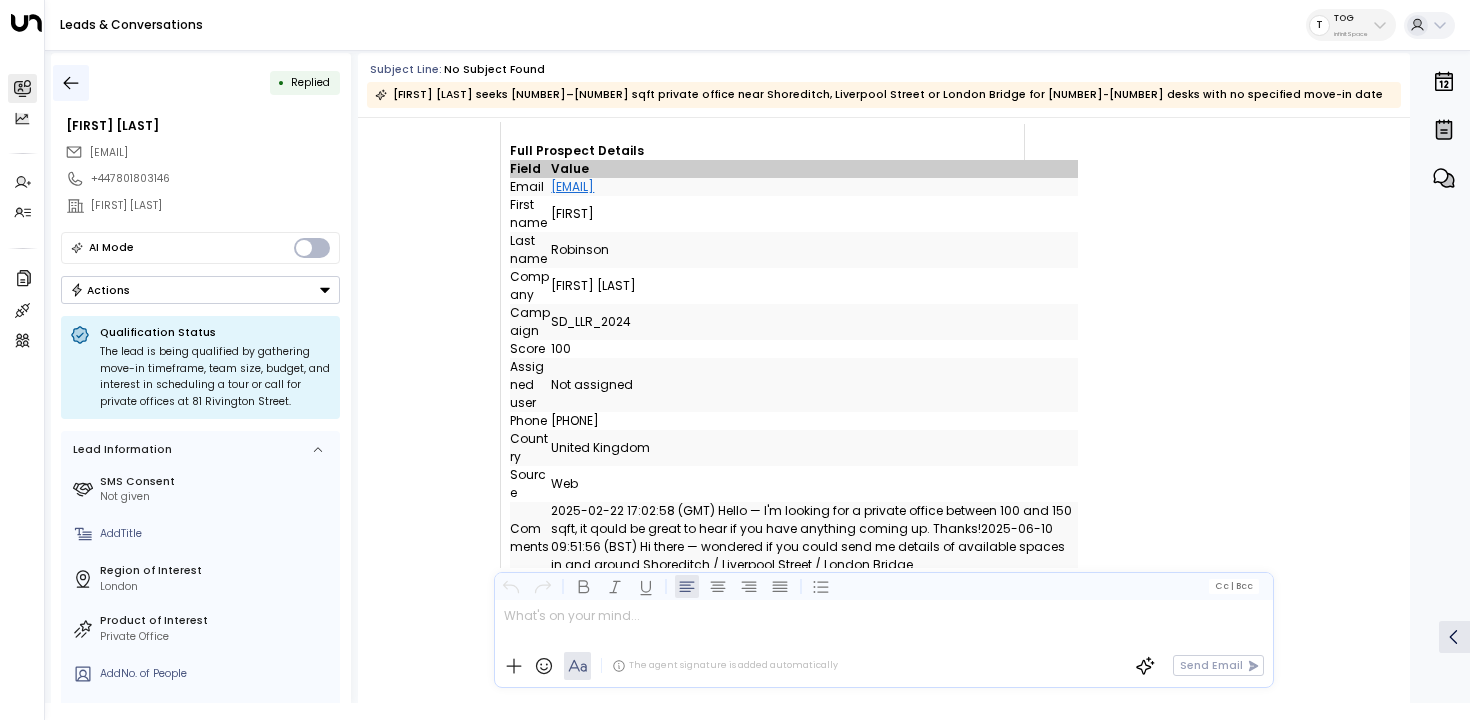 click at bounding box center [71, 83] 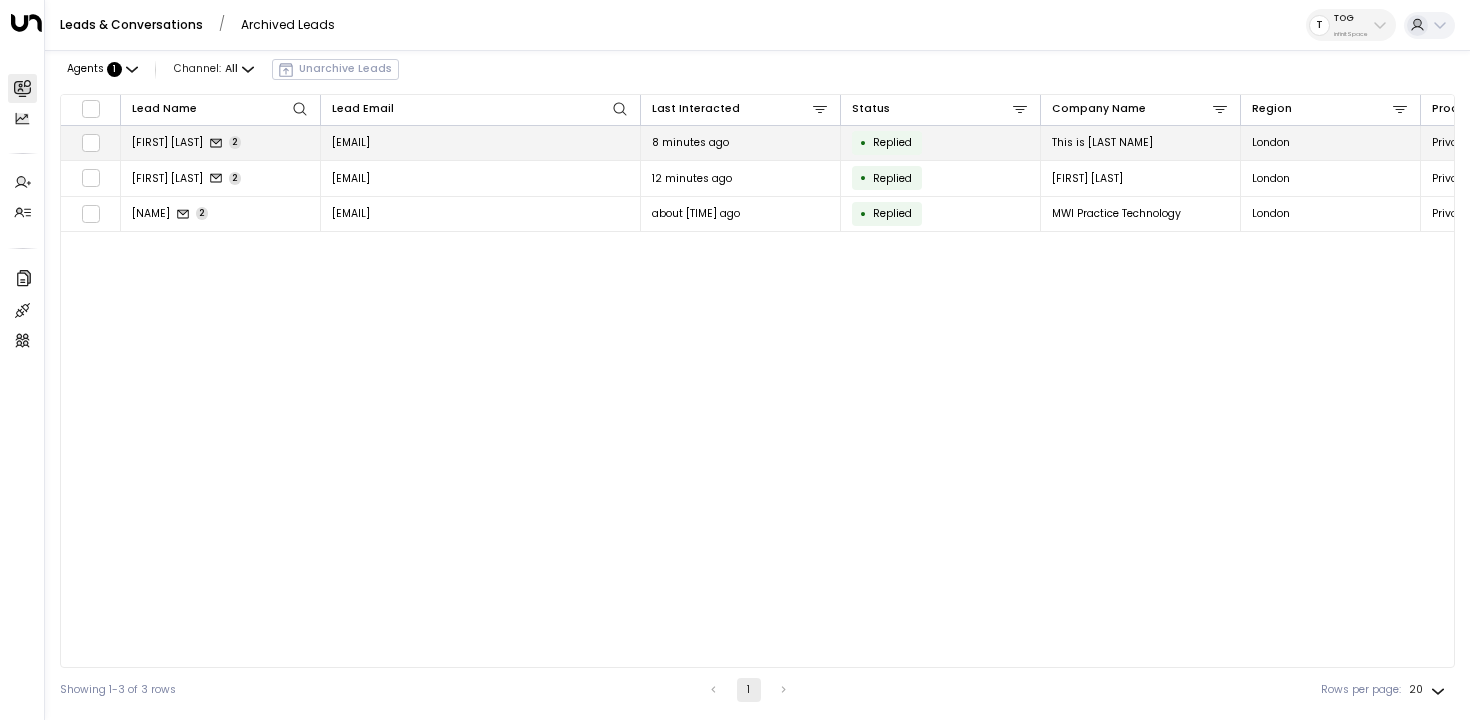 click on "Jason Fuller 2" at bounding box center [221, 143] 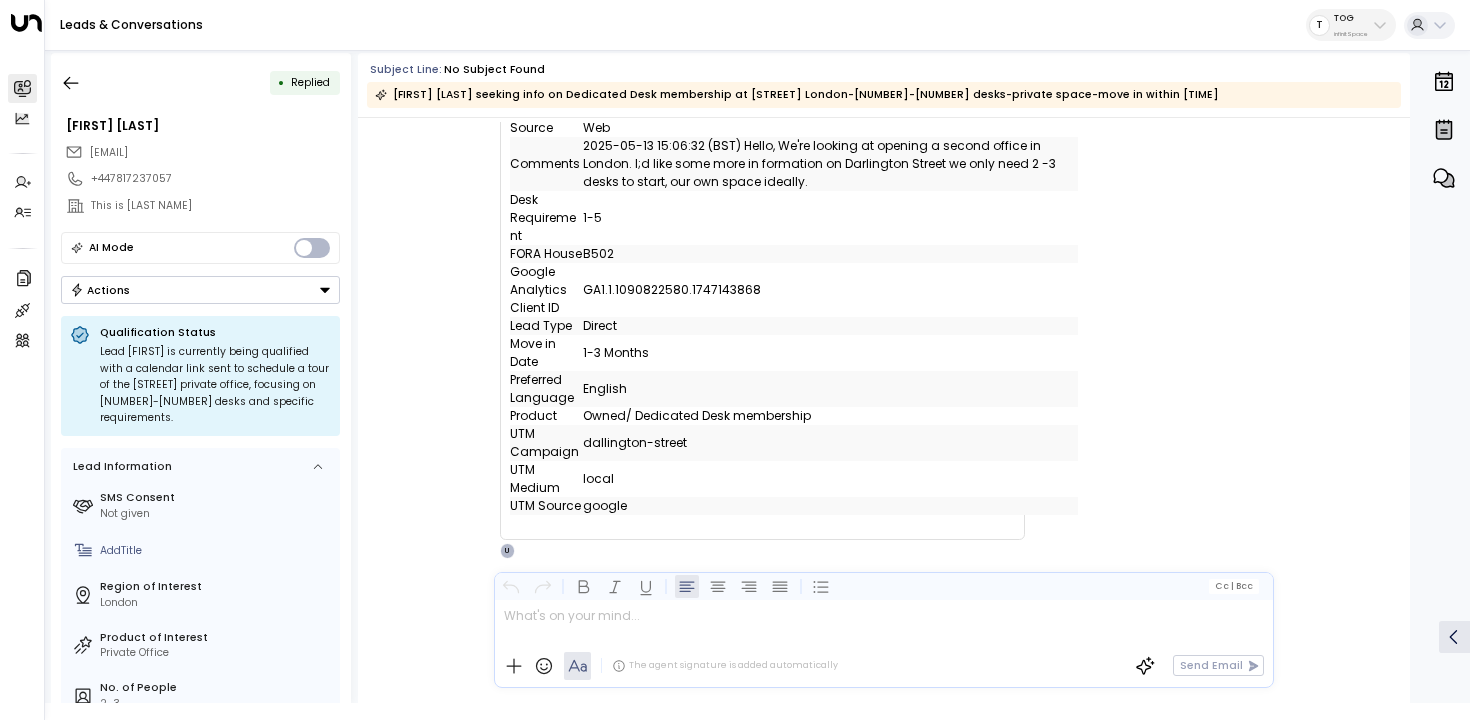 scroll, scrollTop: 2052, scrollLeft: 0, axis: vertical 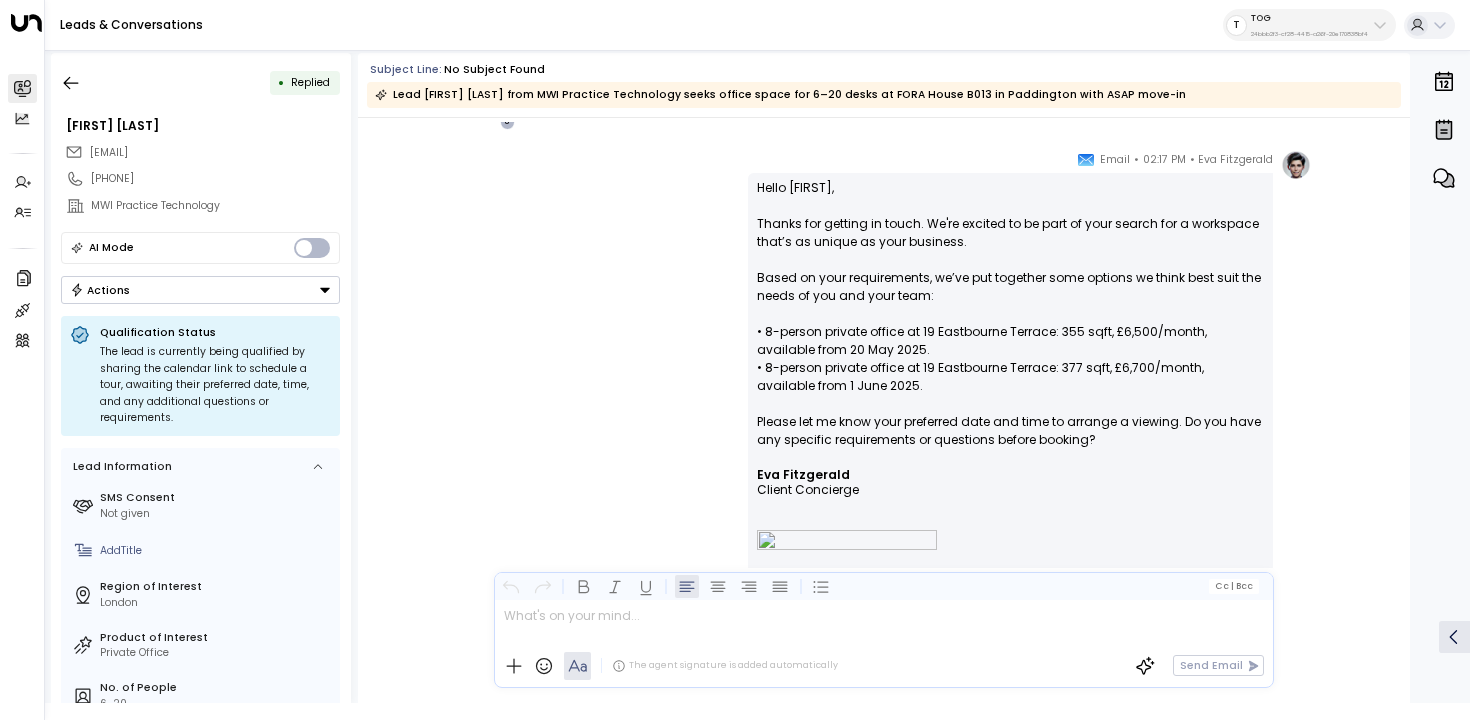 drag, startPoint x: 865, startPoint y: 388, endPoint x: 730, endPoint y: 338, distance: 143.9618 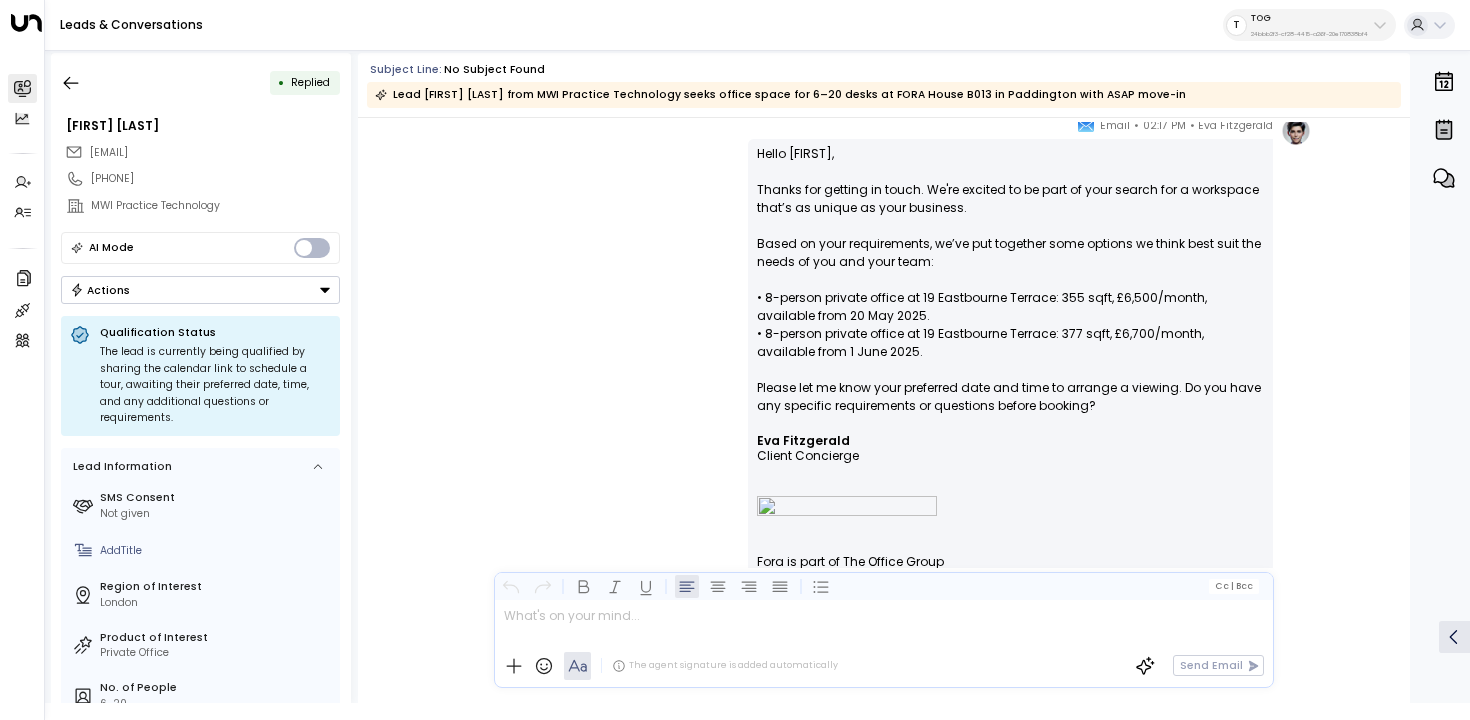 scroll, scrollTop: 1071, scrollLeft: 0, axis: vertical 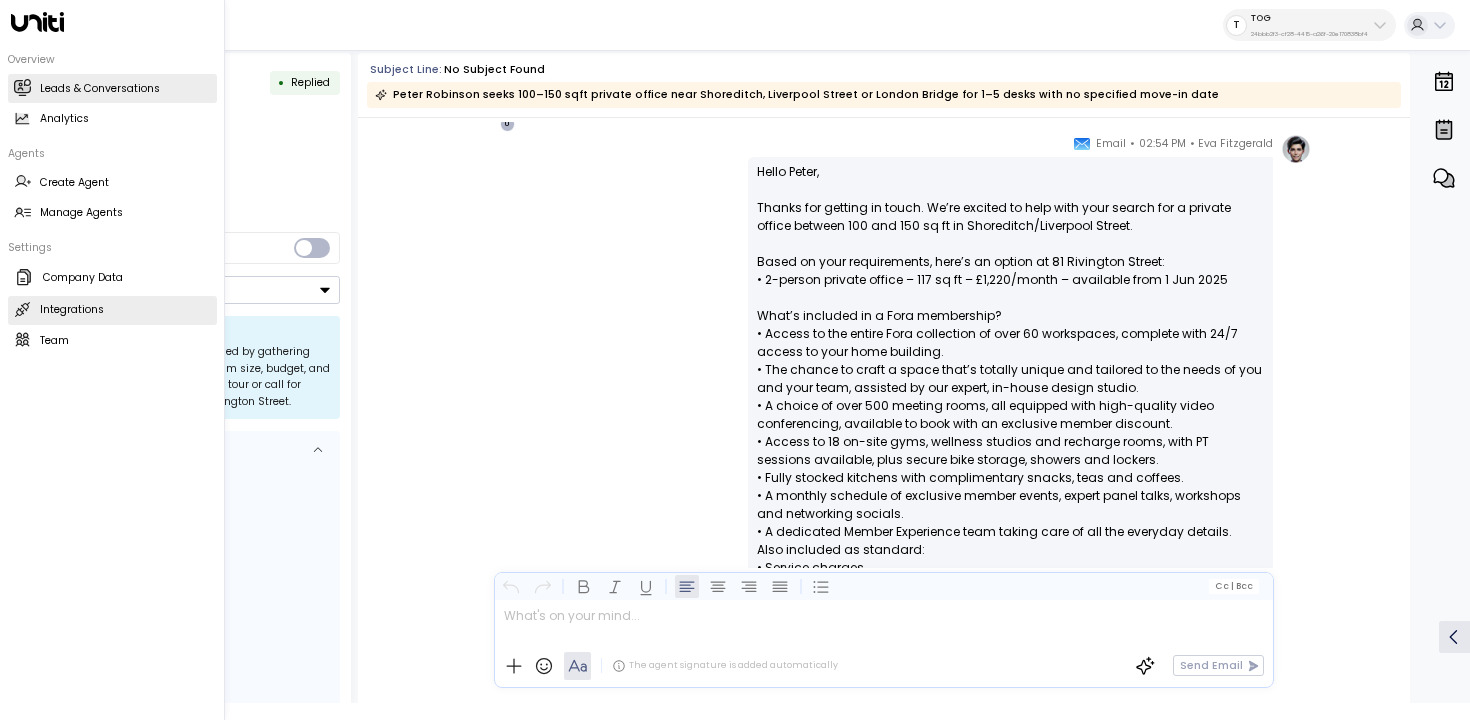 click on "Integrations" at bounding box center [72, 310] 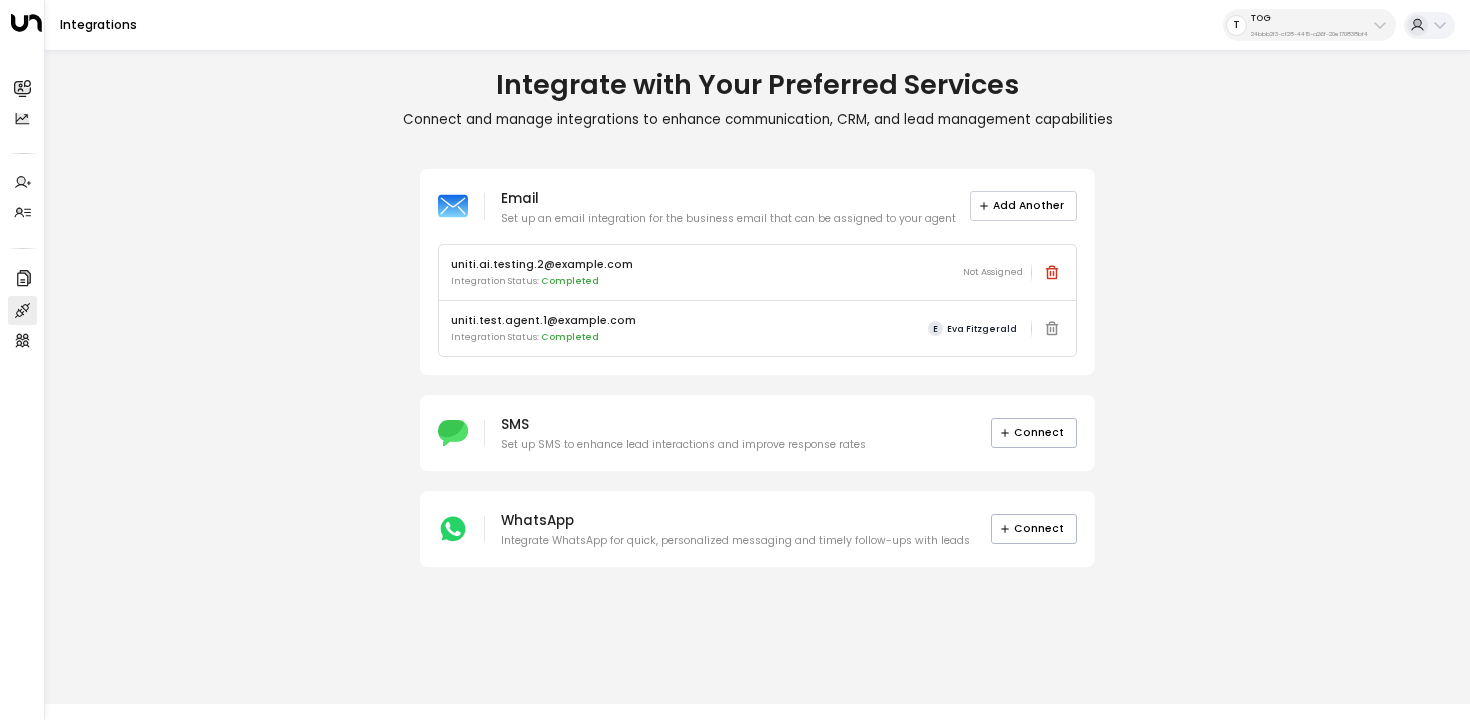 click on "Add Another" at bounding box center (1024, 206) 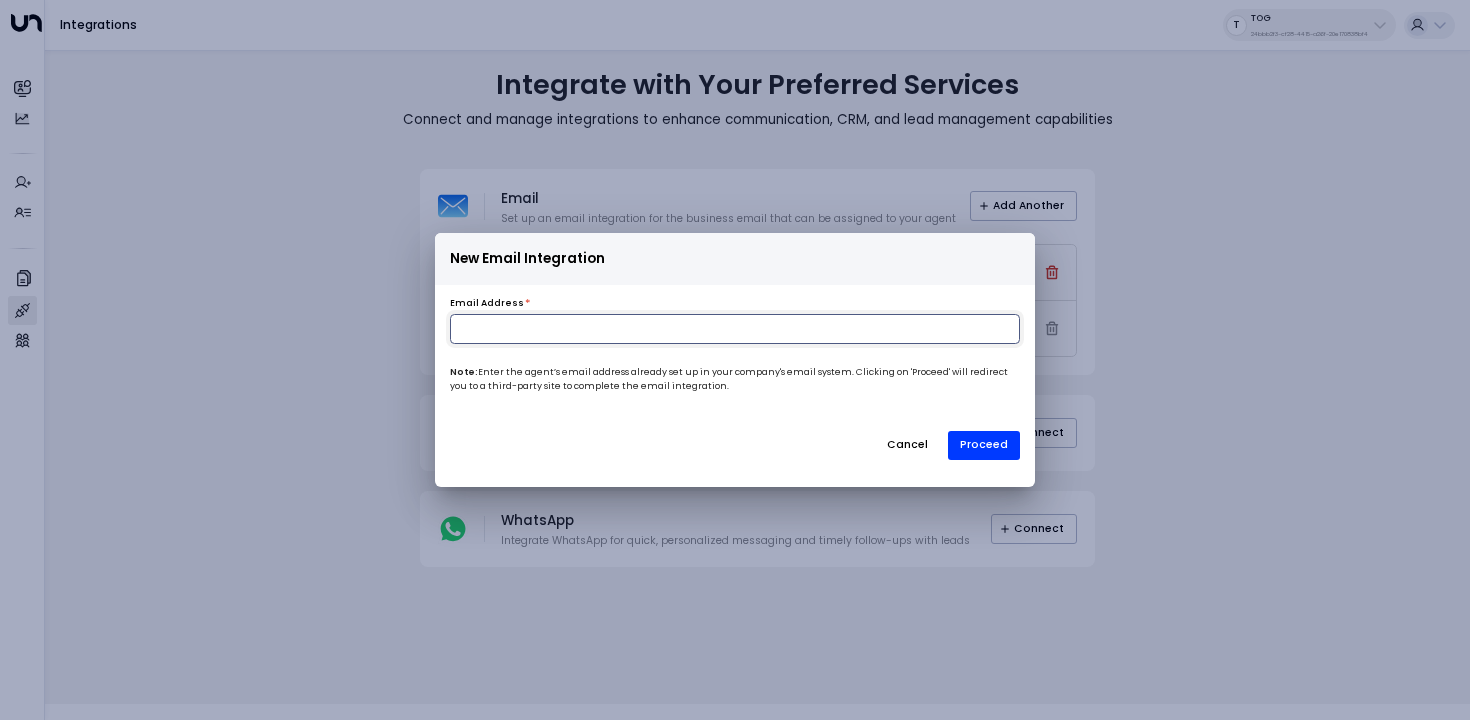 click at bounding box center (735, 329) 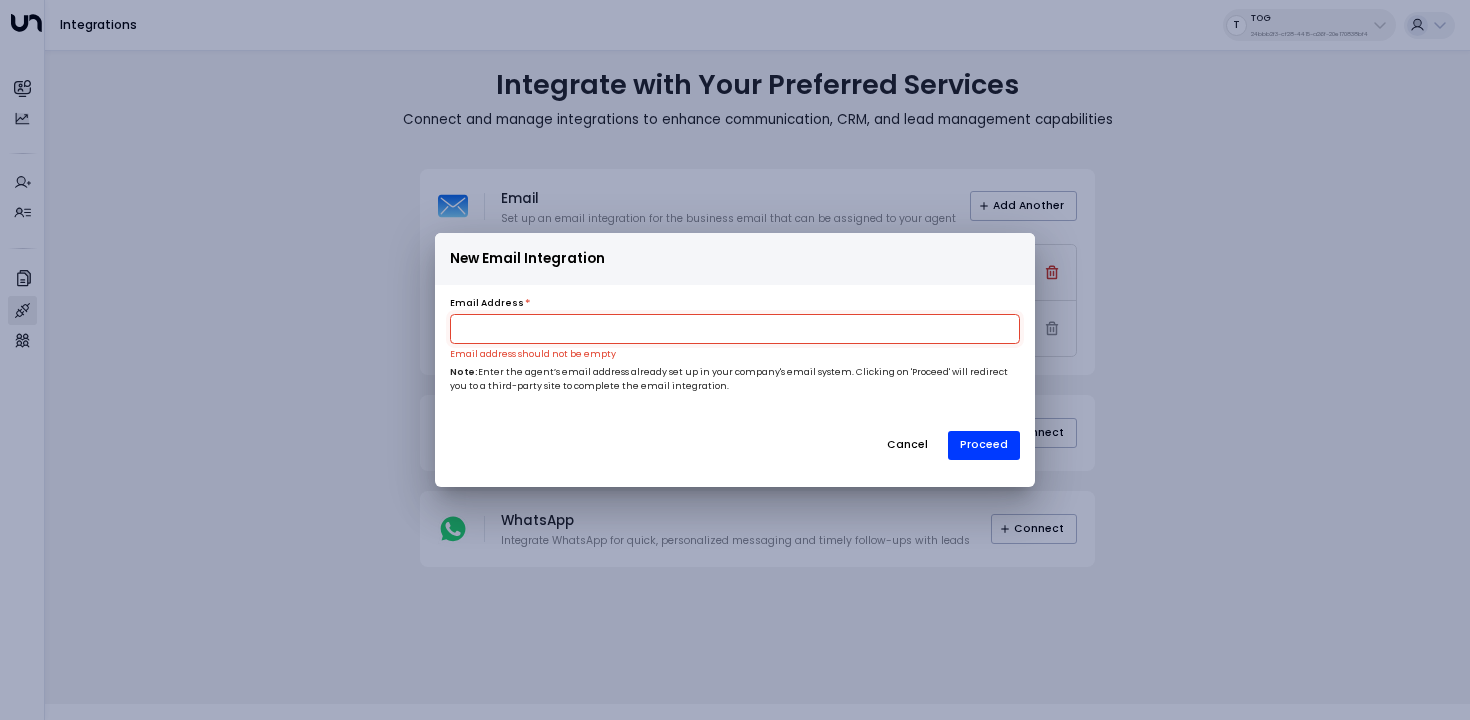 paste on "**********" 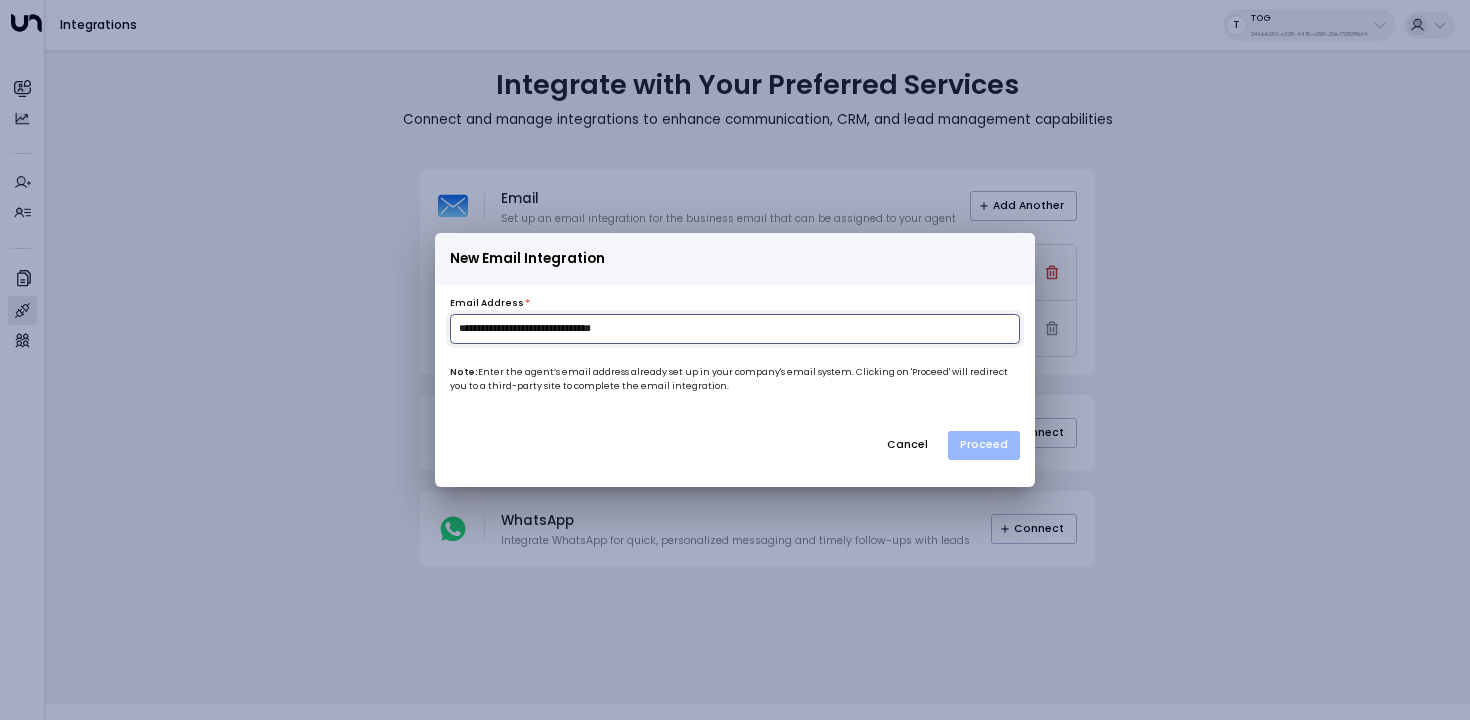 type on "**********" 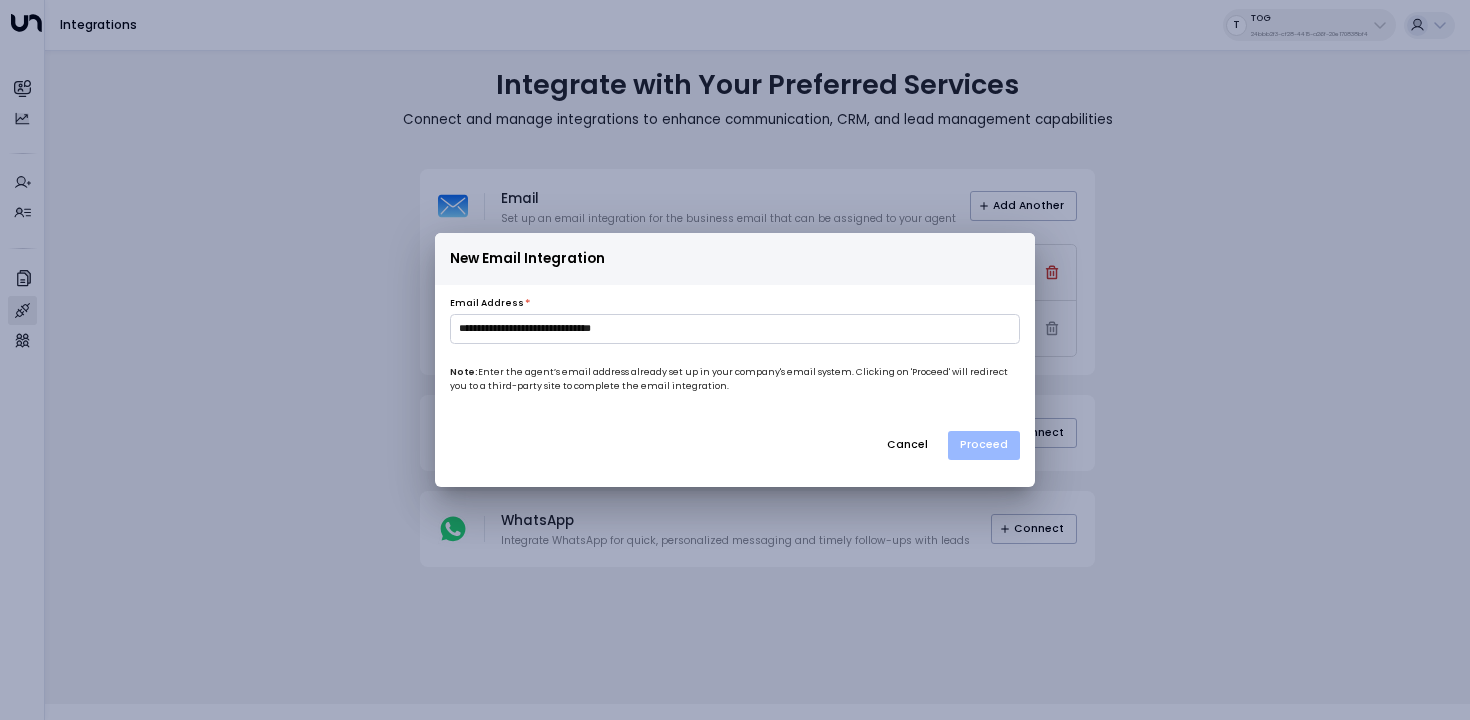 click on "Proceed" at bounding box center (984, 446) 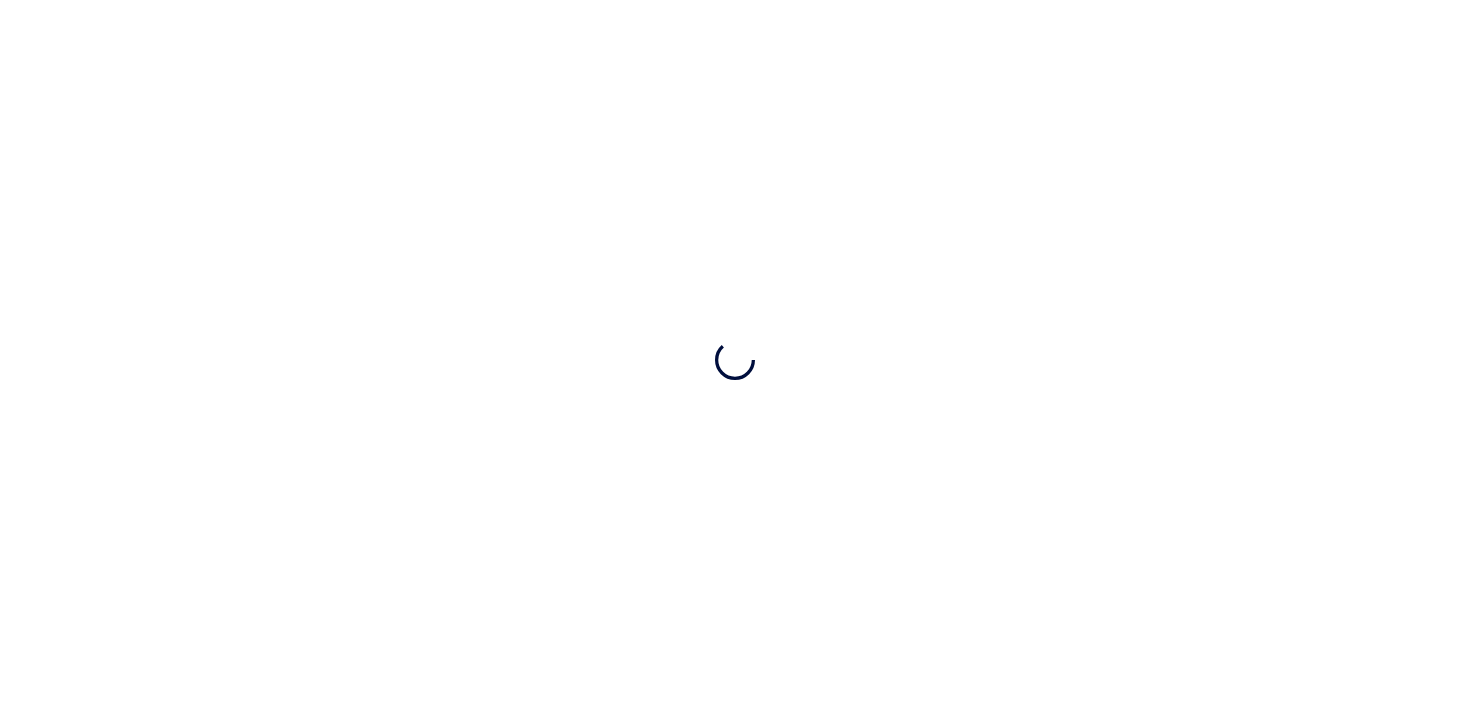 scroll, scrollTop: 0, scrollLeft: 0, axis: both 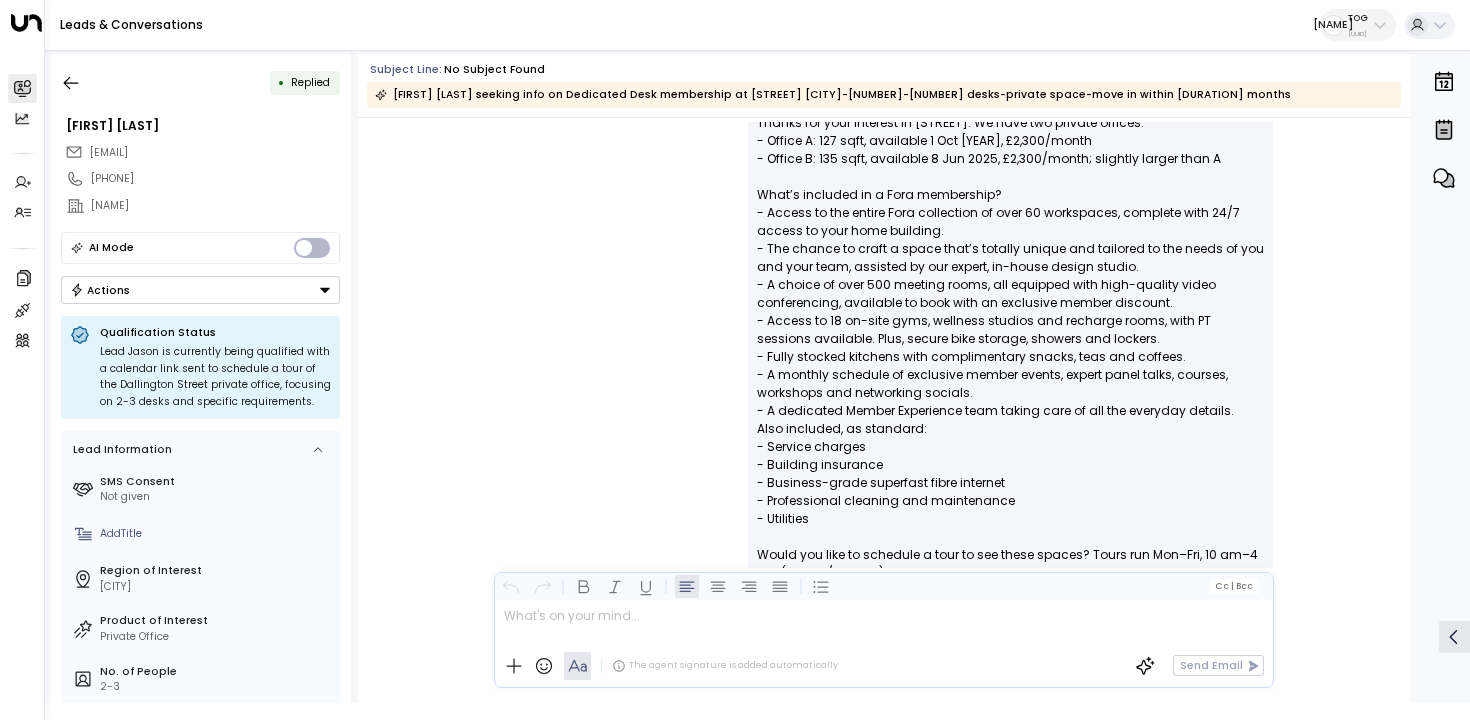 drag, startPoint x: 757, startPoint y: 198, endPoint x: 816, endPoint y: 526, distance: 333.26416 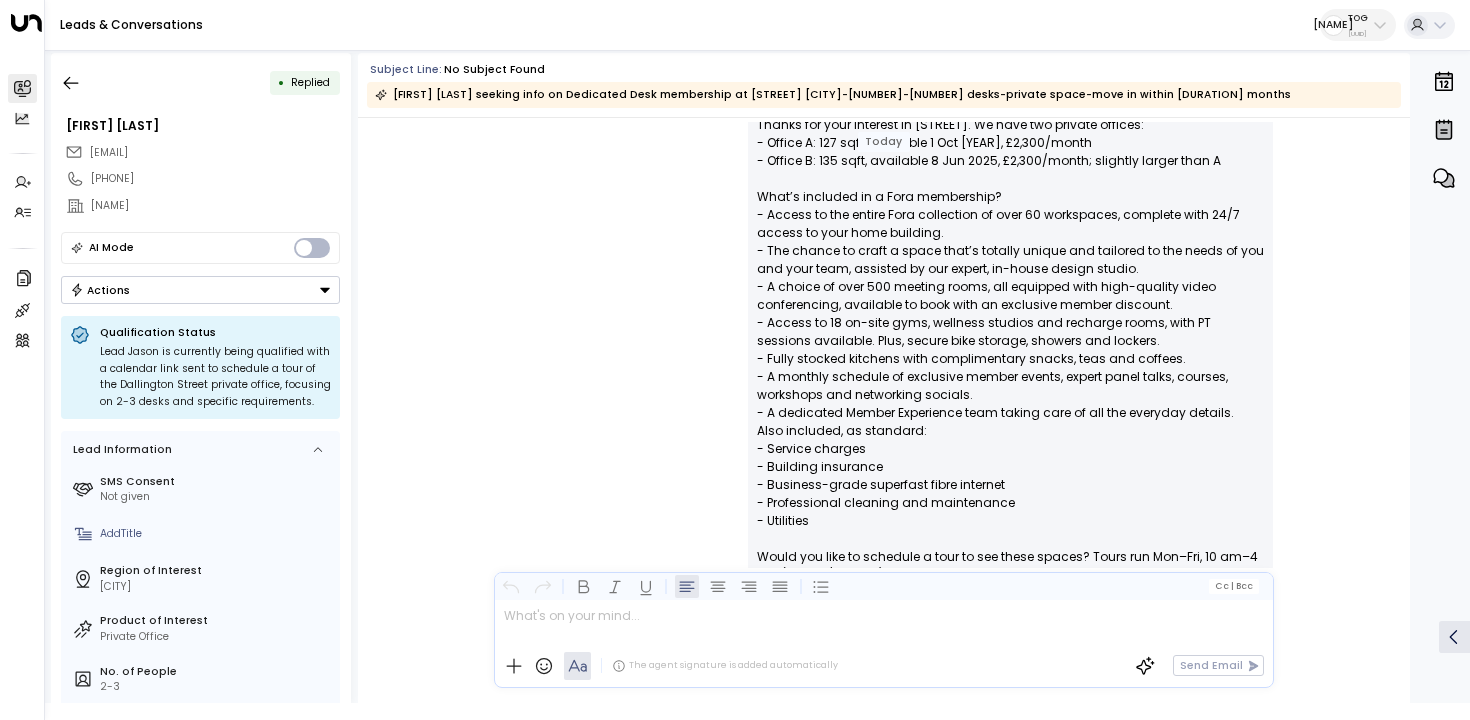 scroll, scrollTop: 1625, scrollLeft: 0, axis: vertical 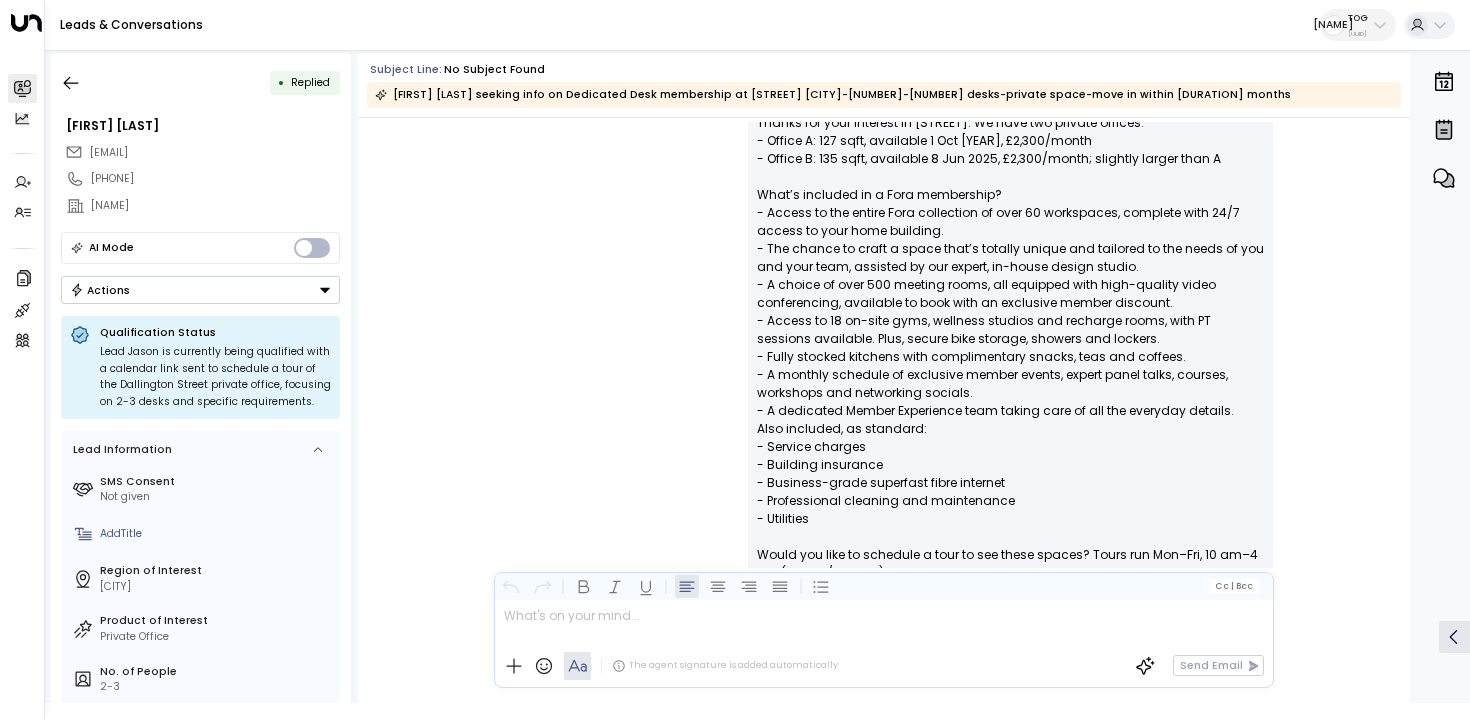 click on "Eva Fitzgerald • 02:57 PM • Email Hi Jason, Thanks for your interest in Dallington Street. We have two private offices: - Office A: 127 sqft, available 1 Oct 2024, £2,300/month - Office B: 135 sqft, available 8 Jun 2025, £2,300/month; slightly larger than A What’s included in a Fora membership? - Access to the entire Fora collection of over 60 workspaces, complete with 24/7 access to your home building. - The chance to craft a space that’s totally unique and tailored to the needs of you and your team, assisted by our expert, in-house design studio. - A choice of over 500 meeting rooms, all equipped with high-quality video conferencing, available to book with an exclusive member discount. - Access to 18 on-site gyms, wellness studios and recharge rooms, with PT sessions available. Plus, secure bike storage, showers and lockers. - Fully stocked kitchens with complimentary snacks, teas and coffees. - A dedicated Member Experience team taking care of all the everyday details. Also included, as standard:" at bounding box center (883, 516) 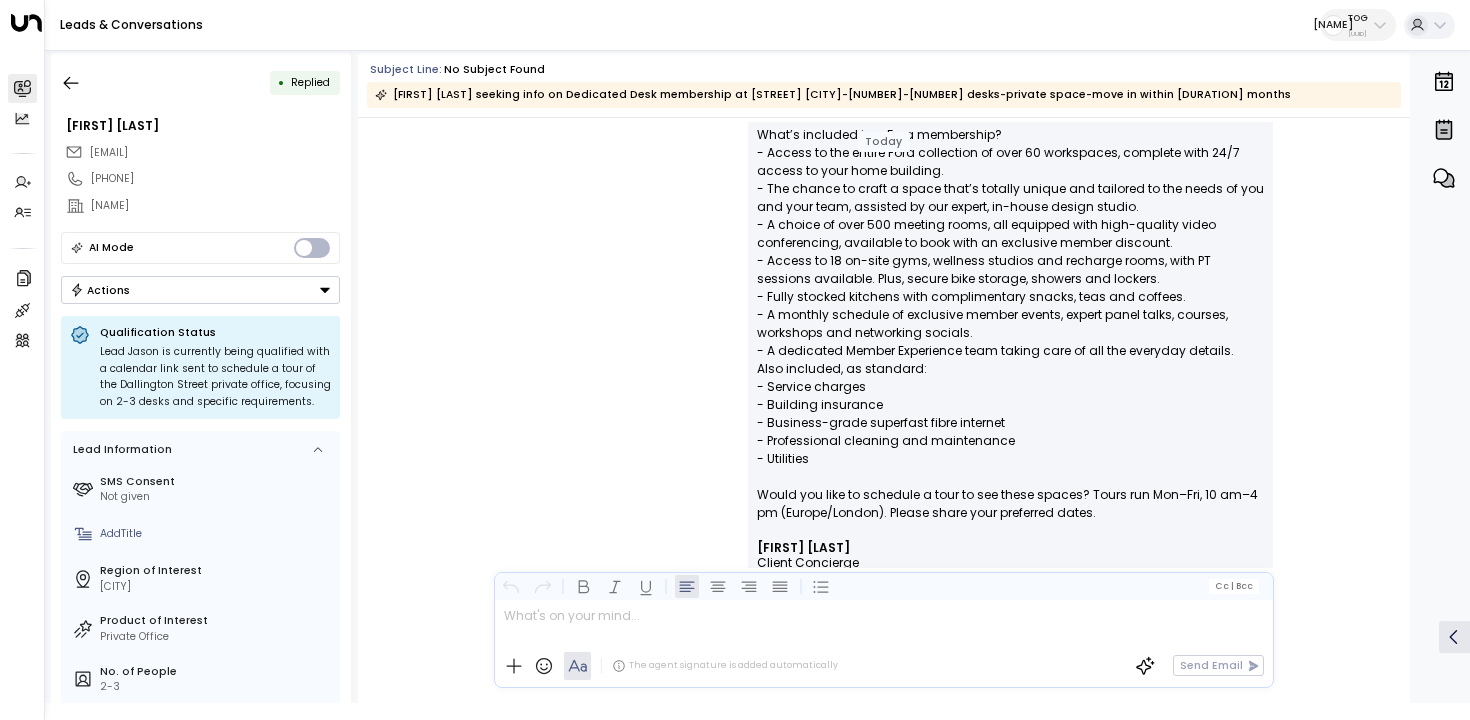 scroll, scrollTop: 1655, scrollLeft: 0, axis: vertical 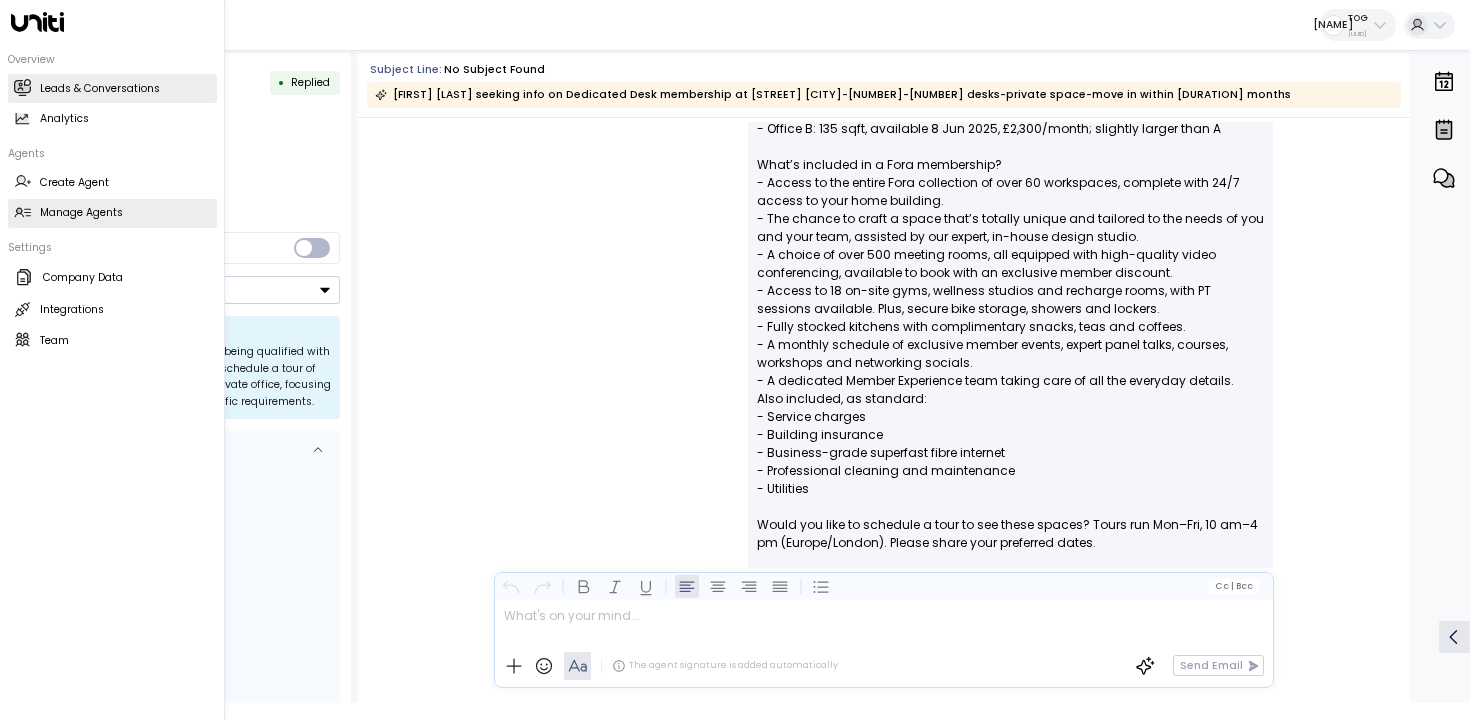 click at bounding box center (22, 212) 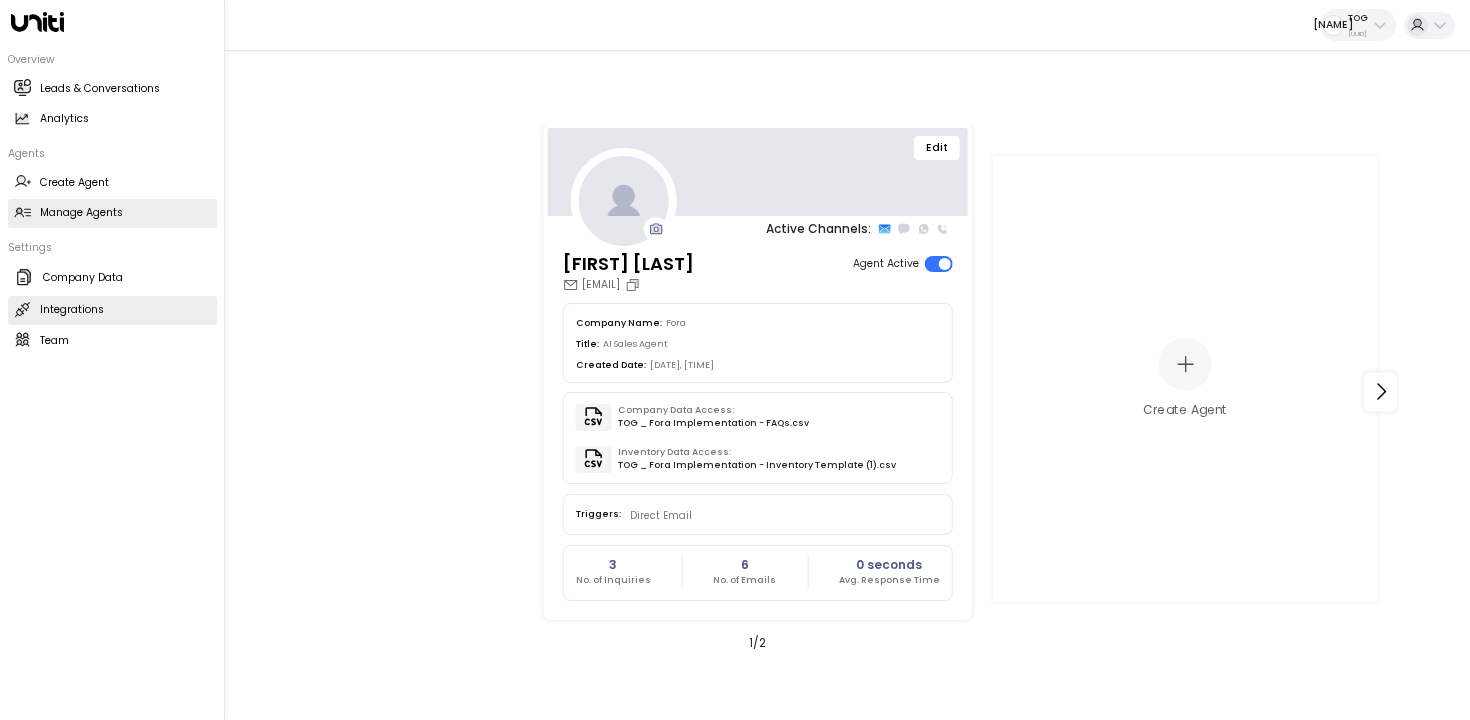 click on "Integrations" at bounding box center [72, 310] 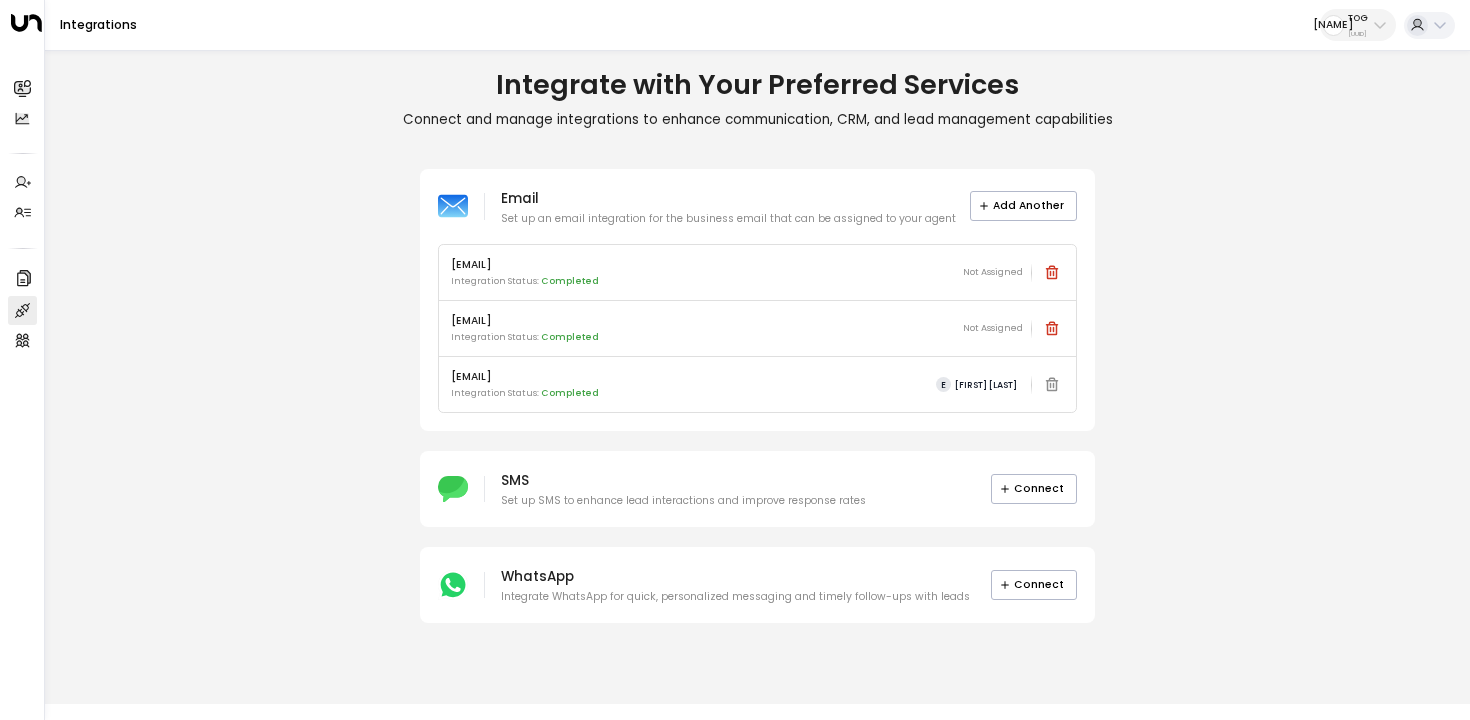 click on "eva.fitzgerald@theofficegroup.com Integration Status:   Completed Not Assigned" at bounding box center [757, 329] 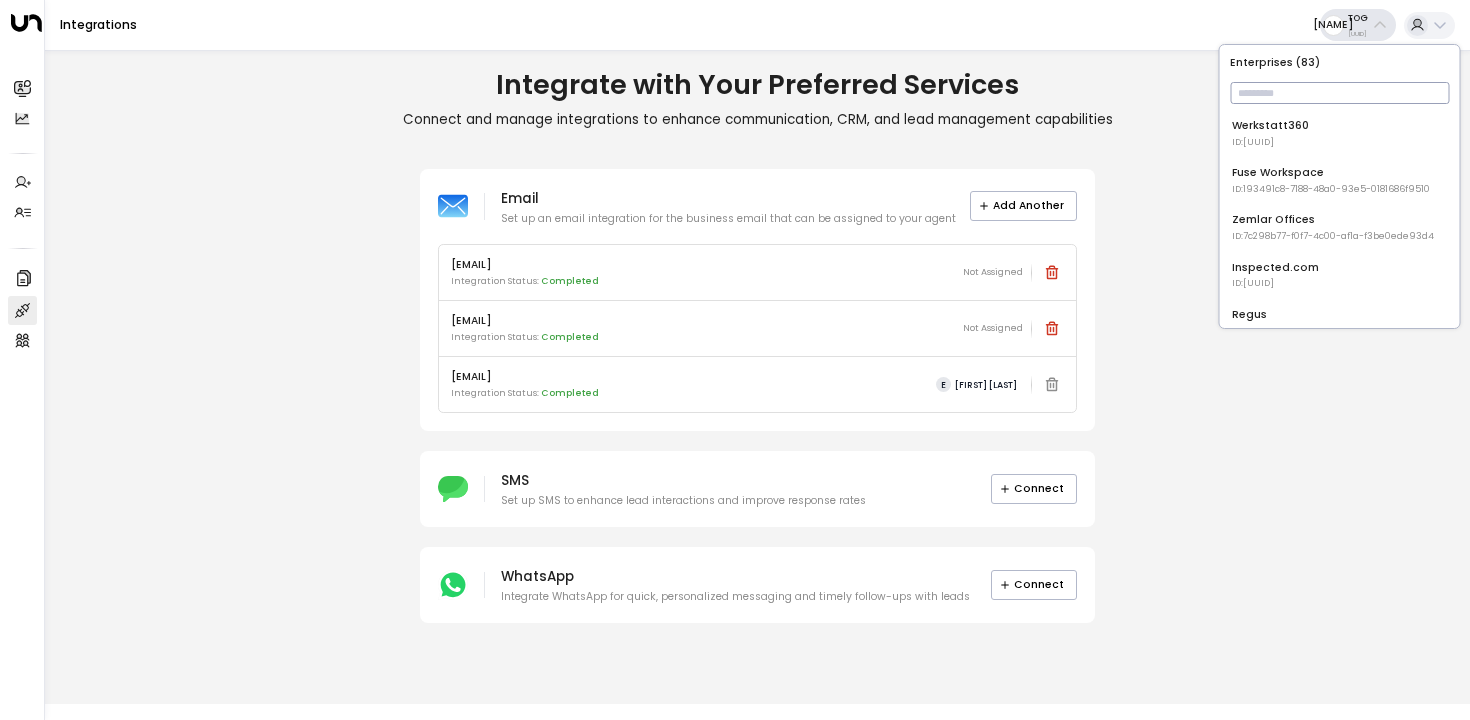 click at bounding box center (1339, 93) 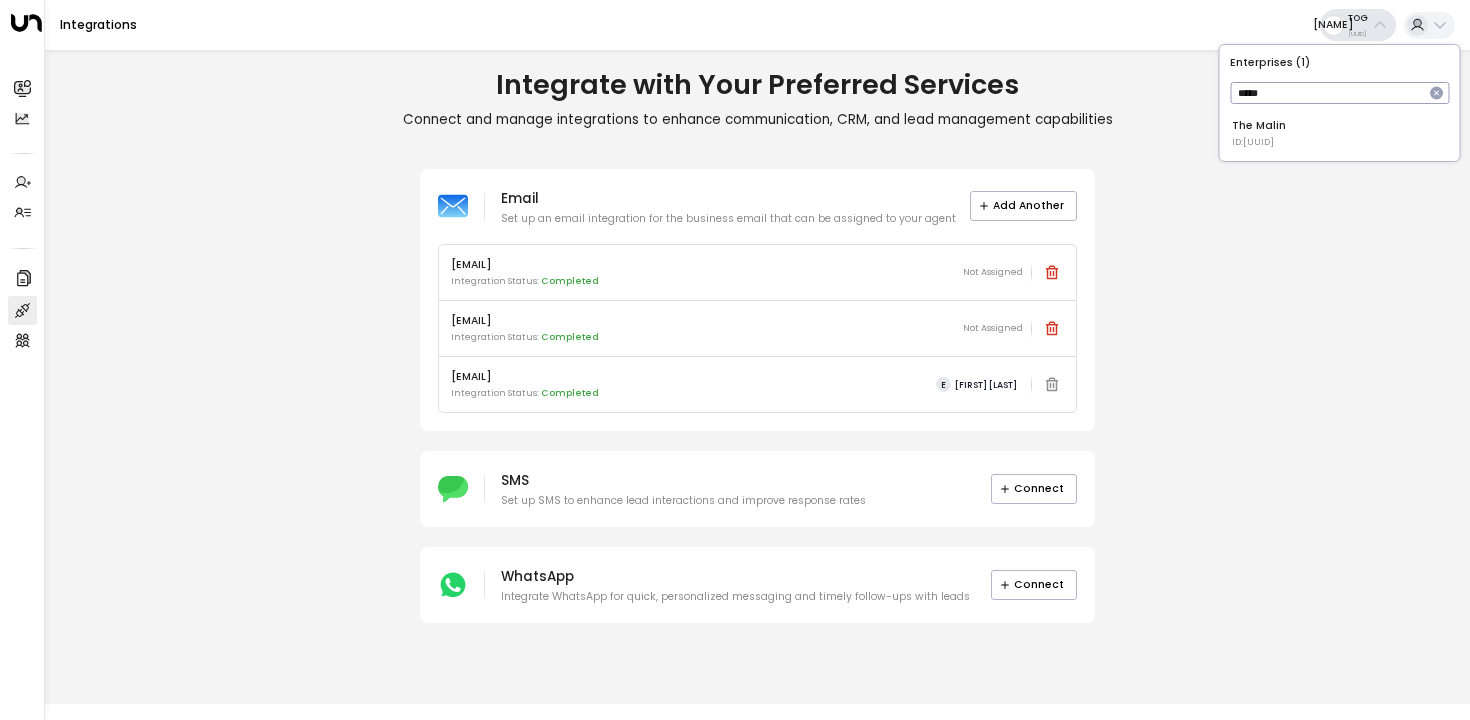 type on "*****" 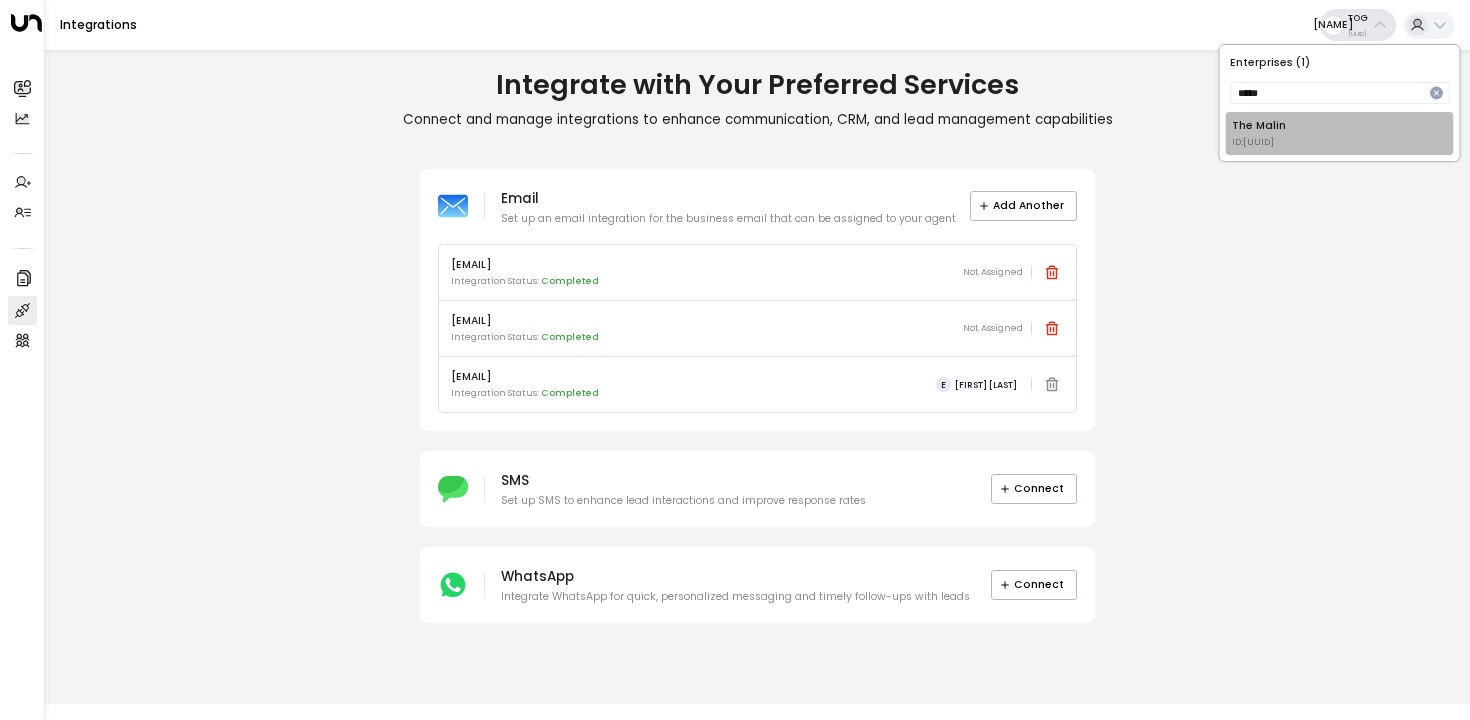 click on "ID:  e1f68ac8-d7f4-43de-8563-845fba315a7f" at bounding box center (1259, 143) 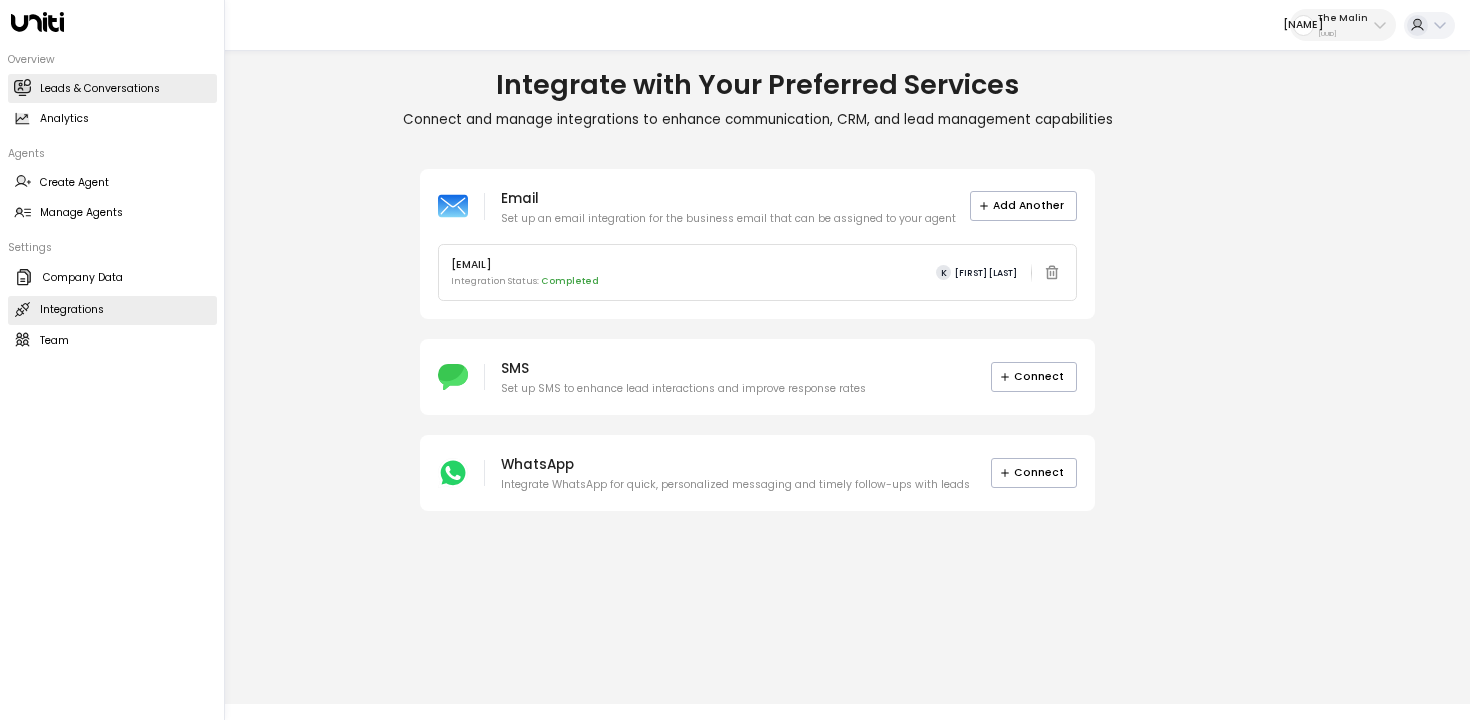 click on "Leads & Conversations" at bounding box center (100, 89) 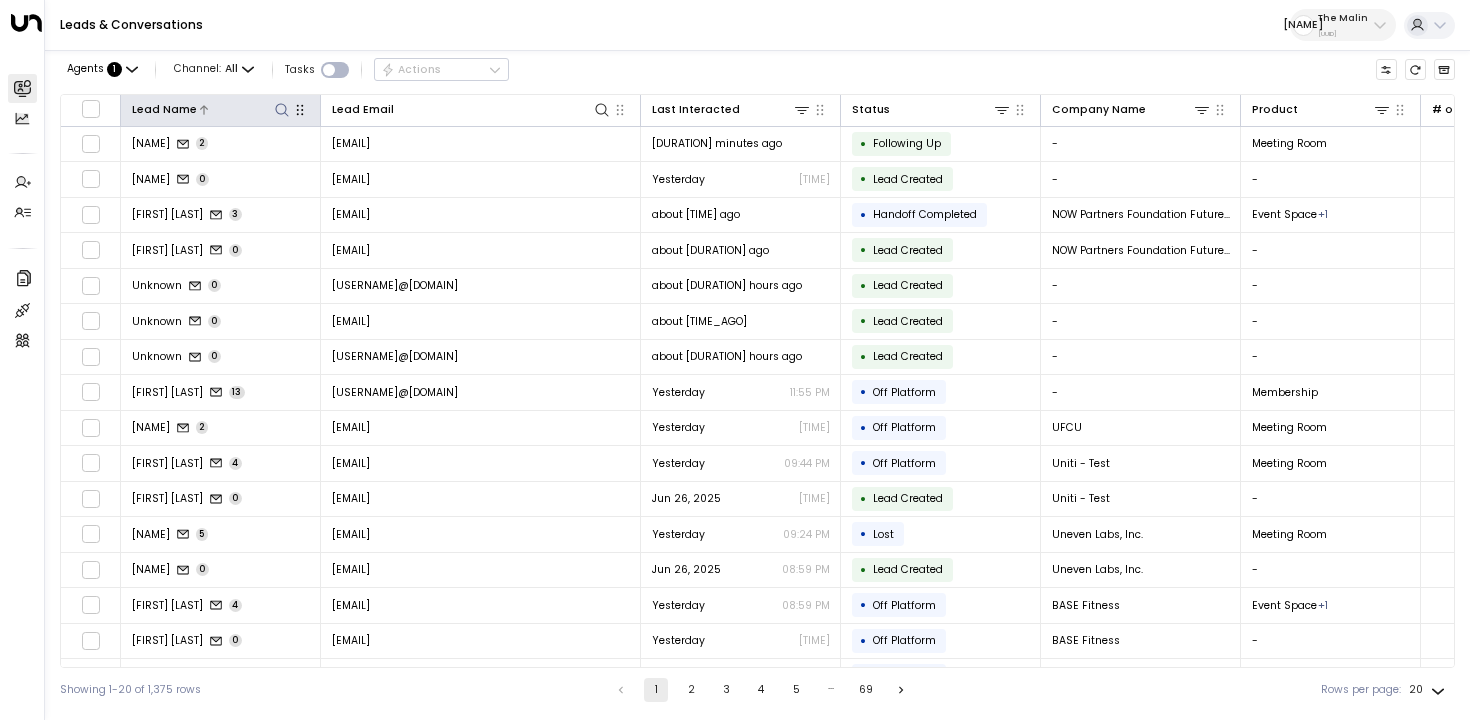 click at bounding box center [282, 110] 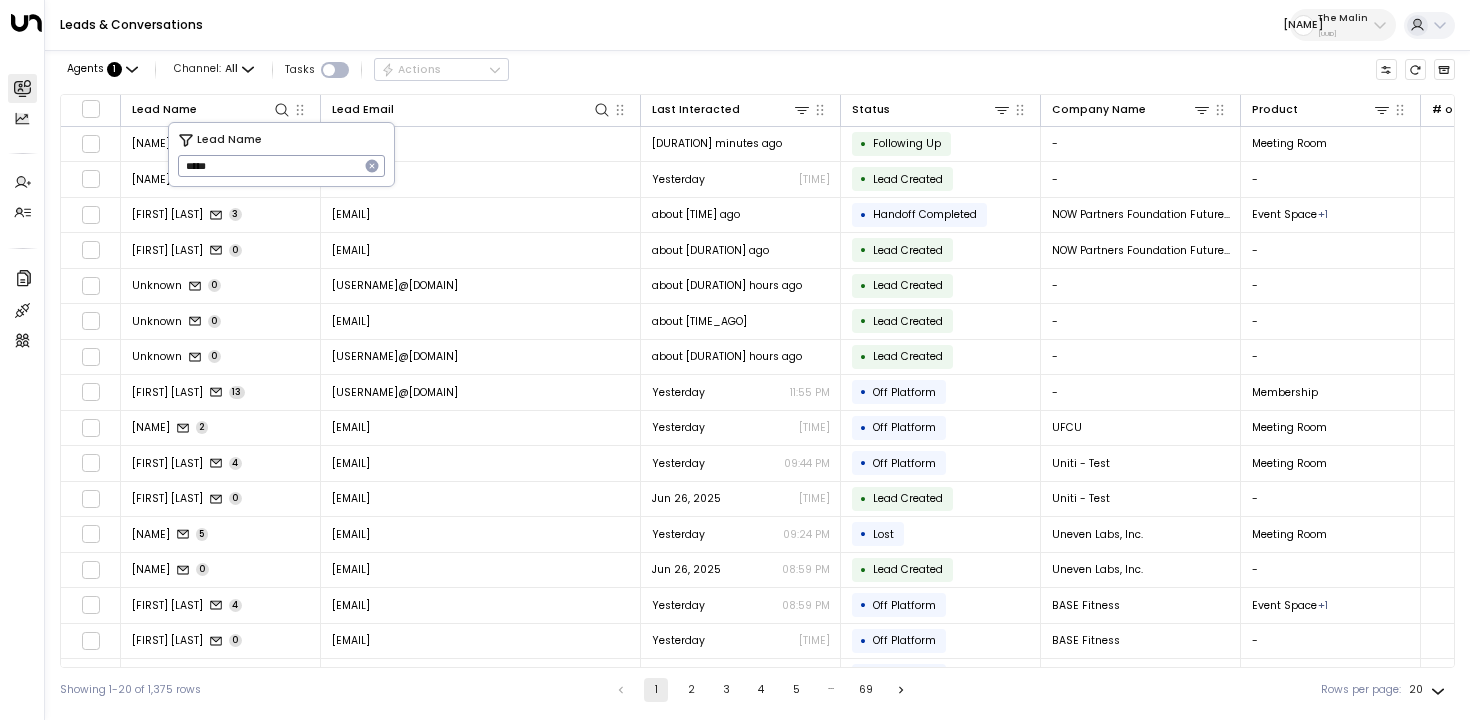 type on "*****" 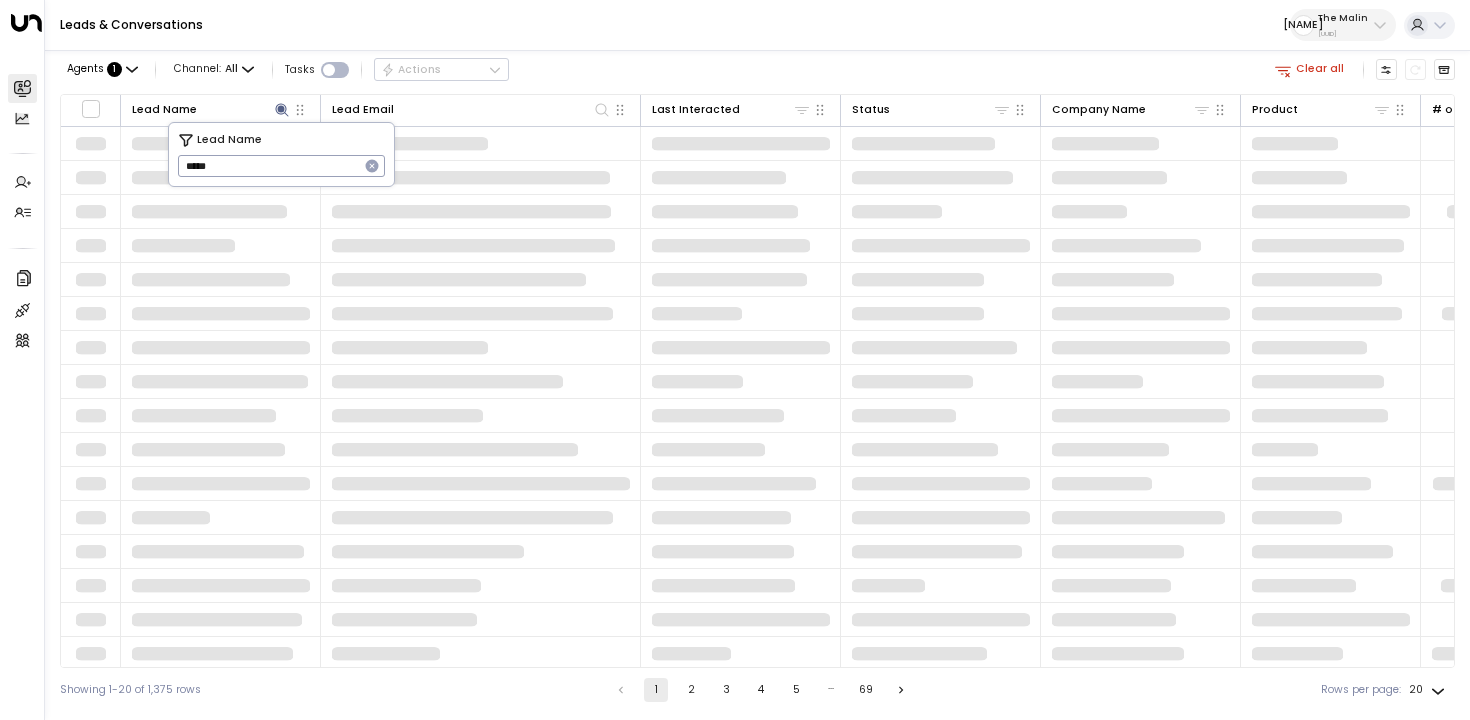 click on "Leads & Conversations T The Malin e1f68ac8-d7f4-43de-8563-845fba315a7f" at bounding box center (757, 25) 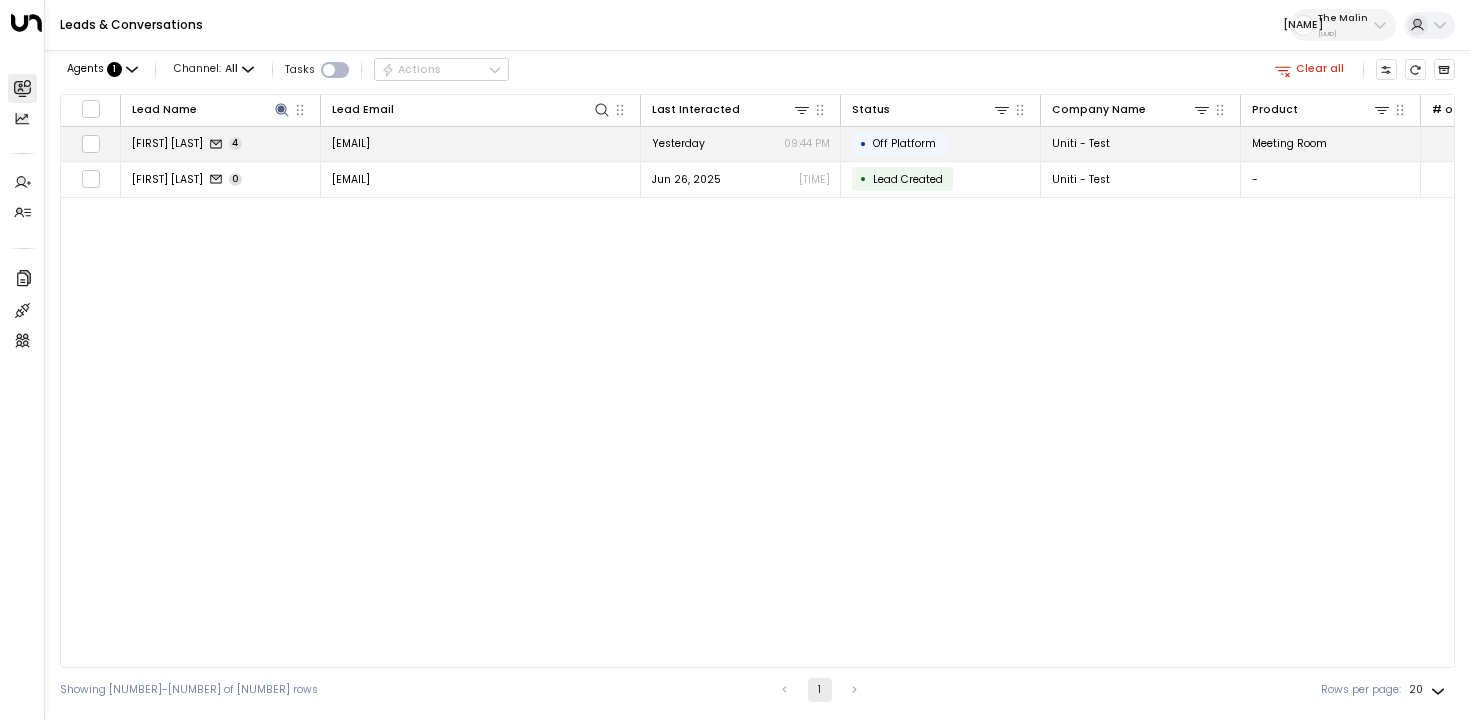 click on "[USERNAME]@[DOMAIN]" at bounding box center [481, 144] 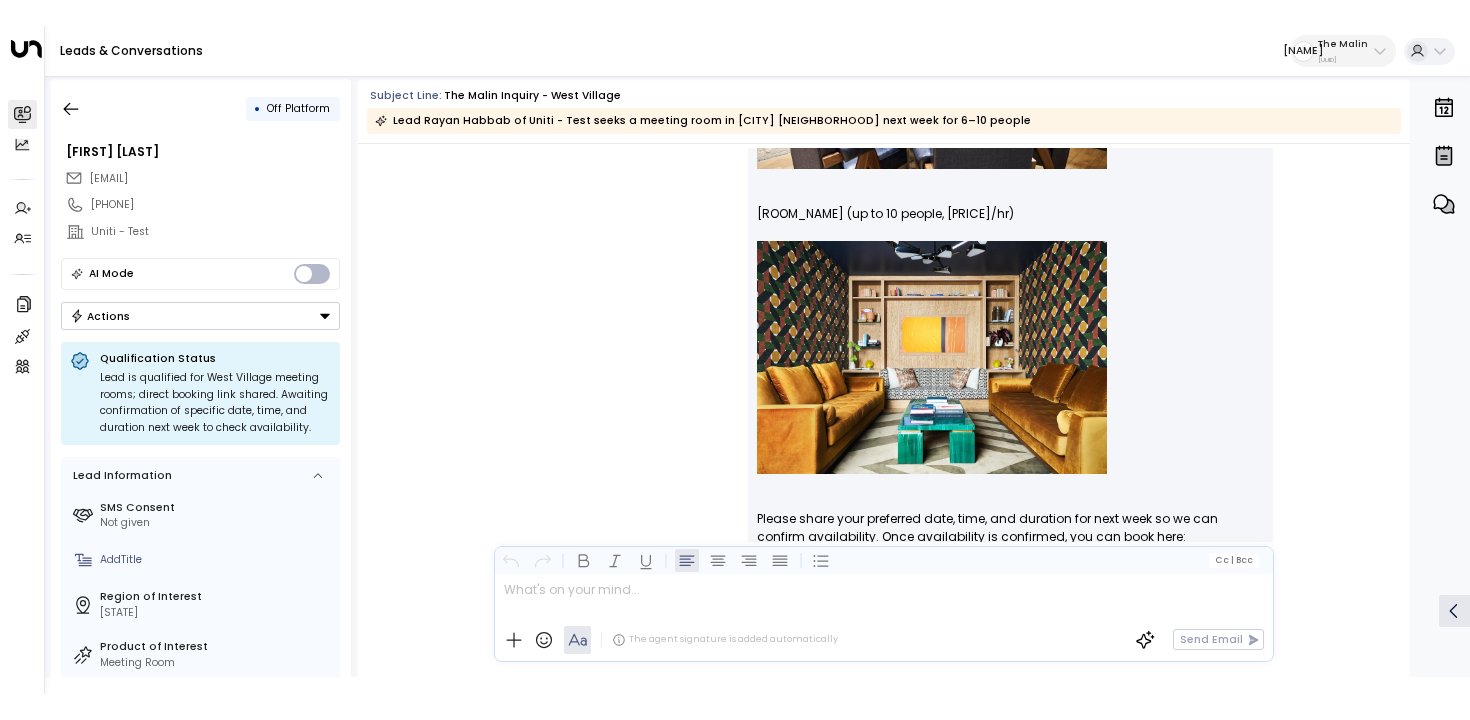 scroll, scrollTop: 2296, scrollLeft: 0, axis: vertical 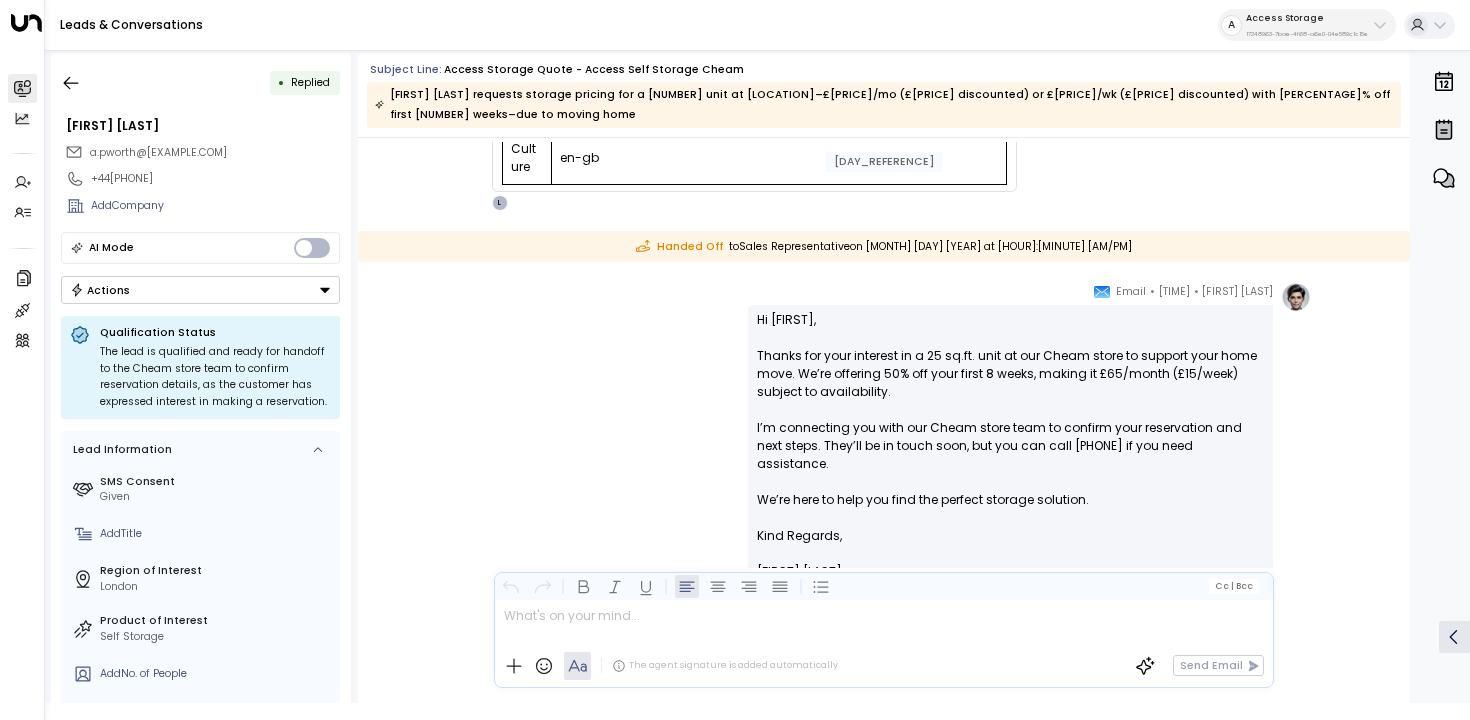 drag, startPoint x: 872, startPoint y: 295, endPoint x: 618, endPoint y: 294, distance: 254.00197 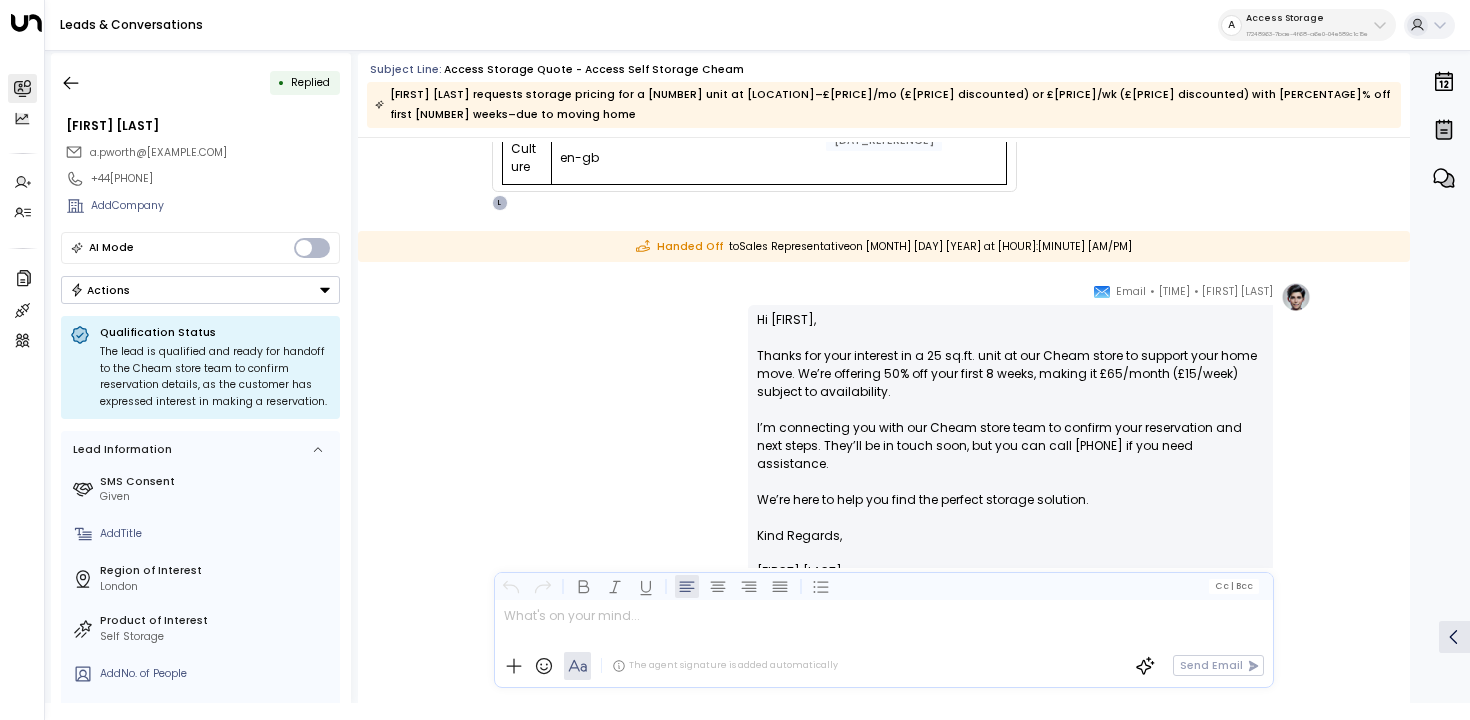 copy on "Hi [FIRST]," 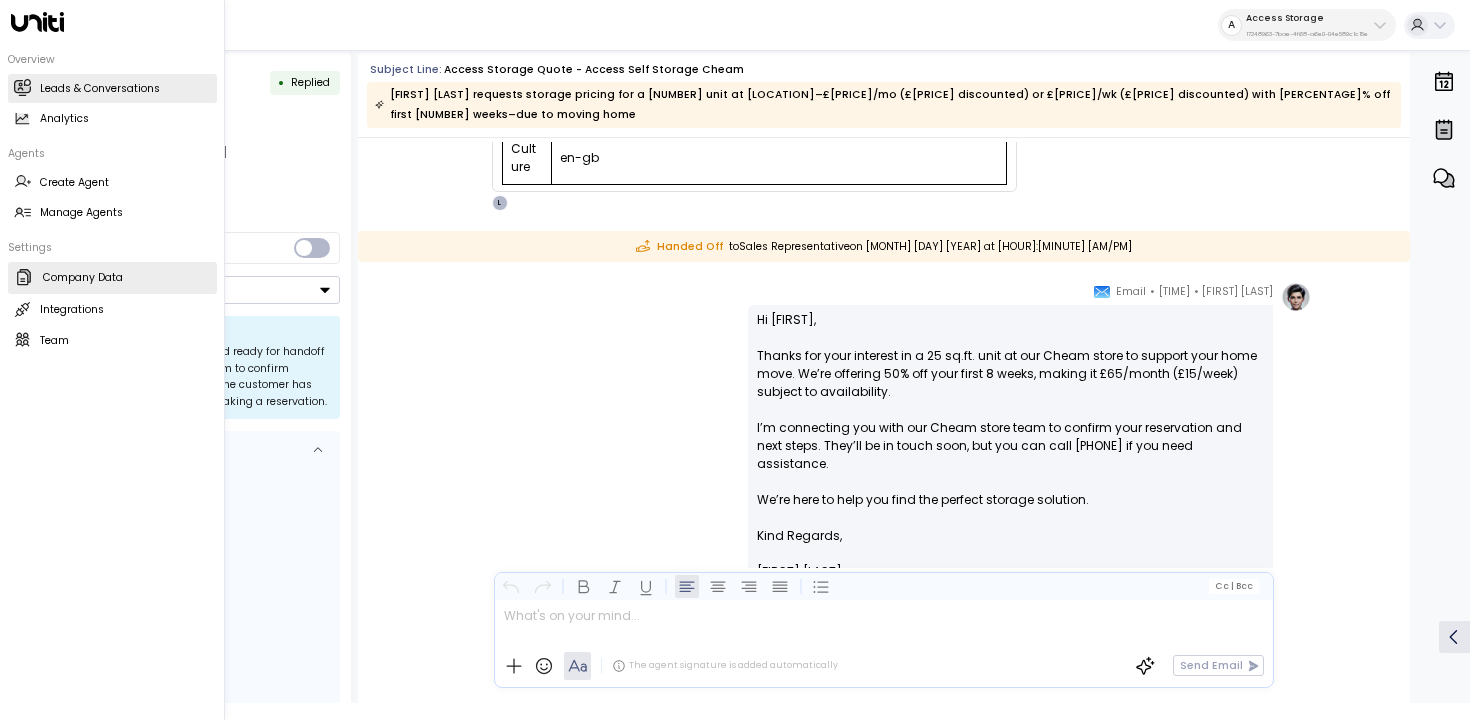 click on "Company Data" at bounding box center (83, 278) 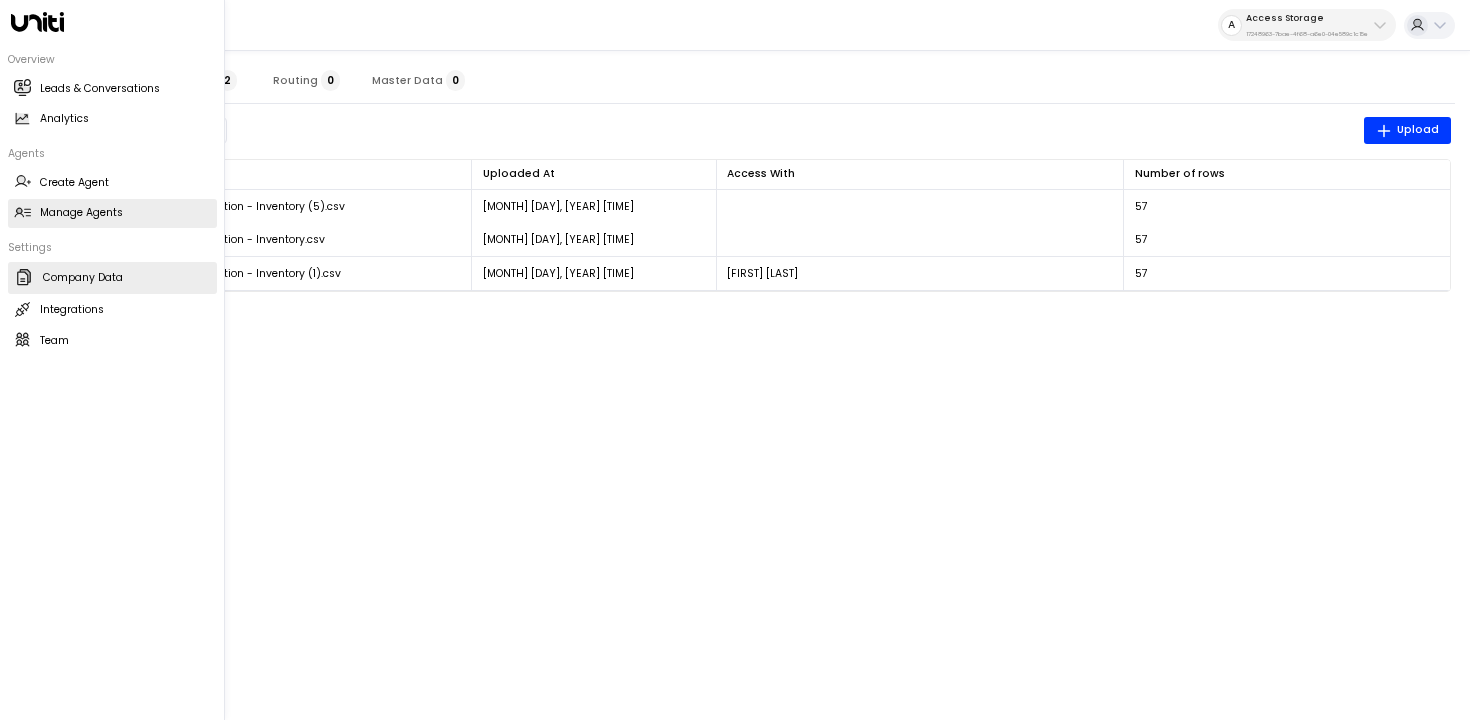 click on "Manage Agents Manage Agents" at bounding box center (112, 213) 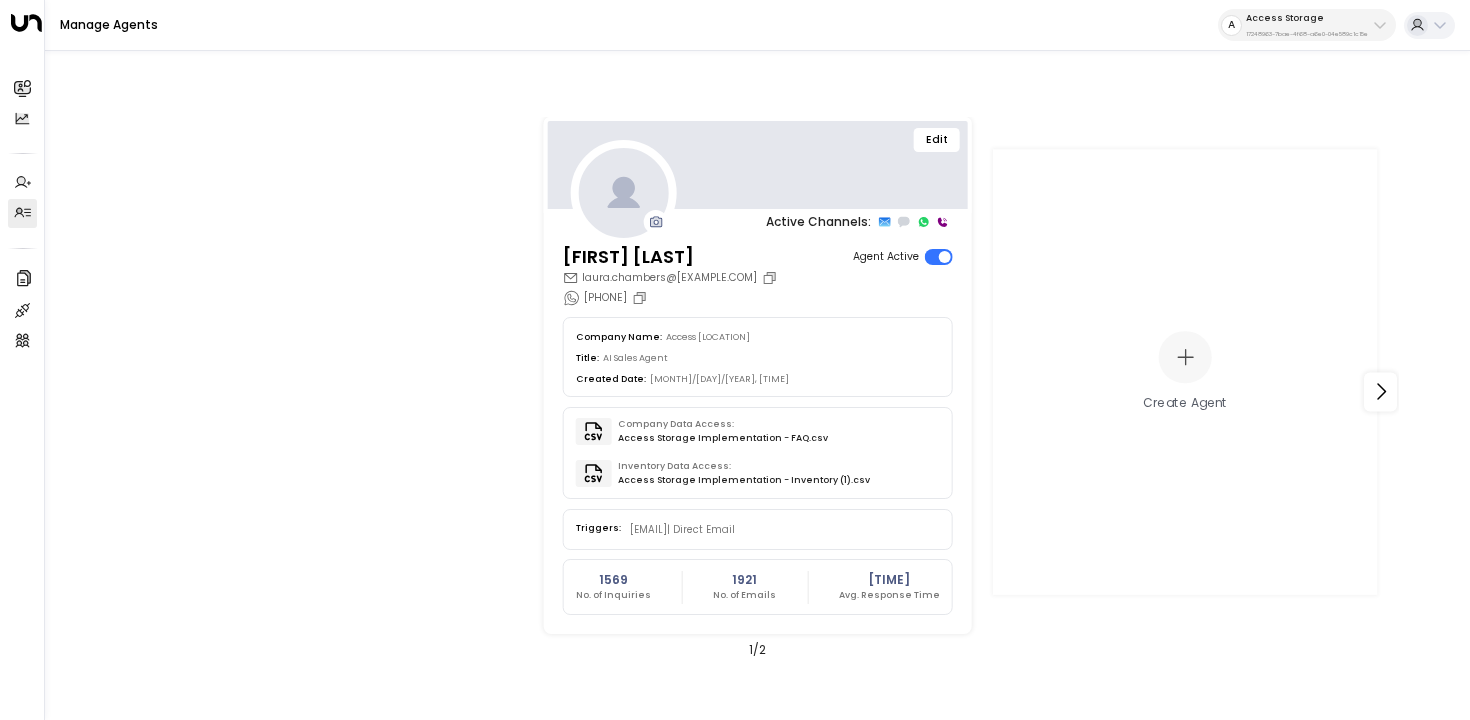 click on "Edit" at bounding box center (937, 140) 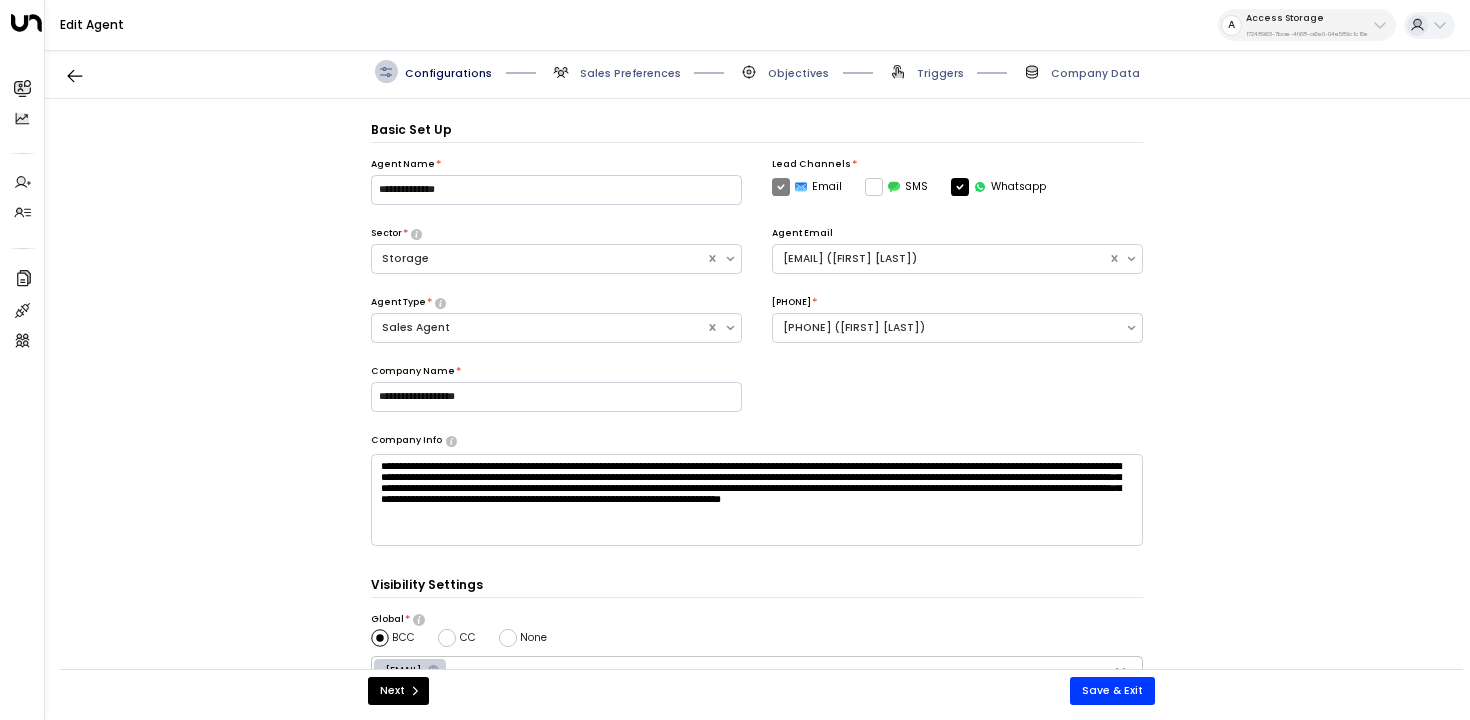 scroll, scrollTop: 22, scrollLeft: 0, axis: vertical 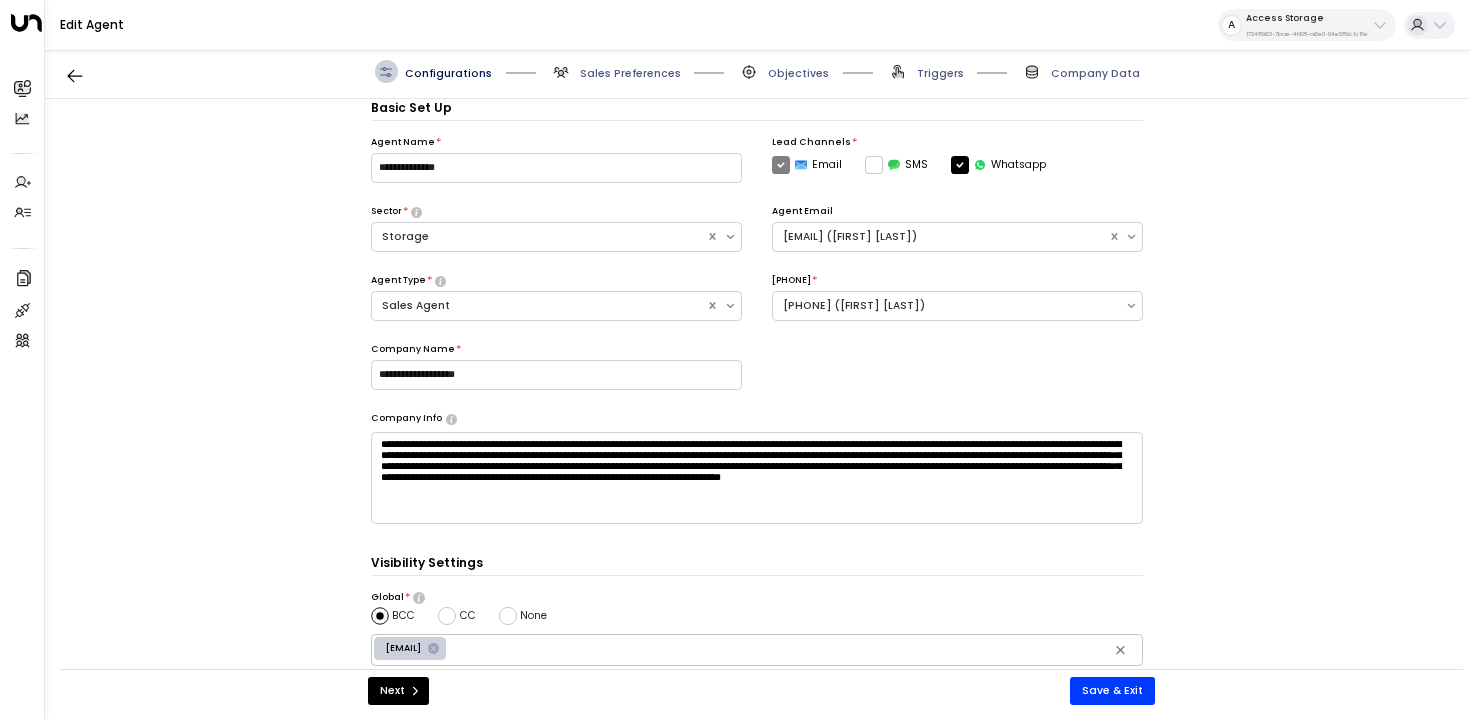 click on "Configurations Sales Preferences Objectives Triggers Company Data" at bounding box center [757, 72] 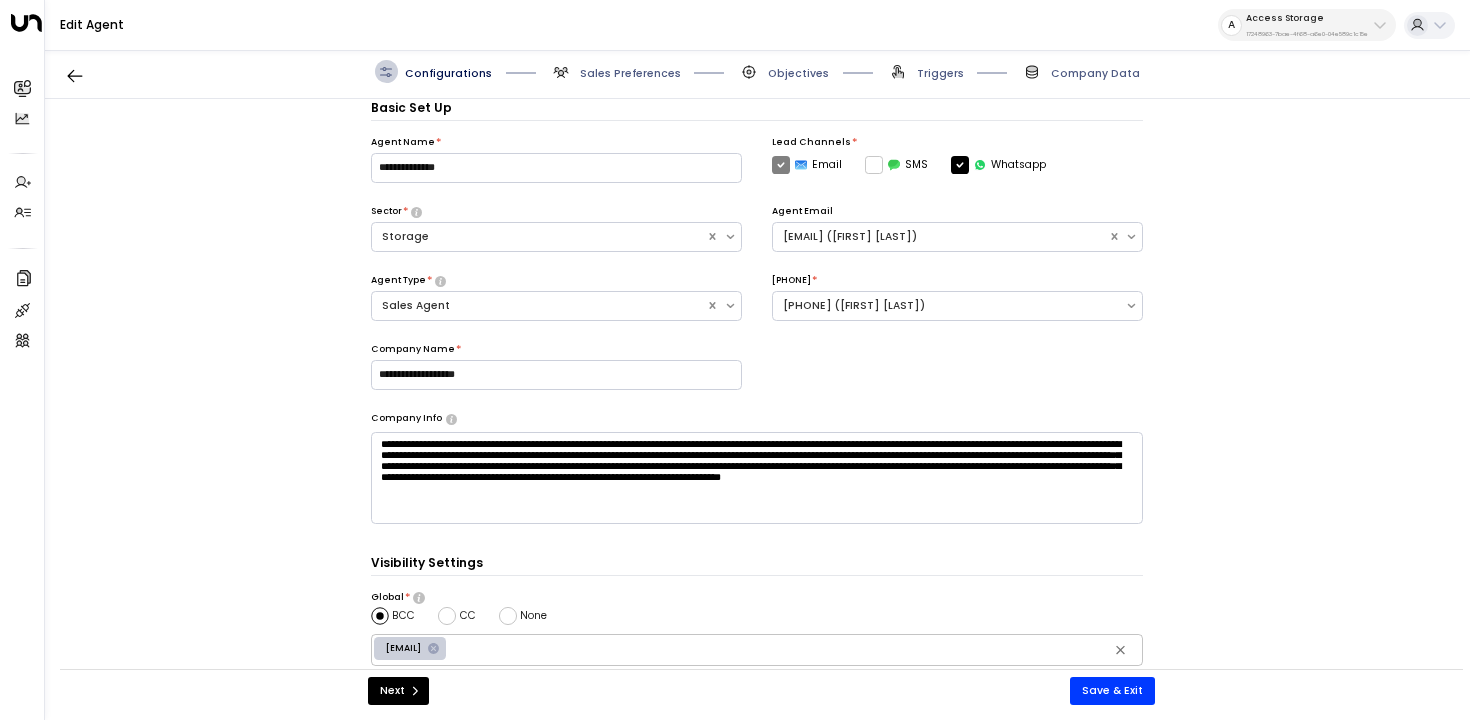 click on "Triggers" at bounding box center [615, 71] 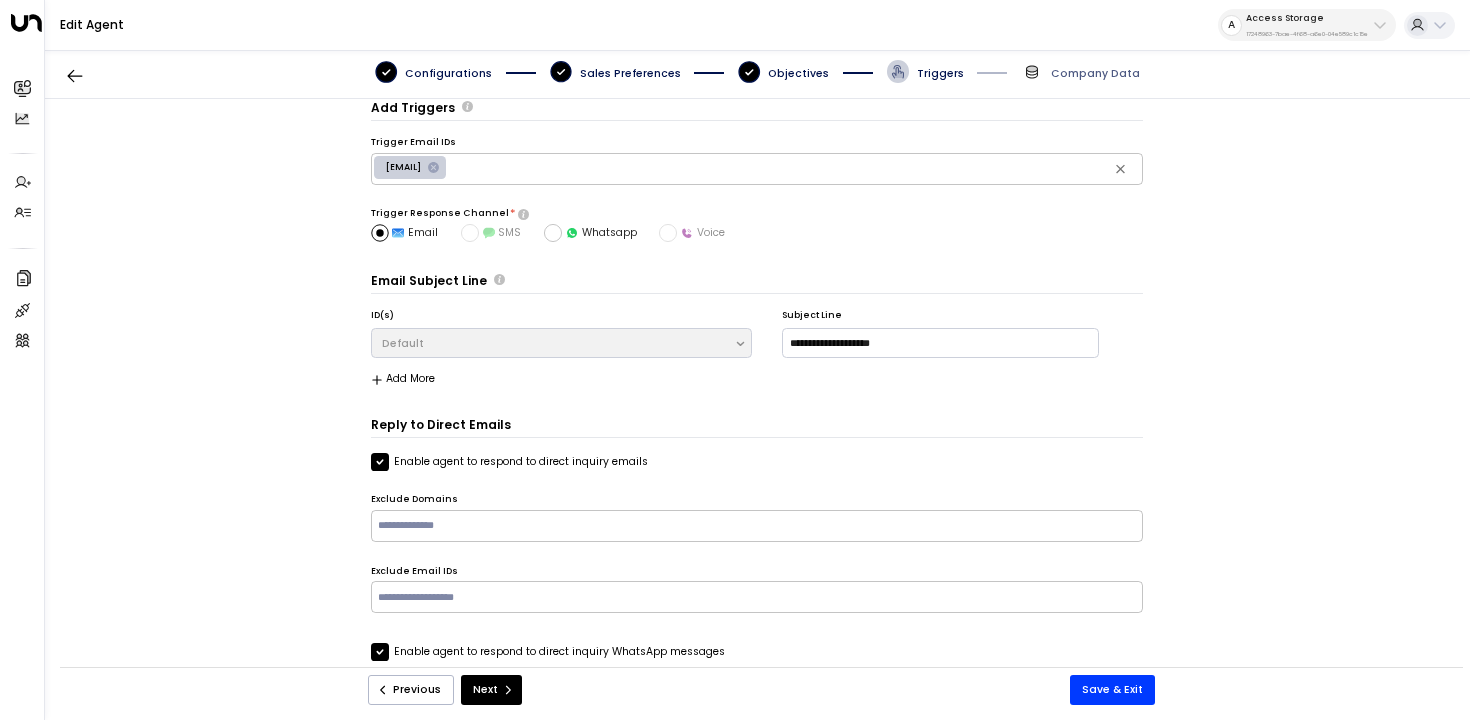 click on "Objectives" at bounding box center (448, 73) 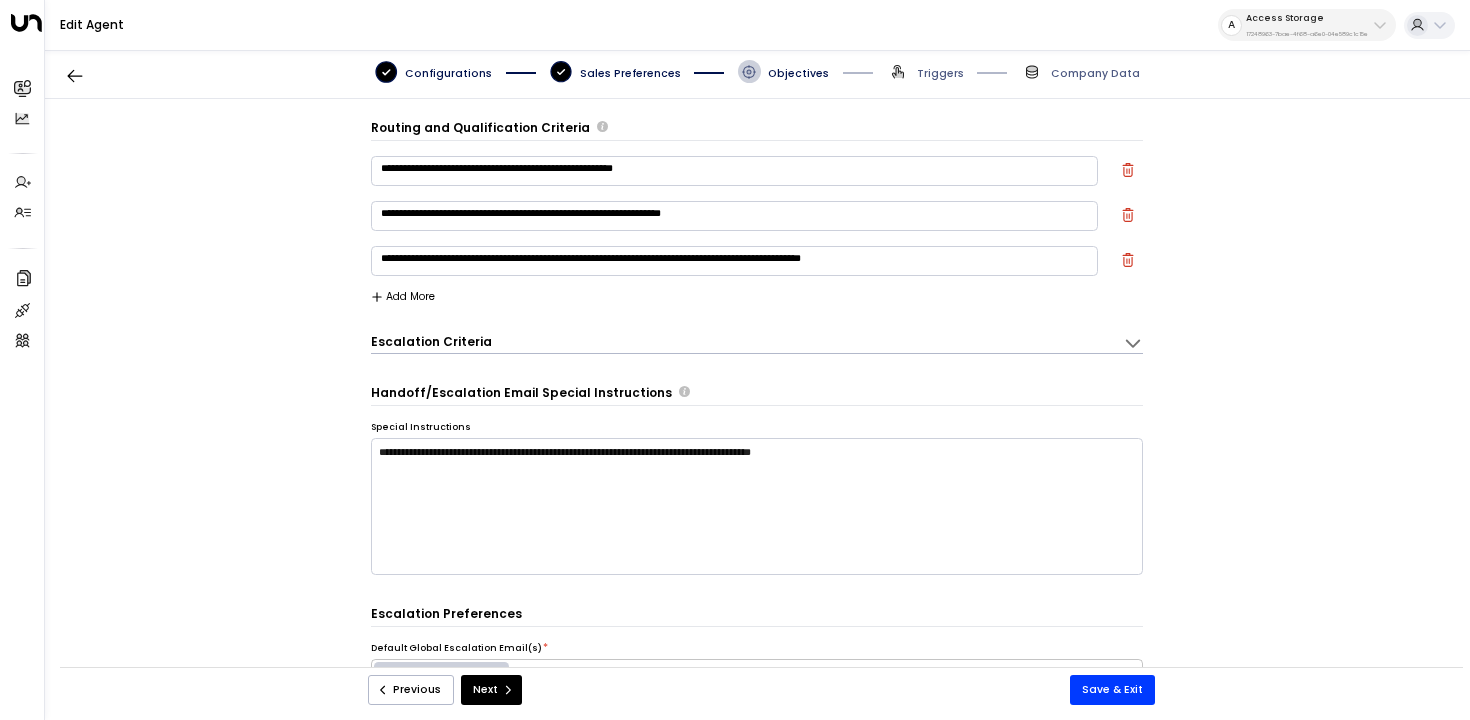 scroll, scrollTop: 0, scrollLeft: 0, axis: both 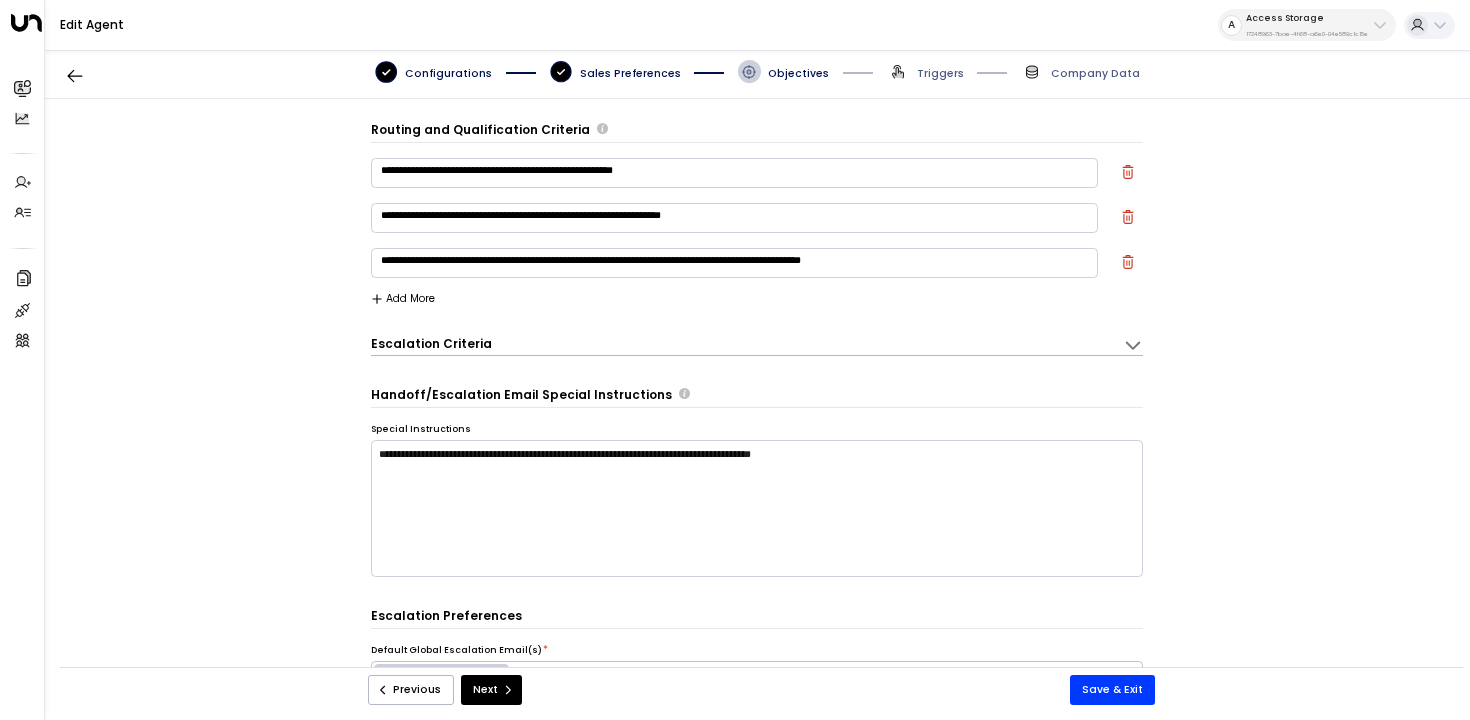 click on "**********" at bounding box center (734, 263) 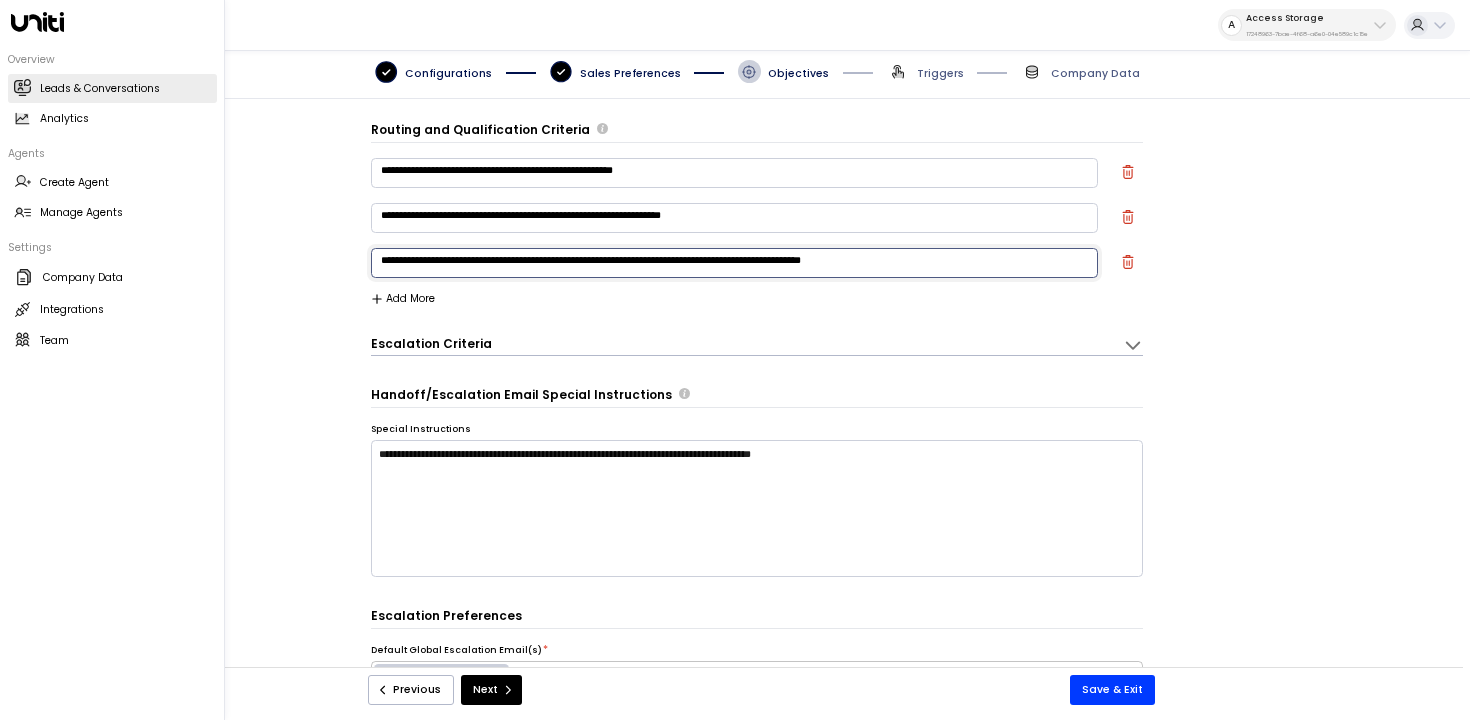 click at bounding box center [22, 87] 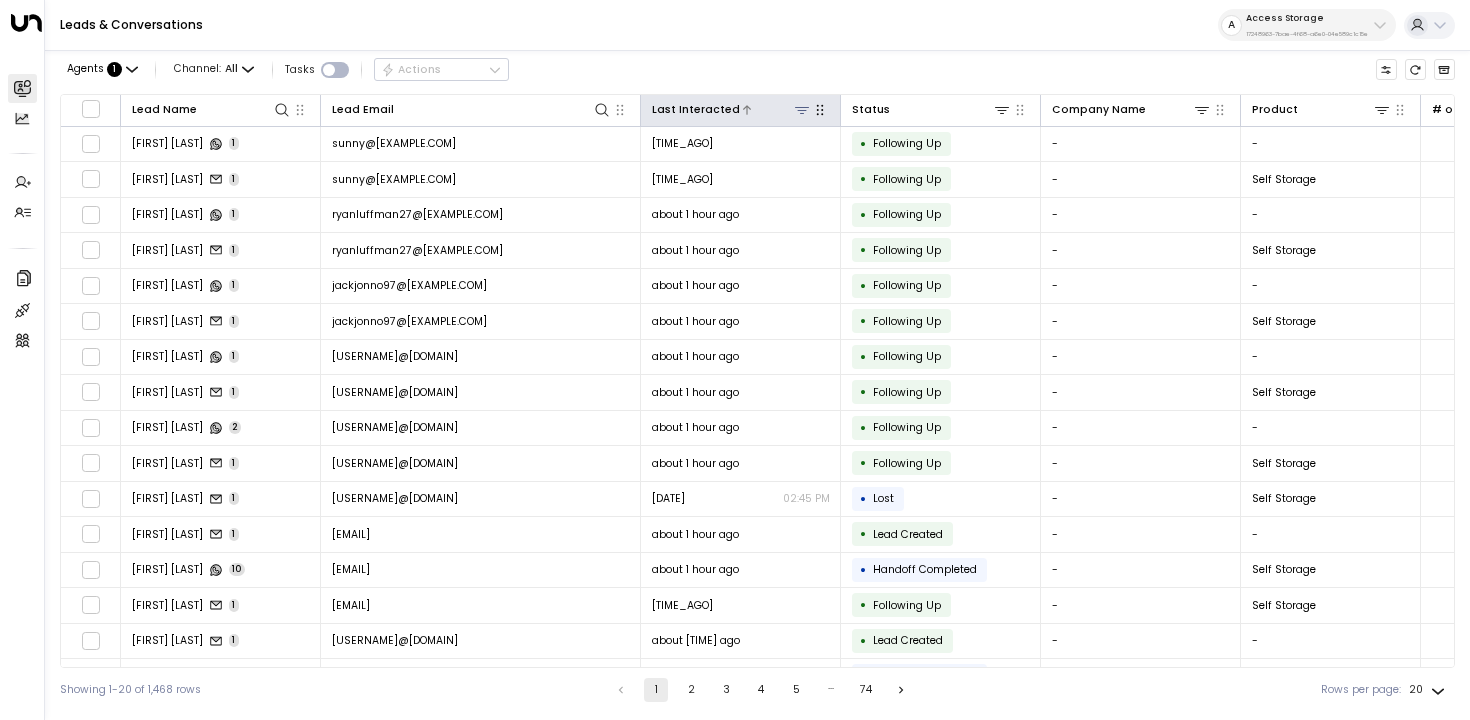 click at bounding box center (776, 109) 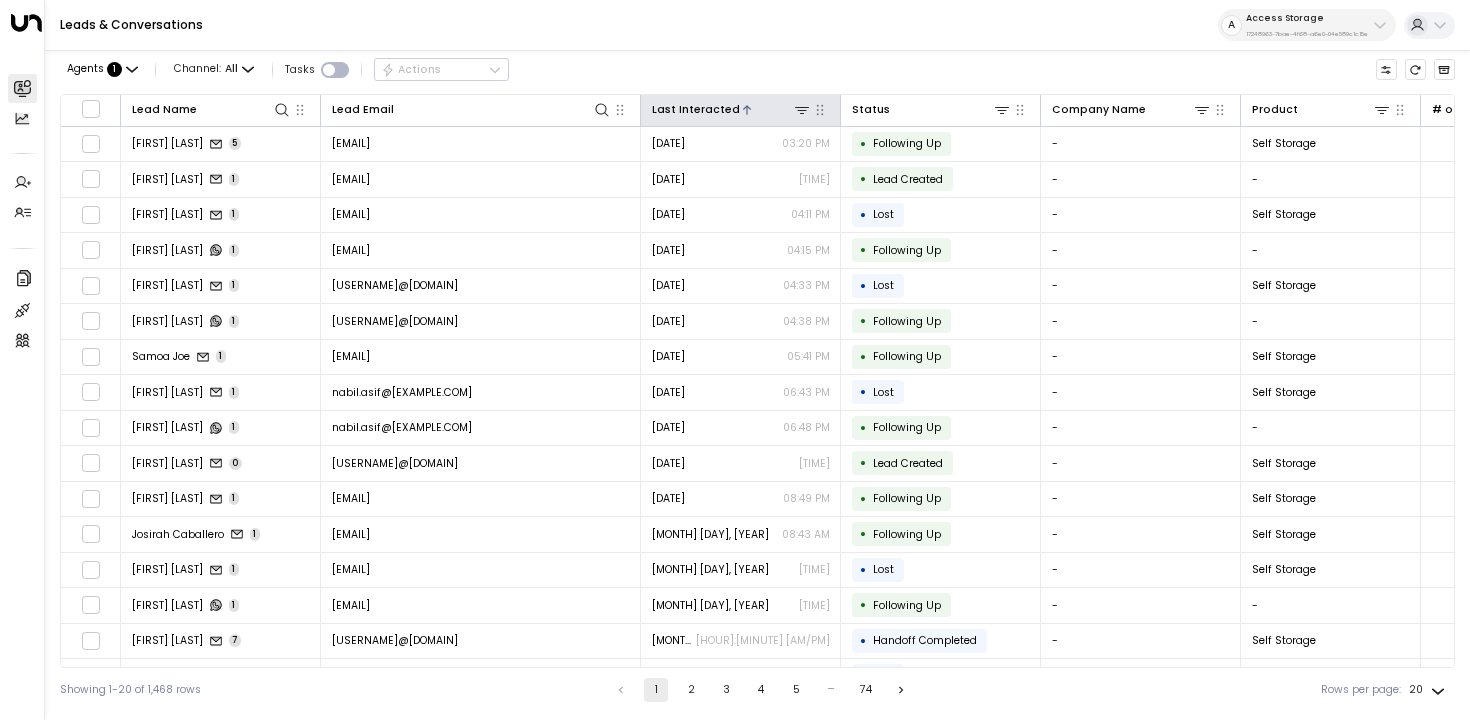 click on "Last Interacted" at bounding box center [741, 111] 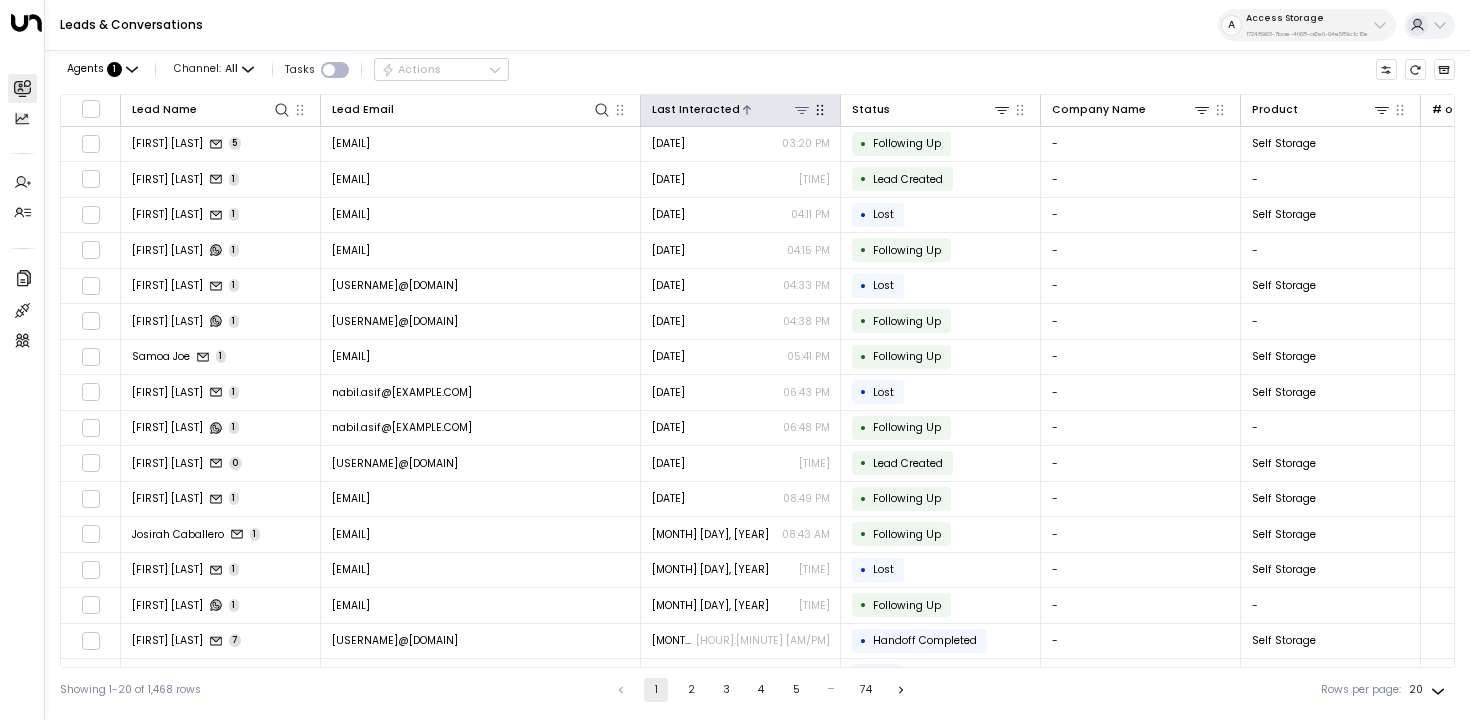 click on "Last Interacted" at bounding box center (696, 110) 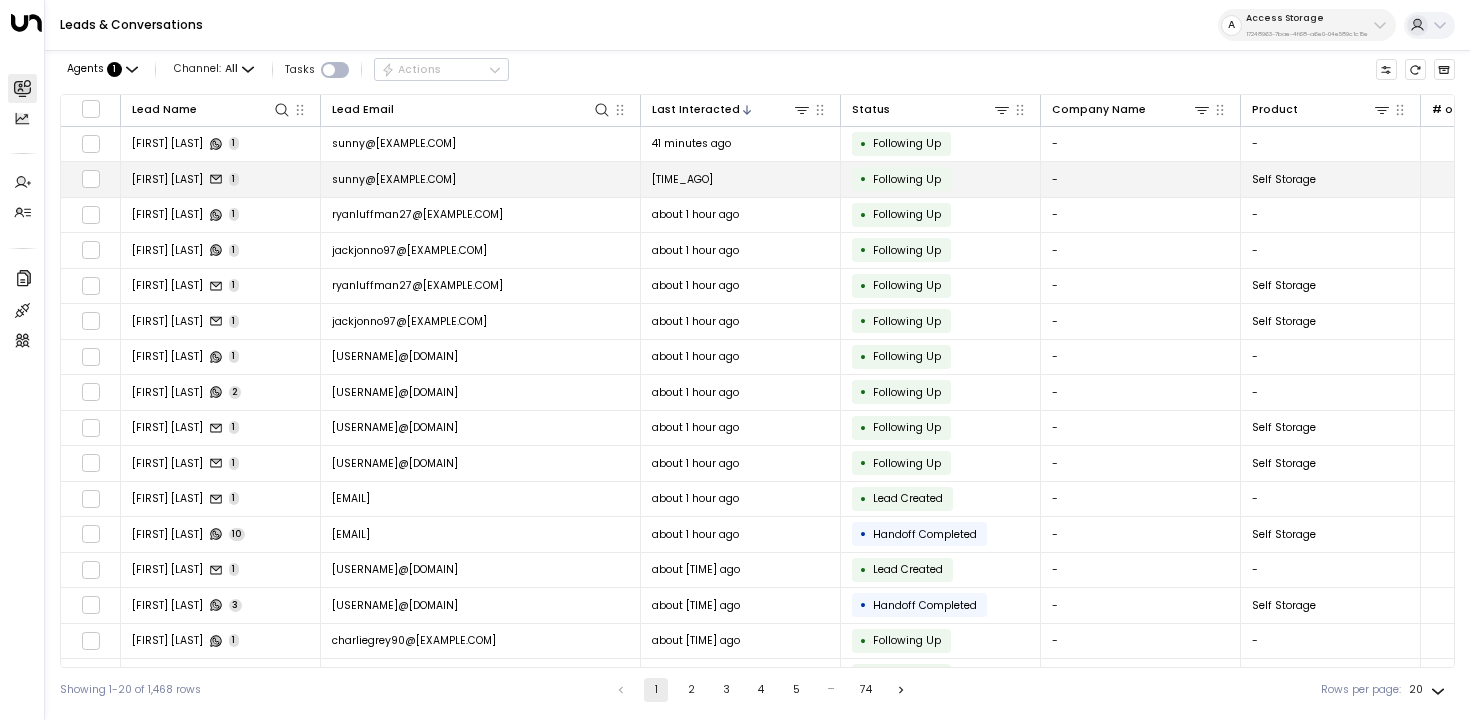scroll, scrollTop: 0, scrollLeft: 1201, axis: horizontal 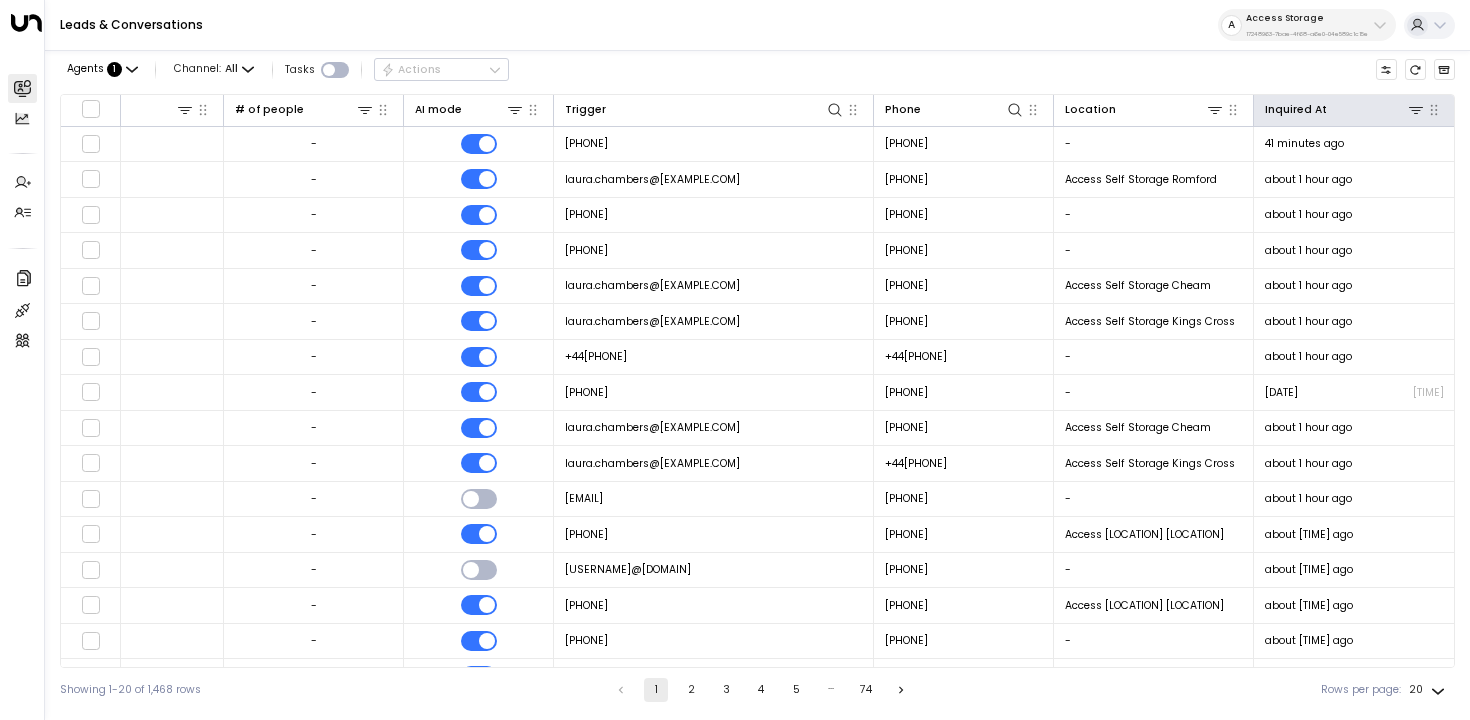 click on "Inquired At" at bounding box center [1354, 111] 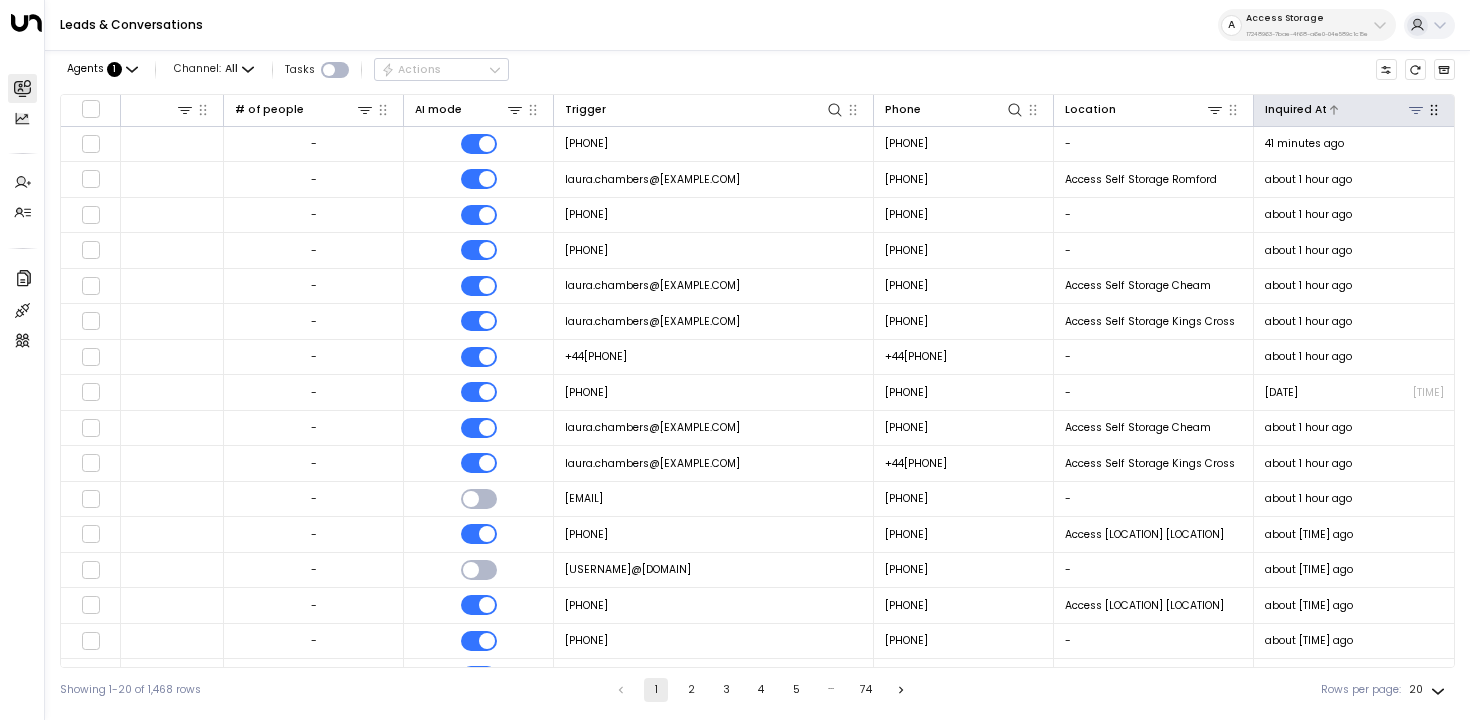 click at bounding box center [1376, 109] 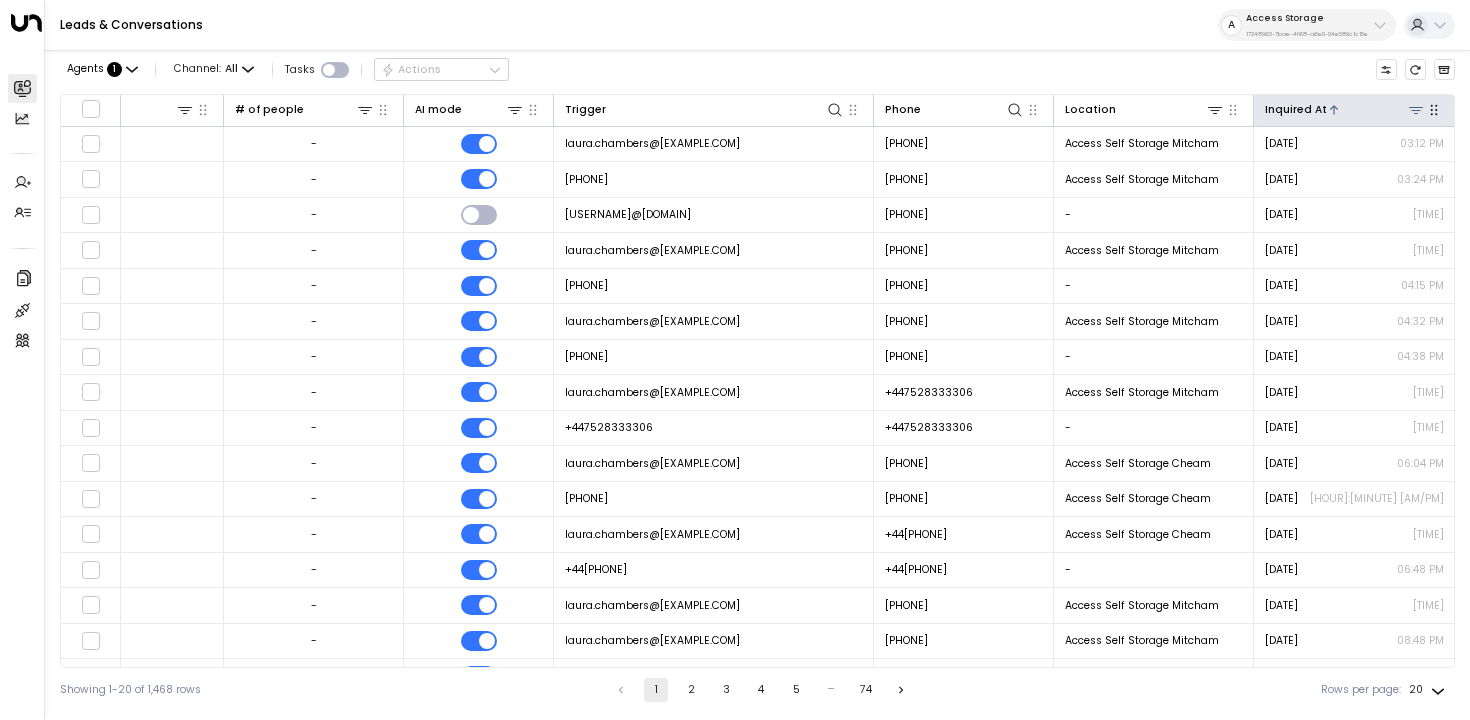 click at bounding box center (1334, 110) 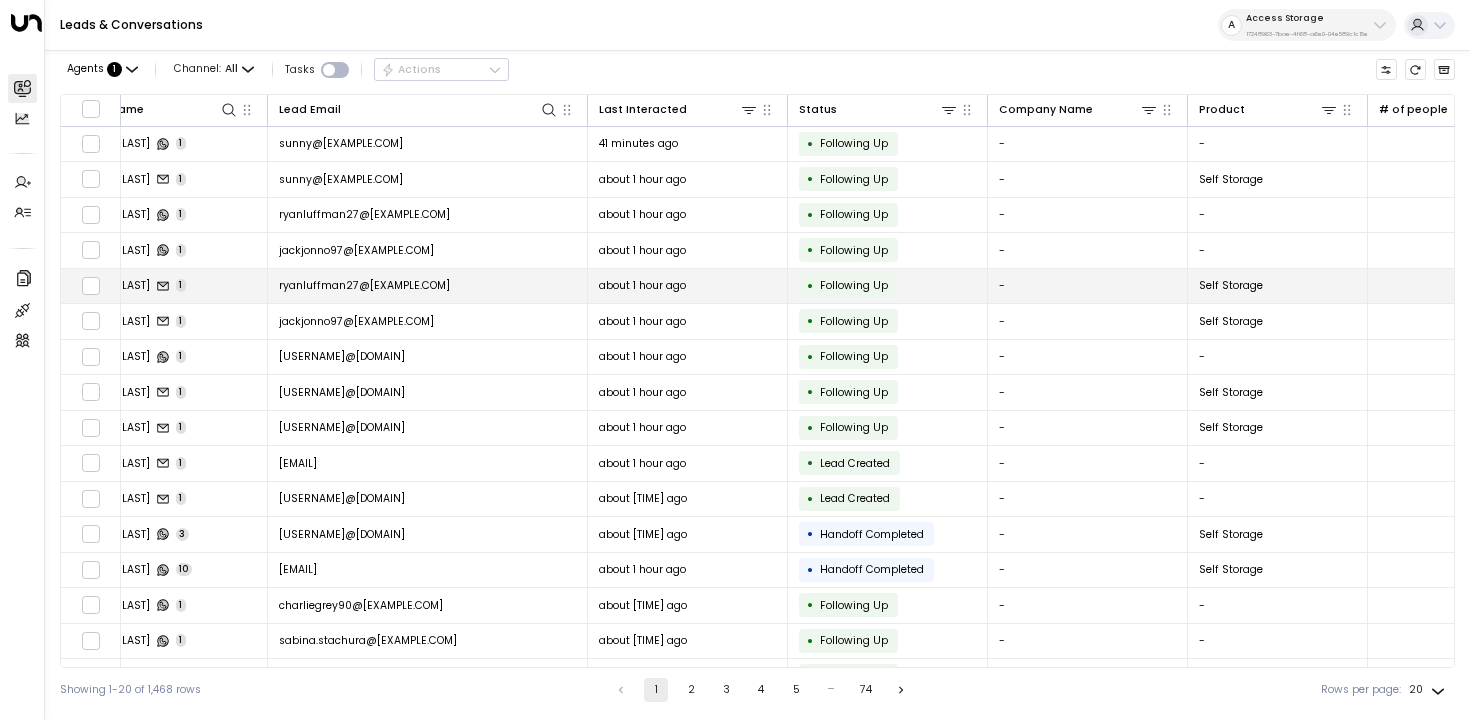 scroll, scrollTop: 0, scrollLeft: 0, axis: both 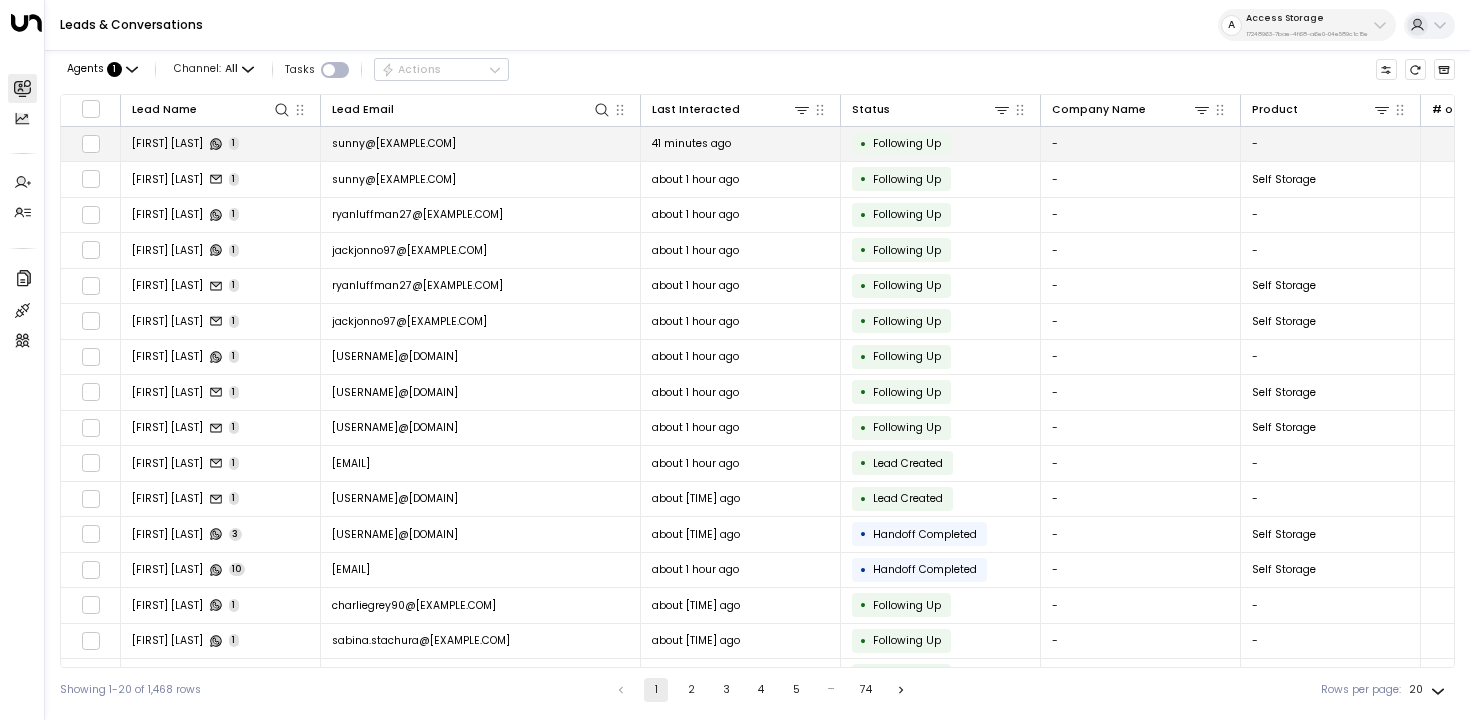 click on "sunny@gmail.com" at bounding box center [481, 144] 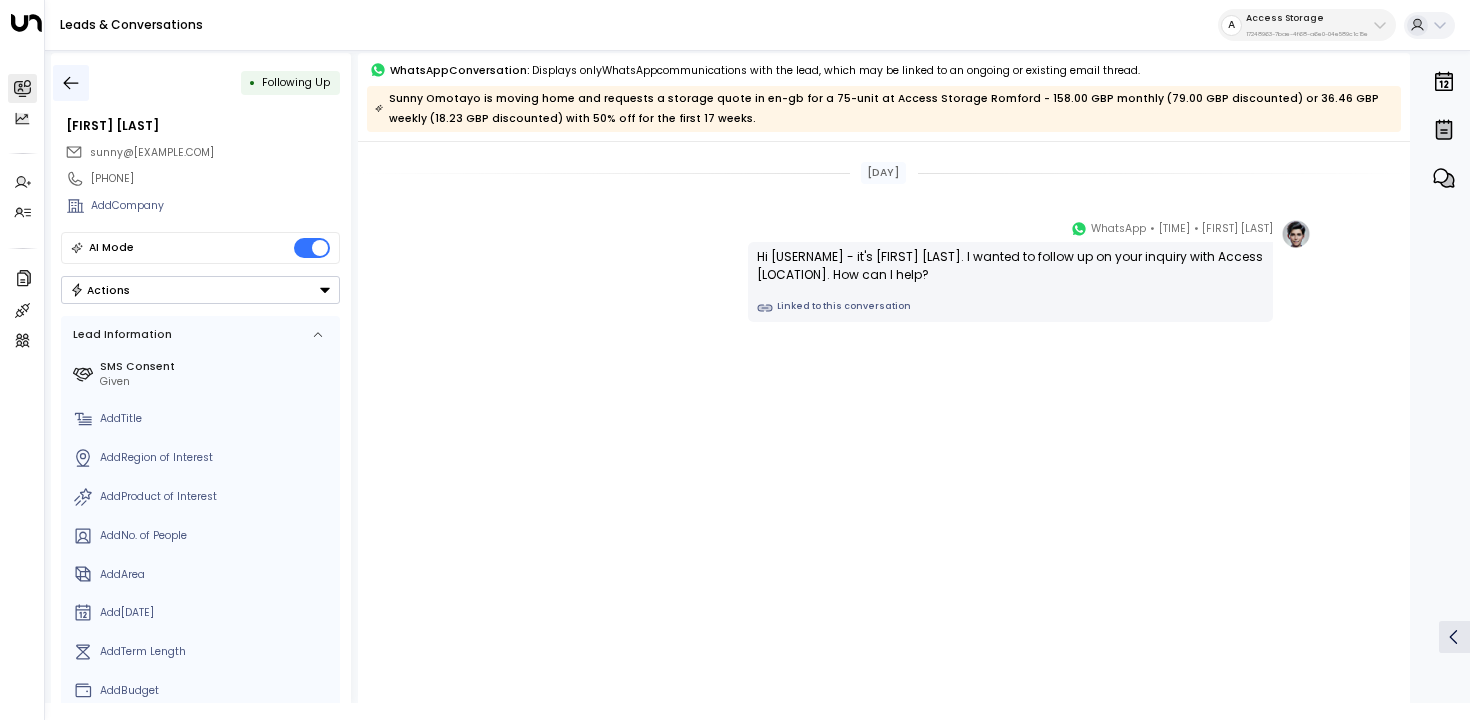 click at bounding box center (71, 83) 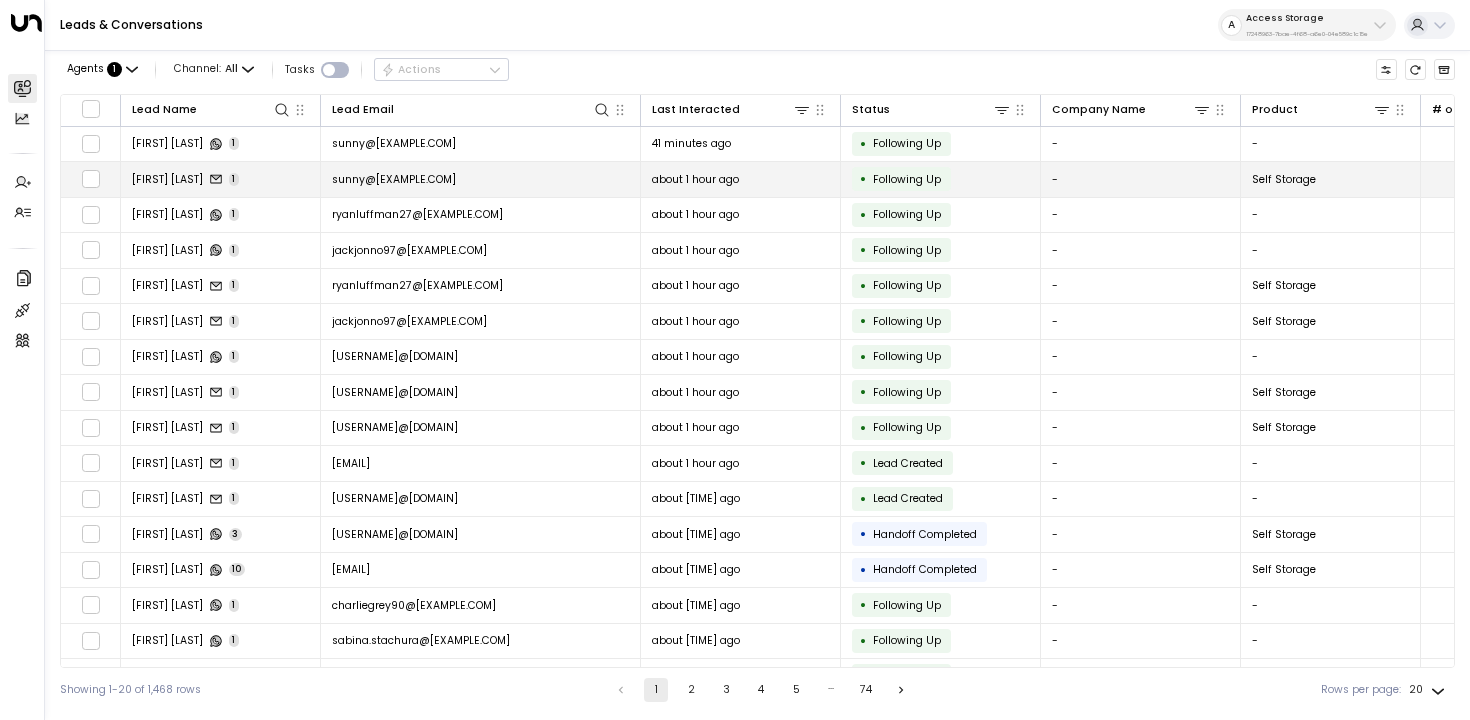 click on "sunny omotayo 1" at bounding box center [221, 179] 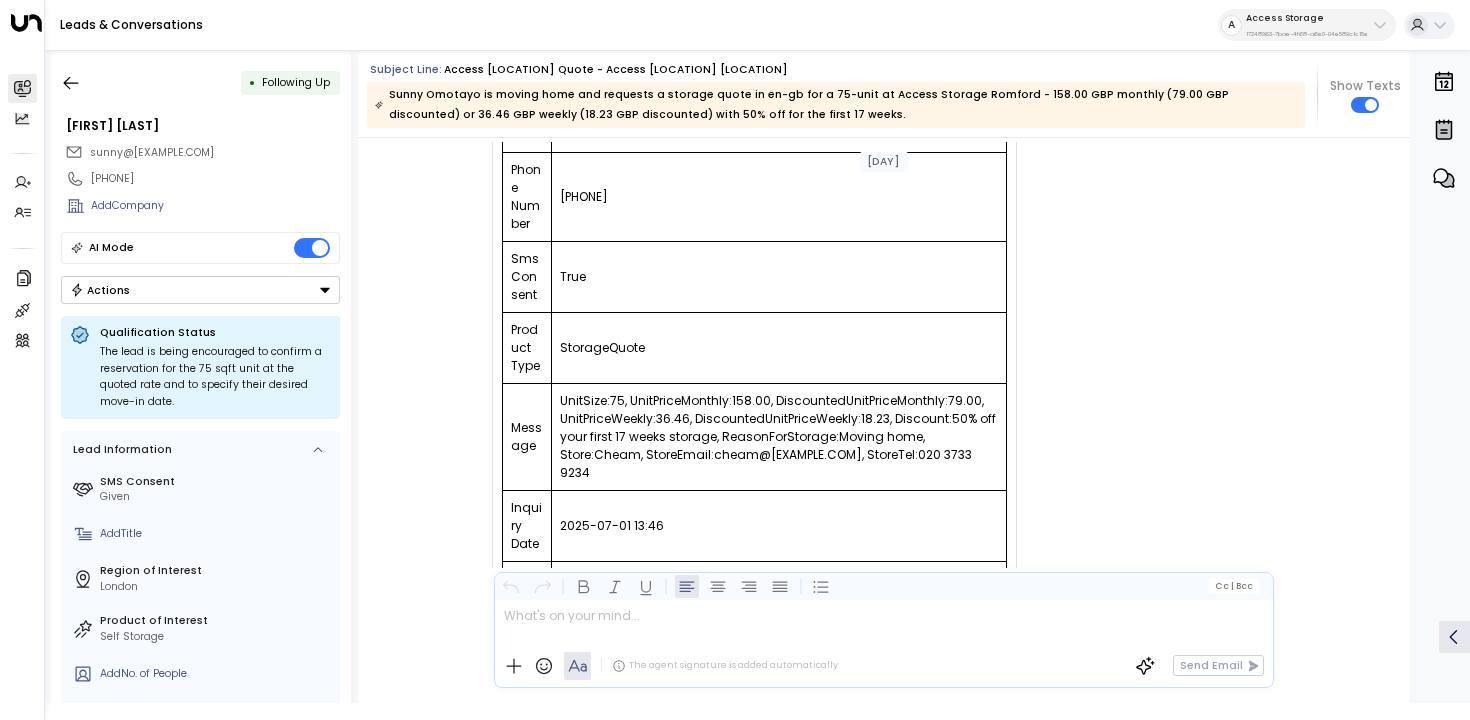 scroll, scrollTop: 412, scrollLeft: 0, axis: vertical 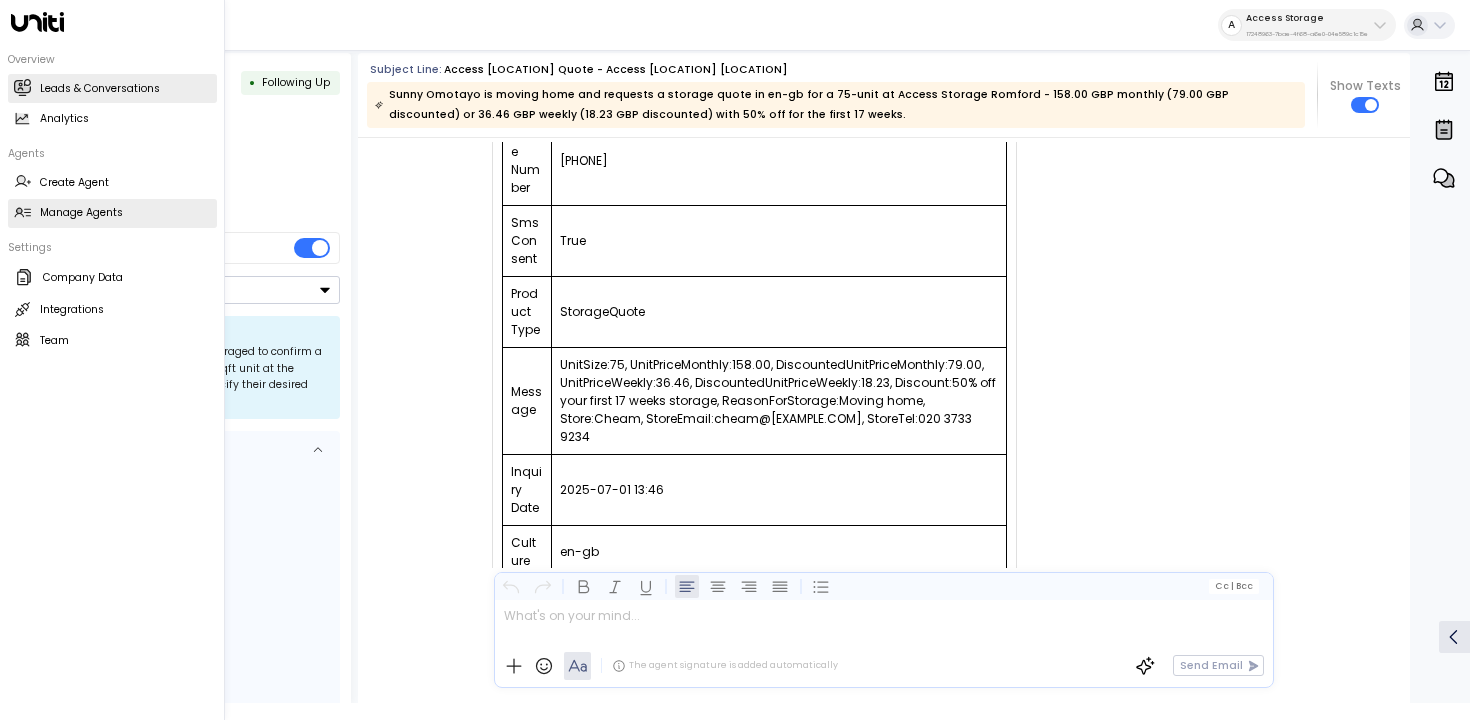 click on "Manage Agents Manage Agents" at bounding box center (112, 213) 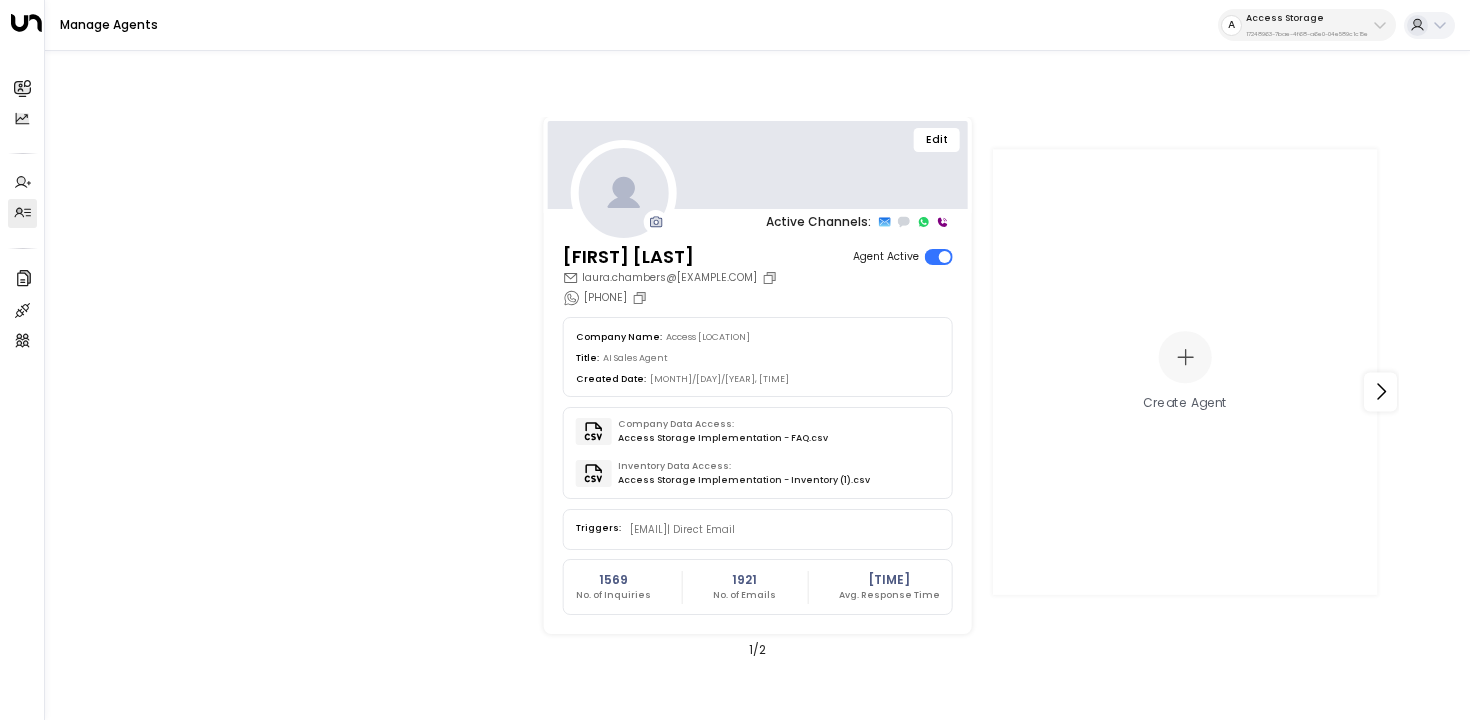 click on "Edit" at bounding box center [937, 140] 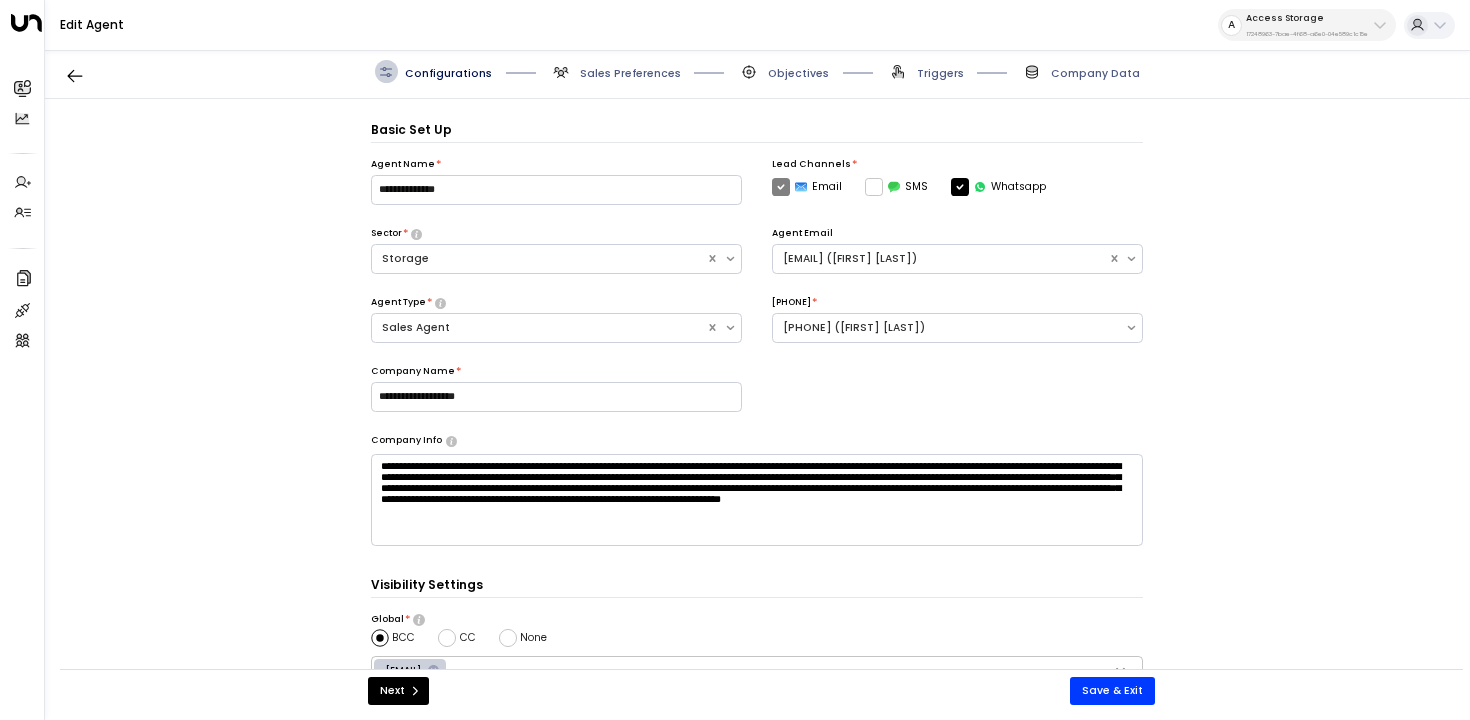 scroll, scrollTop: 22, scrollLeft: 0, axis: vertical 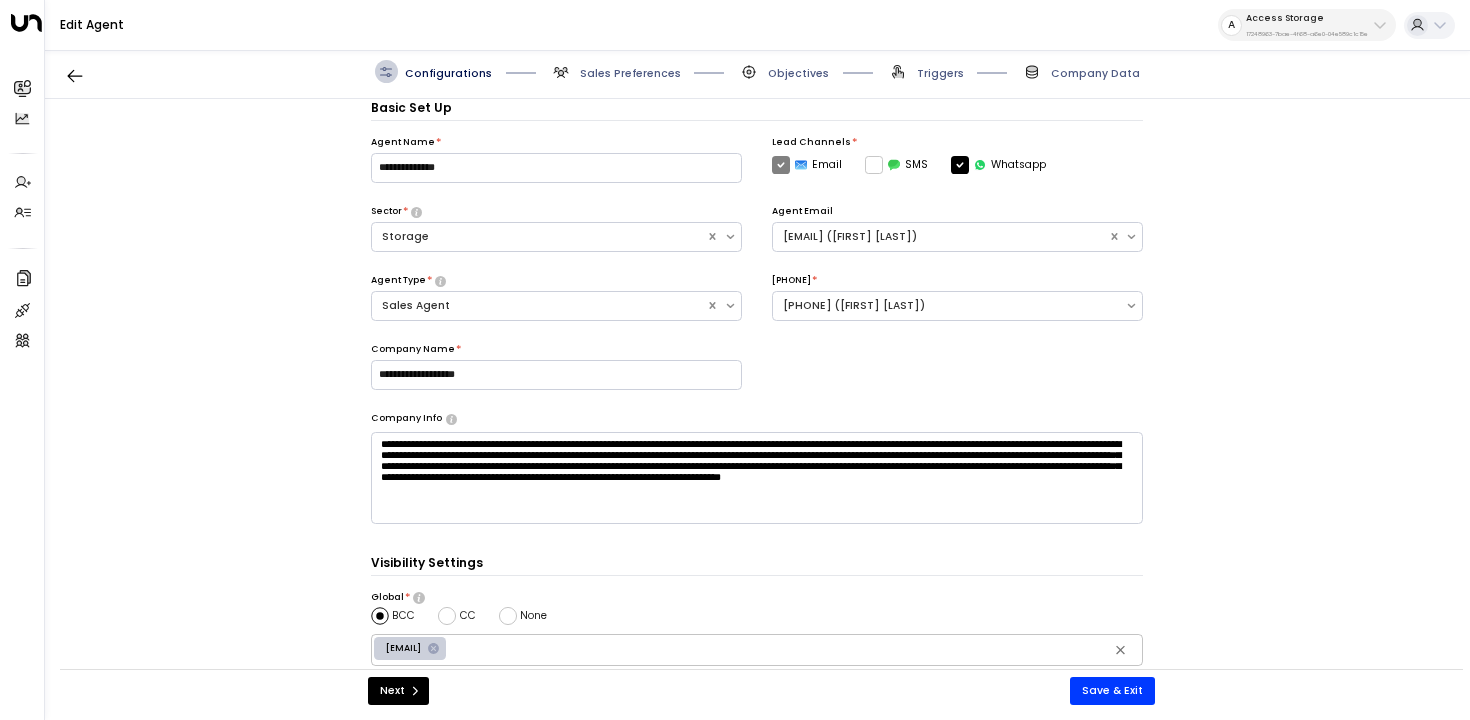 click on "Triggers" at bounding box center (630, 73) 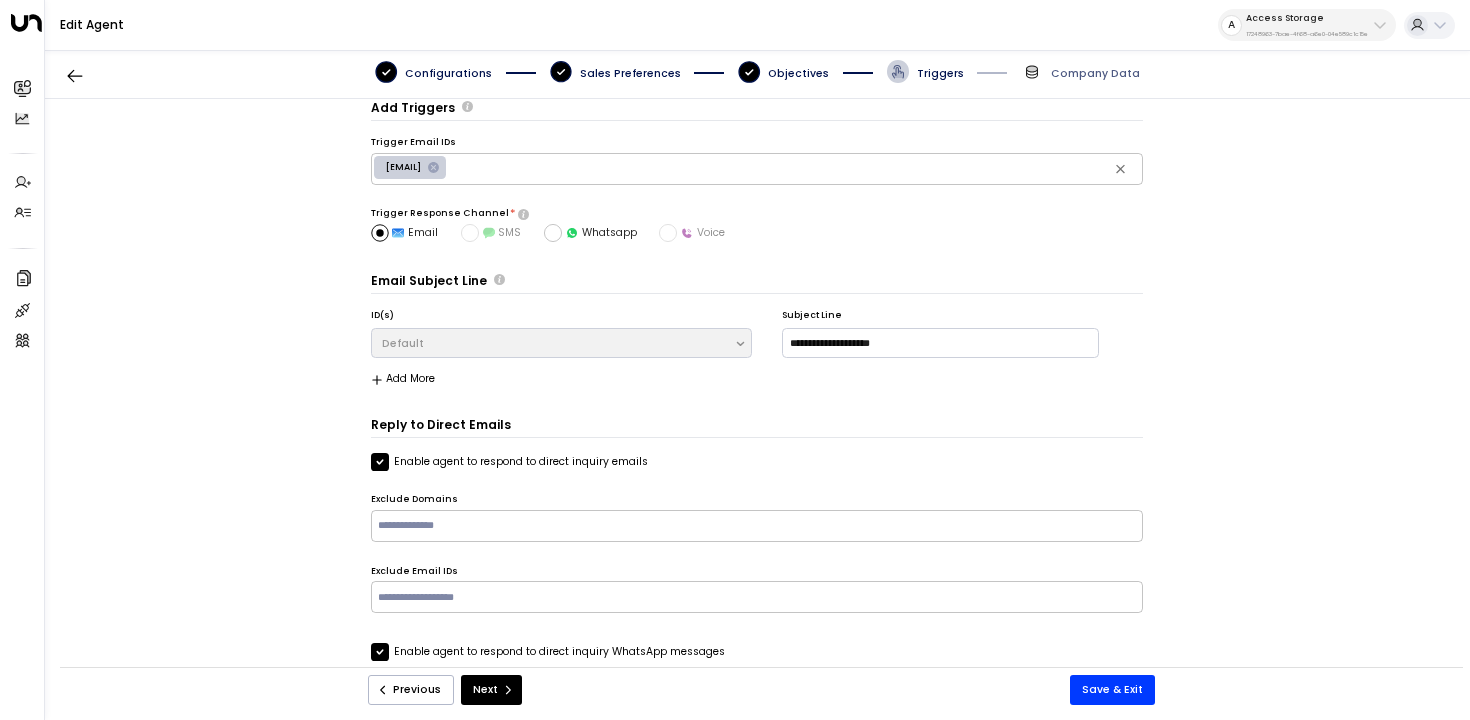 click on "Objectives" at bounding box center (448, 73) 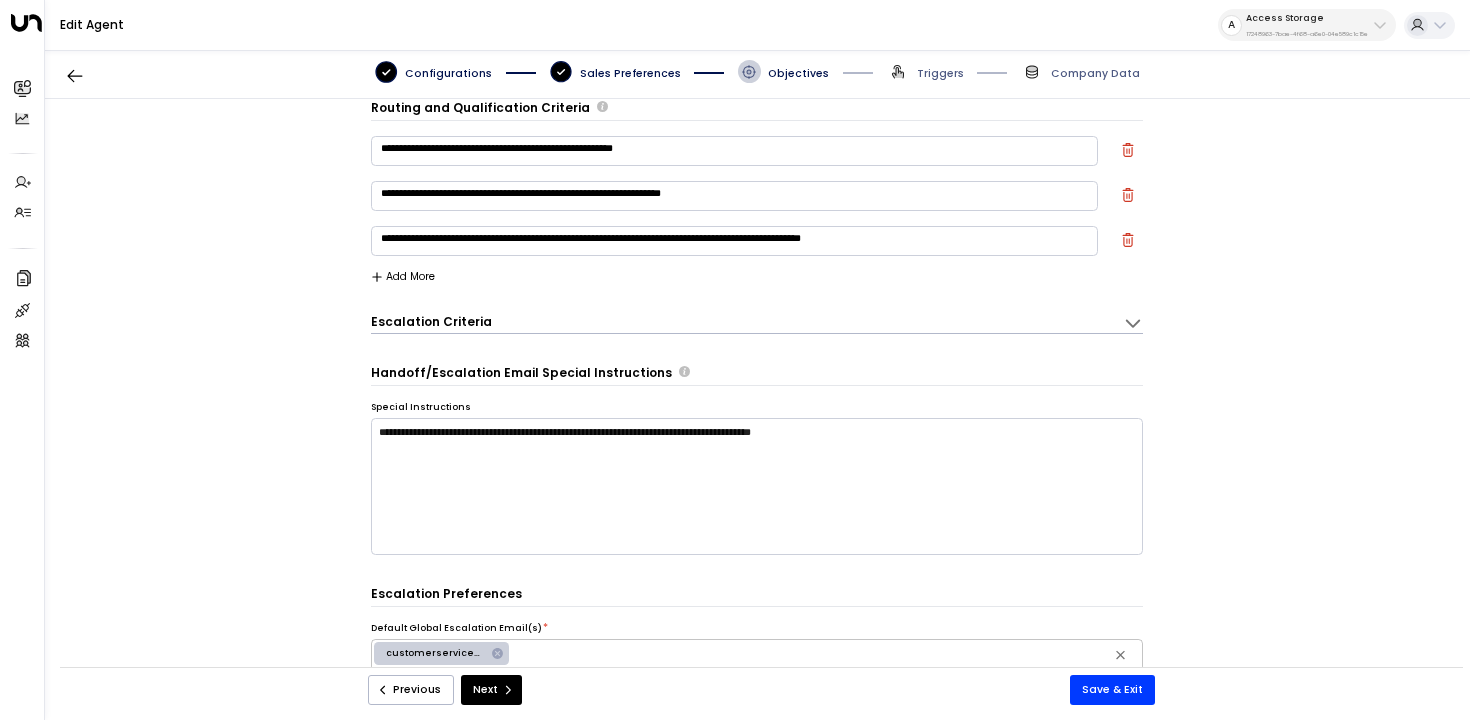 scroll, scrollTop: 0, scrollLeft: 0, axis: both 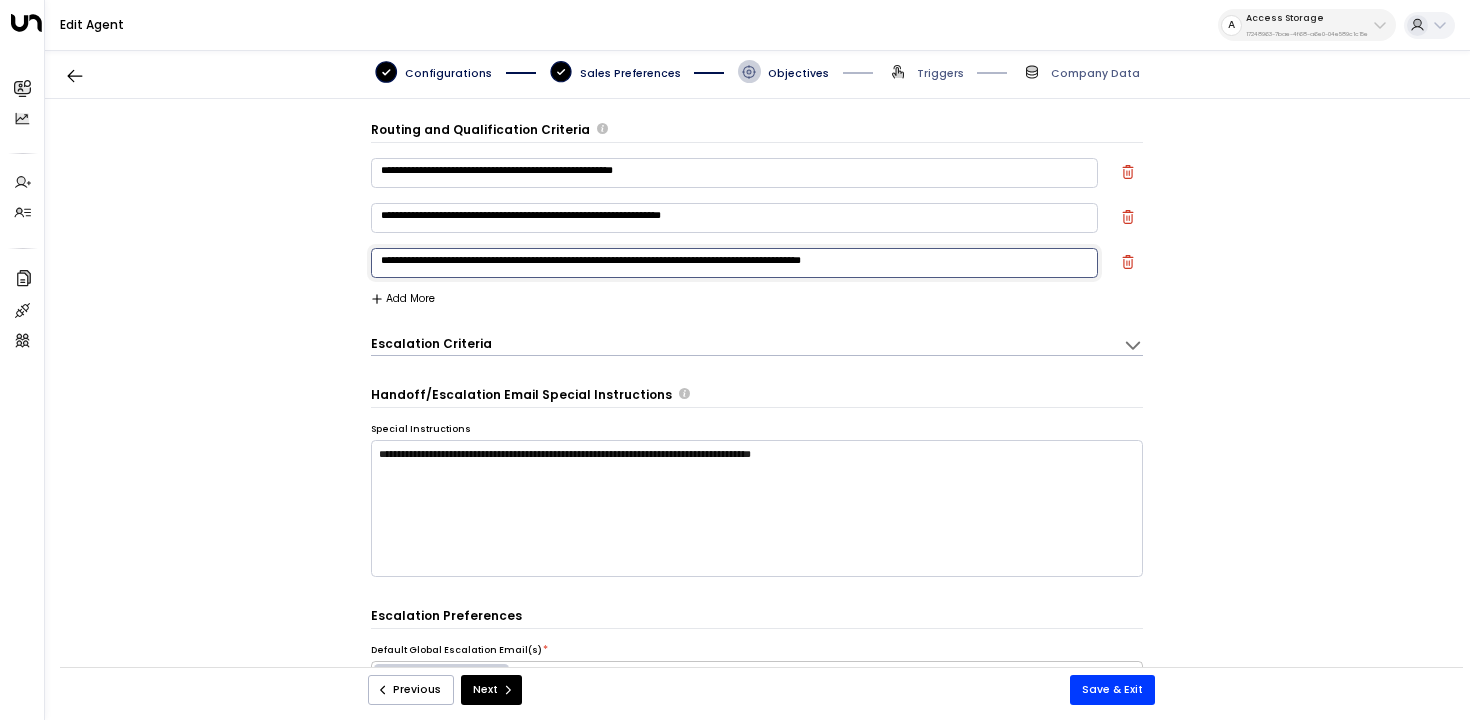 drag, startPoint x: 496, startPoint y: 261, endPoint x: 594, endPoint y: 263, distance: 98.02041 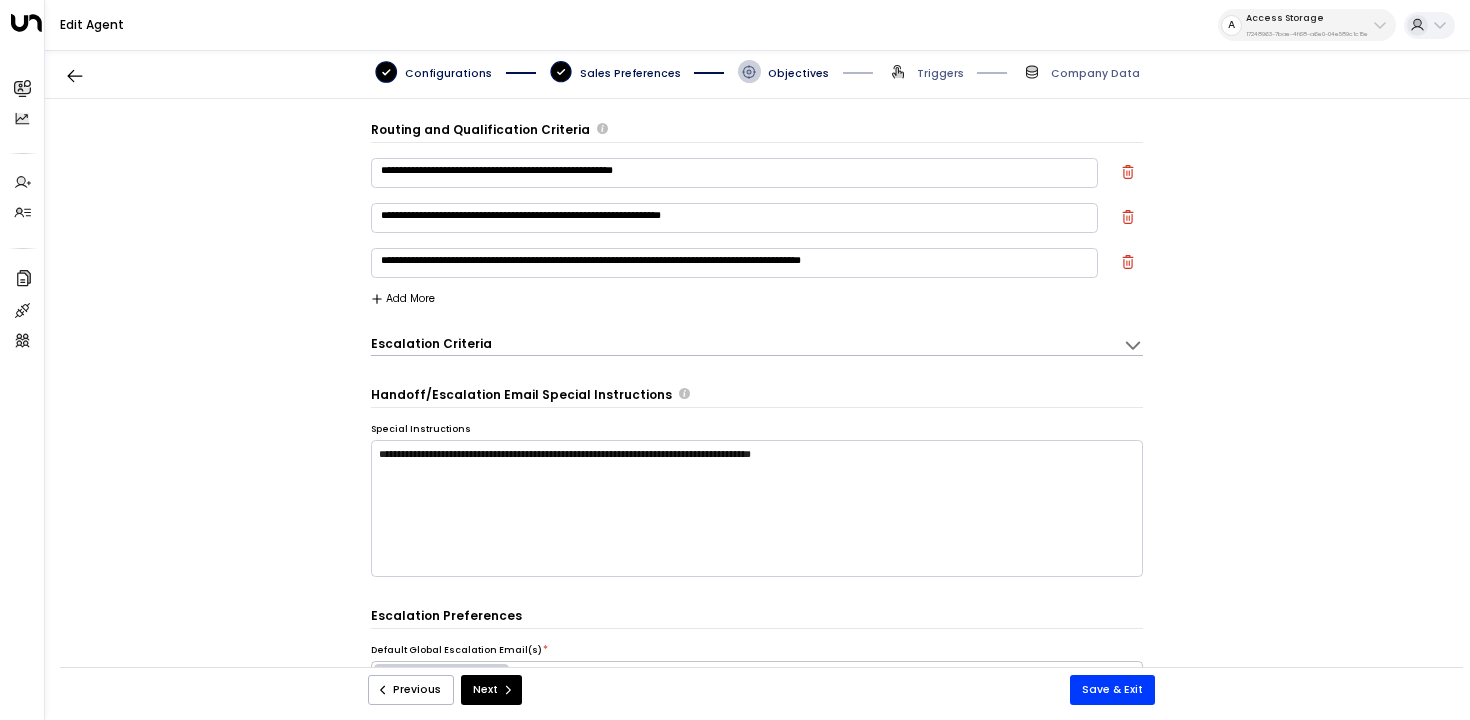 click on "Add More" at bounding box center [403, 299] 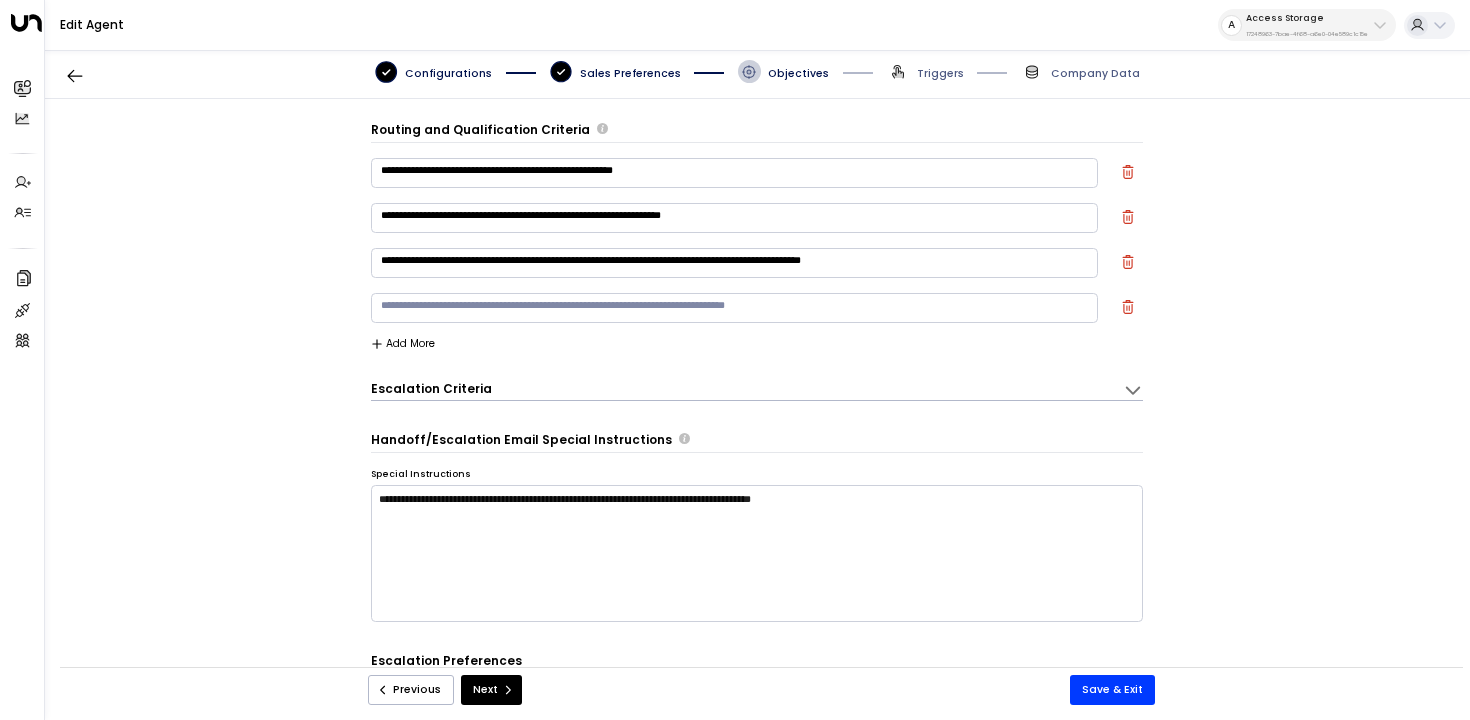 scroll, scrollTop: 85, scrollLeft: 0, axis: vertical 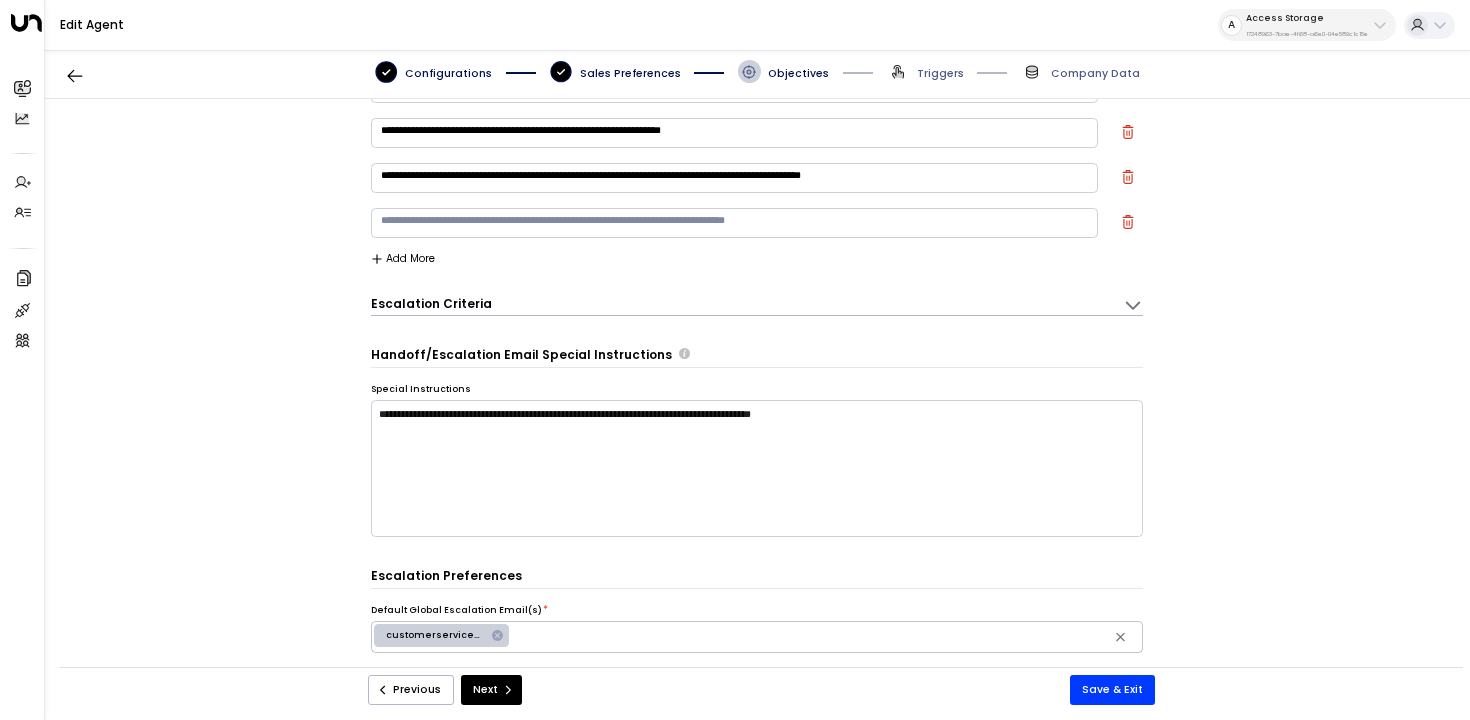 click at bounding box center (1128, 87) 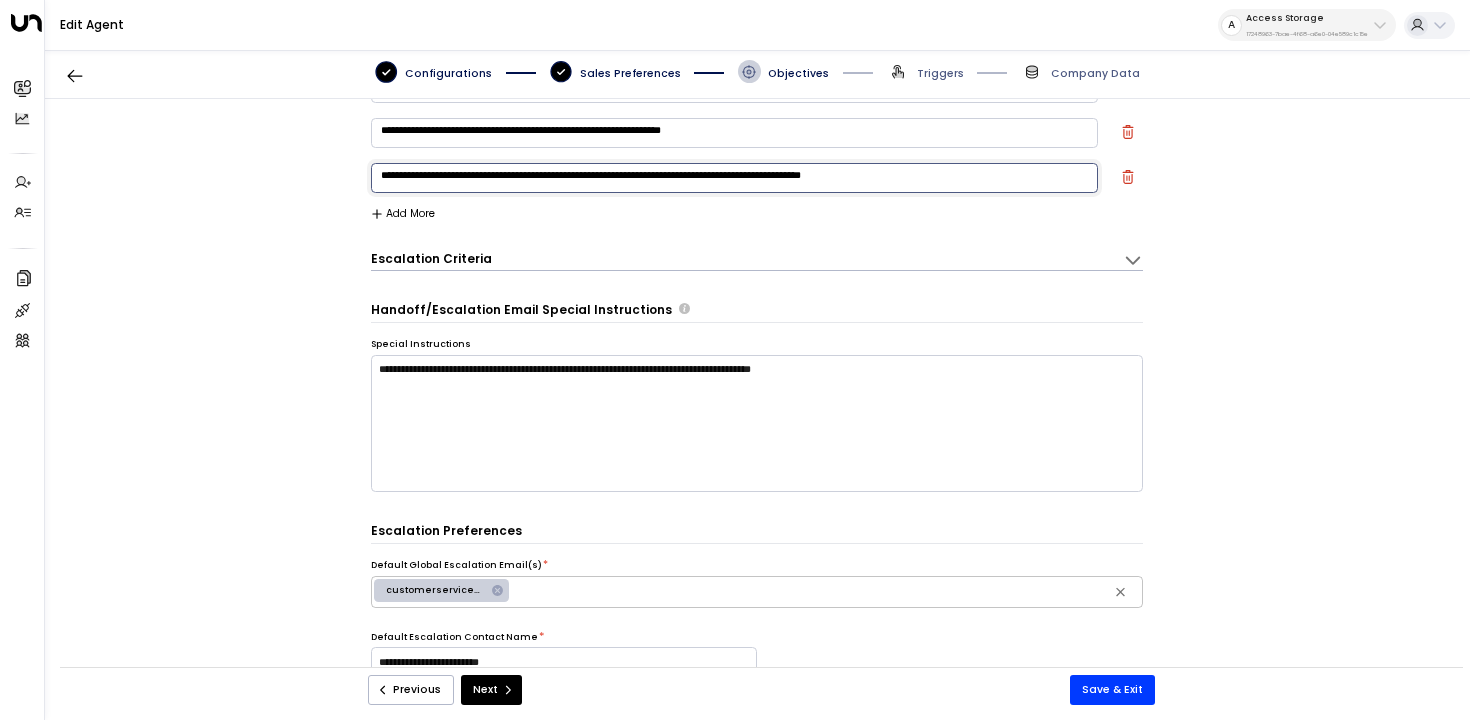 drag, startPoint x: 957, startPoint y: 175, endPoint x: 178, endPoint y: 199, distance: 779.3696 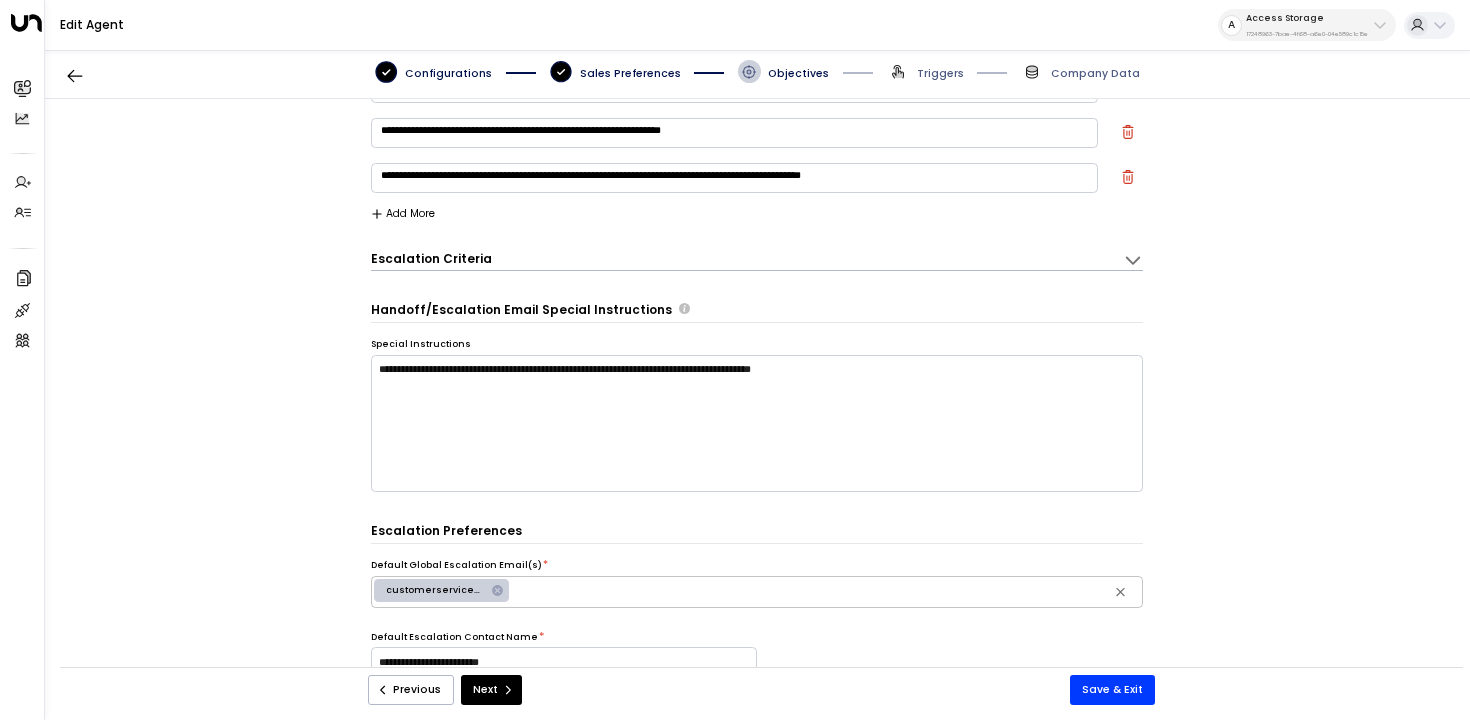 click on "**********" at bounding box center [735, 90] 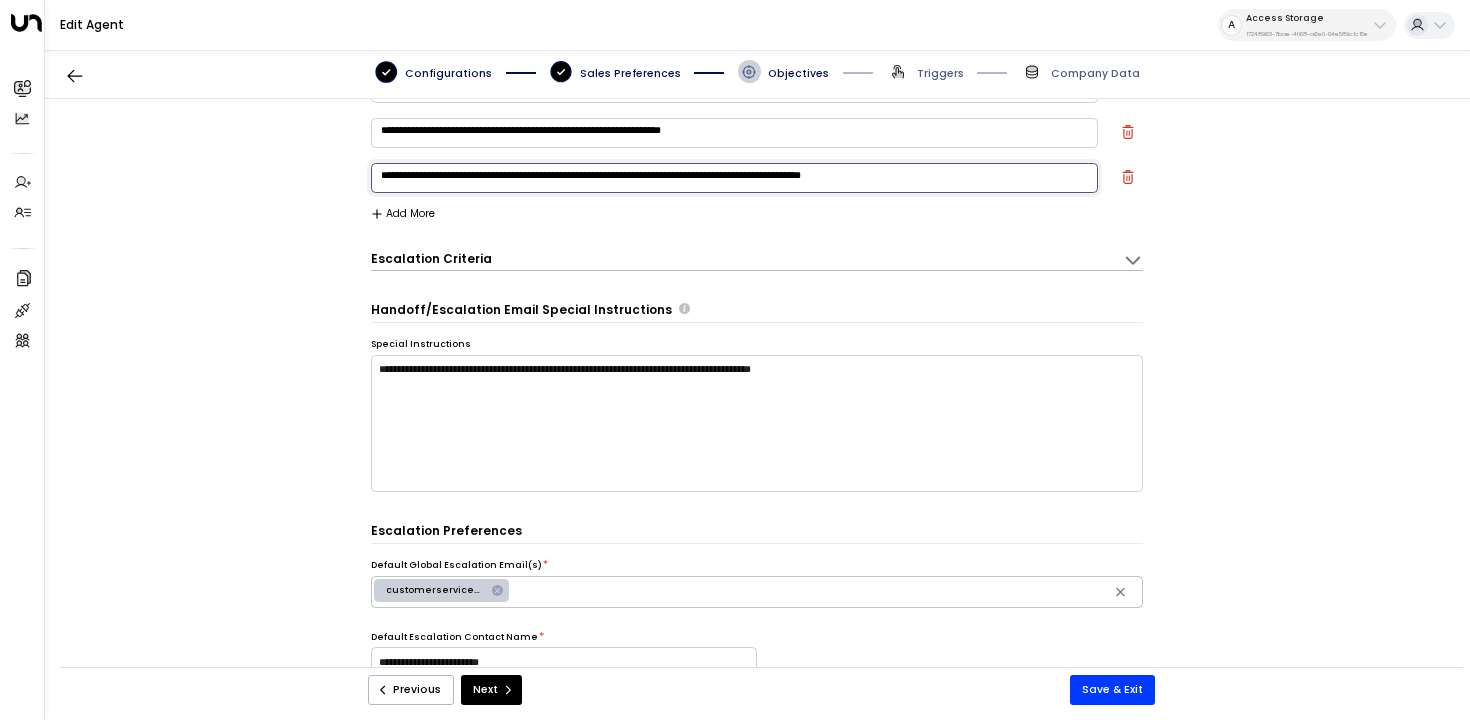 scroll, scrollTop: 0, scrollLeft: 0, axis: both 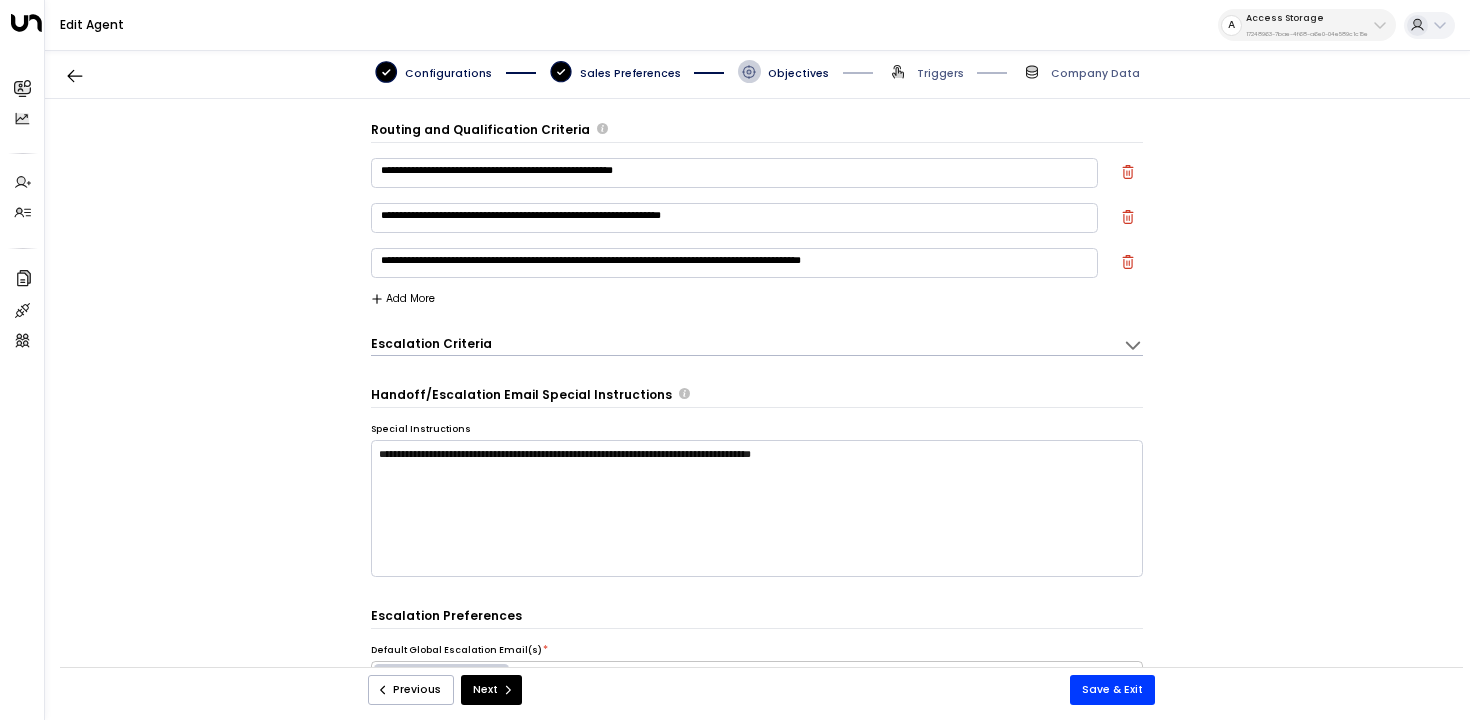 click at bounding box center (1127, 173) 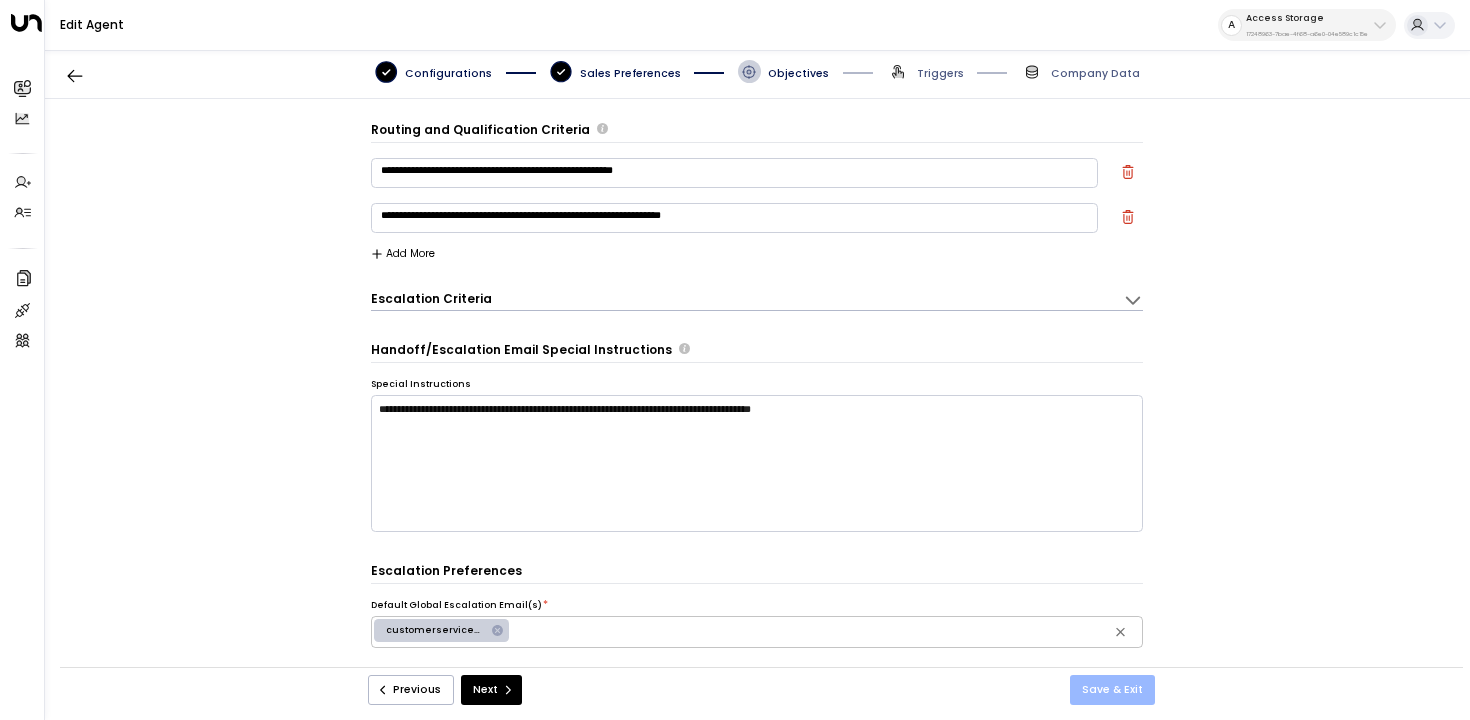click on "Save & Exit" at bounding box center (1112, 690) 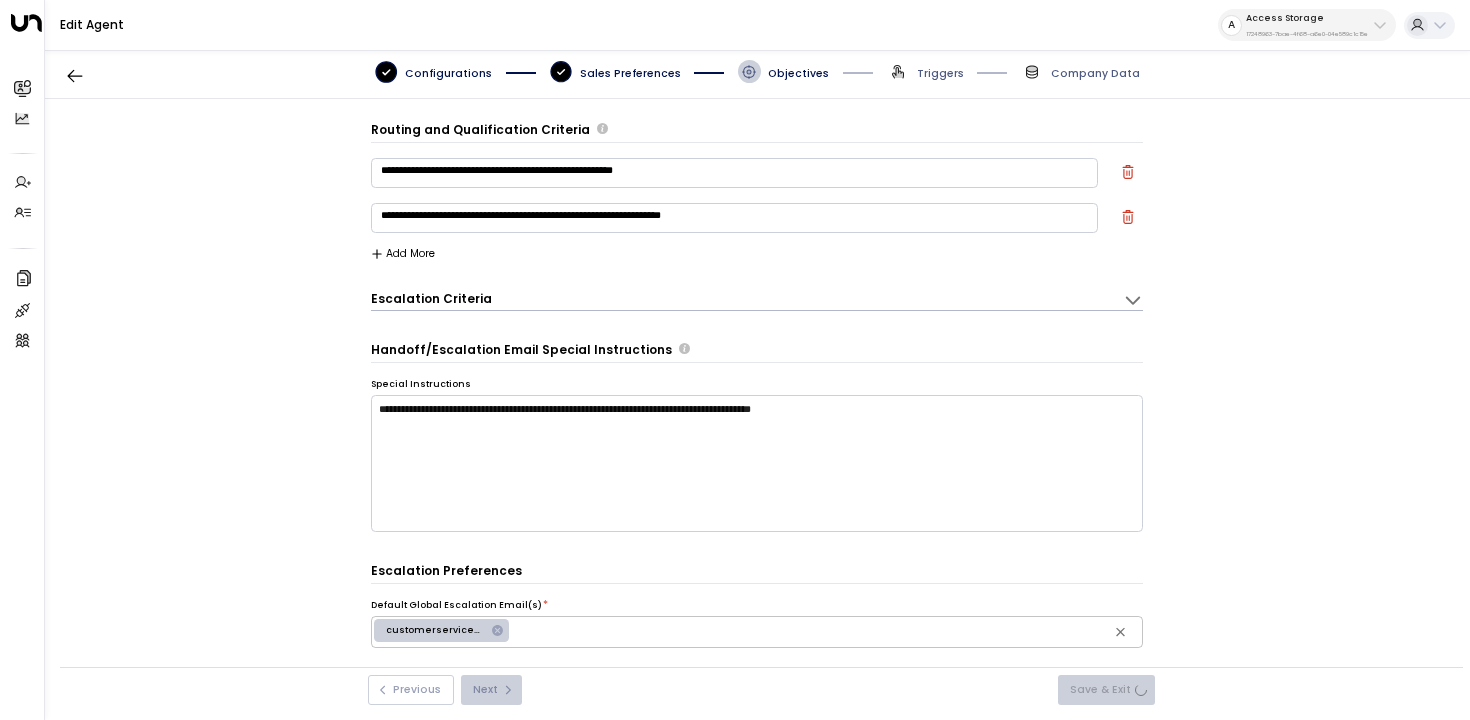 click on "Escalation Criteria   Reset" at bounding box center (739, 298) 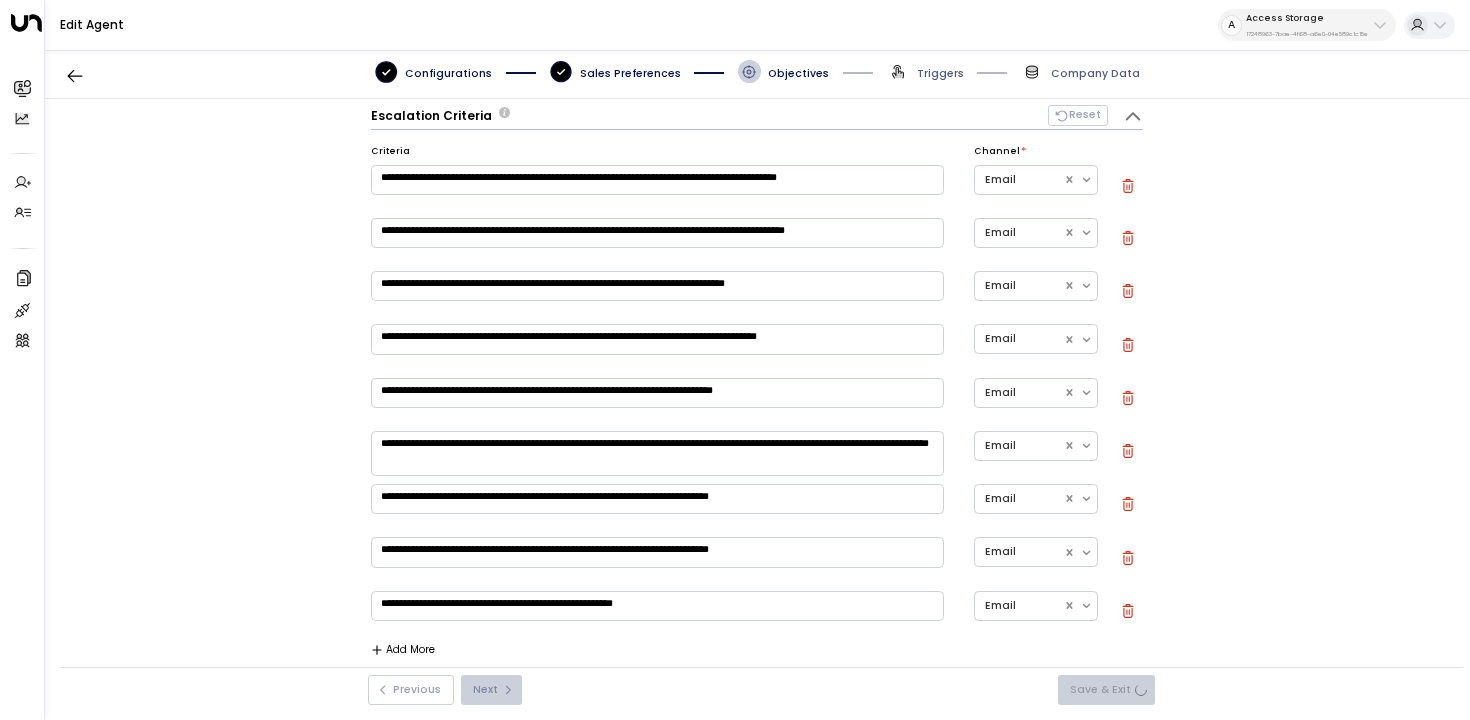 scroll, scrollTop: 184, scrollLeft: 0, axis: vertical 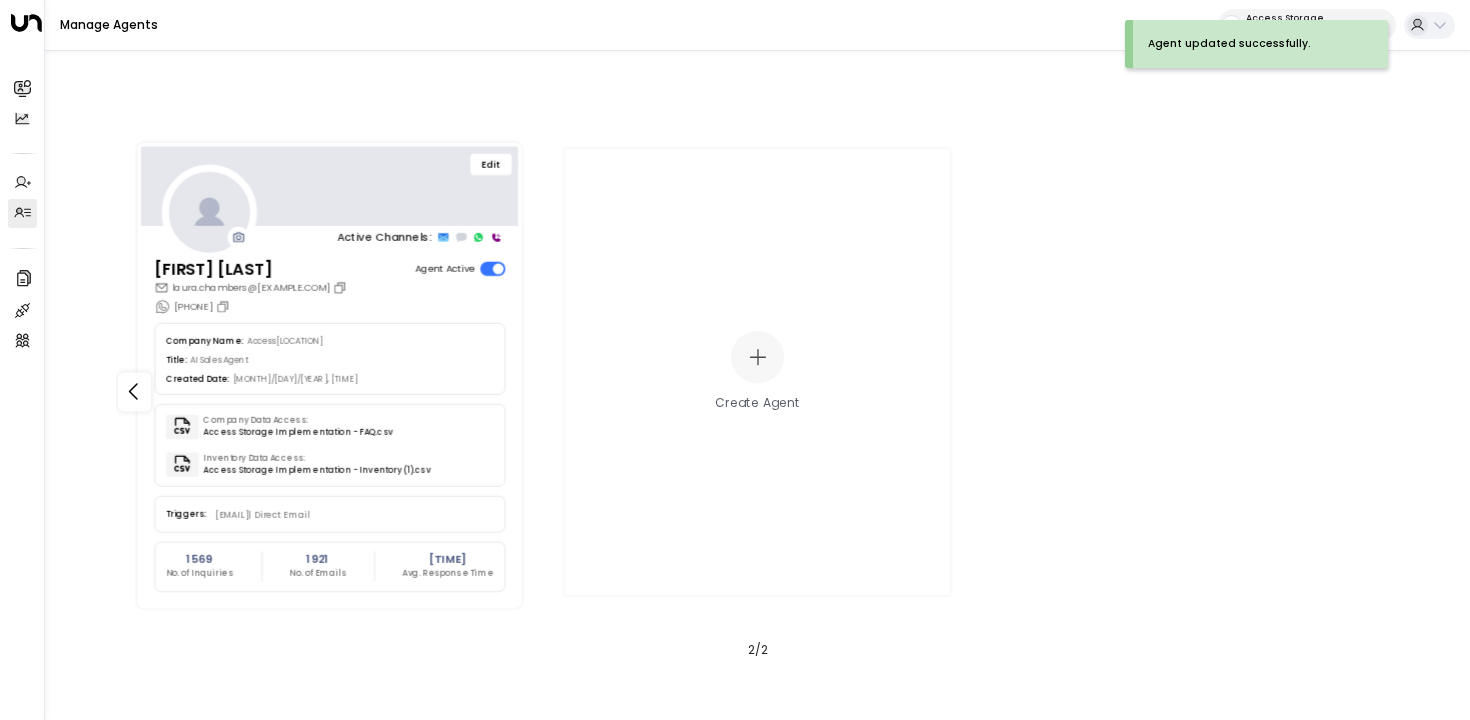 click on "Edit" at bounding box center (330, 186) 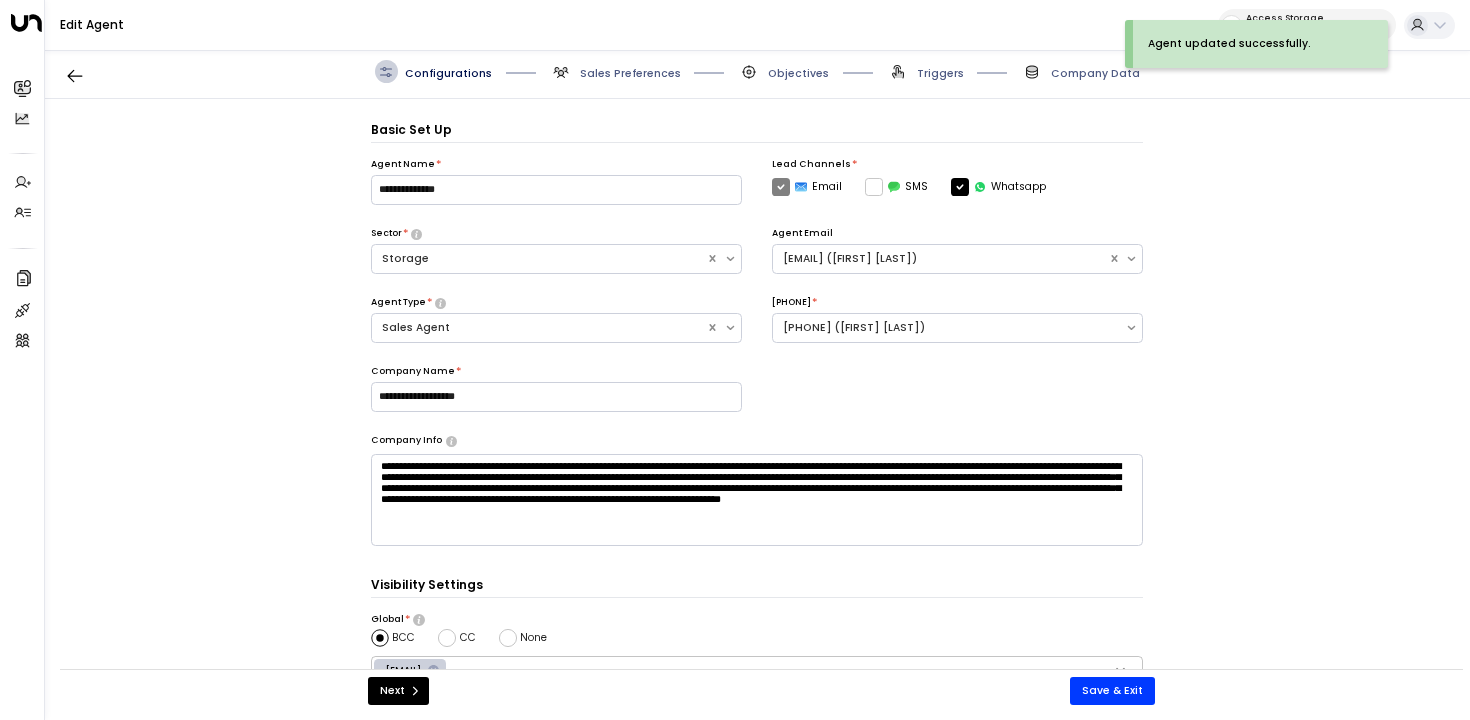 scroll, scrollTop: 22, scrollLeft: 0, axis: vertical 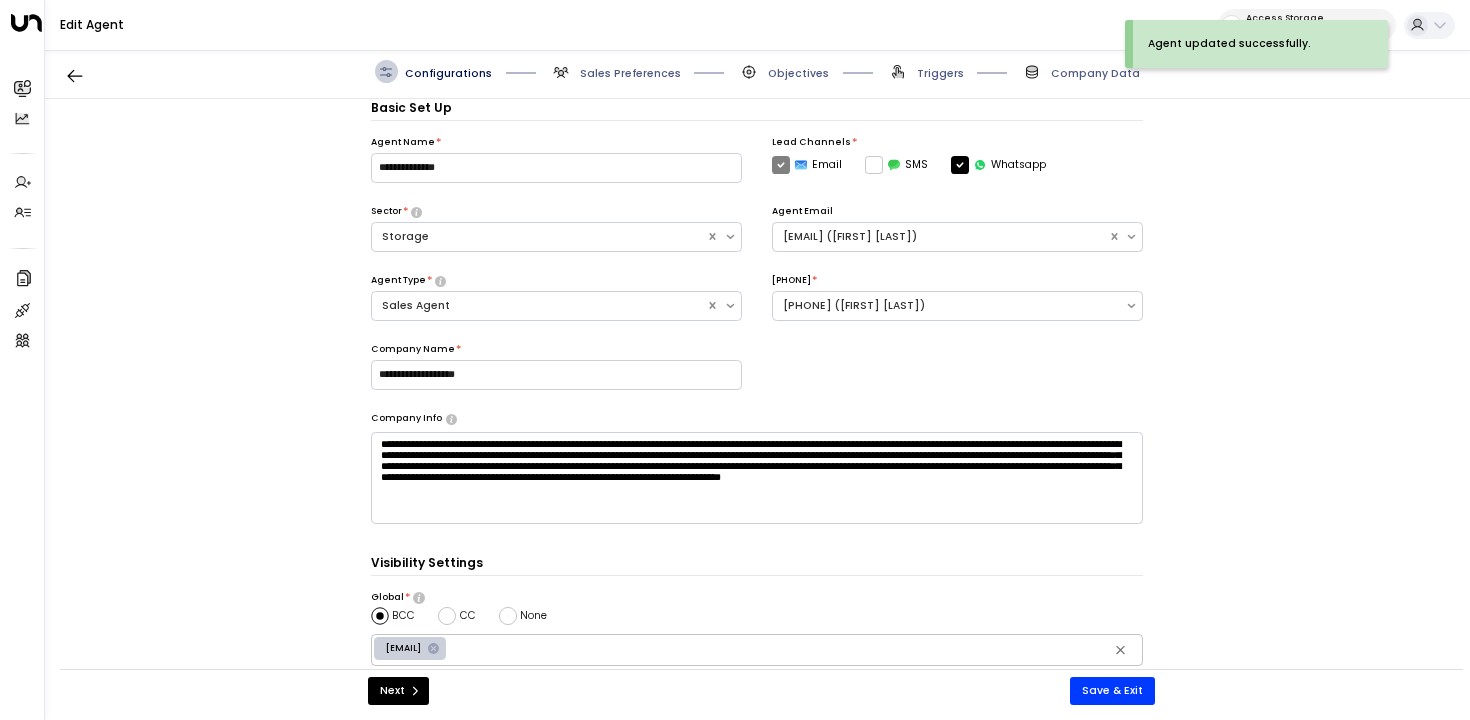 click on "Triggers" at bounding box center (630, 73) 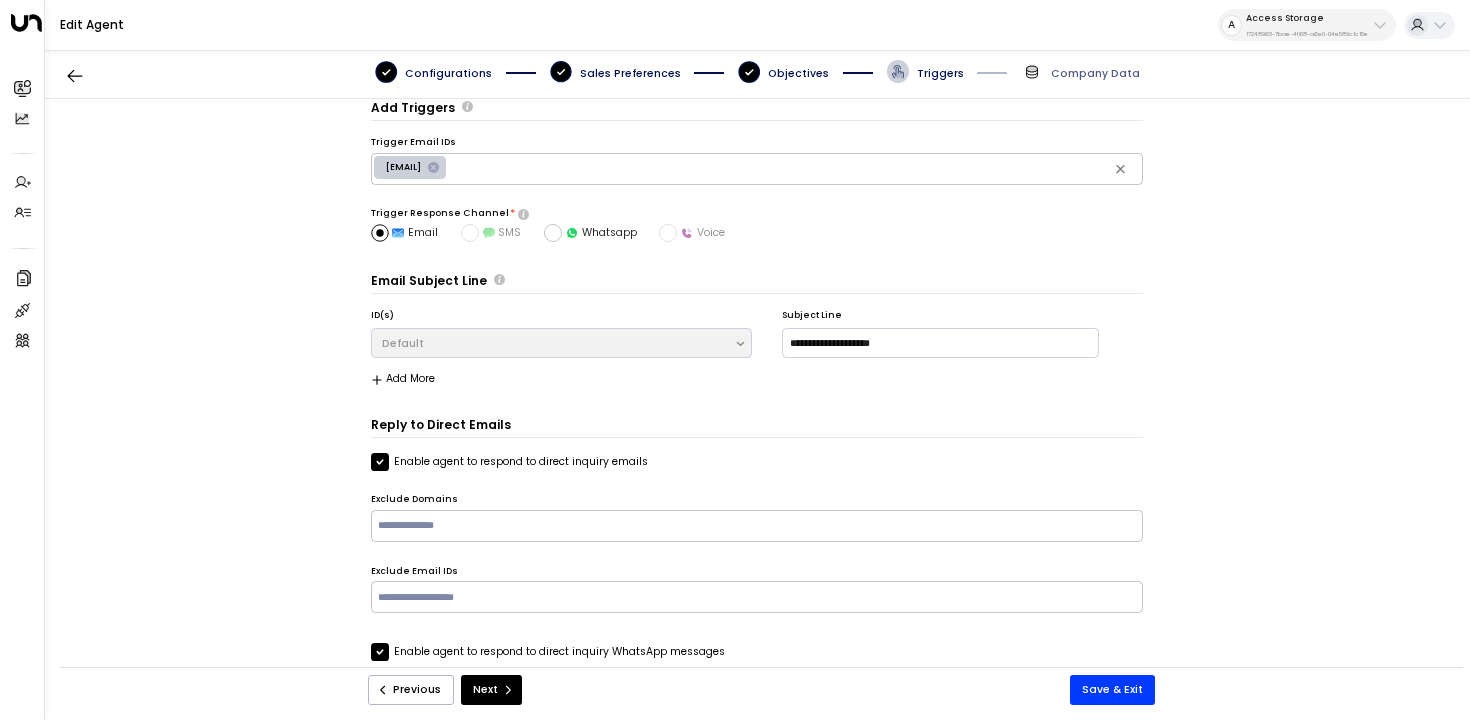 click on "Objectives" at bounding box center [448, 73] 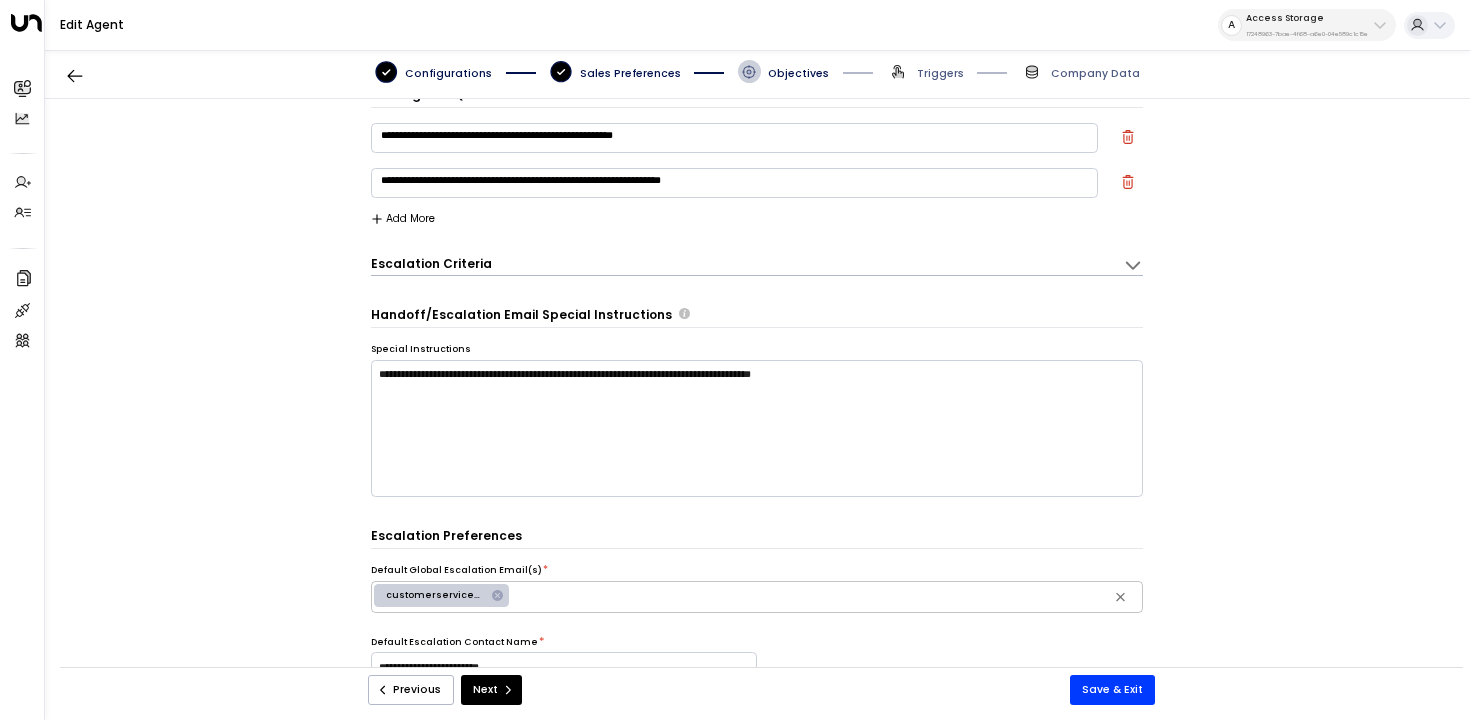 scroll, scrollTop: 33, scrollLeft: 0, axis: vertical 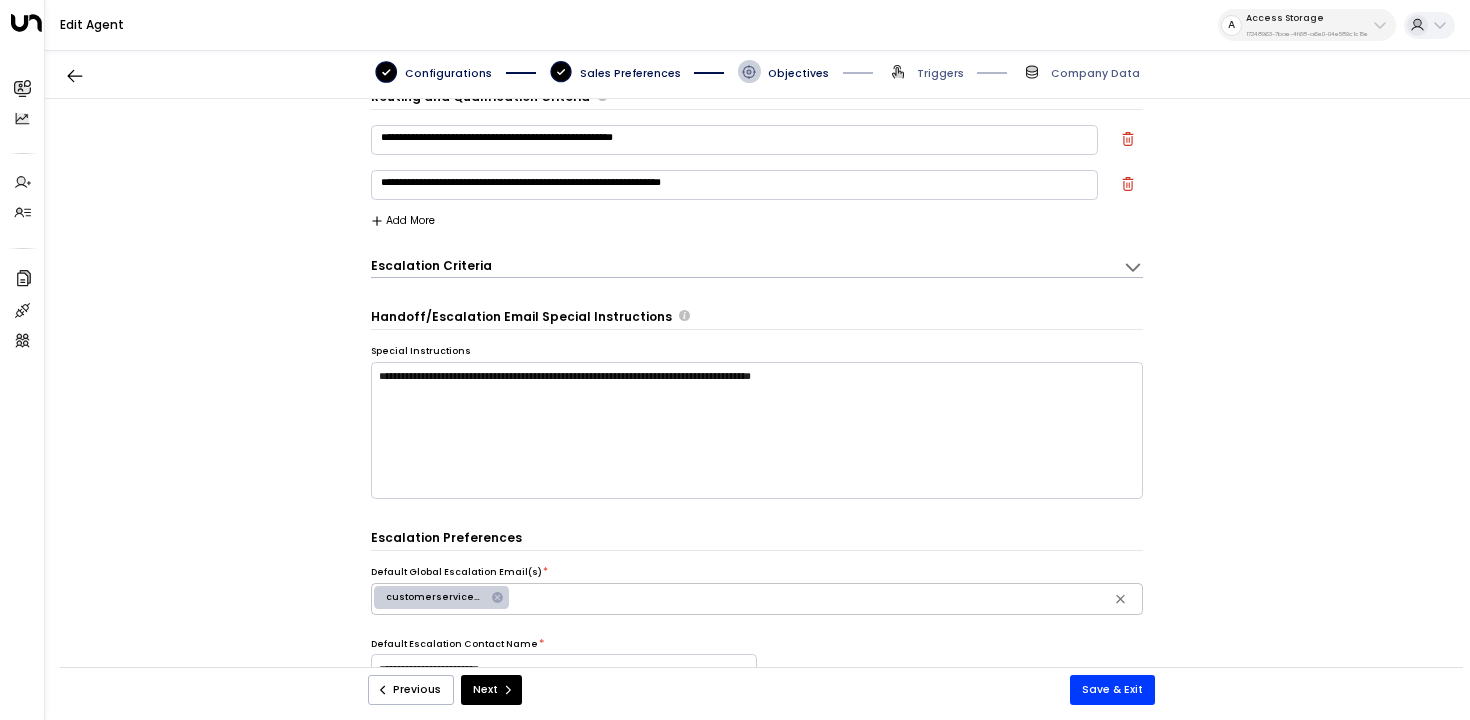 click on "Escalation Criteria   Reset" at bounding box center [739, 265] 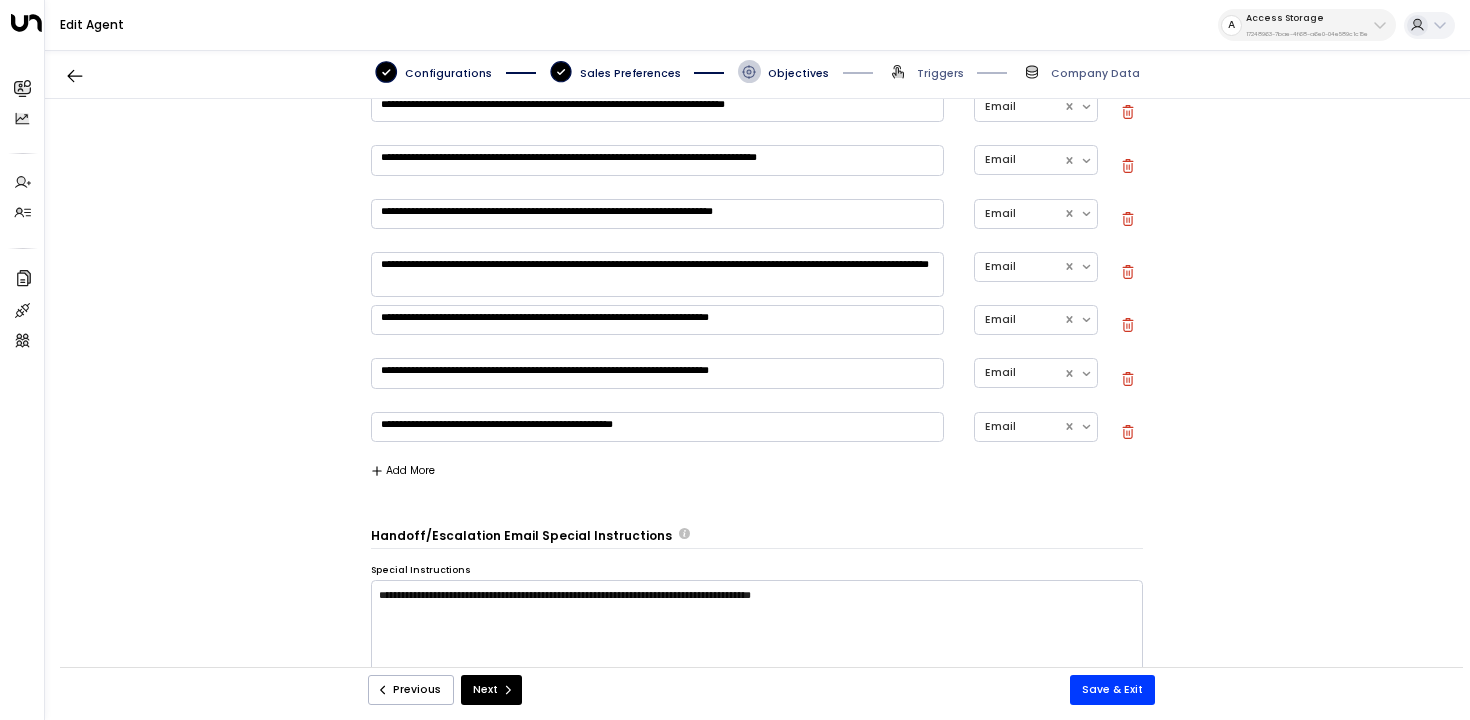 scroll, scrollTop: 336, scrollLeft: 0, axis: vertical 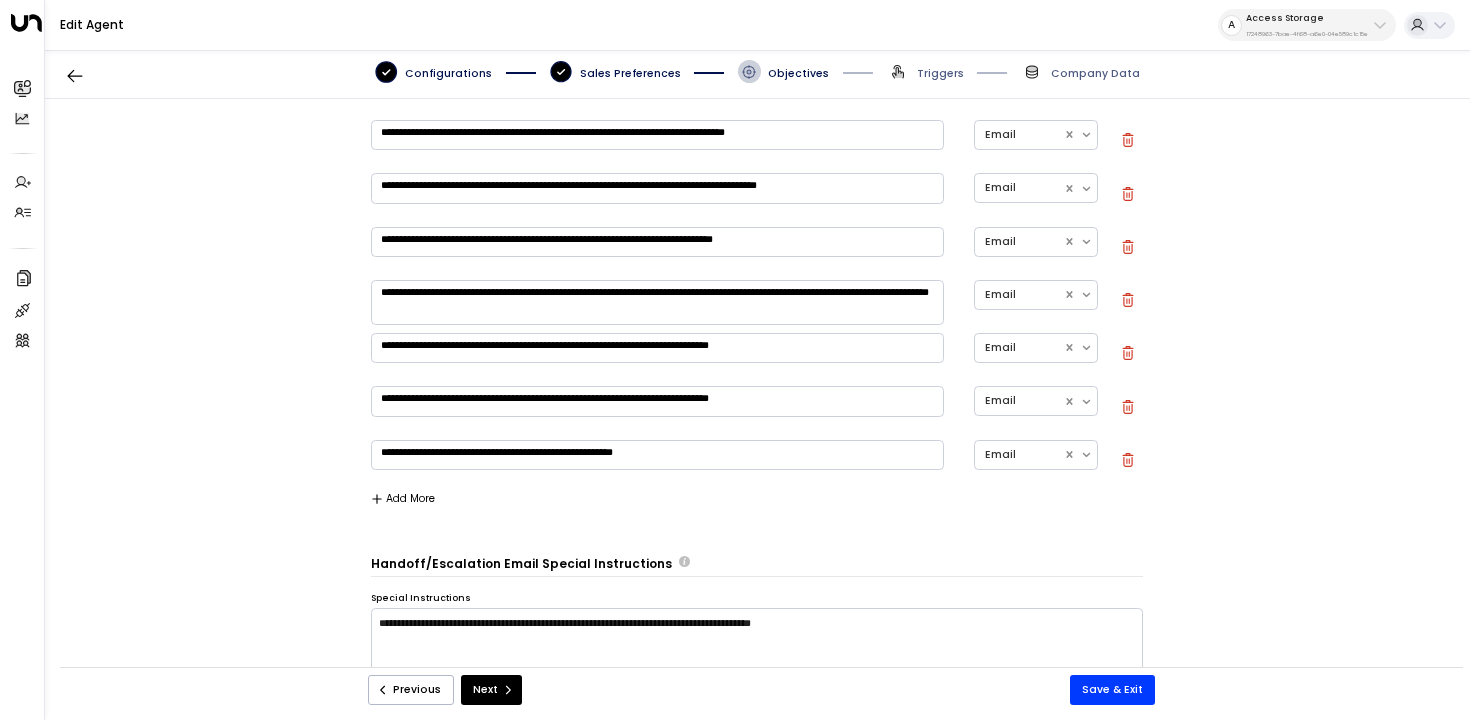 click on "**********" at bounding box center [657, 302] 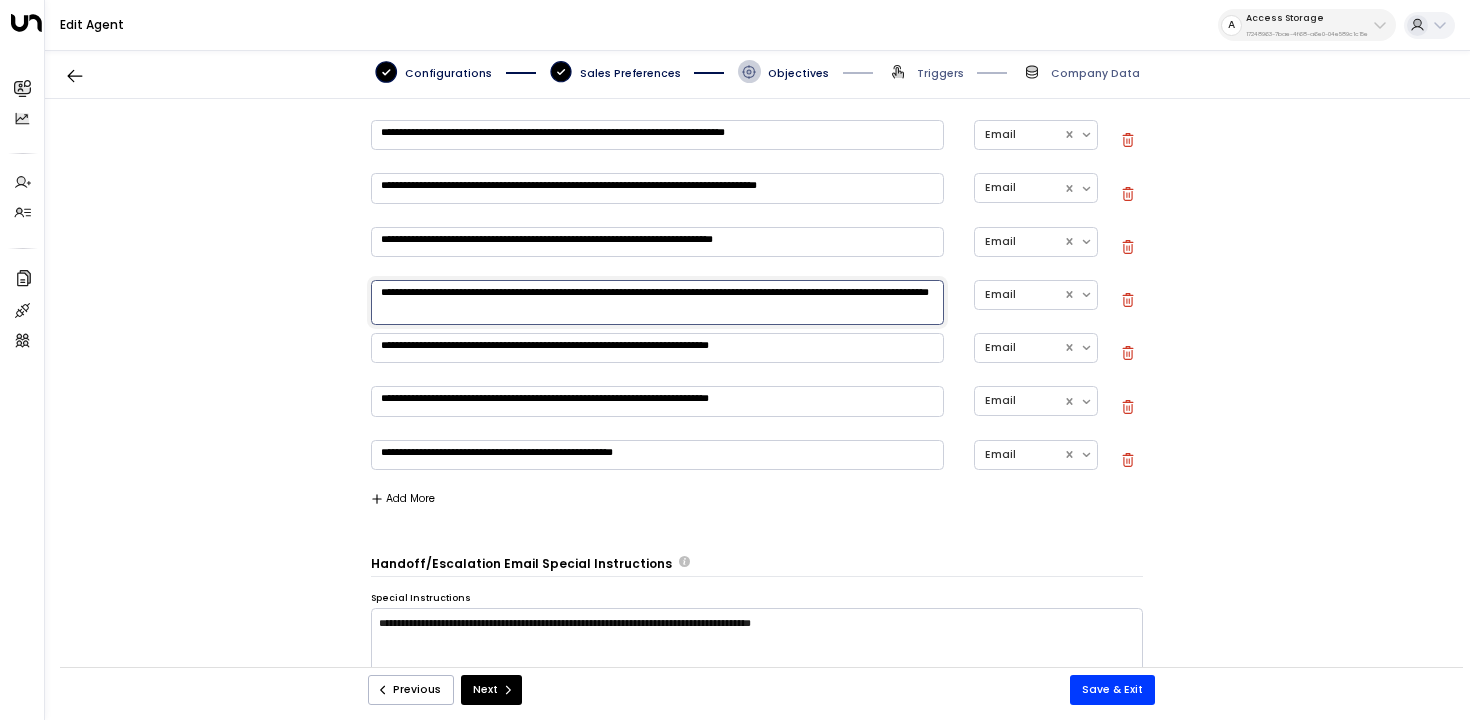 click on "**********" at bounding box center (657, 302) 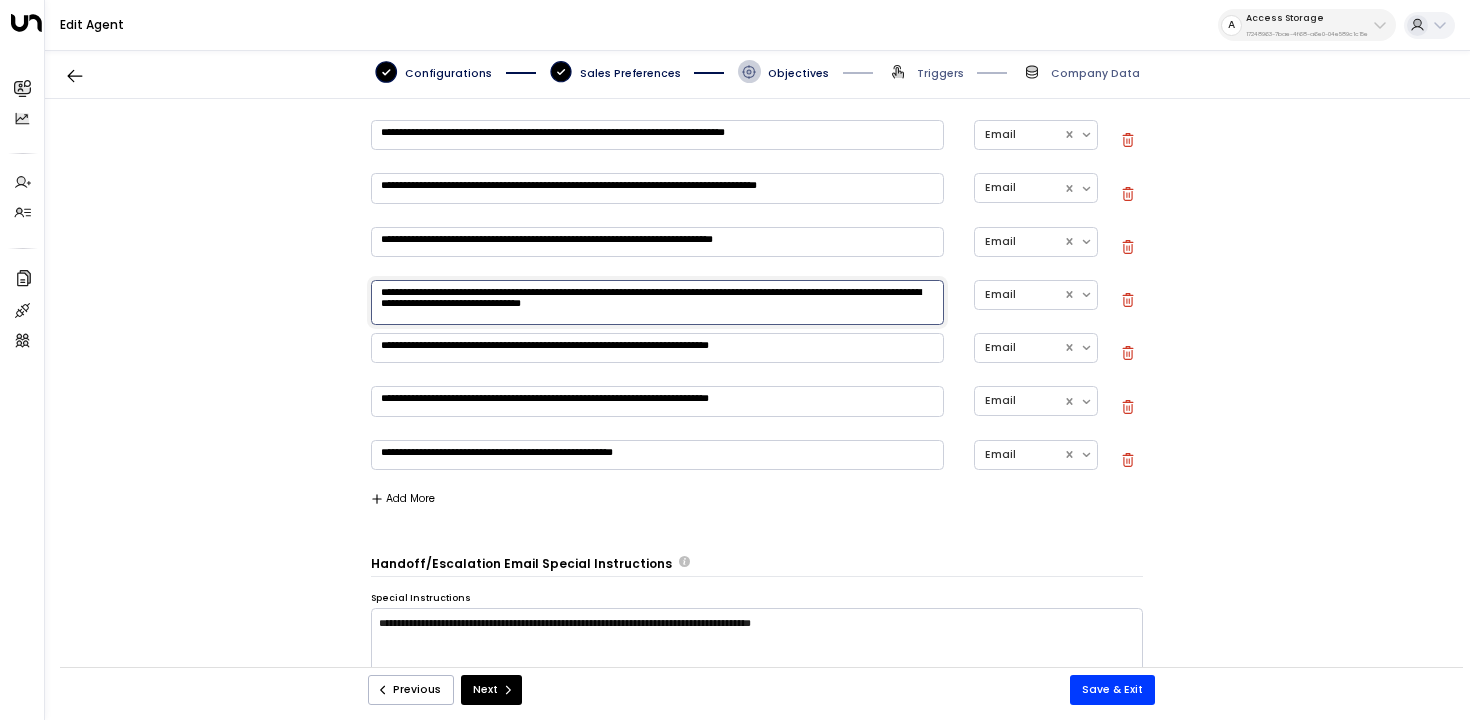 click on "**********" at bounding box center (757, 391) 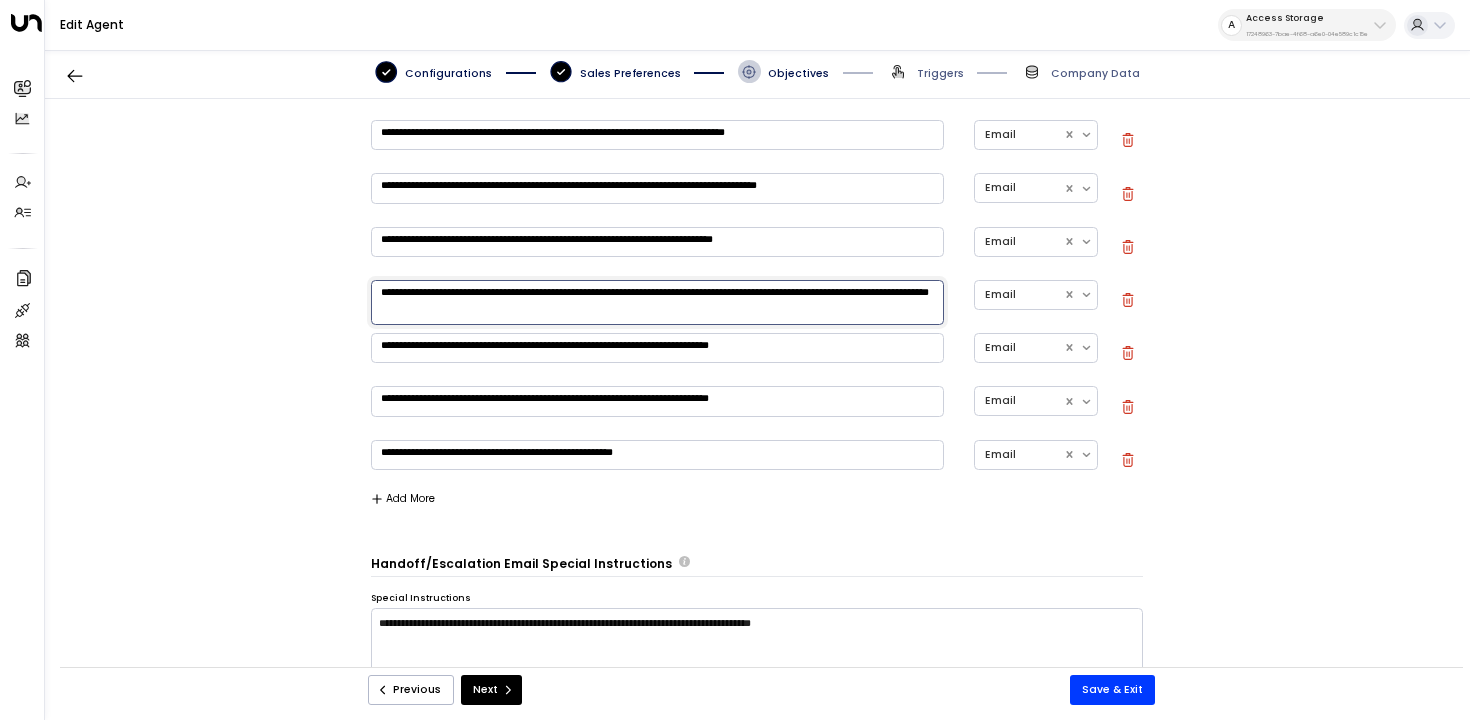 type on "**********" 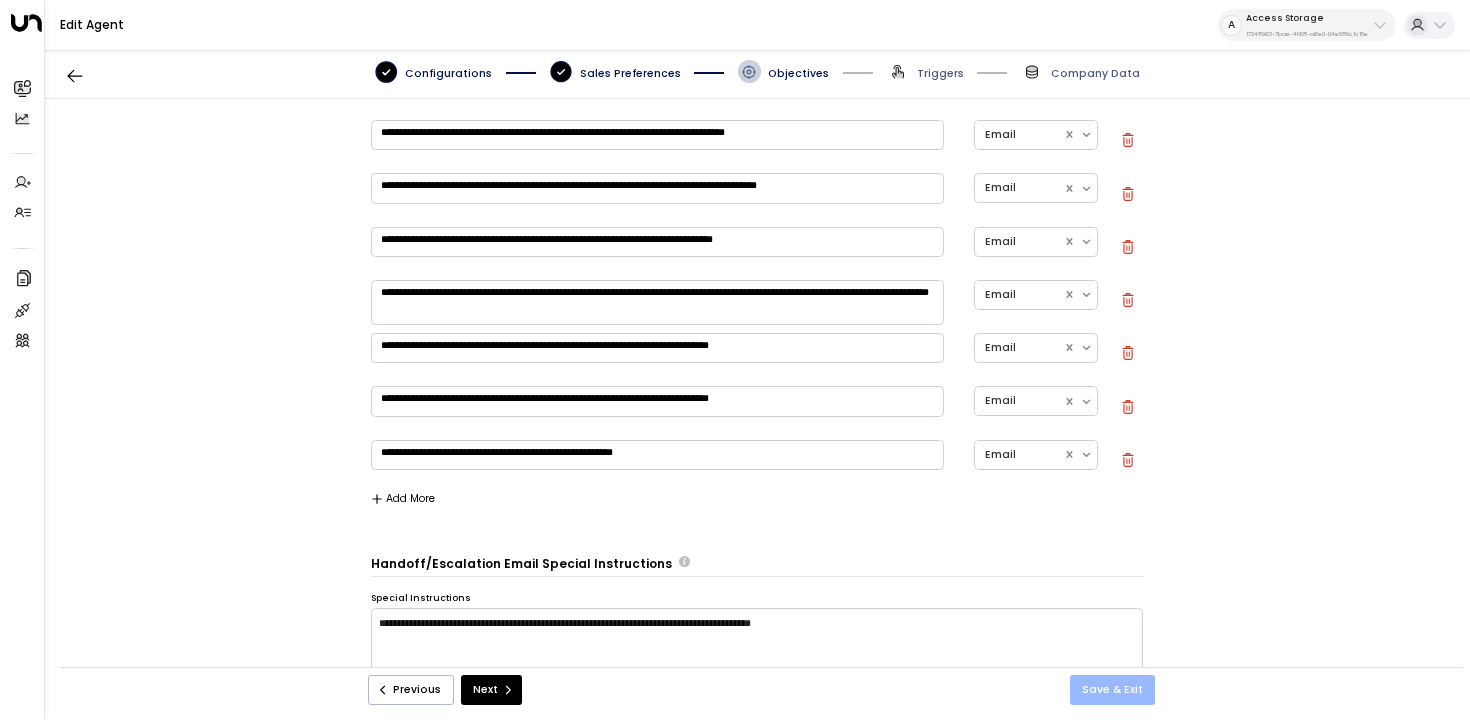 click on "Save & Exit" at bounding box center (1112, 690) 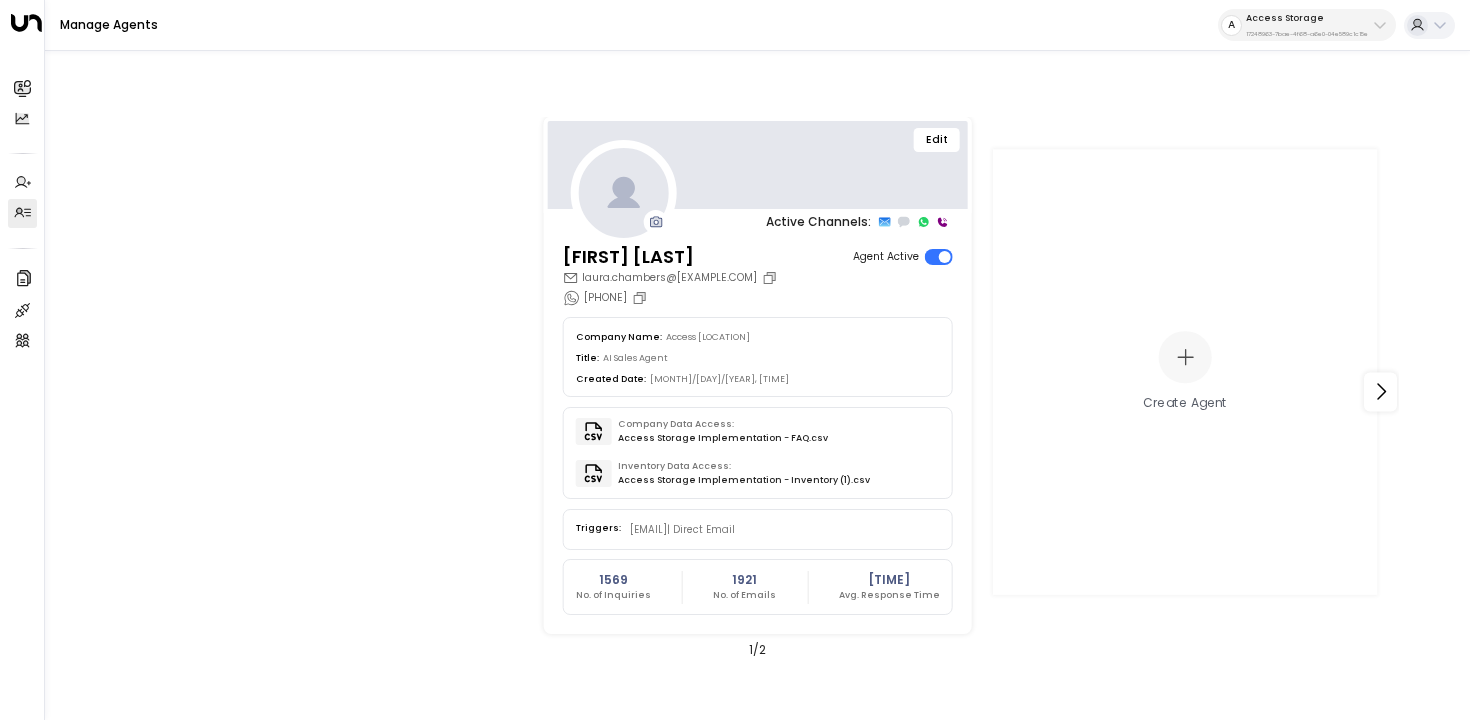 click on "Edit" at bounding box center [937, 140] 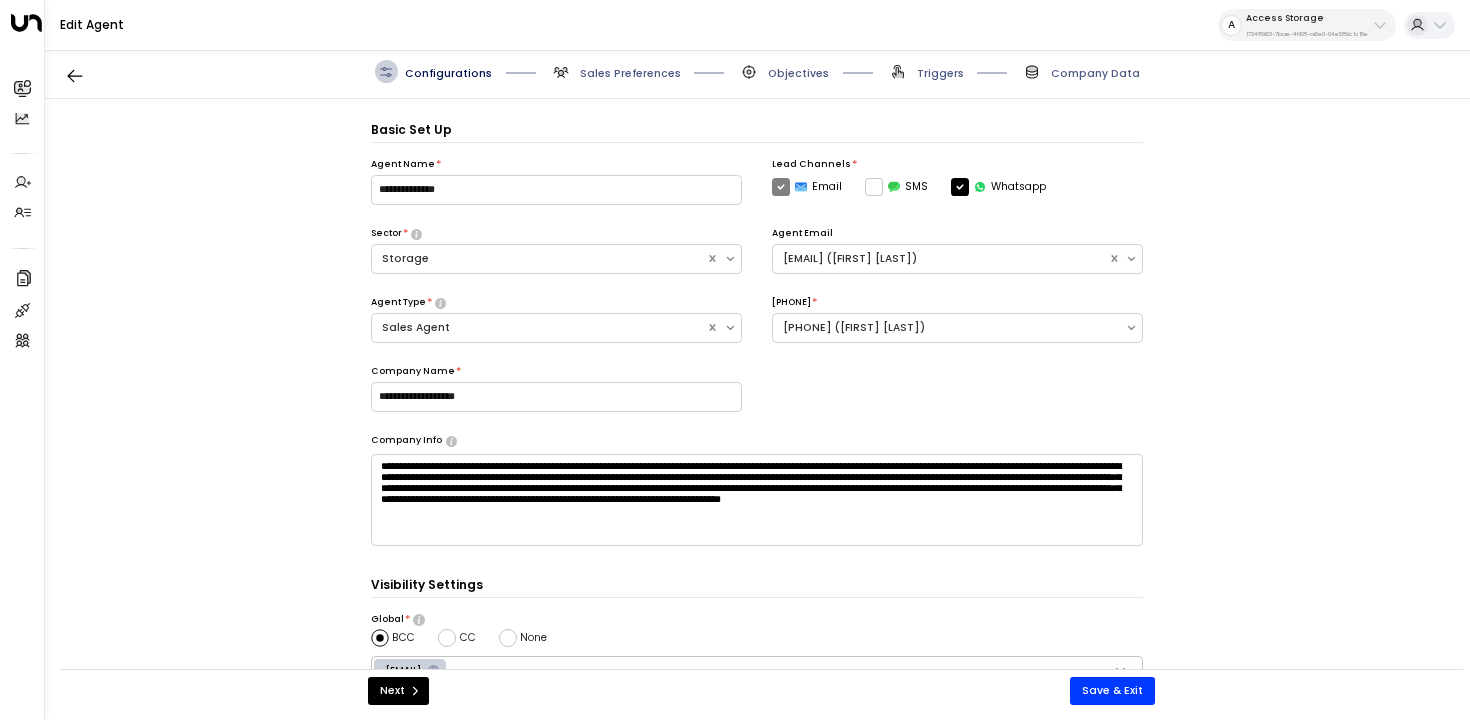 scroll, scrollTop: 22, scrollLeft: 0, axis: vertical 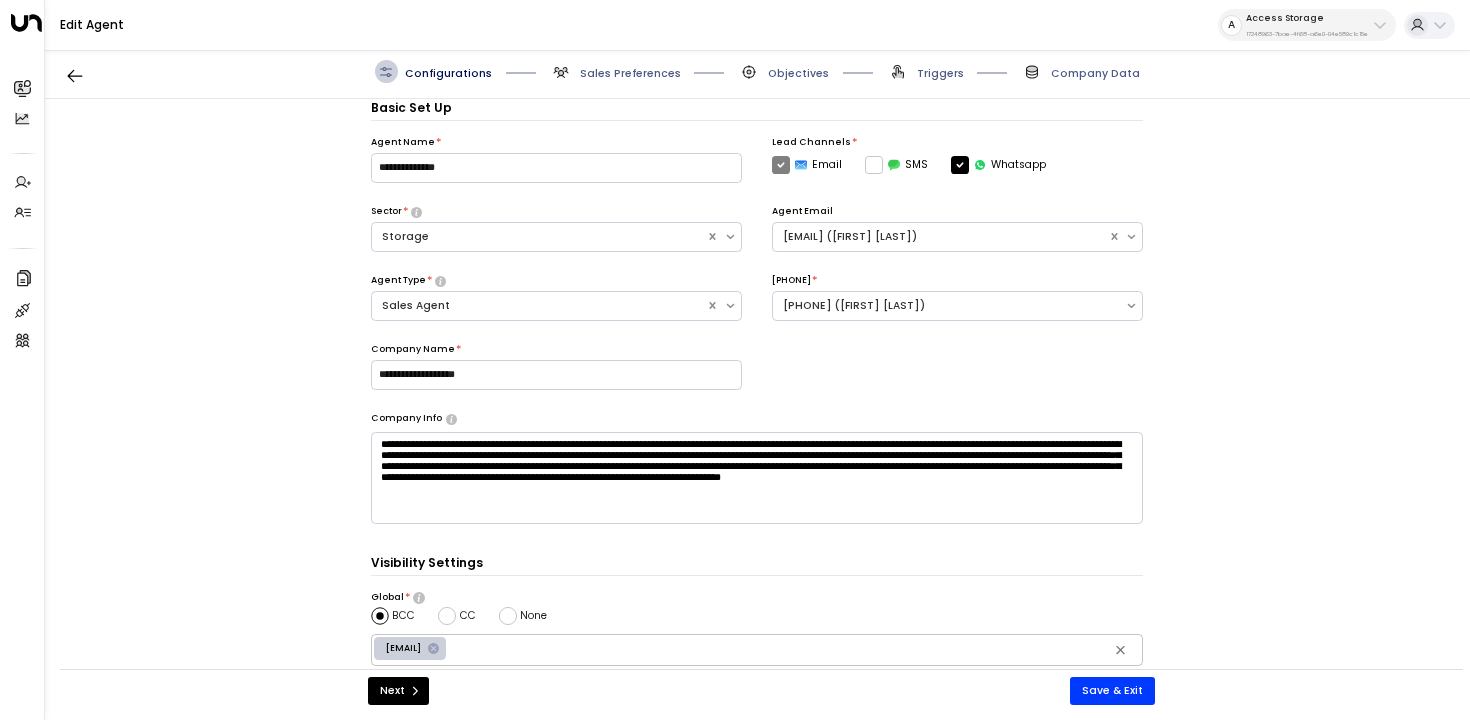 click on "Triggers" at bounding box center [615, 71] 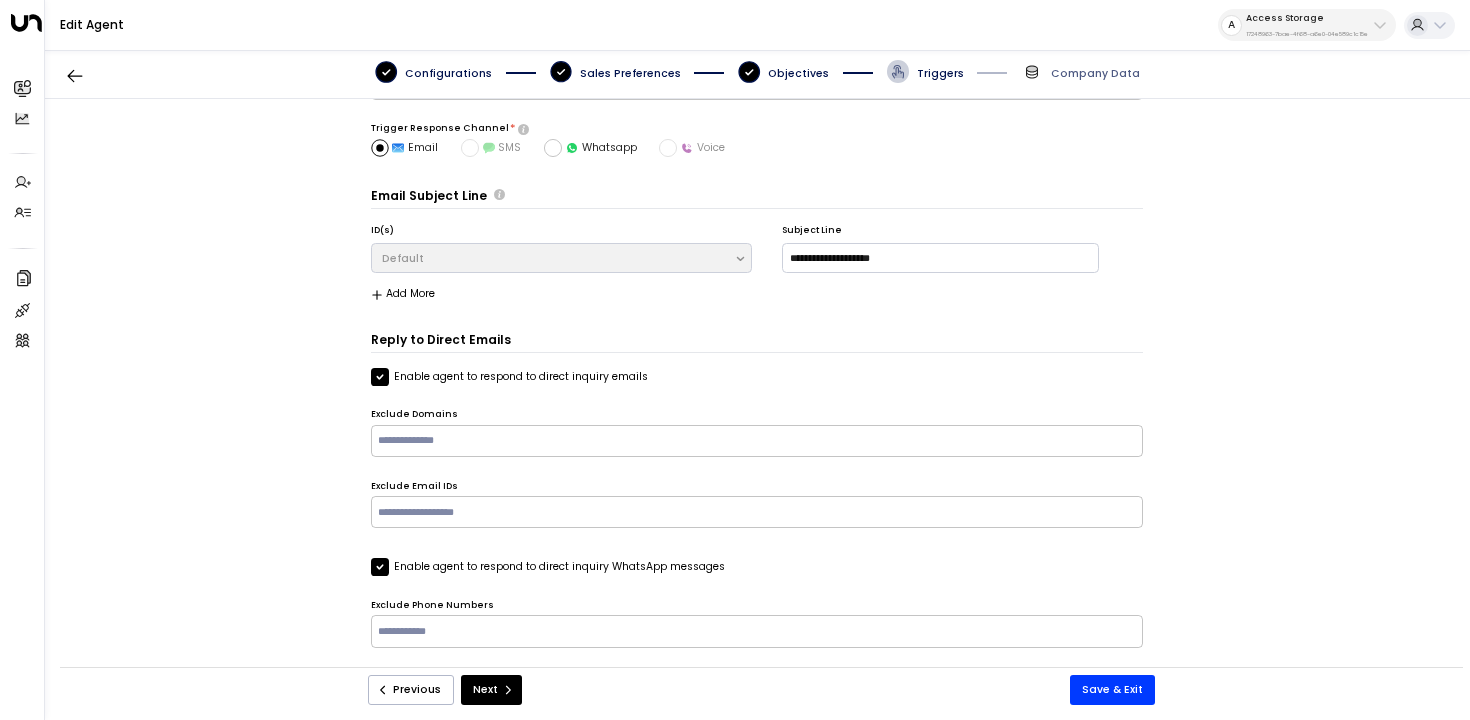 click on "Objectives" at bounding box center (448, 73) 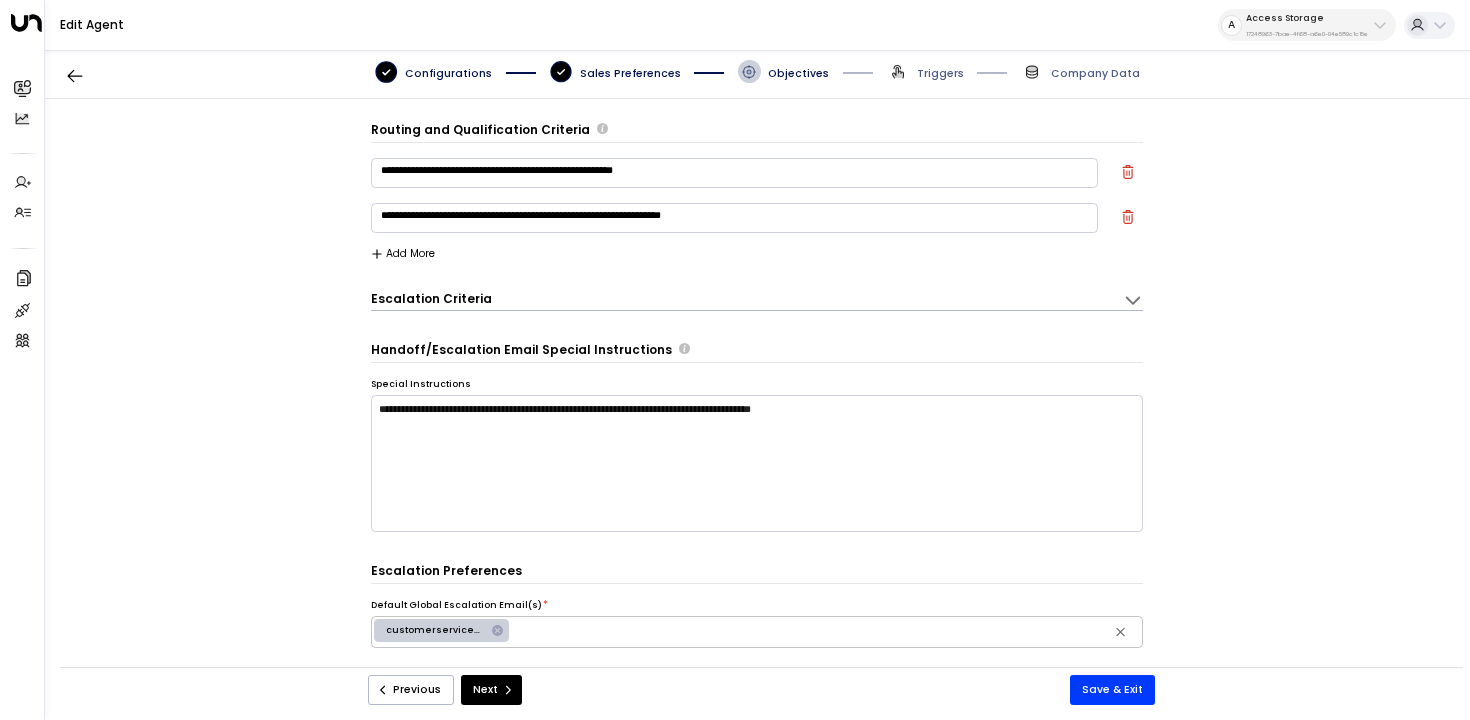 scroll, scrollTop: 1, scrollLeft: 0, axis: vertical 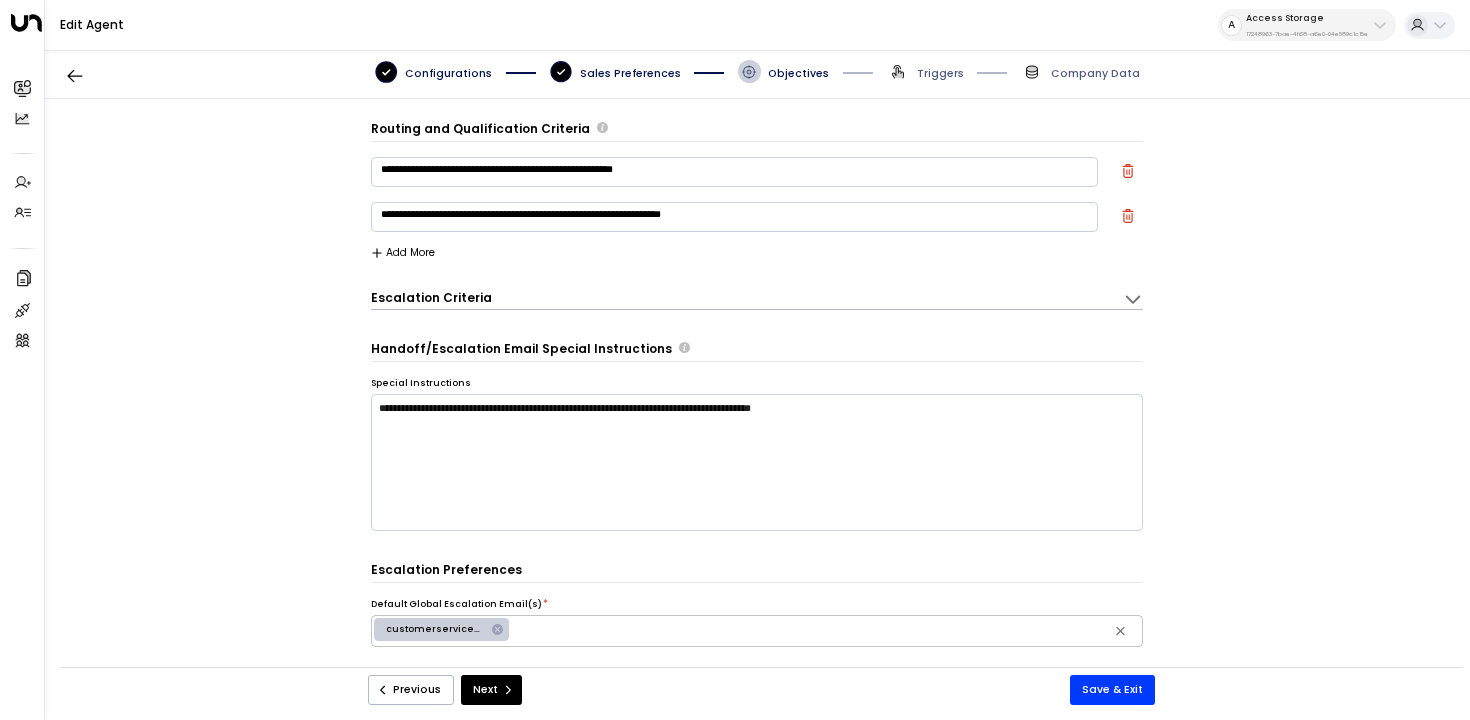 click on "Escalation Criteria   Reset" at bounding box center (739, 297) 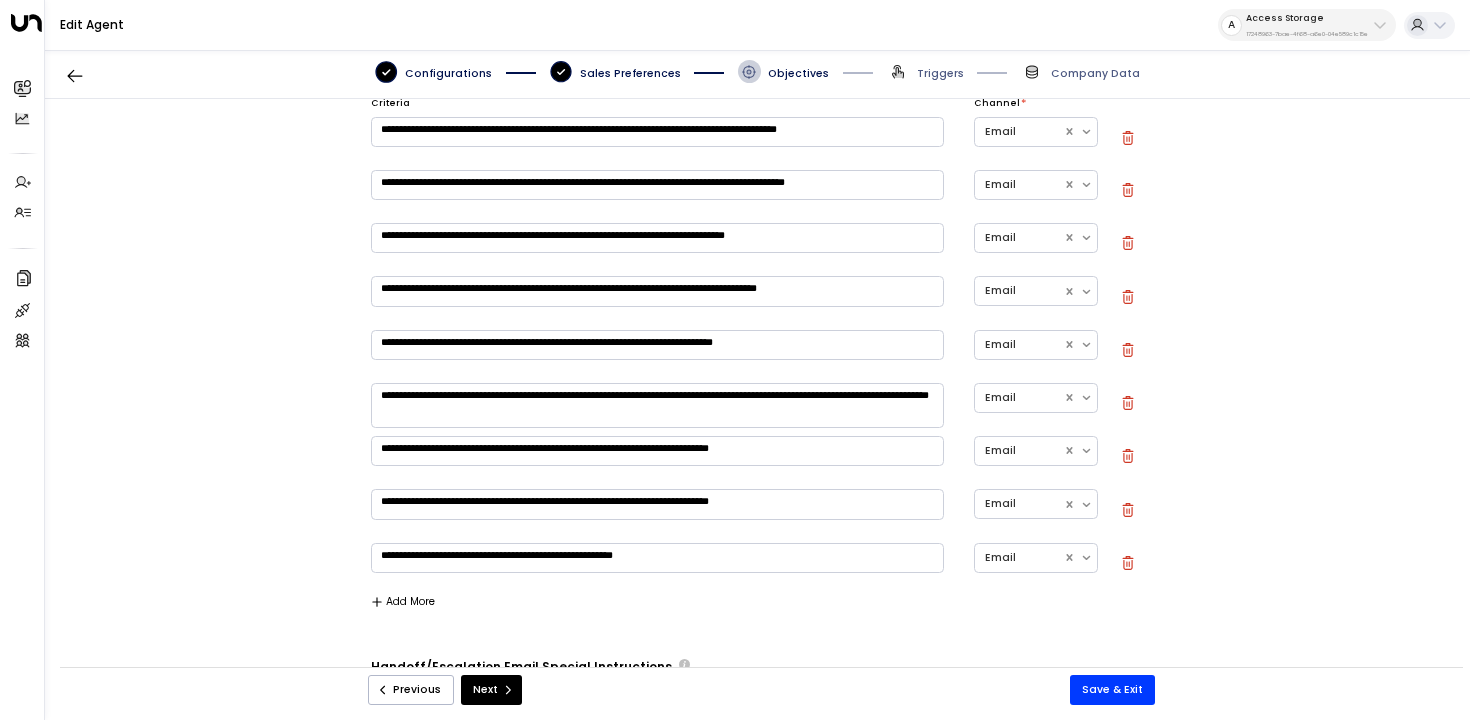 scroll, scrollTop: 231, scrollLeft: 0, axis: vertical 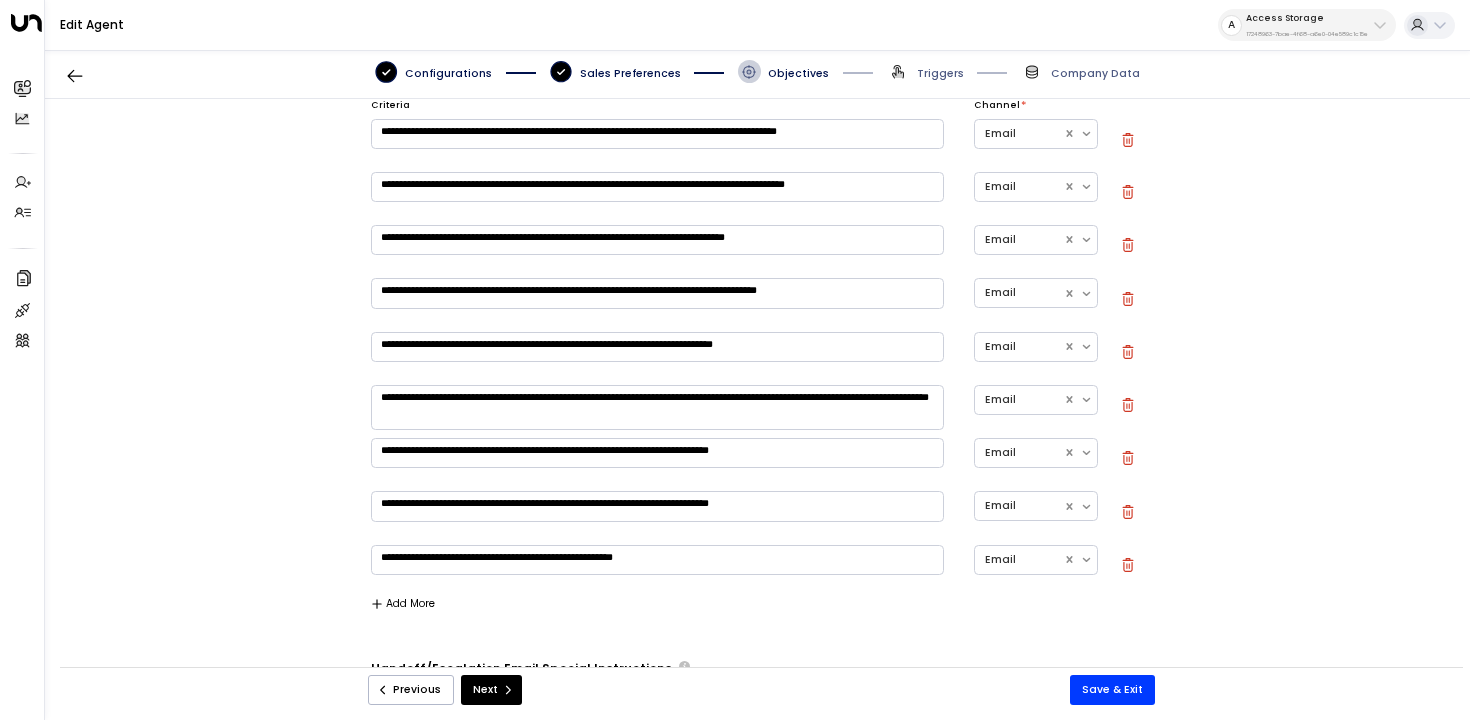 click on "A Access Storage 17248963-7bae-4f68-a6e0-04e589c1c15e" at bounding box center (1307, 25) 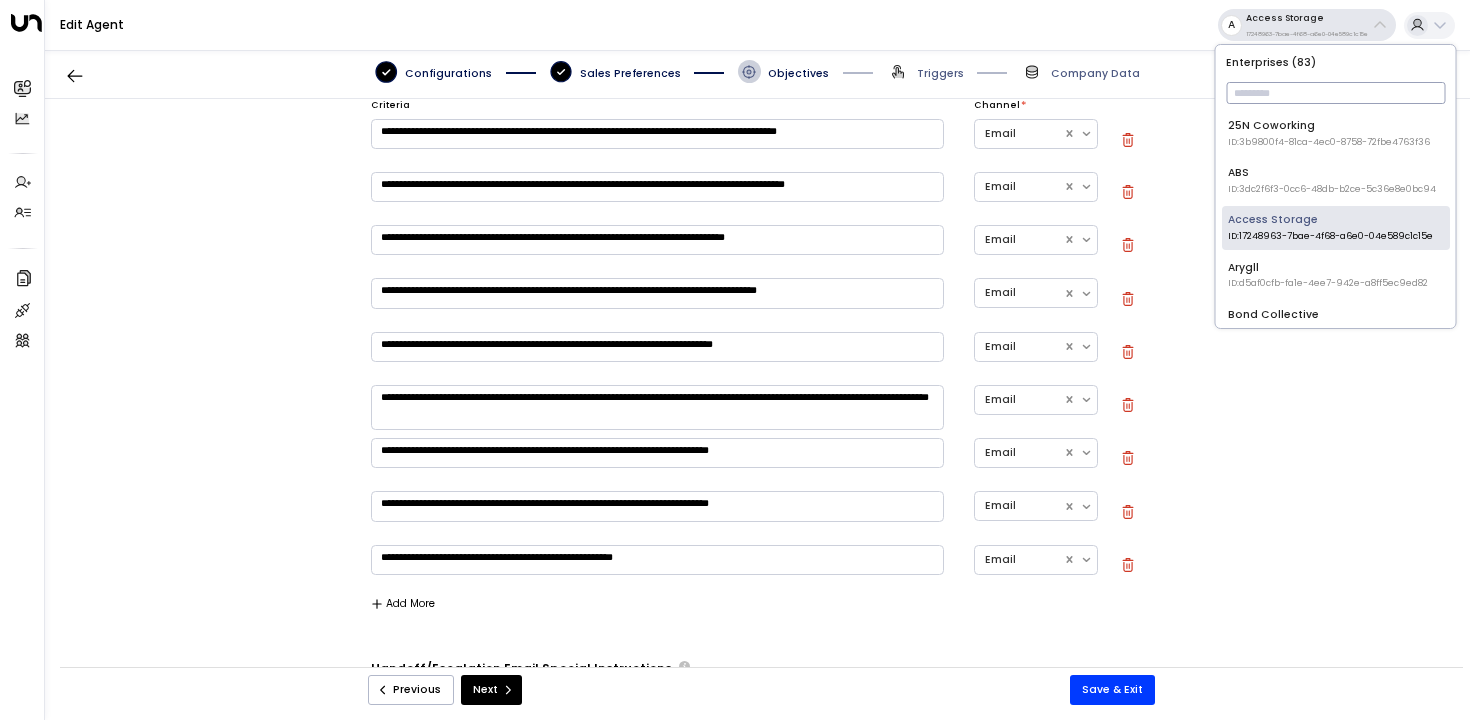click at bounding box center (1335, 93) 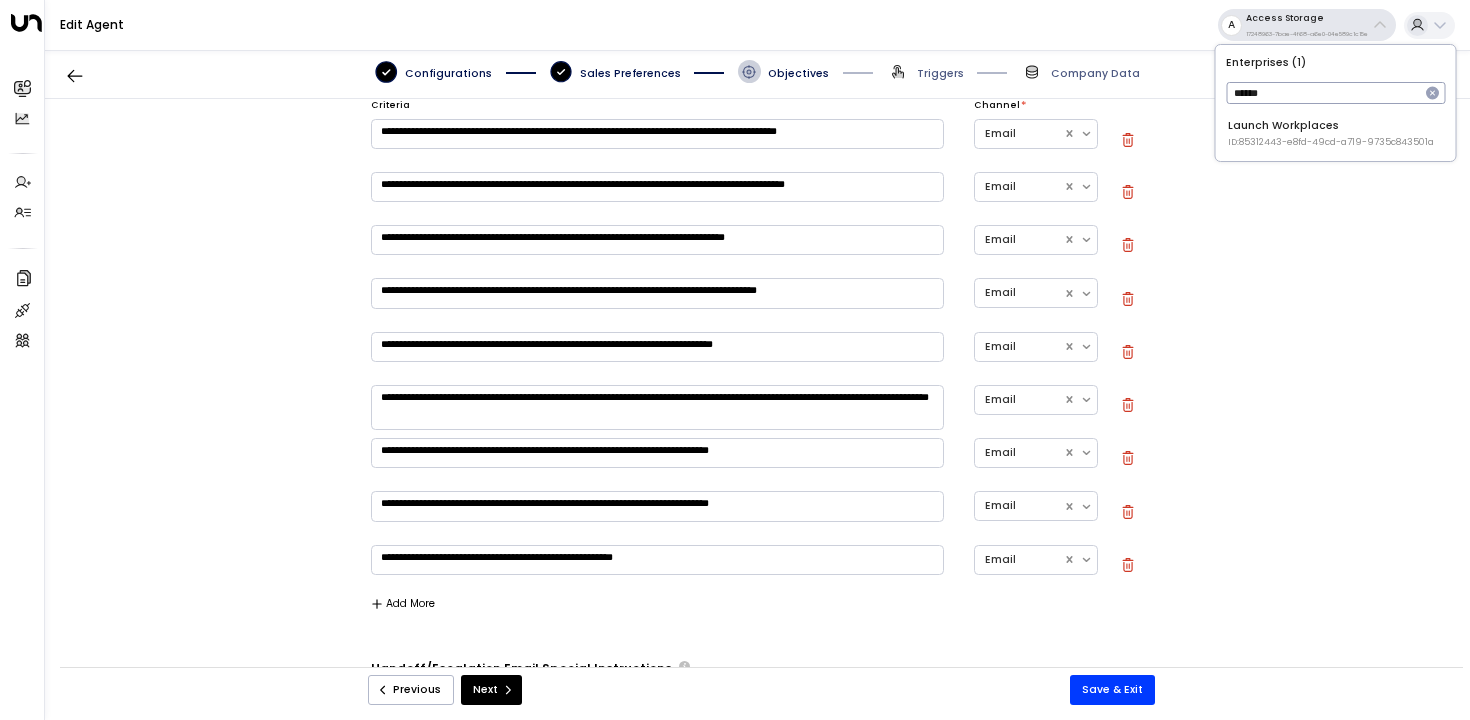 type on "******" 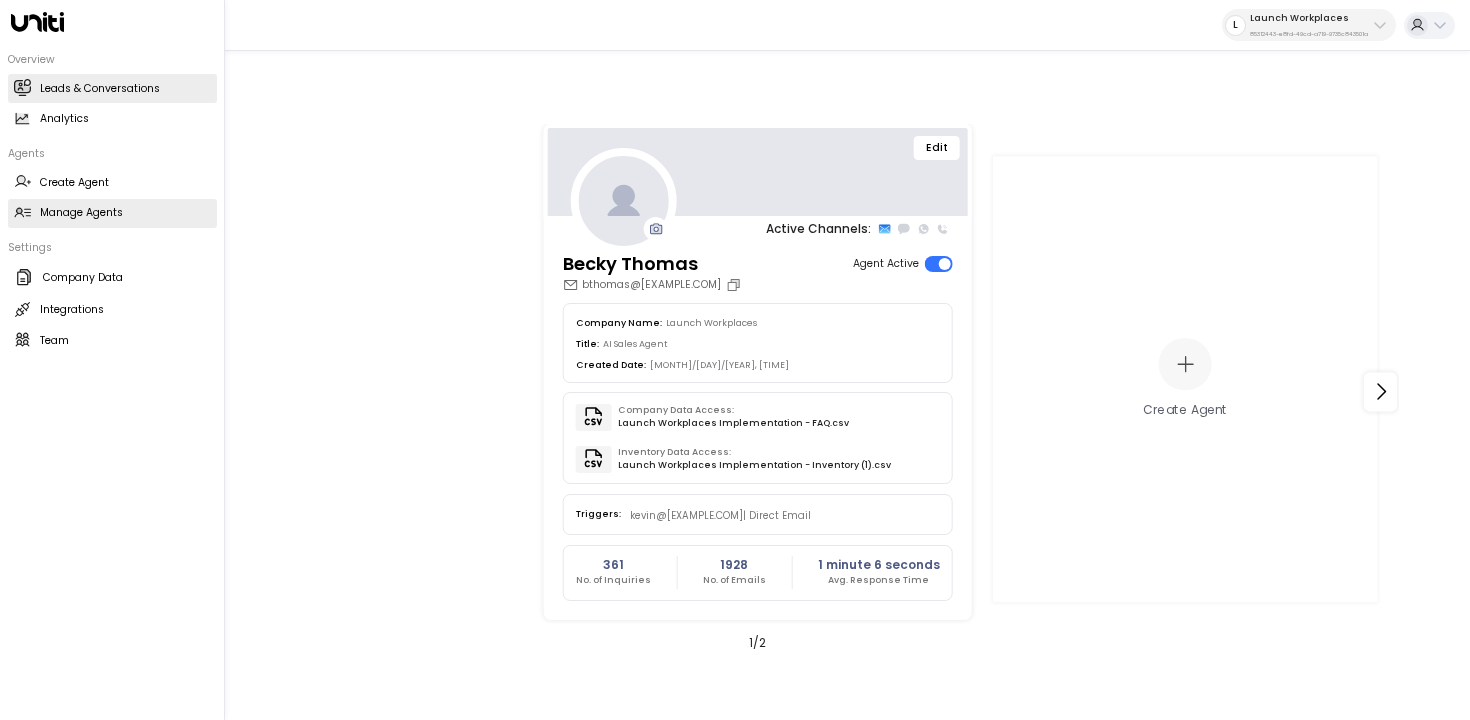 click on "Leads & Conversations Leads & Conversations" at bounding box center (112, 88) 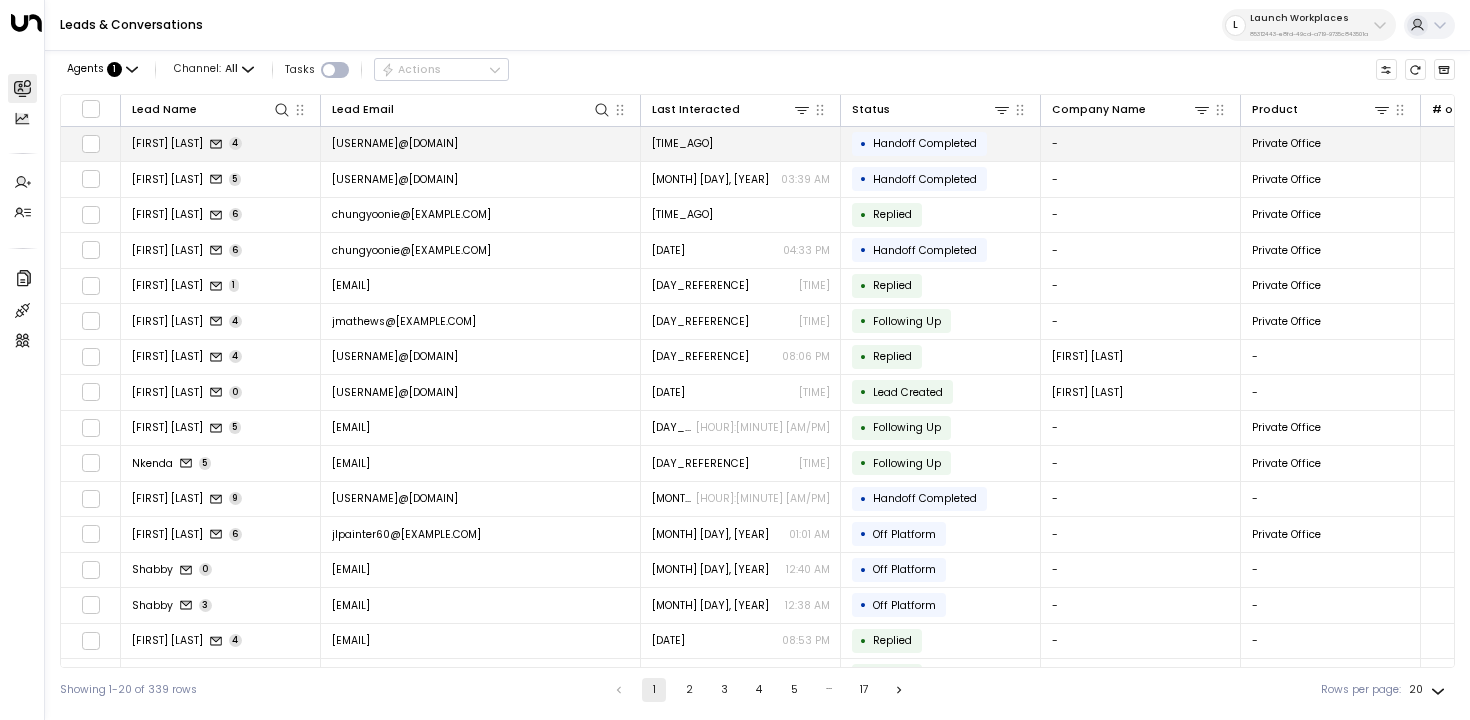 click on "silviahou+launchworkplaces@gmail.com" at bounding box center (481, 144) 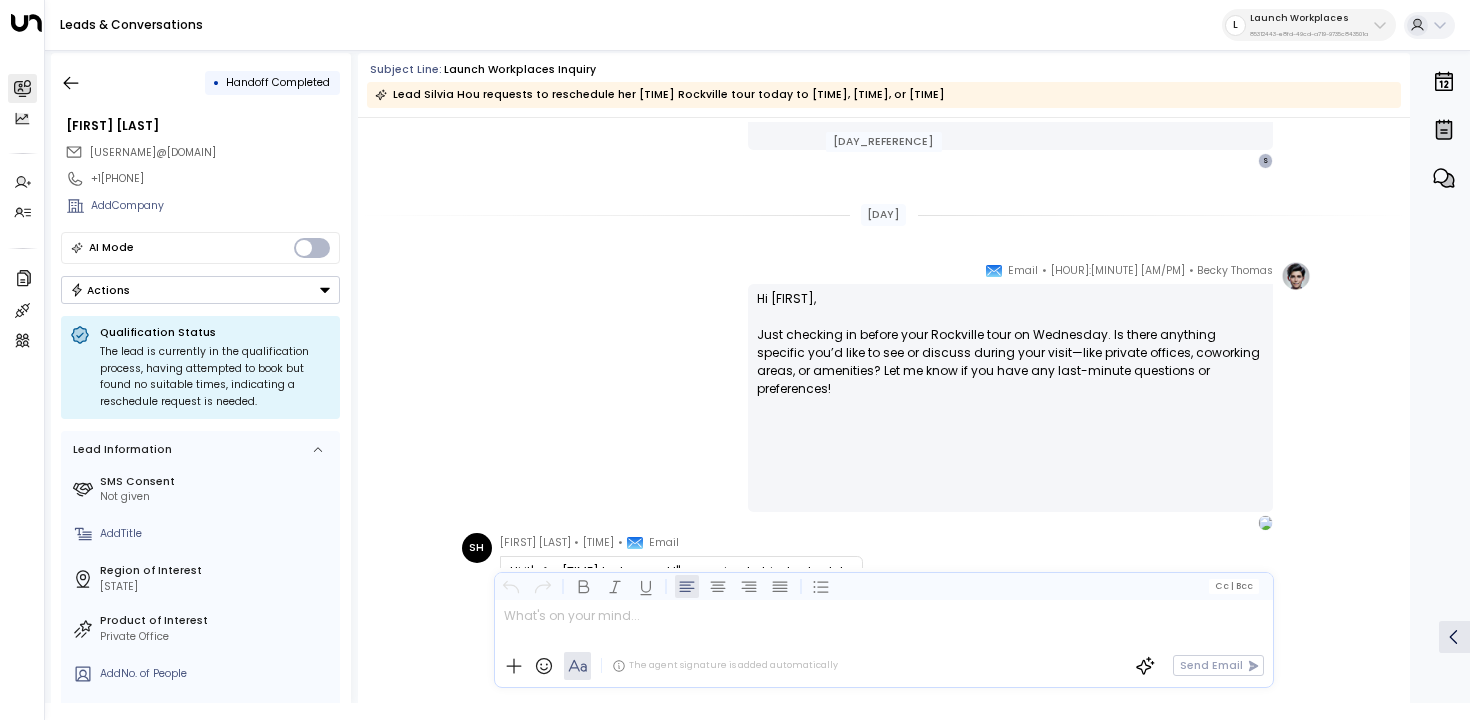 scroll, scrollTop: 2271, scrollLeft: 0, axis: vertical 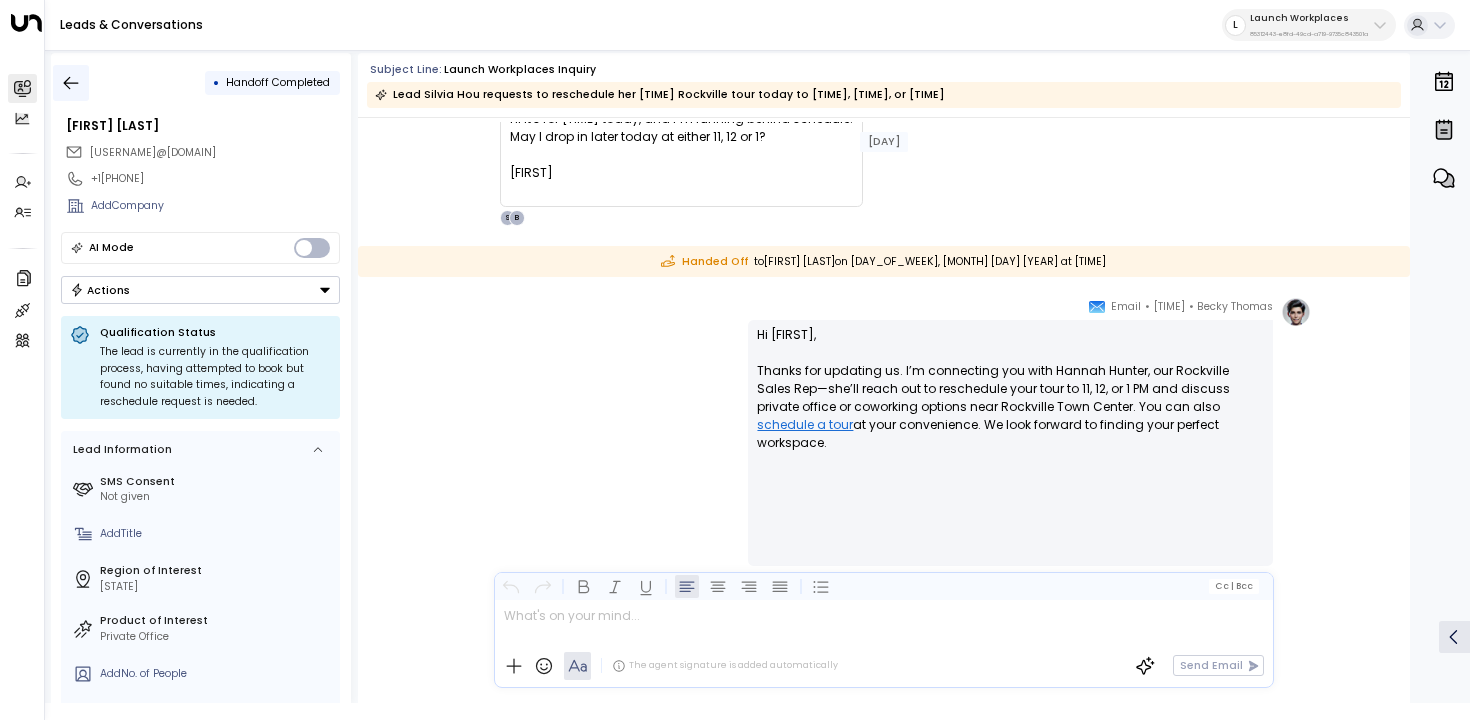 click at bounding box center (71, 83) 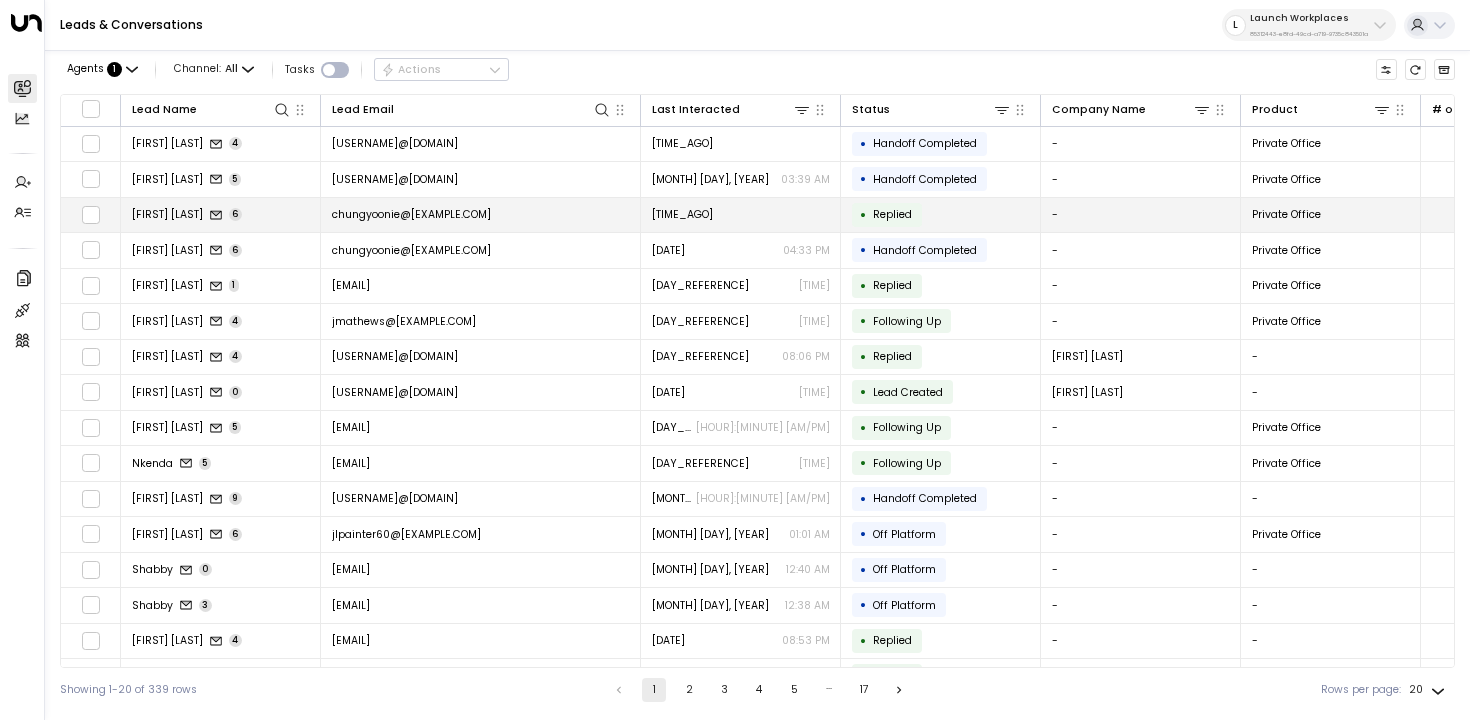 click on "Yoonie Chung 6" at bounding box center (221, 215) 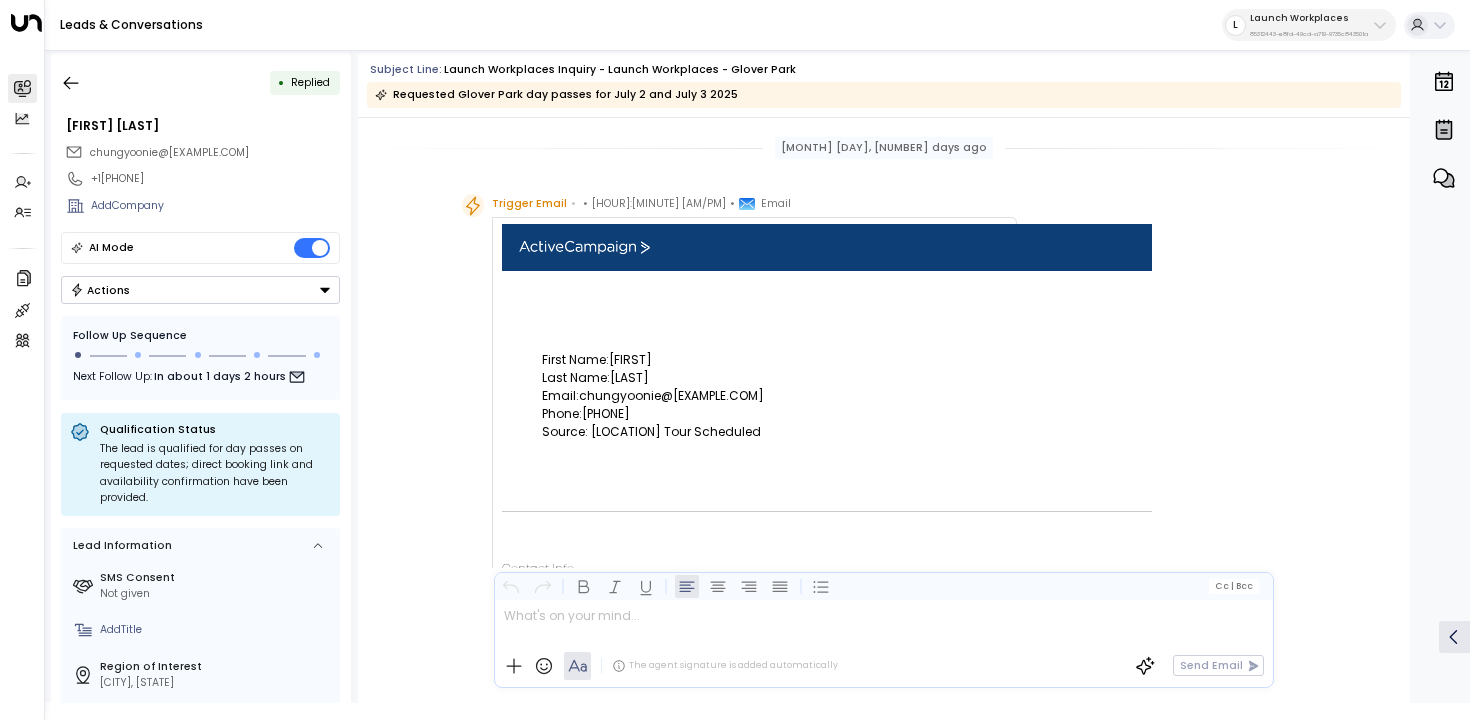 scroll, scrollTop: 3915, scrollLeft: 0, axis: vertical 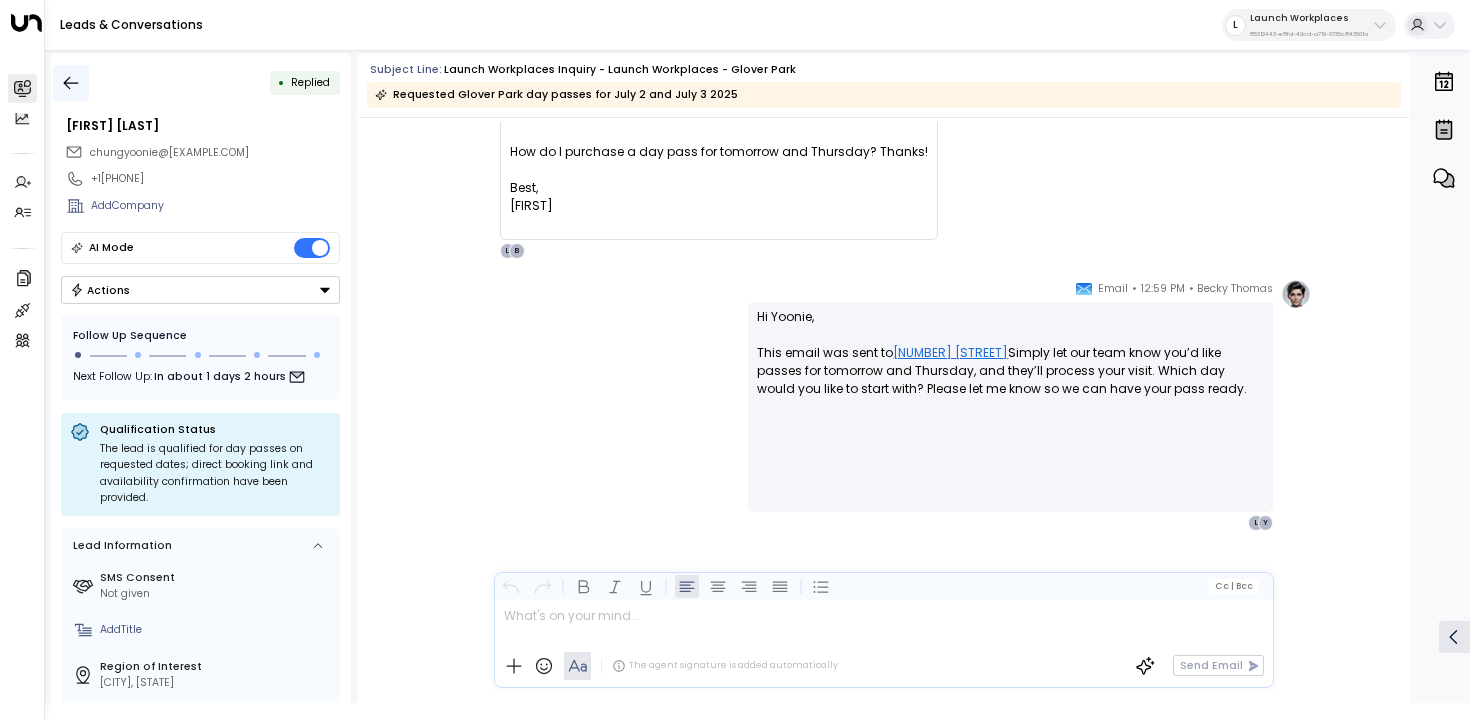 click at bounding box center (71, 83) 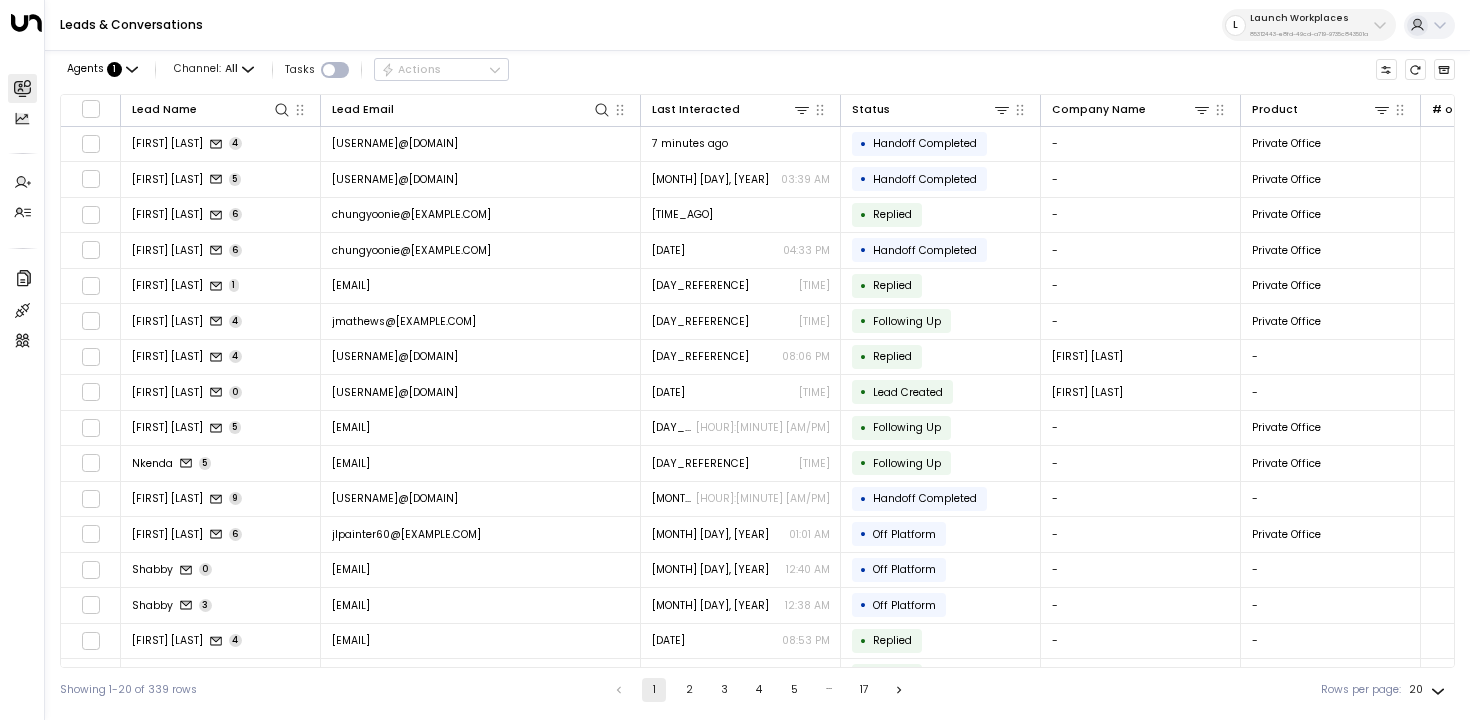 click on "Launch Workplaces 85312443-e8fd-49cd-a719-9735c843501a" at bounding box center [1309, 25] 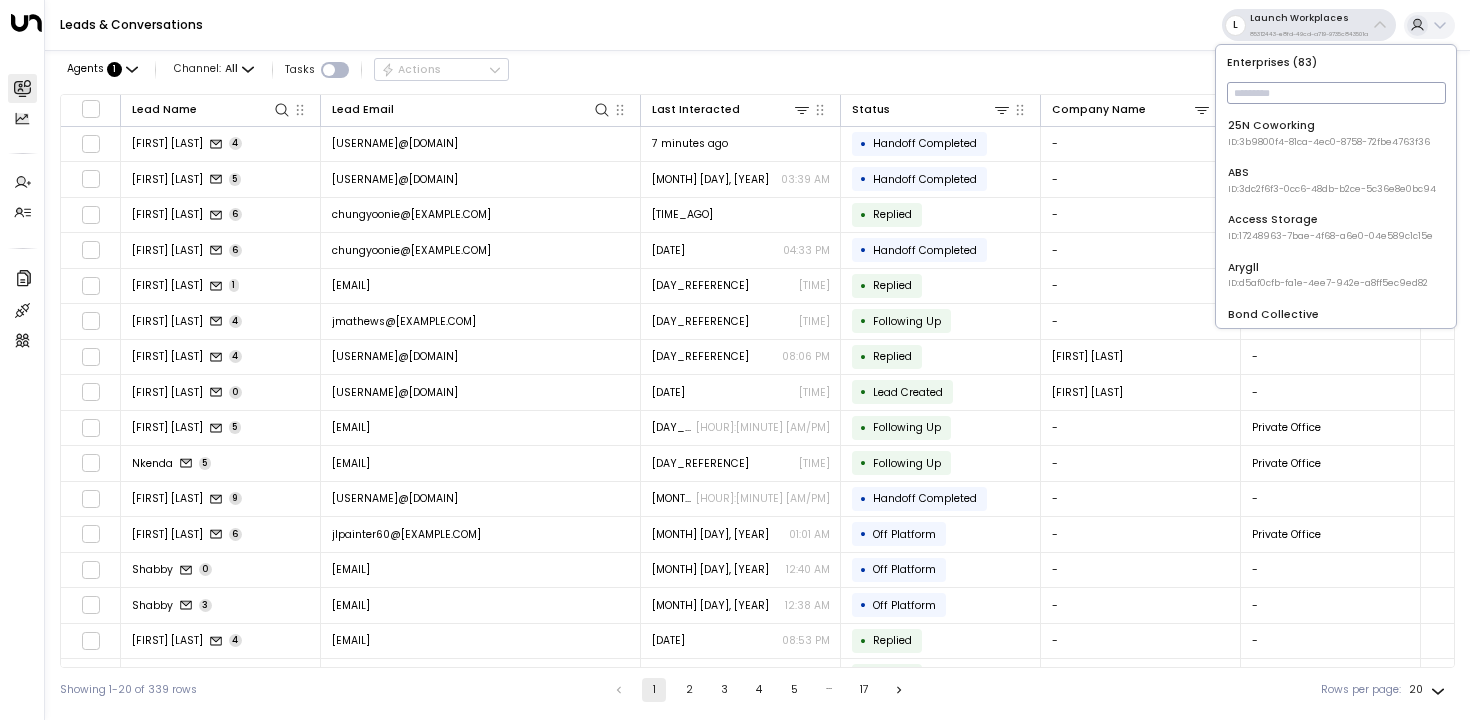click at bounding box center [1336, 93] 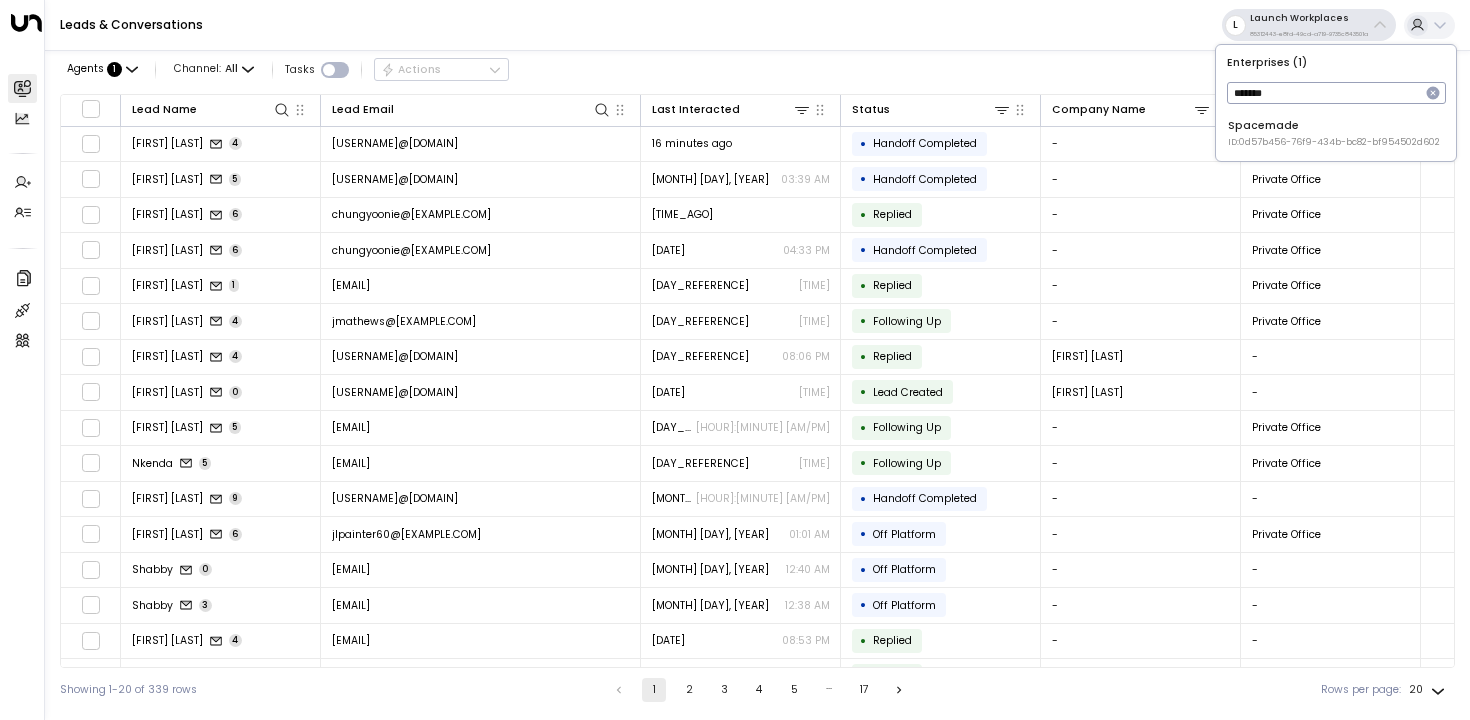 type on "*******" 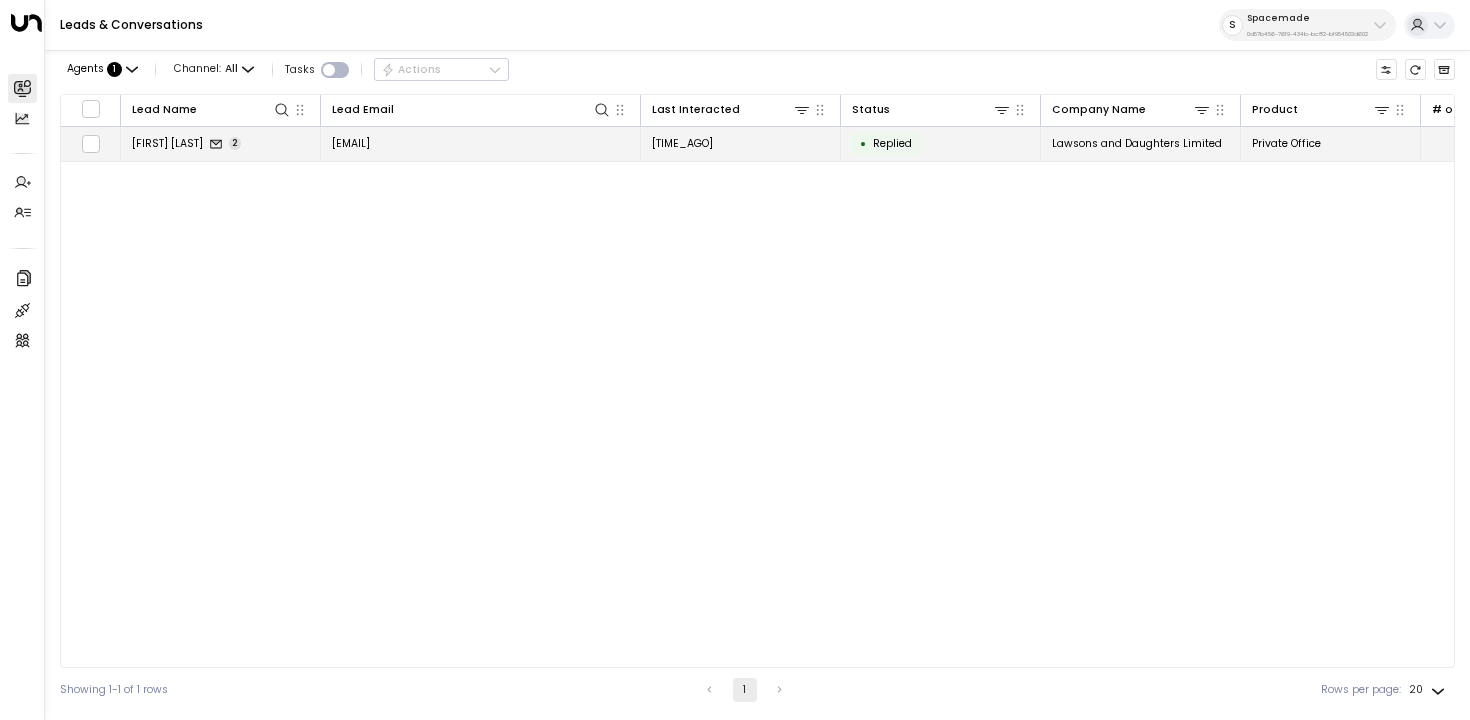 click on "michaela@lawsonsanddaughters.com" at bounding box center (481, 144) 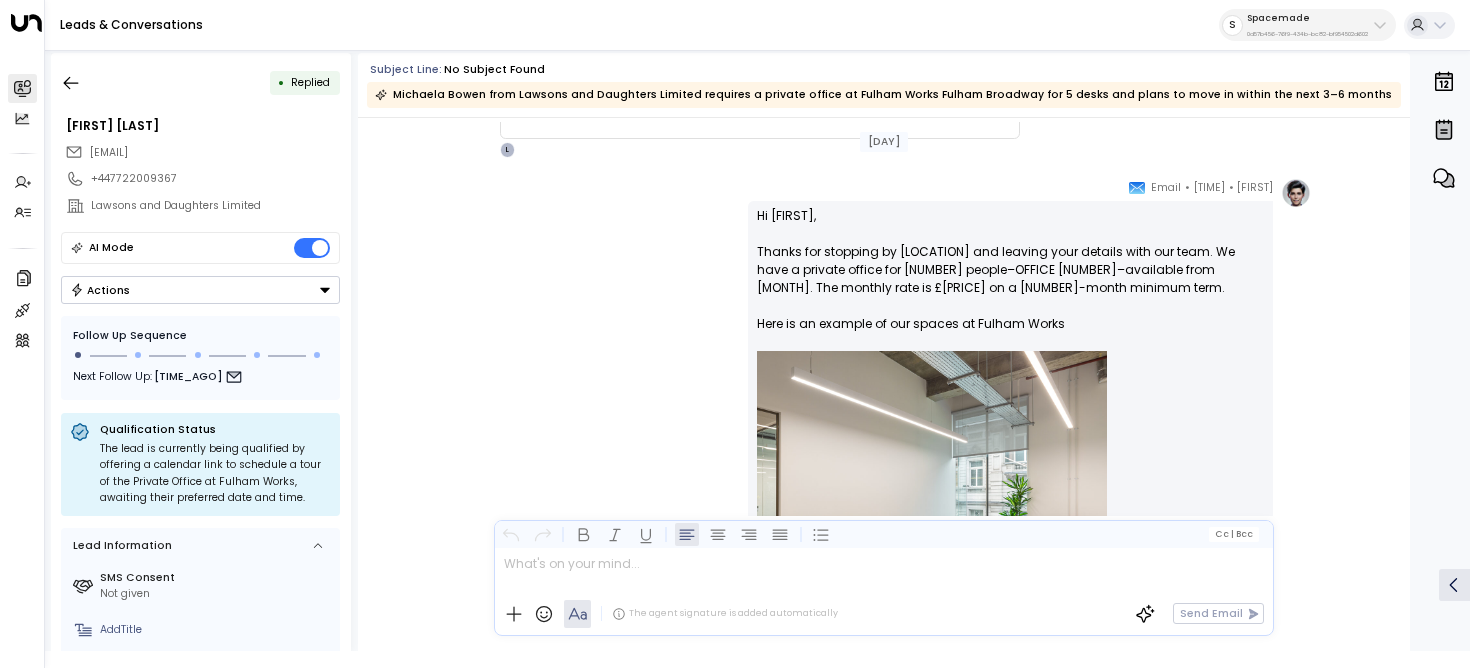 scroll, scrollTop: 0, scrollLeft: 0, axis: both 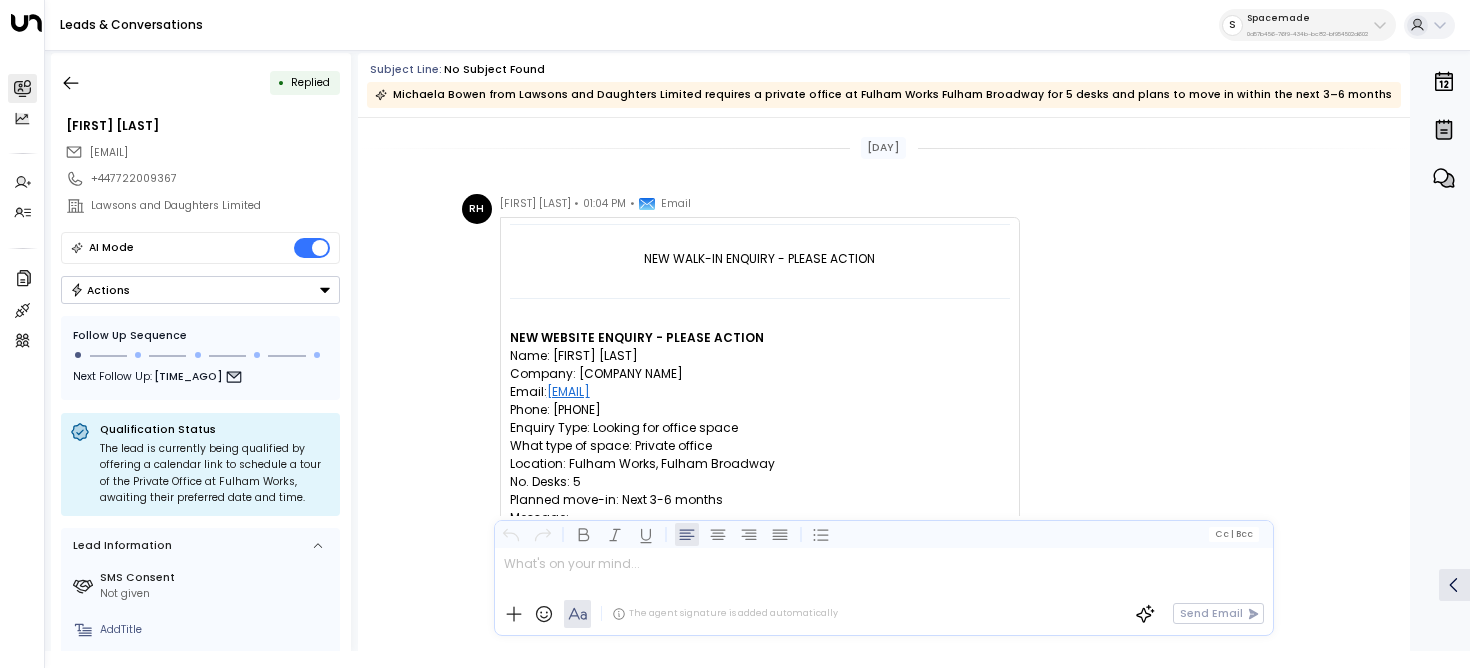 drag, startPoint x: 507, startPoint y: 337, endPoint x: 781, endPoint y: 336, distance: 274.00183 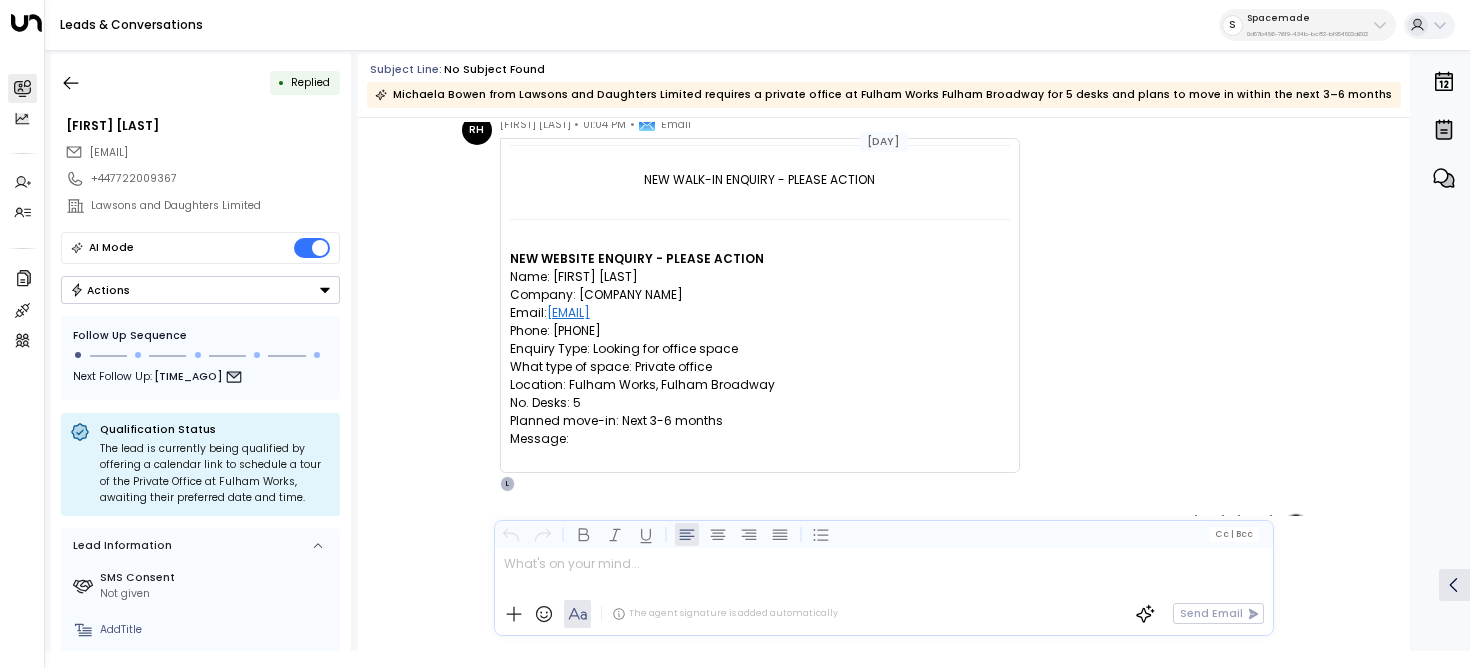 scroll, scrollTop: 291, scrollLeft: 0, axis: vertical 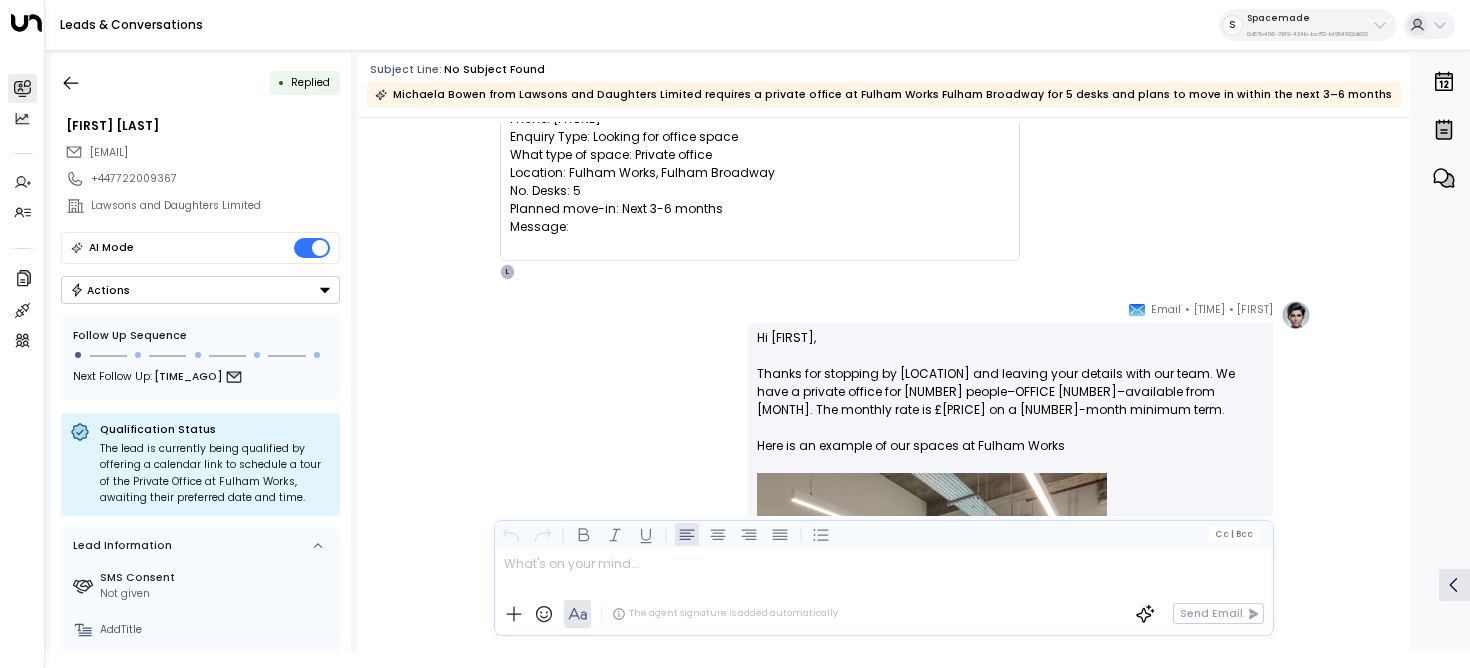 drag, startPoint x: 893, startPoint y: 376, endPoint x: 979, endPoint y: 376, distance: 86 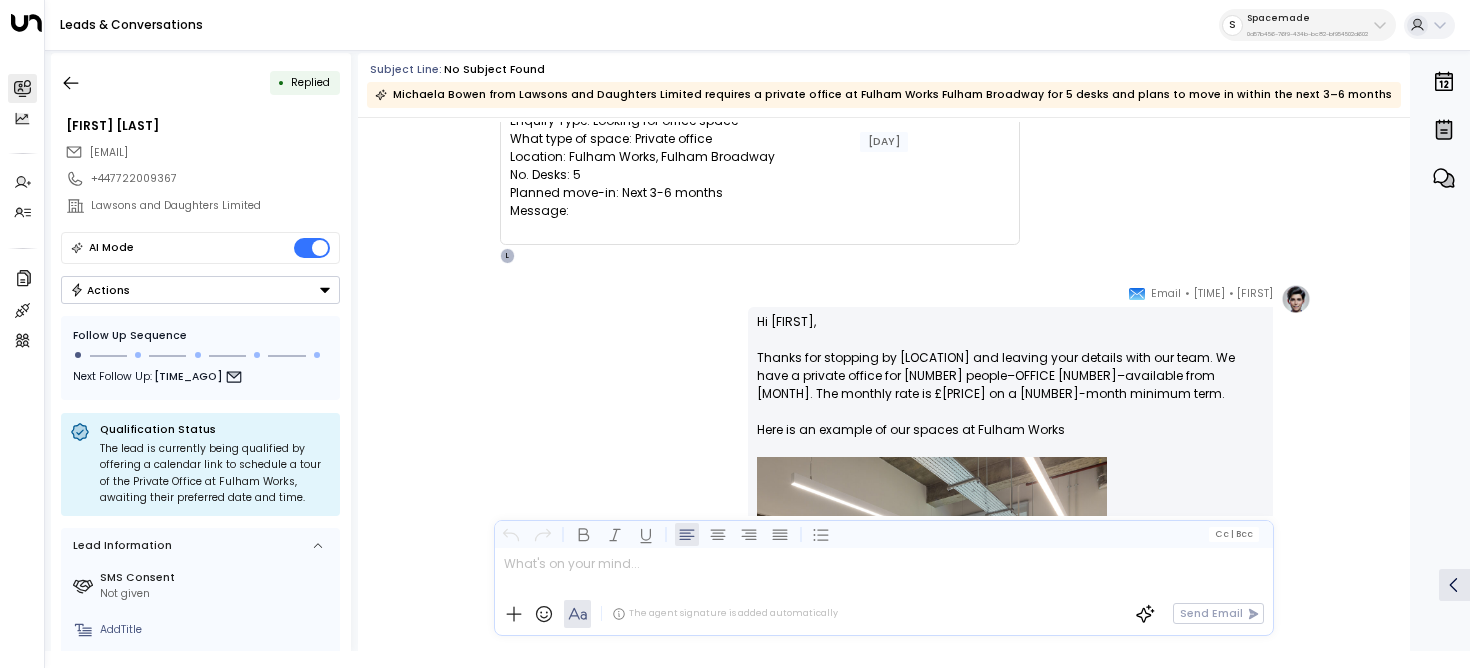 click on "Hi Michaela, Thanks for stopping by Fulham Works and leaving your details with our team. We have a private office for 5 people—OFFICE 06—available from October. The monthly rate is £2,475 on a 12-month minimum term. Here is an example of our spaces at Fulham Works Would you like to schedule a tour to see the space in person? Tours are available Monday to Friday, 9am–4pm (Europe/London). Please let me know if you’d prefer 10am, 12pm, or 2pm on a weekday. Looking forward to your reply!" at bounding box center (1010, 632) 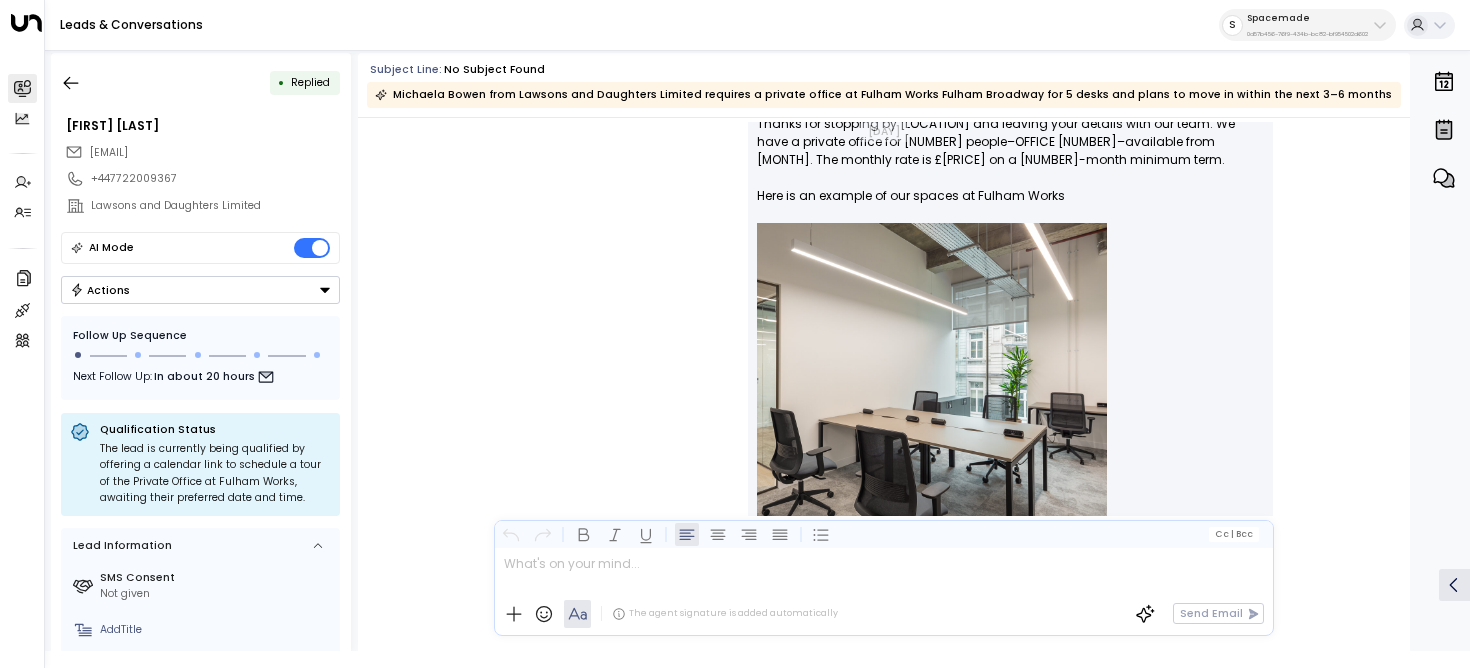 scroll, scrollTop: 512, scrollLeft: 0, axis: vertical 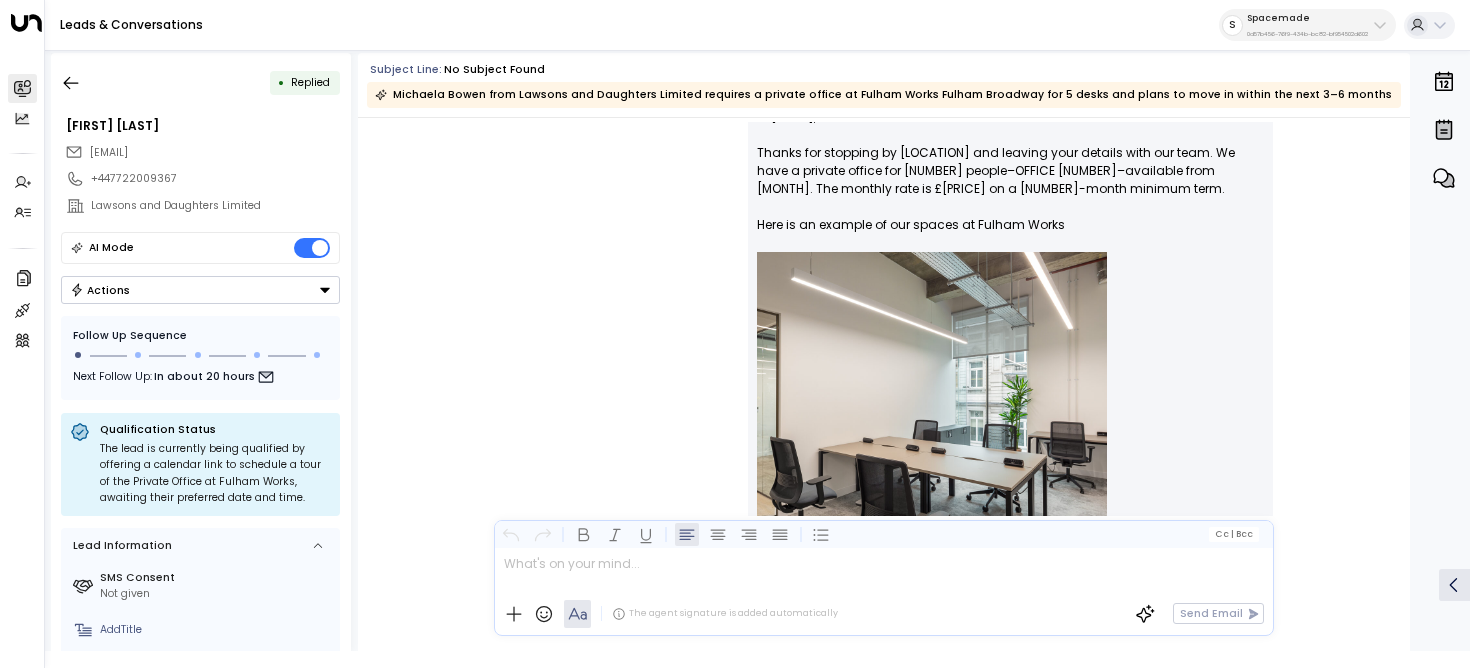 drag, startPoint x: 1221, startPoint y: 152, endPoint x: 1239, endPoint y: 223, distance: 73.24616 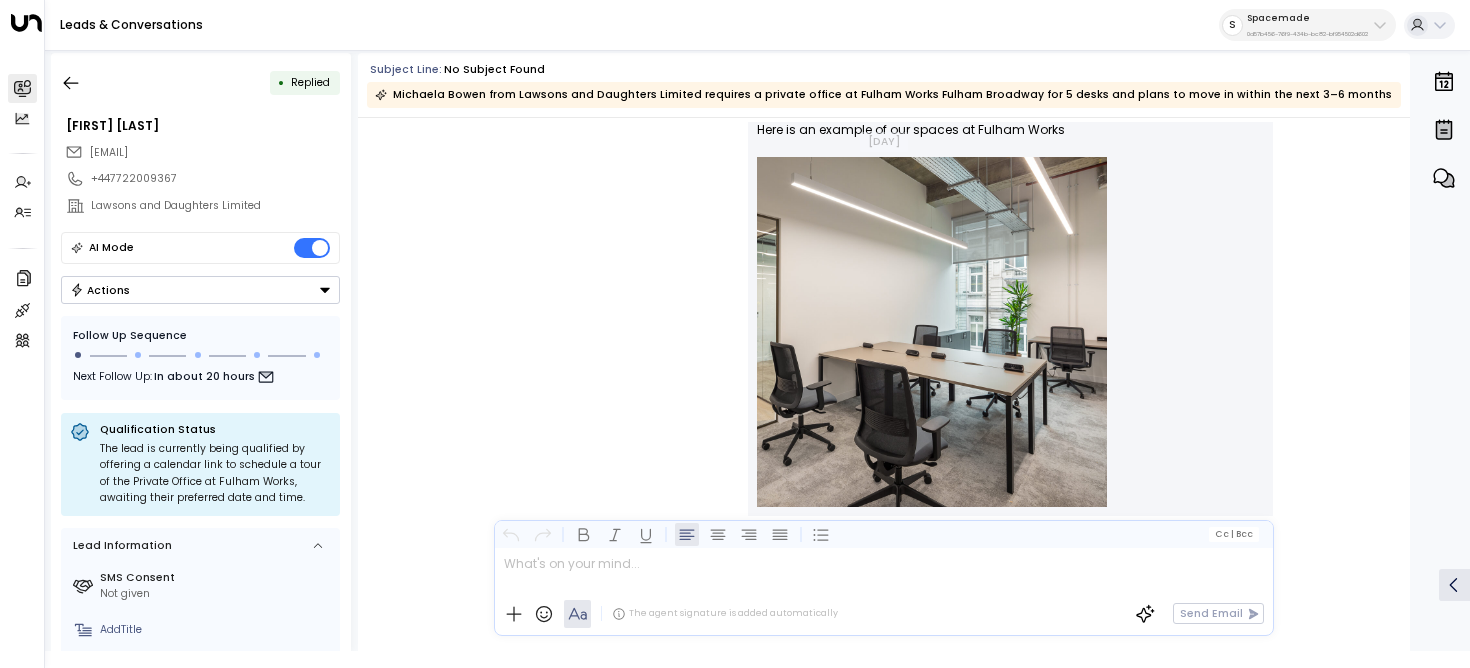 scroll, scrollTop: 605, scrollLeft: 0, axis: vertical 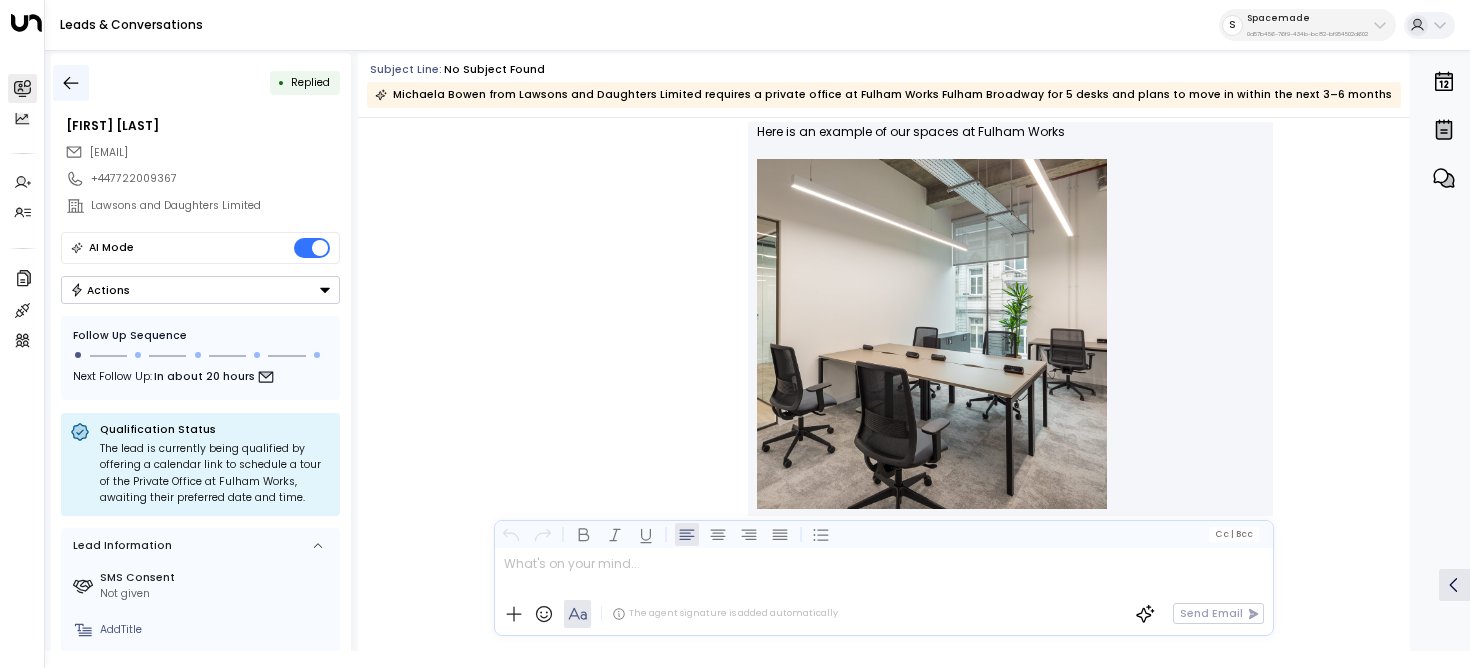 click at bounding box center (71, 83) 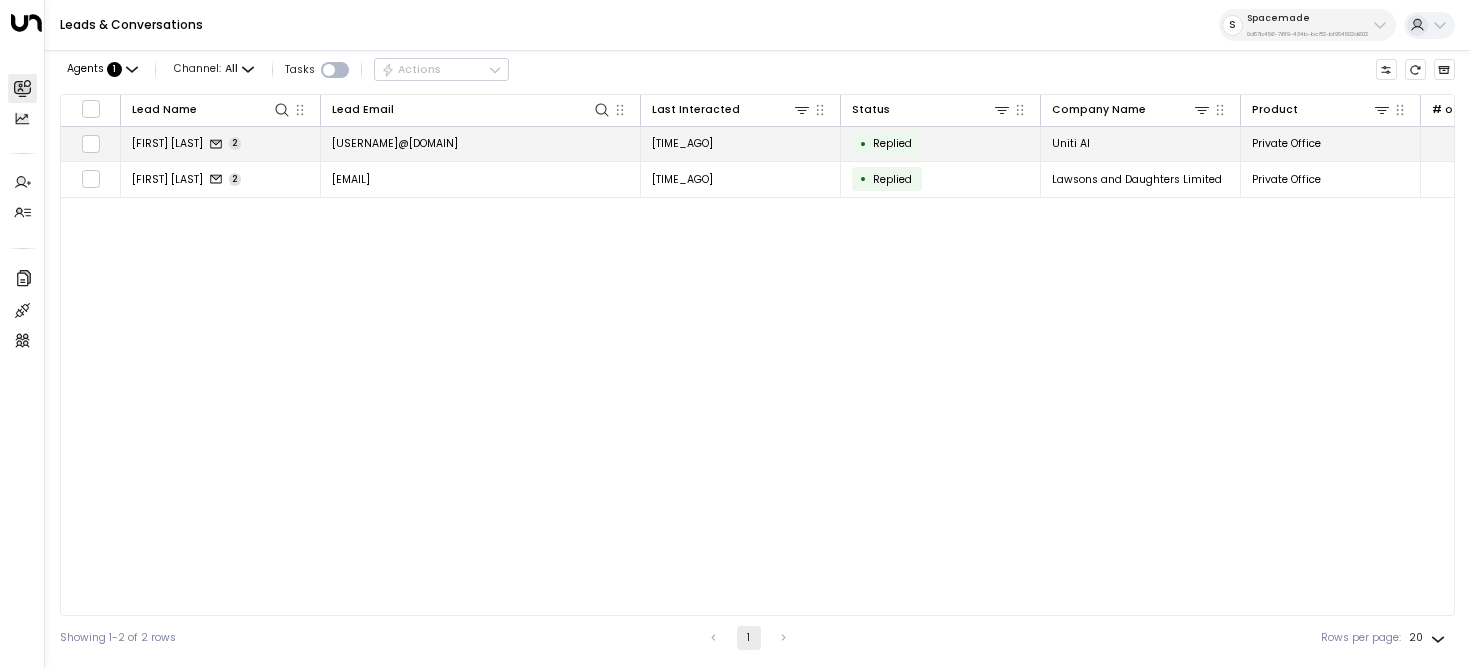 click on "rayan@getuniti.com" at bounding box center (481, 144) 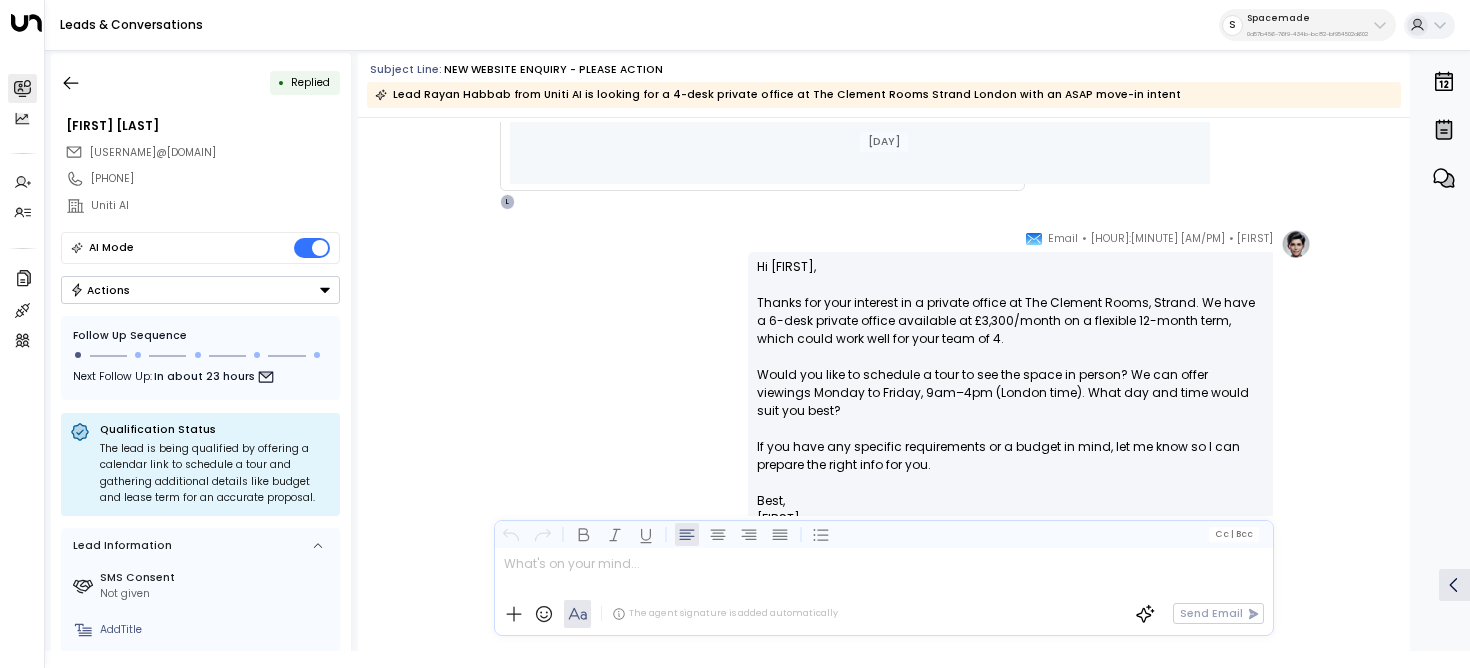 scroll, scrollTop: 1035, scrollLeft: 0, axis: vertical 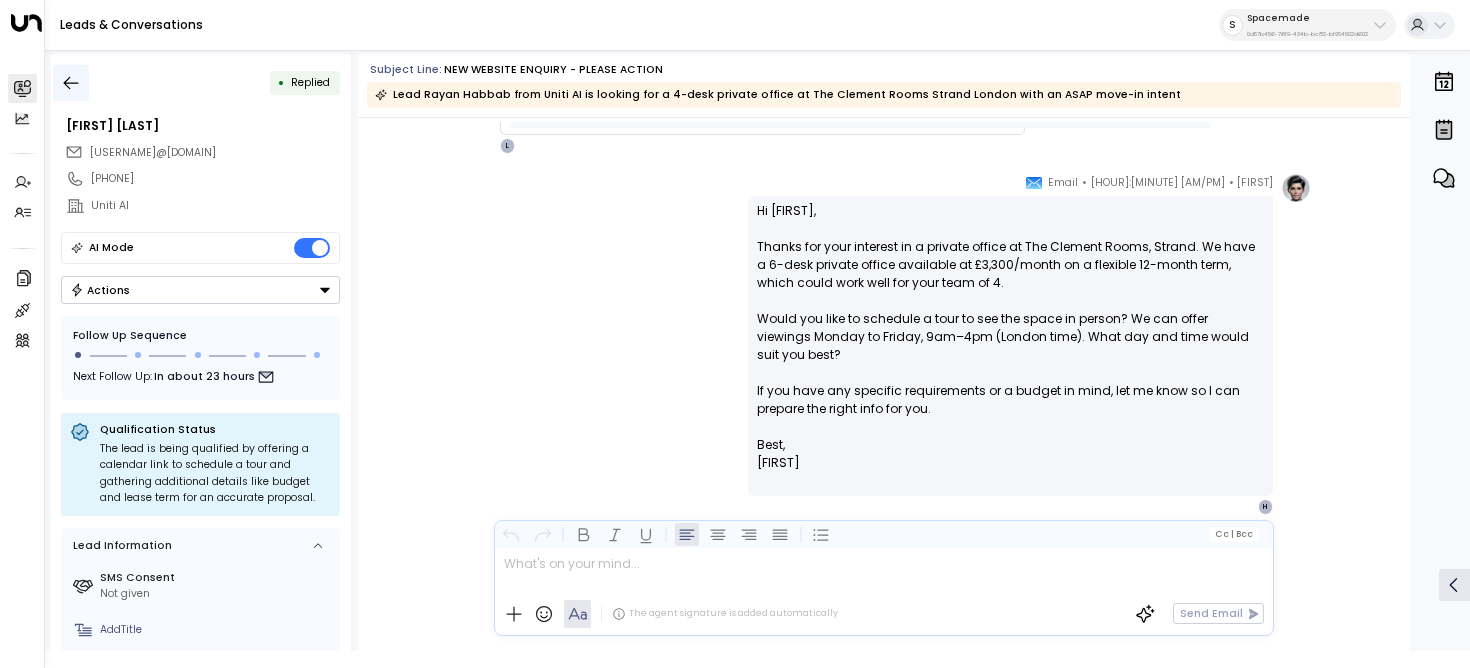 click at bounding box center (71, 83) 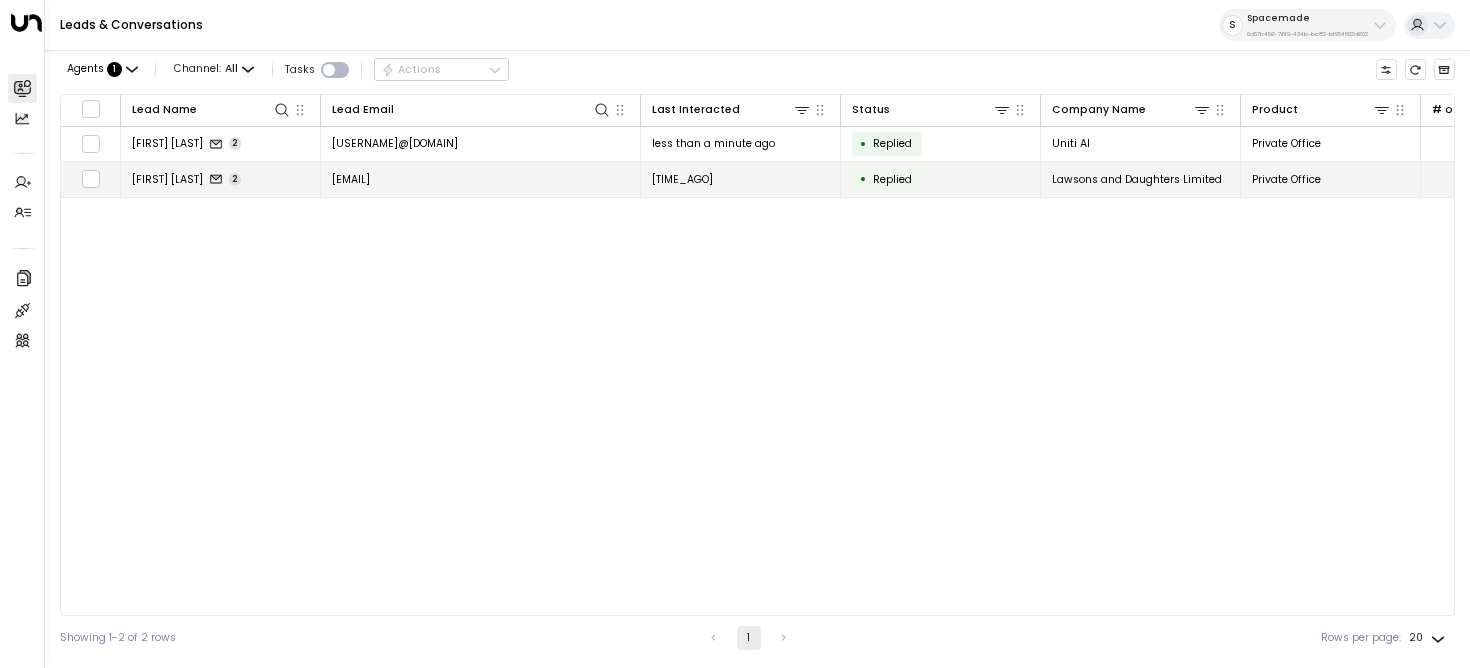 click on "Michaela Bowen 2" at bounding box center [221, 179] 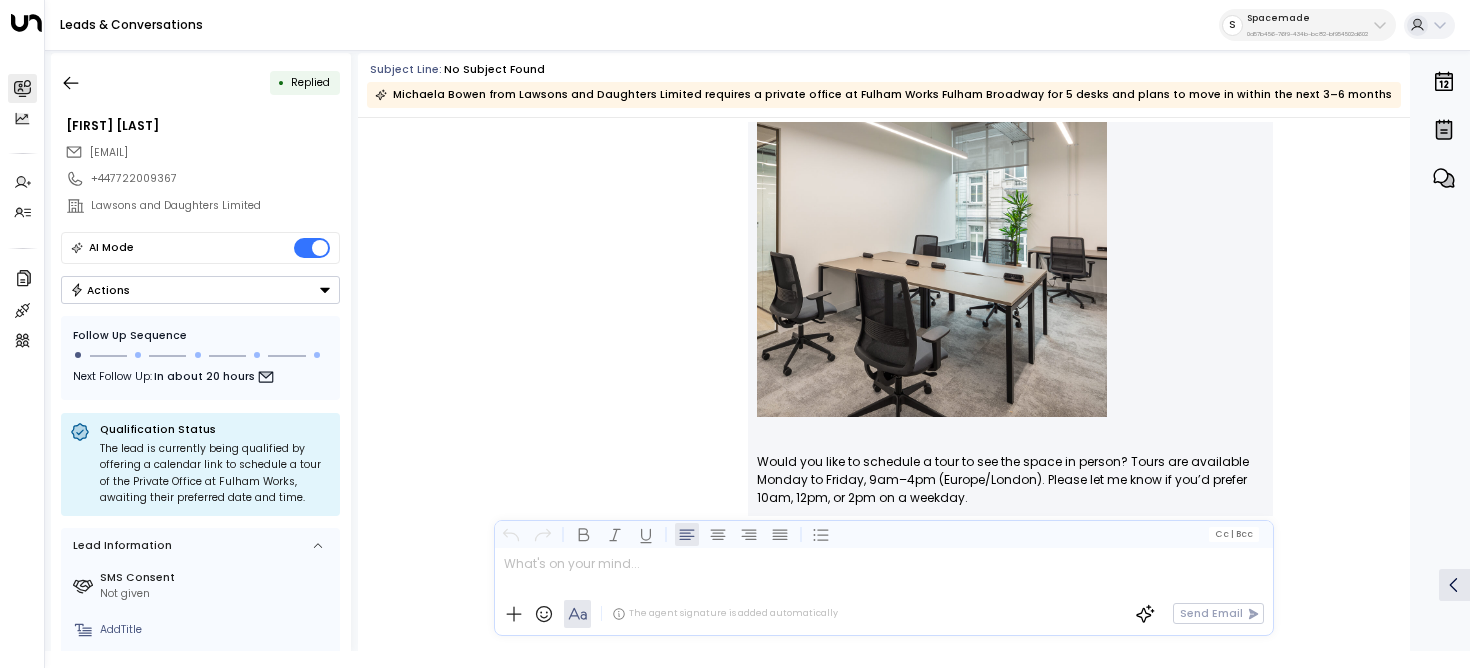 scroll, scrollTop: 485, scrollLeft: 0, axis: vertical 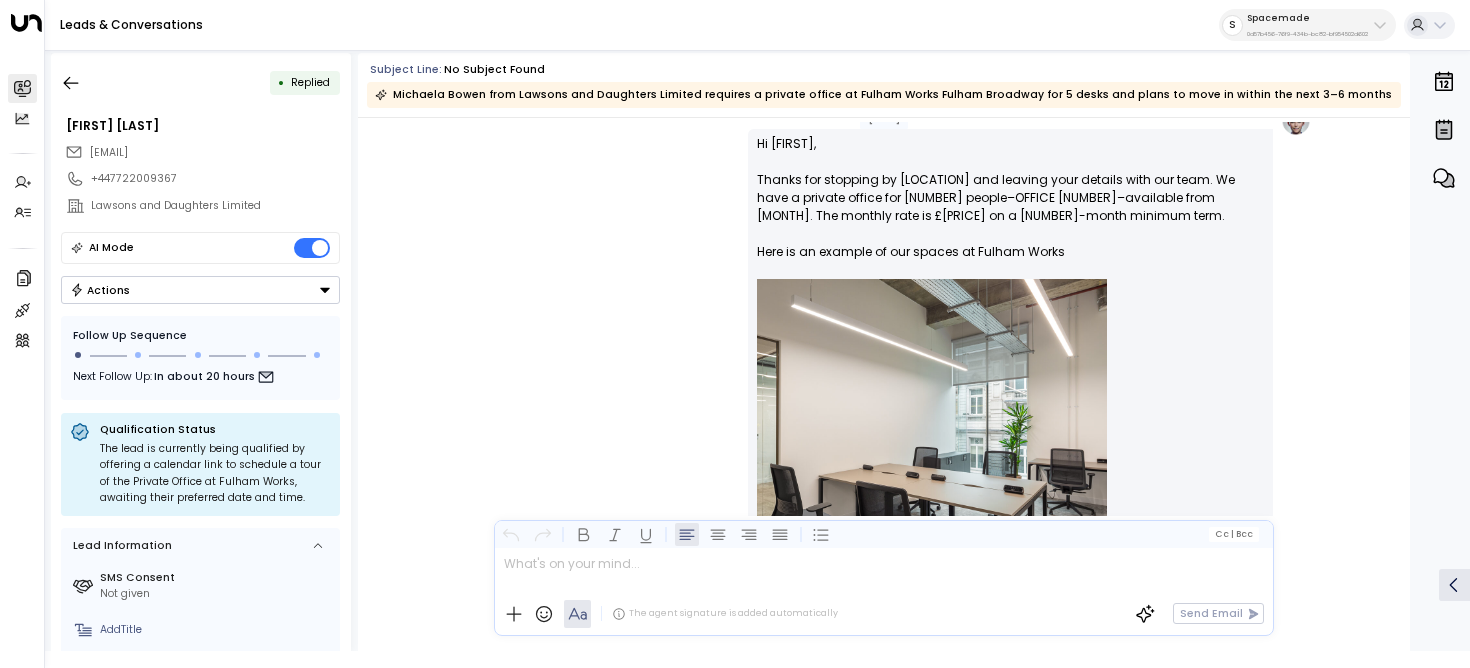 click on "Hi Michaela, Thanks for stopping by Fulham Works and leaving your details with our team. We have a private office for 5 people—OFFICE 06—available from October. The monthly rate is £2,475 on a 12-month minimum term. Here is an example of our spaces at Fulham Works Would you like to schedule a tour to see the space in person? Tours are available Monday to Friday, 9am–4pm (Europe/London). Please let me know if you’d prefer 10am, 12pm, or 2pm on a weekday. Looking forward to your reply!" at bounding box center [1010, 454] 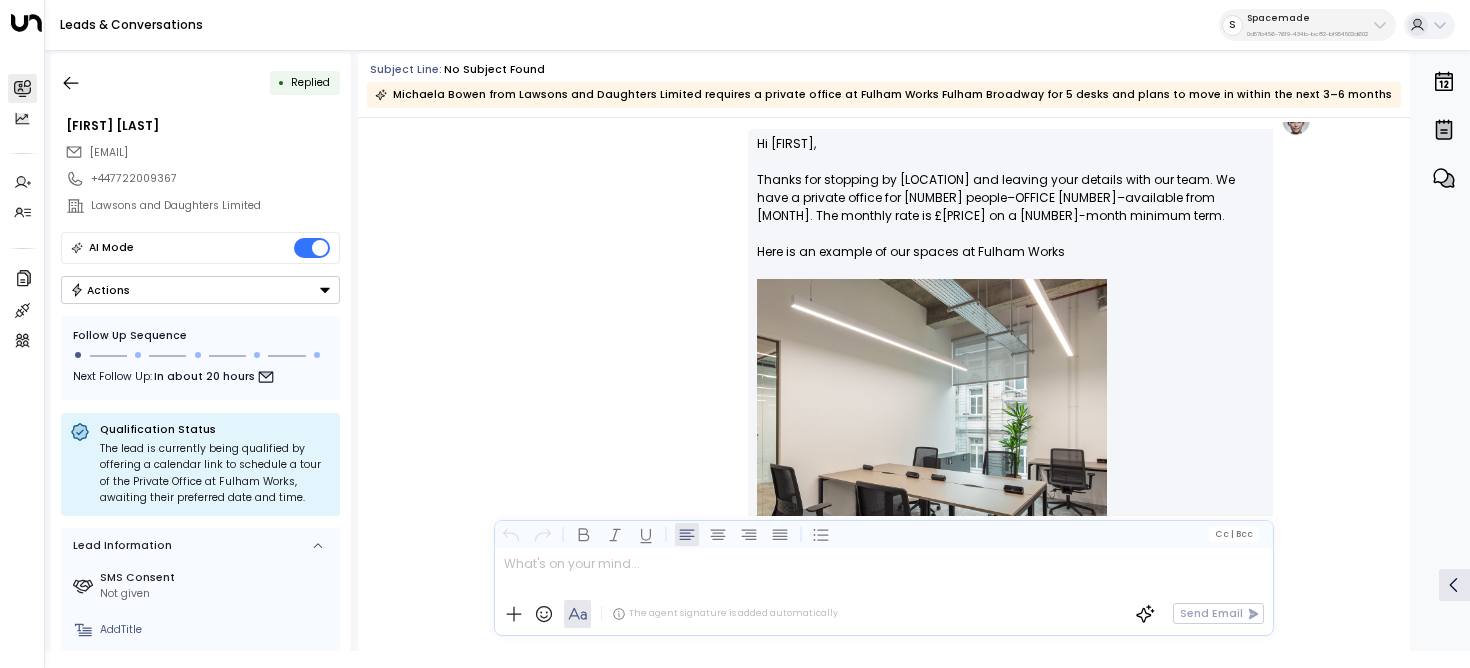 click on "Hi Michaela, Thanks for stopping by Fulham Works and leaving your details with our team. We have a private office for 5 people—OFFICE 06—available from October. The monthly rate is £2,475 on a 12-month minimum term. Here is an example of our spaces at Fulham Works Would you like to schedule a tour to see the space in person? Tours are available Monday to Friday, 9am–4pm (Europe/London). Please let me know if you’d prefer 10am, 12pm, or 2pm on a weekday. Looking forward to your reply!" at bounding box center [1010, 454] 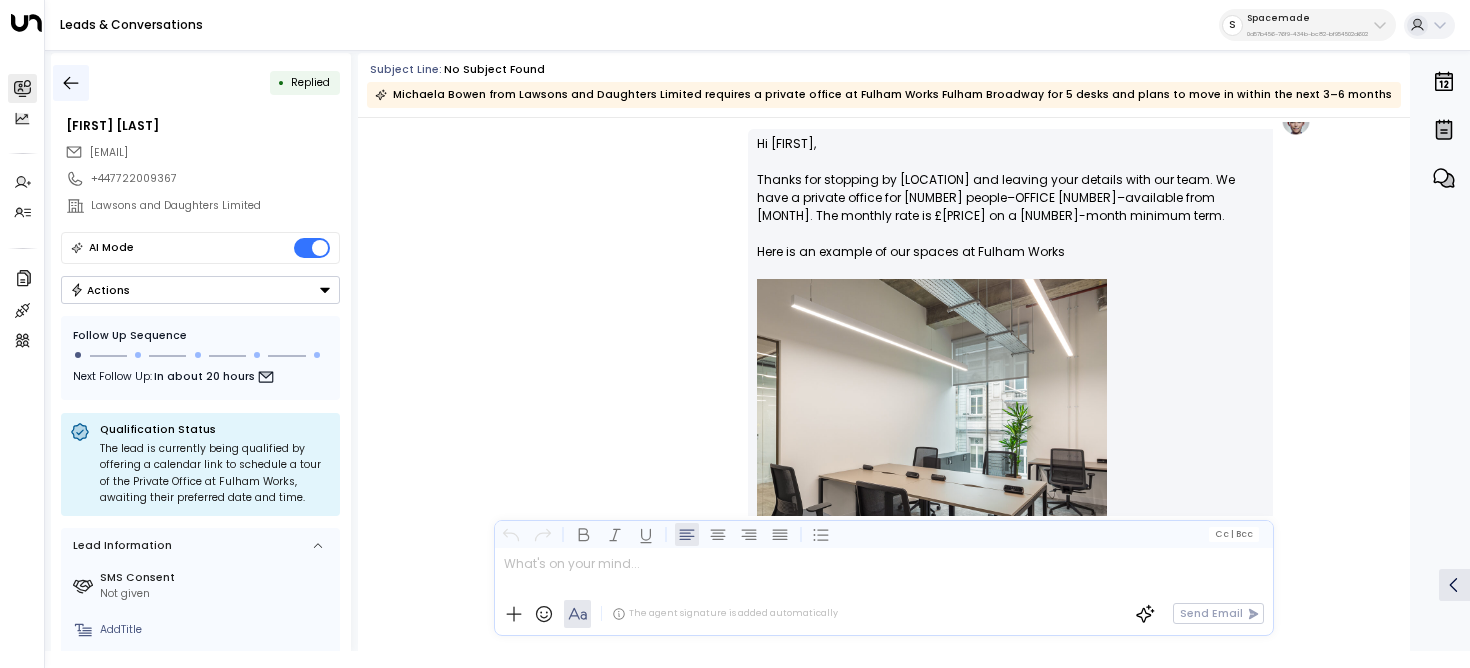 click at bounding box center [71, 83] 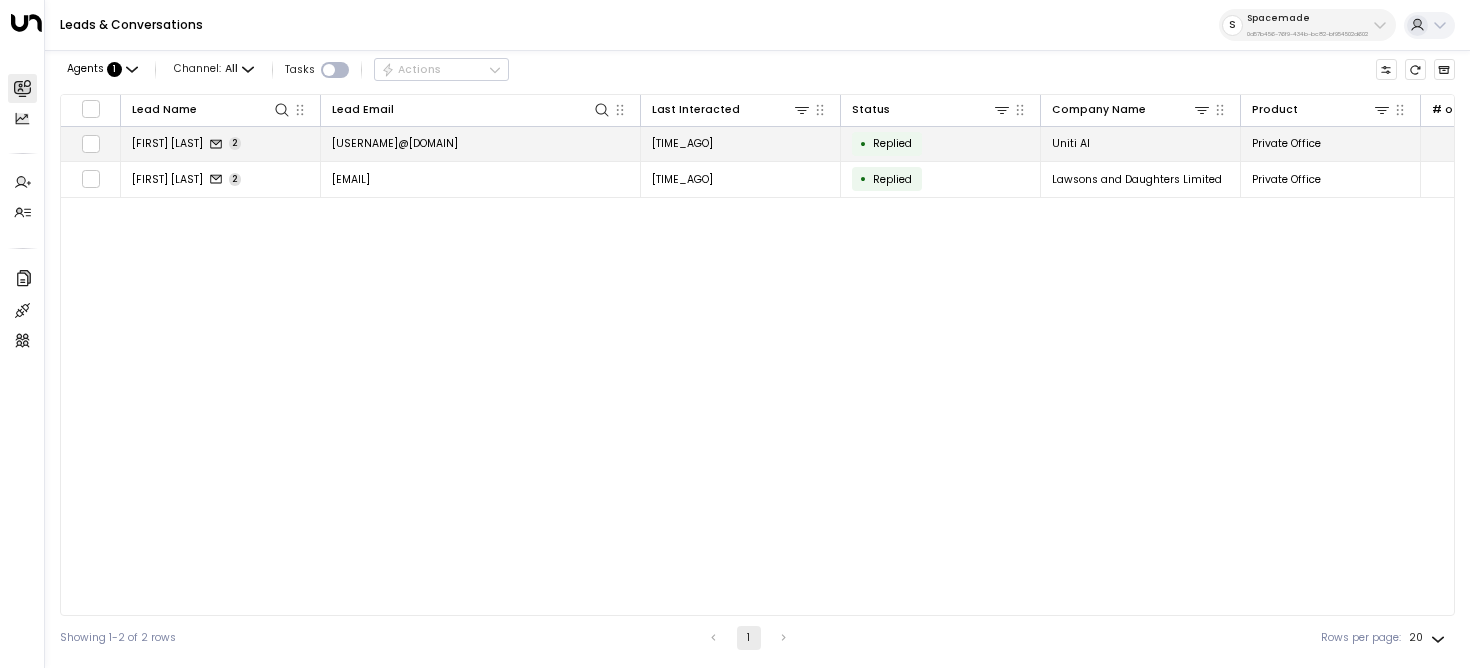 click on "rayan@getuniti.com" at bounding box center (481, 144) 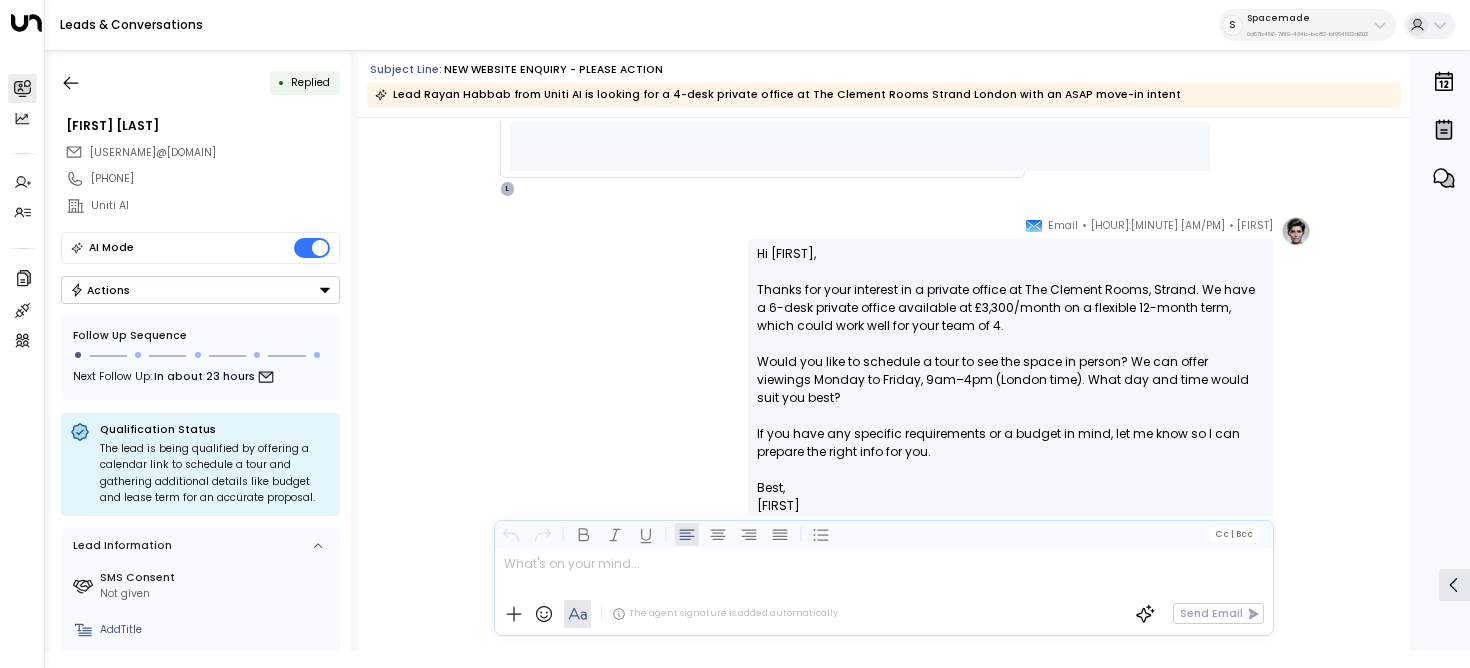 scroll, scrollTop: 1020, scrollLeft: 0, axis: vertical 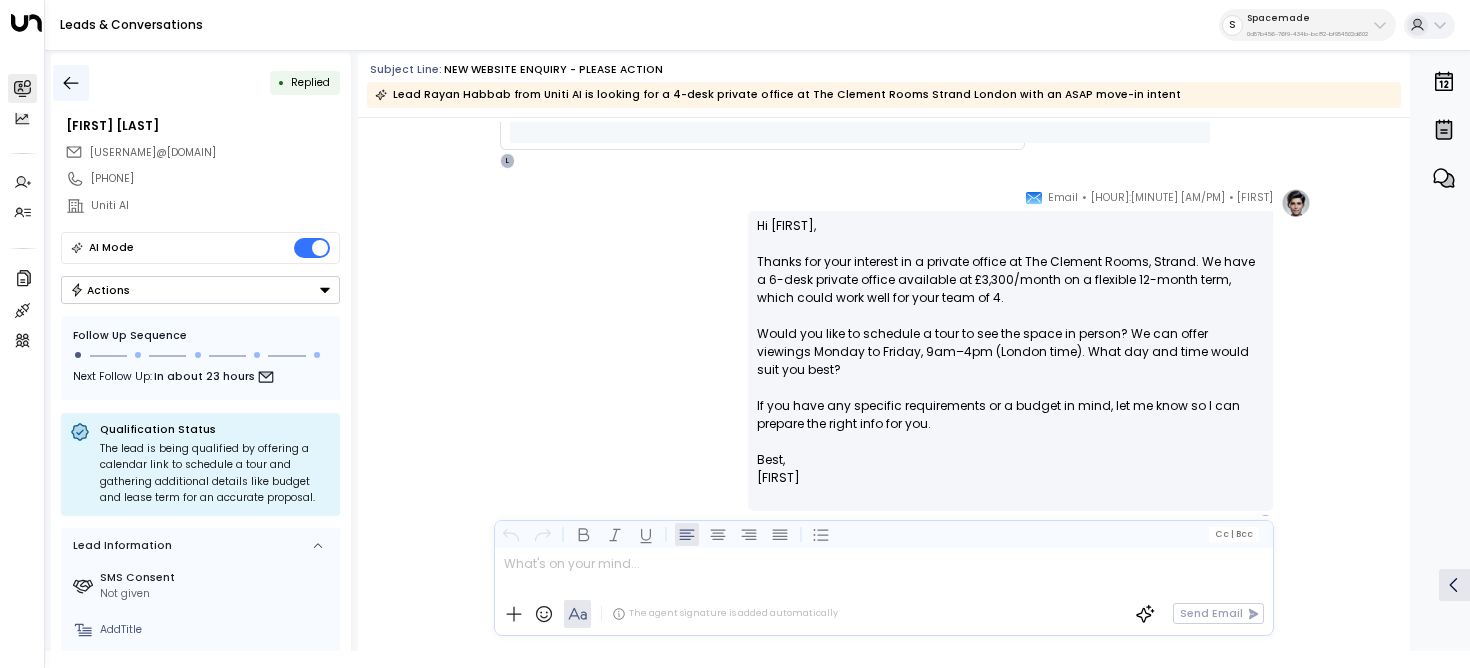 click at bounding box center (71, 83) 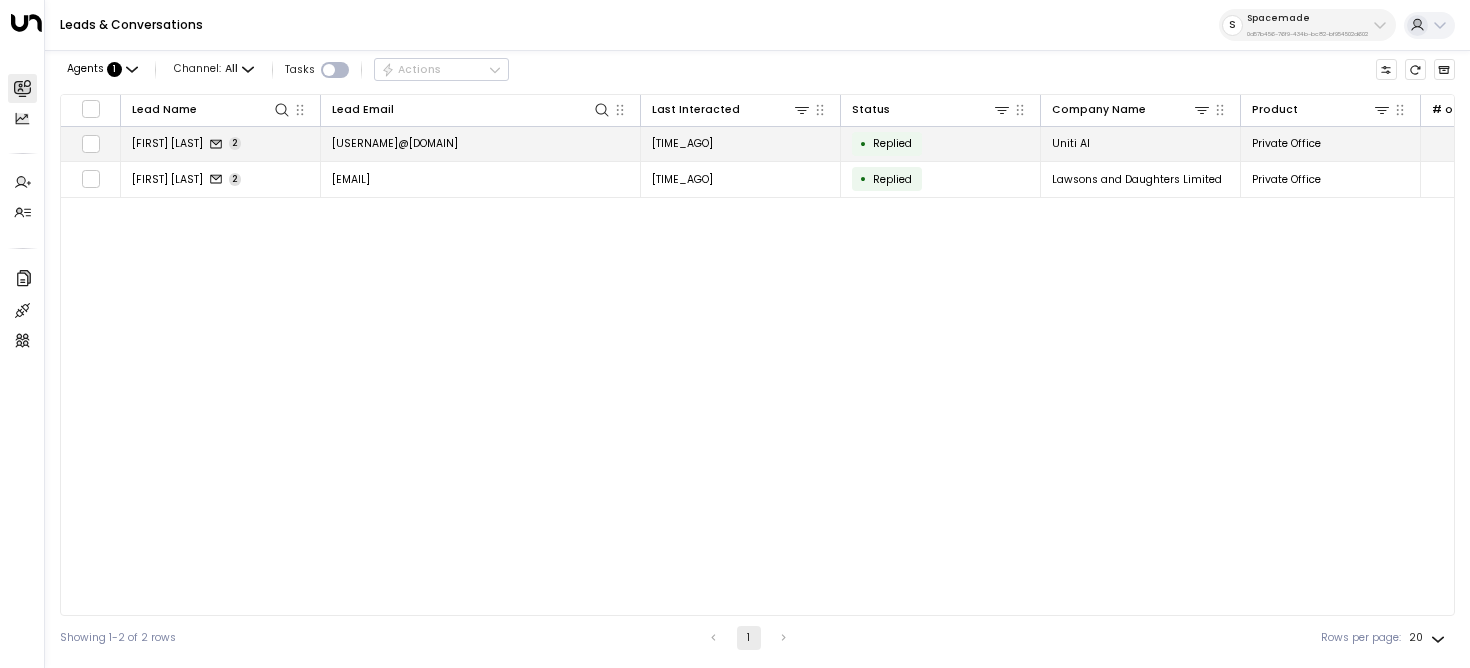 click on "rayan@getuniti.com" at bounding box center (481, 144) 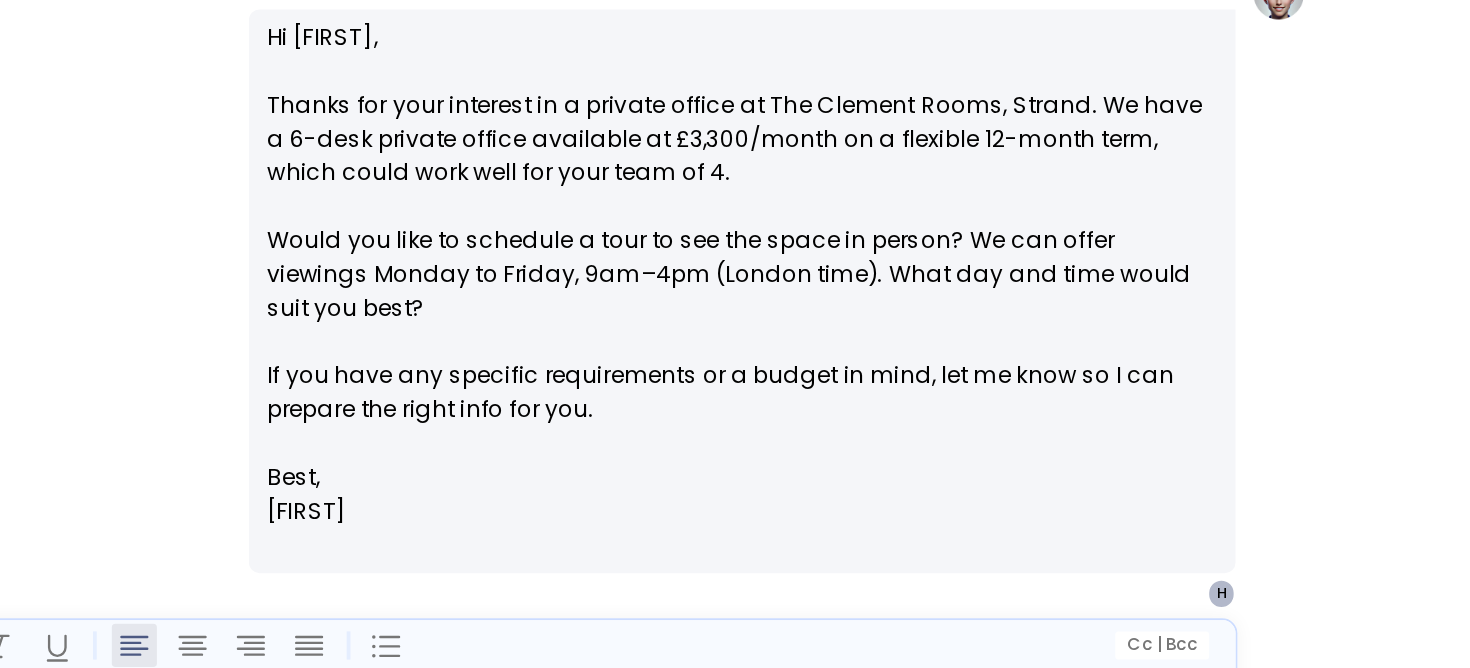 scroll, scrollTop: 1010, scrollLeft: 0, axis: vertical 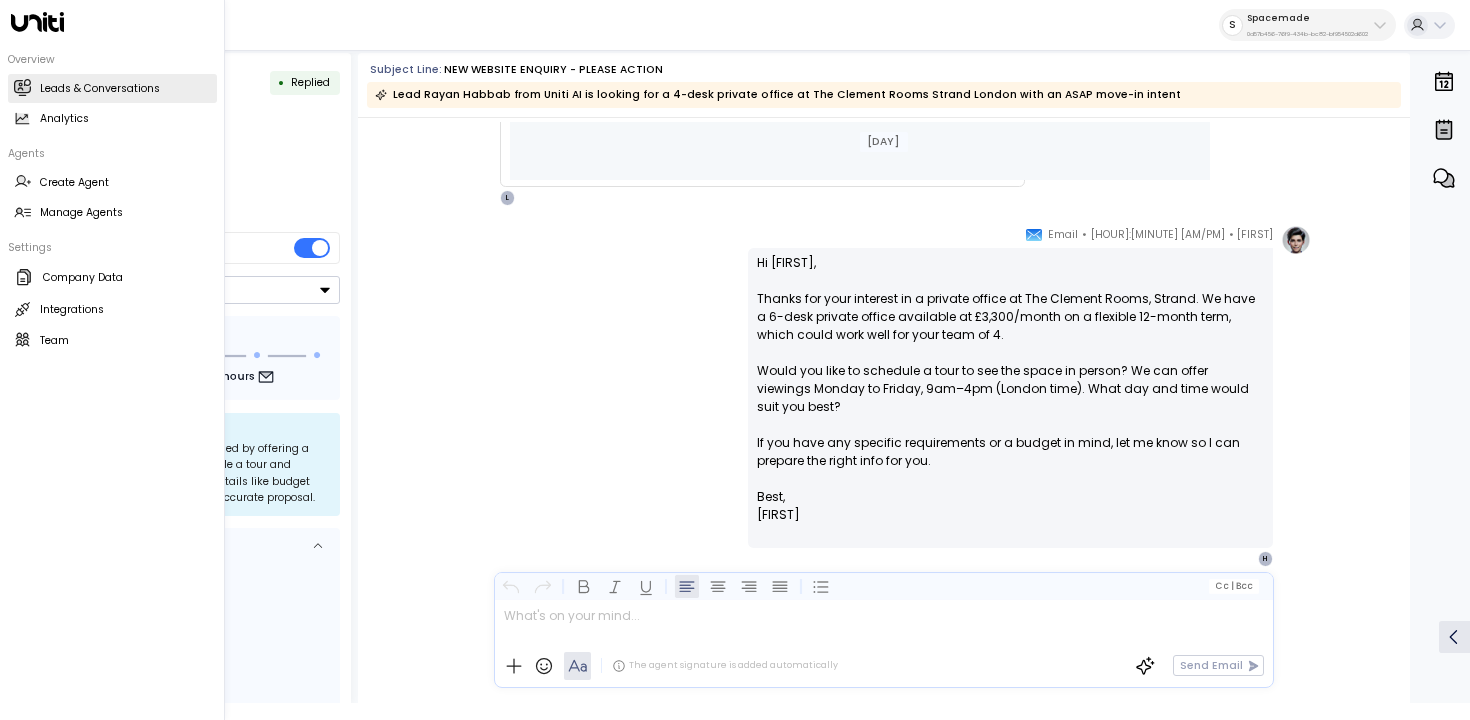 click at bounding box center [22, 87] 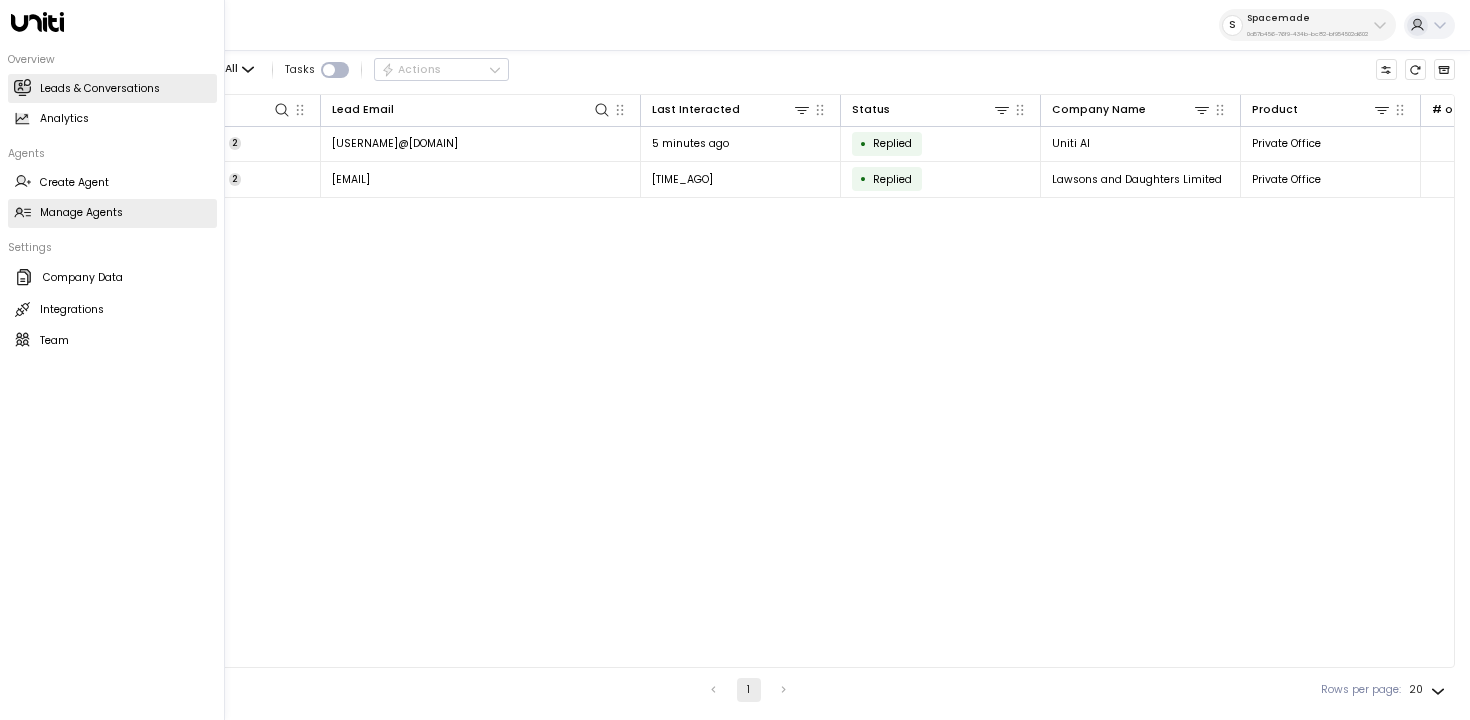 click at bounding box center [22, 213] 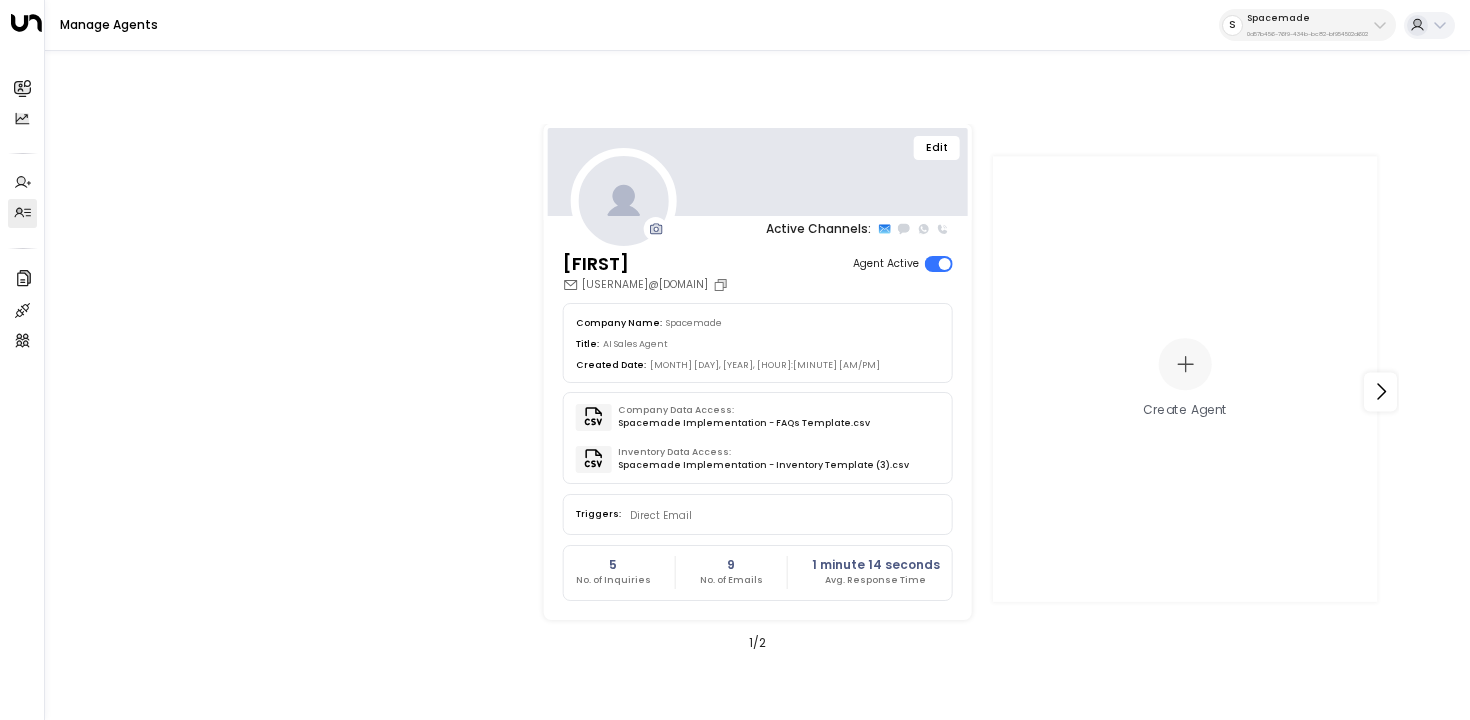 click on "Edit" at bounding box center [937, 148] 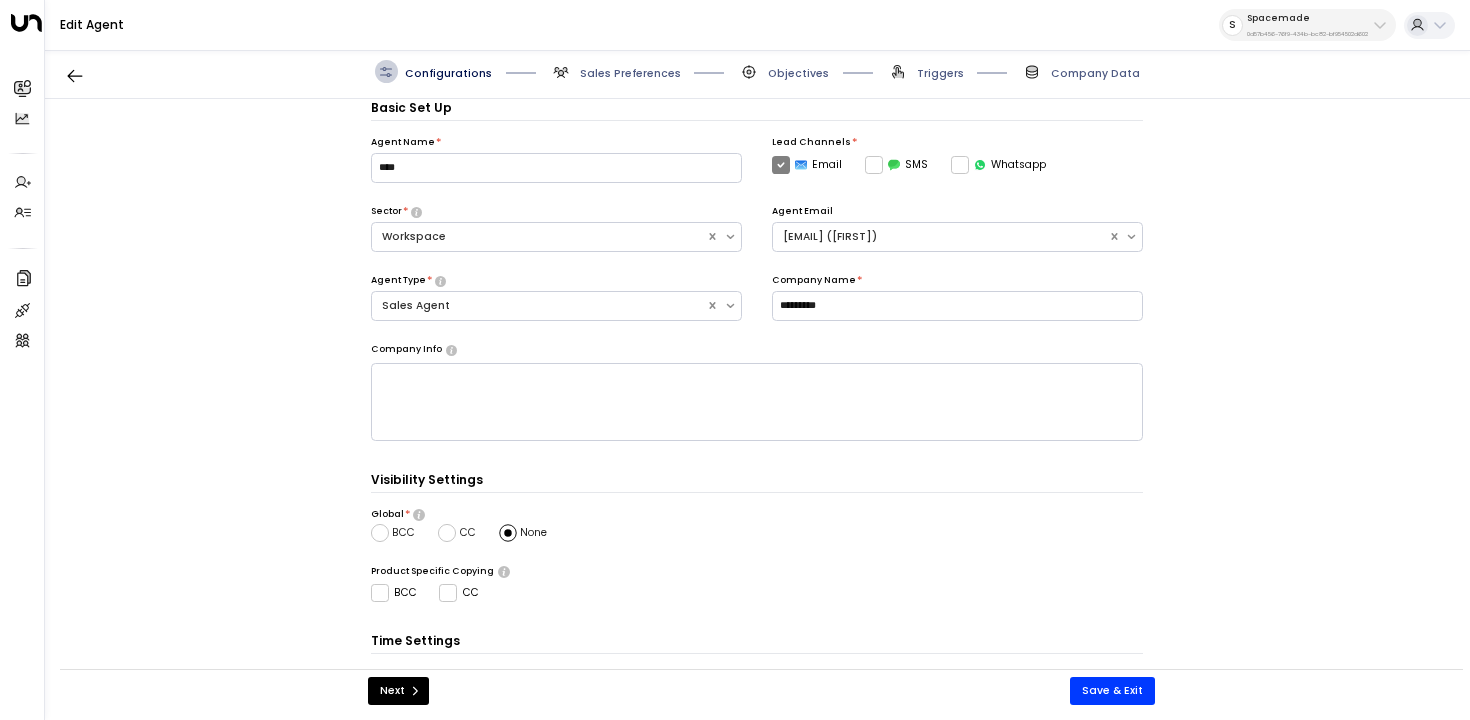 scroll, scrollTop: 128, scrollLeft: 0, axis: vertical 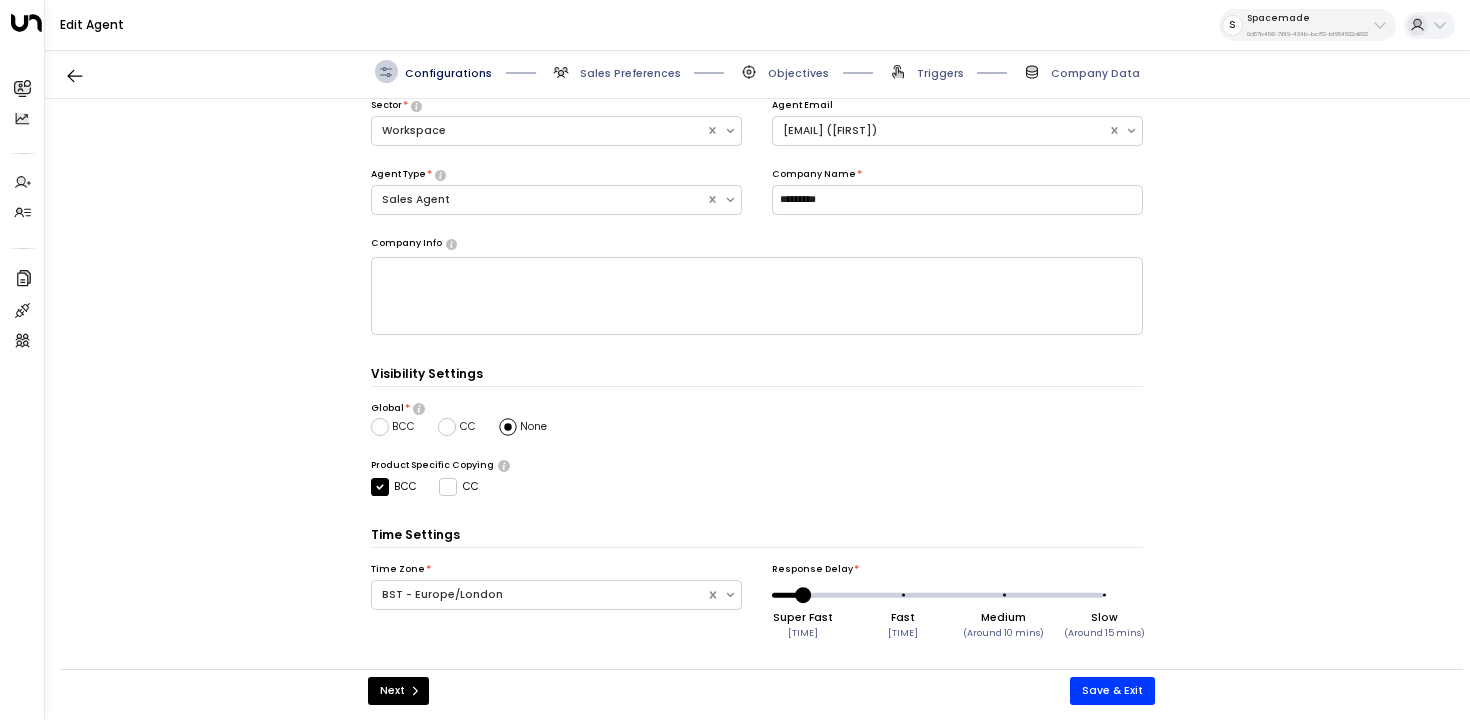 click on "BCC" at bounding box center [394, 487] 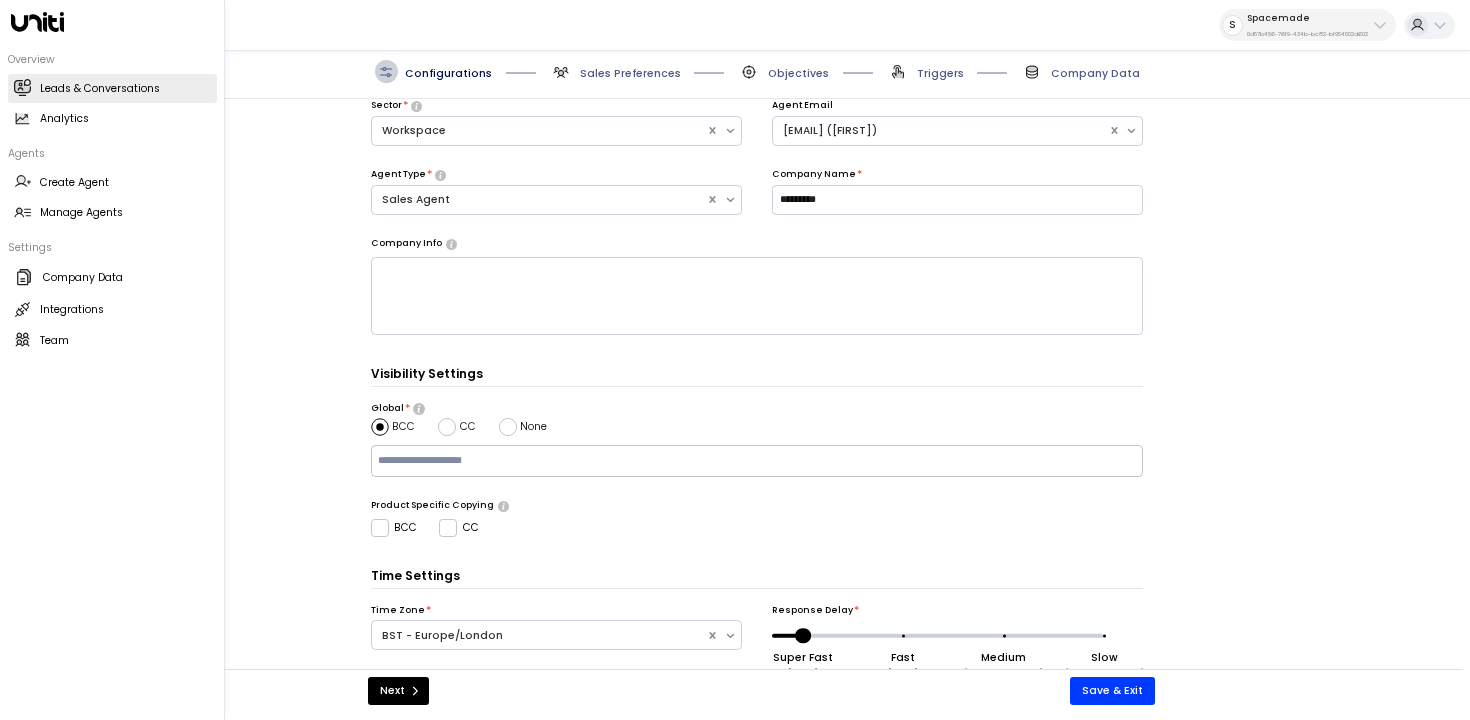 click at bounding box center [22, 87] 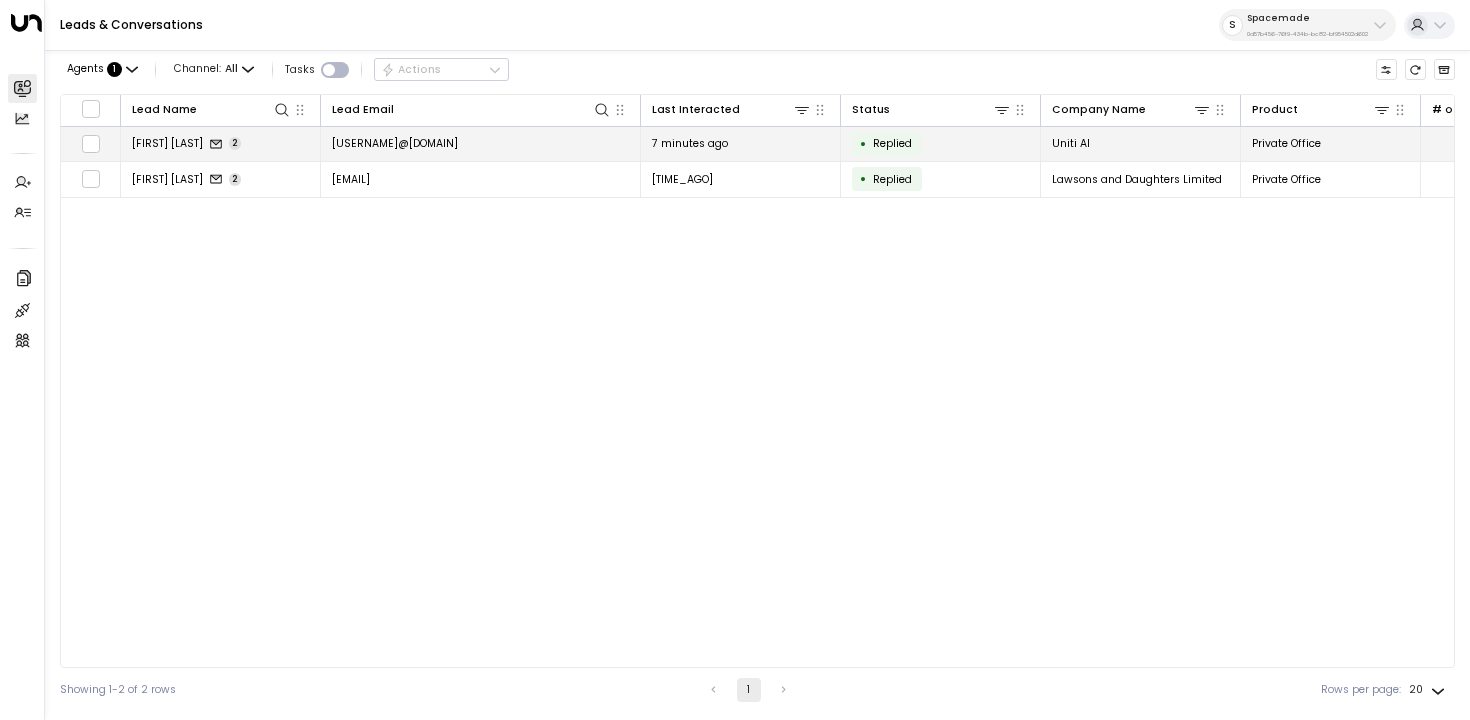 click on "Rayan Habbab 2" at bounding box center [221, 144] 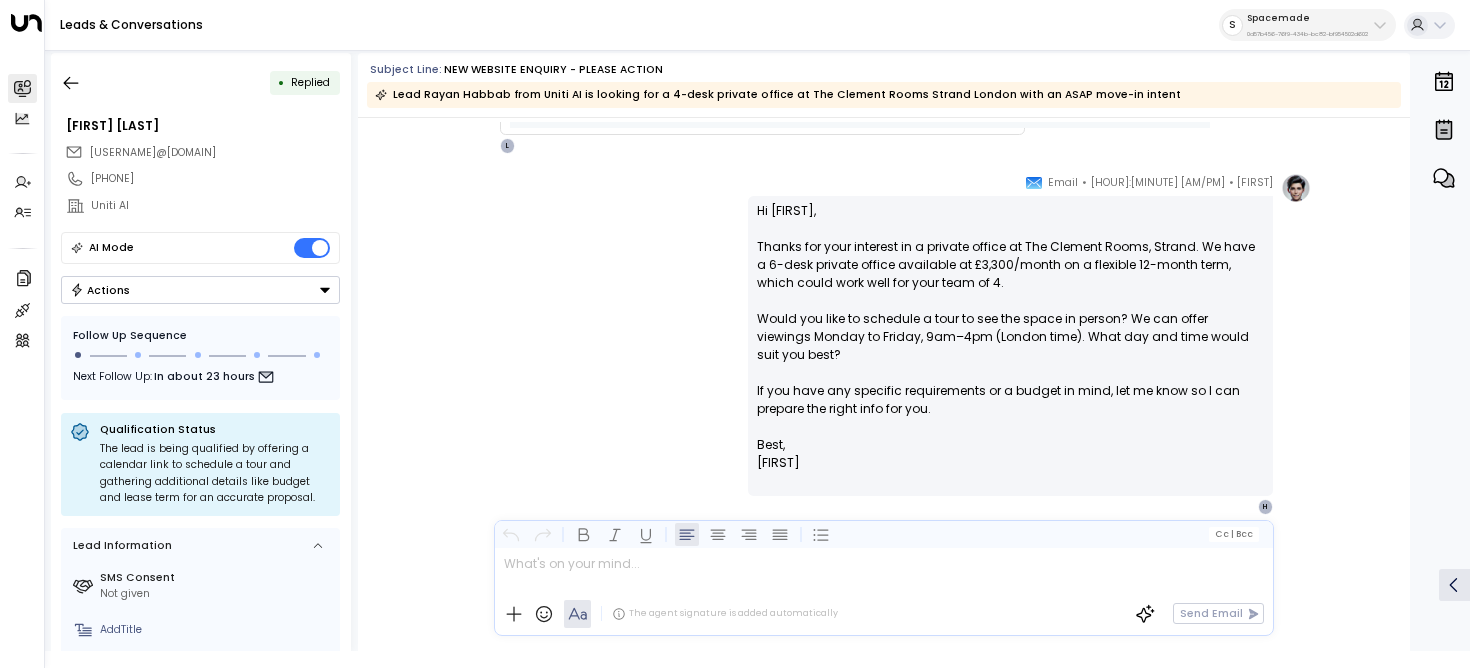 scroll, scrollTop: 1017, scrollLeft: 0, axis: vertical 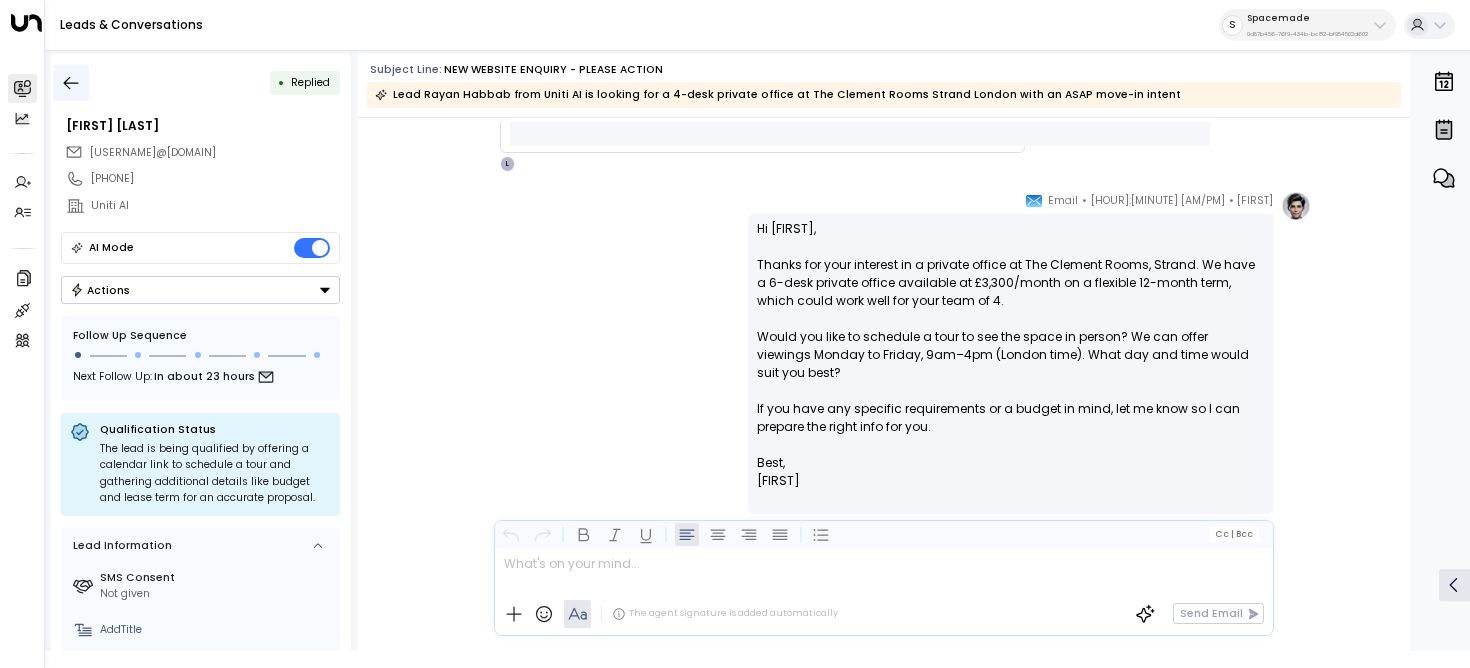 click at bounding box center (71, 83) 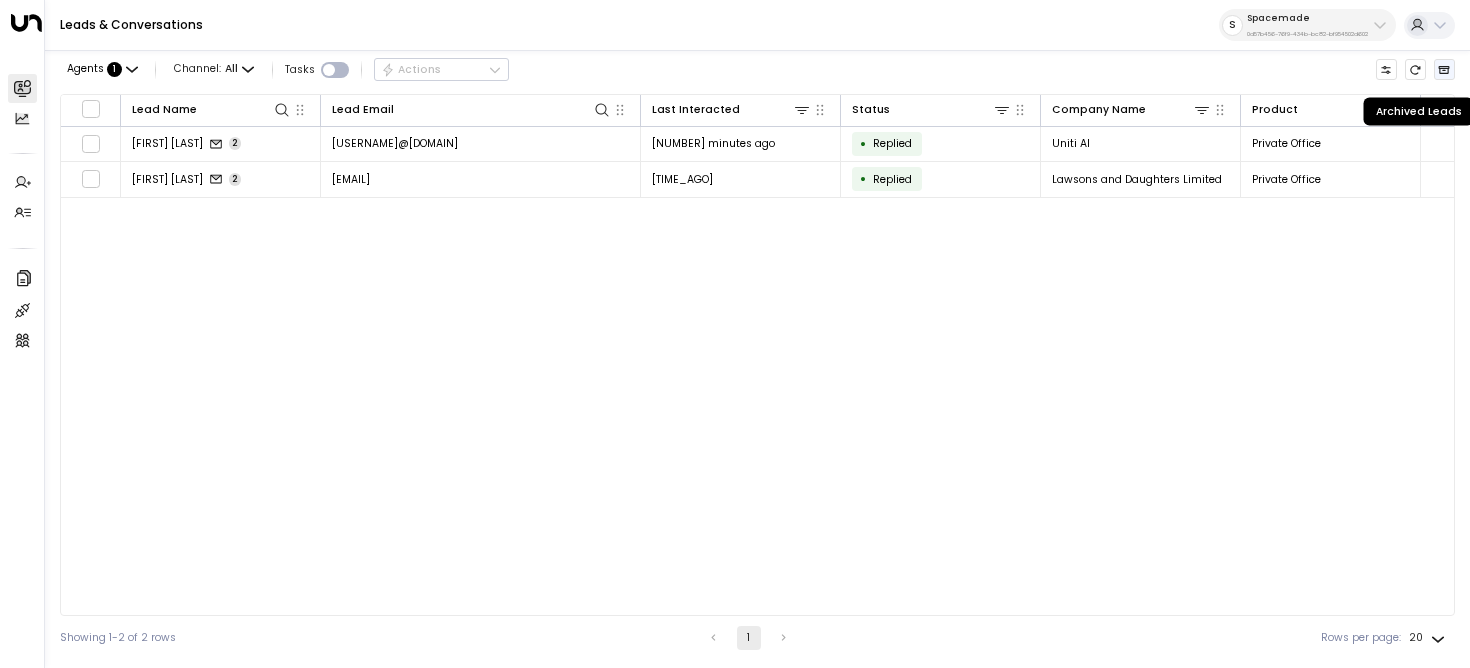 click at bounding box center (1444, 70) 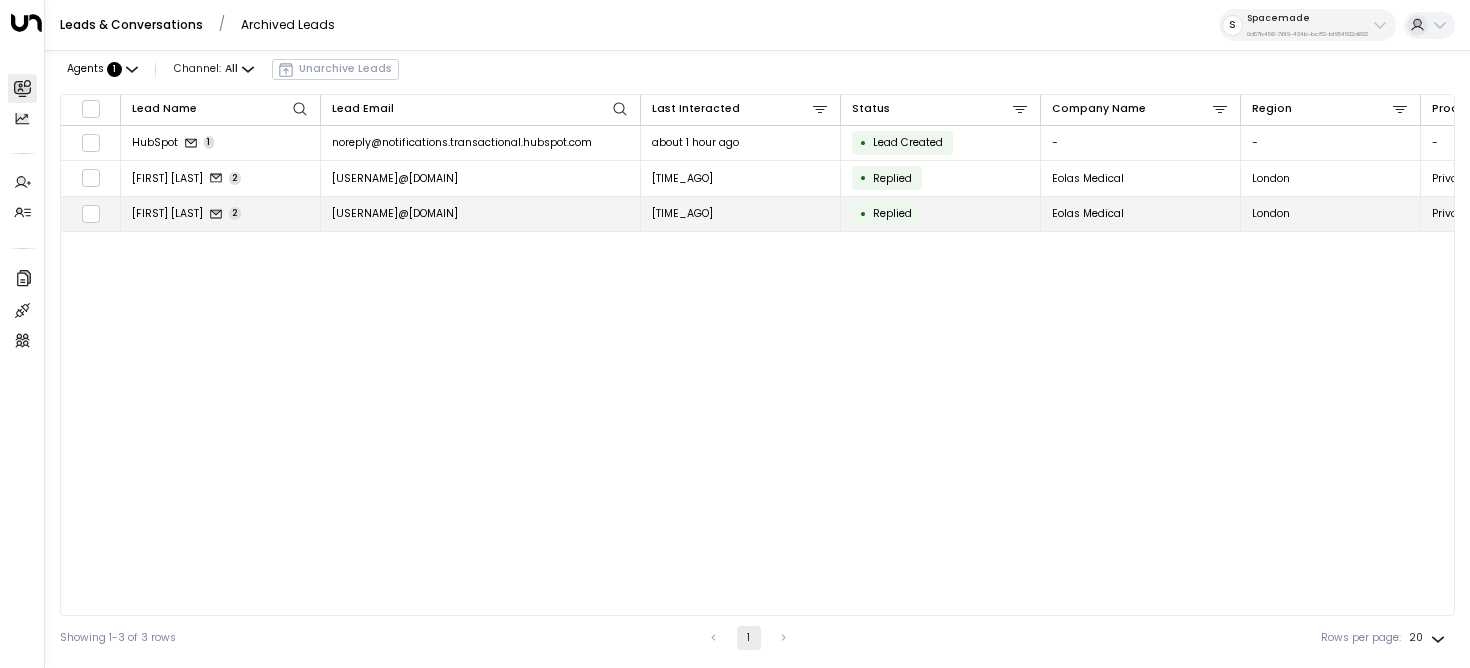 click on "Myles Furnace 2" at bounding box center [221, 214] 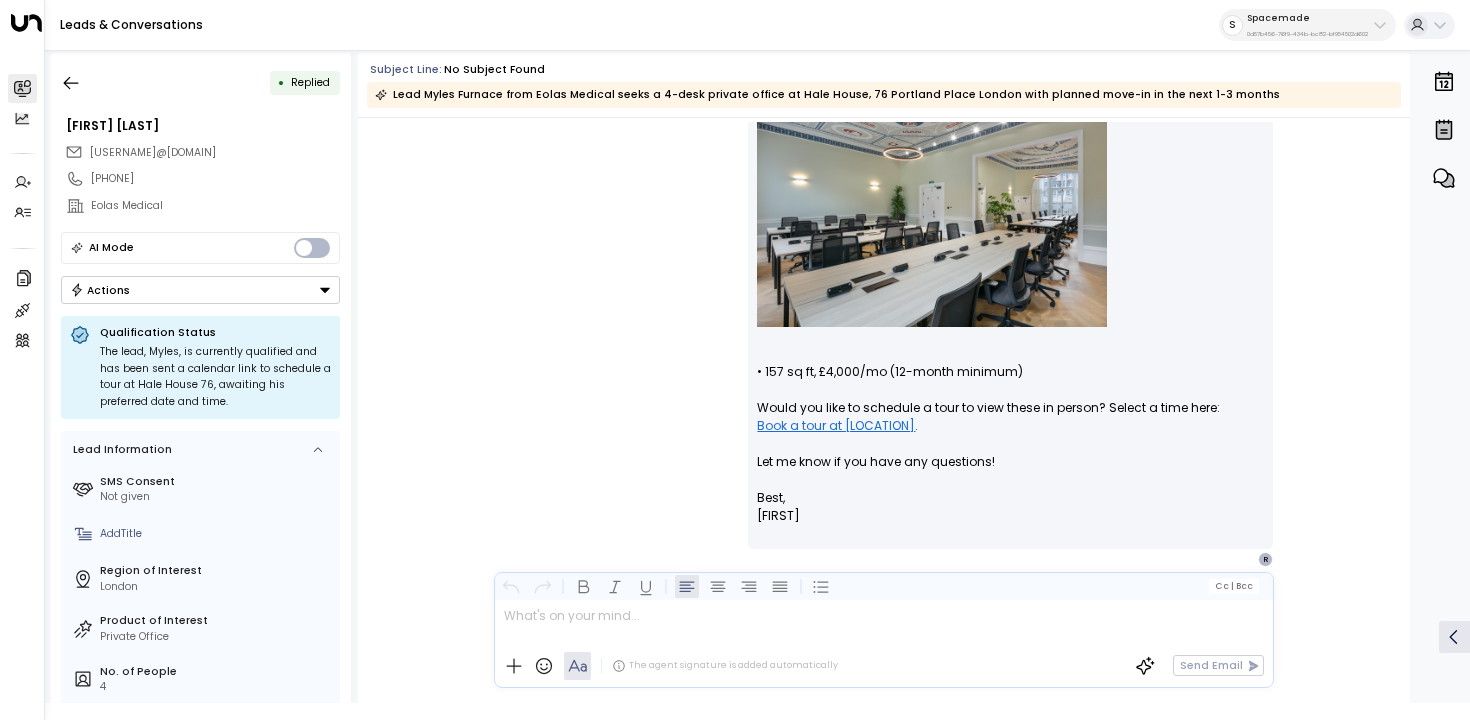 scroll, scrollTop: 1498, scrollLeft: 0, axis: vertical 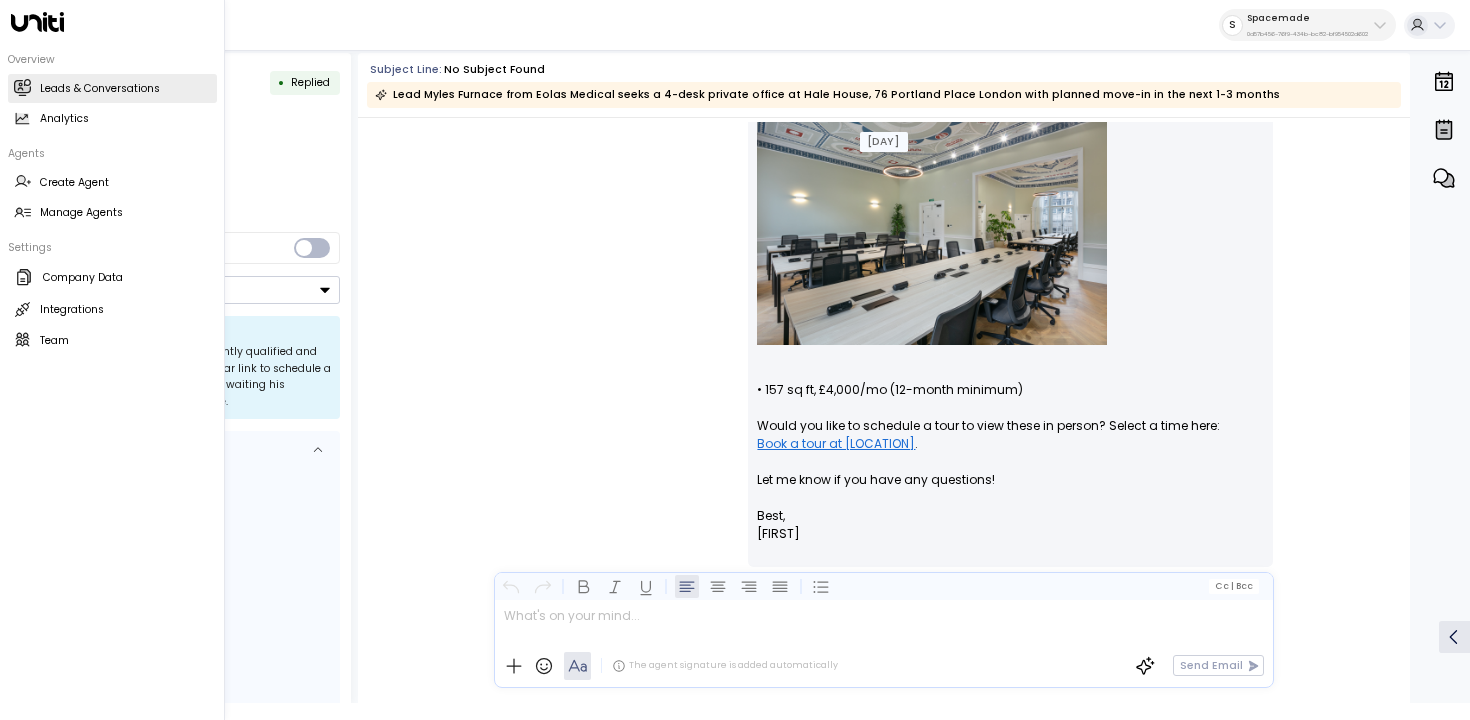 click at bounding box center [21, 86] 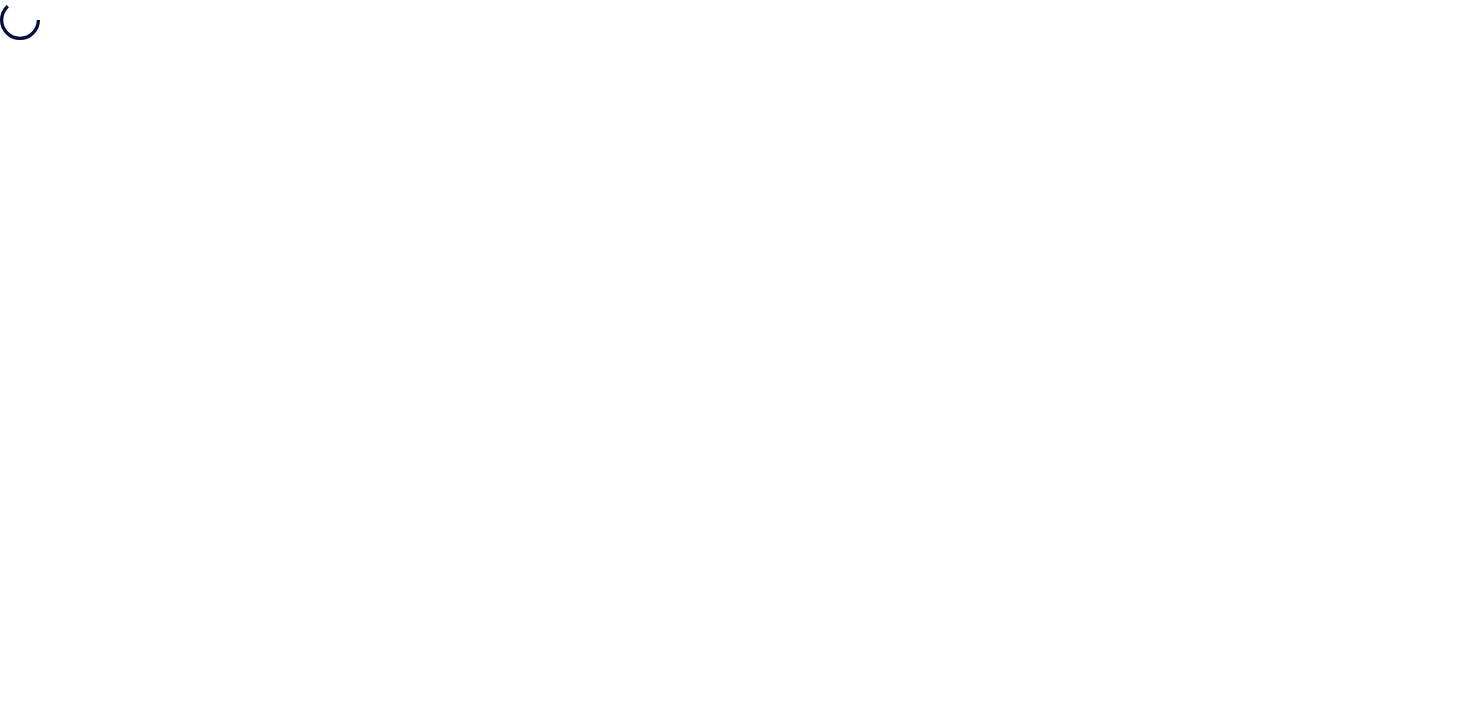 scroll, scrollTop: 0, scrollLeft: 0, axis: both 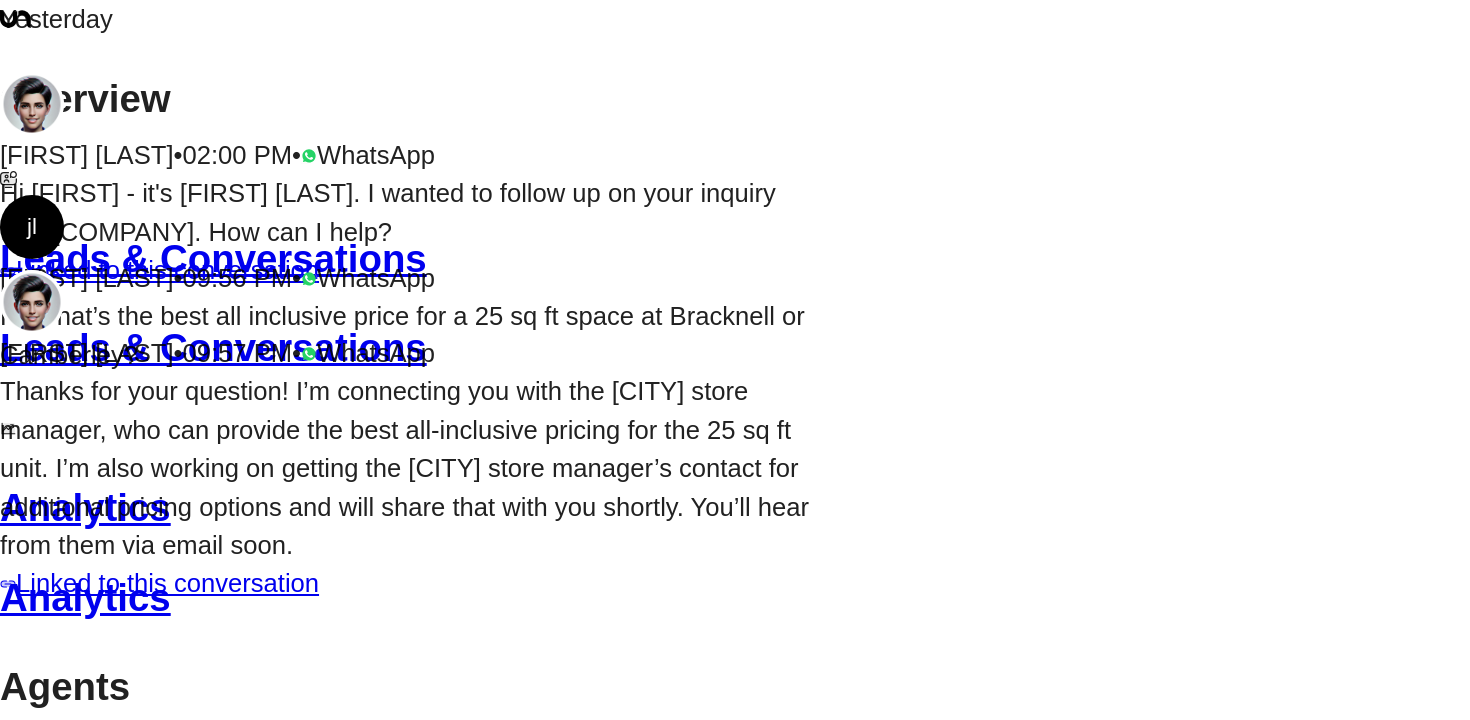 click on "Thanks for your question! I’m connecting you with the [CITY] store manager, who can provide the best all-inclusive pricing for the 25 sq ft unit. I’m also working on getting the [CITY] store manager’s contact for additional pricing options and will share that with you shortly. You’ll hear from them via email soon." at bounding box center (405, 468) 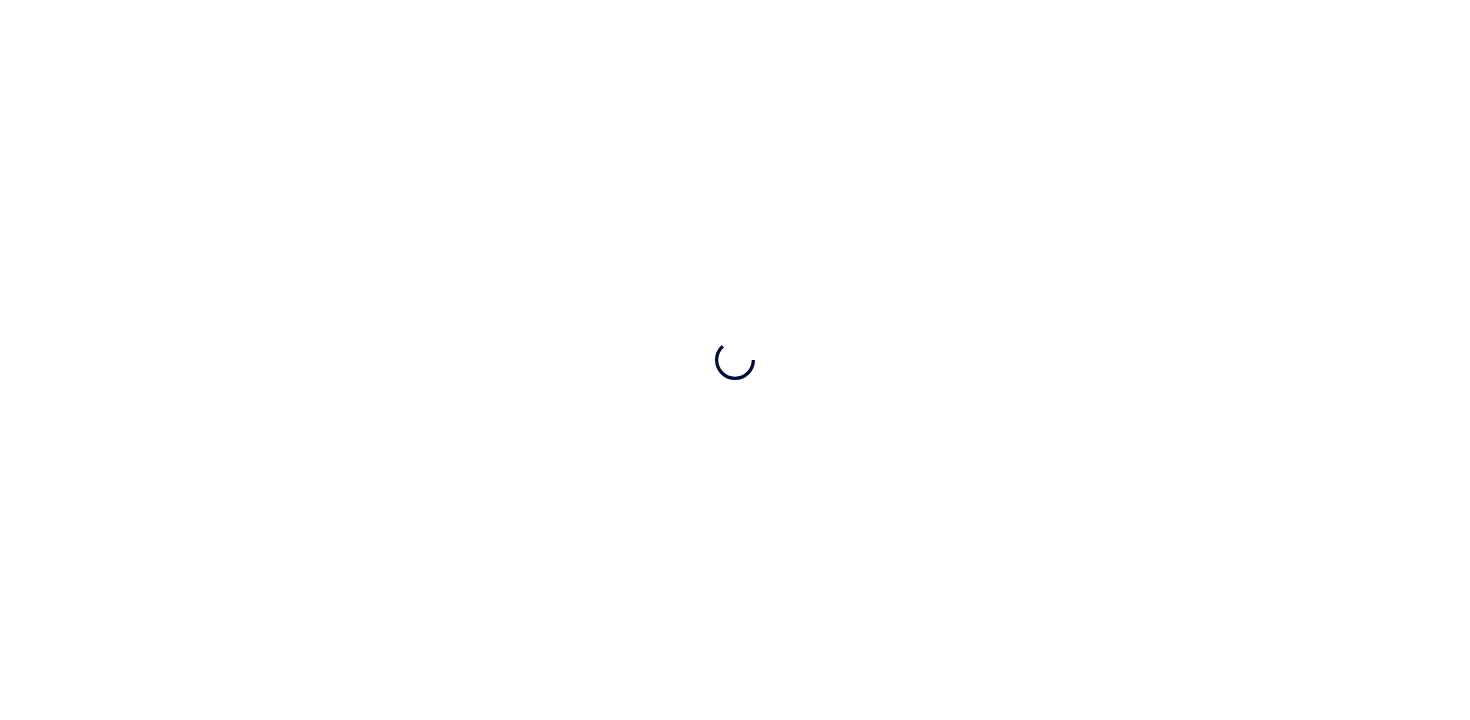 scroll, scrollTop: 0, scrollLeft: 0, axis: both 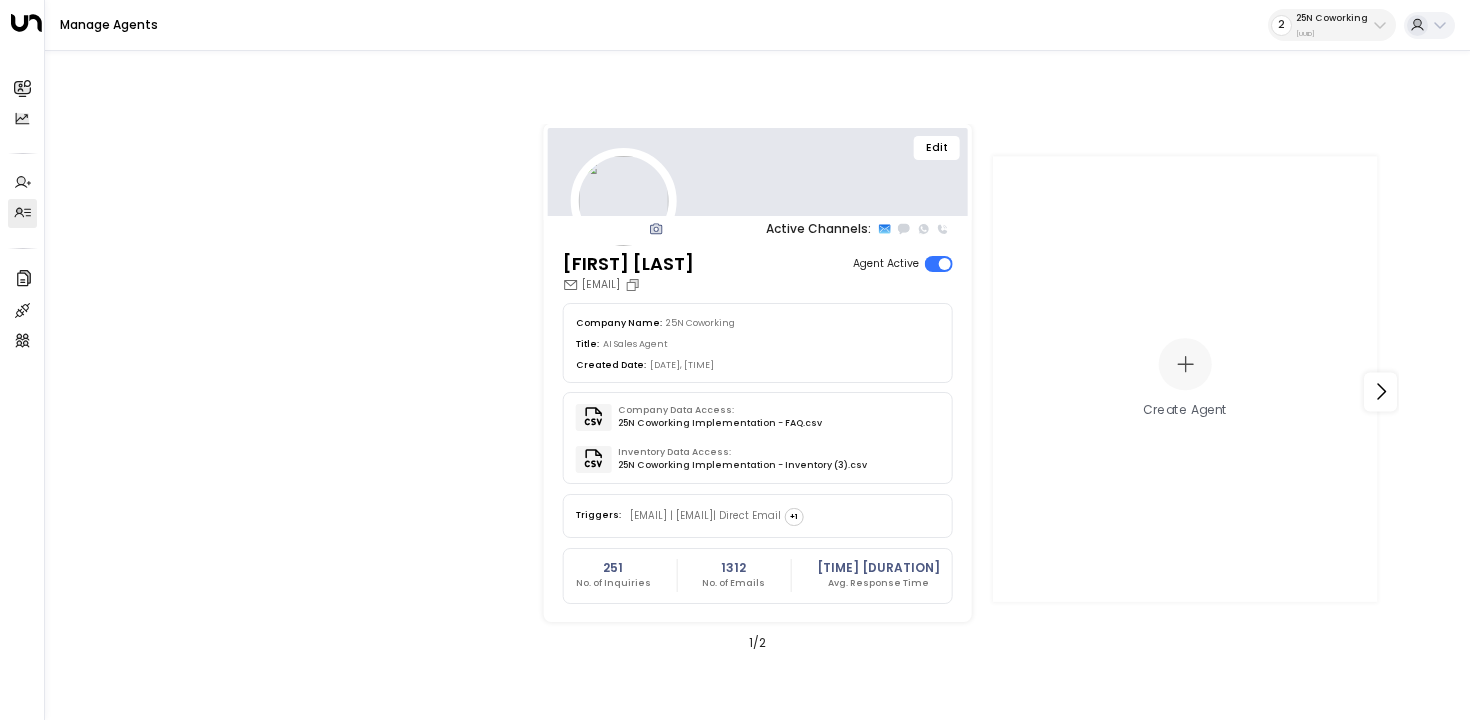 click on "[UUID]" at bounding box center (1332, 34) 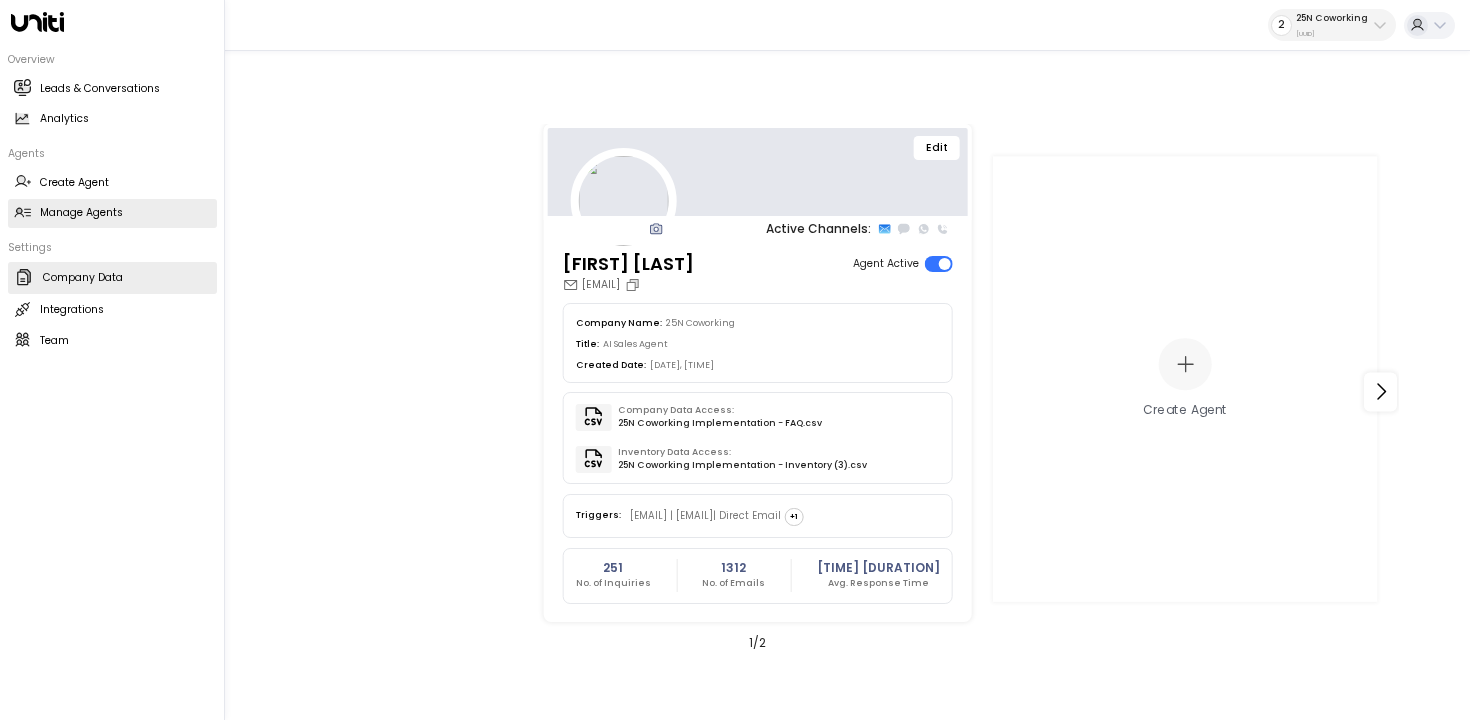 click on "Company Data" at bounding box center (83, 278) 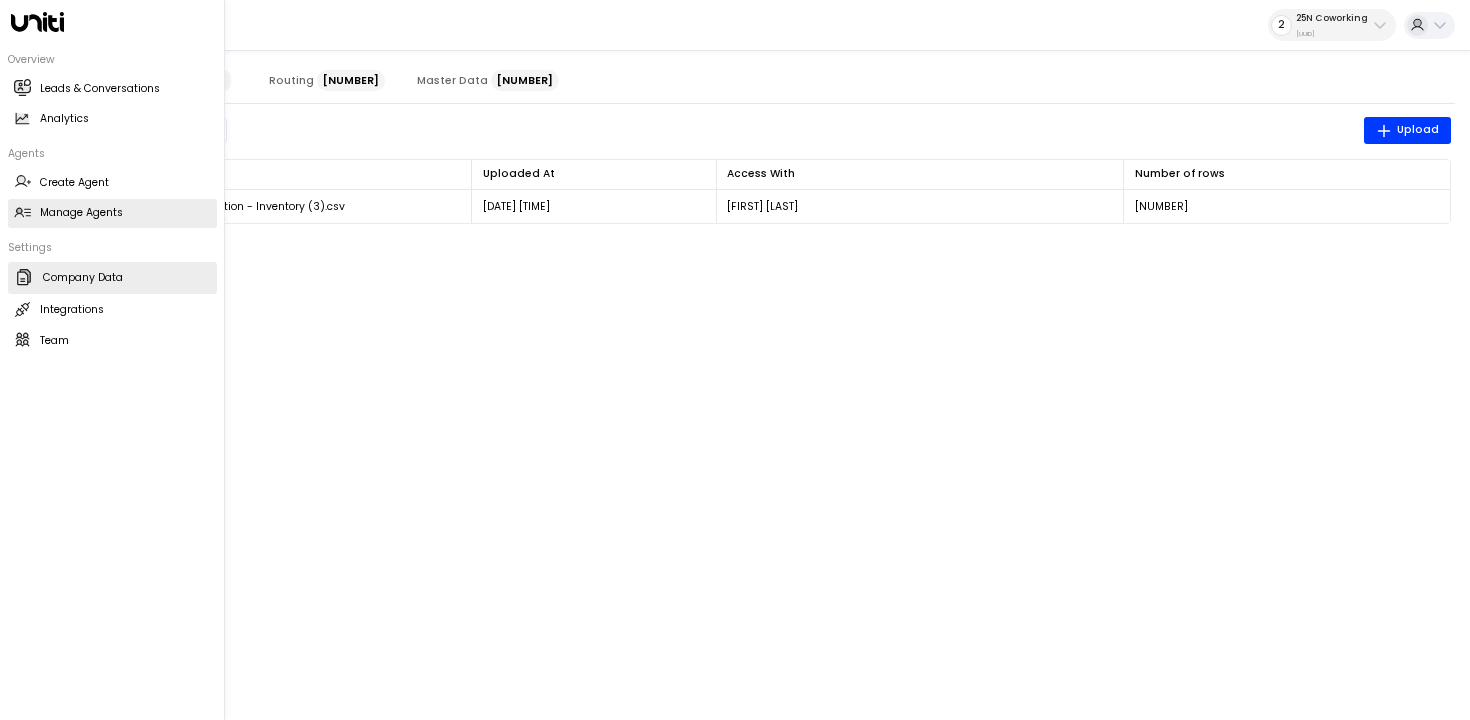 click on "Manage Agents Manage Agents" at bounding box center (112, 213) 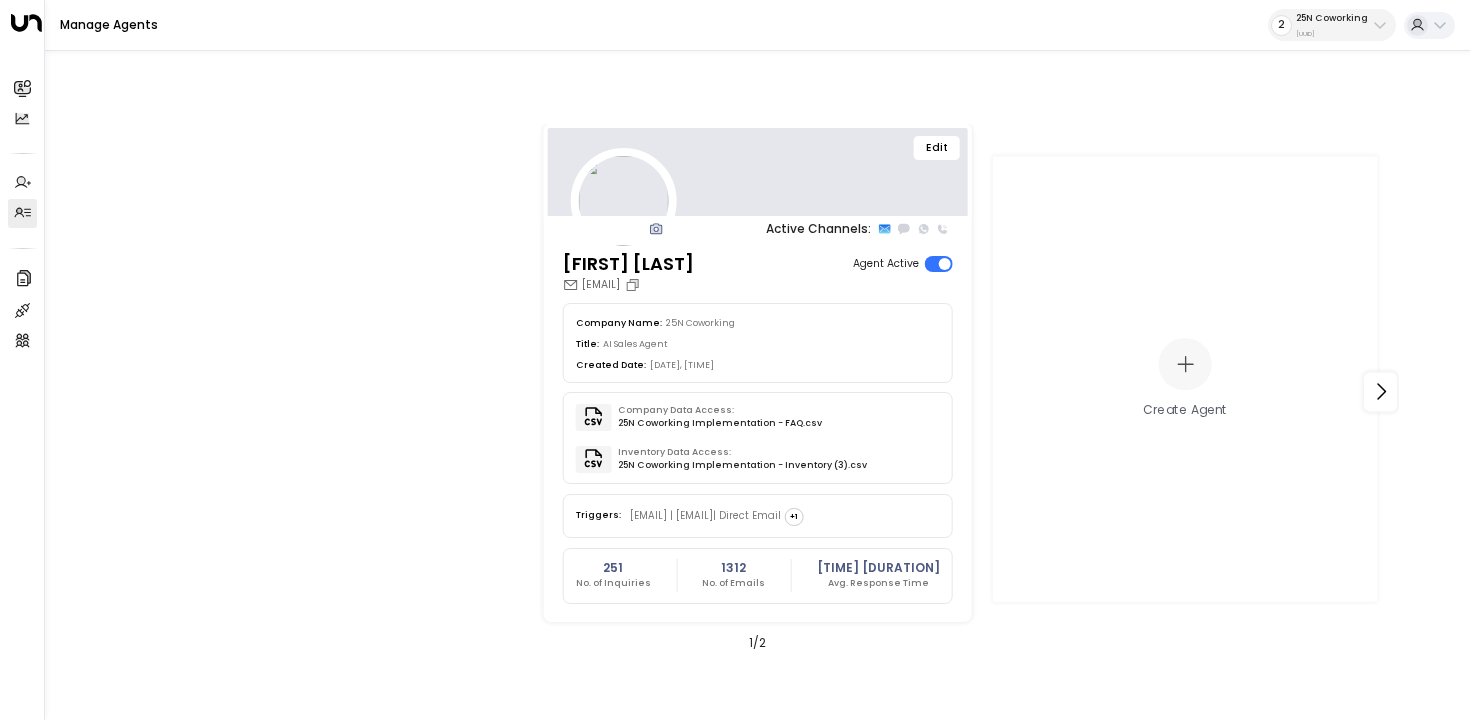 click on "Edit" at bounding box center [937, 148] 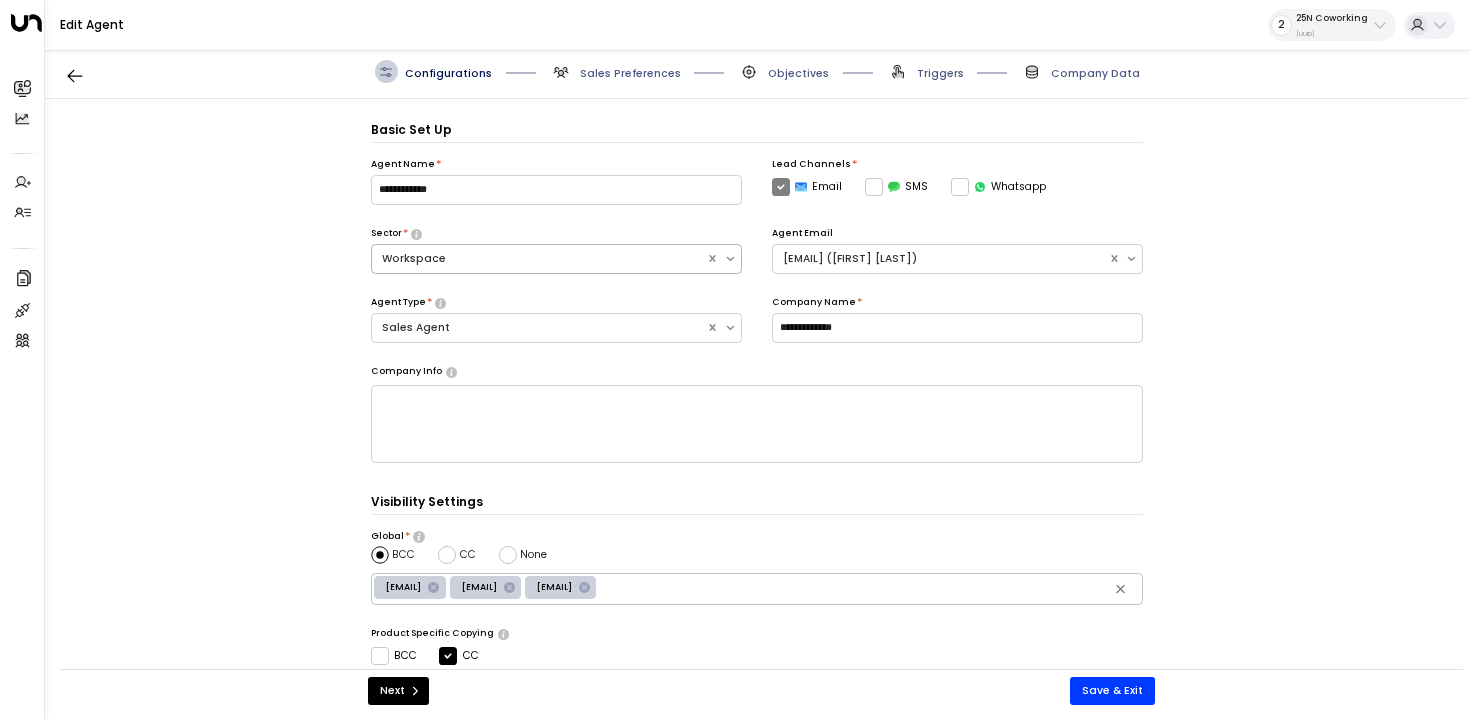 scroll, scrollTop: 22, scrollLeft: 0, axis: vertical 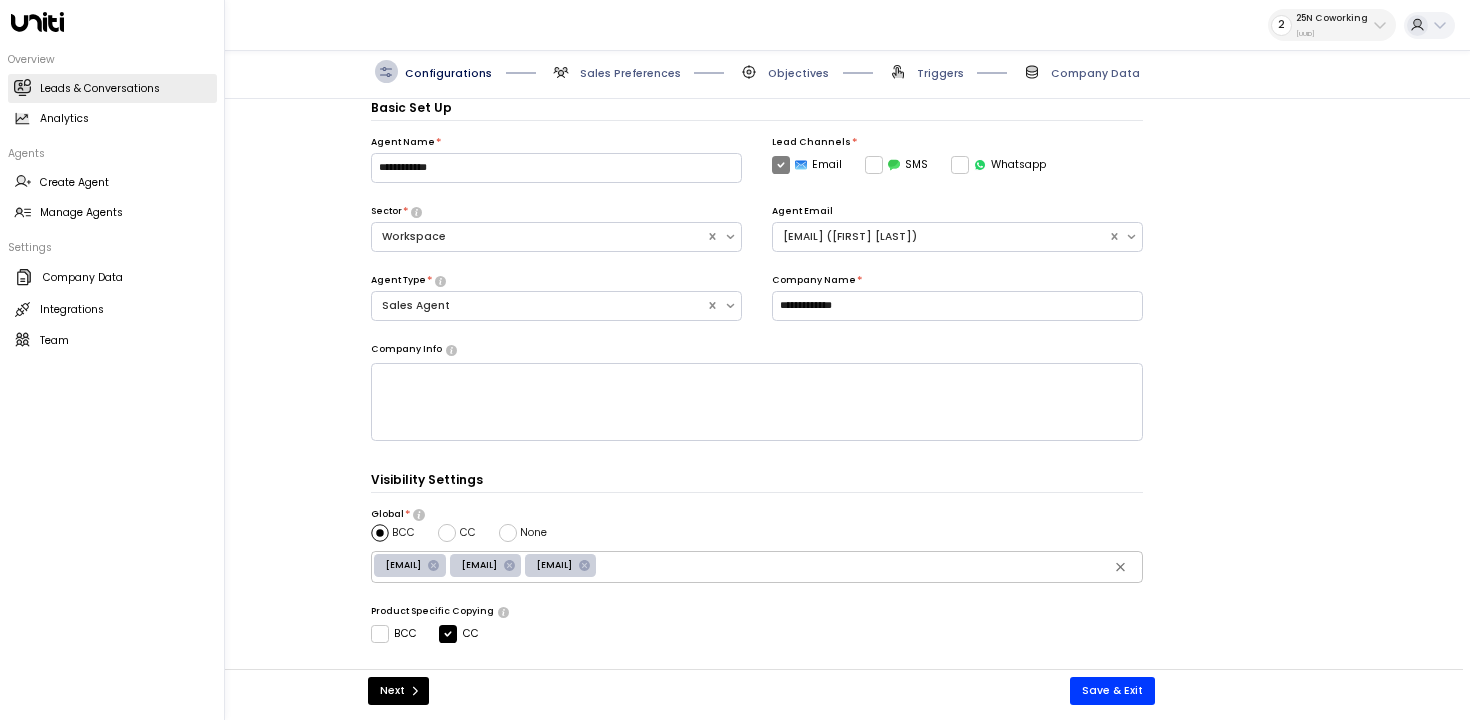 click at bounding box center (21, 86) 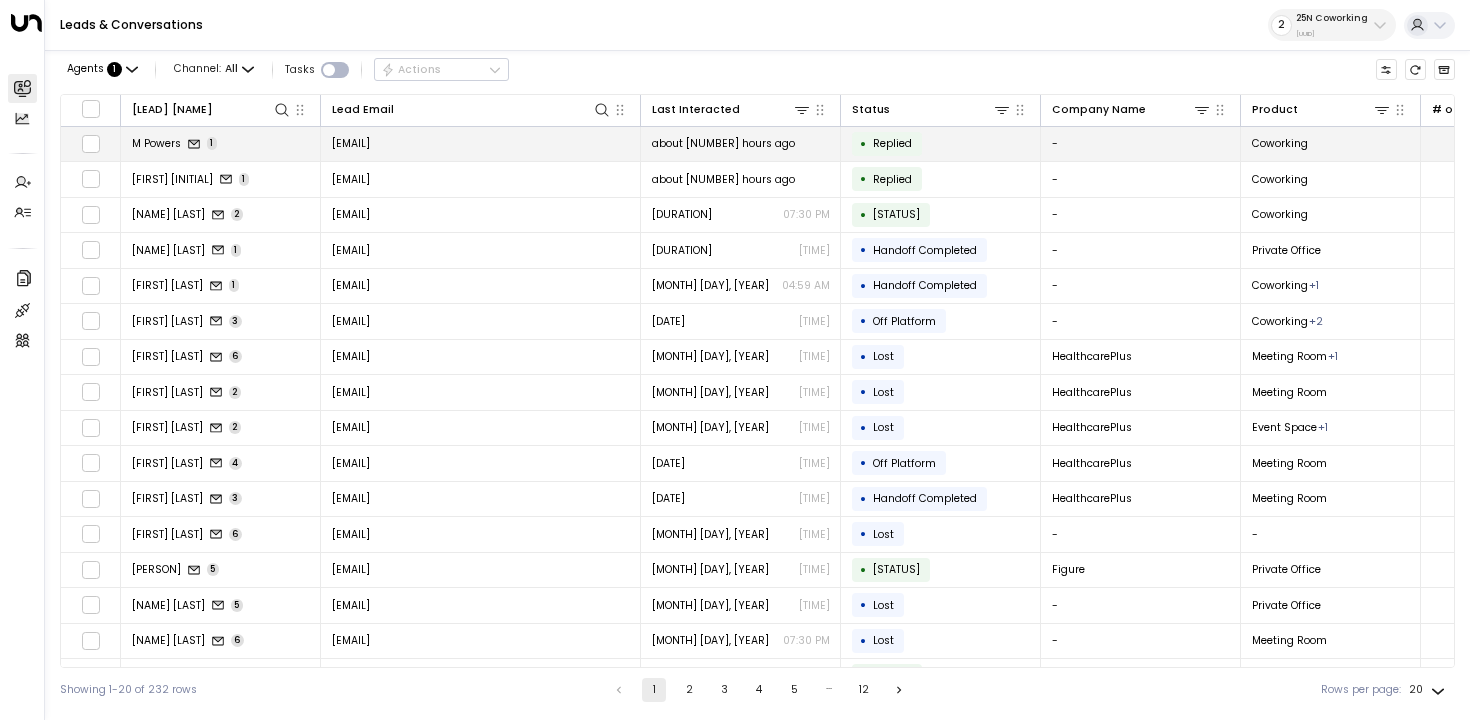 click on "[EMAIL]" at bounding box center [481, 144] 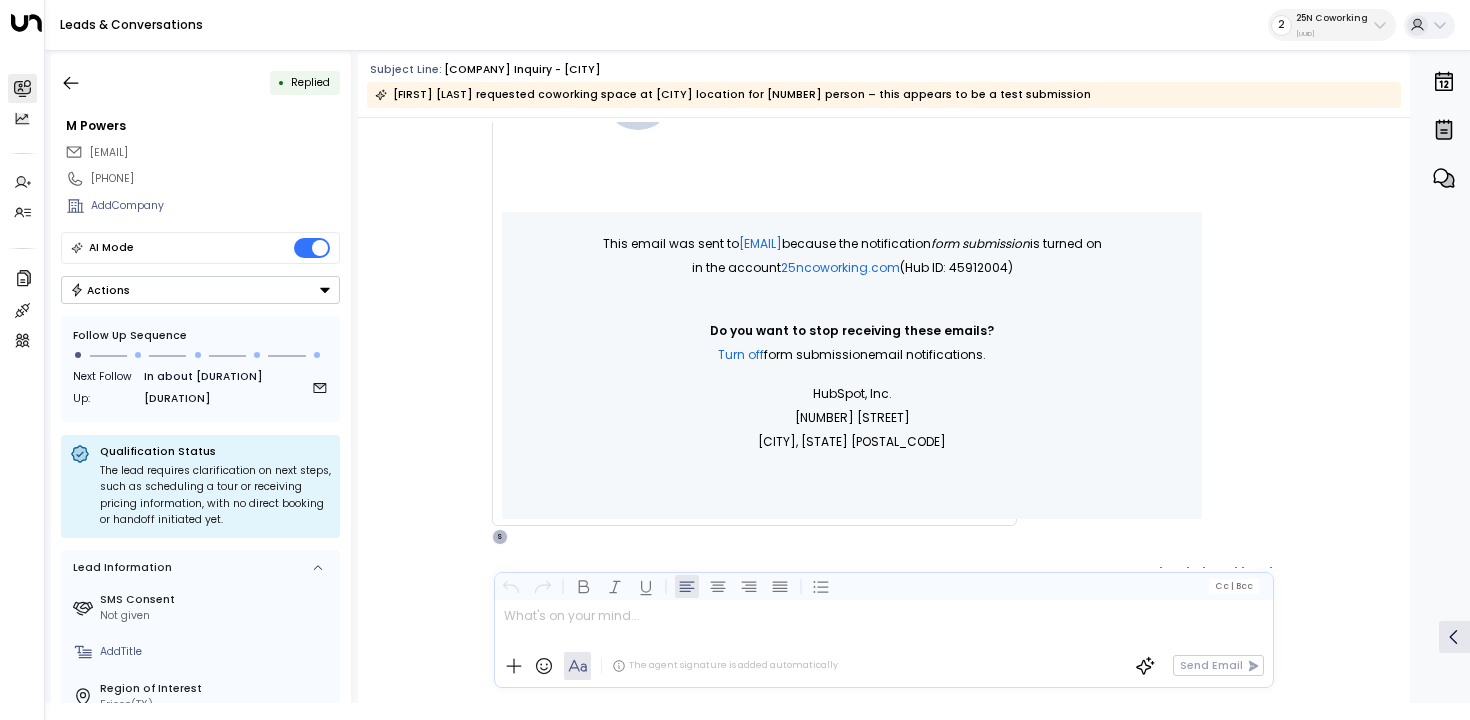 scroll, scrollTop: 959, scrollLeft: 0, axis: vertical 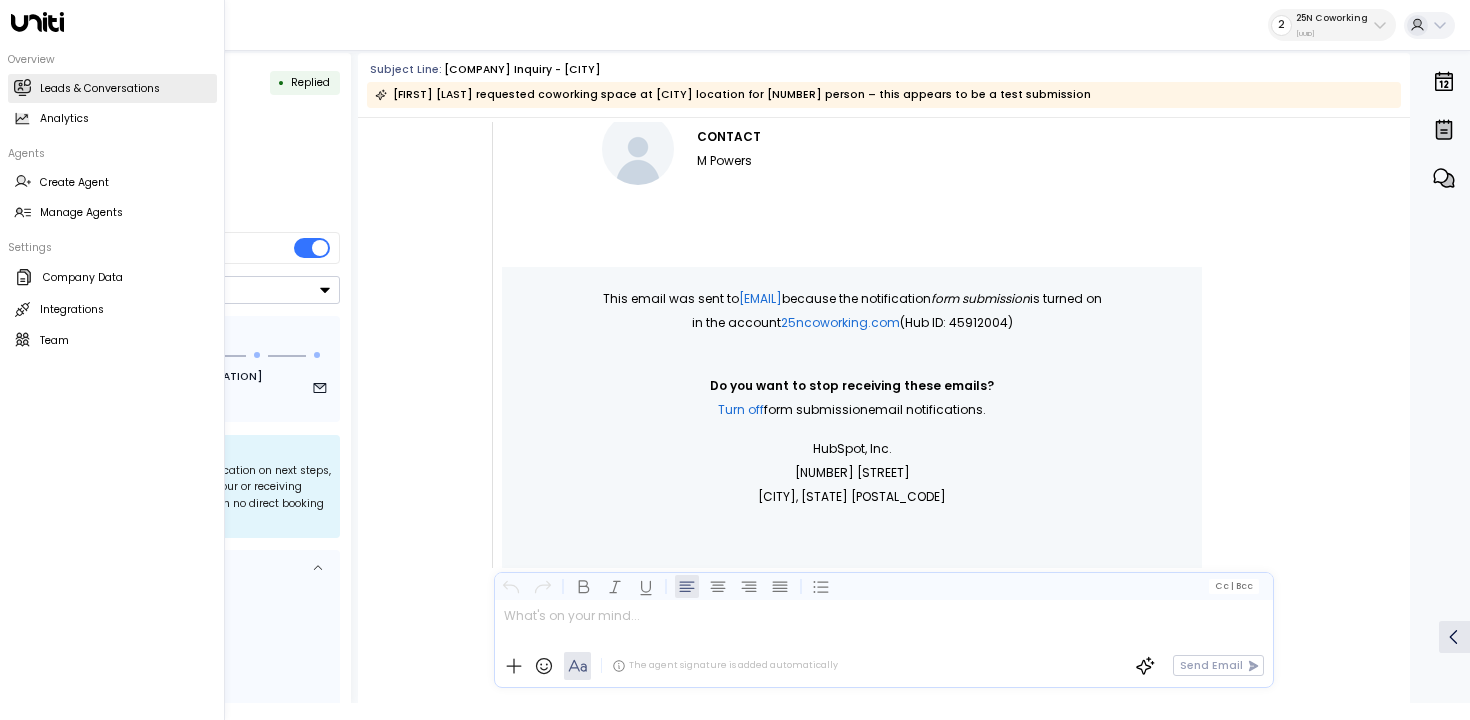 click on "Leads & Conversations Leads & Conversations" at bounding box center [112, 88] 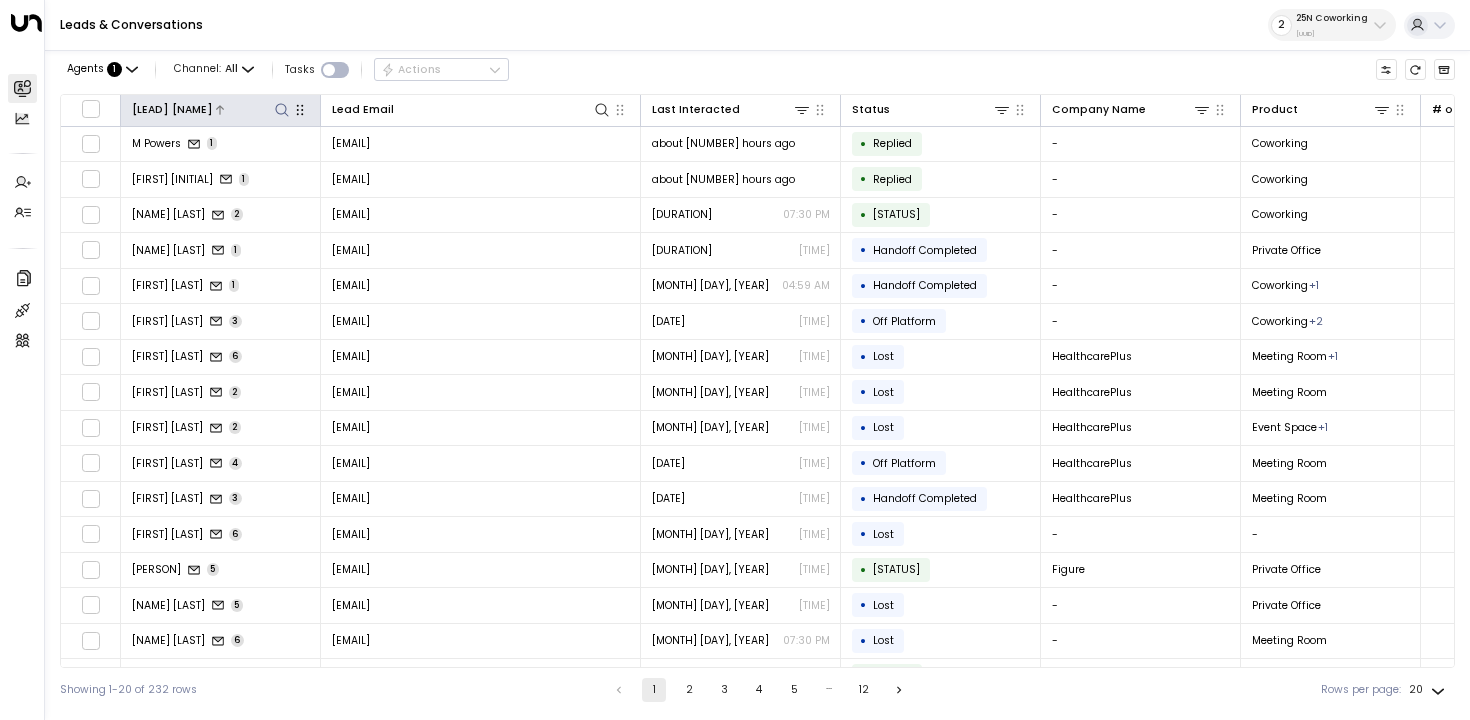 click at bounding box center (282, 110) 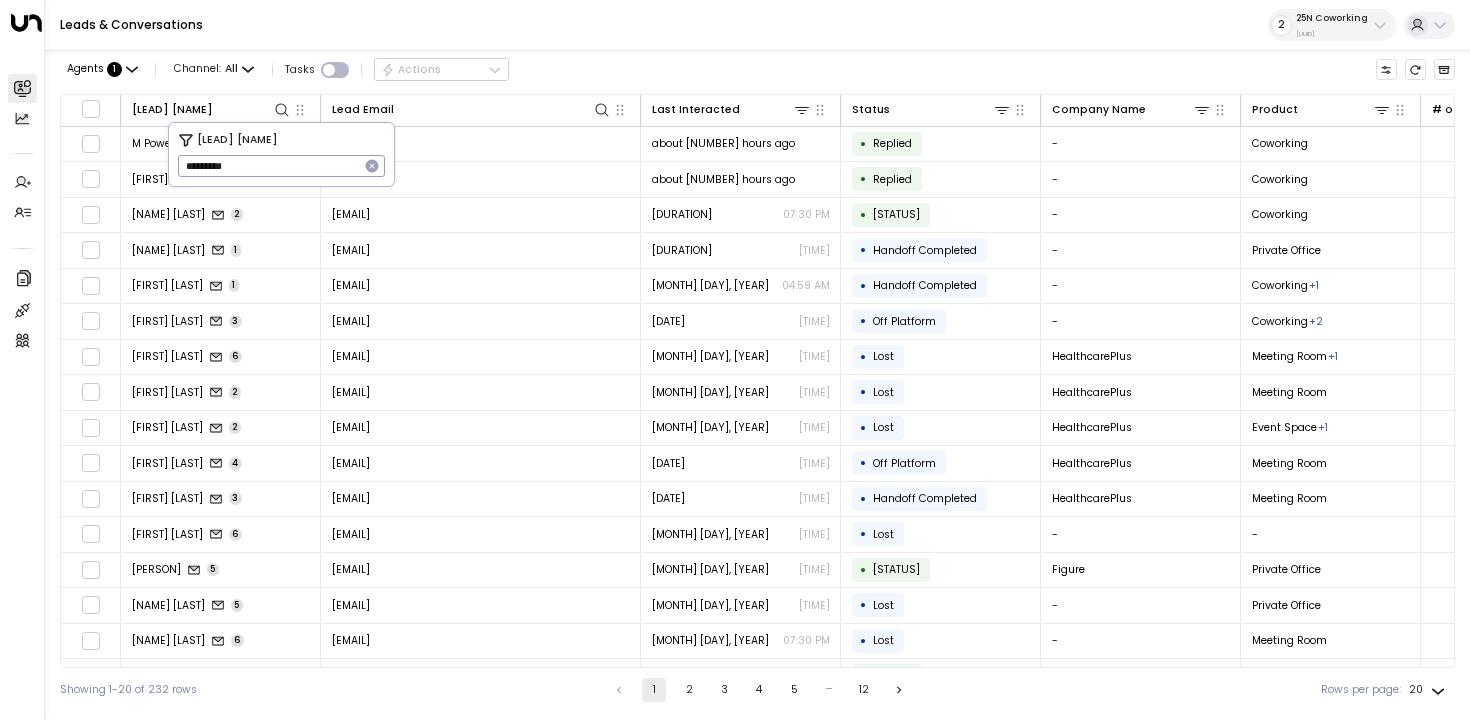 type on "********" 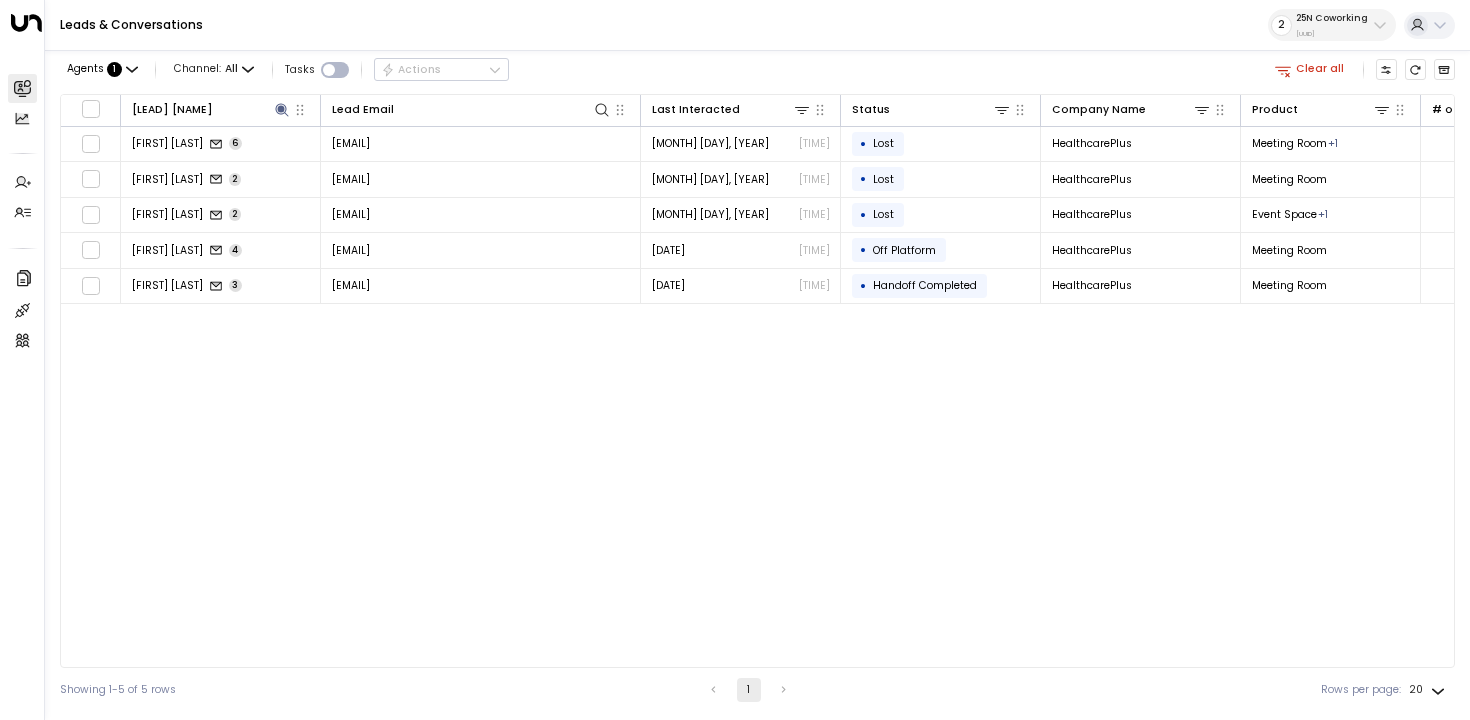 click on "Agents : 1 Channel: All Tasks Actions Clear all" at bounding box center (757, 70) 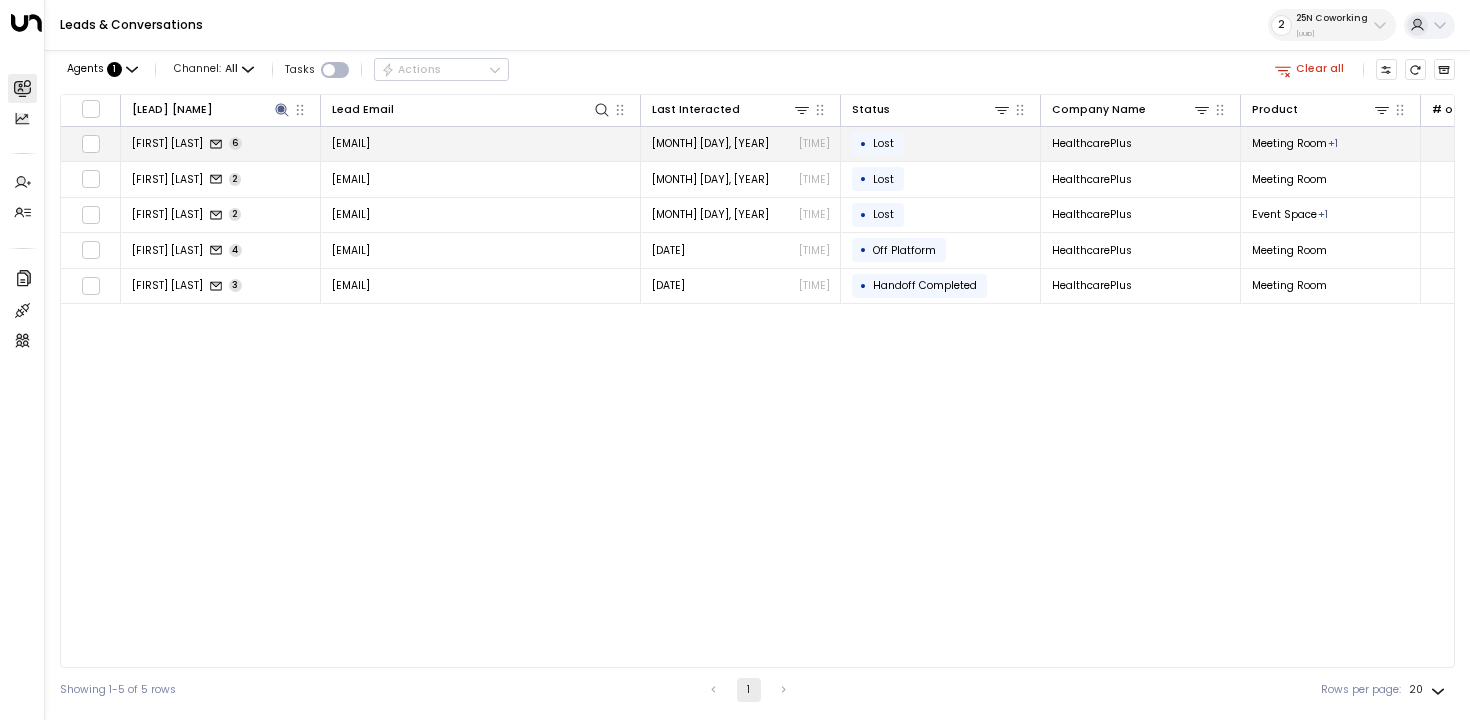 click on "[EMAIL]" at bounding box center [481, 144] 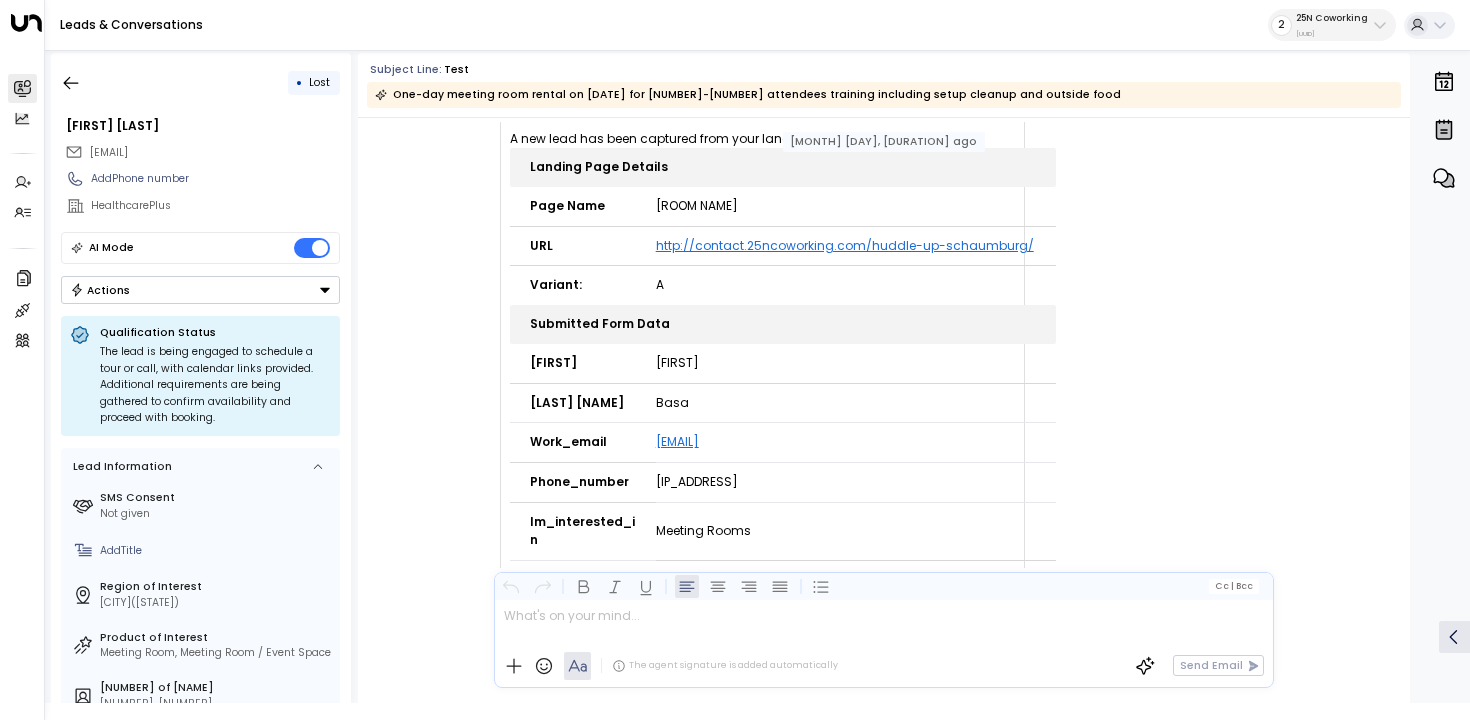 scroll, scrollTop: 116, scrollLeft: 0, axis: vertical 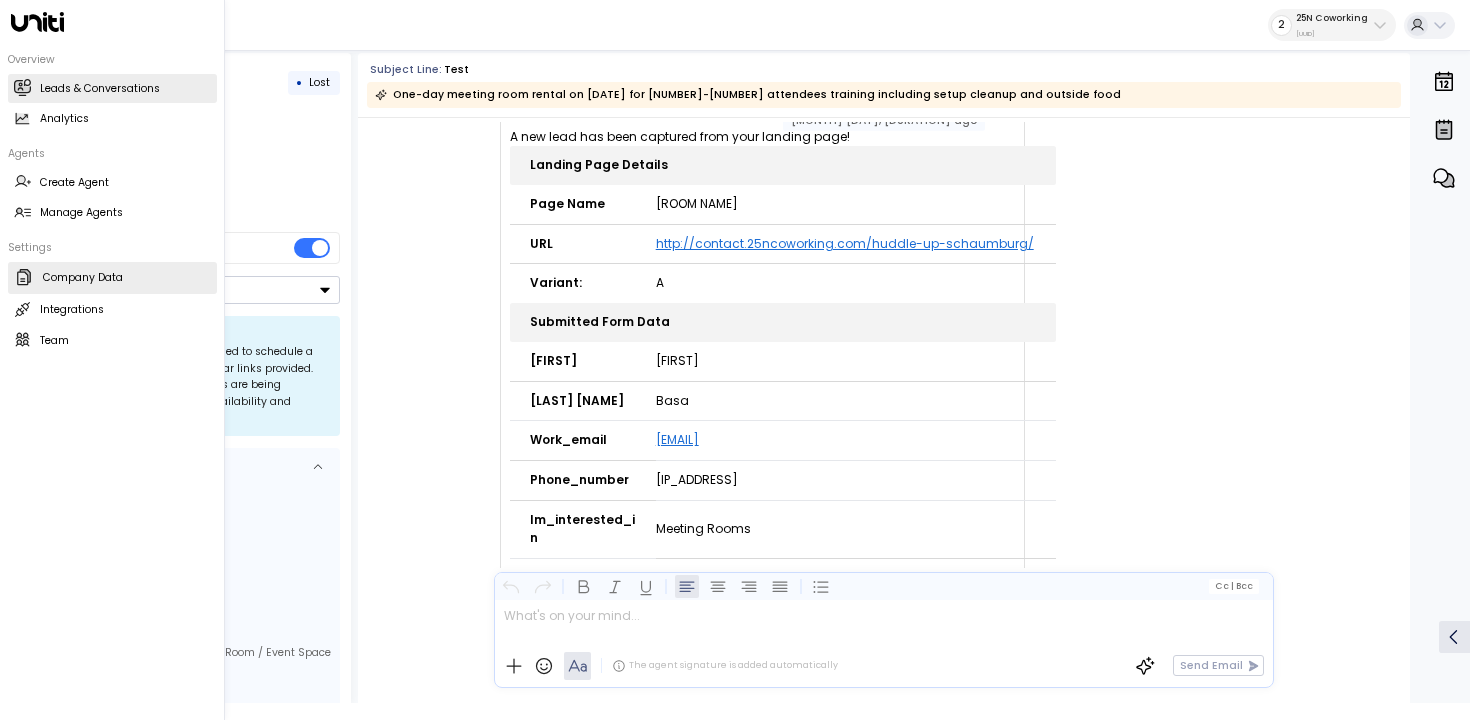 click at bounding box center (24, 277) 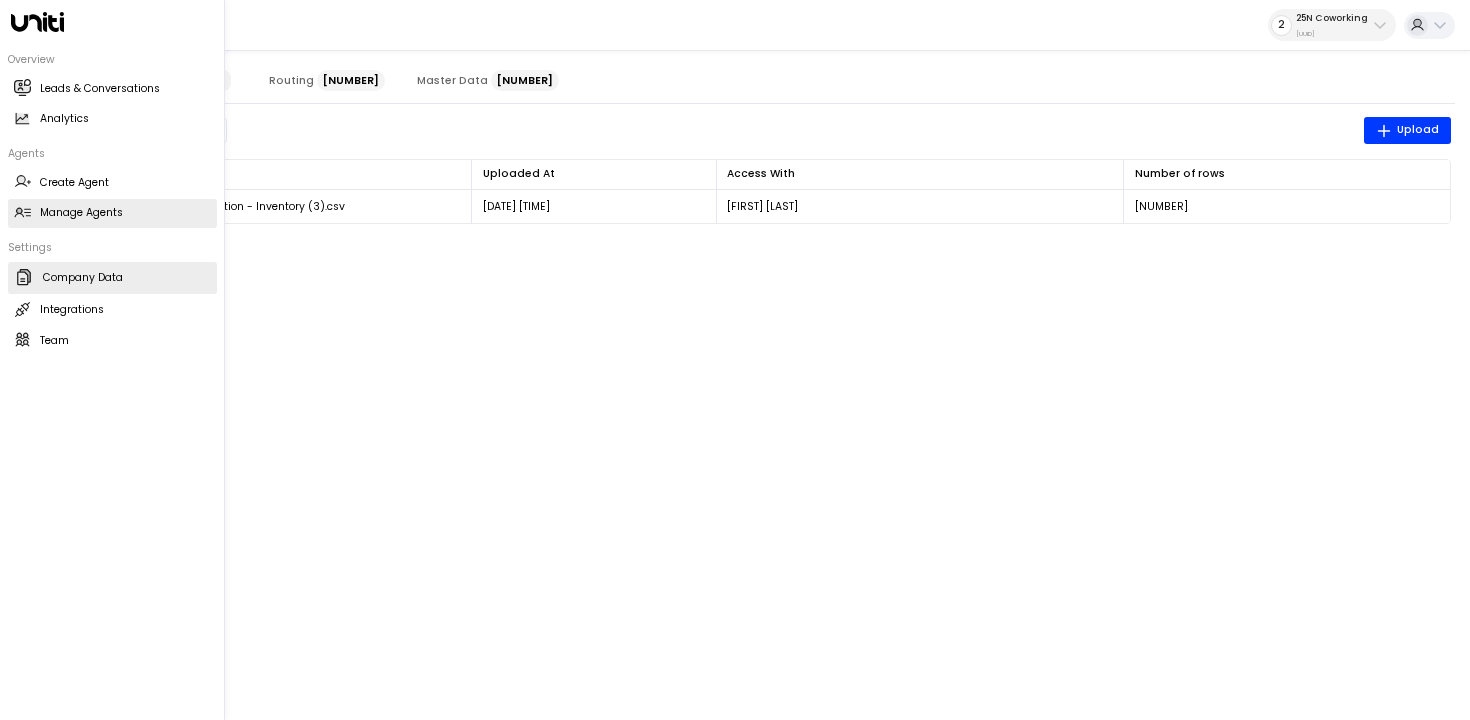 click at bounding box center (22, 213) 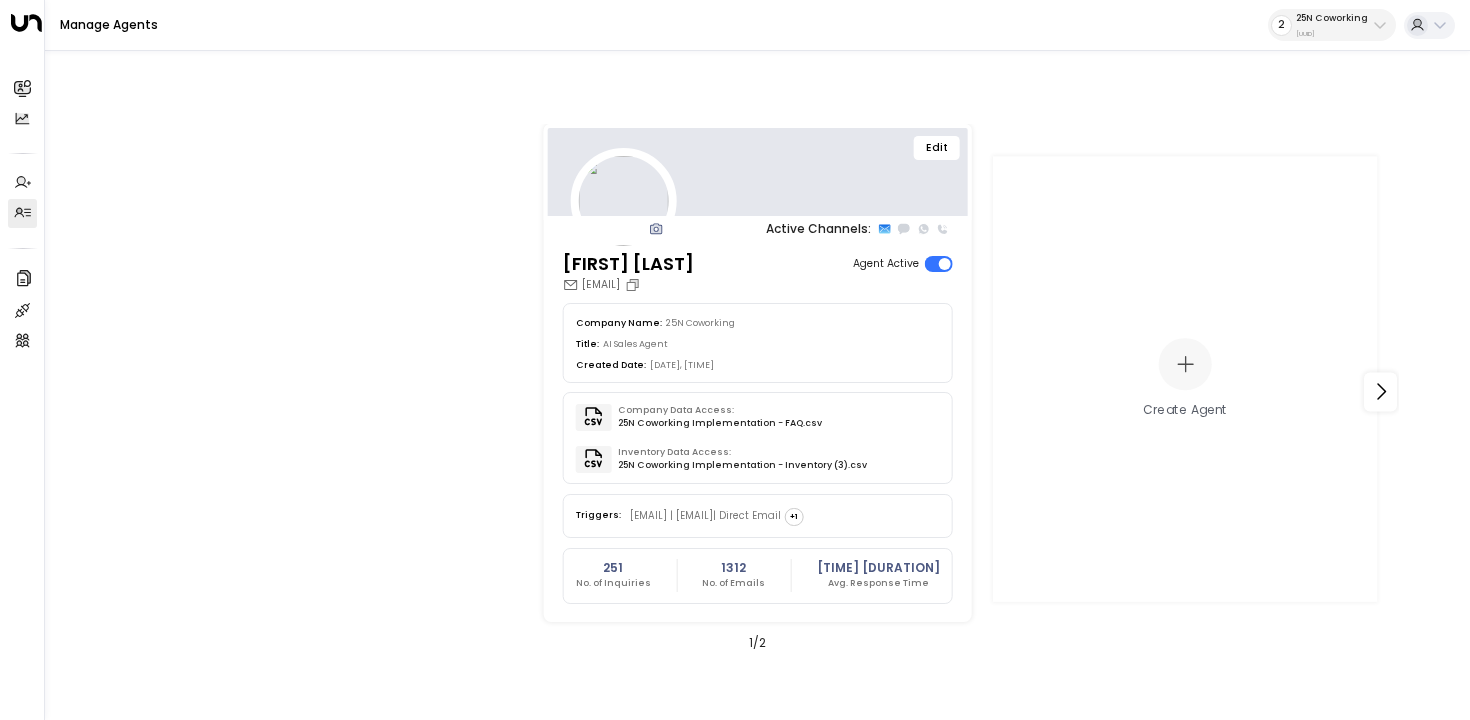 click on "Edit" at bounding box center [937, 148] 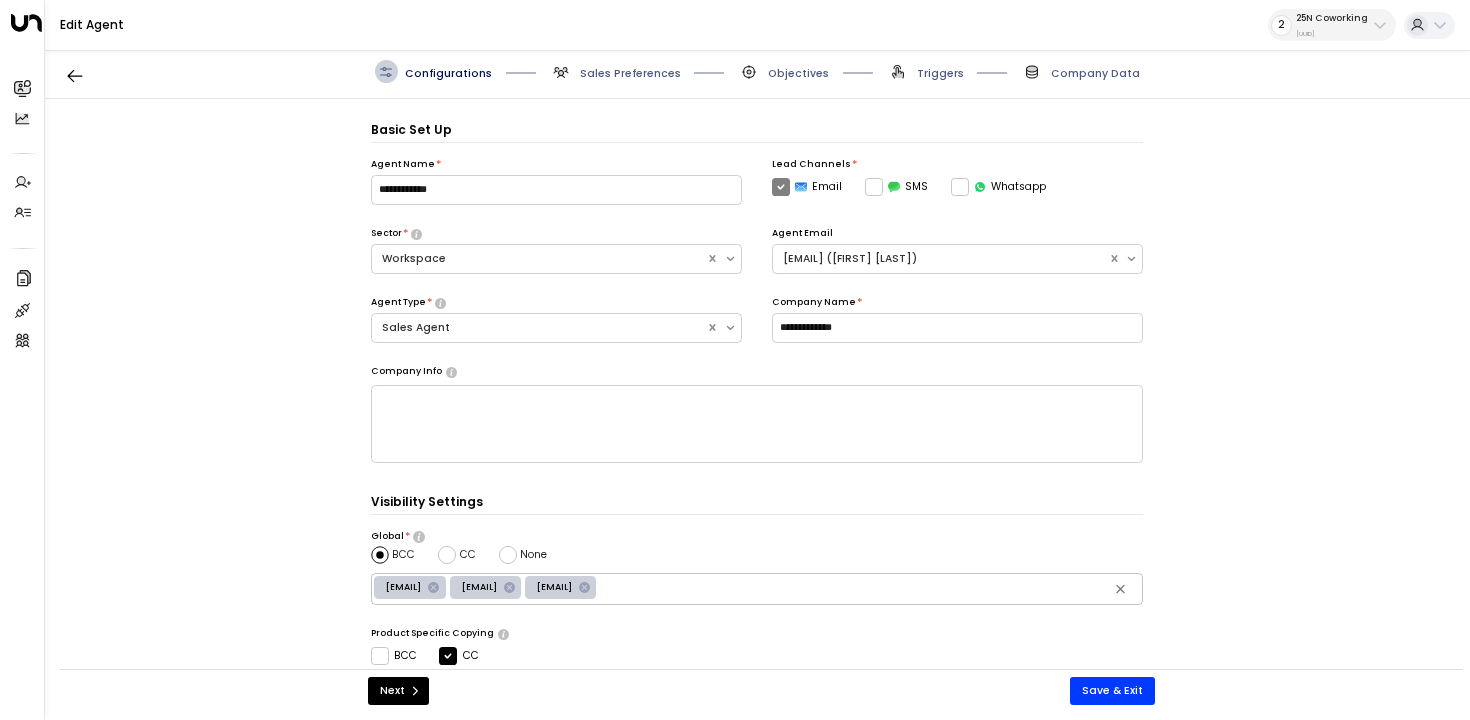 scroll, scrollTop: 22, scrollLeft: 0, axis: vertical 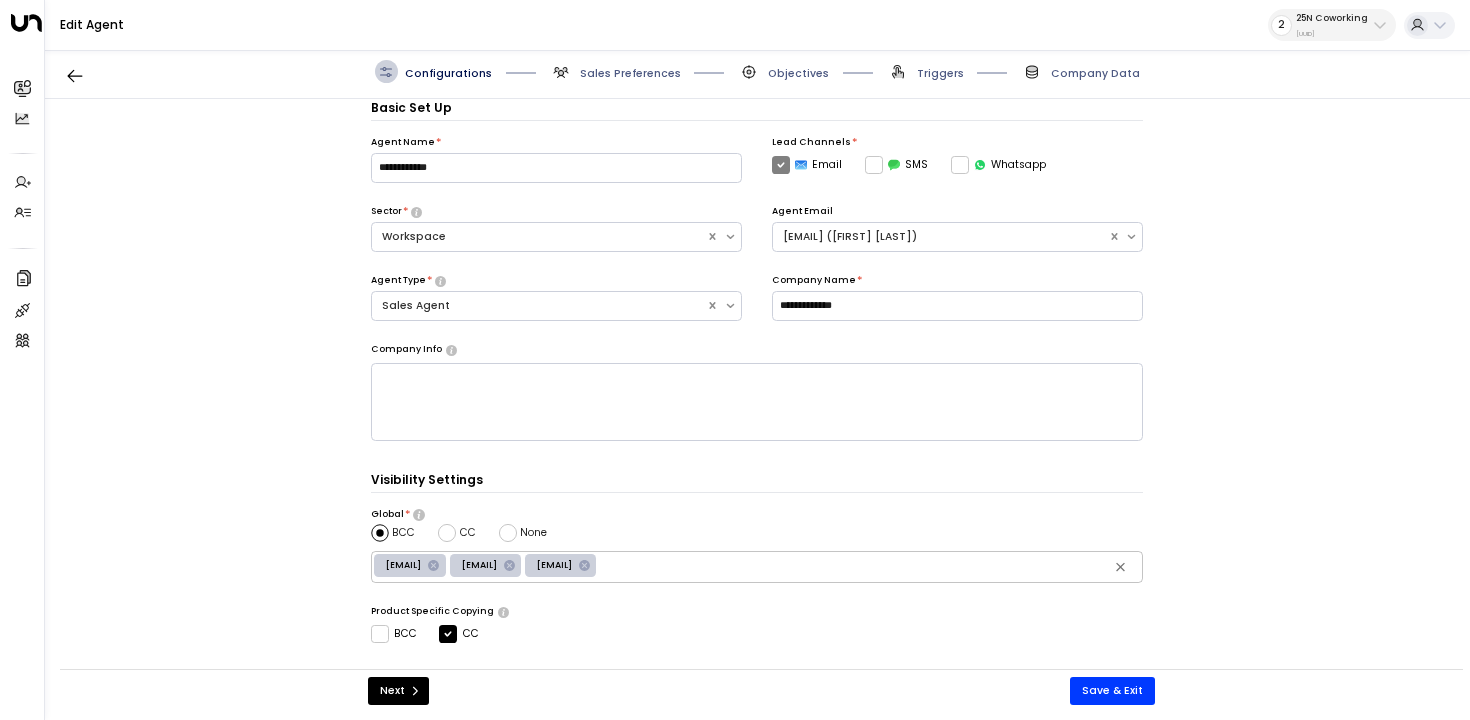 click on "Triggers" at bounding box center (630, 73) 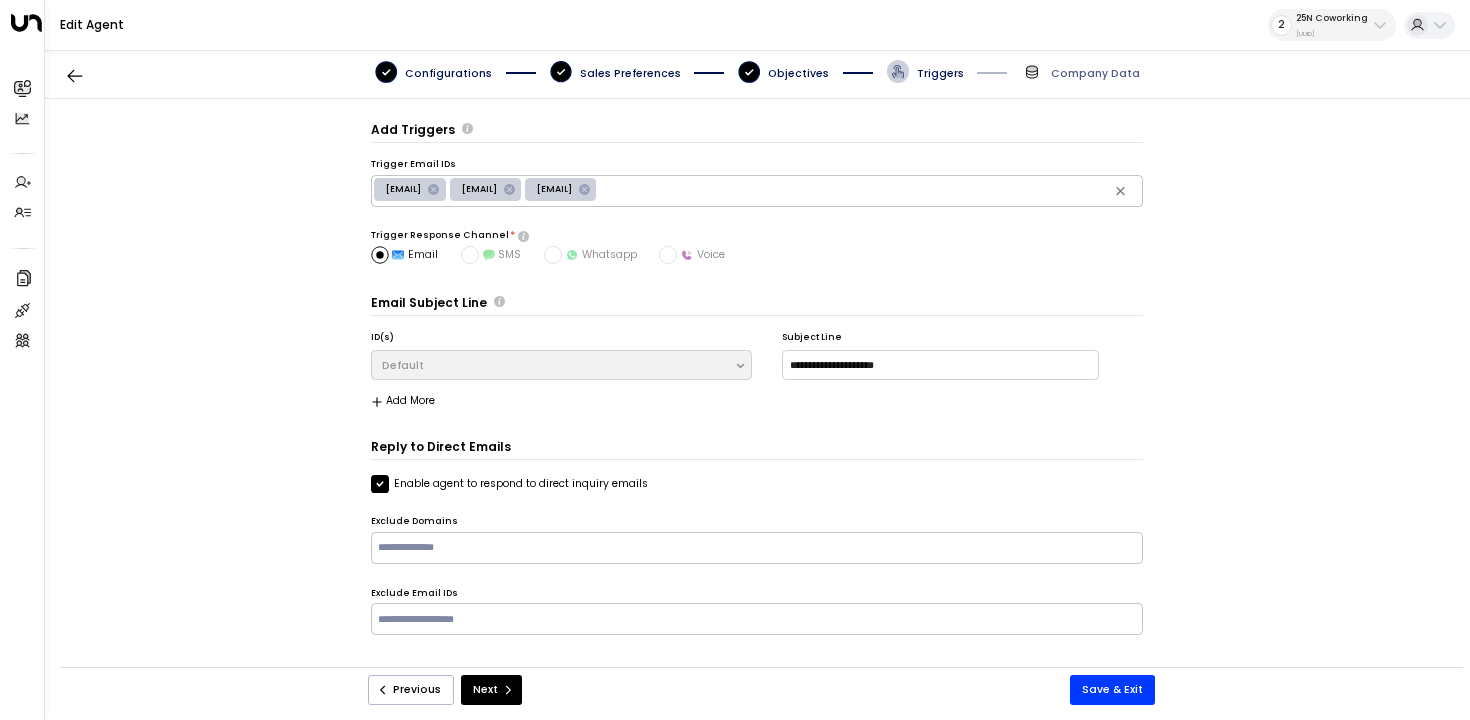 scroll, scrollTop: 0, scrollLeft: 0, axis: both 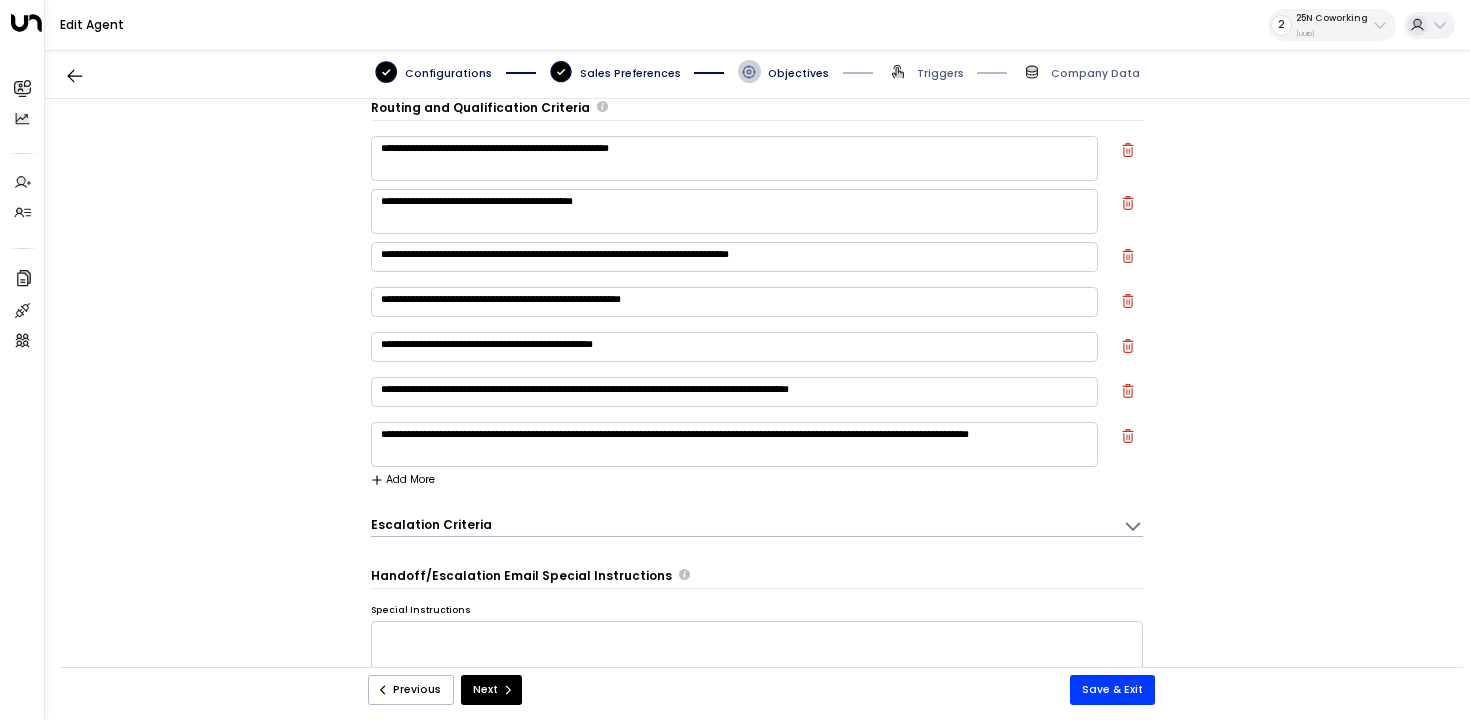 click on "Add More" at bounding box center (403, 480) 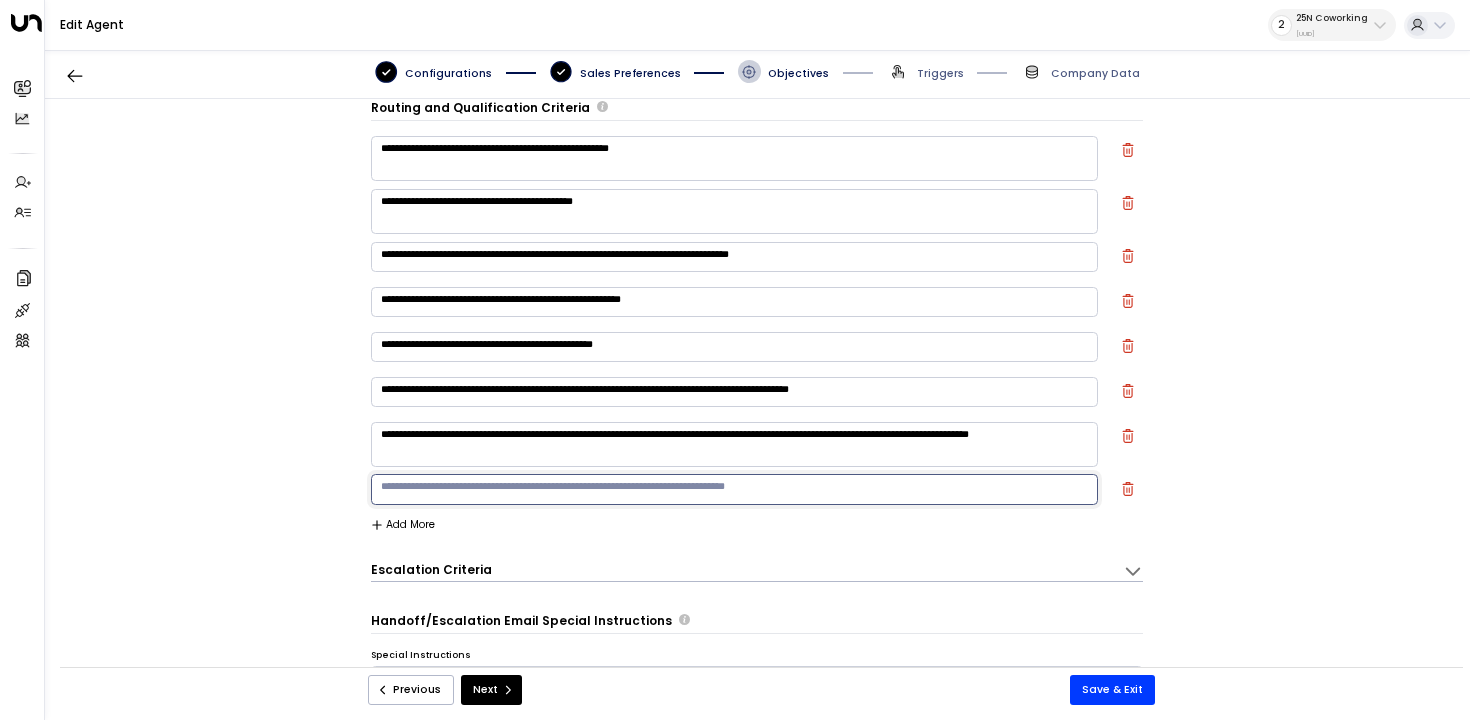 click at bounding box center (734, 489) 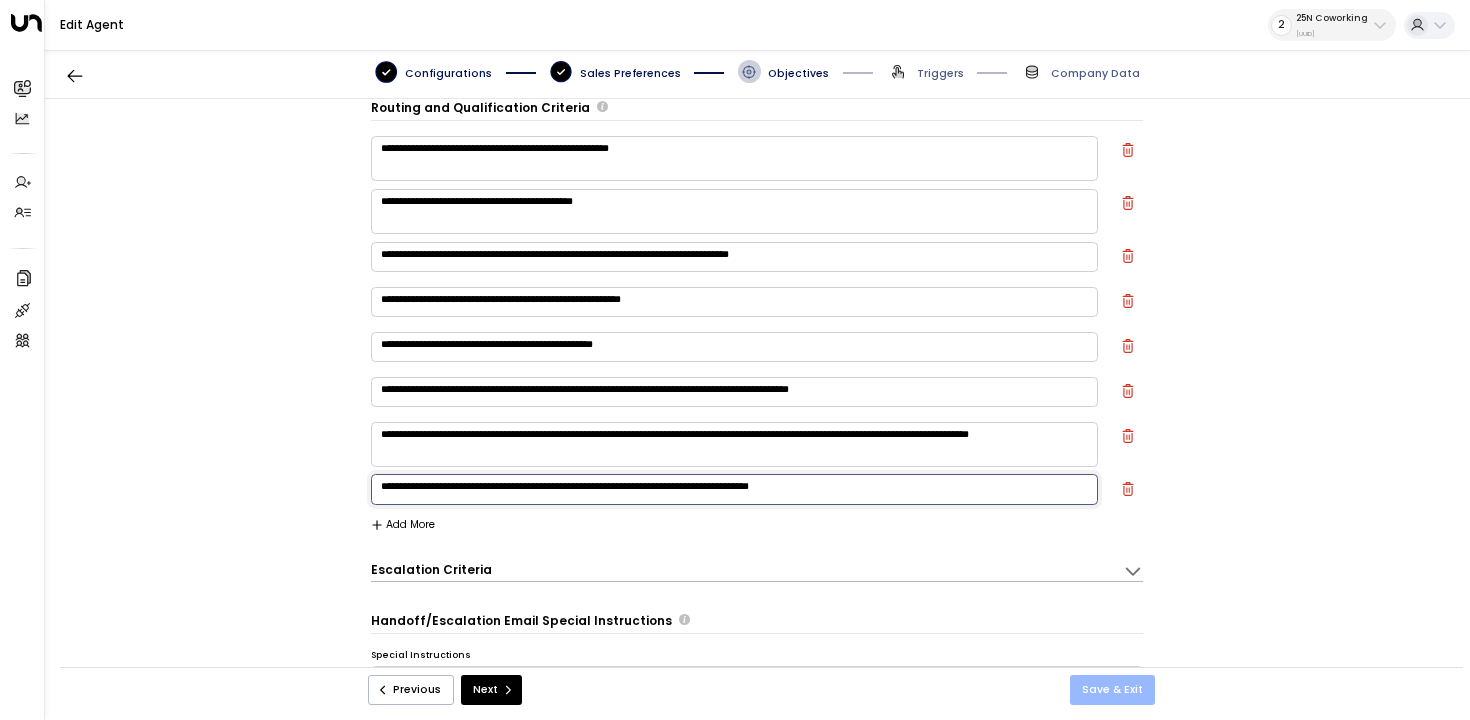 type on "**********" 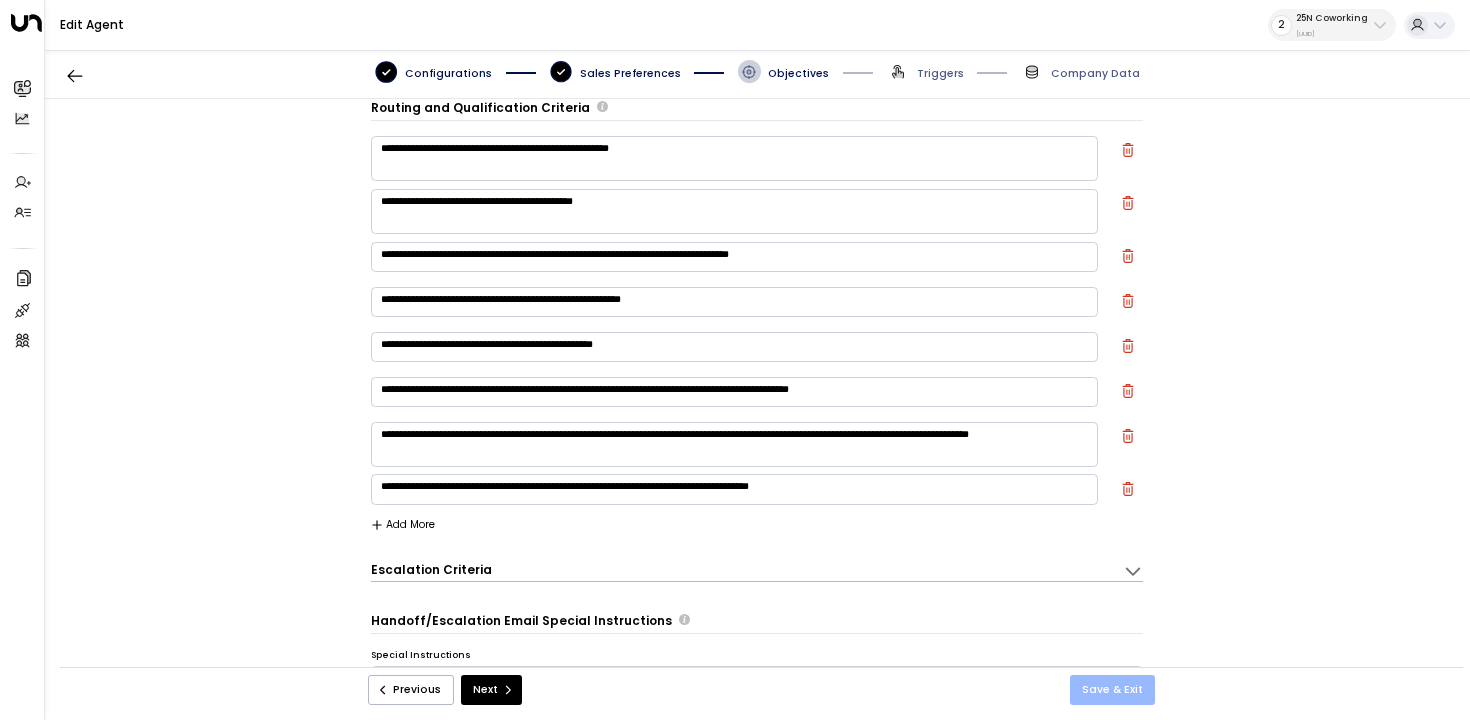 click on "Save & Exit" at bounding box center (1112, 690) 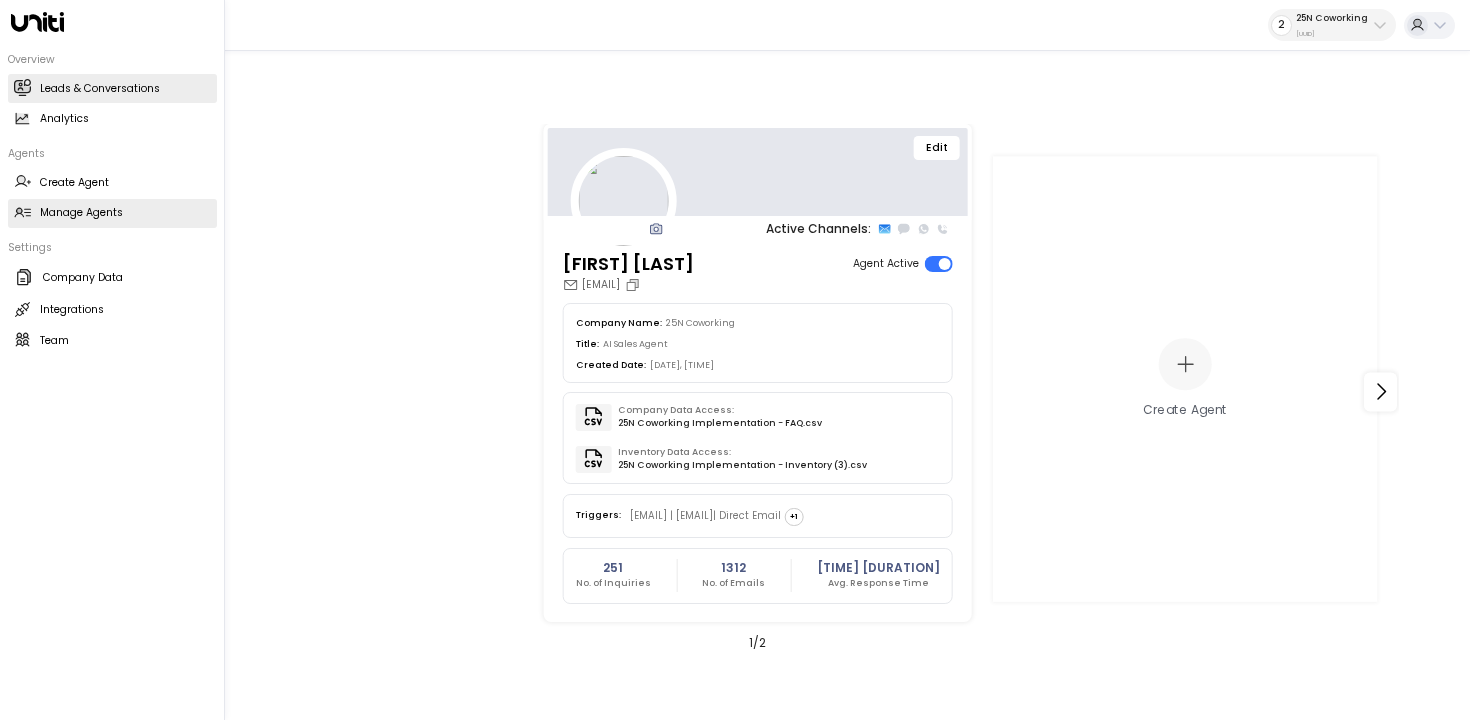 click at bounding box center [23, 87] 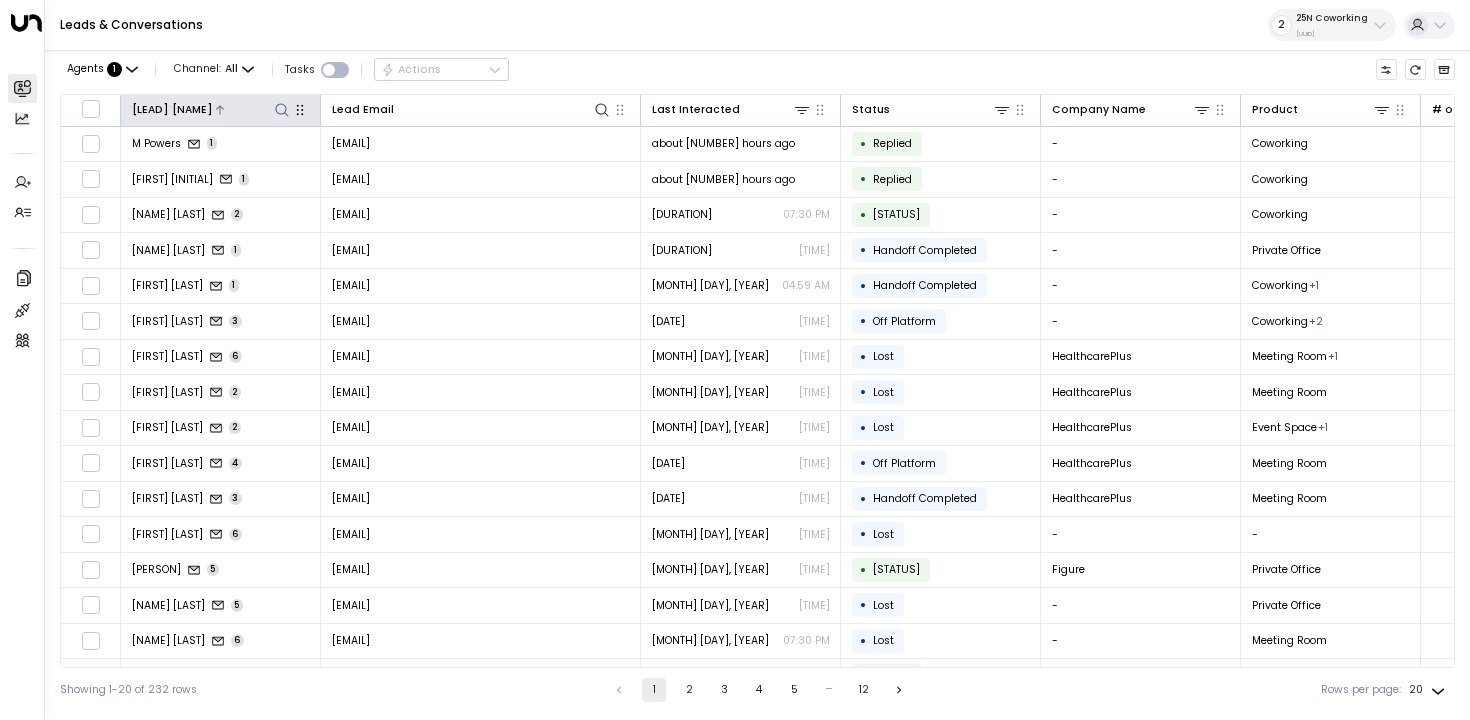 click at bounding box center (282, 110) 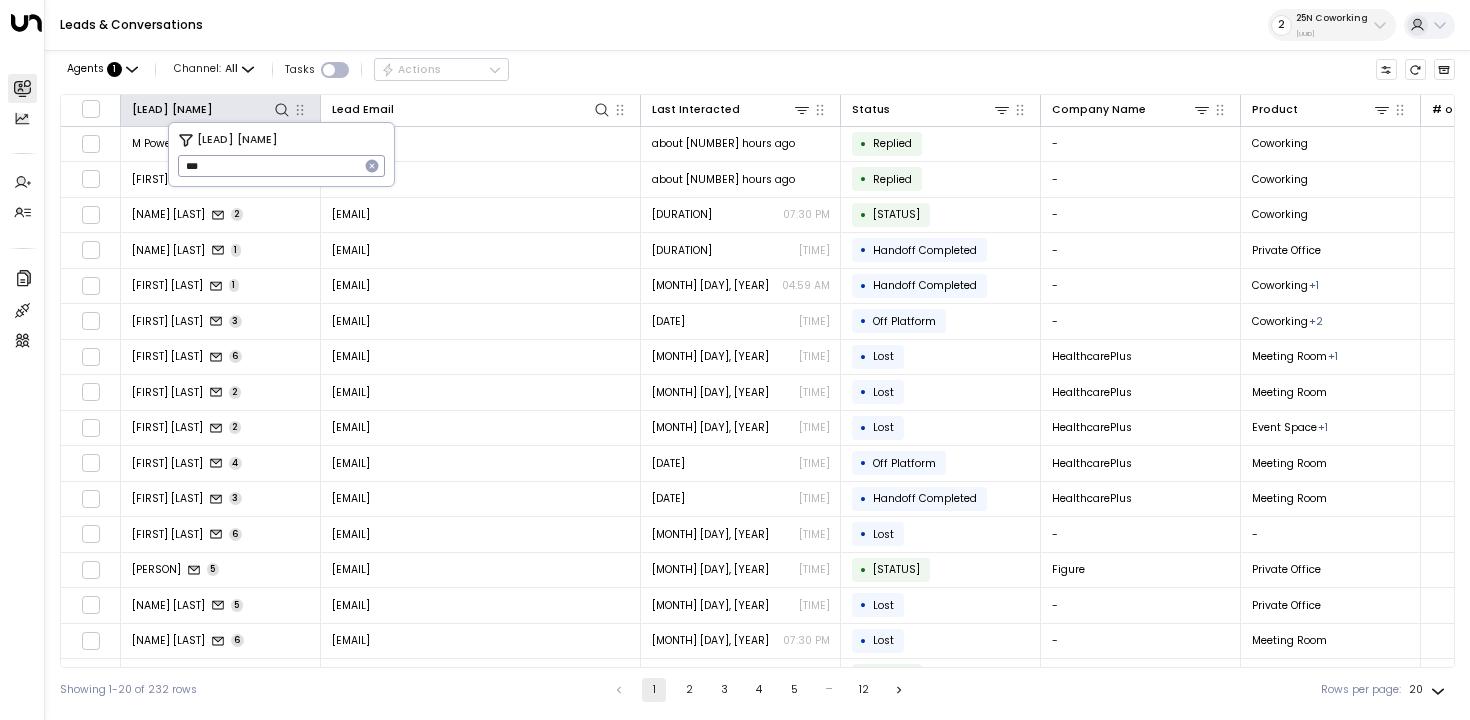 type on "***" 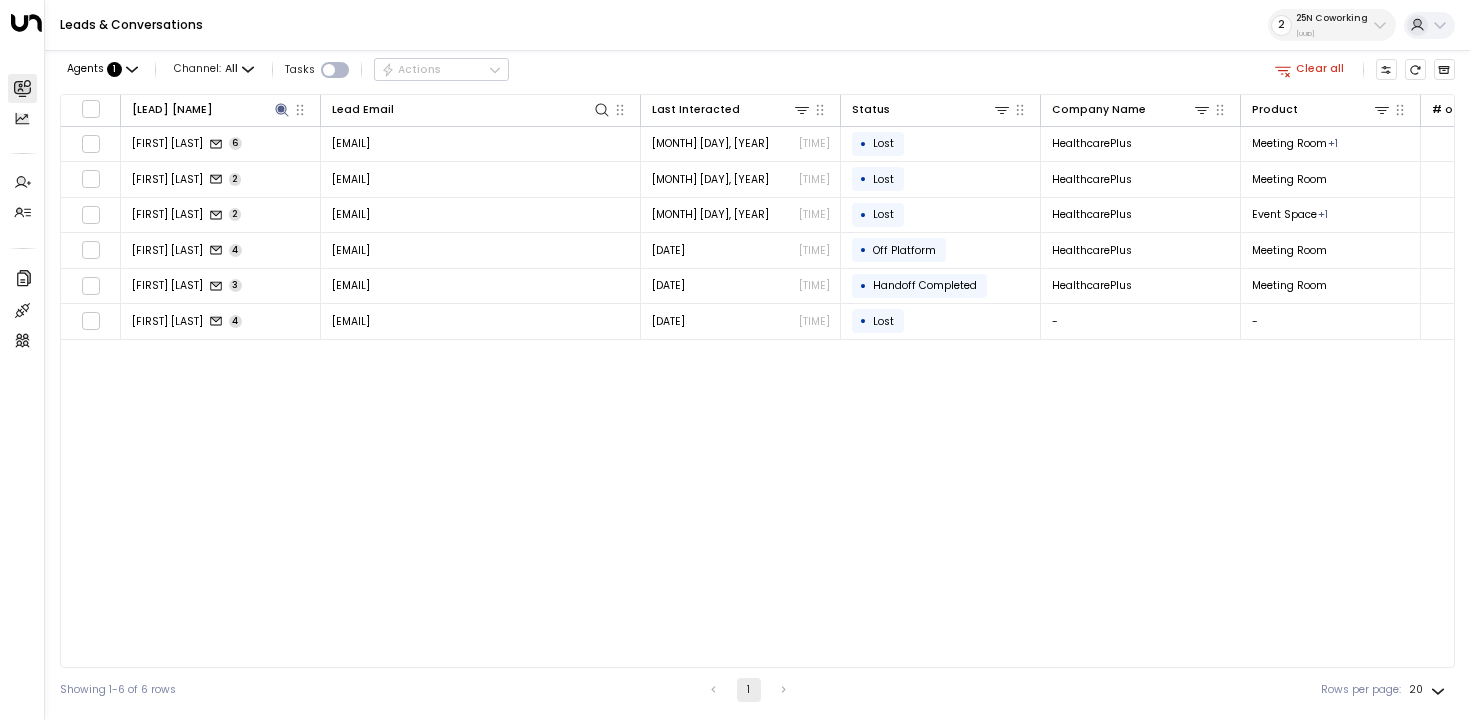 click on "Agents : 1 Channel: All Tasks Actions Clear all" at bounding box center (757, 70) 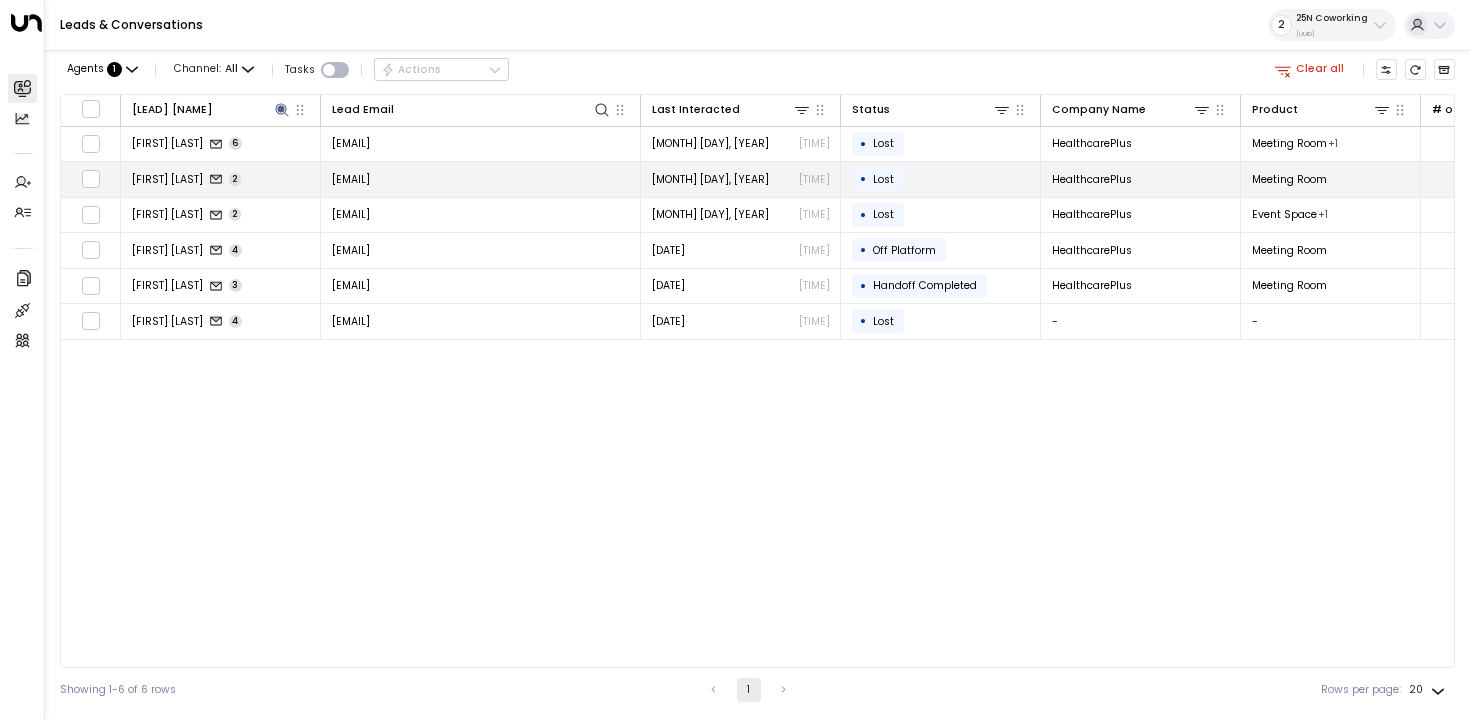 click on "[EMAIL]" at bounding box center (351, 179) 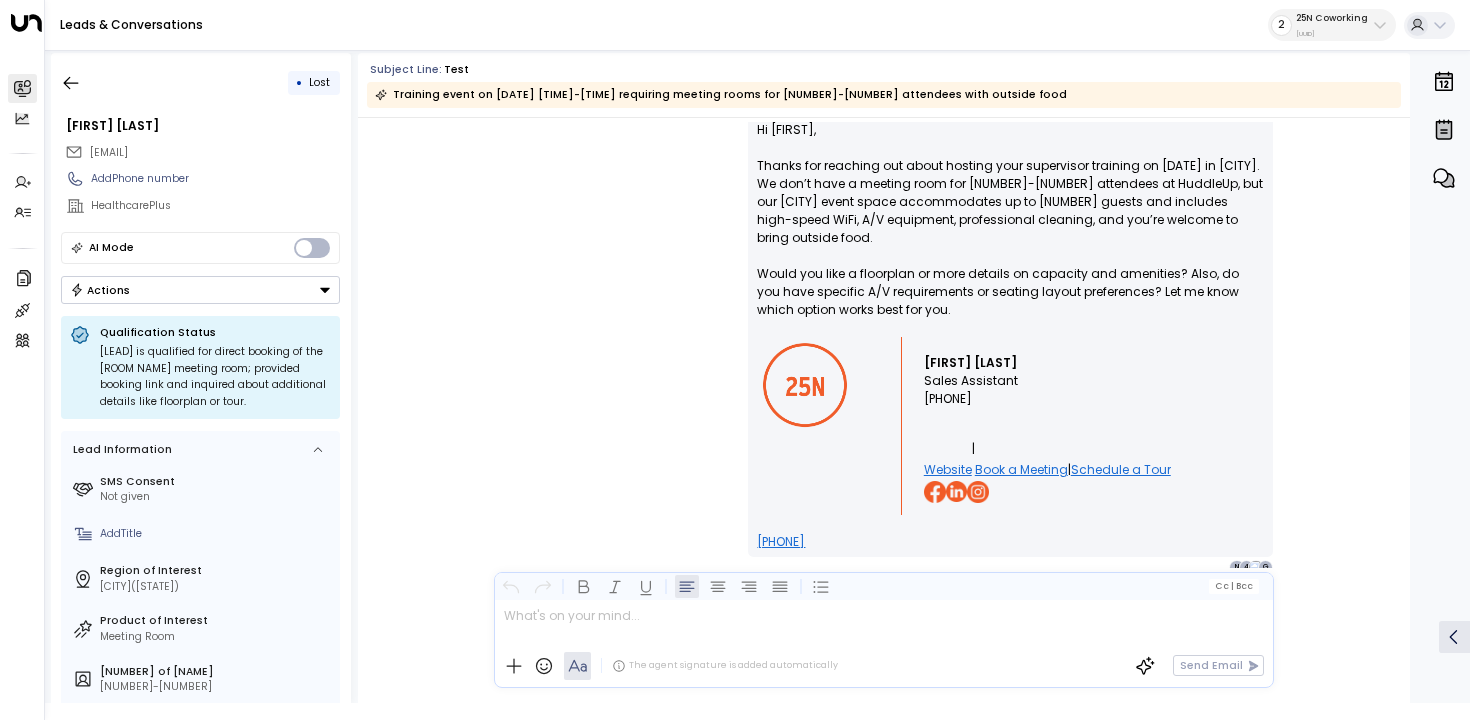 scroll, scrollTop: 0, scrollLeft: 0, axis: both 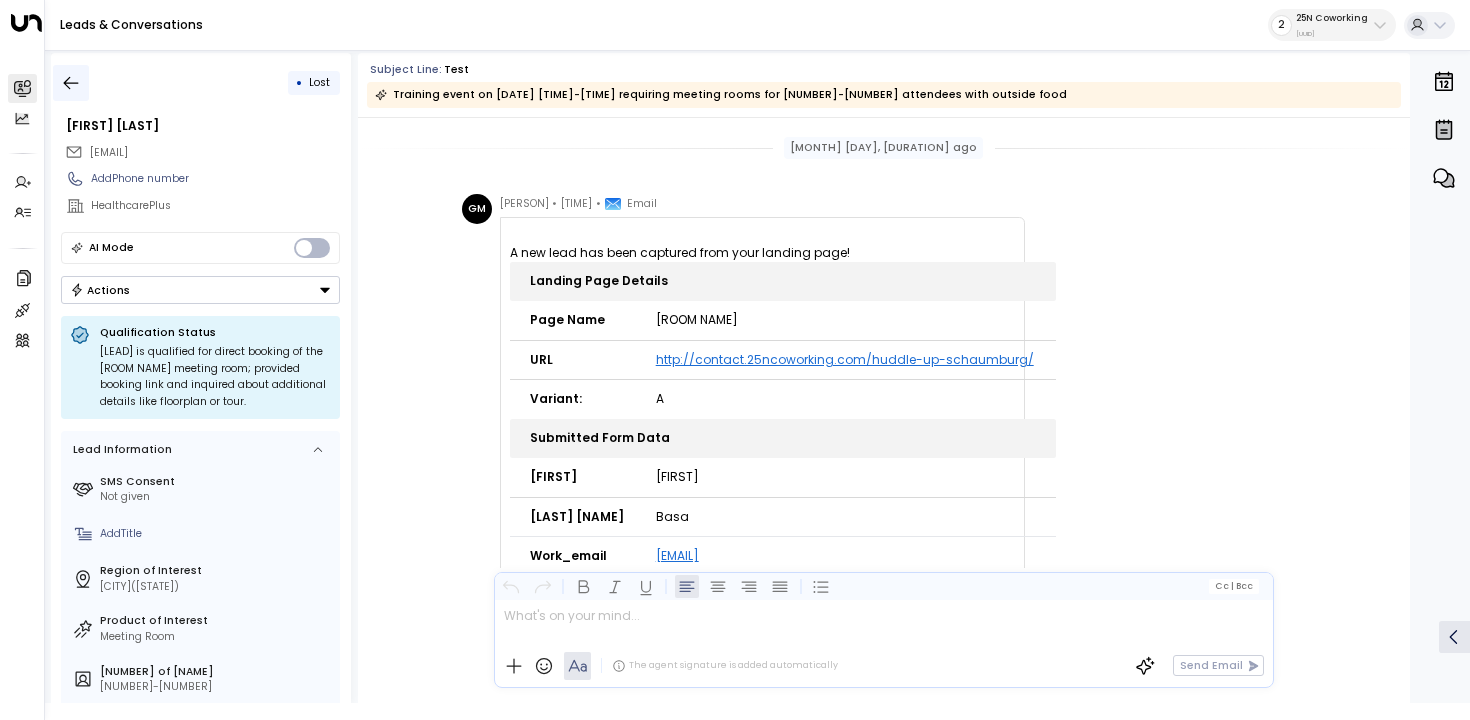 click at bounding box center [71, 83] 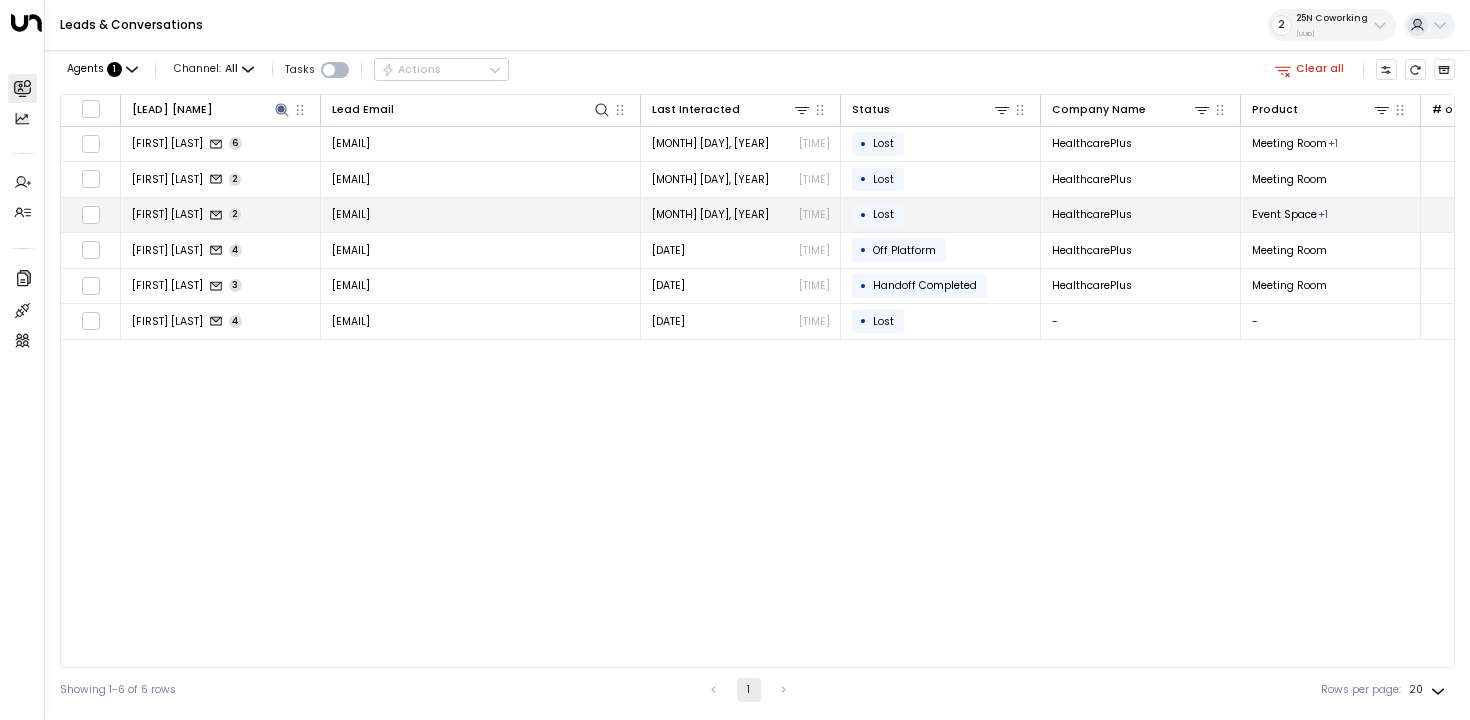click on "[FIRST] [LAST] 2" at bounding box center (221, 215) 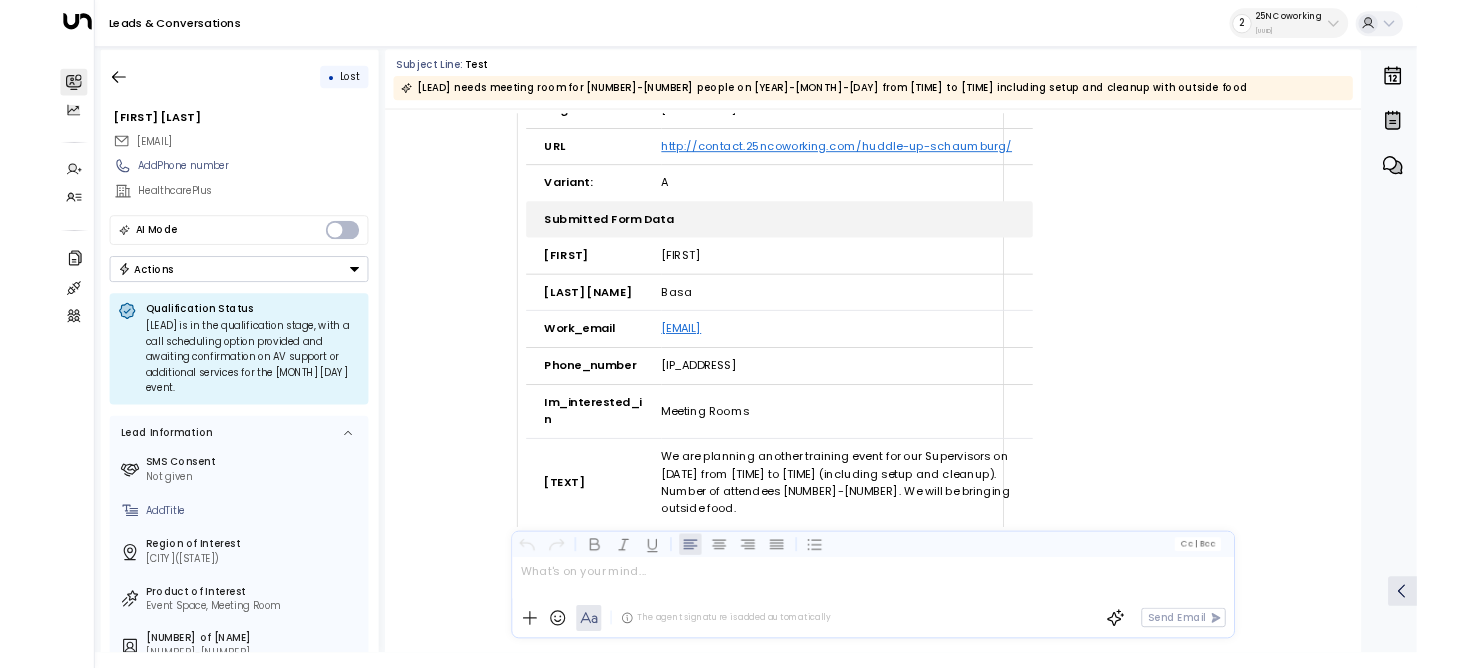 scroll, scrollTop: 0, scrollLeft: 0, axis: both 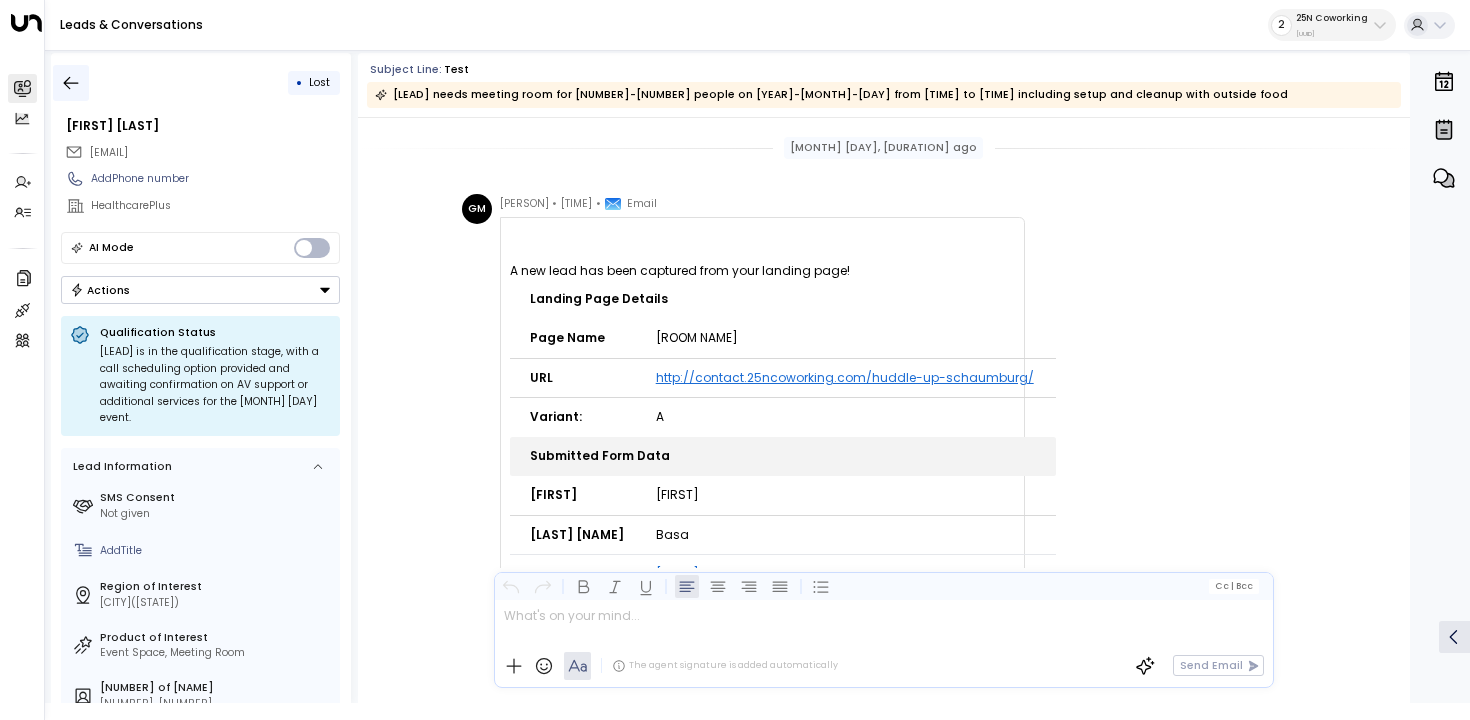 click at bounding box center (71, 83) 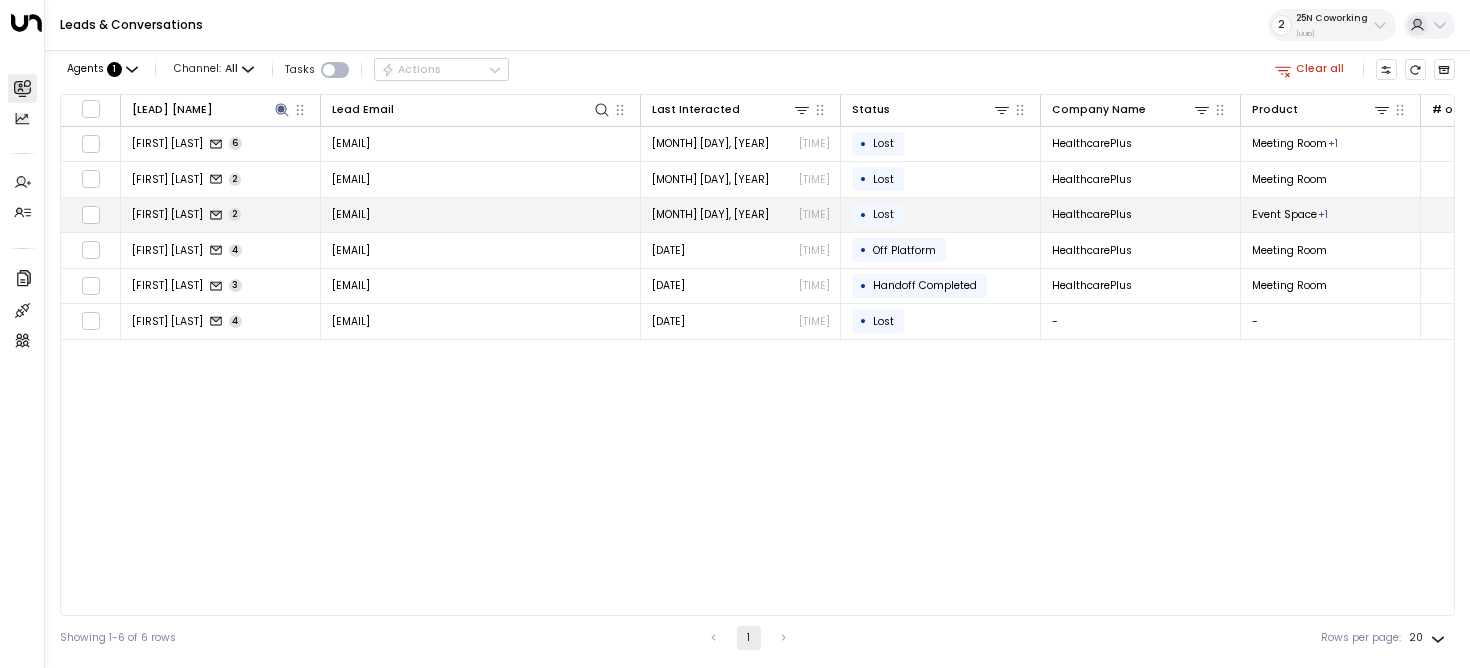 click on "[FIRST] [LAST] 2" at bounding box center (221, 215) 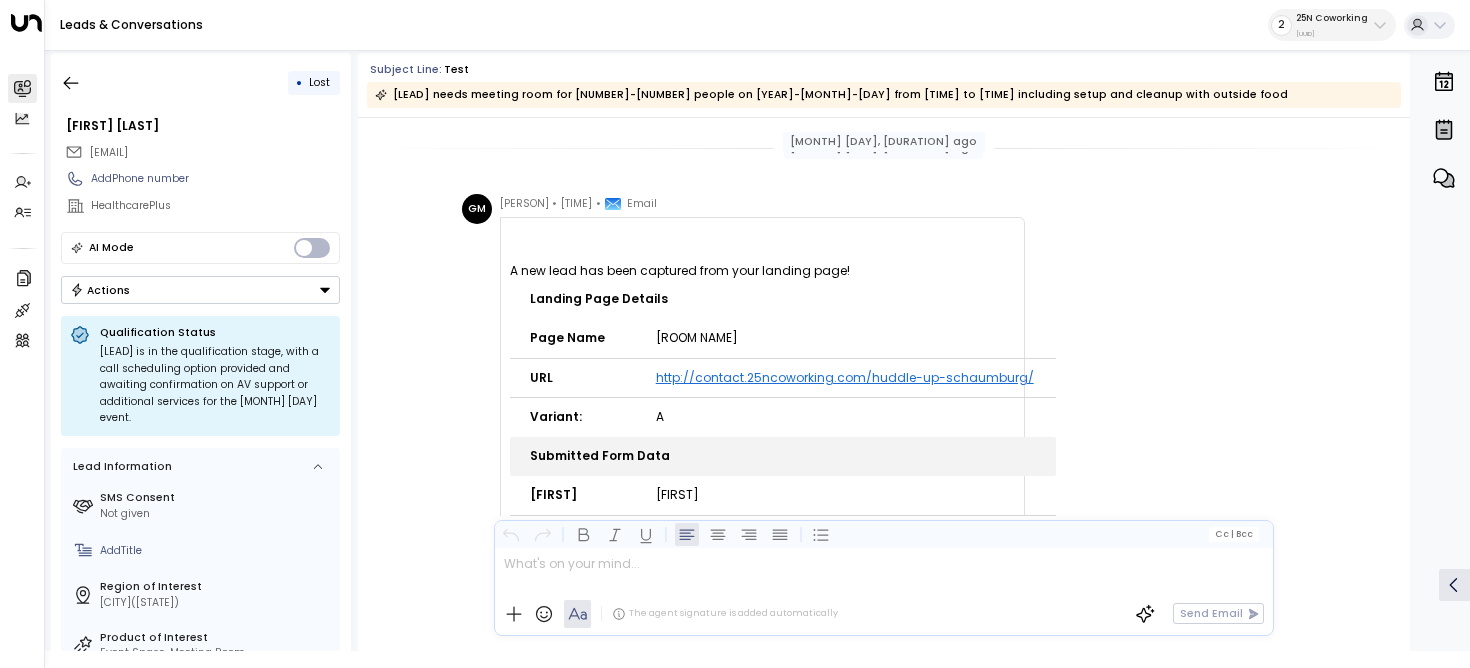scroll, scrollTop: 34, scrollLeft: 0, axis: vertical 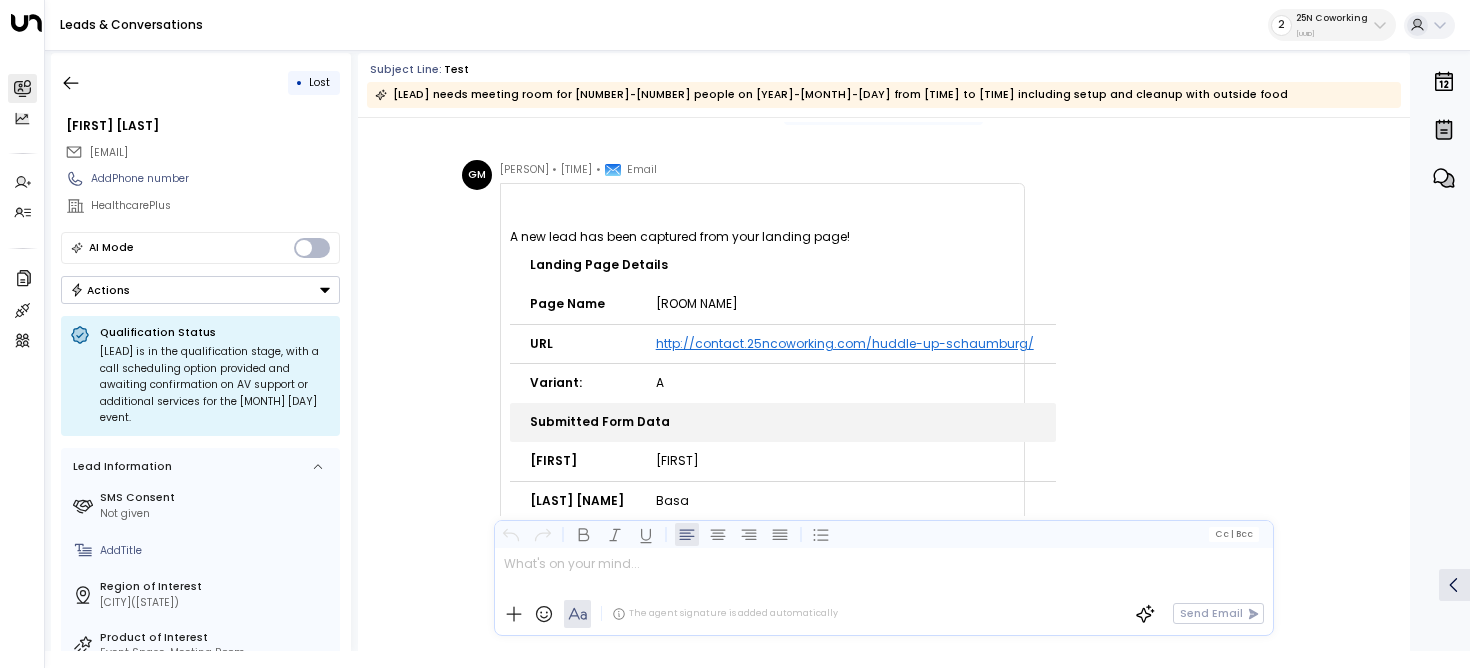 drag, startPoint x: 506, startPoint y: 172, endPoint x: 586, endPoint y: 179, distance: 80.305664 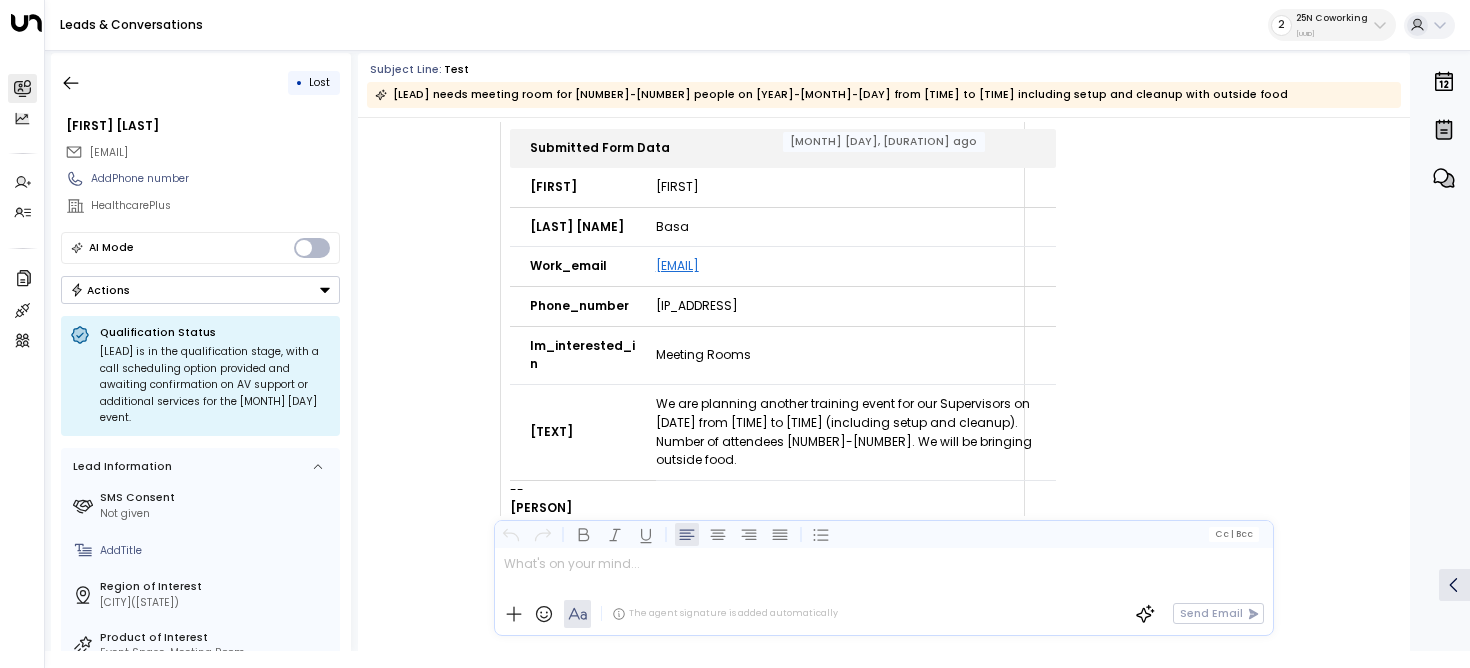 scroll, scrollTop: 243, scrollLeft: 0, axis: vertical 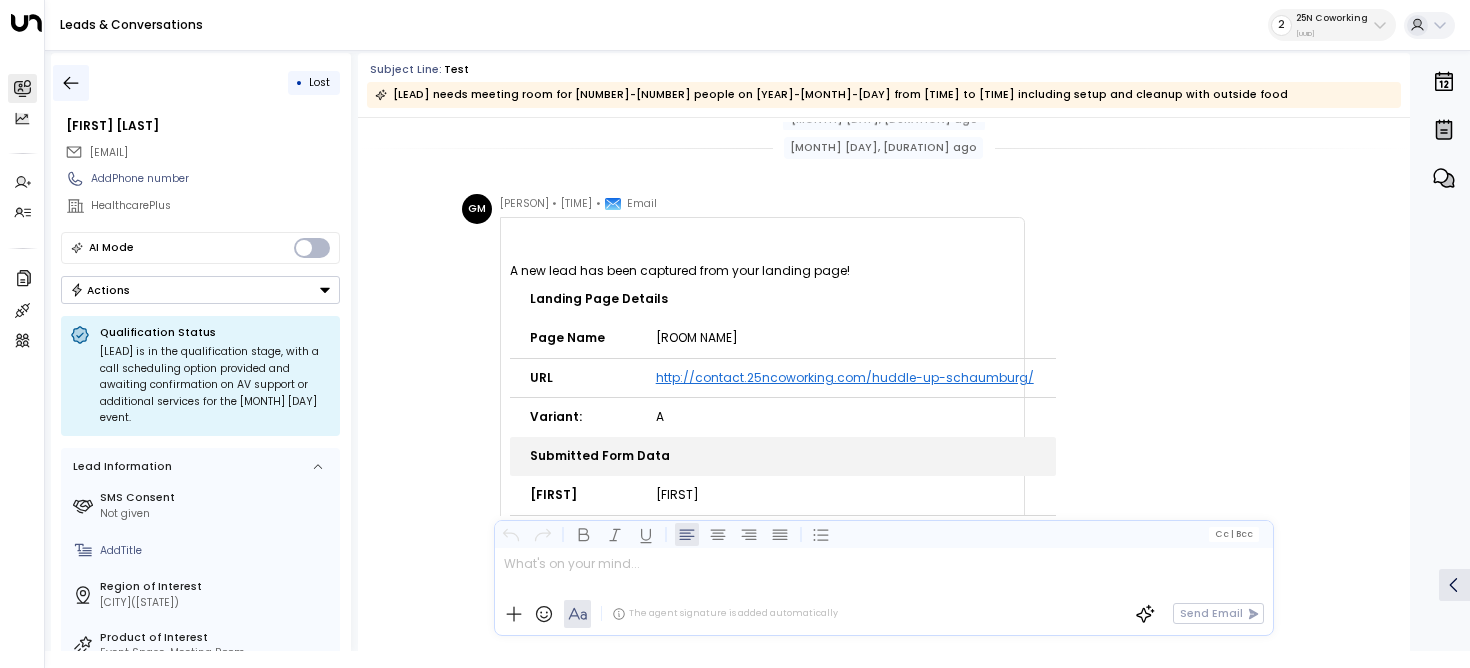 click at bounding box center [71, 83] 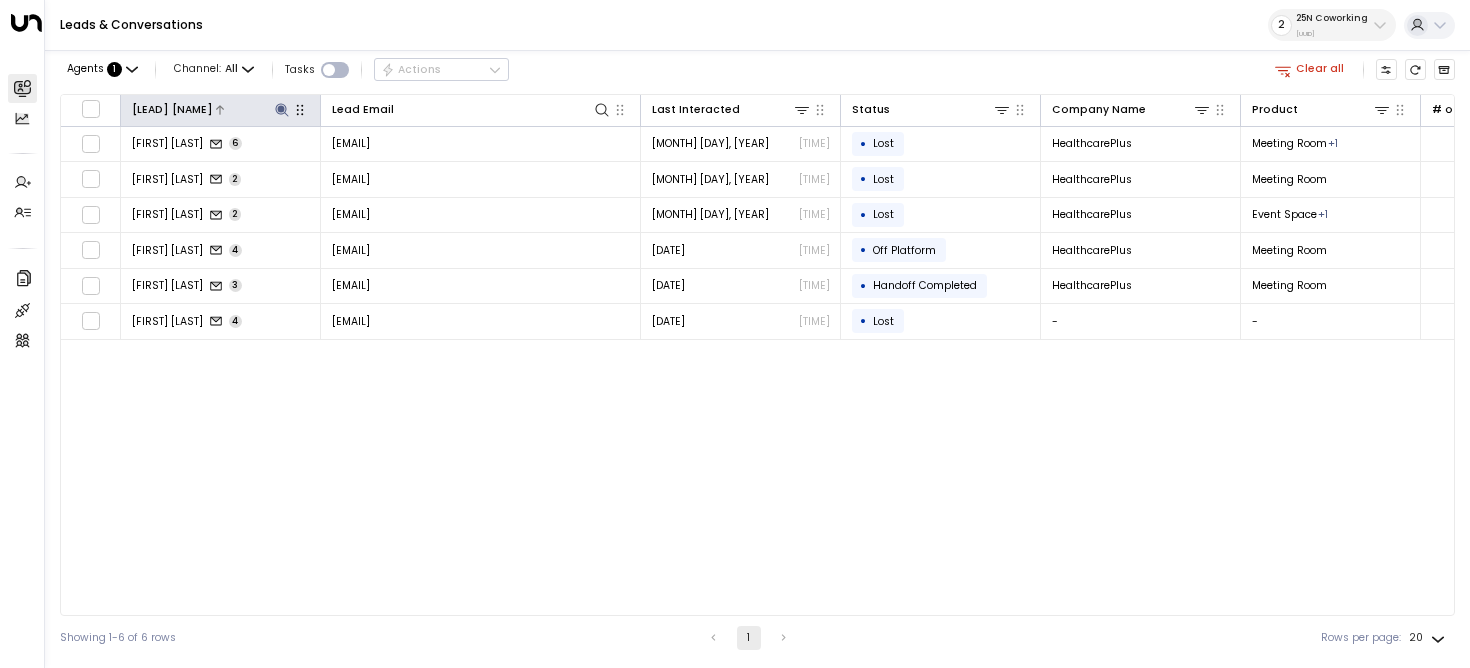 click at bounding box center [281, 109] 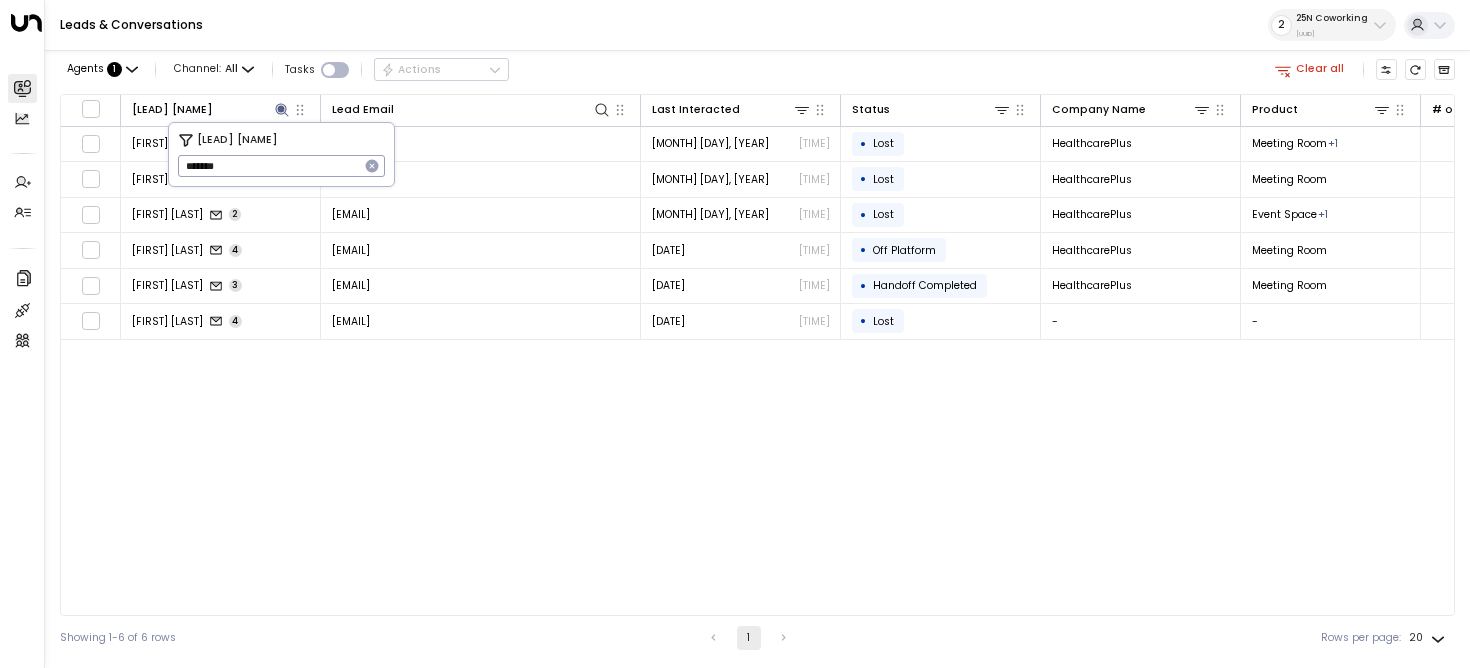 type on "*******" 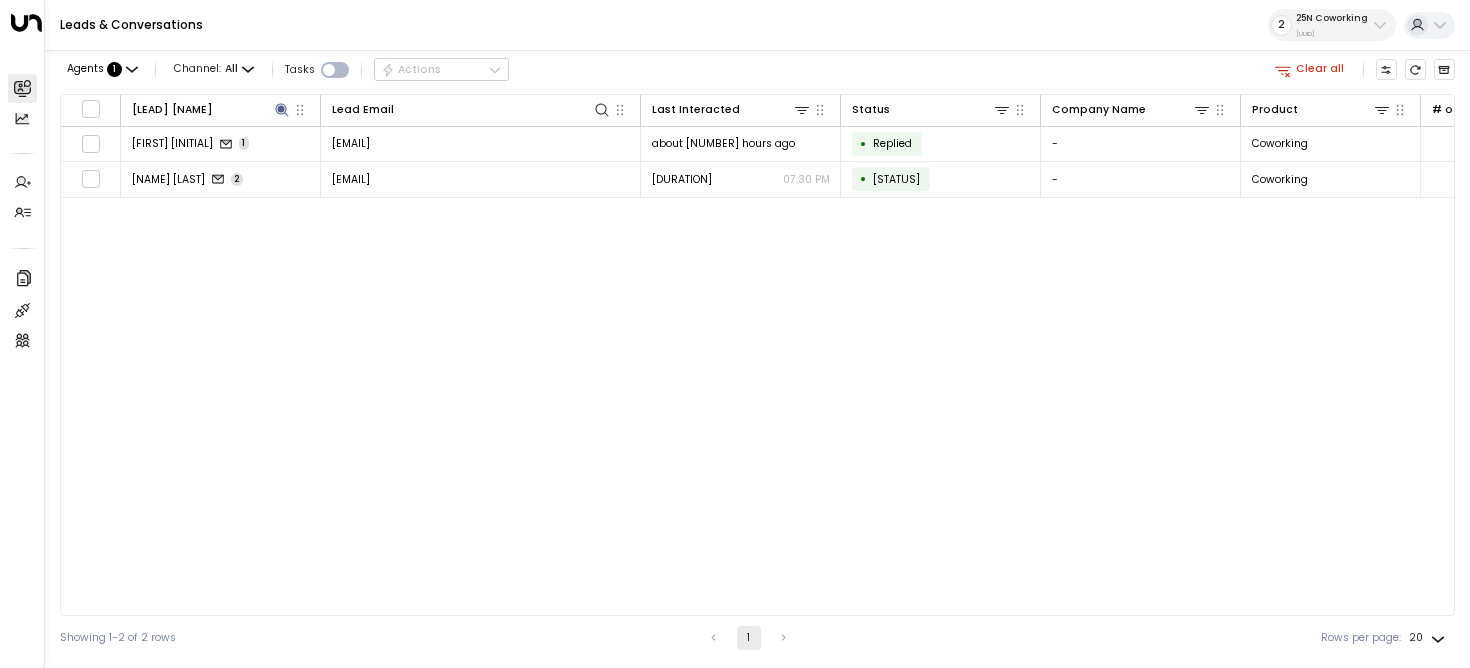 click on "Agents : 1 Channel: All Tasks Actions Clear all" at bounding box center (757, 70) 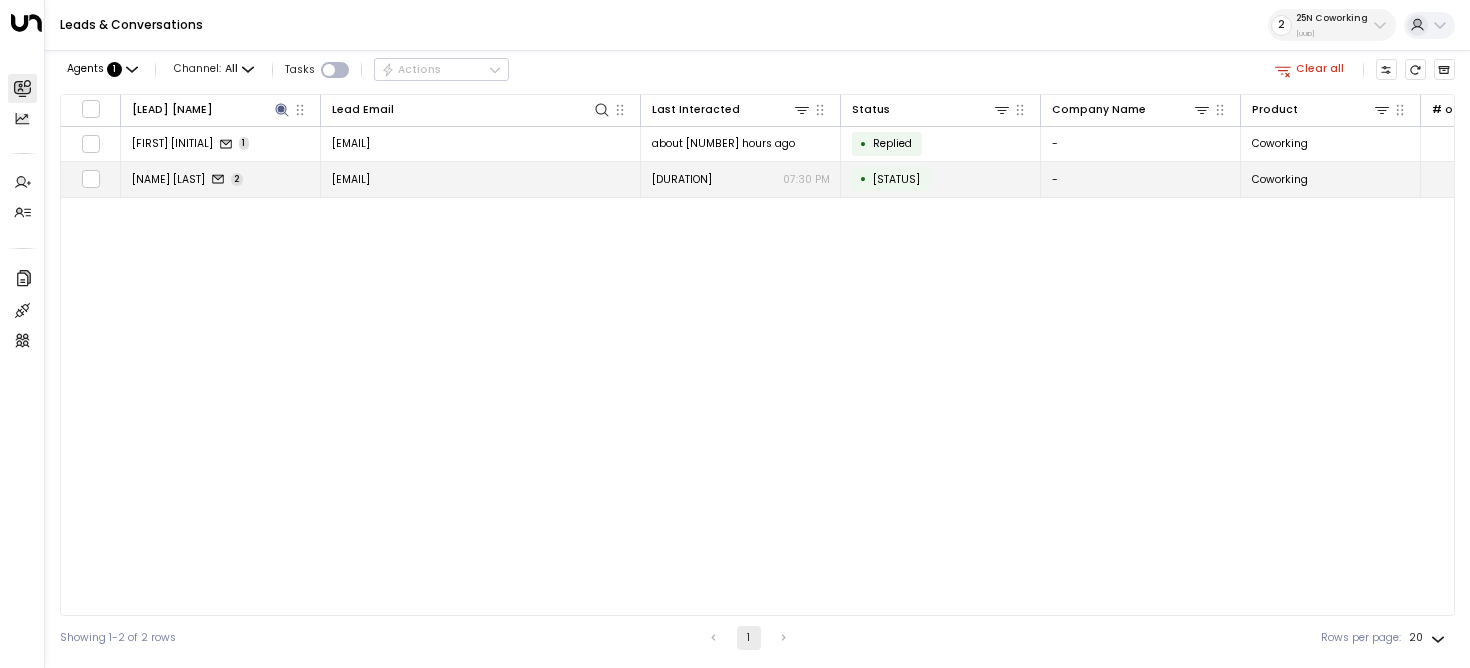click on "[FIRST] [LAST] [NUMBER]" at bounding box center (221, 179) 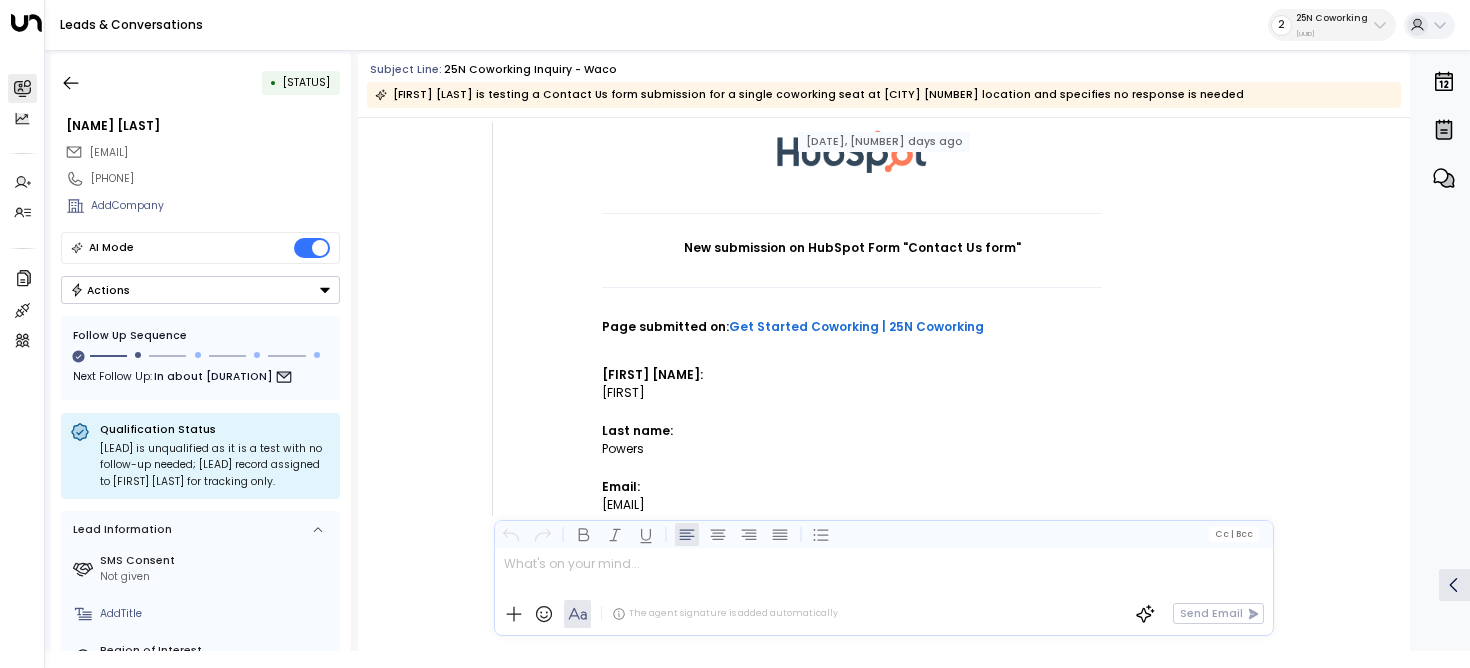 scroll, scrollTop: 146, scrollLeft: 0, axis: vertical 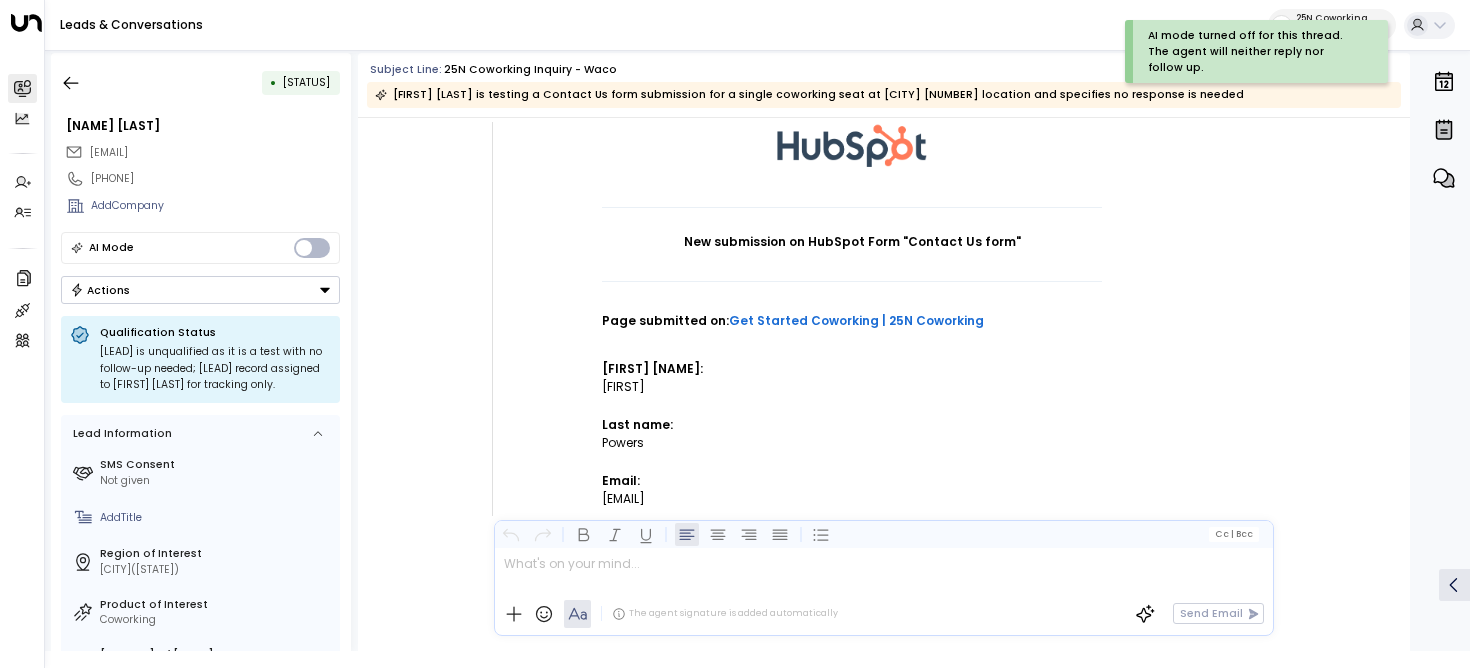 drag, startPoint x: 255, startPoint y: 150, endPoint x: 88, endPoint y: 147, distance: 167.02695 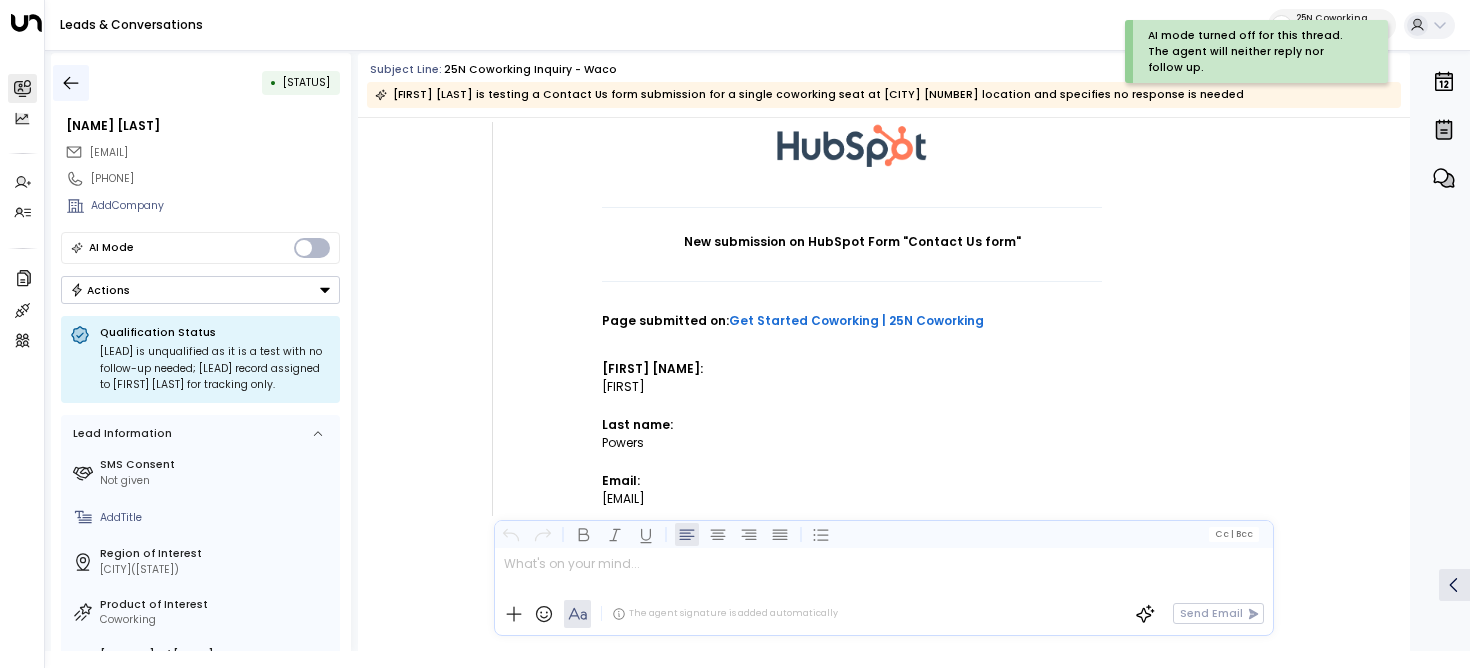 click at bounding box center (71, 83) 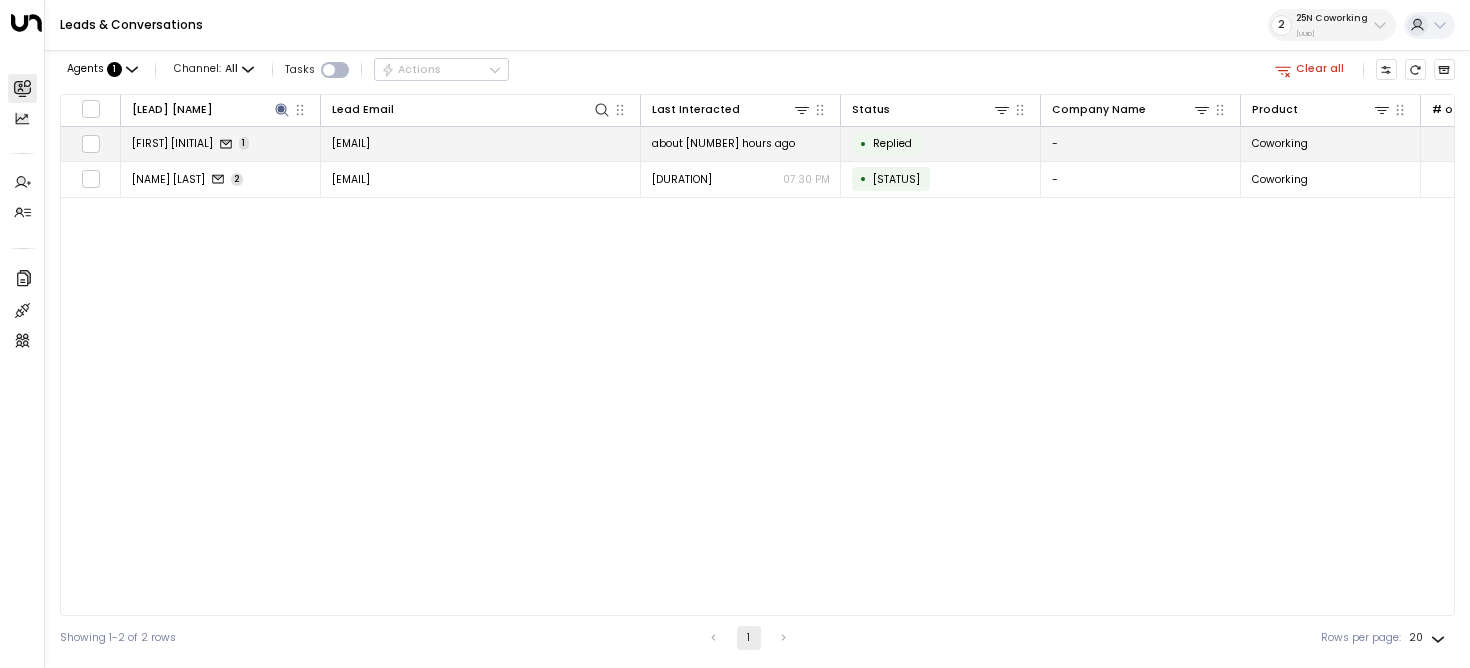 click on "[FIRST] [LAST] [NUMBER]" at bounding box center (221, 144) 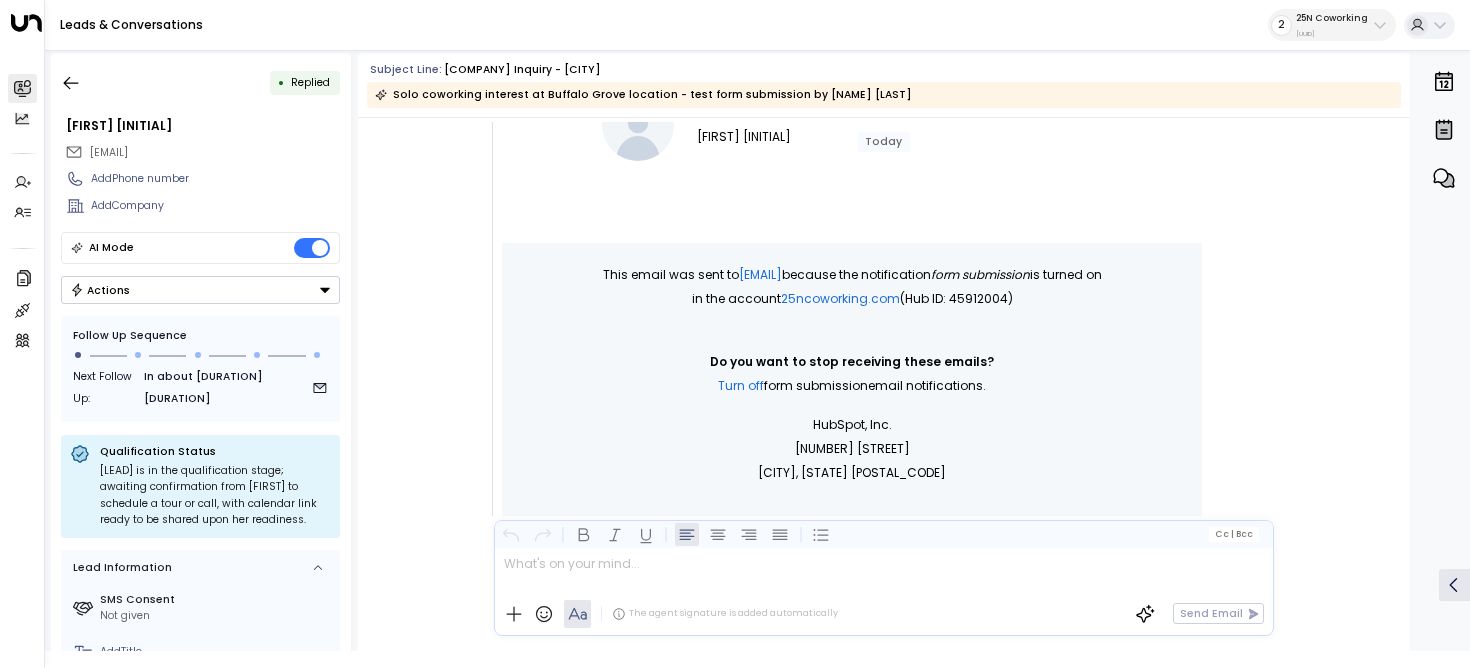 scroll, scrollTop: 948, scrollLeft: 0, axis: vertical 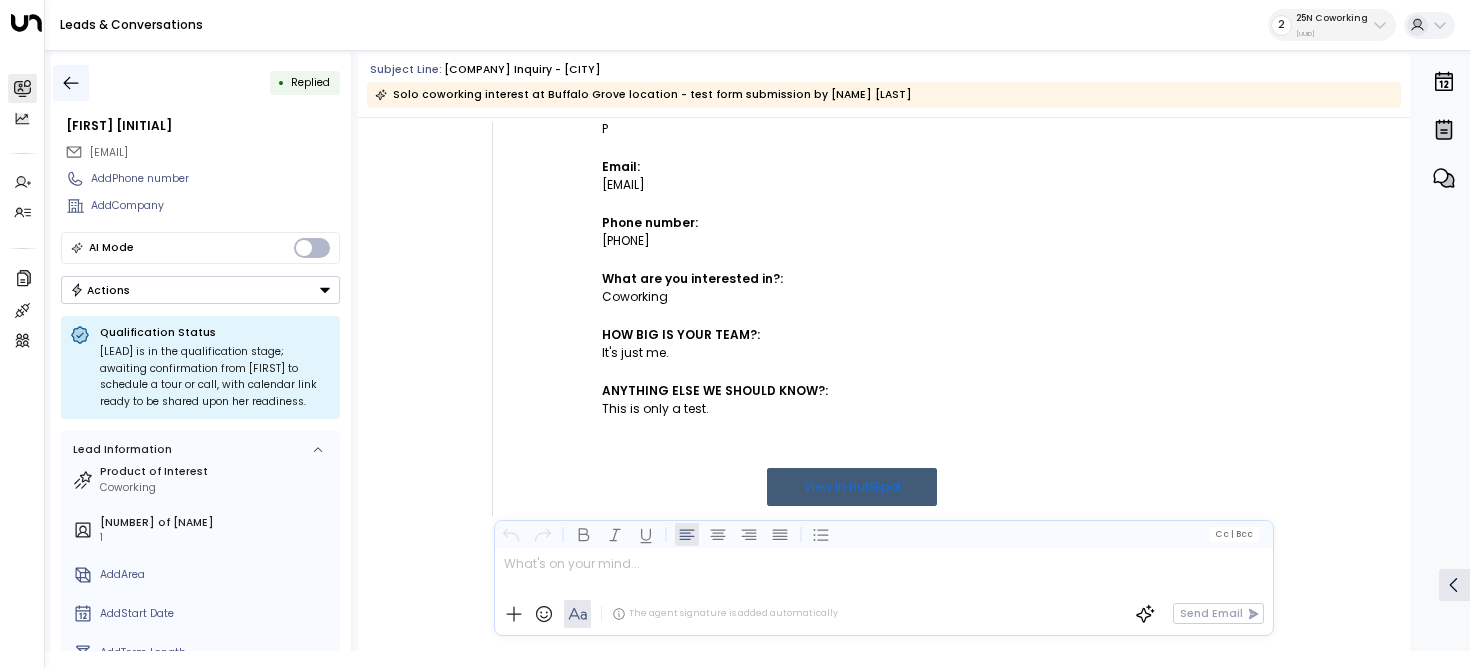 click at bounding box center [71, 83] 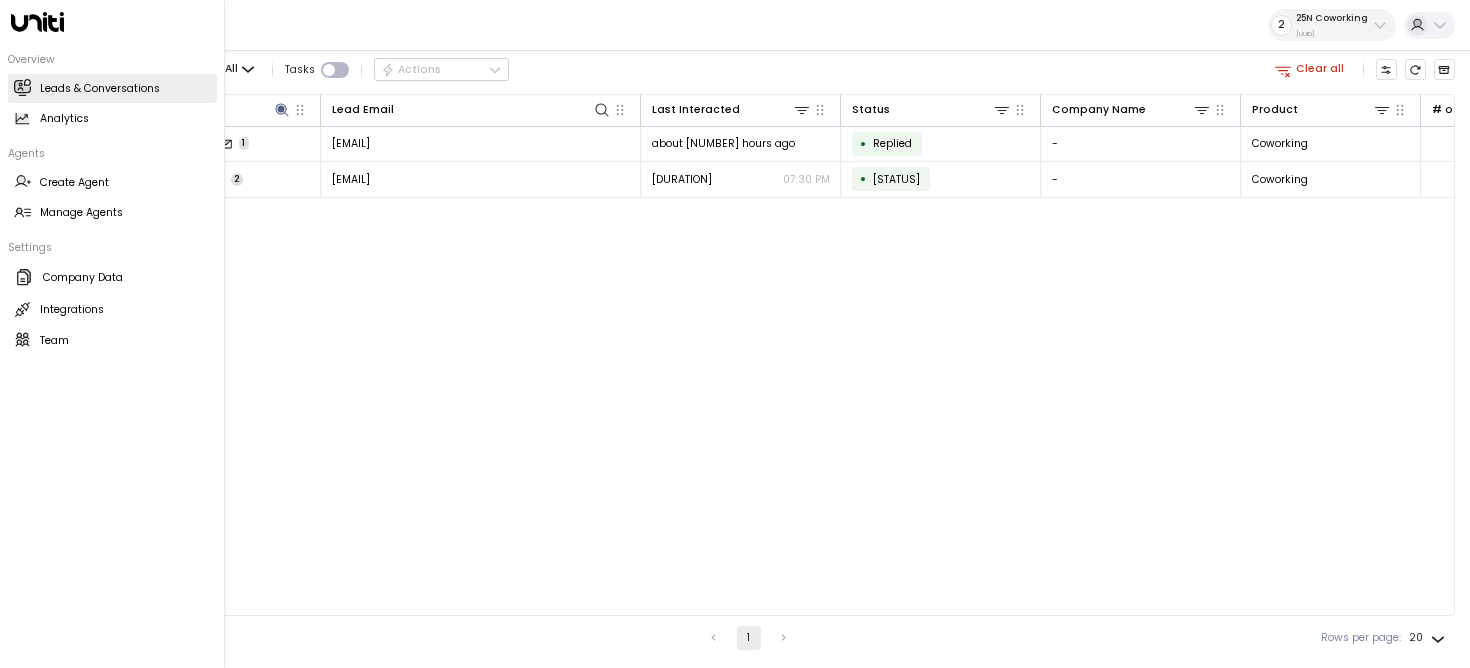 click on "Leads & Conversations" at bounding box center (100, 89) 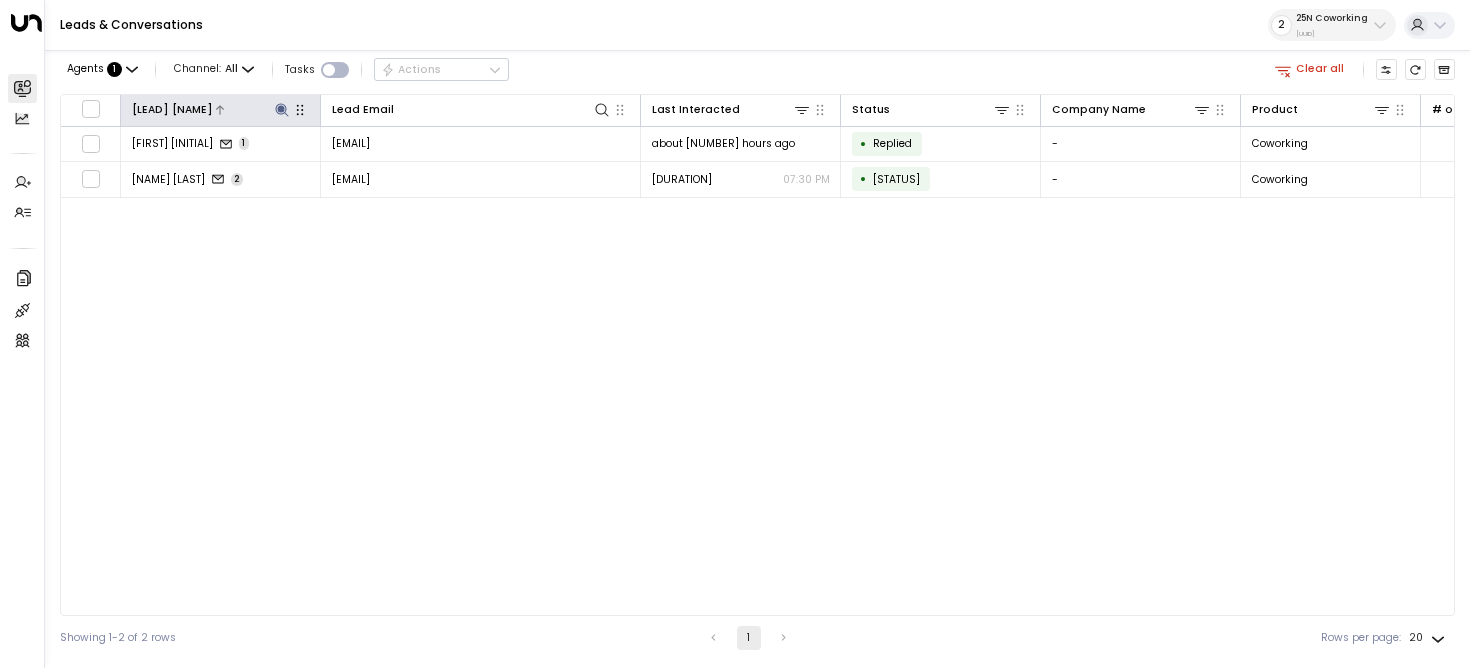 click at bounding box center [282, 110] 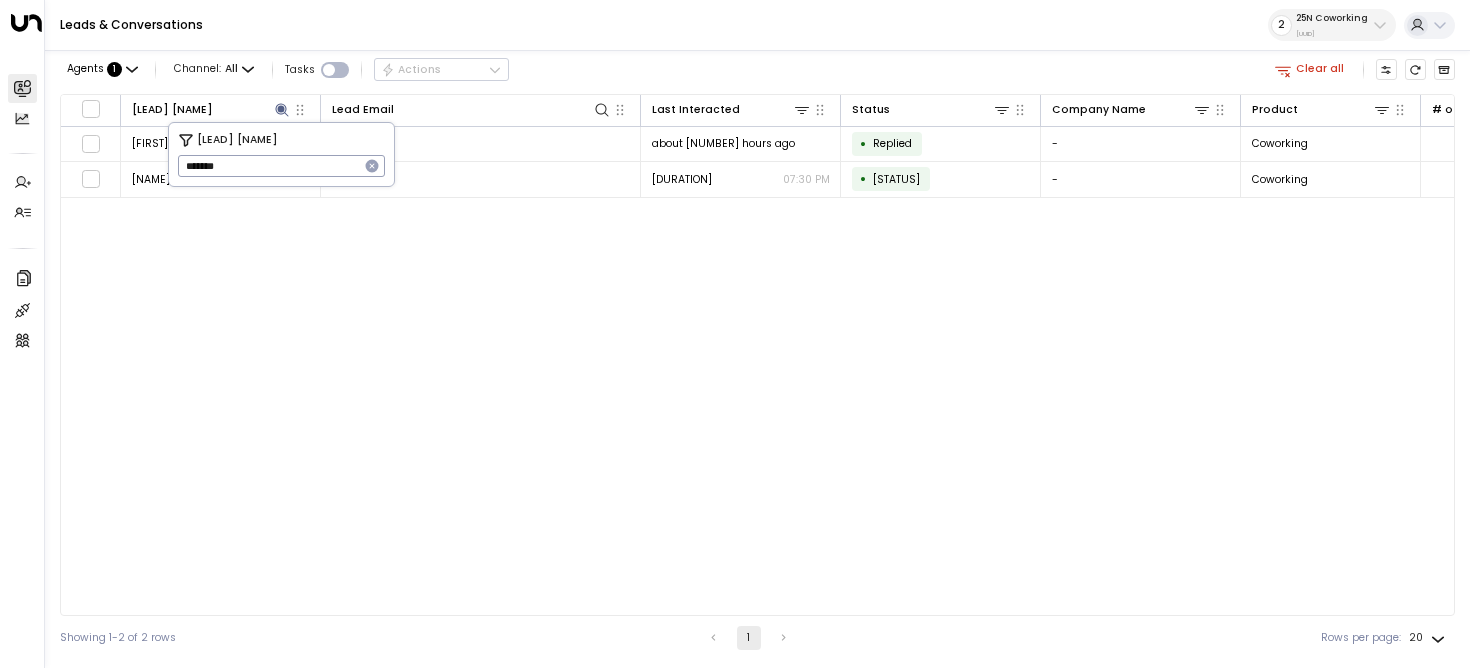 click on "Clear all" at bounding box center (1310, 69) 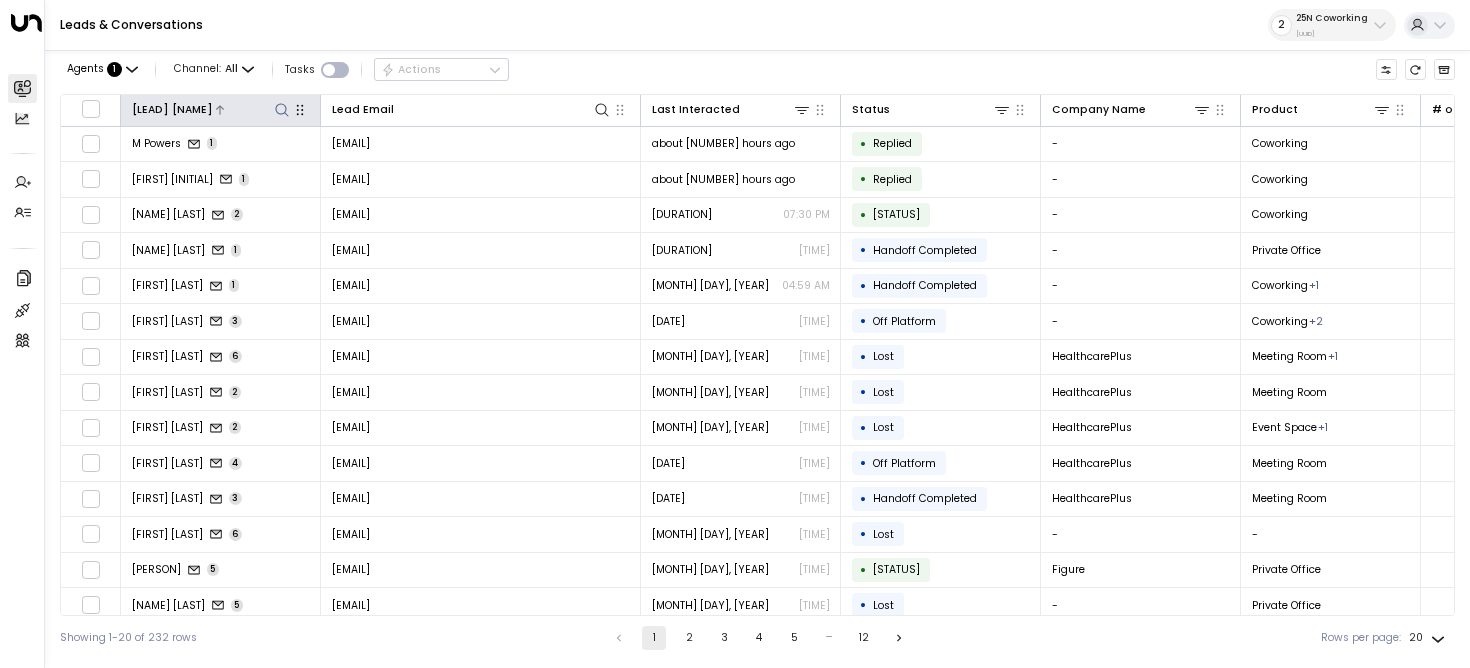 click at bounding box center (282, 110) 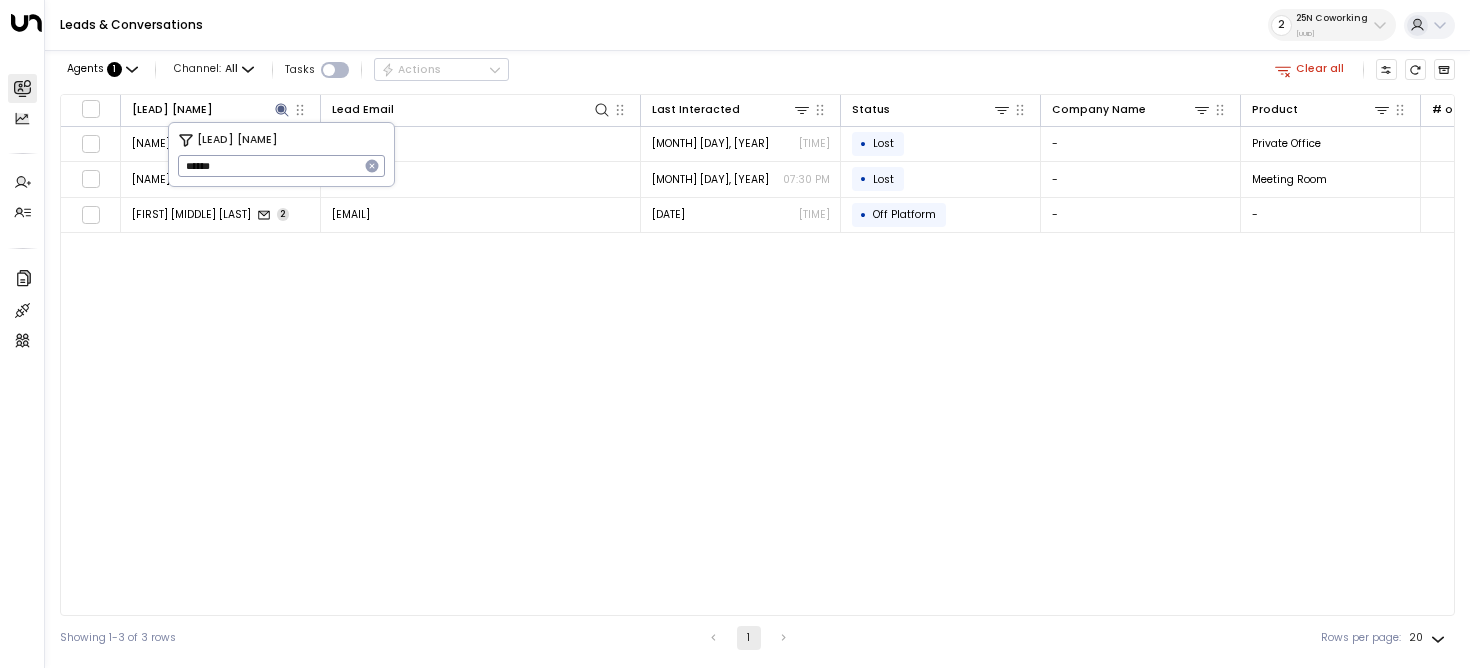 type on "[NUMBER]" 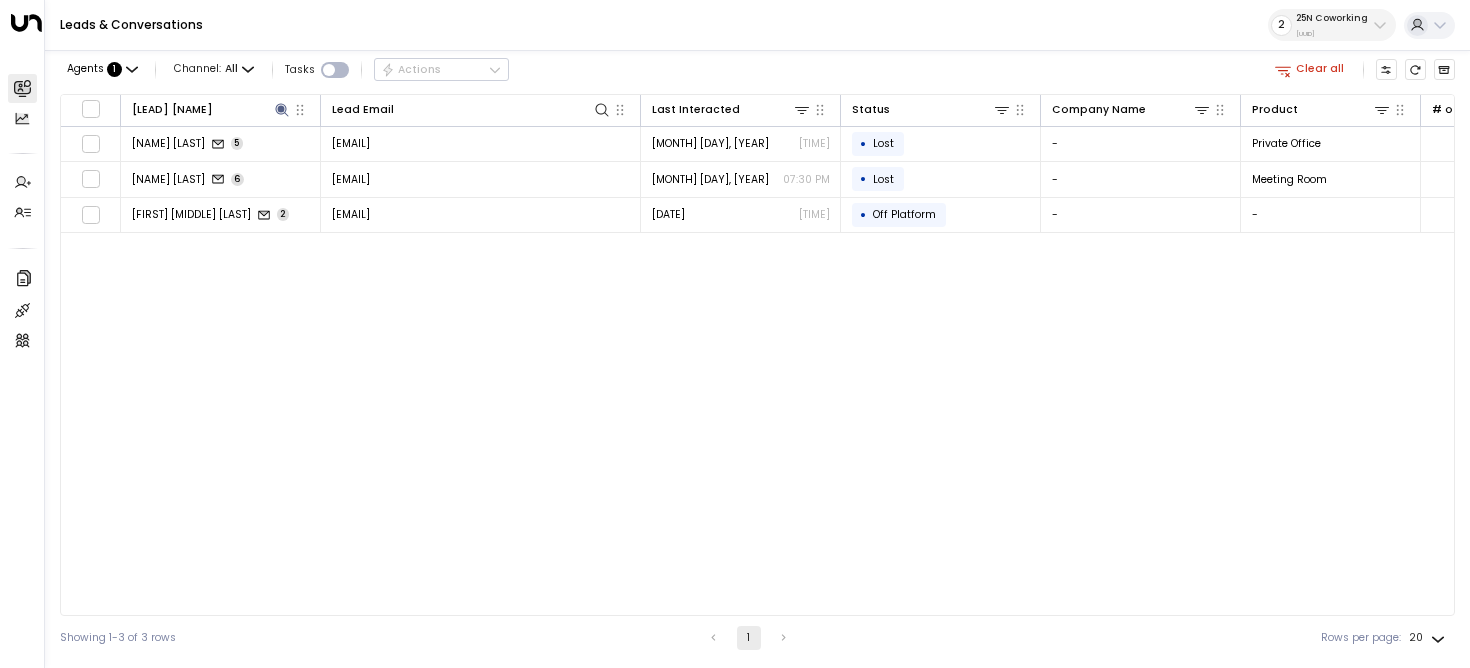 click on "Lead Name Lead Email Last Interacted Status Company Name Product # of people AI mode Trigger Phone Location Inquired At [PERSON] [NUMBER] [EMAIL] [MONTH] [DAY], [YEAR] [TIME] • Lost - Private Office [NUMBER]-[NUMBER] [EMAIL] [PHONE] [CITY] [MONTH] [DAY], [YEAR] [TIME] [PERSON] [NUMBER] [EMAIL] [MONTH] [DAY], [YEAR] [TIME] • Lost - Meeting Room [NUMBER]-[NUMBER] [EMAIL] [PHONE] [CITY] [MONTH] [DAY], [YEAR] [TIME] [PERSON] [NUMBER] [EMAIL] [MONTH] [DAY], [YEAR] [TIME] • Off Platform - - - [EMAIL] [PHONE] [CITY] [MONTH] [DAY], [YEAR] [TIME]" at bounding box center (757, 355) 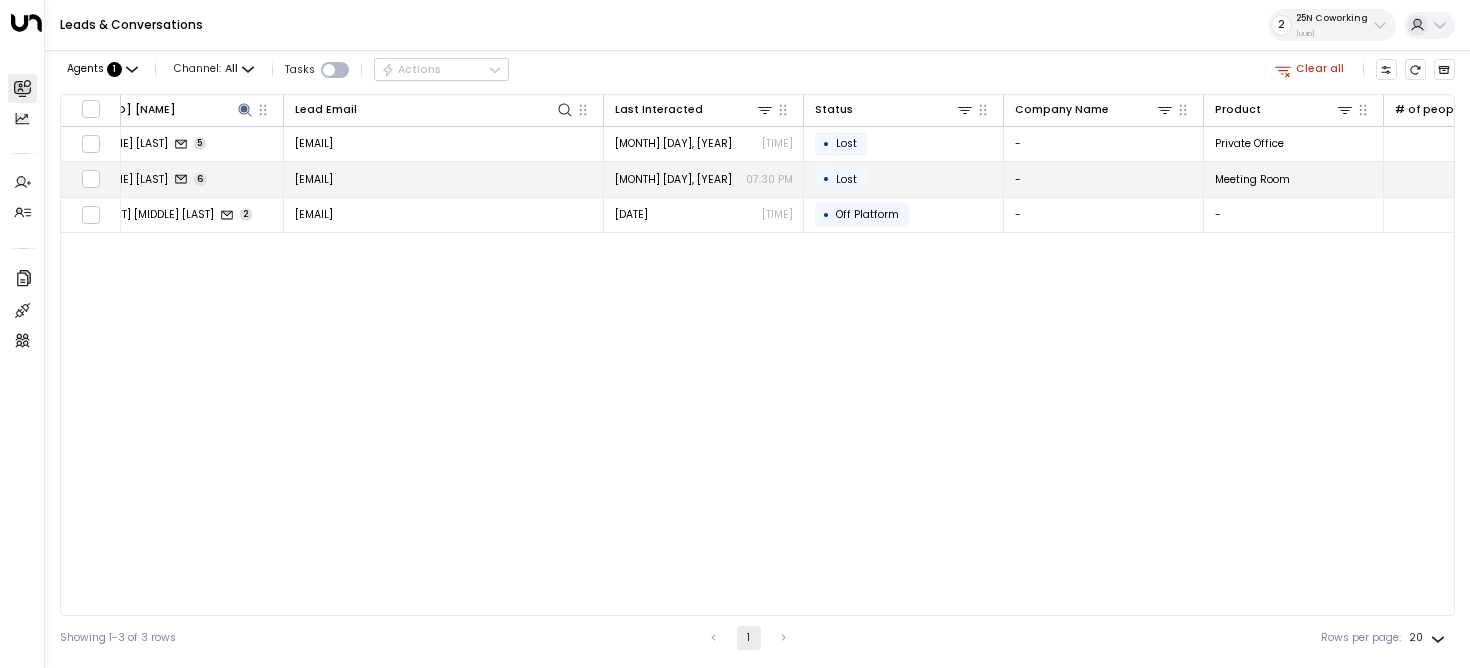 scroll, scrollTop: 0, scrollLeft: 0, axis: both 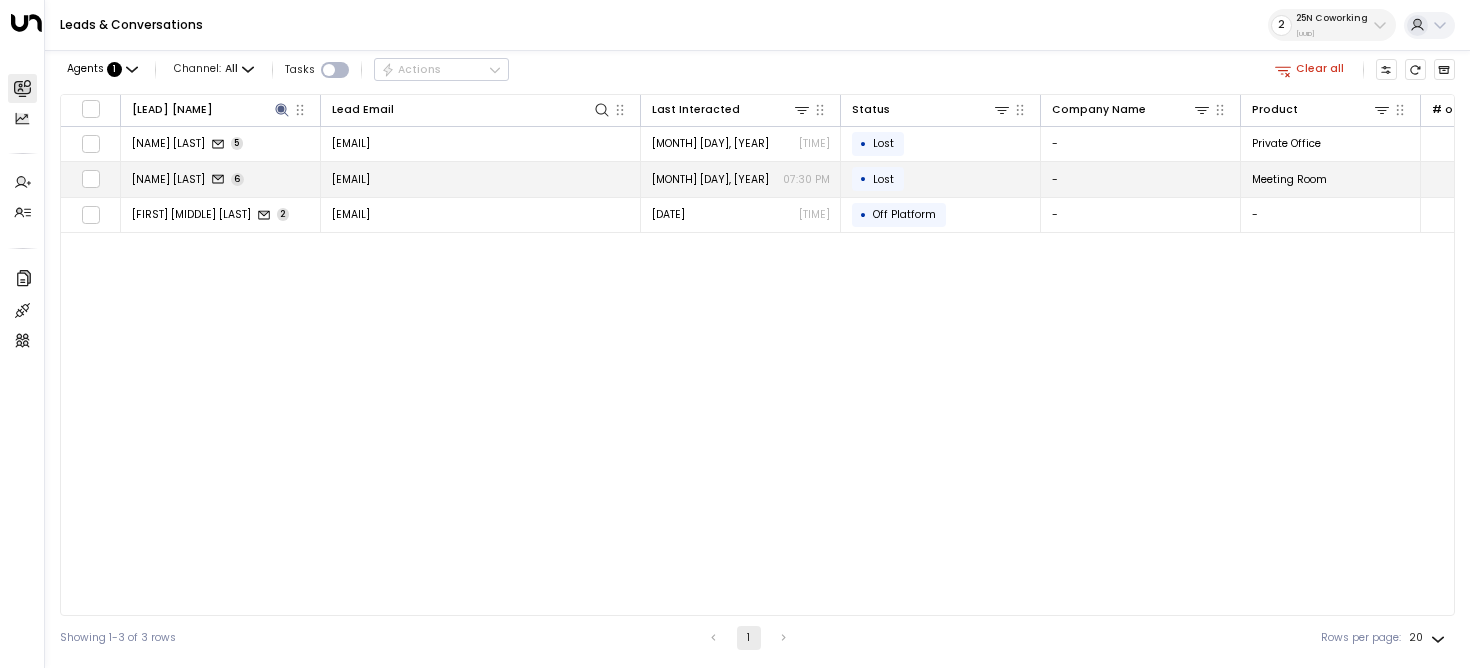 click on "[EMAIL]" at bounding box center [481, 179] 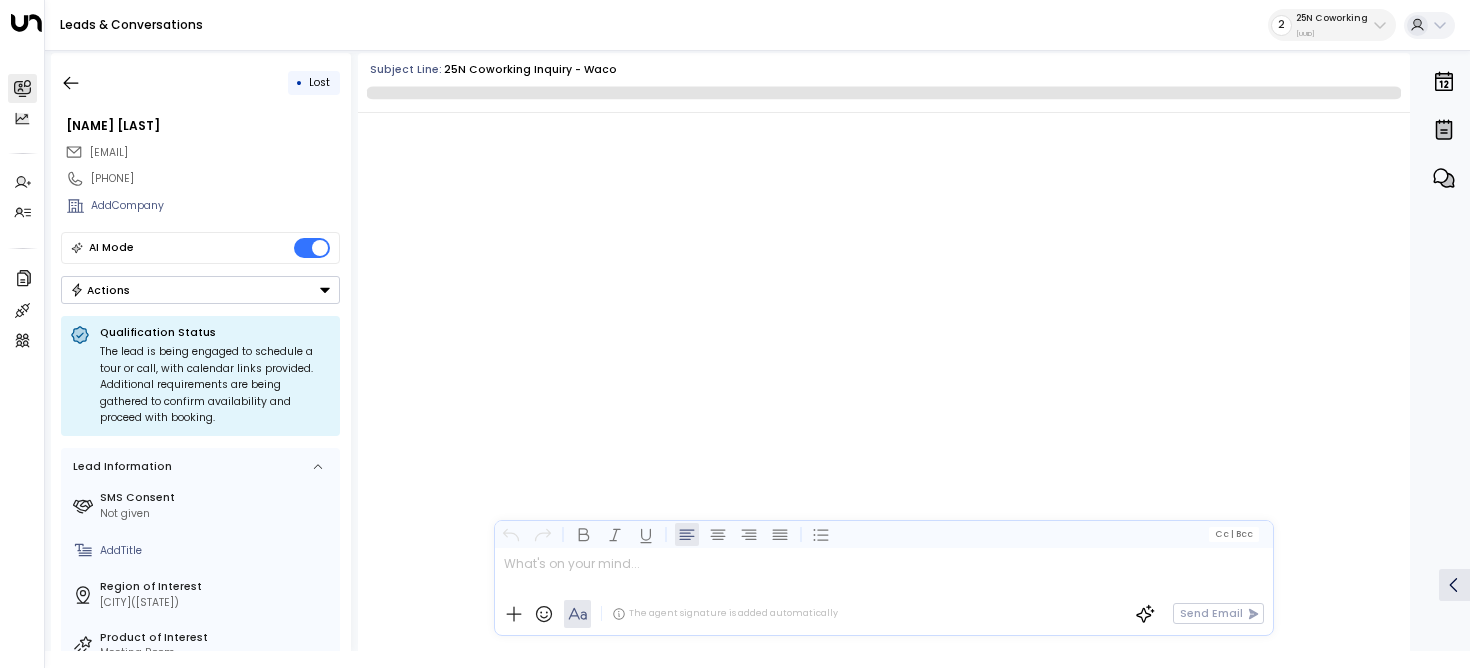 scroll, scrollTop: 5804, scrollLeft: 0, axis: vertical 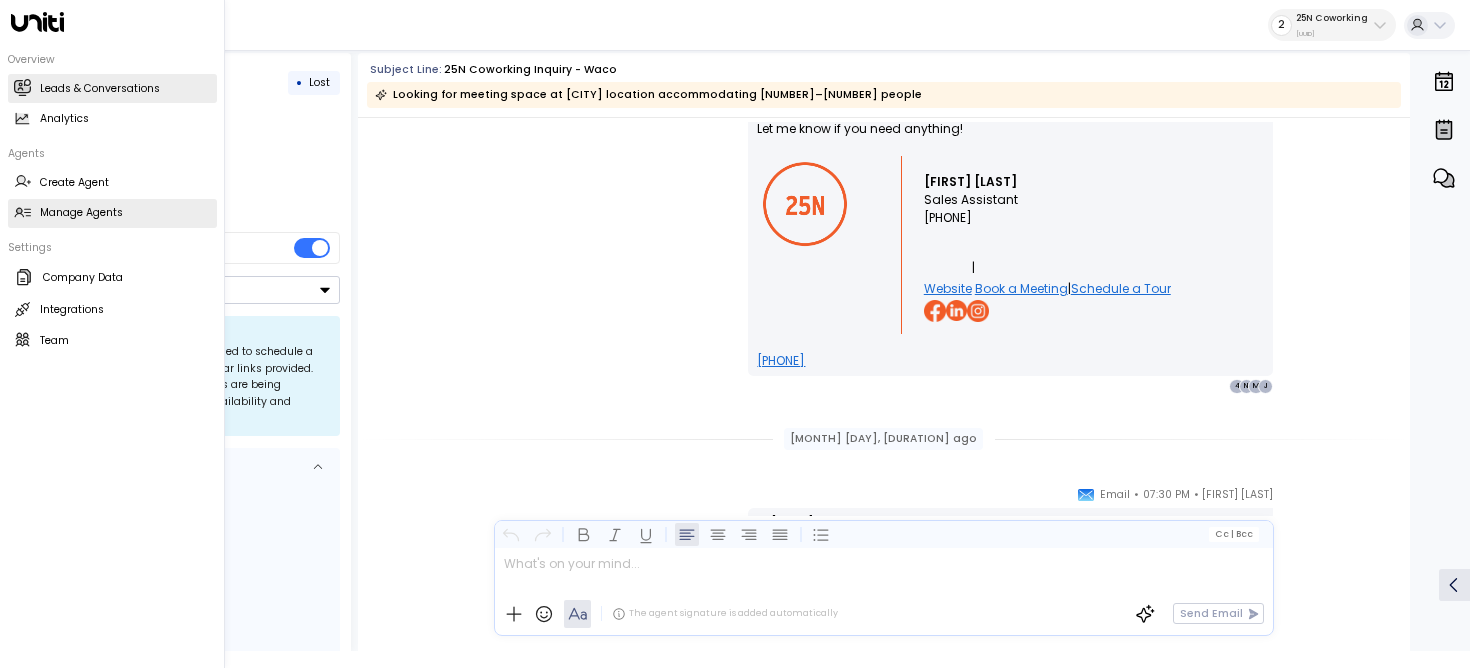 click on "Manage Agents Manage Agents" at bounding box center [112, 213] 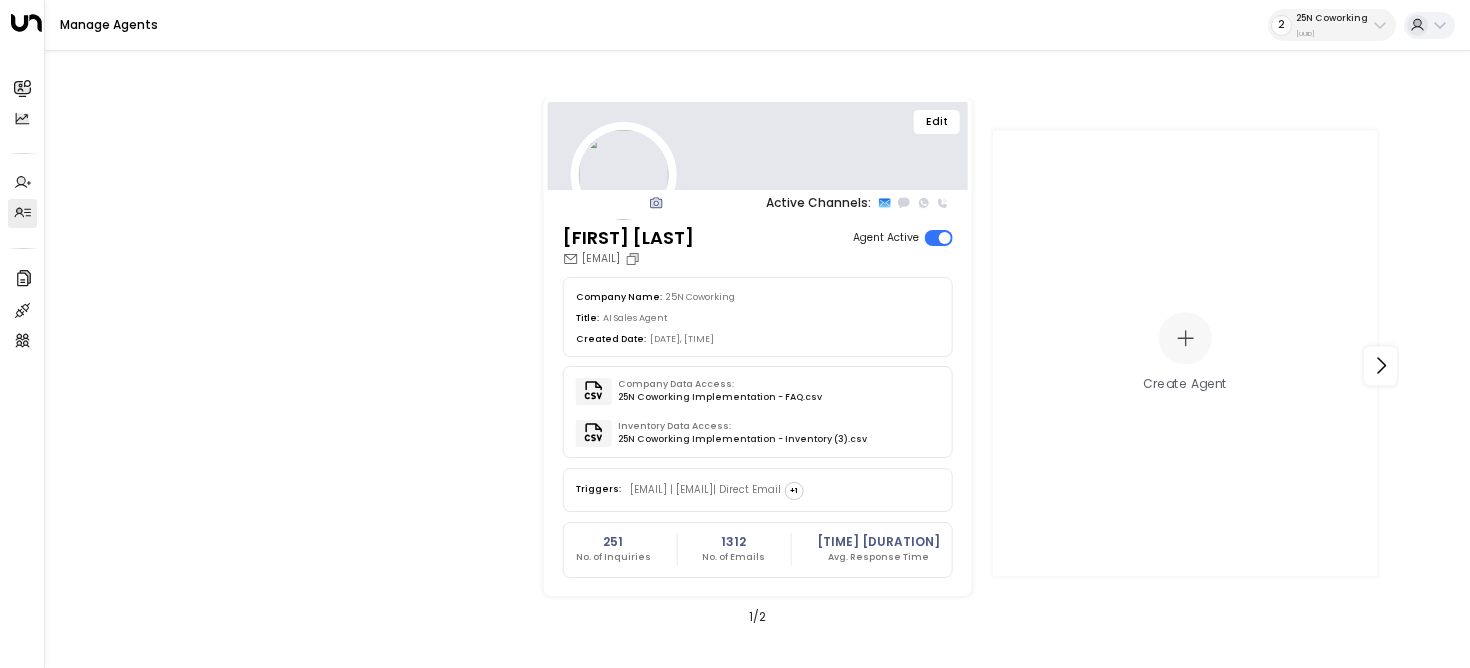 click on "Edit" at bounding box center (937, 122) 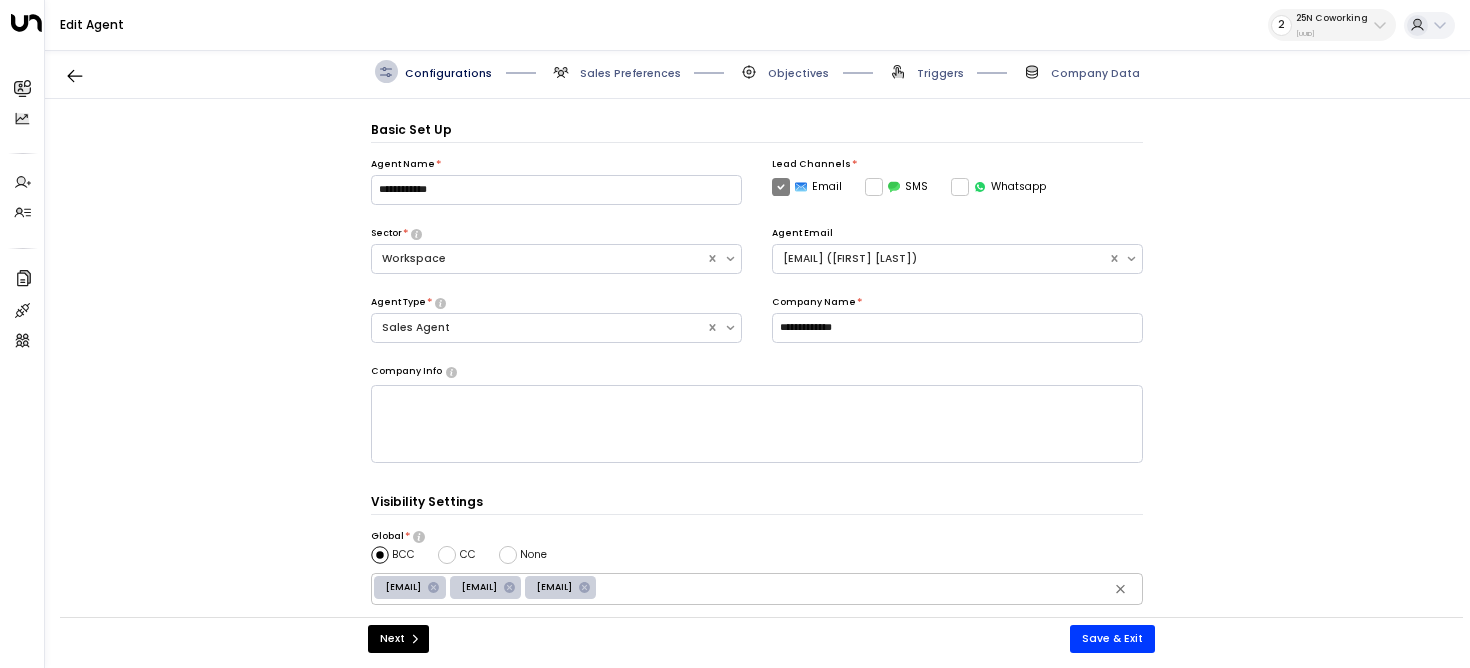 scroll, scrollTop: 22, scrollLeft: 0, axis: vertical 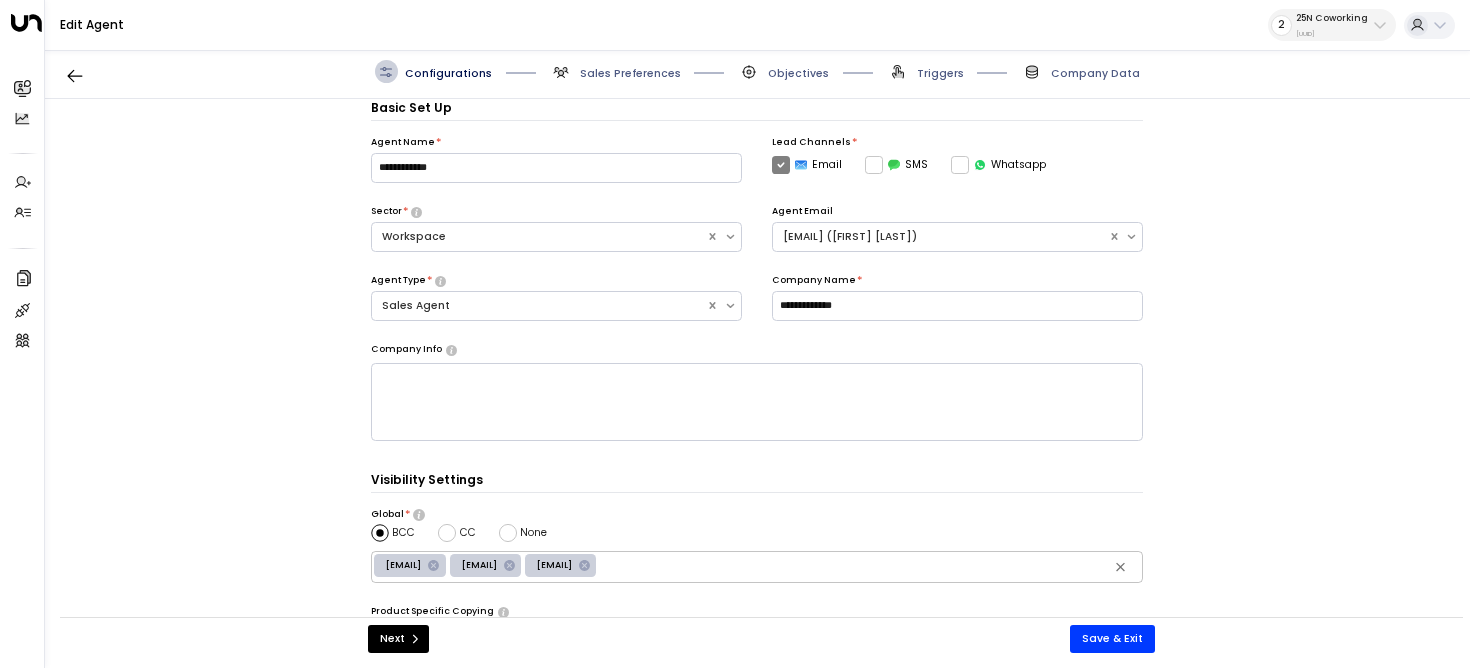 click on "Sales Preferences" at bounding box center (630, 73) 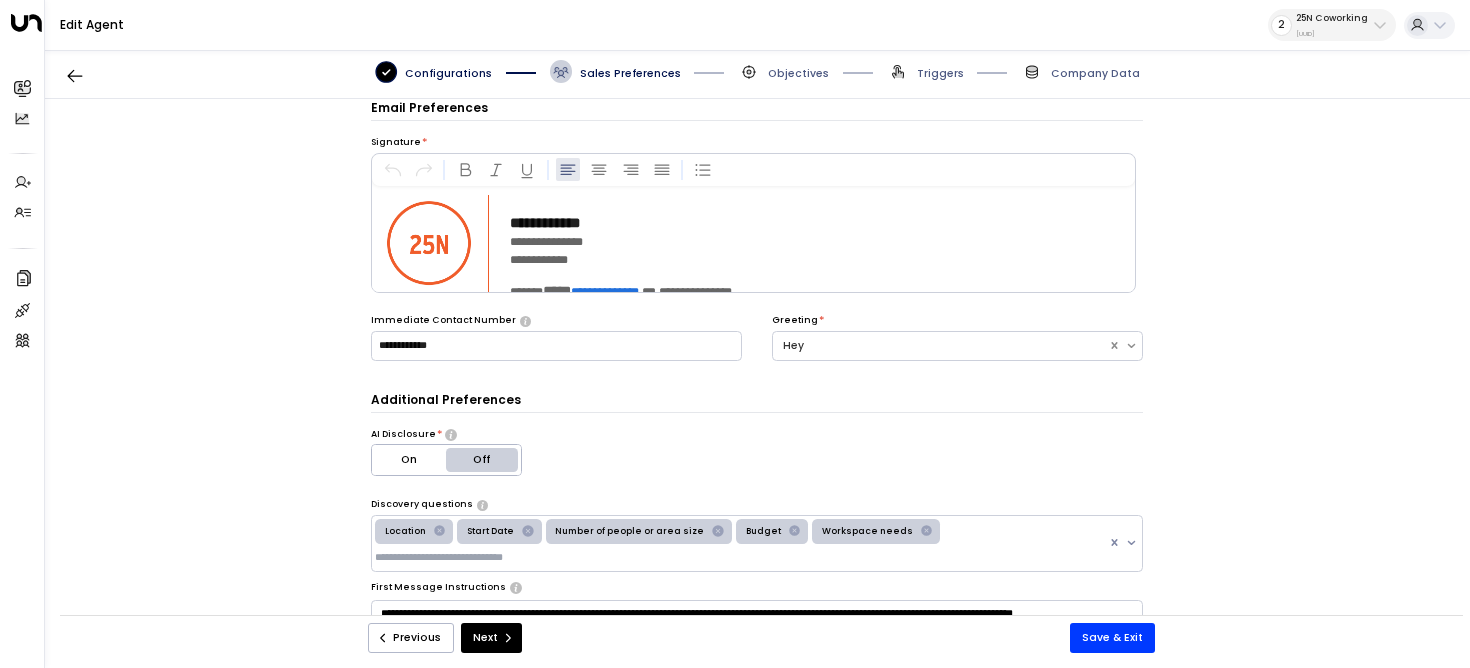 scroll, scrollTop: 39, scrollLeft: 0, axis: vertical 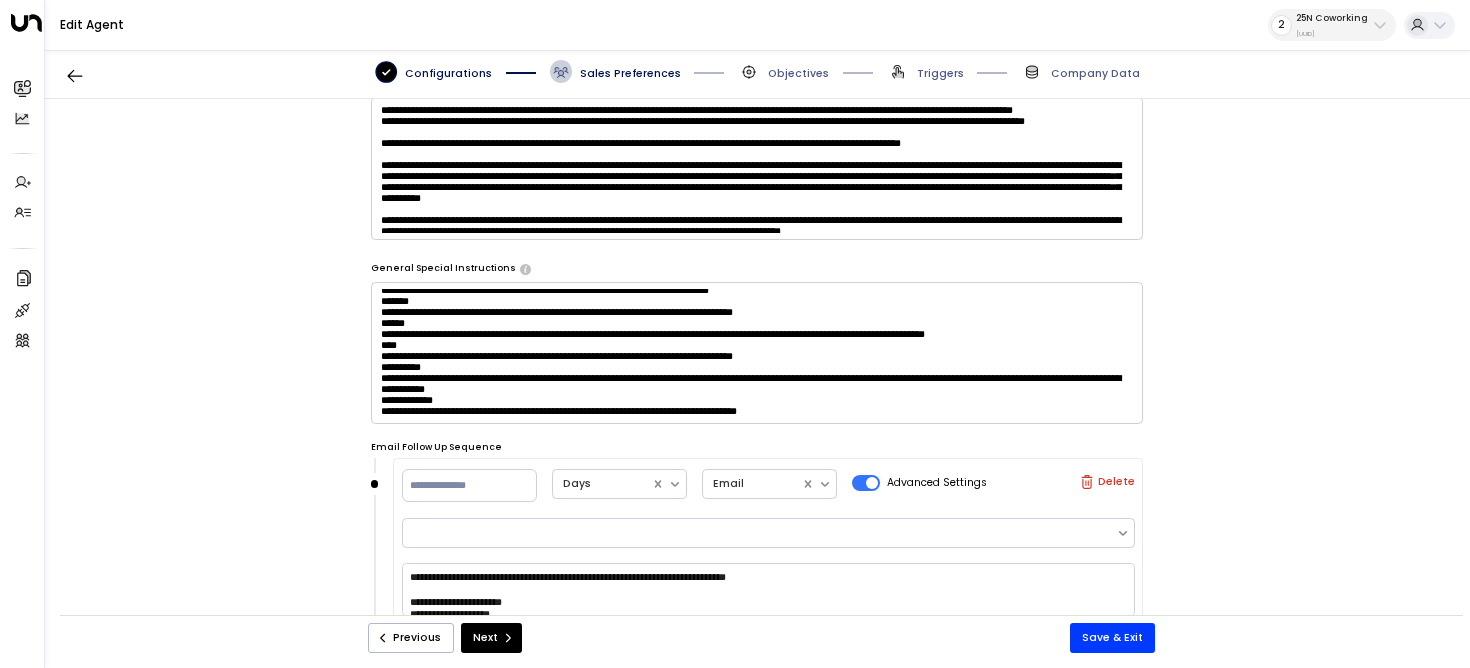 click at bounding box center (757, 353) 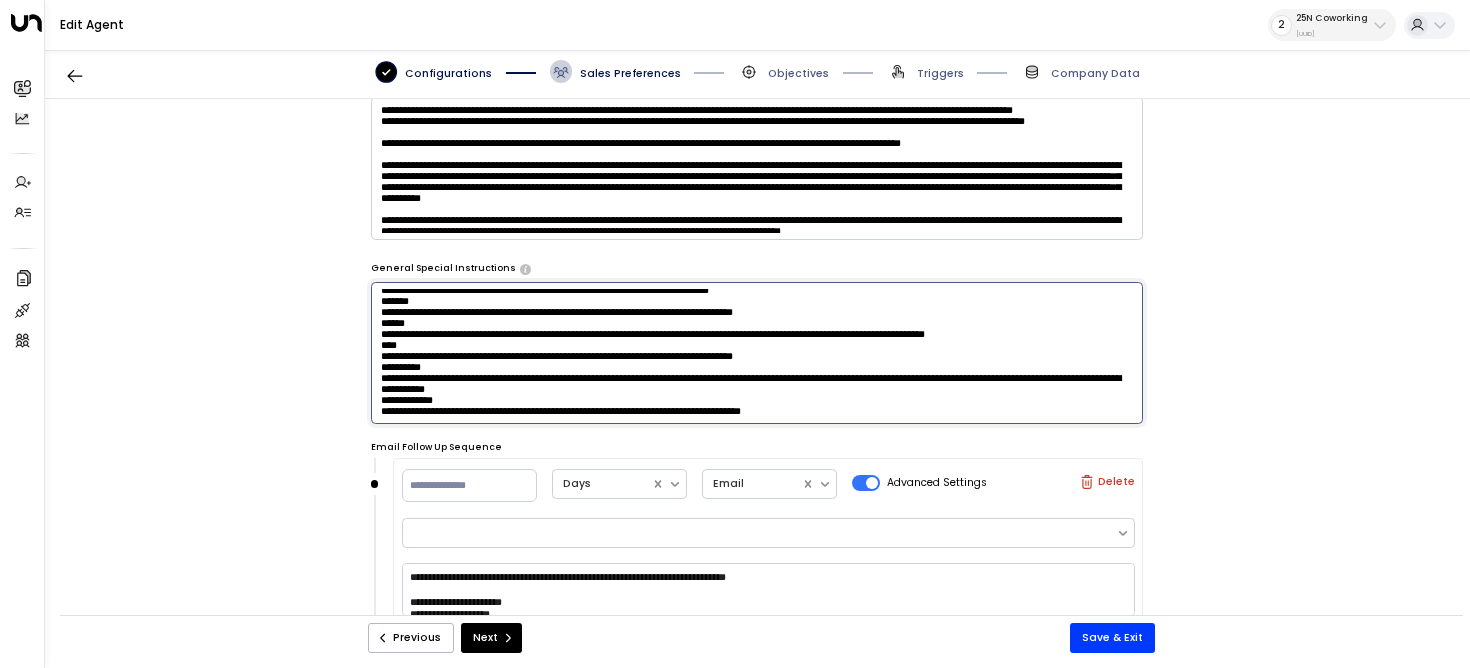 scroll, scrollTop: 414, scrollLeft: 0, axis: vertical 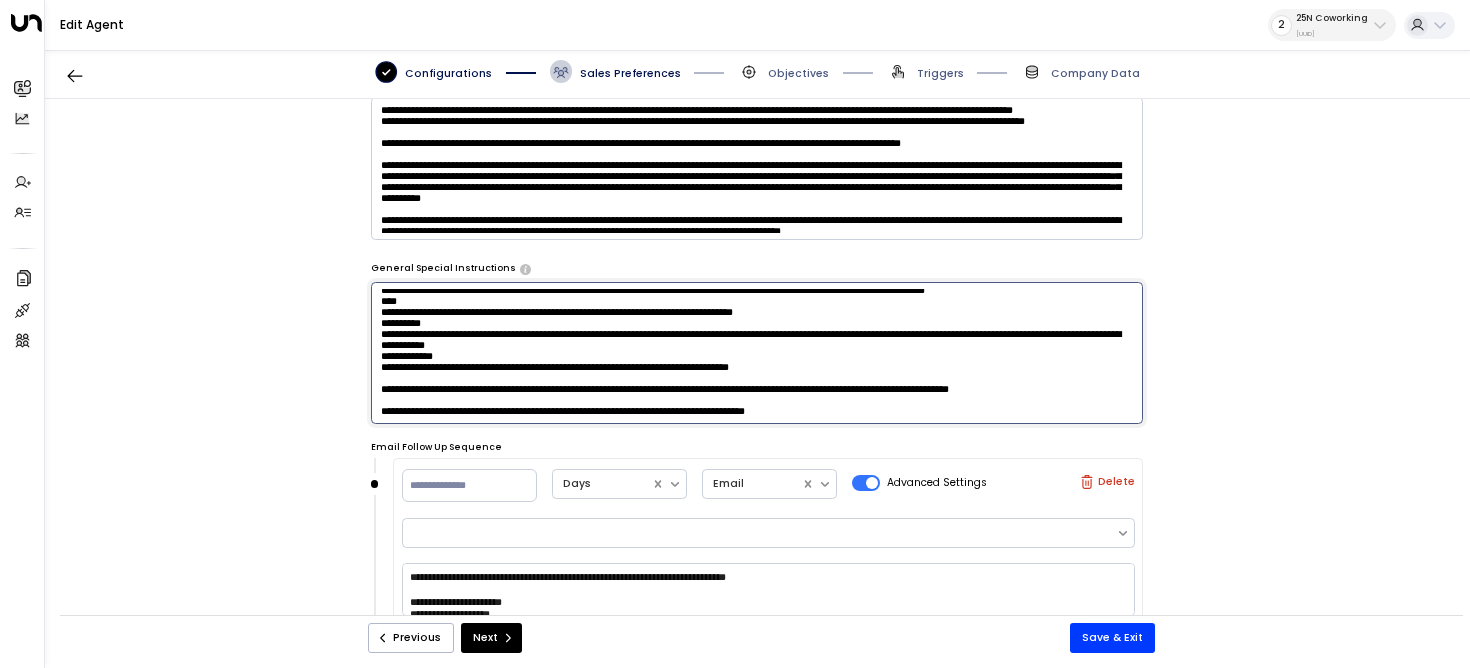 click at bounding box center (757, 353) 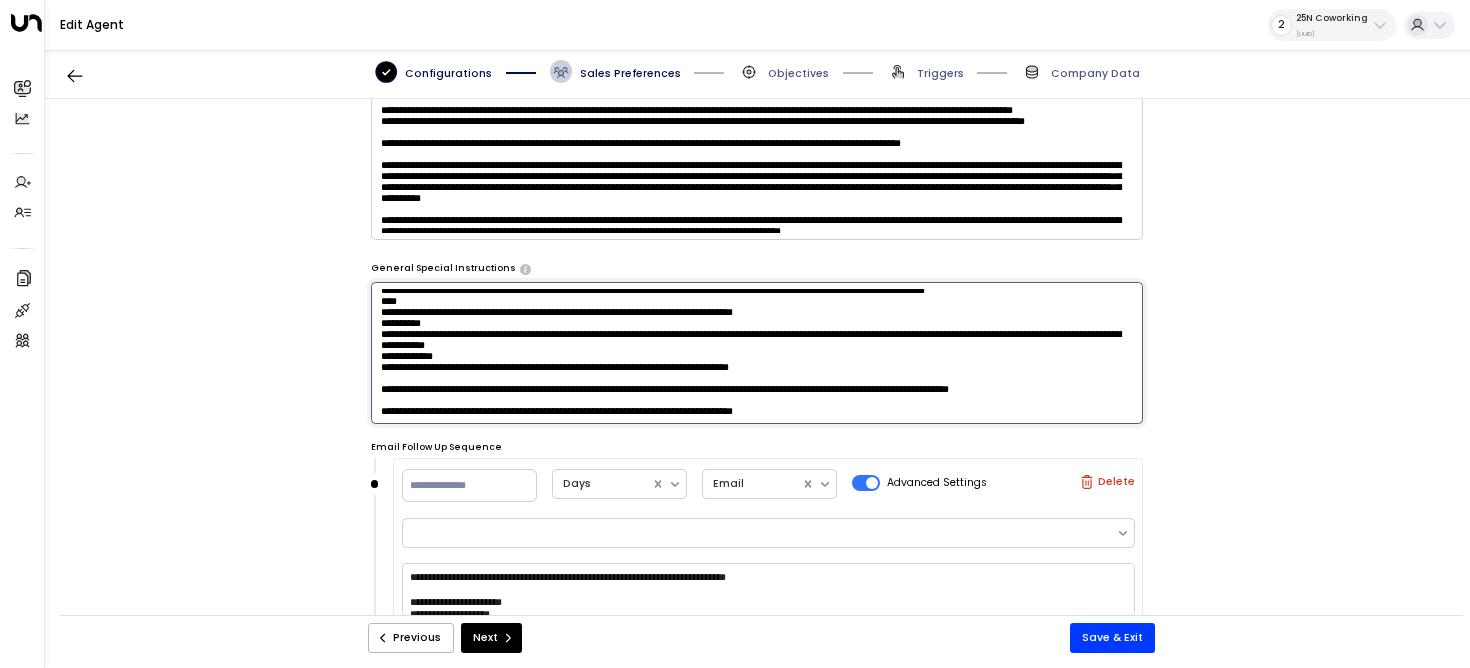 click at bounding box center [757, 353] 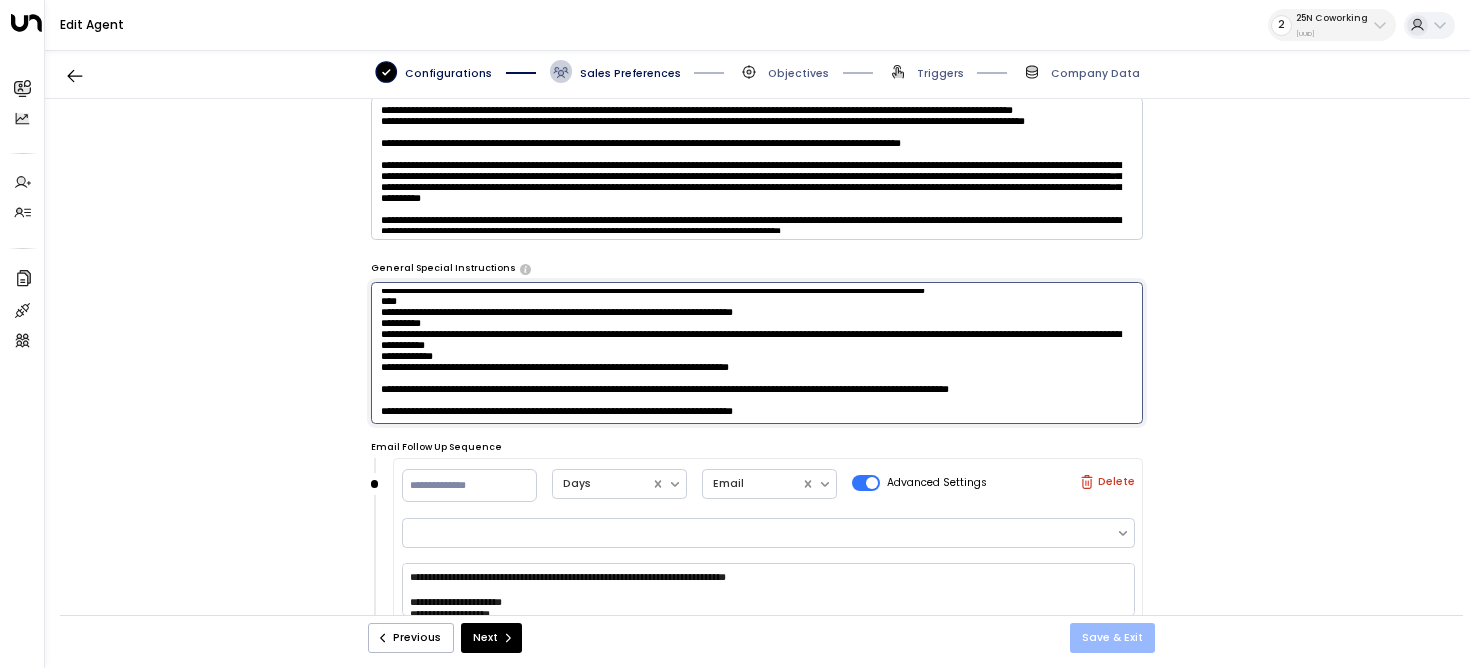 click on "Save & Exit" at bounding box center [1112, 638] 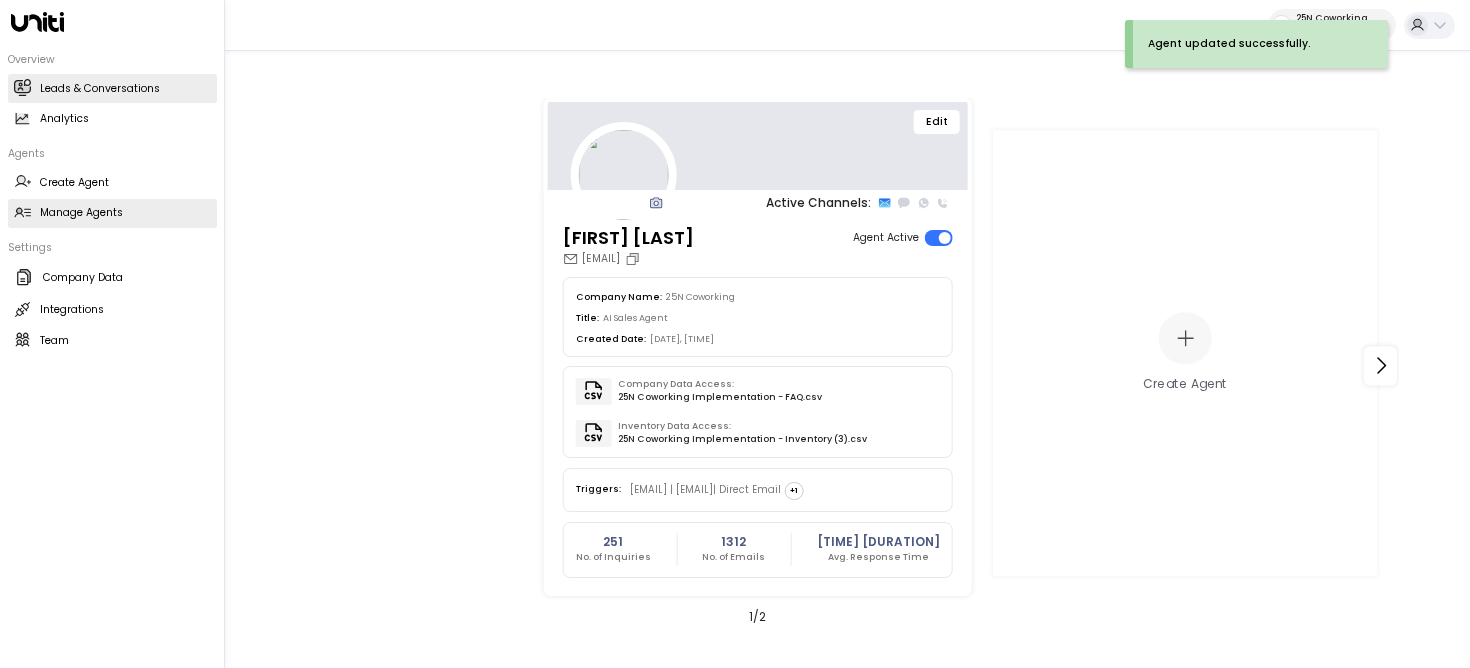 click on "Leads & Conversations Leads & Conversations" at bounding box center [112, 88] 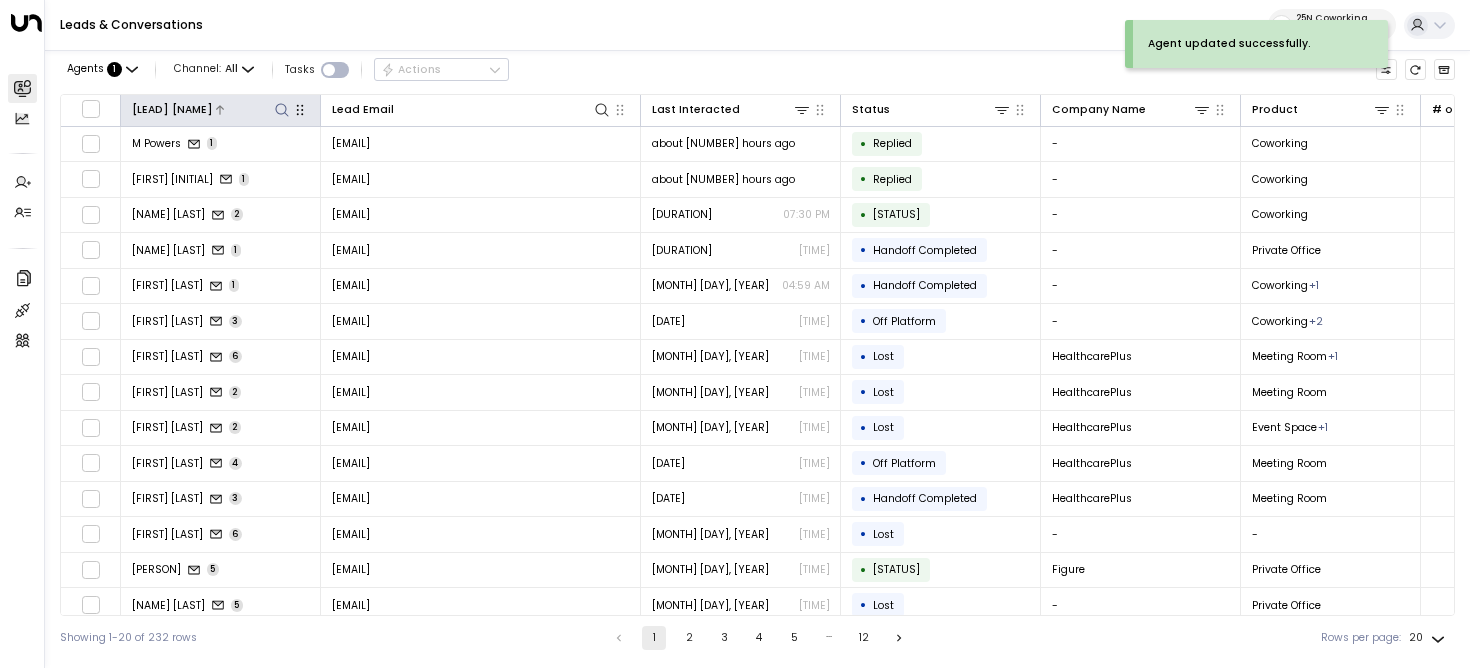click at bounding box center [282, 110] 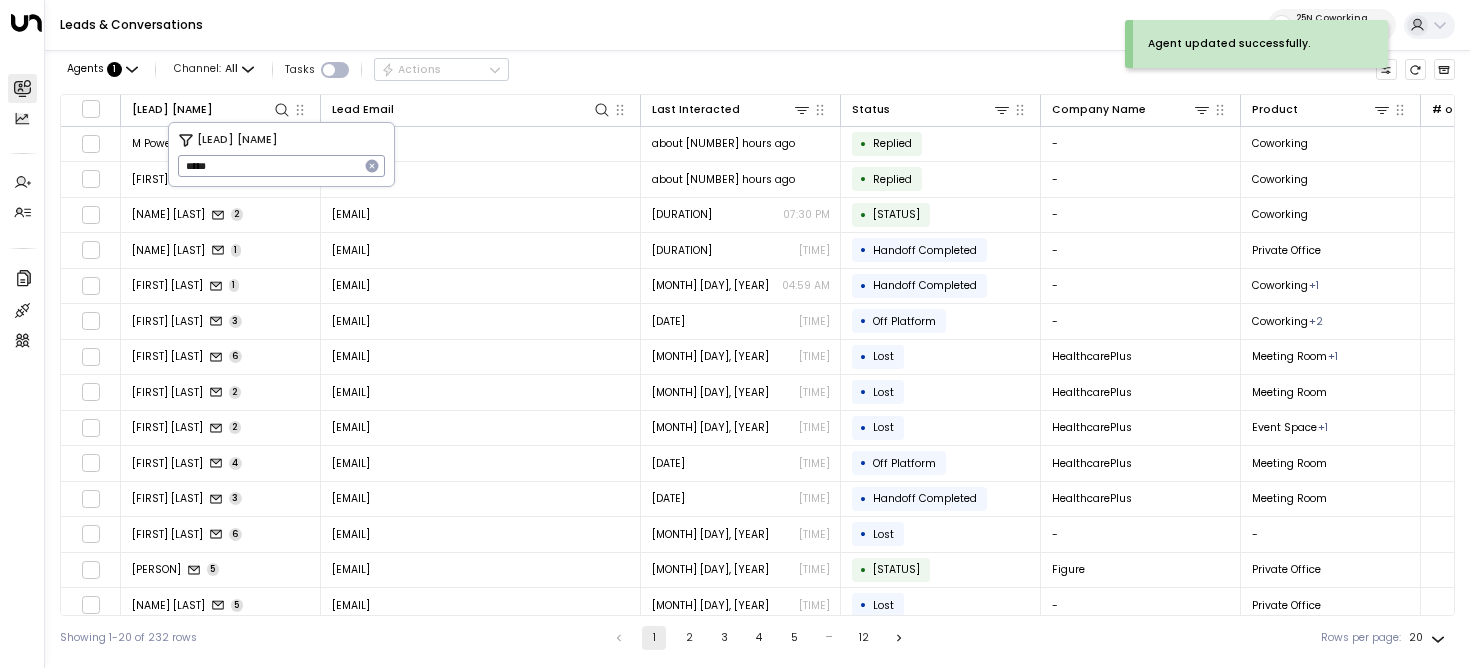 type on "[NUMBER]" 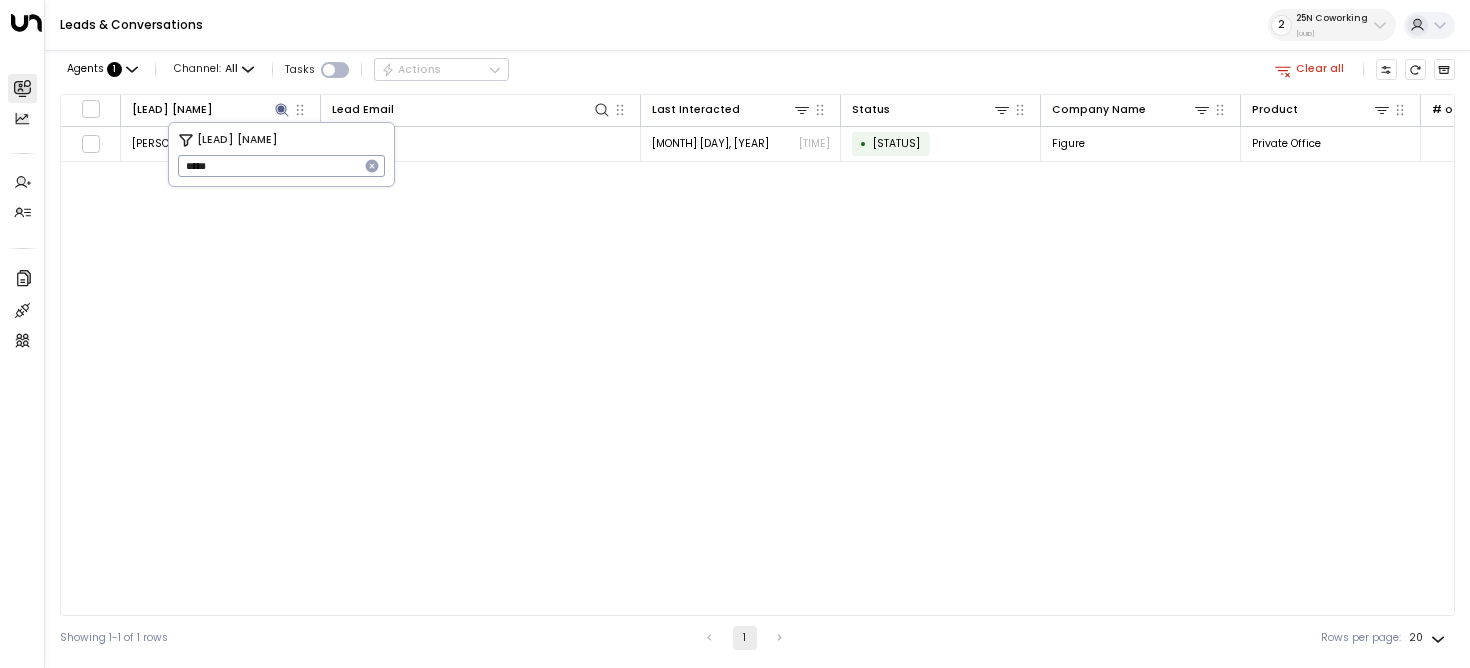 click on "Lead Name Lead Email Last Interacted Status Company Name Product # of people AI mode Trigger Phone Location Inquired At [FIRST] [LAST] 5 [EMAIL] Jun 23, 2025 07:20 PM • Following Up Figure Private Office 10-12 [EMAIL] [PHONE] [CITY] Jun 16, 2025 09:49 PM" at bounding box center [757, 355] 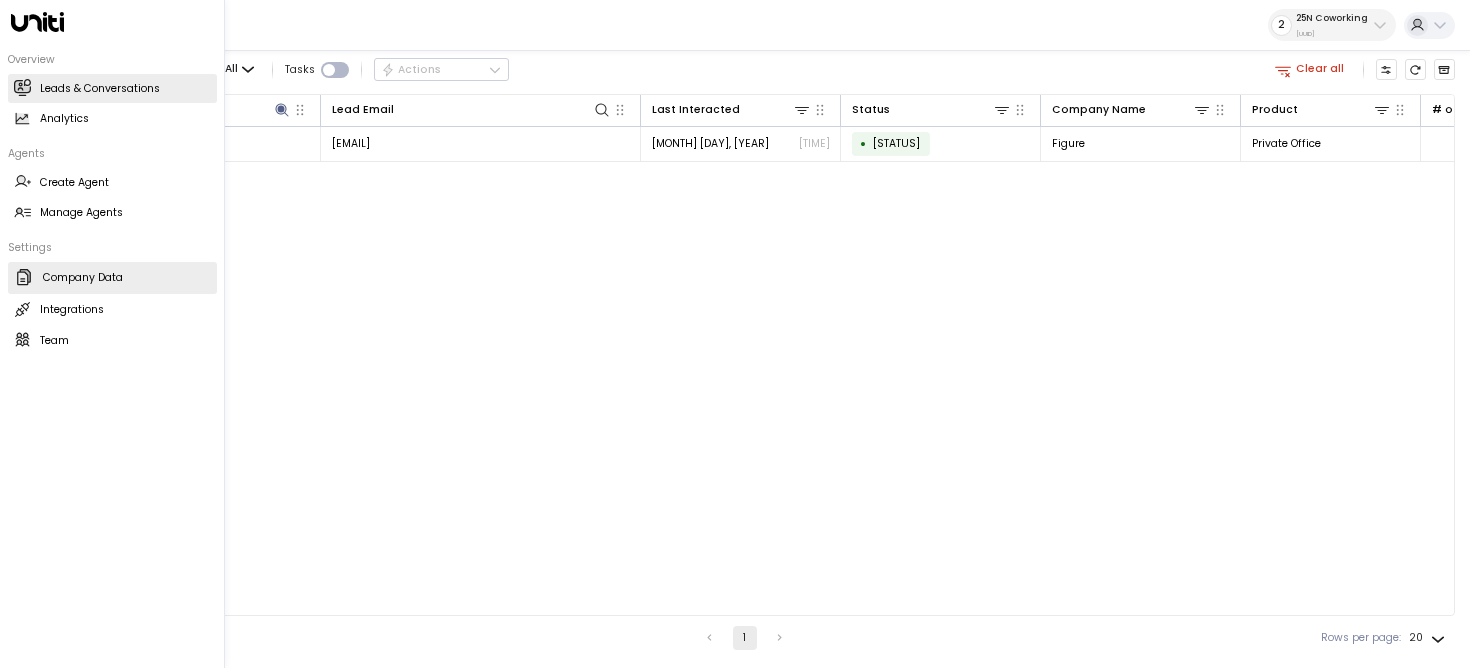 click at bounding box center [24, 277] 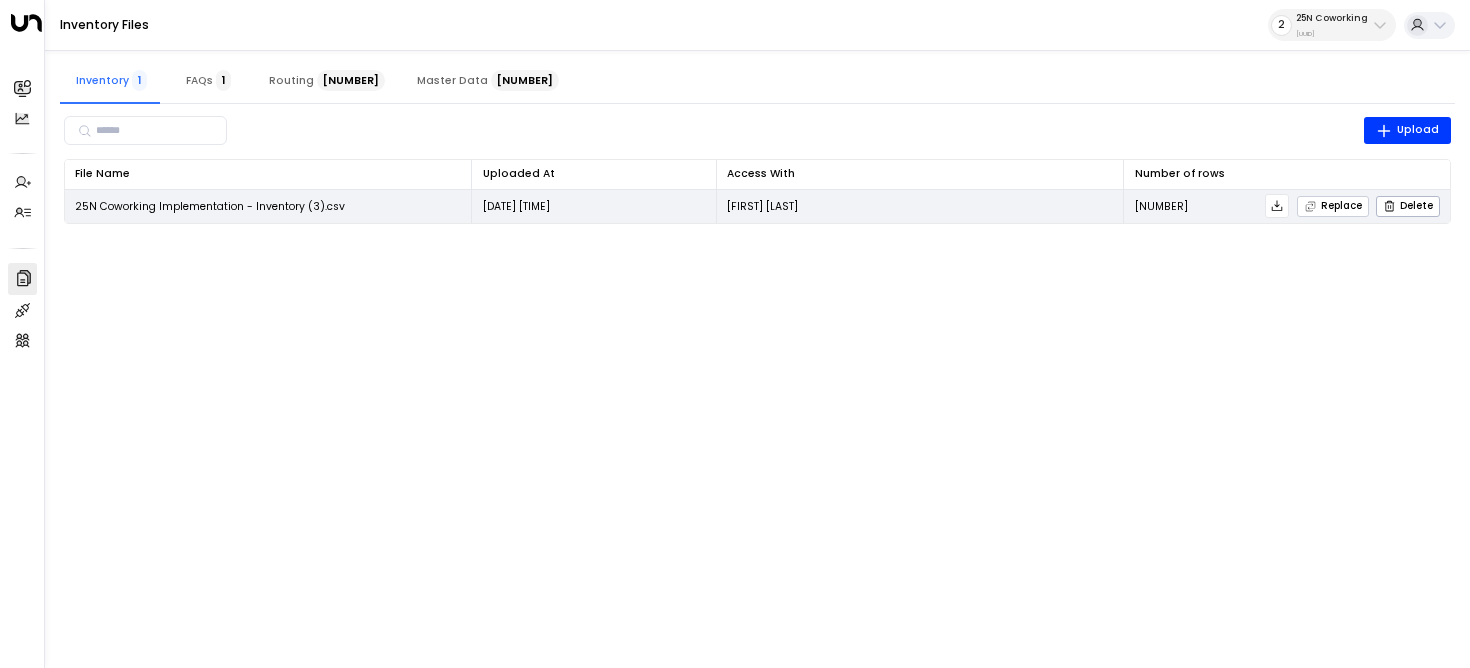 click on "Replace" at bounding box center (1333, 206) 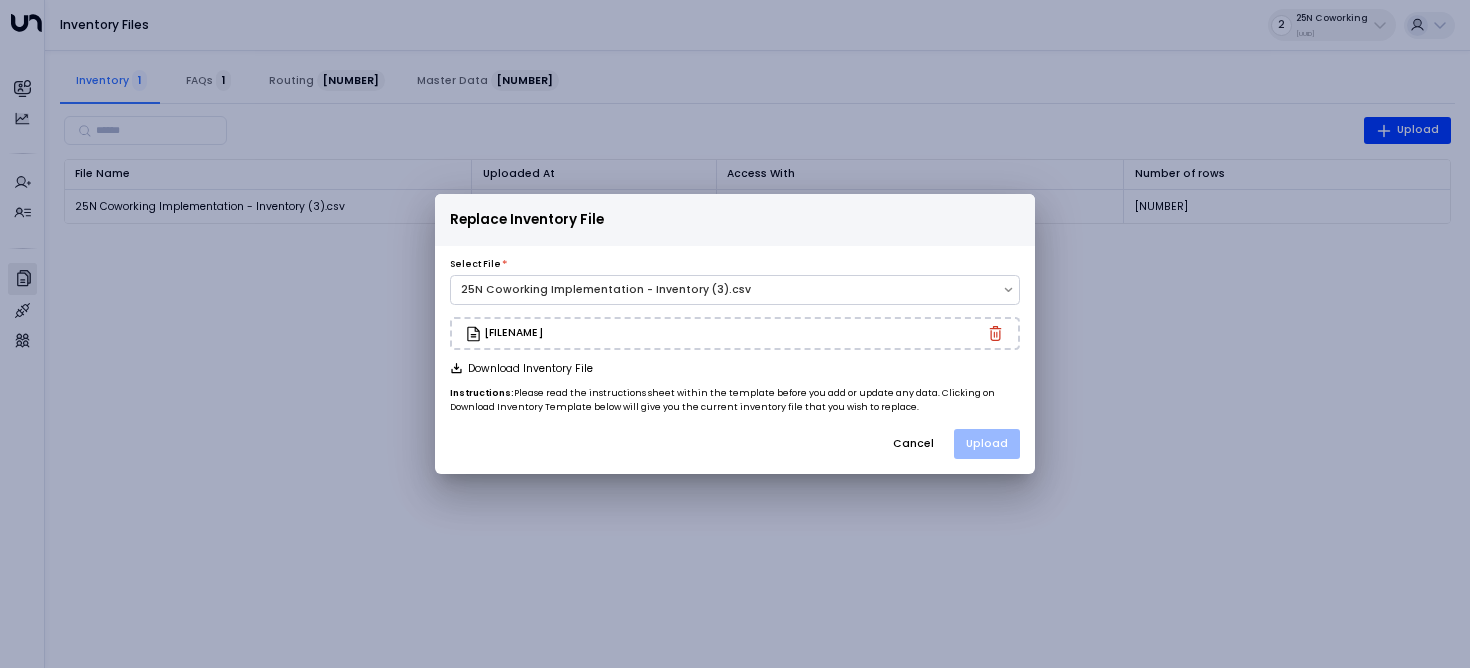 click on "Upload" at bounding box center [987, 444] 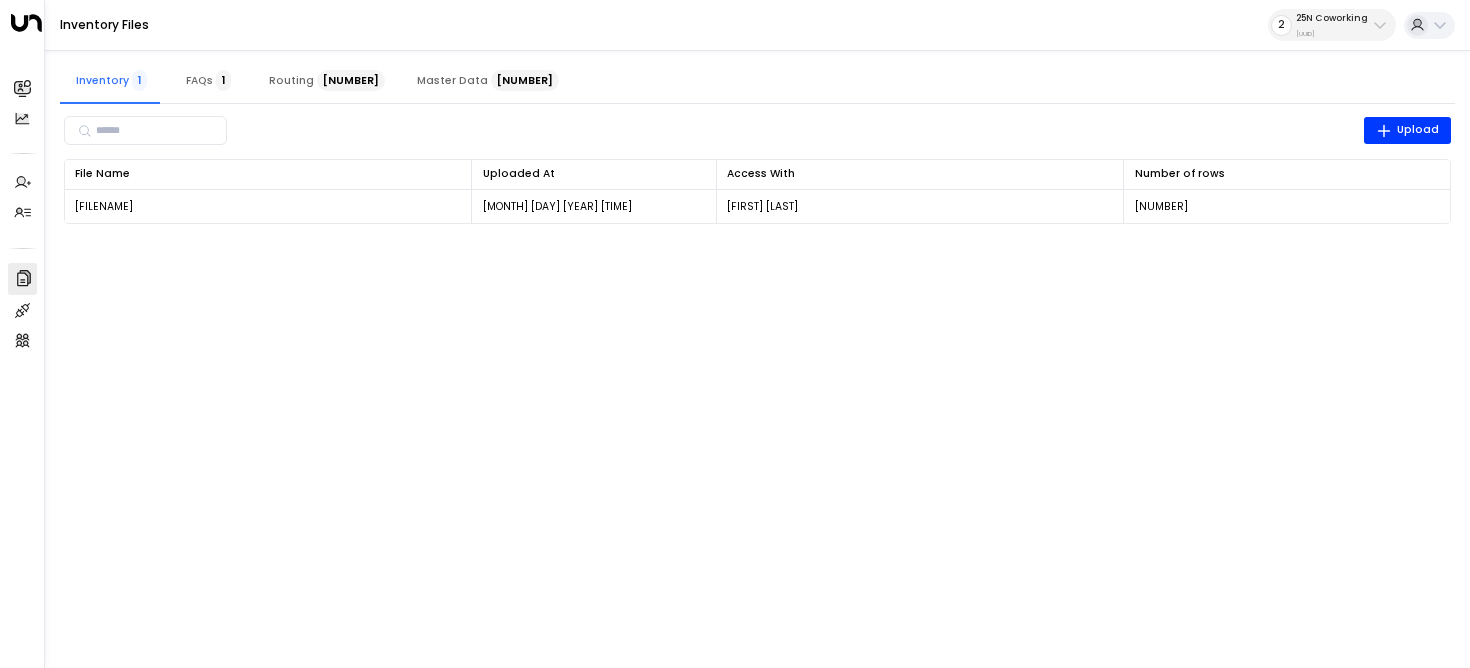 click on "FAQs   1" at bounding box center [208, 80] 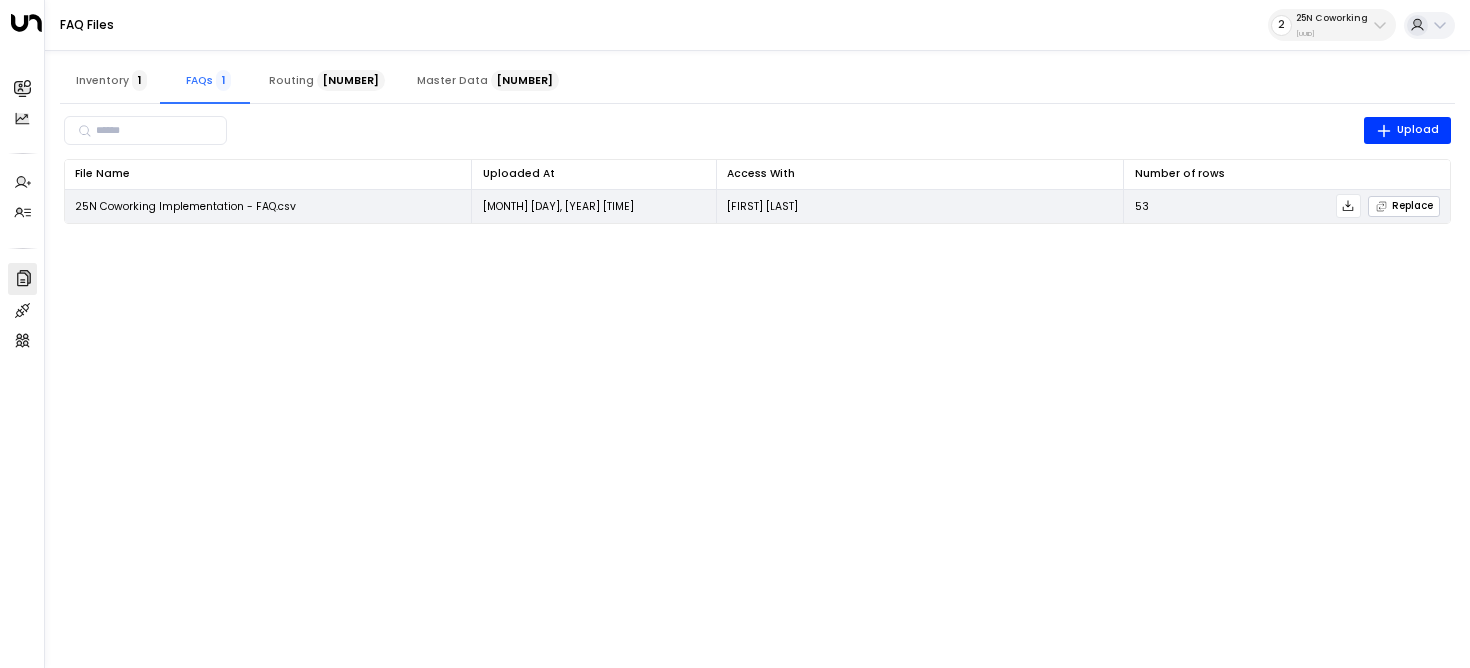 click on "Replace" at bounding box center (1404, 206) 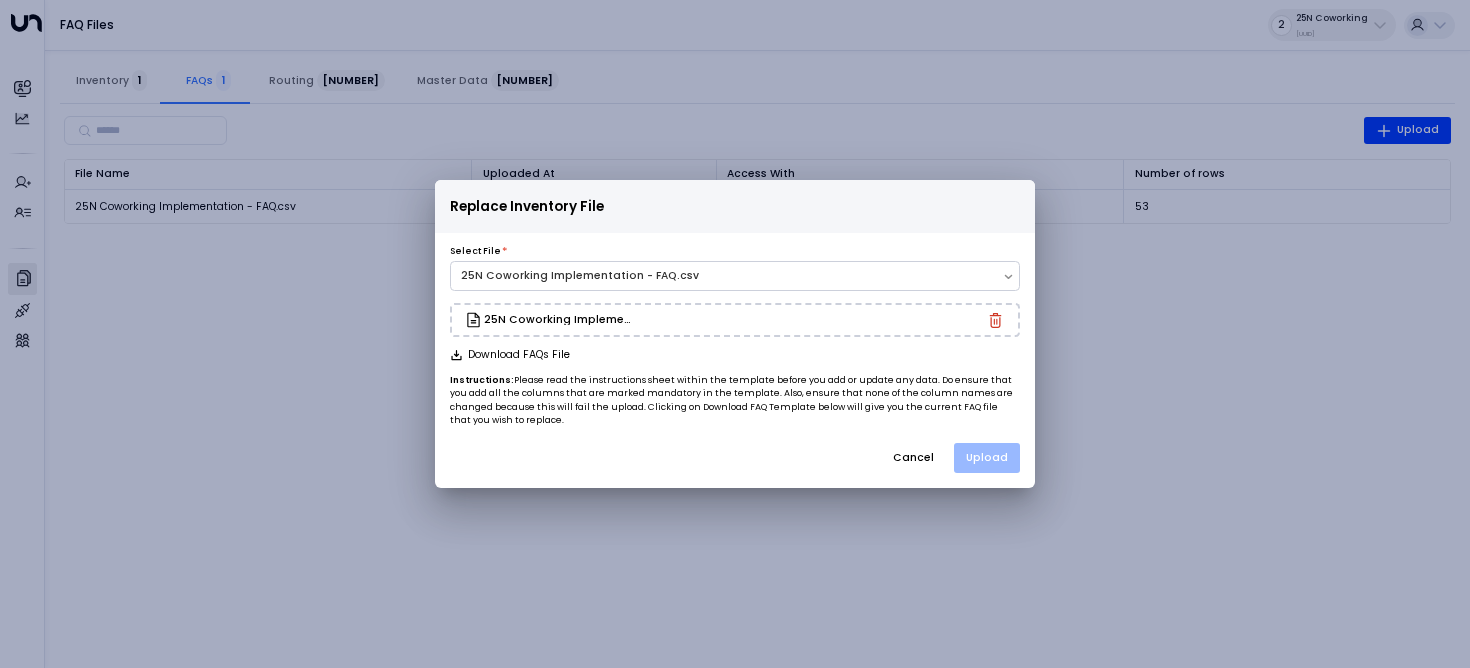 click on "Upload" at bounding box center [987, 458] 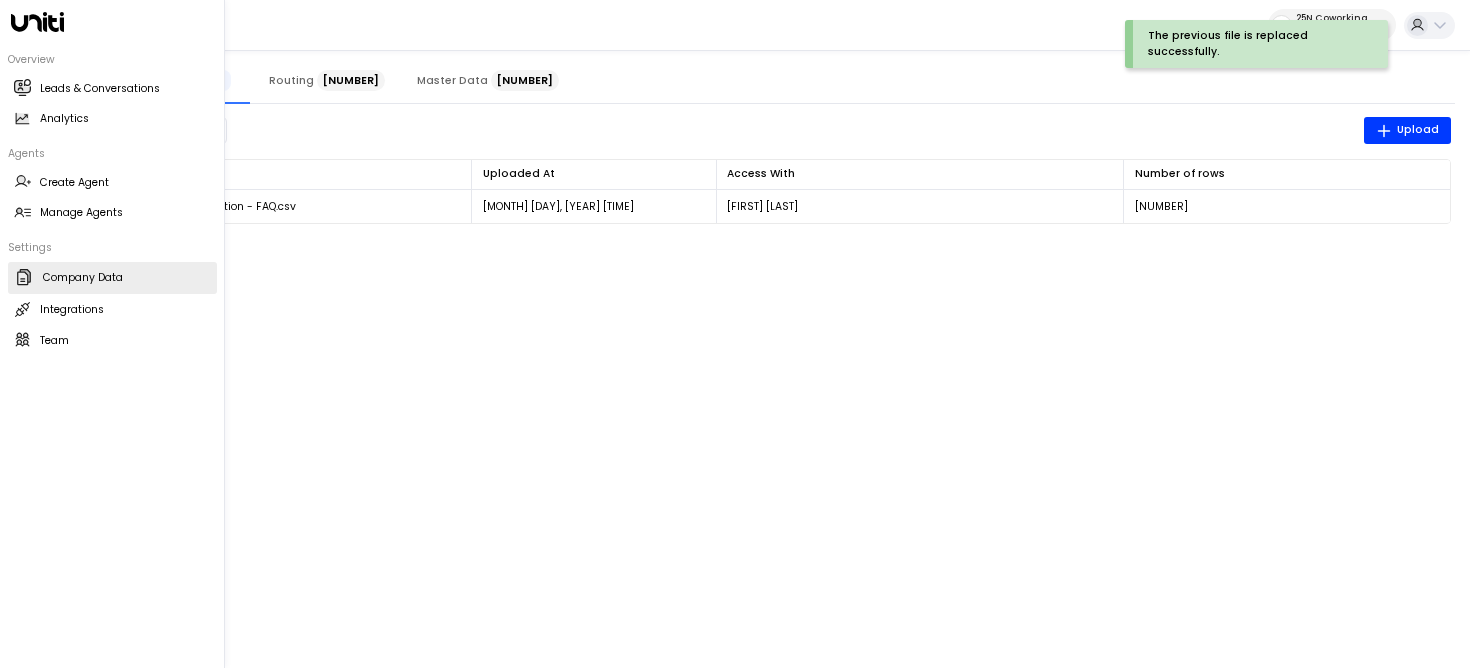 click at bounding box center (24, 277) 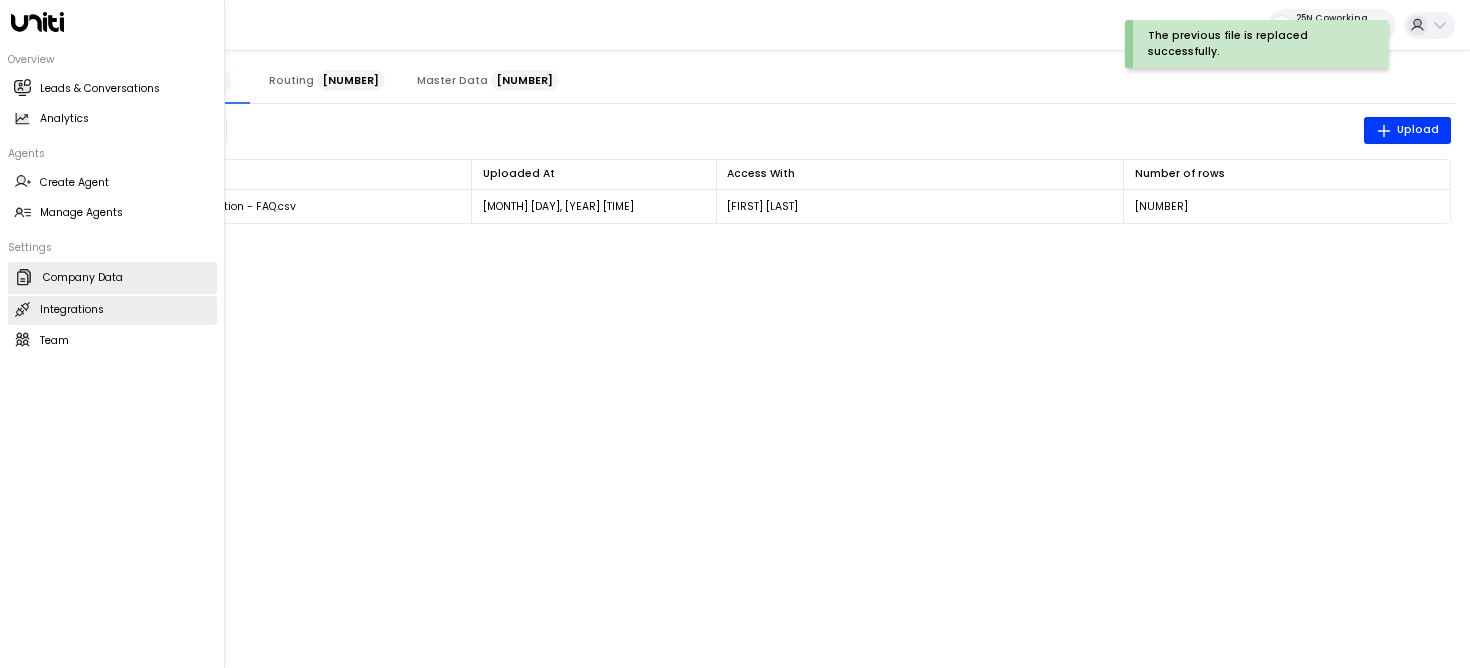 click on "Integrations Integrations" at bounding box center (112, 310) 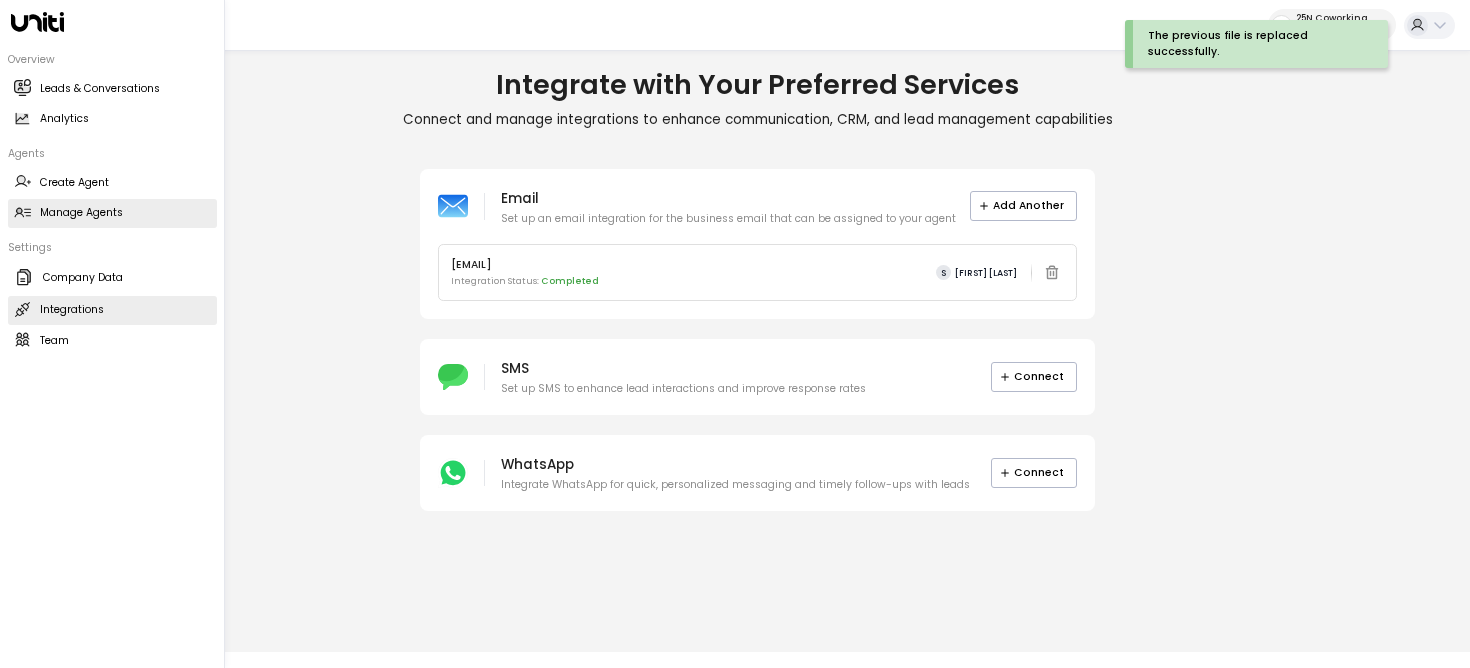 click at bounding box center (22, 213) 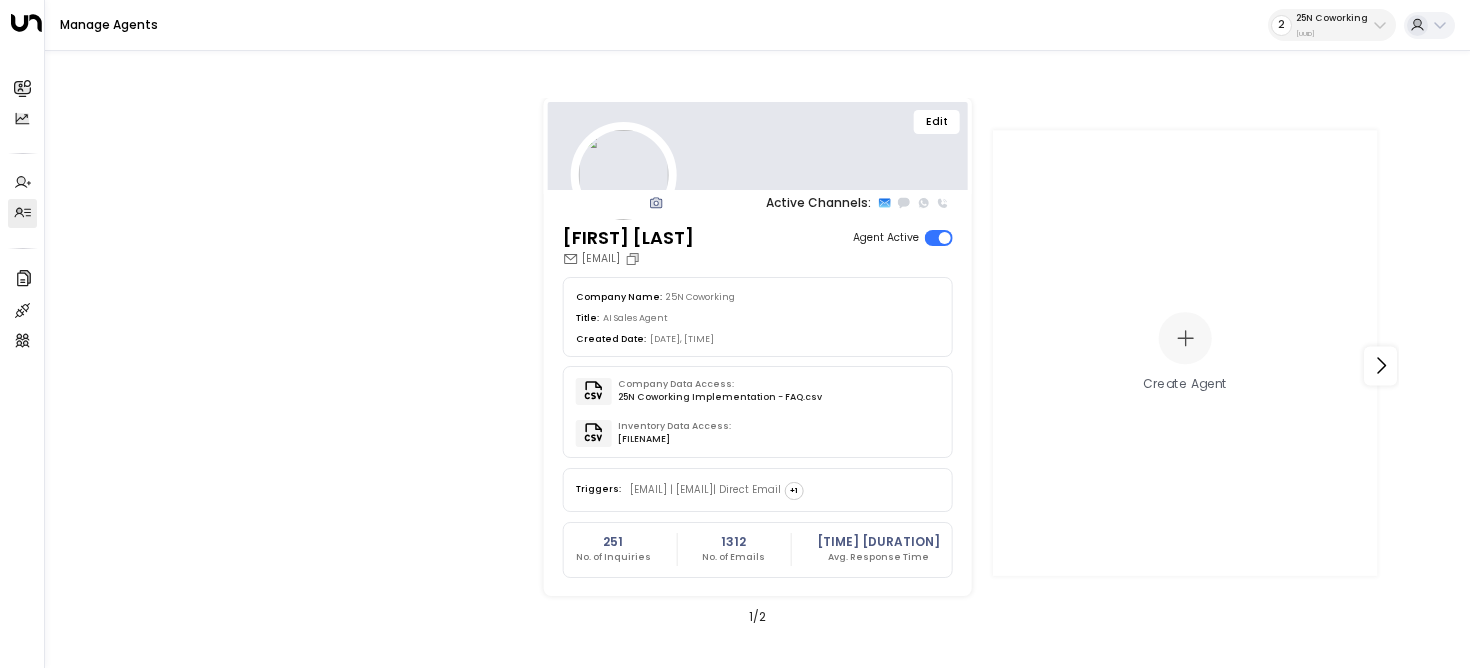 click on "Edit" at bounding box center (757, 146) 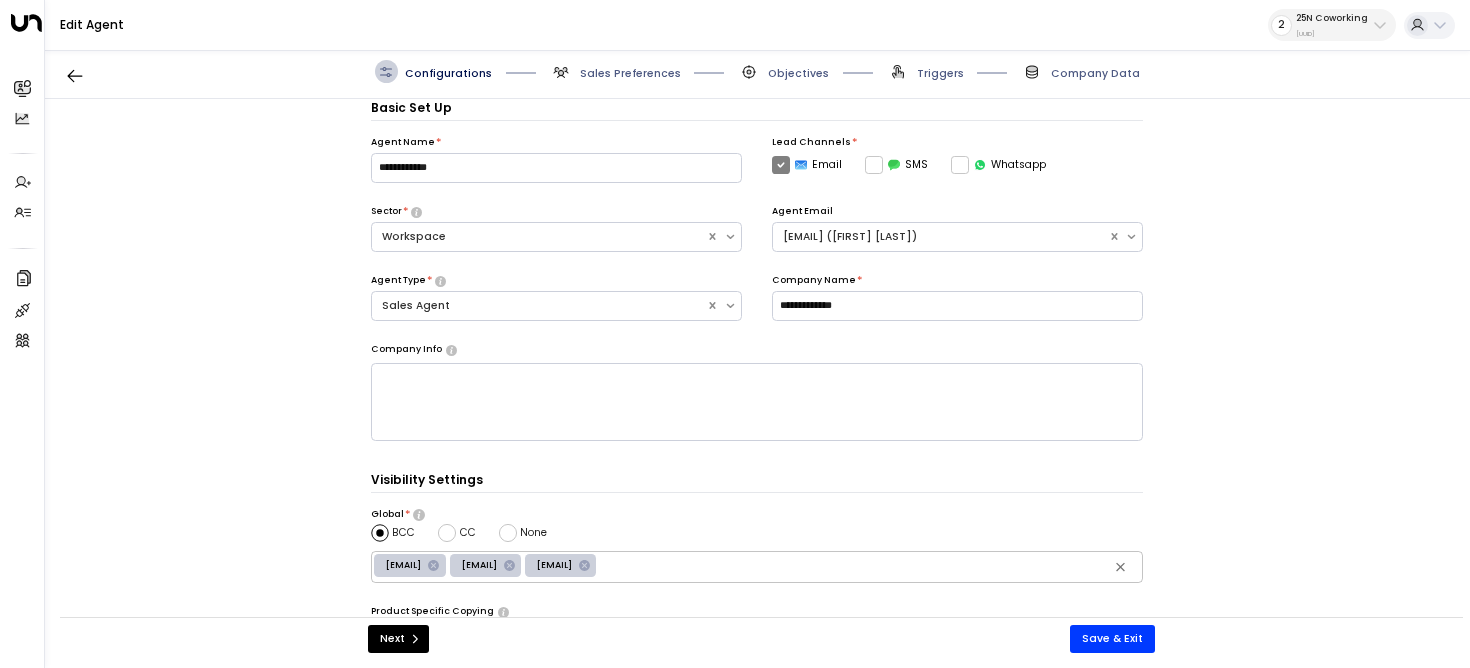 scroll, scrollTop: 220, scrollLeft: 0, axis: vertical 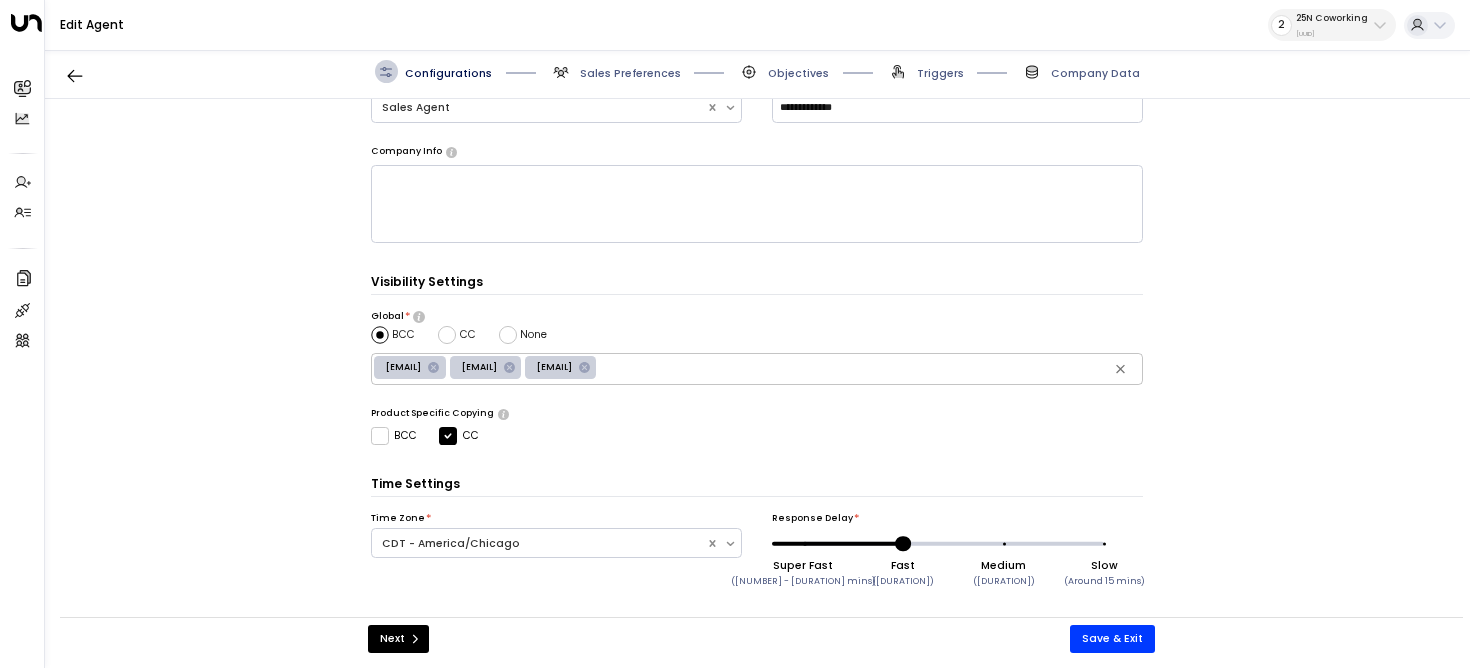 click on "Sales Preferences" at bounding box center (630, 73) 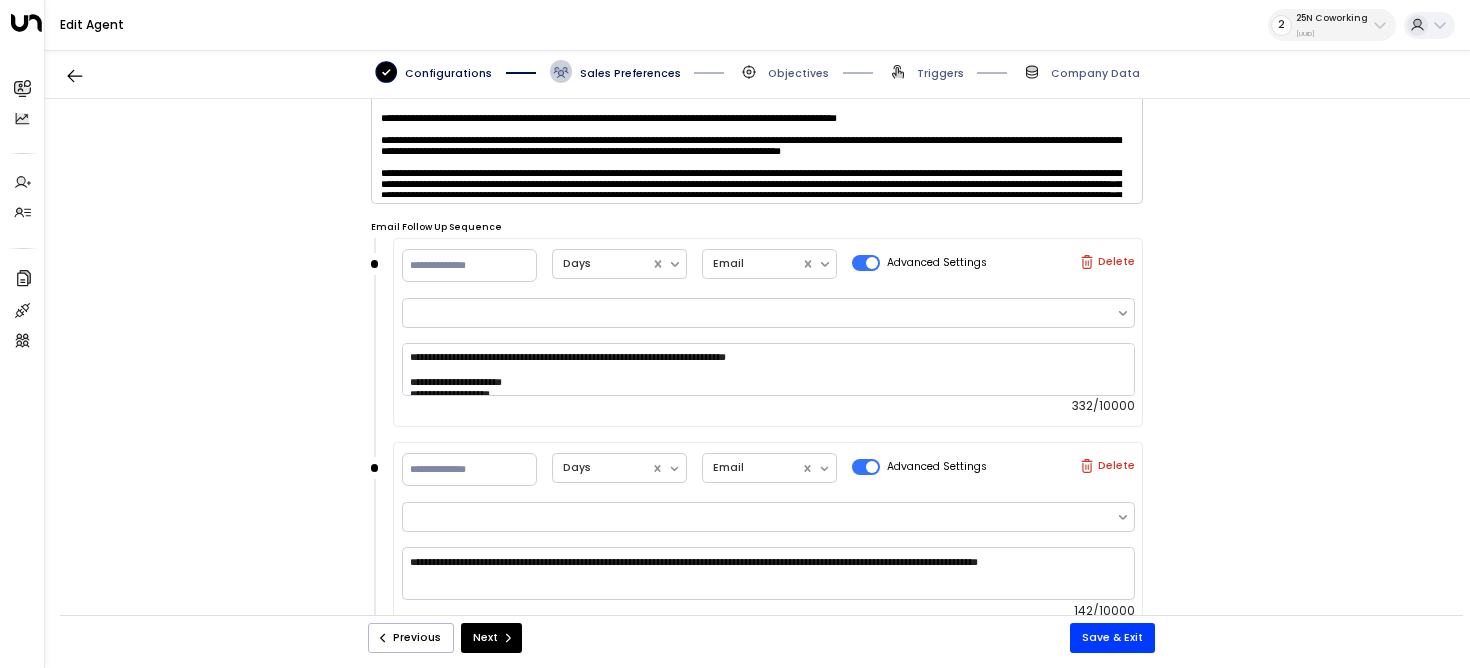 scroll, scrollTop: 819, scrollLeft: 0, axis: vertical 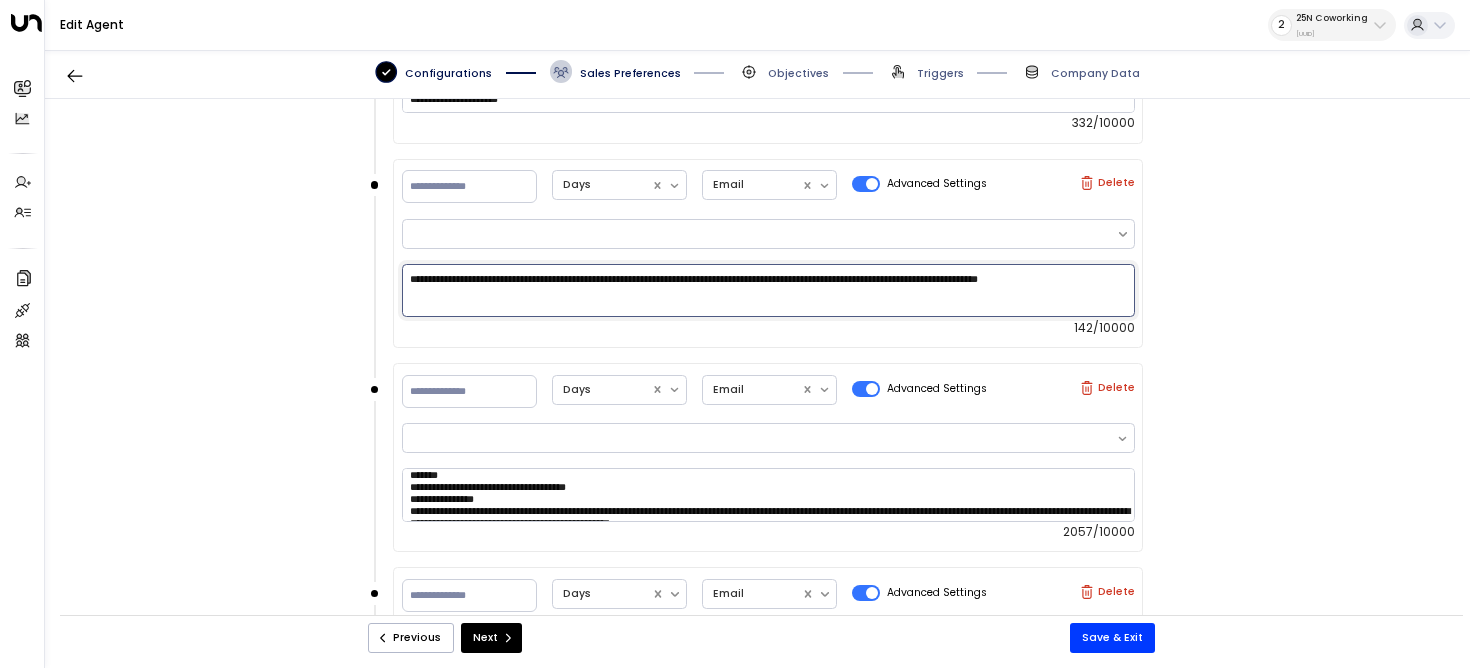 click on "**********" at bounding box center [768, 290] 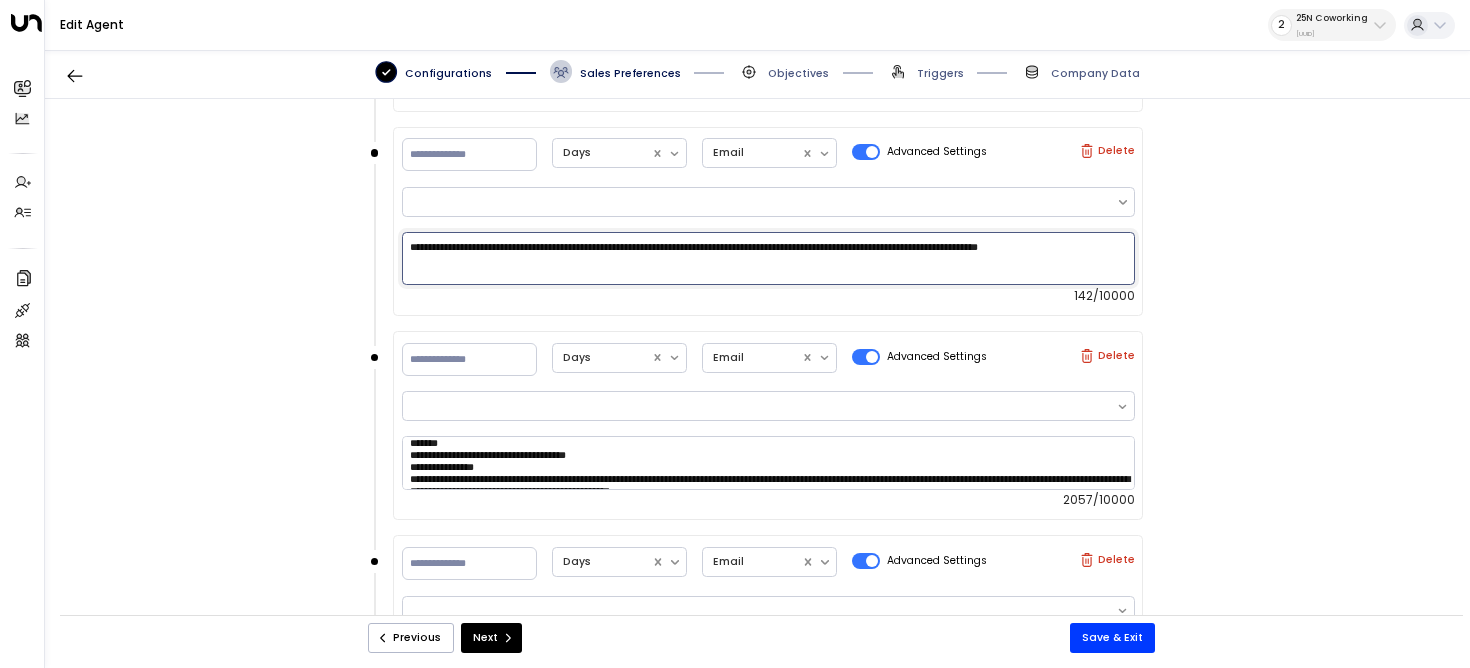 scroll, scrollTop: 1047, scrollLeft: 0, axis: vertical 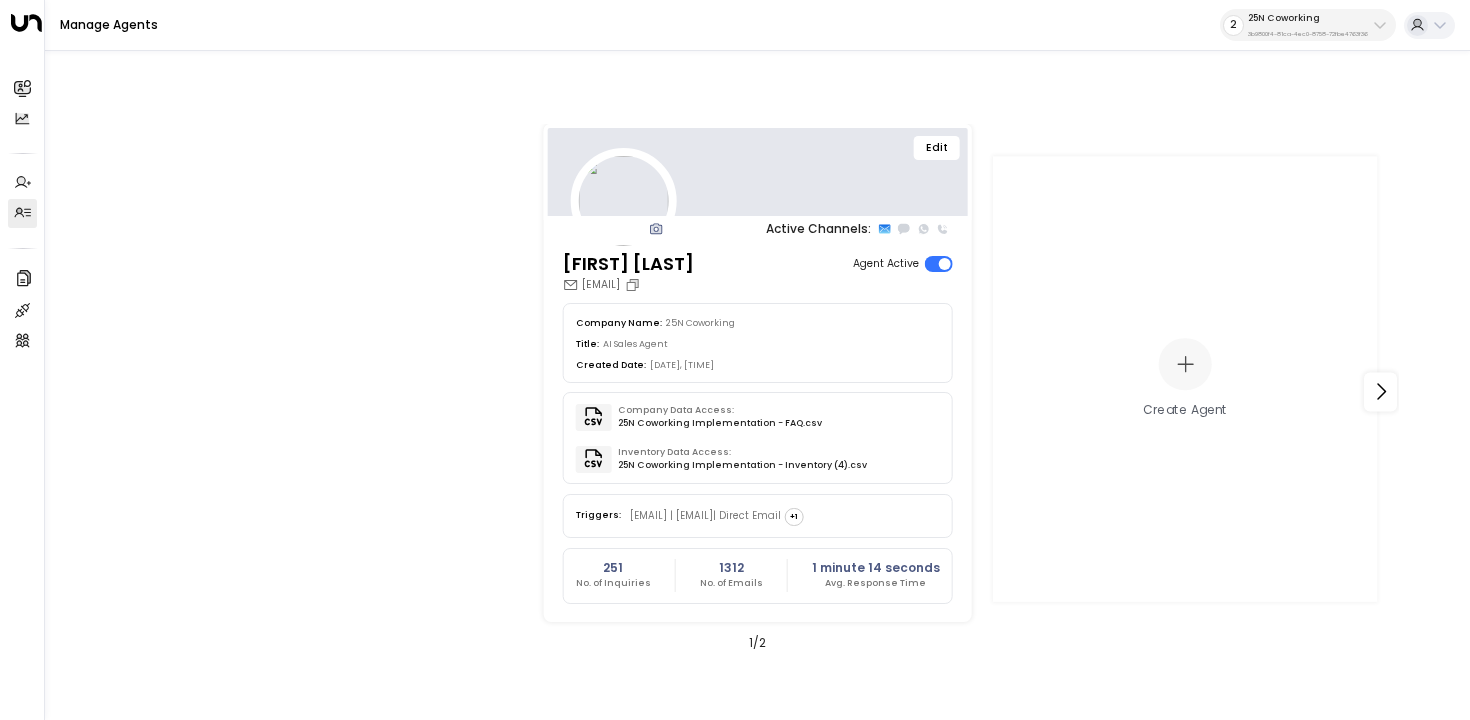 click on "Edit Active Channels: [FIRST] [LAST] [EMAIL] Agent Active Company Name: [COMPANY] Title: [TITLE] Created Date: [DATE], [TIME] Company Data Access: [FILENAME] Inventory Data Access: [FILENAME] Triggers: [EMAIL] | [EMAIL] | Direct Email + [PHONE] No. of Inquiries [NUMBER] No. of Emails [NUMBER] [TIME] Avg. Response Time Create Agent [NUMBER] / [NUMBER]" at bounding box center [757, 392] 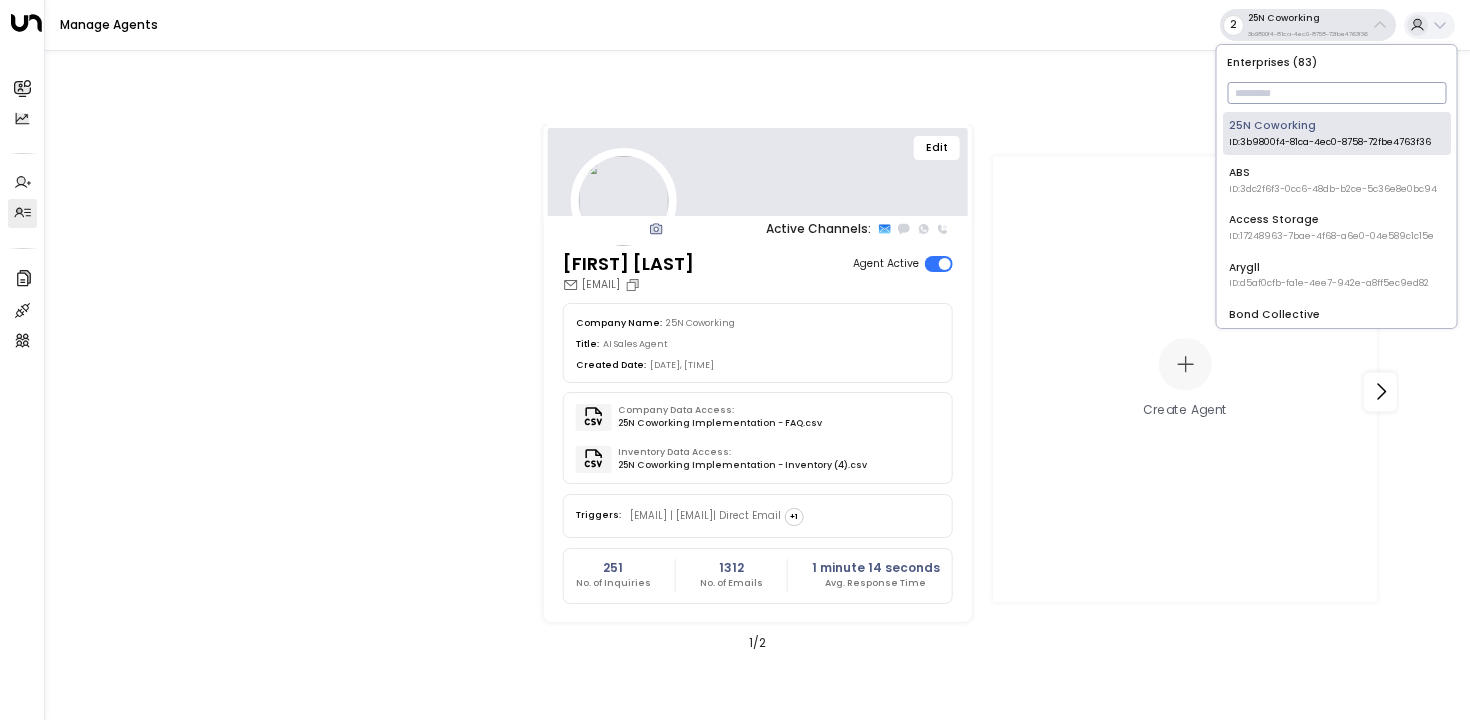 click at bounding box center (1336, 93) 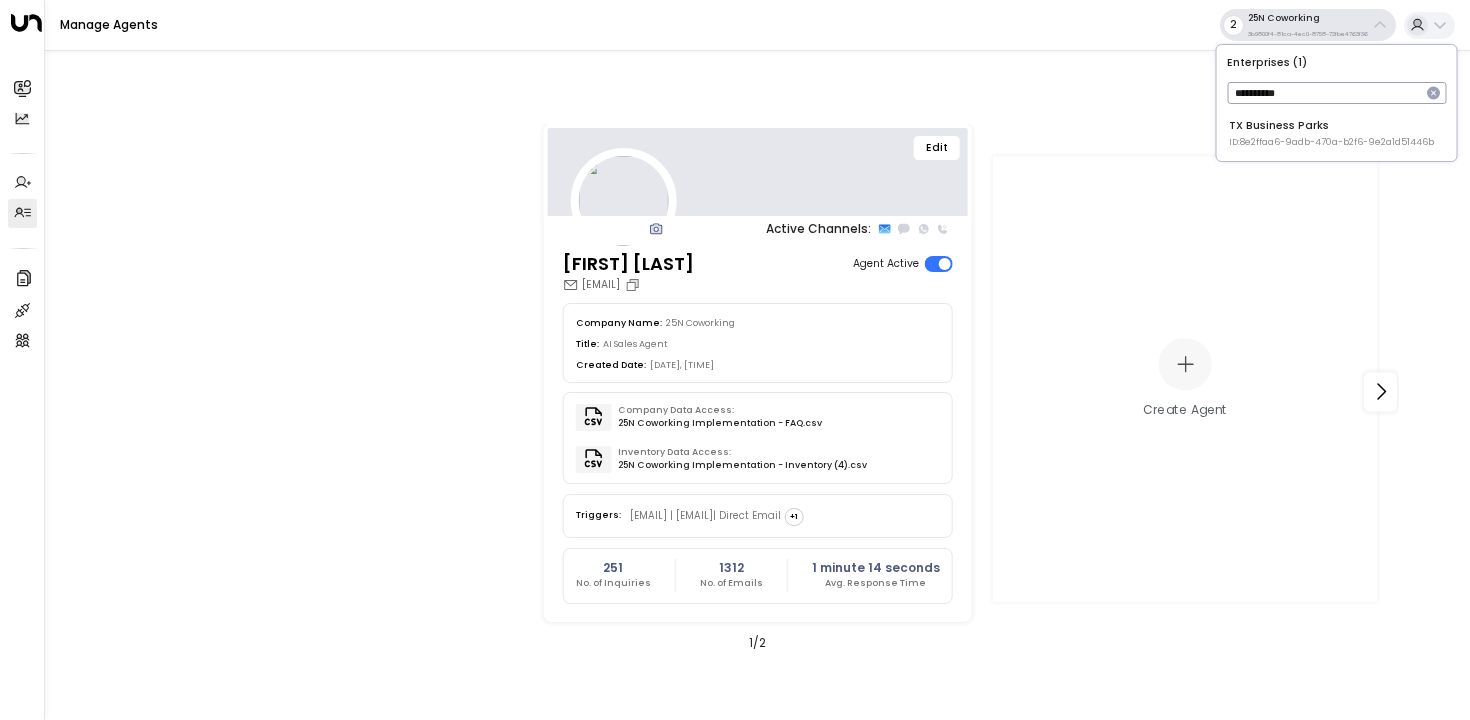 type on "**********" 